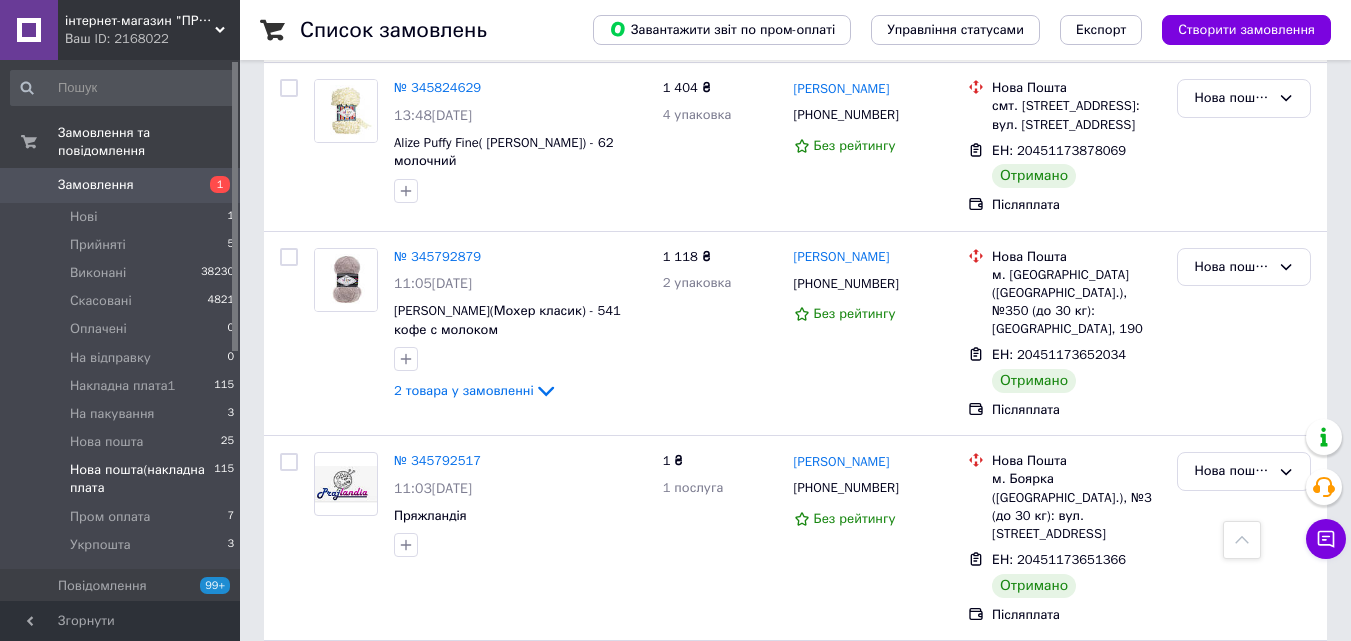 scroll, scrollTop: 18772, scrollLeft: 0, axis: vertical 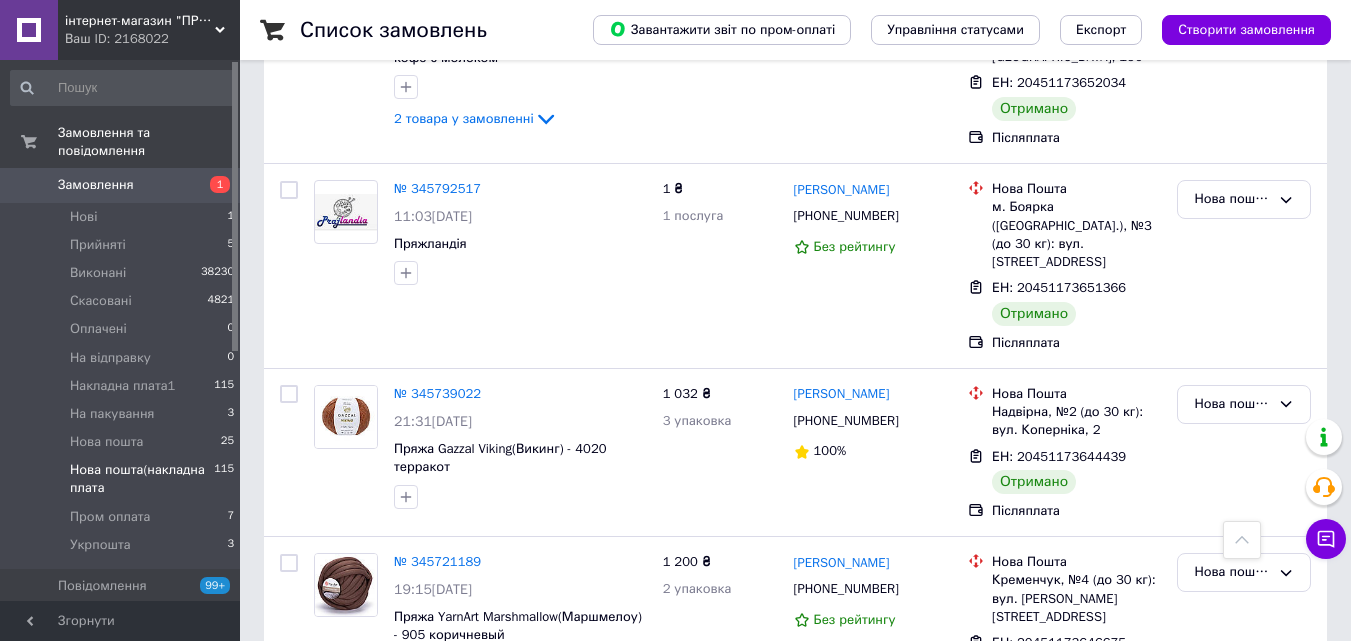 click on "Нова пошта(накладна плата" at bounding box center [1232, 1300] 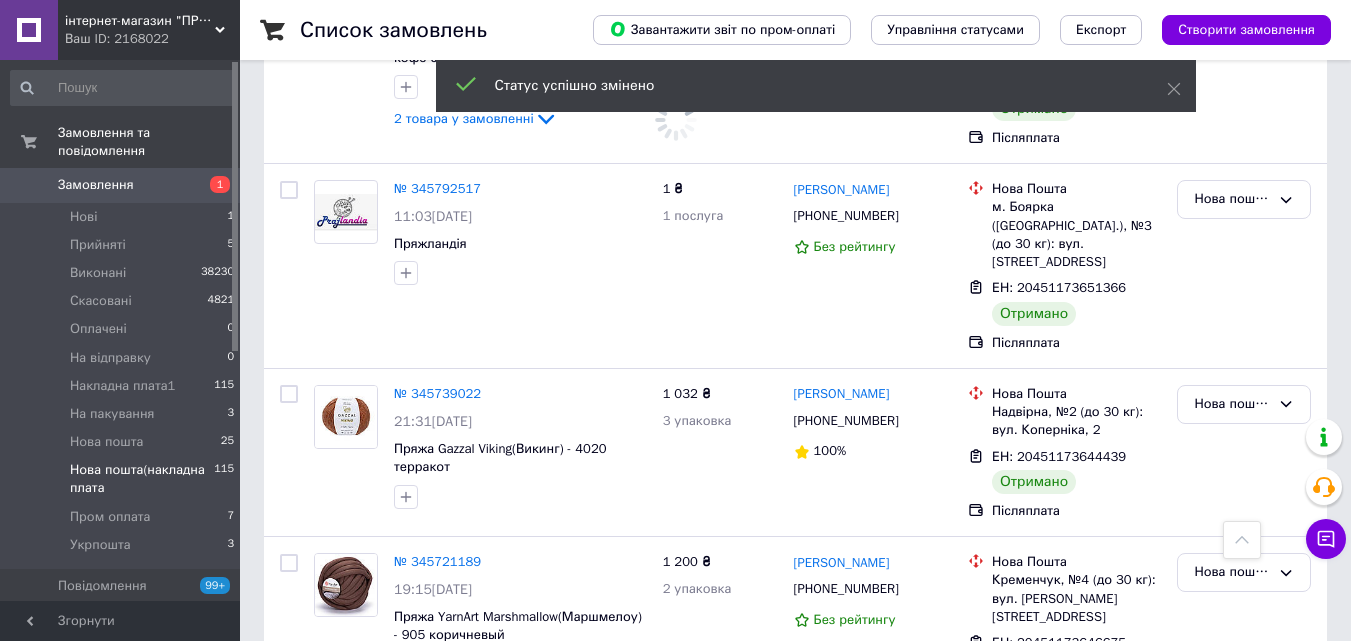 click on "Нова пошта(накладна плата" at bounding box center [1232, 1095] 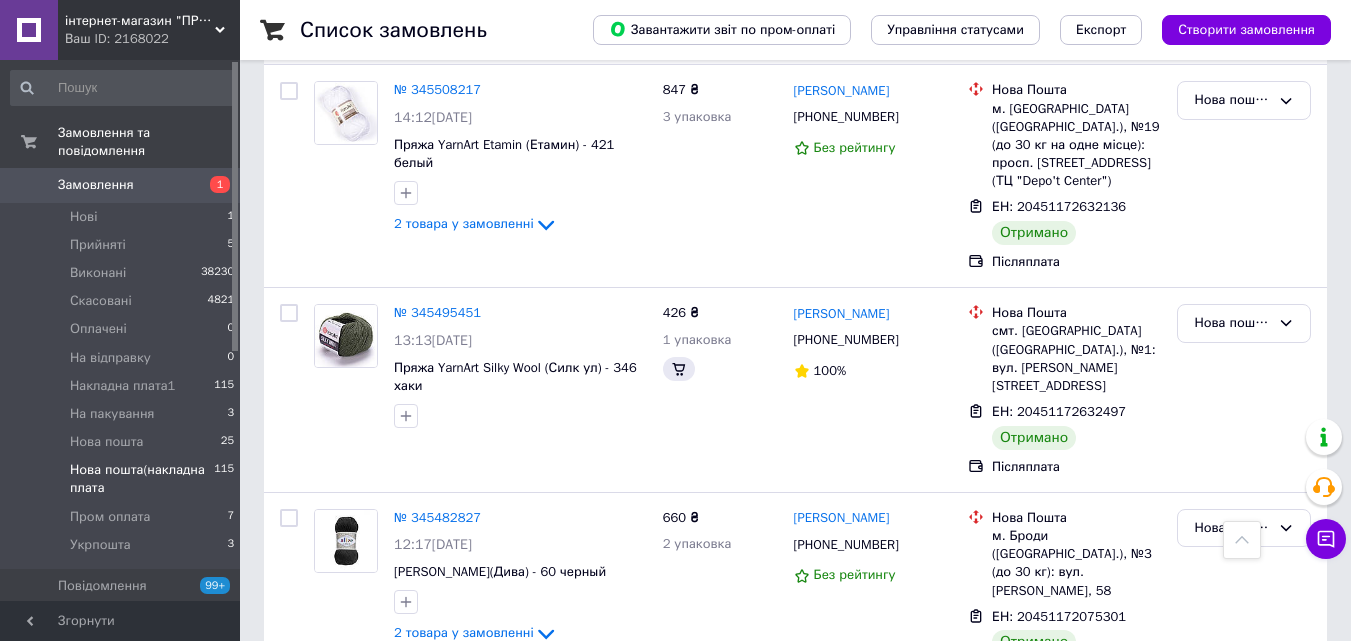 scroll, scrollTop: 17456, scrollLeft: 0, axis: vertical 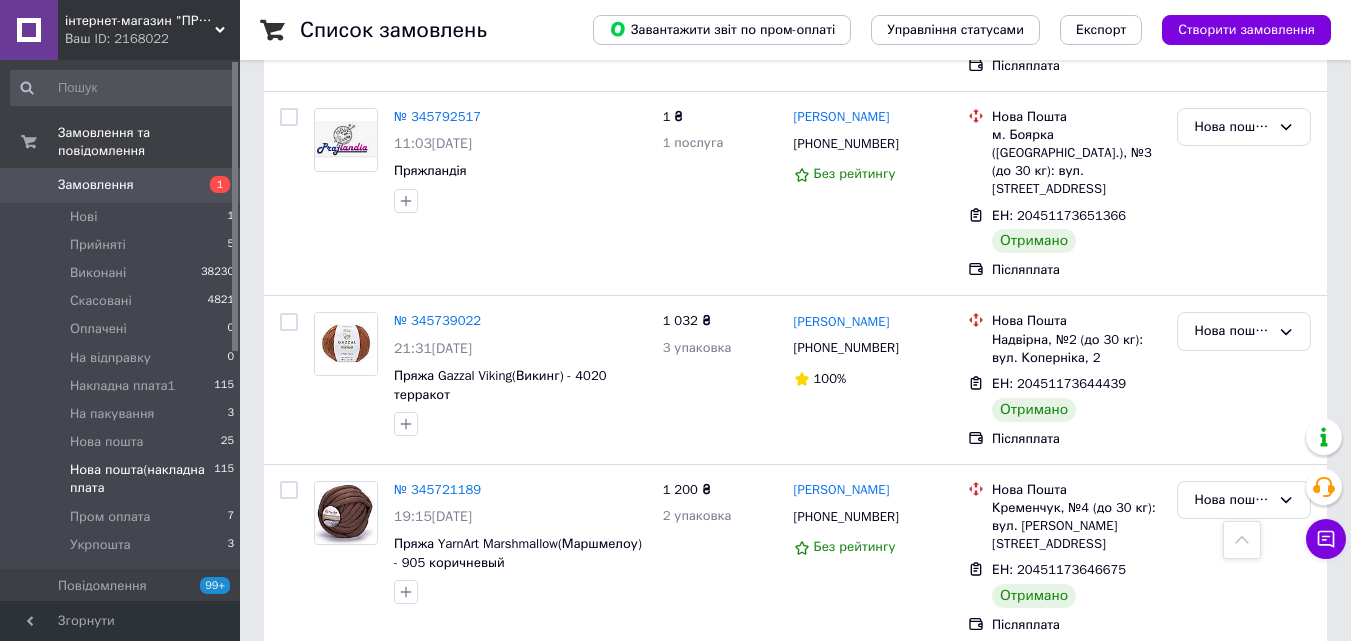 click on "Виконано" at bounding box center (1244, 1101) 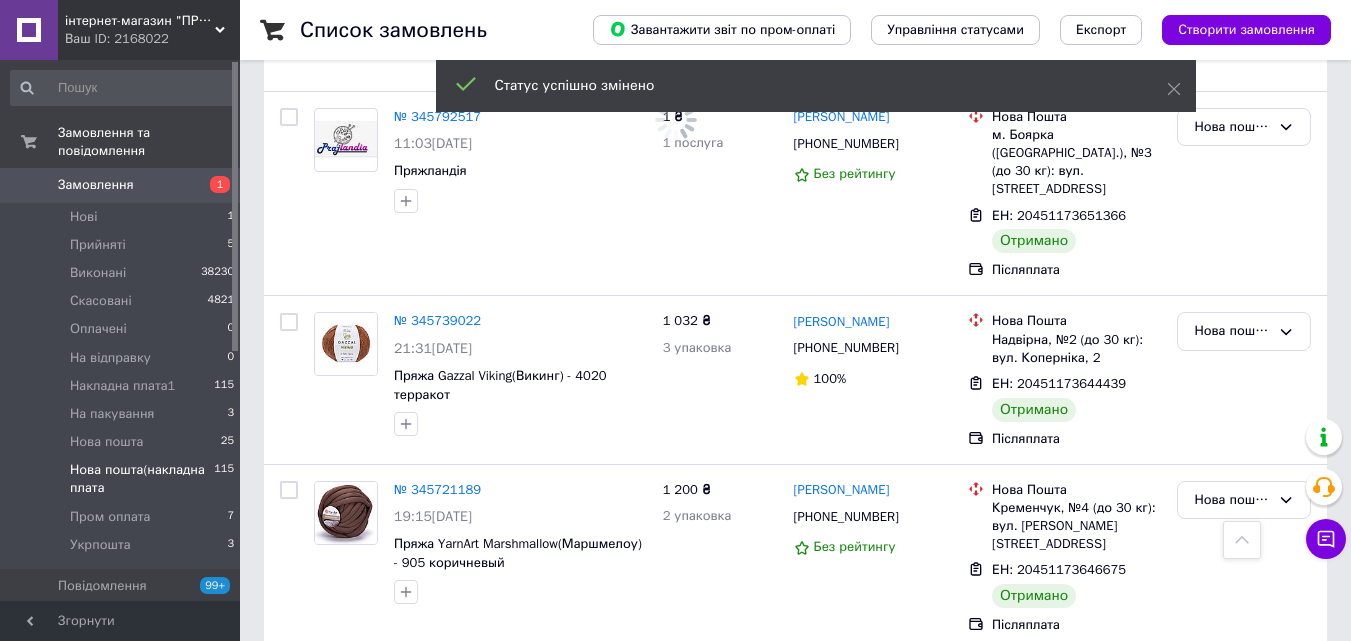 click on "Виконано" at bounding box center (1232, 1023) 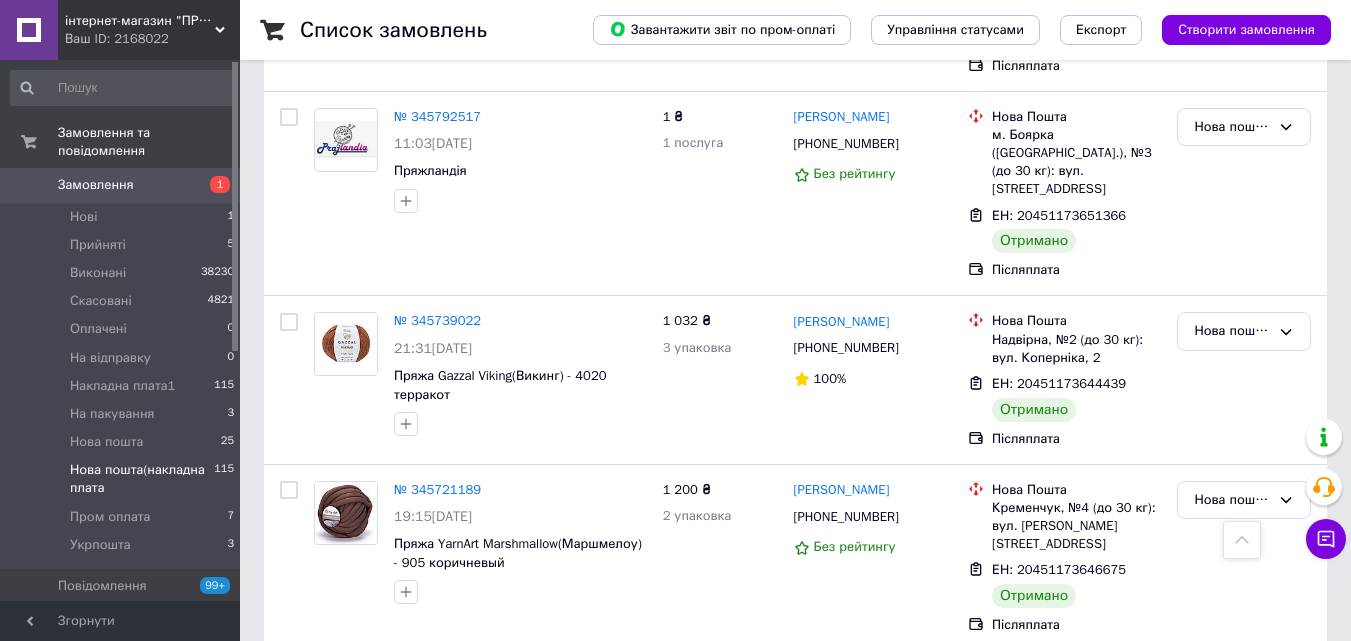 scroll, scrollTop: 100, scrollLeft: 0, axis: vertical 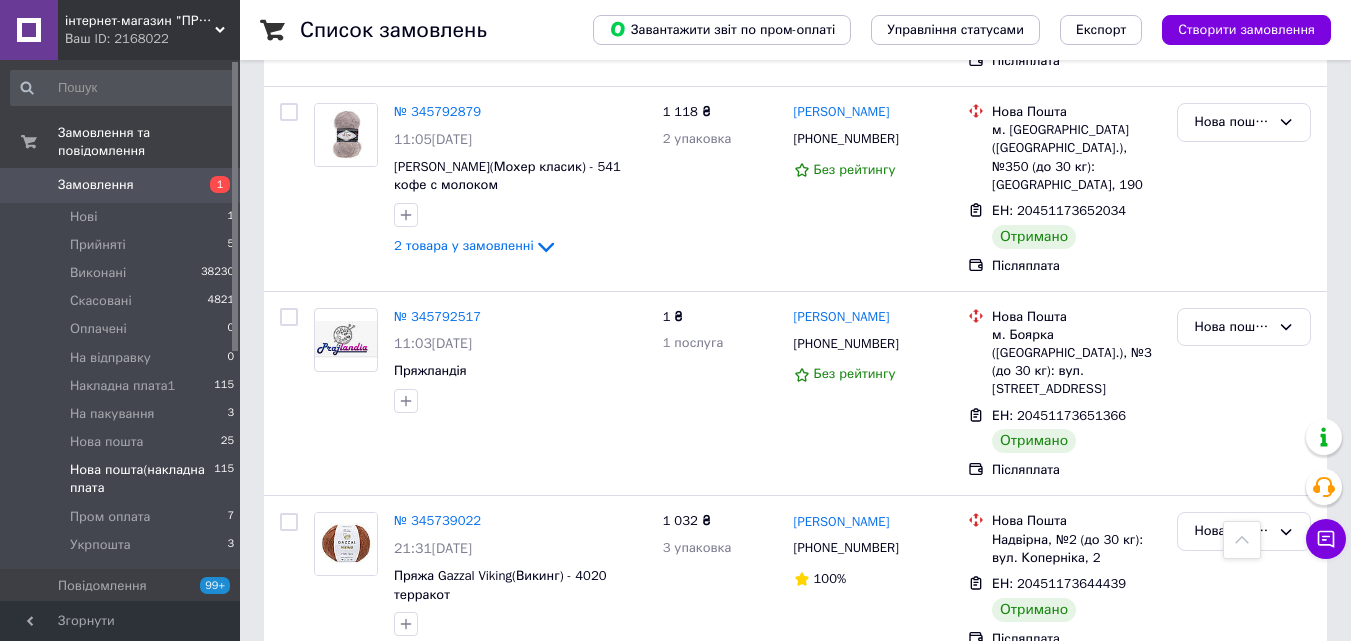 click on "Нова пошта(накладна плата" at bounding box center (1232, 1055) 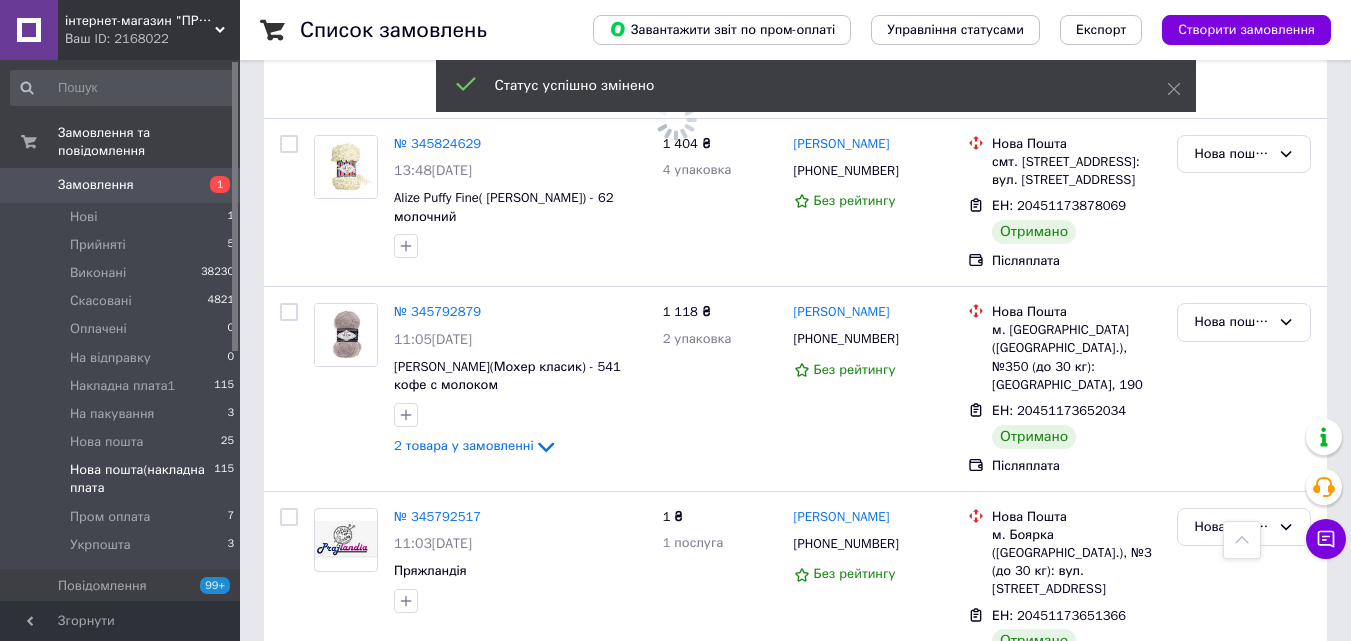 click on "Нова пошта(накладна плата" at bounding box center (1244, 1086) 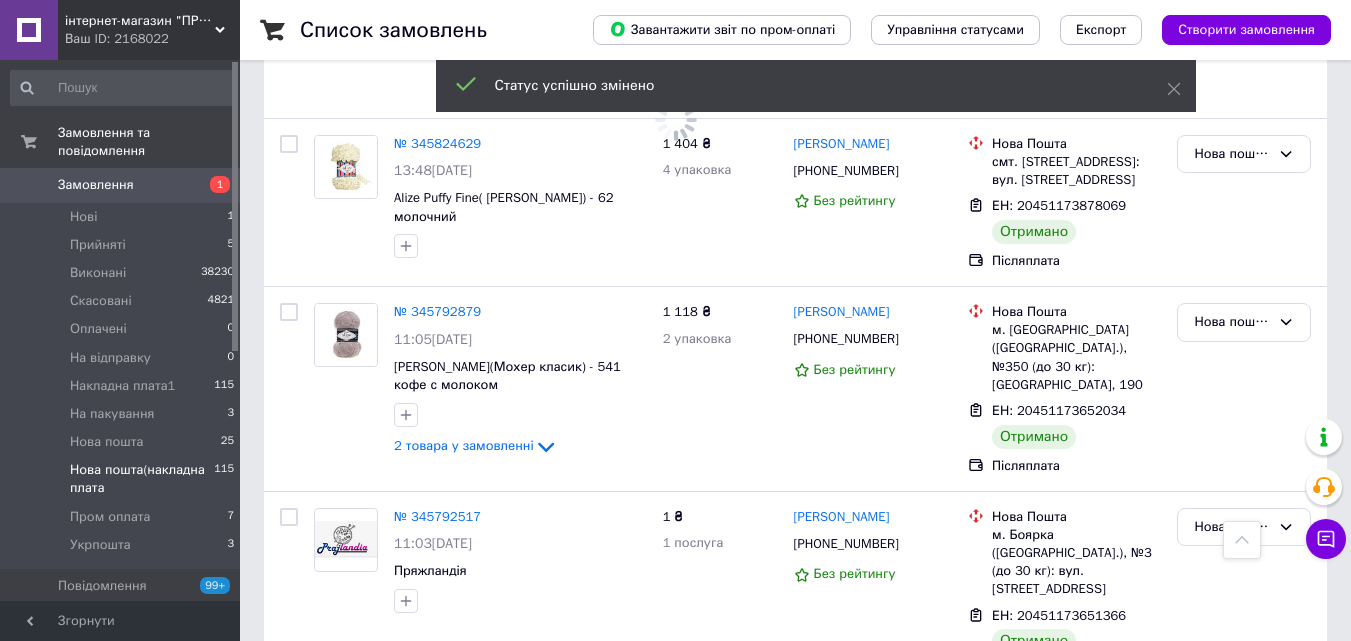 click on "Виконано" at bounding box center (1244, 1164) 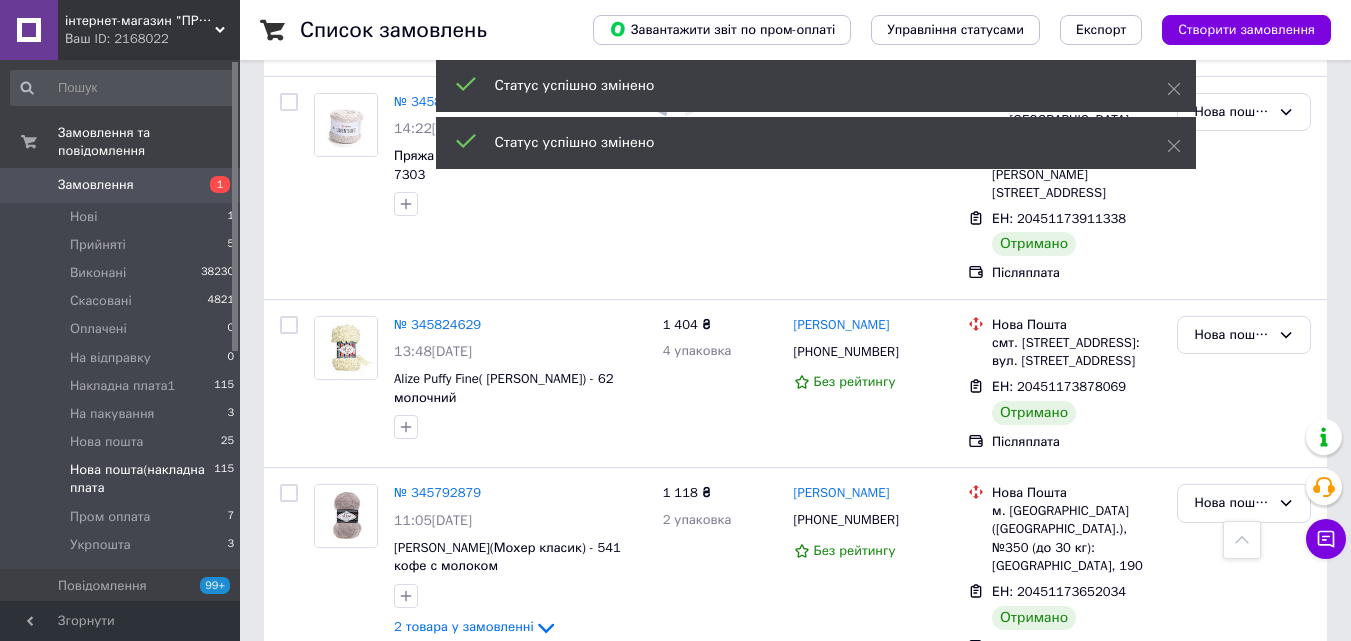 scroll, scrollTop: 16756, scrollLeft: 0, axis: vertical 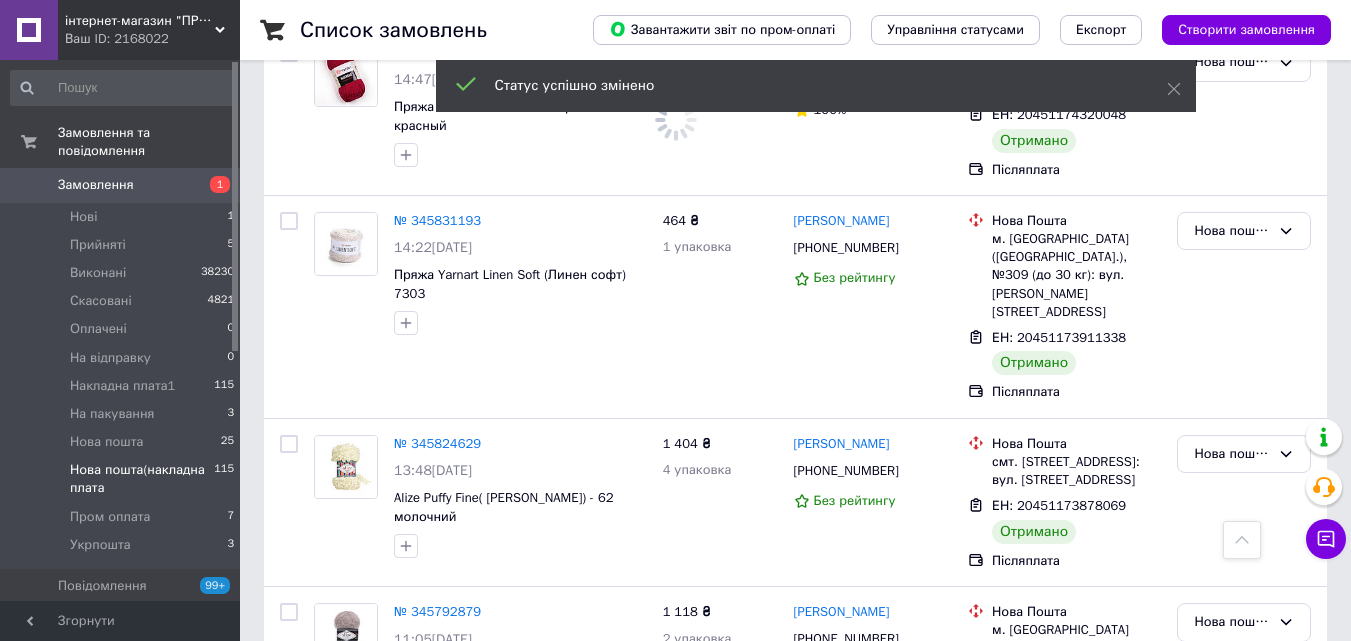 click on "Нова пошта(накладна плата" at bounding box center [1232, 1200] 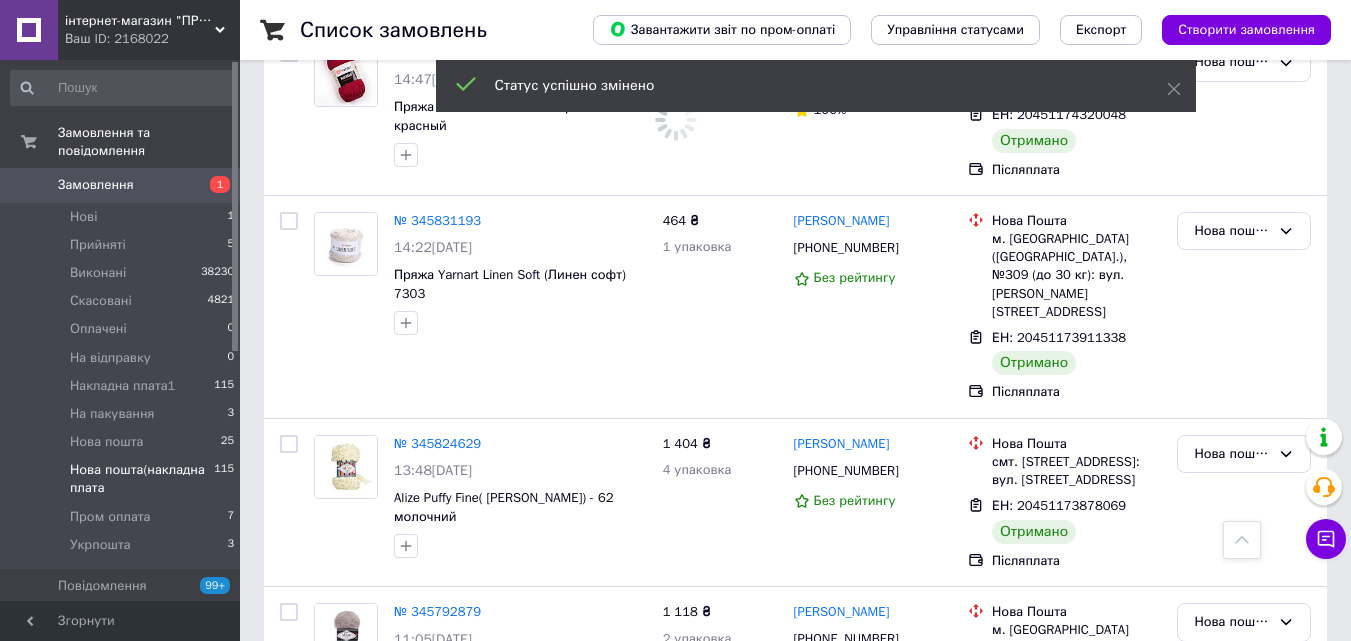 click on "Виконано" at bounding box center [1244, 1278] 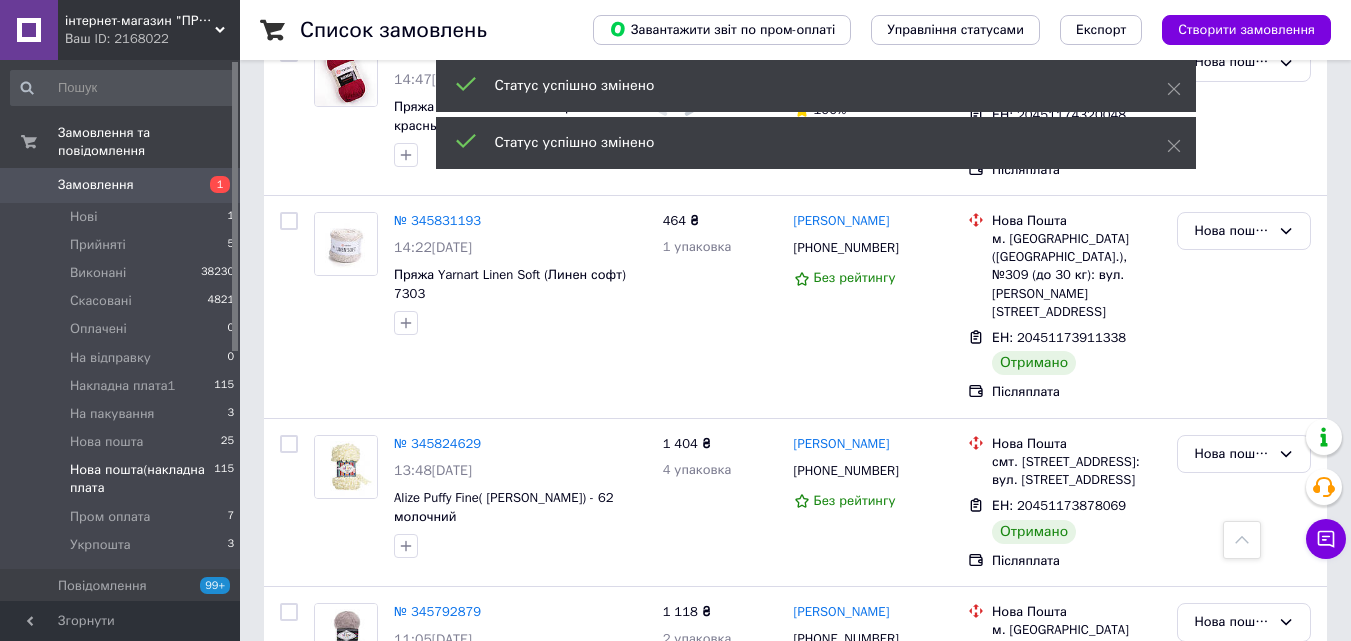 click on "Нова пошта(накладна плата" at bounding box center [1232, 1031] 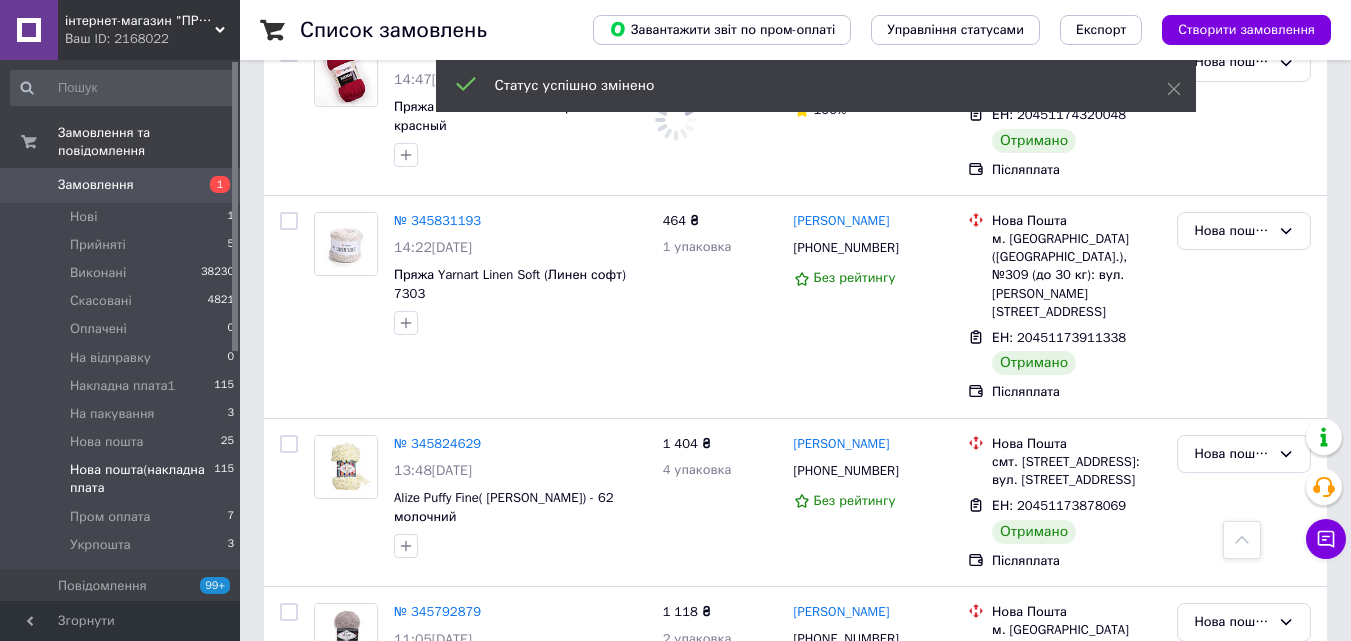 click on "Виконано" at bounding box center (1244, 1110) 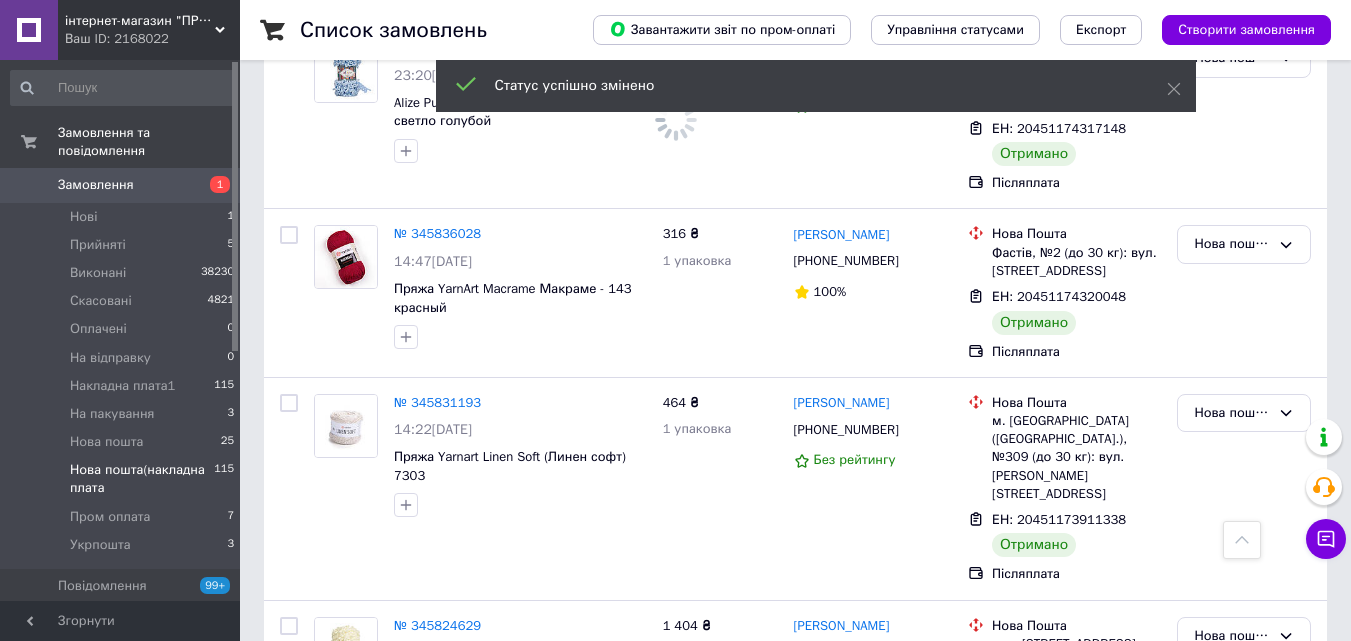 scroll, scrollTop: 16556, scrollLeft: 0, axis: vertical 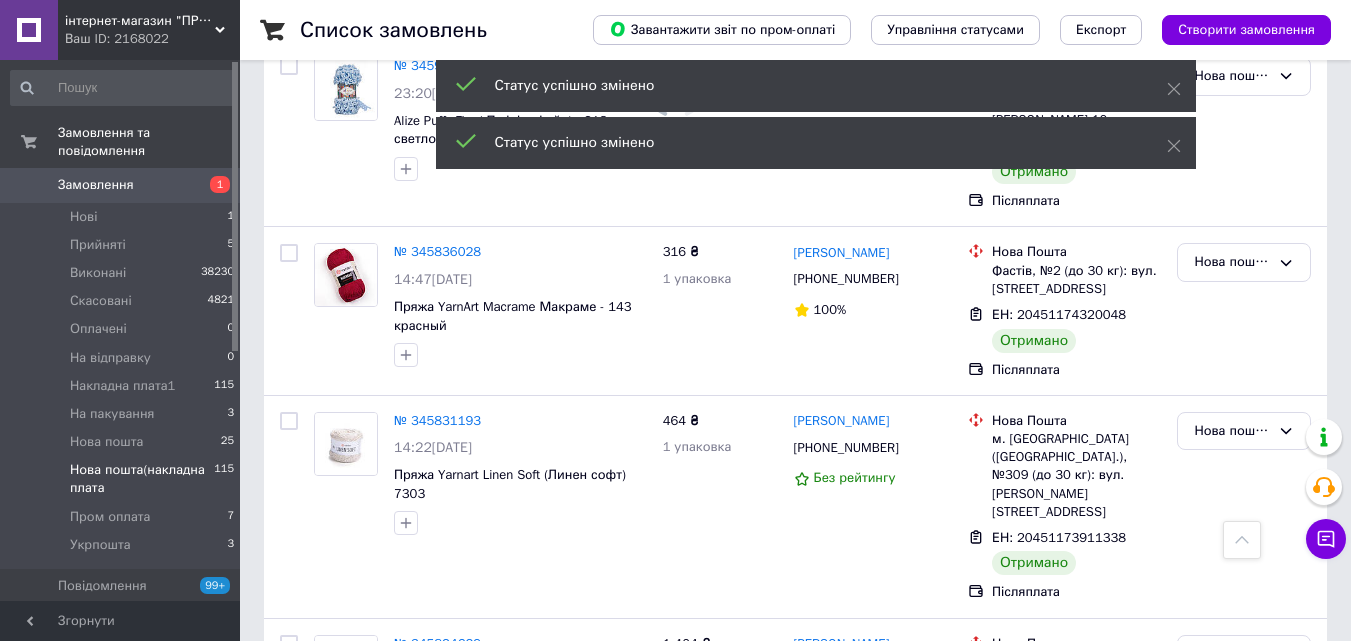 click on "Нова пошта(накладна плата" at bounding box center (1232, 1027) 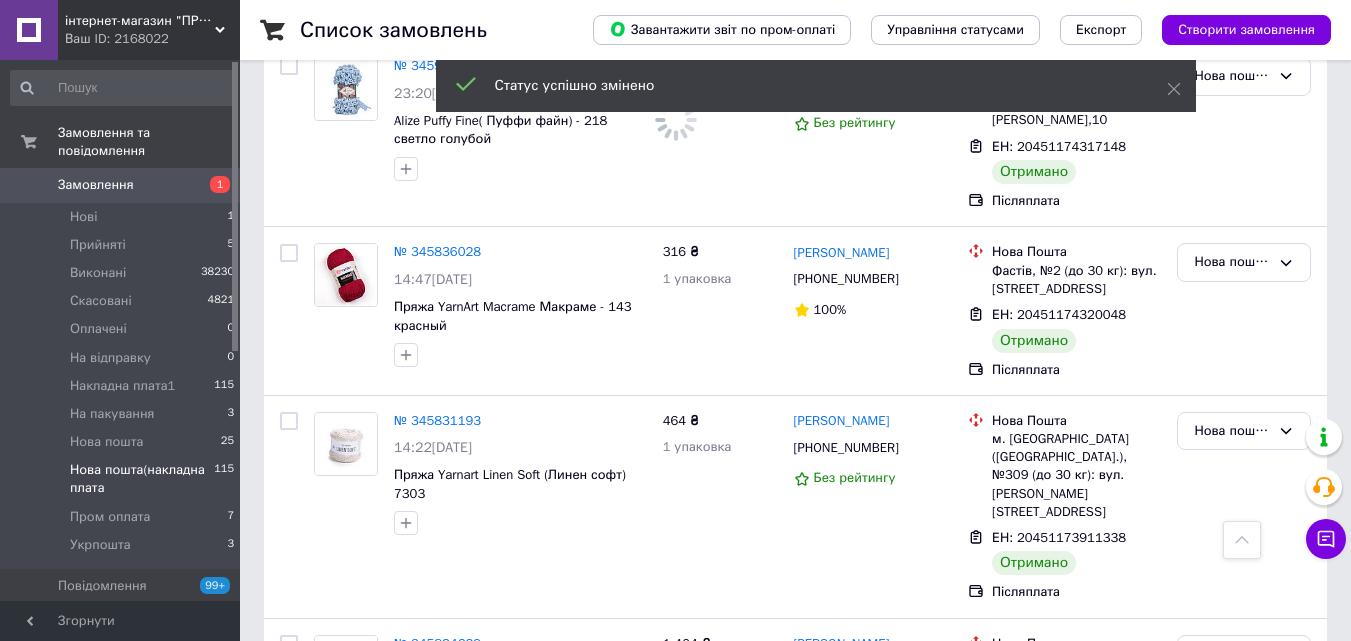 click on "Виконано" at bounding box center [1244, 1105] 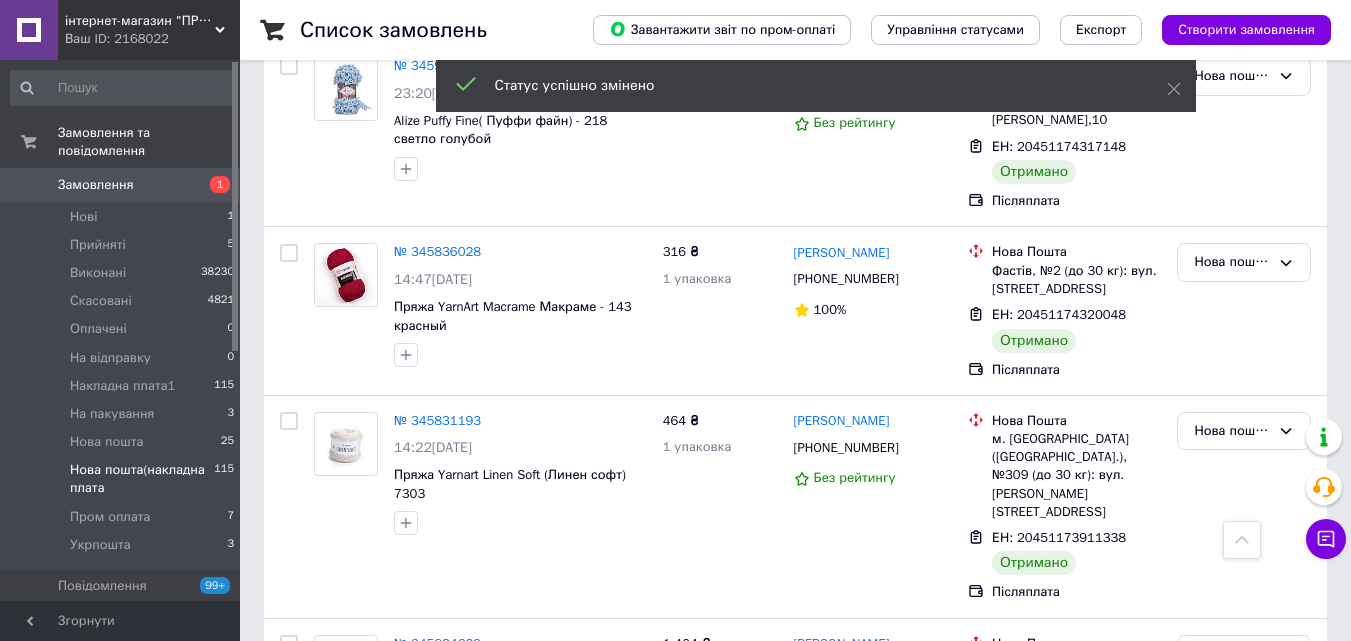 scroll, scrollTop: 16356, scrollLeft: 0, axis: vertical 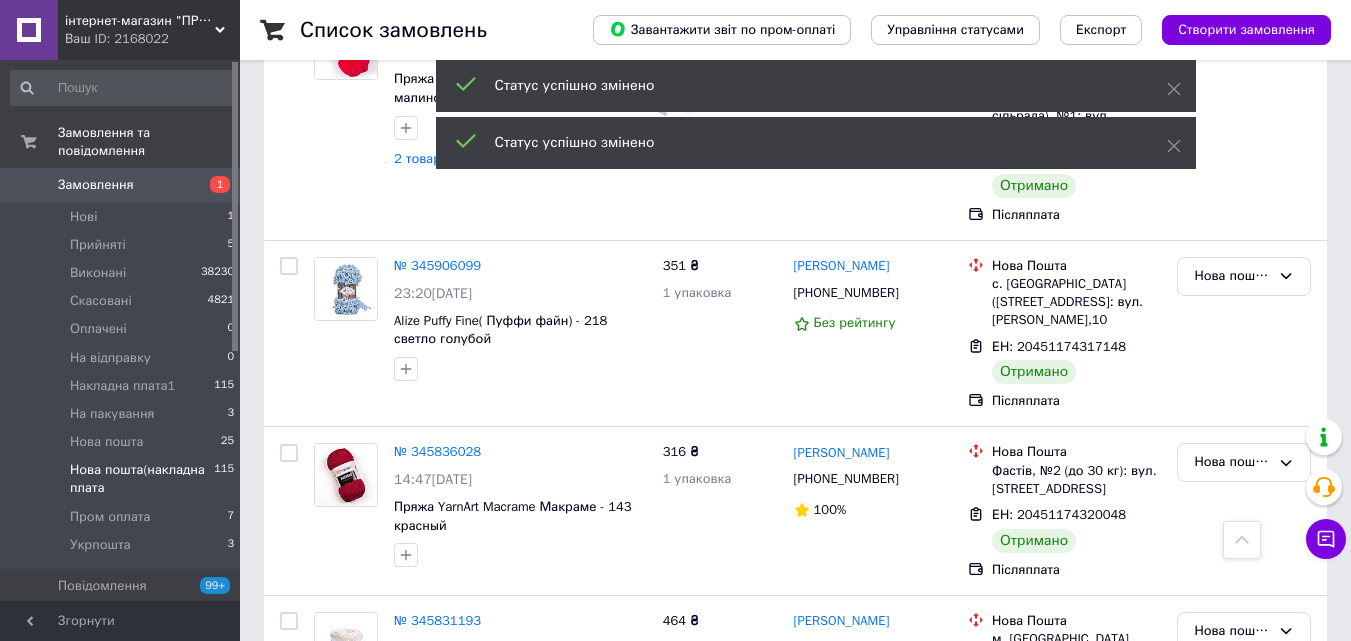 click on "Нова пошта(накладна плата" at bounding box center [1232, 1022] 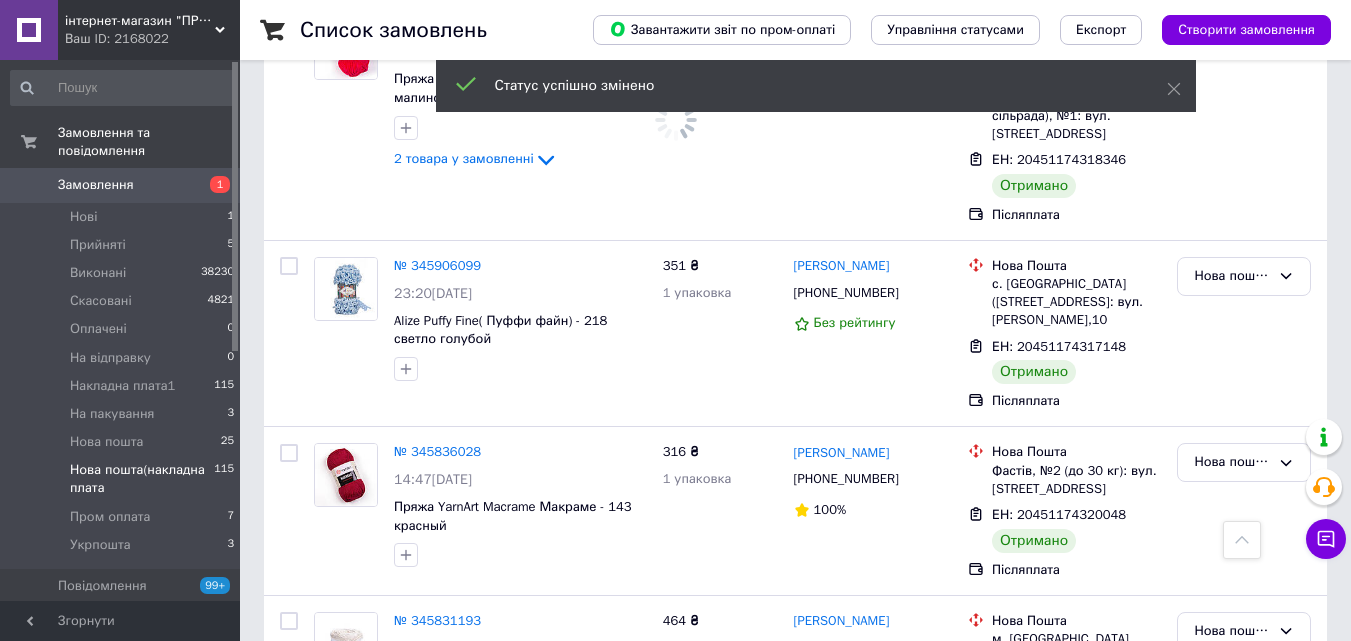 click on "Виконано" at bounding box center (1244, 1100) 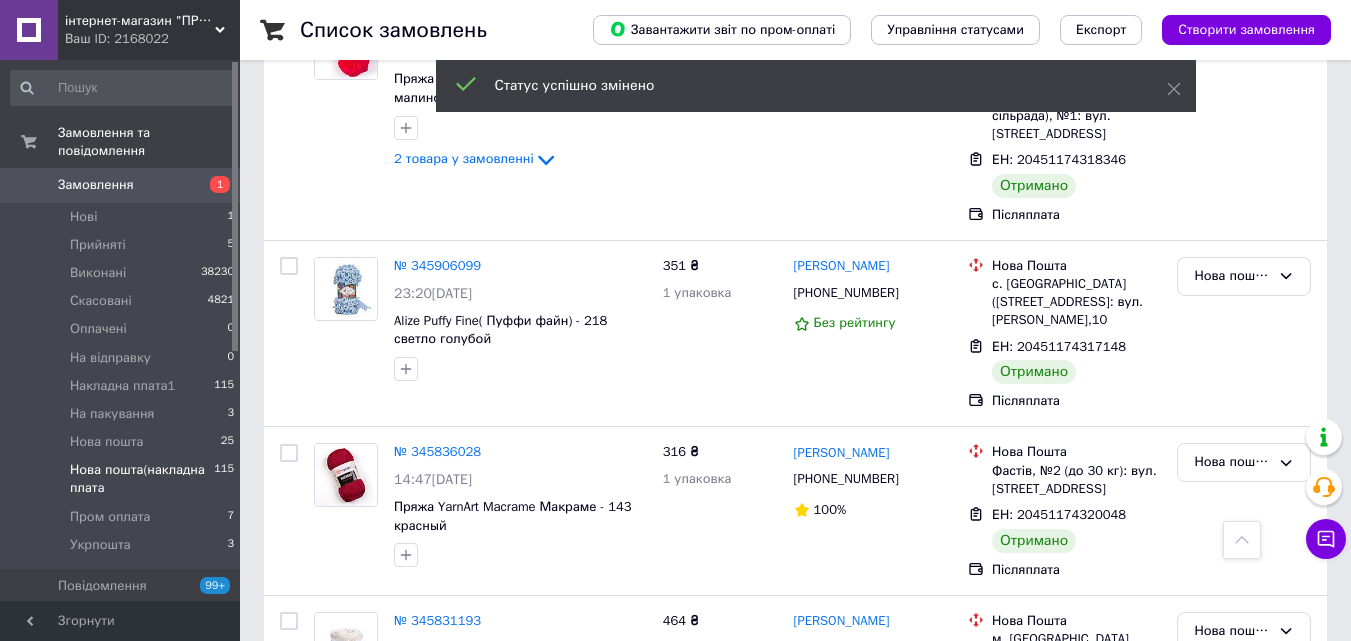 click on "Нова пошта(накладна плата" at bounding box center [1232, 854] 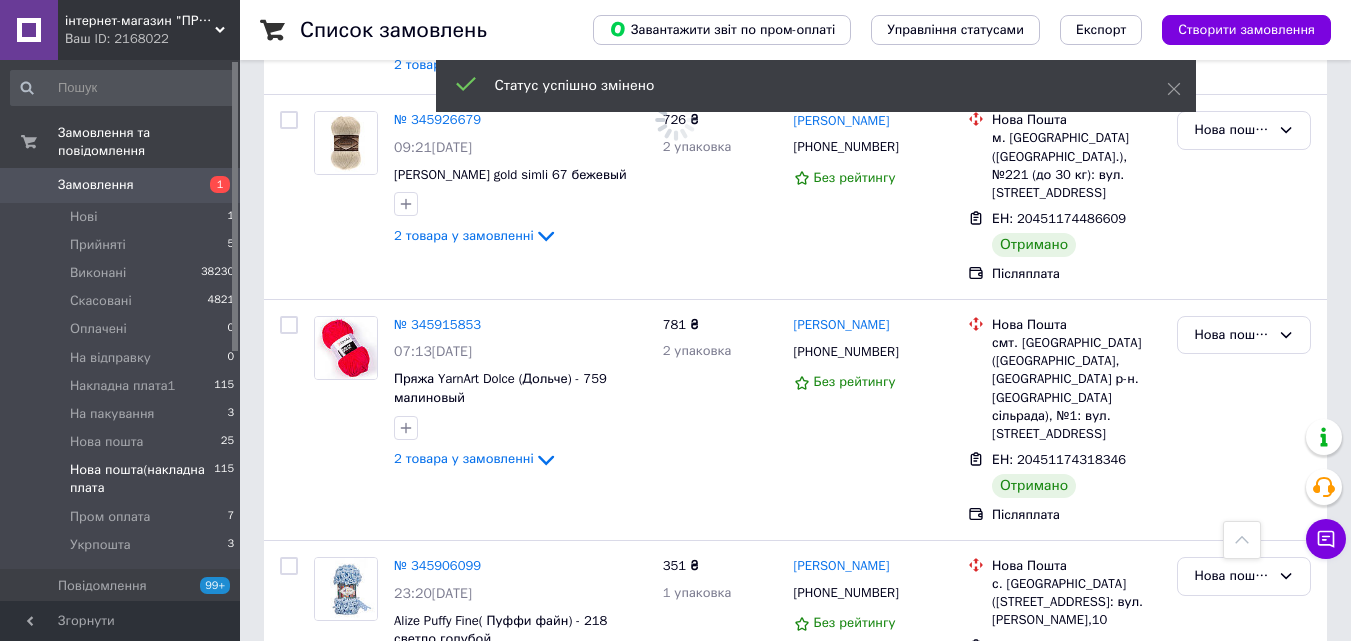 click on "Виконано" at bounding box center [1244, 1232] 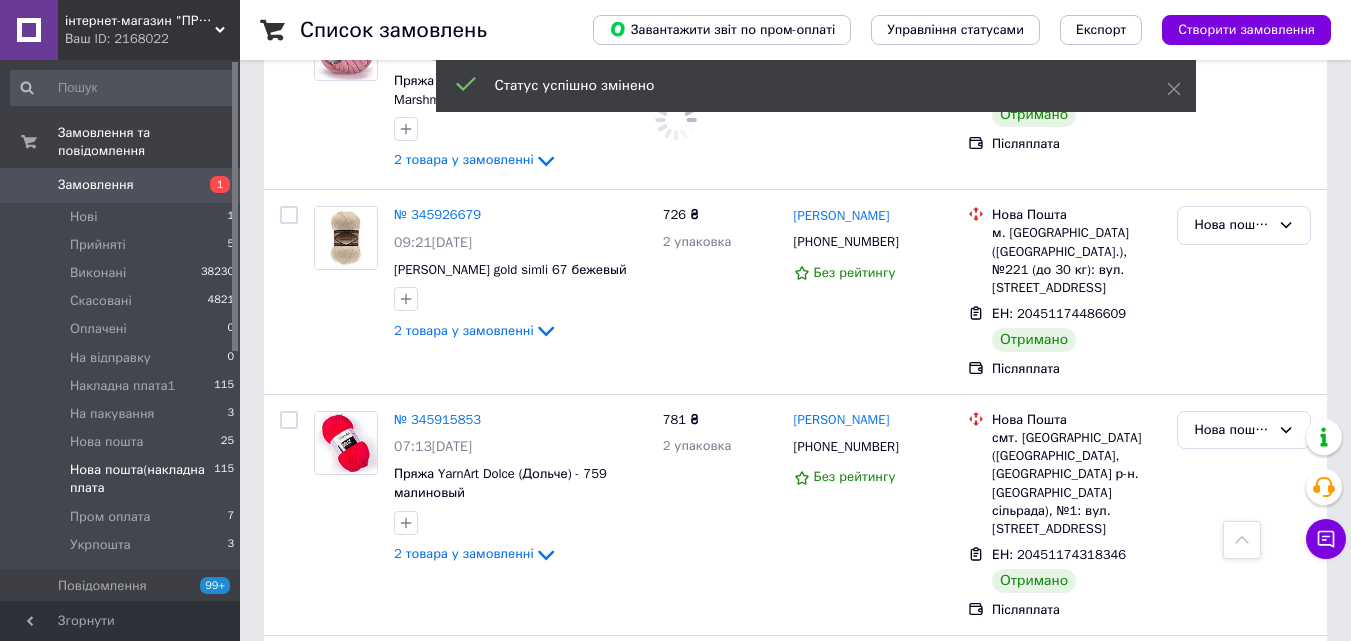 scroll, scrollTop: 15956, scrollLeft: 0, axis: vertical 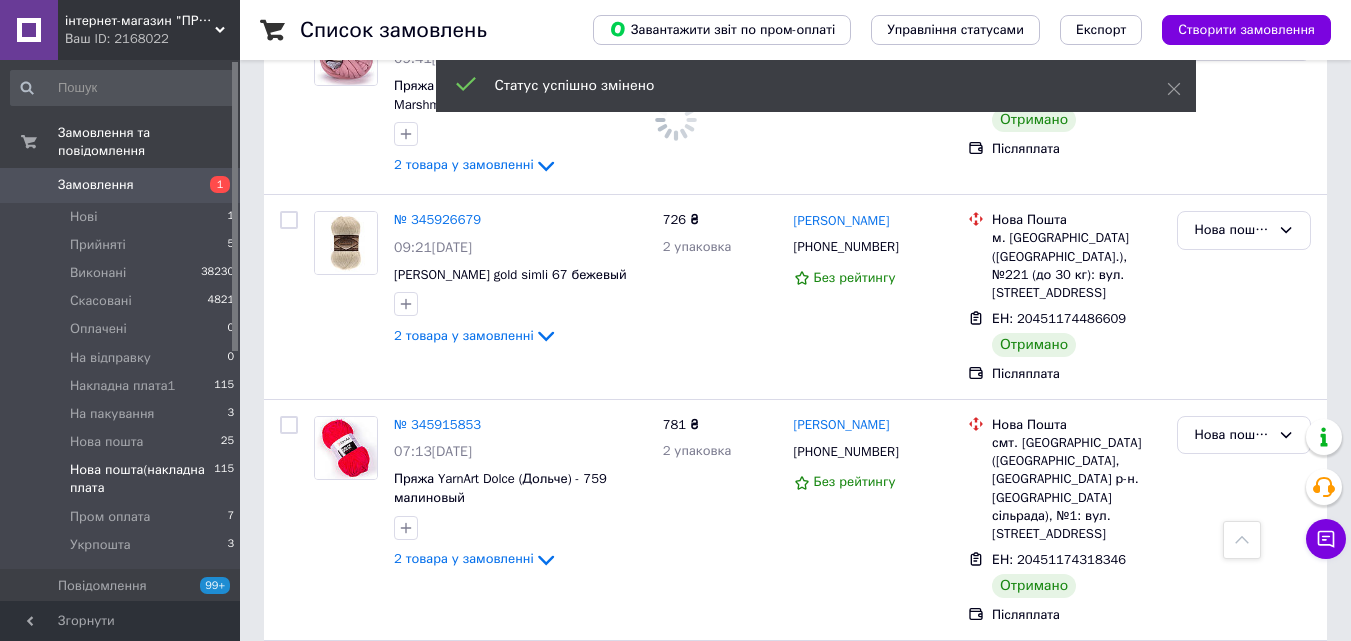 click on "Нова пошта(накладна плата" at bounding box center [1232, 1031] 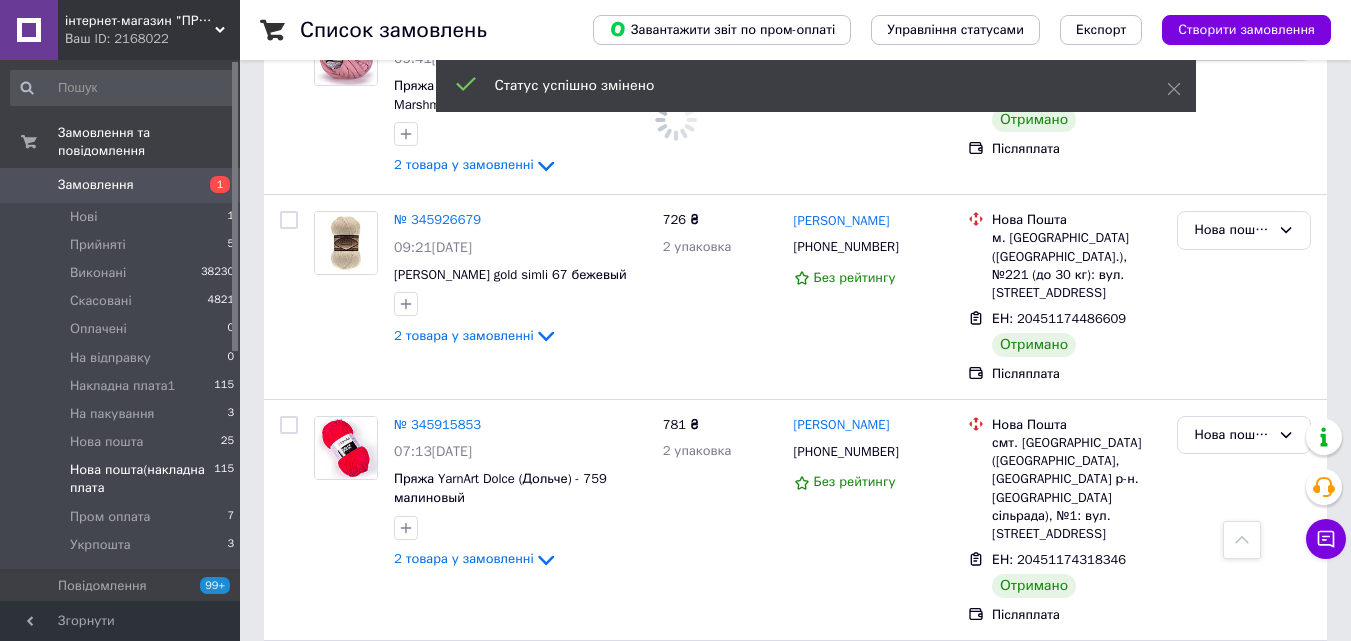 click on "Виконано" at bounding box center [1244, 1109] 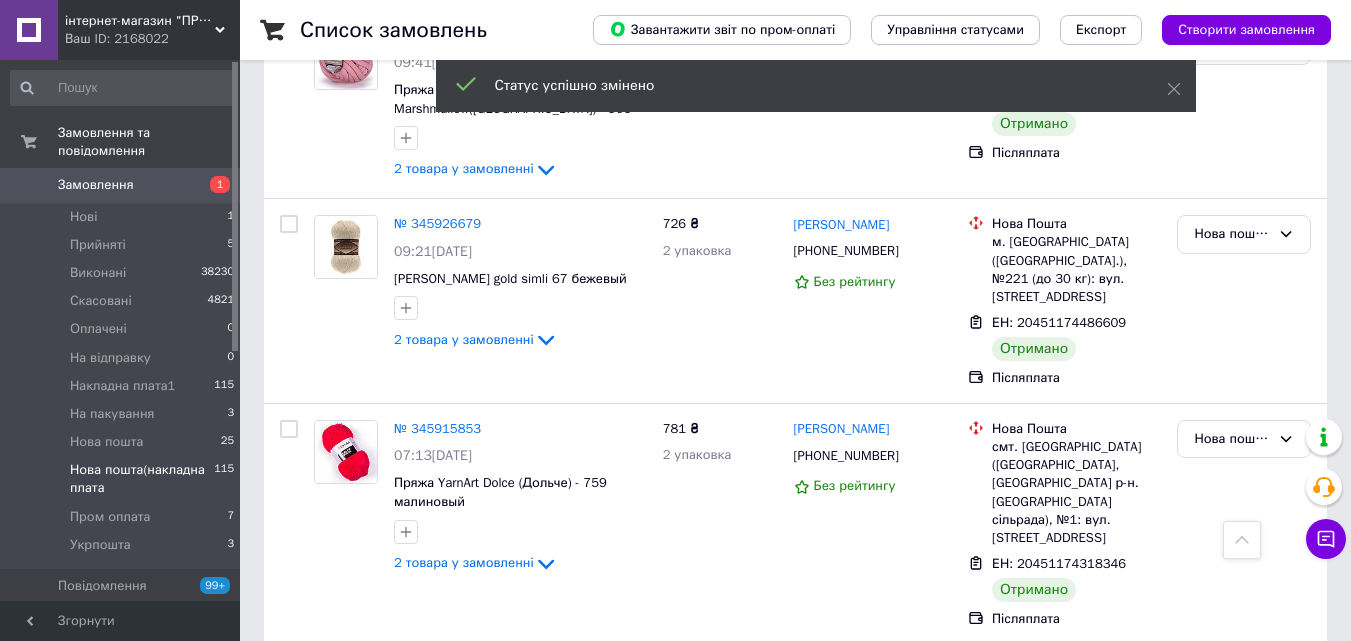 scroll, scrollTop: 15756, scrollLeft: 0, axis: vertical 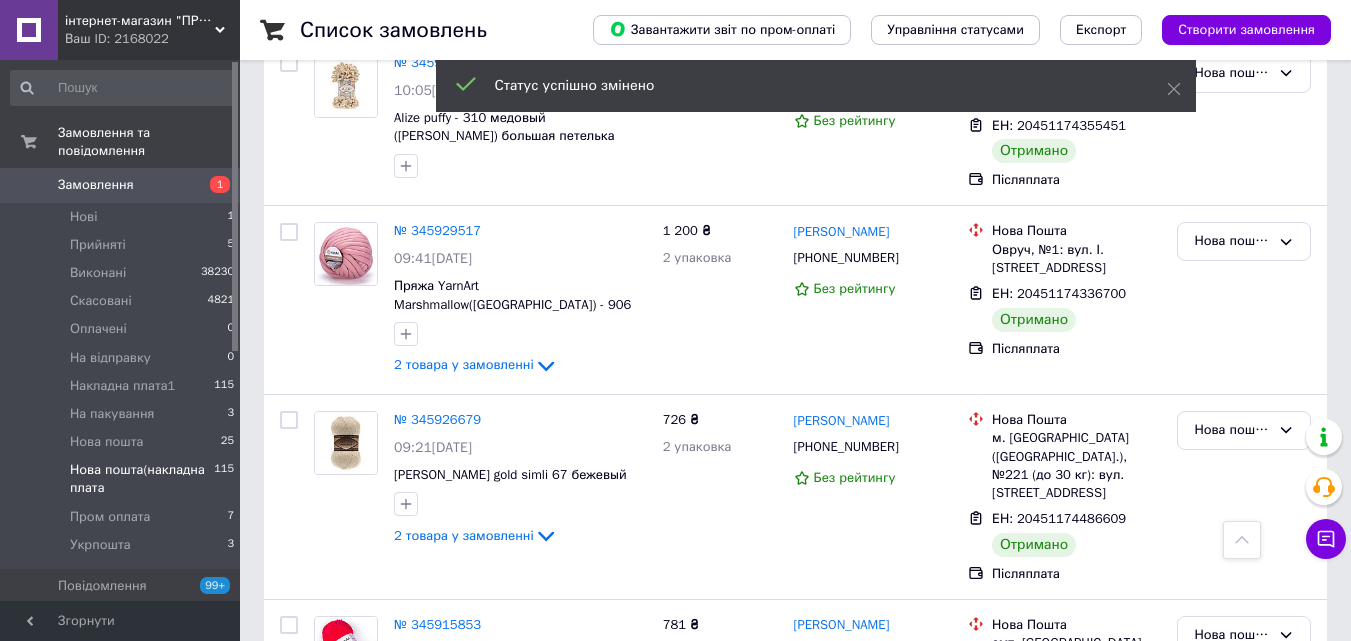 click on "Нова пошта(накладна плата" at bounding box center (1232, 1062) 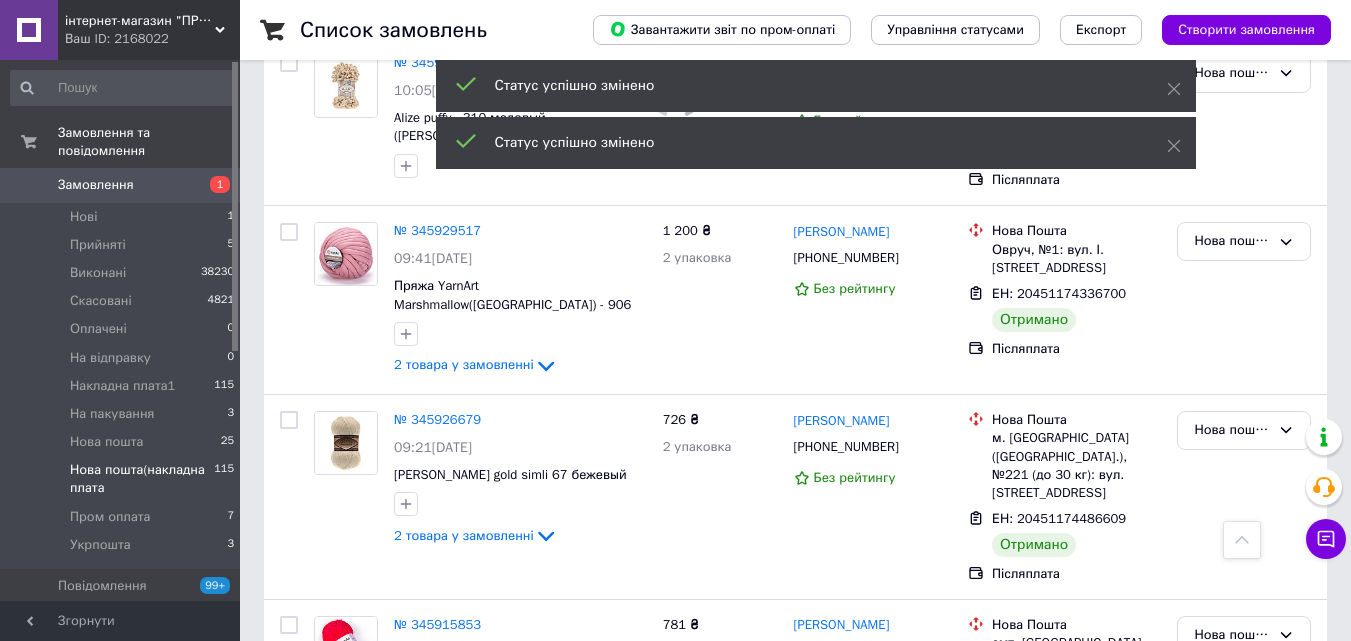 click on "Виконано" at bounding box center [1244, 1141] 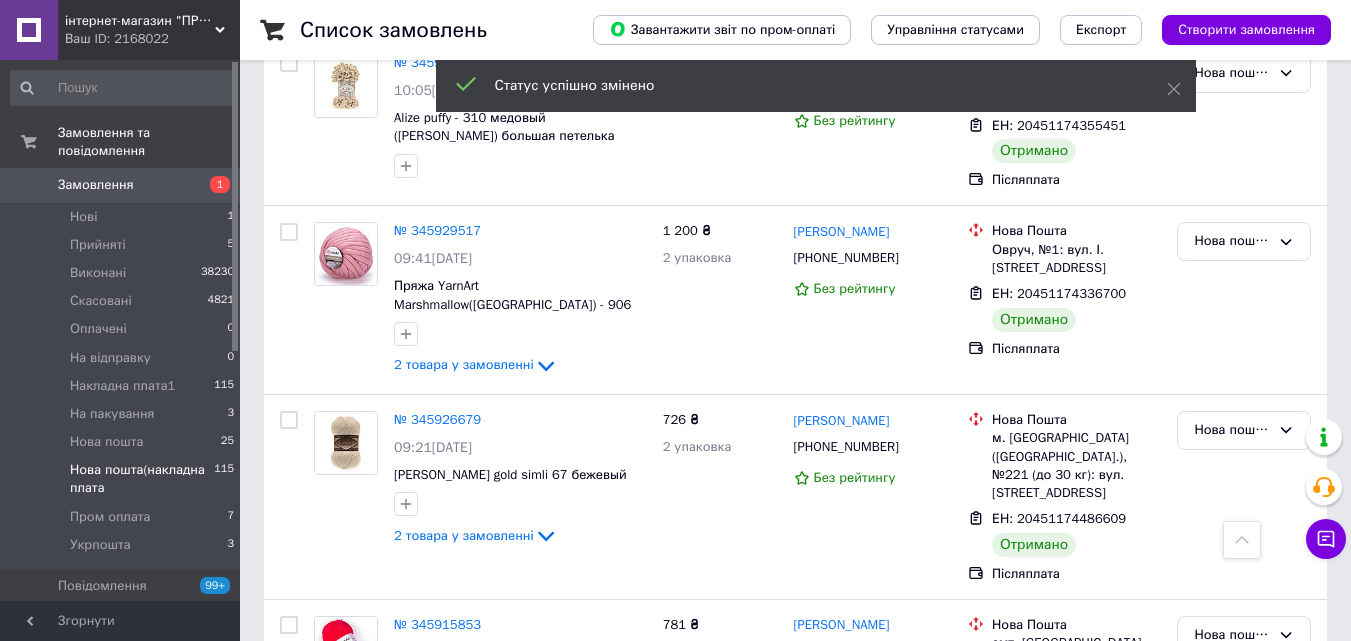 scroll, scrollTop: 15556, scrollLeft: 0, axis: vertical 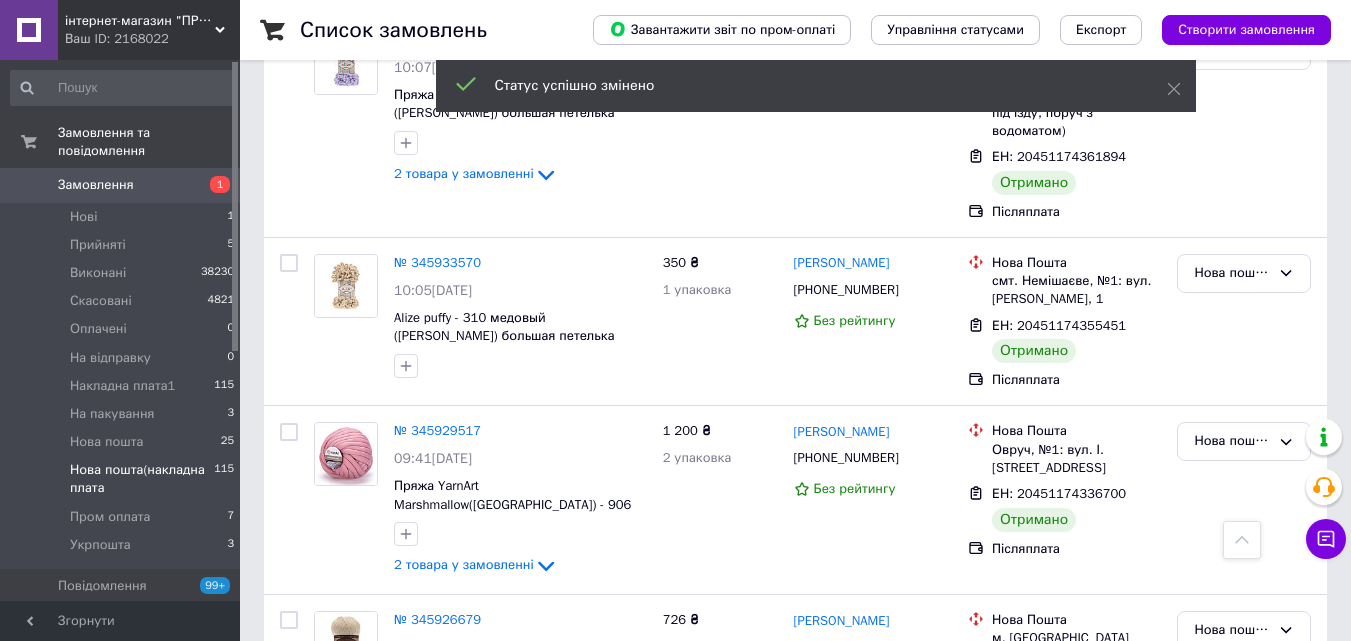 click on "Нова пошта(накладна плата" at bounding box center [1232, 1076] 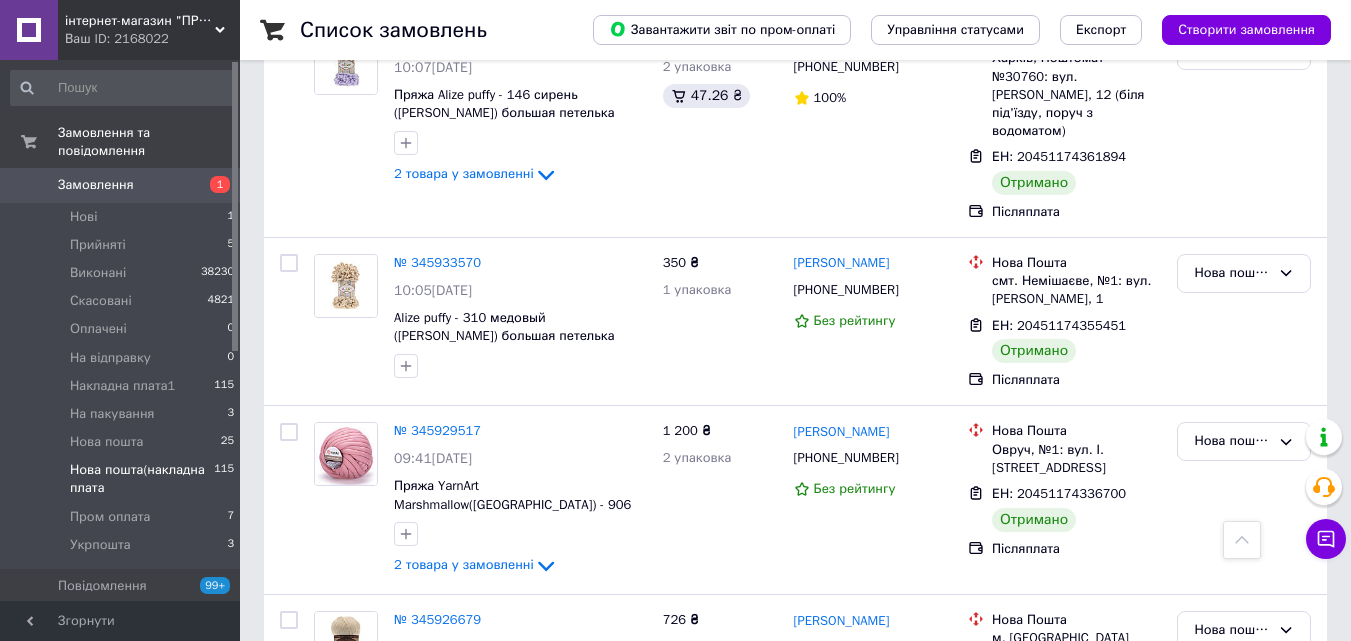click on "Виконано" at bounding box center [1244, 1154] 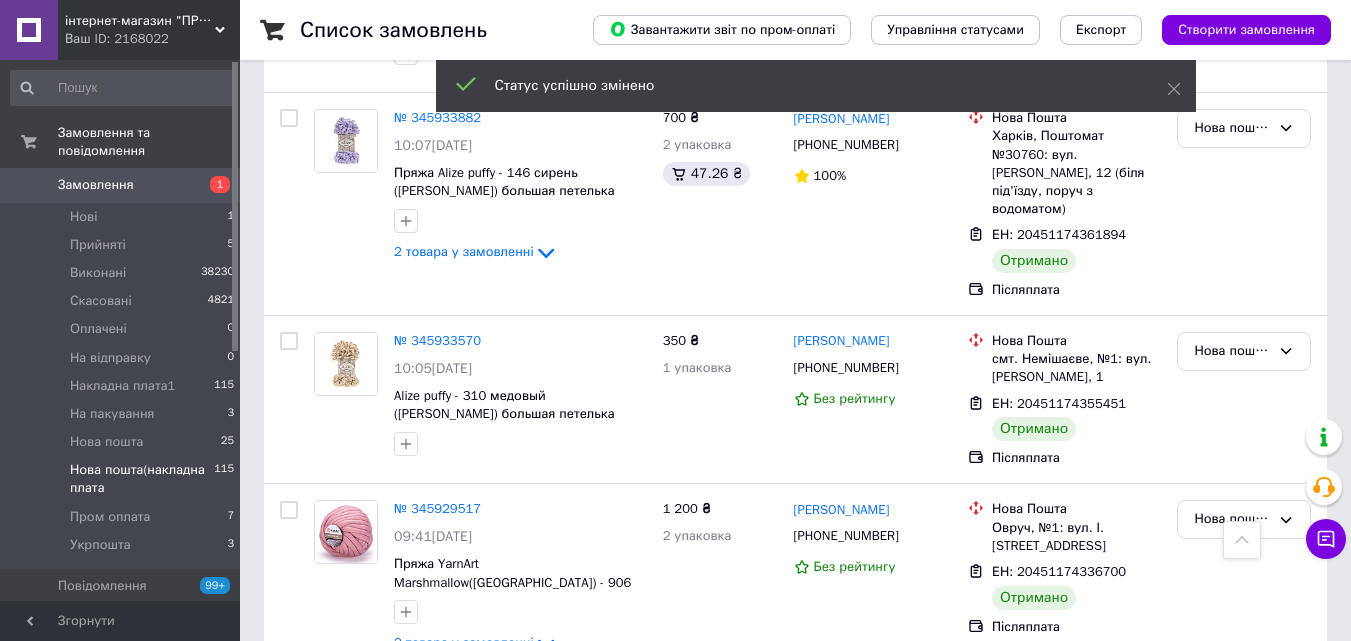 scroll, scrollTop: 15456, scrollLeft: 0, axis: vertical 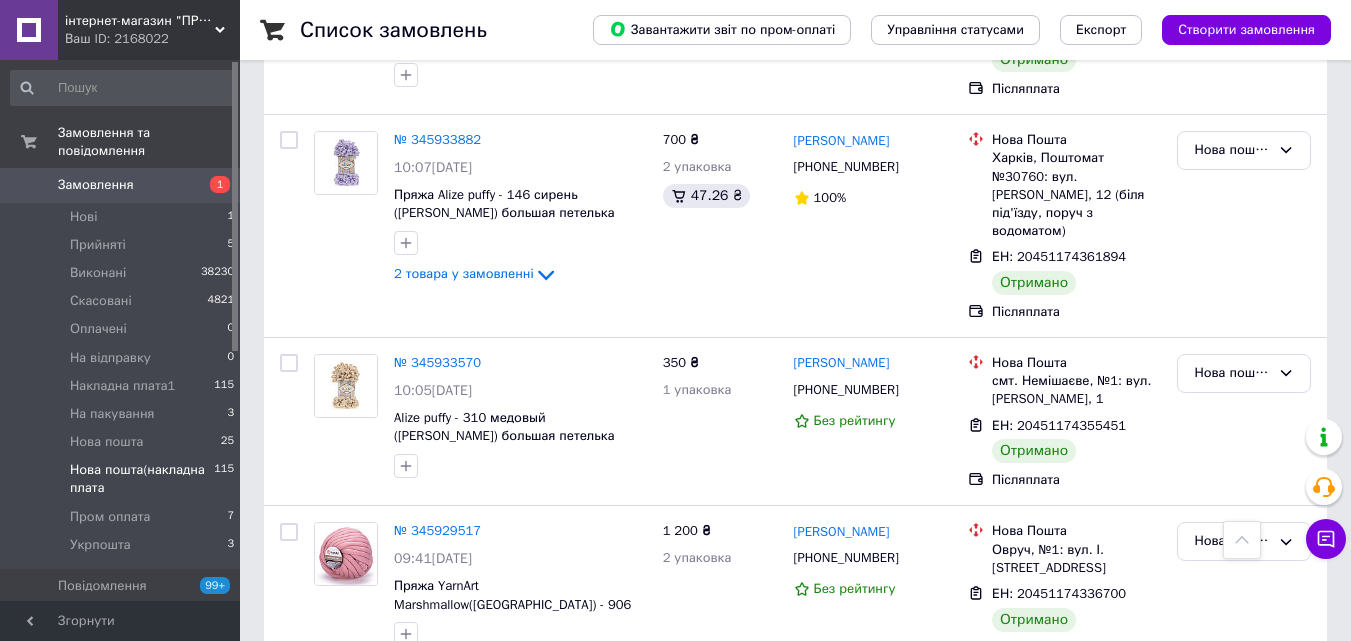 click on "Нова пошта(накладна плата" at bounding box center (1232, 1176) 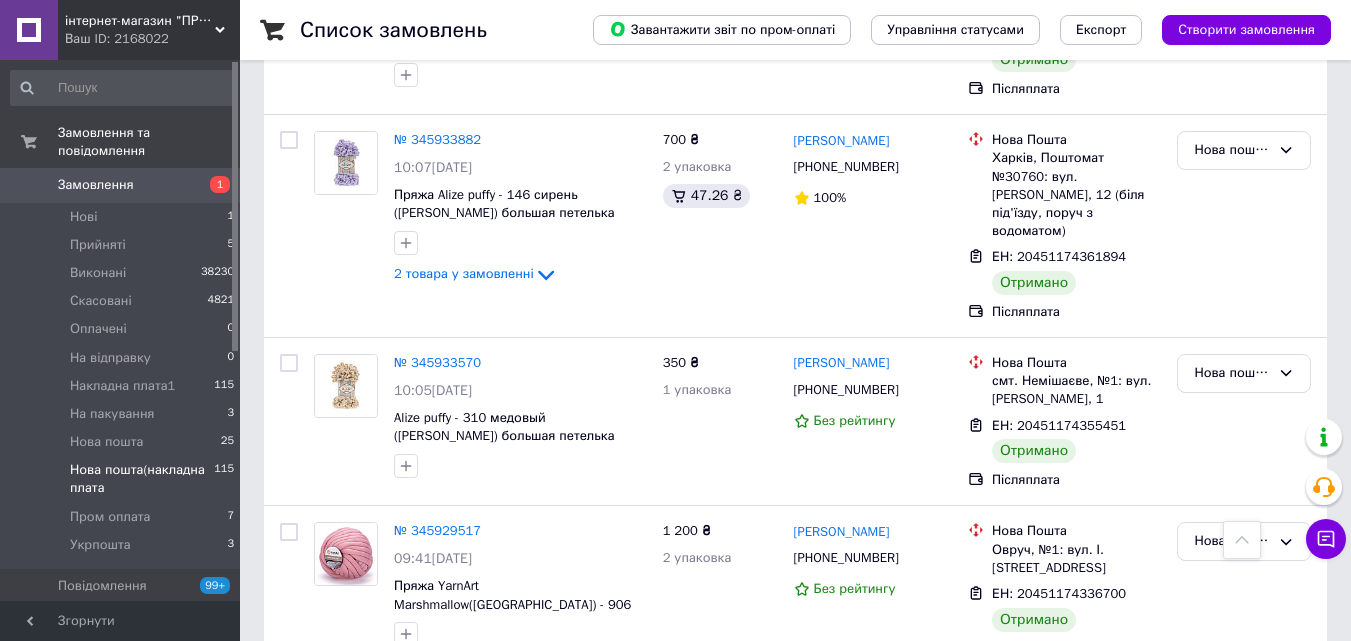 click on "Нова пошта(накладна плата" at bounding box center [1232, 935] 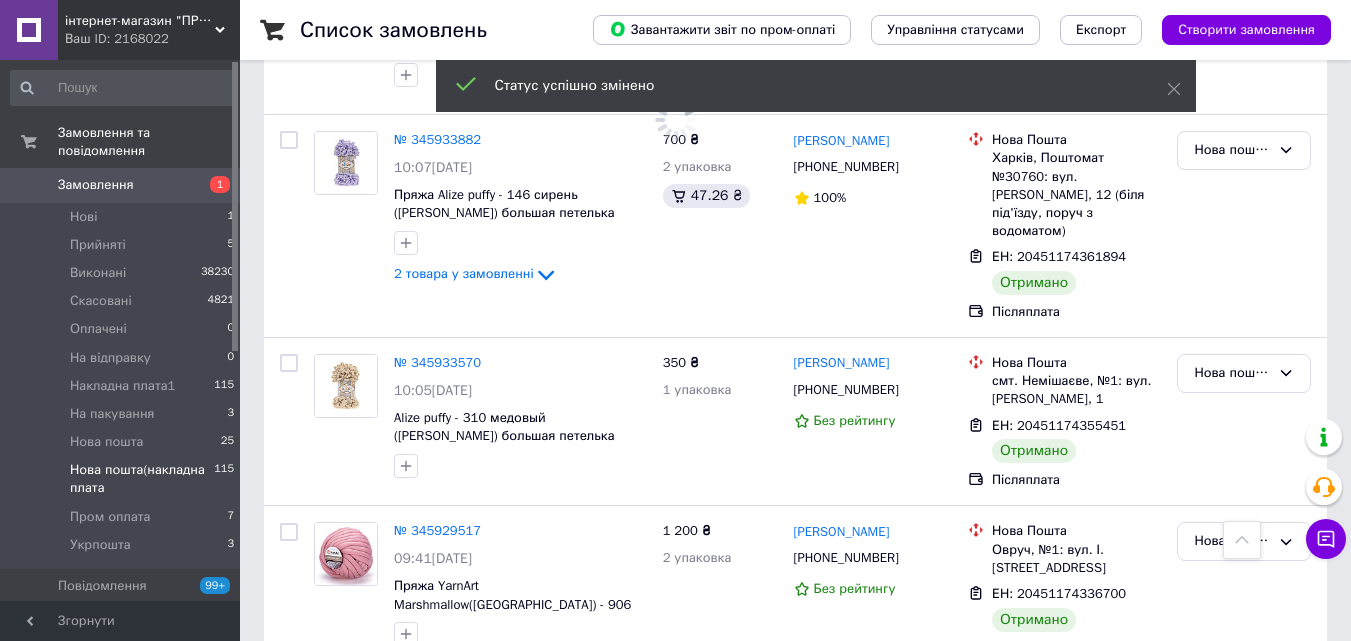 scroll, scrollTop: 15156, scrollLeft: 0, axis: vertical 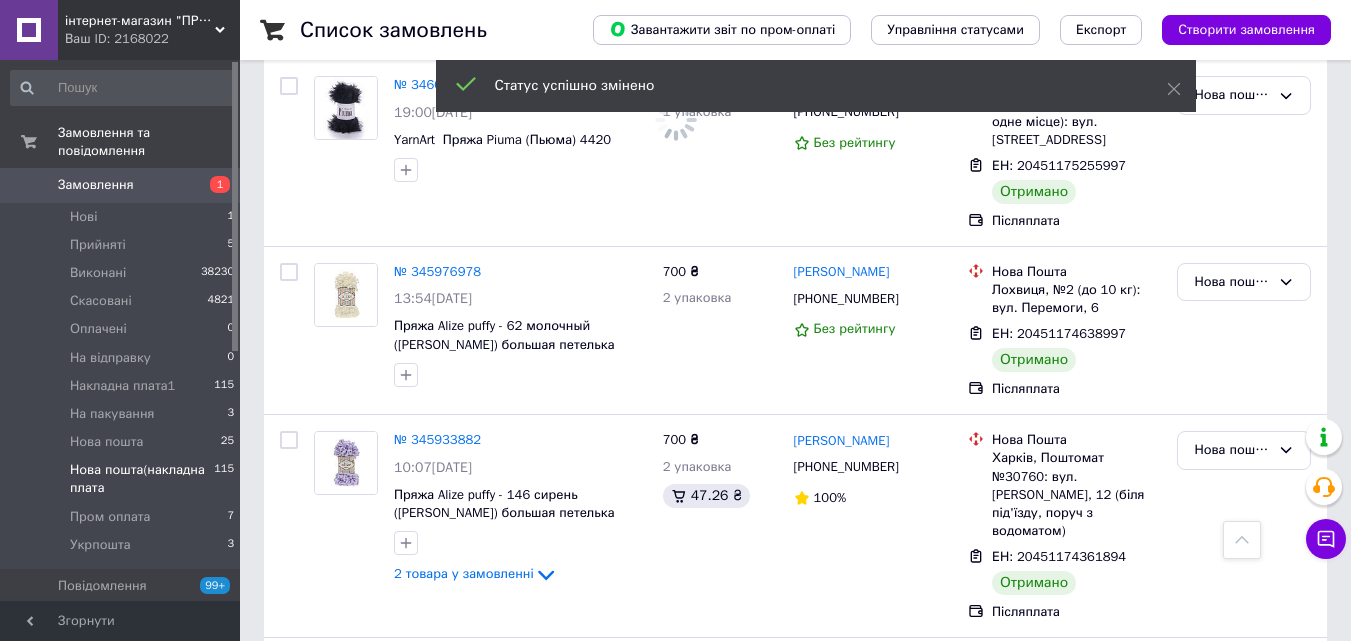 click on "Нова пошта(накладна плата" at bounding box center (1232, 1030) 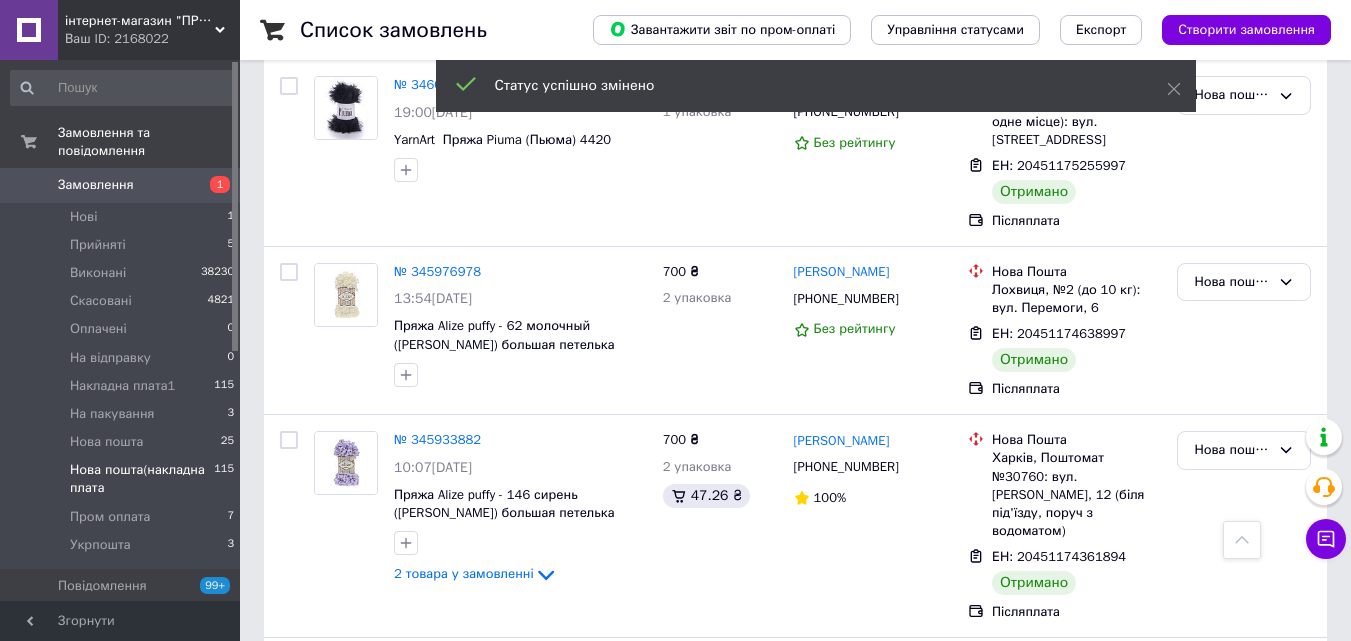 click on "Виконано" at bounding box center (1244, 1108) 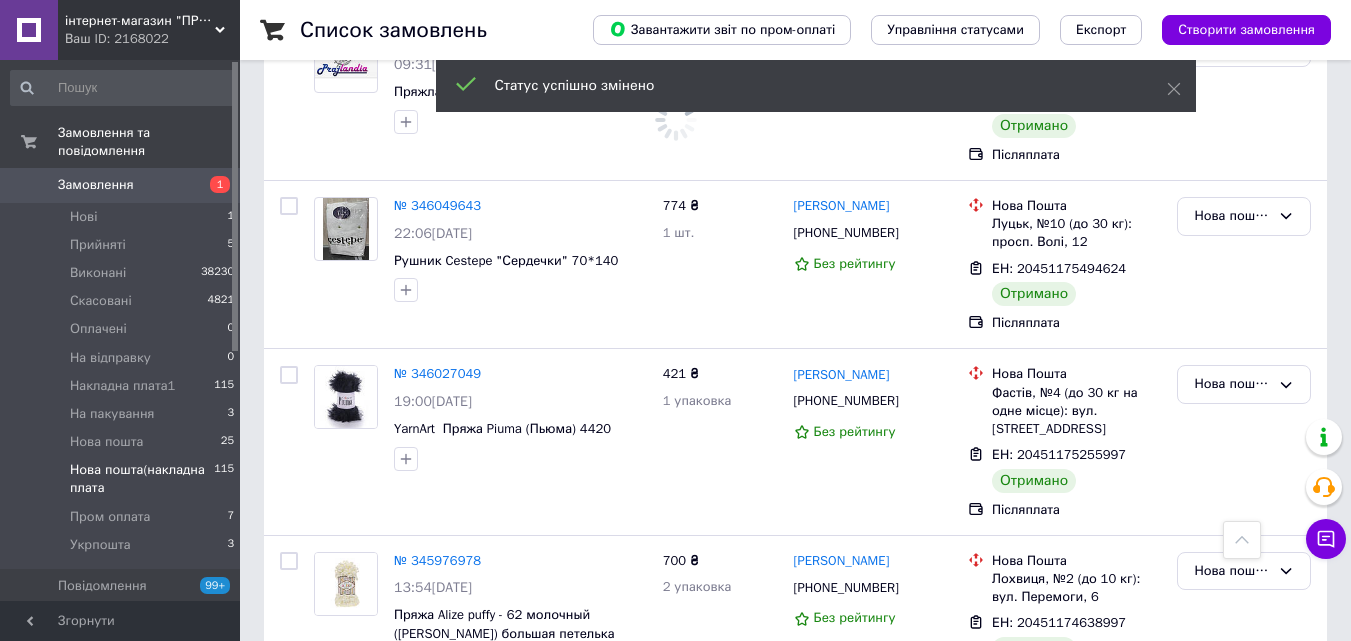 scroll, scrollTop: 14856, scrollLeft: 0, axis: vertical 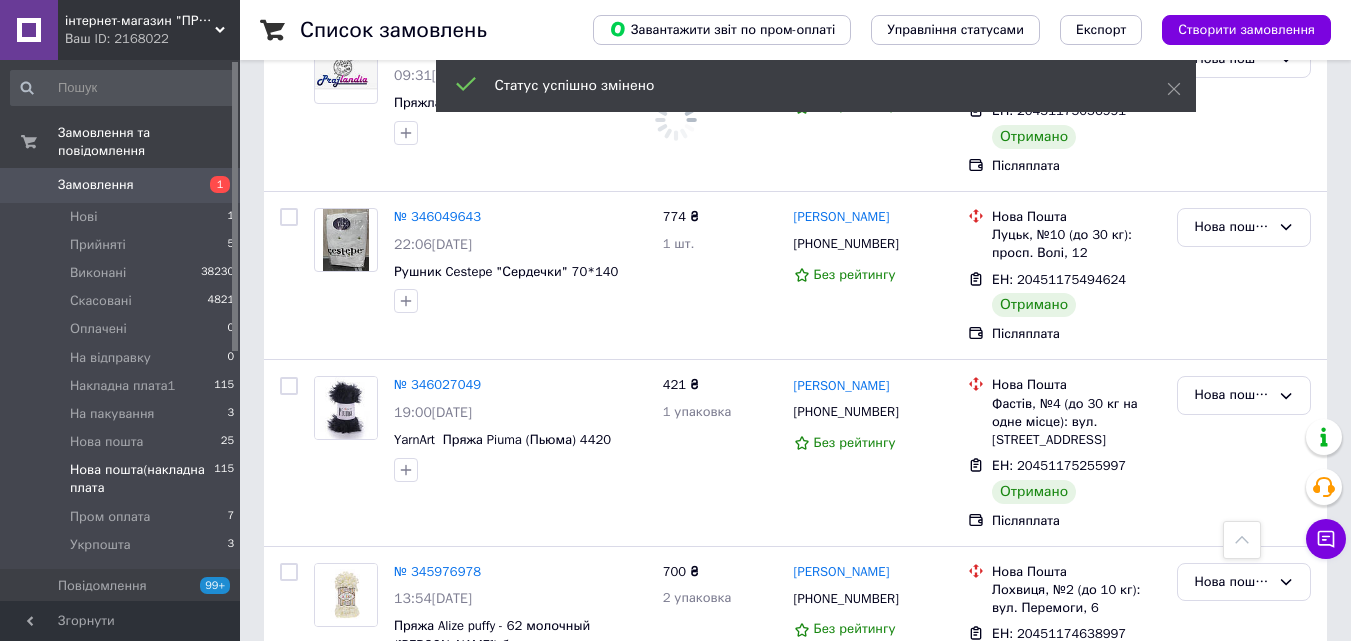 click on "Нова пошта(накладна плата" at bounding box center [1232, 1141] 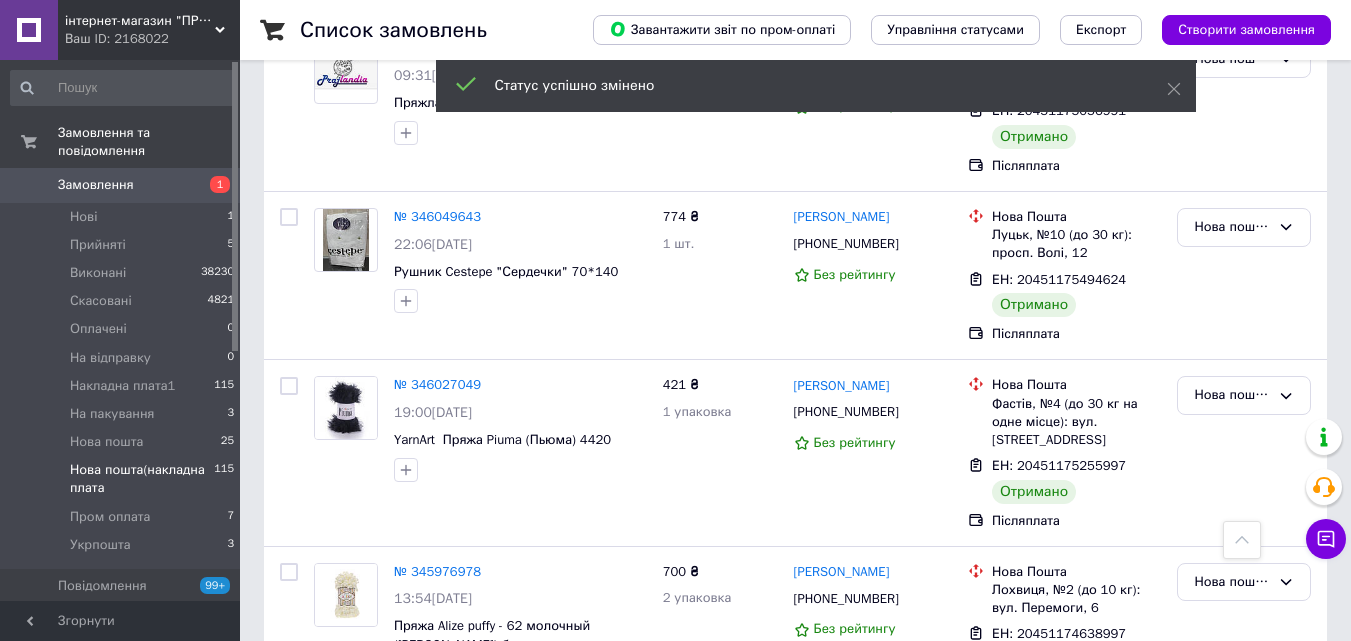 click on "Виконано" at bounding box center [1244, 1220] 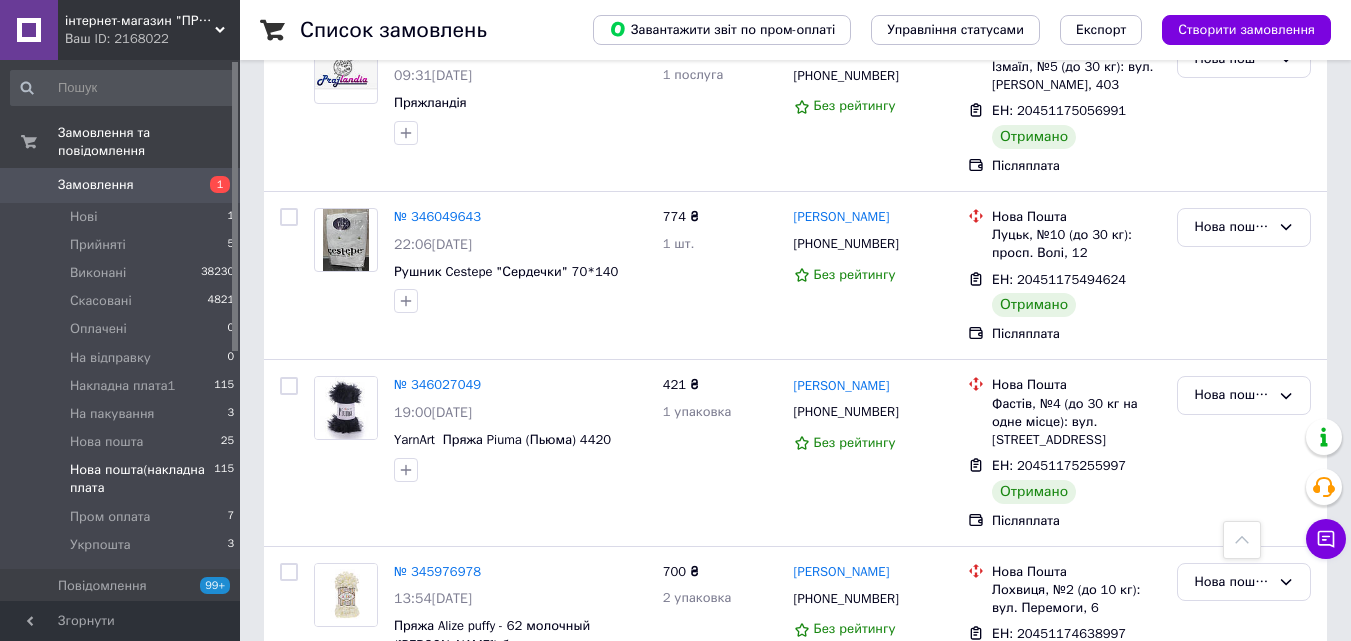 click on "Нова пошта(накладна плата" at bounding box center [1232, 973] 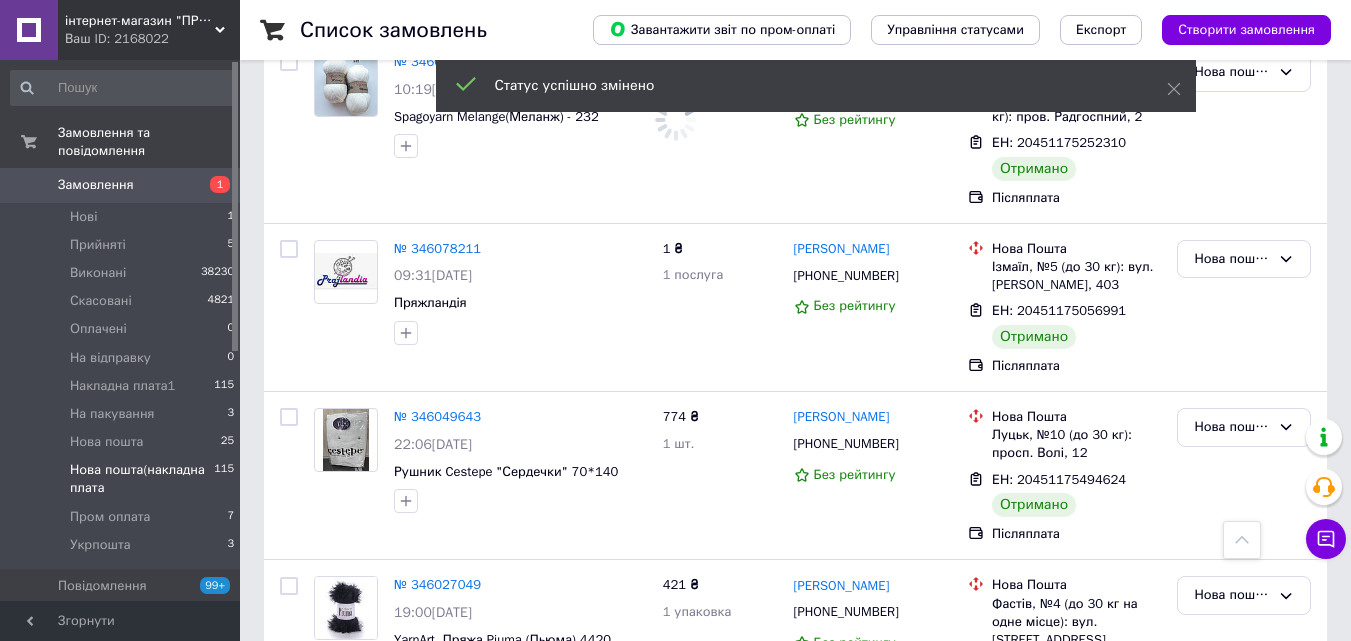 scroll, scrollTop: 14556, scrollLeft: 0, axis: vertical 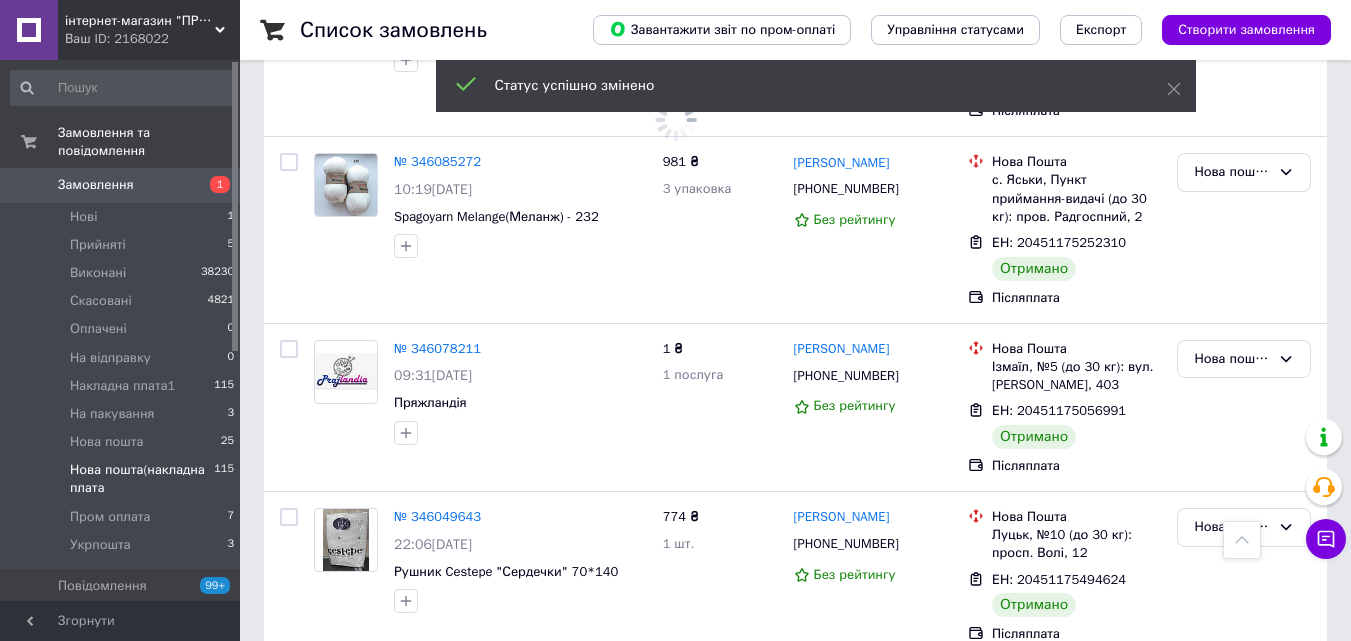 click 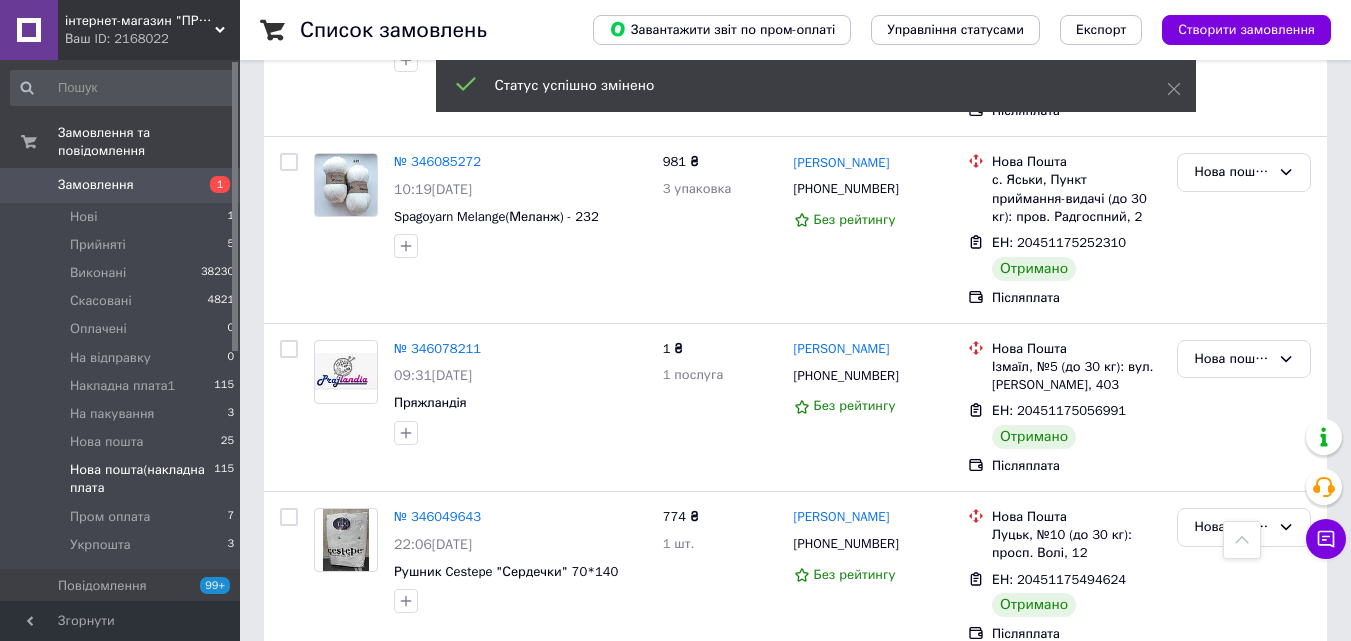 click on "Виконано" at bounding box center [1244, 1128] 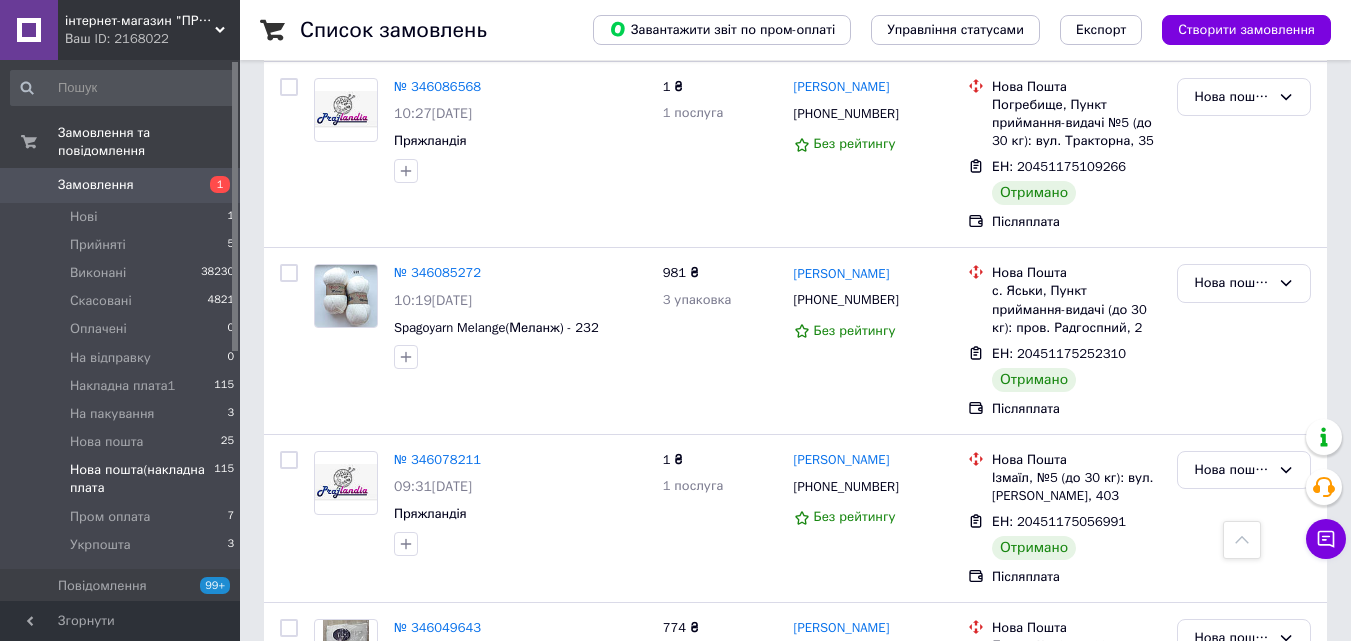 scroll, scrollTop: 14356, scrollLeft: 0, axis: vertical 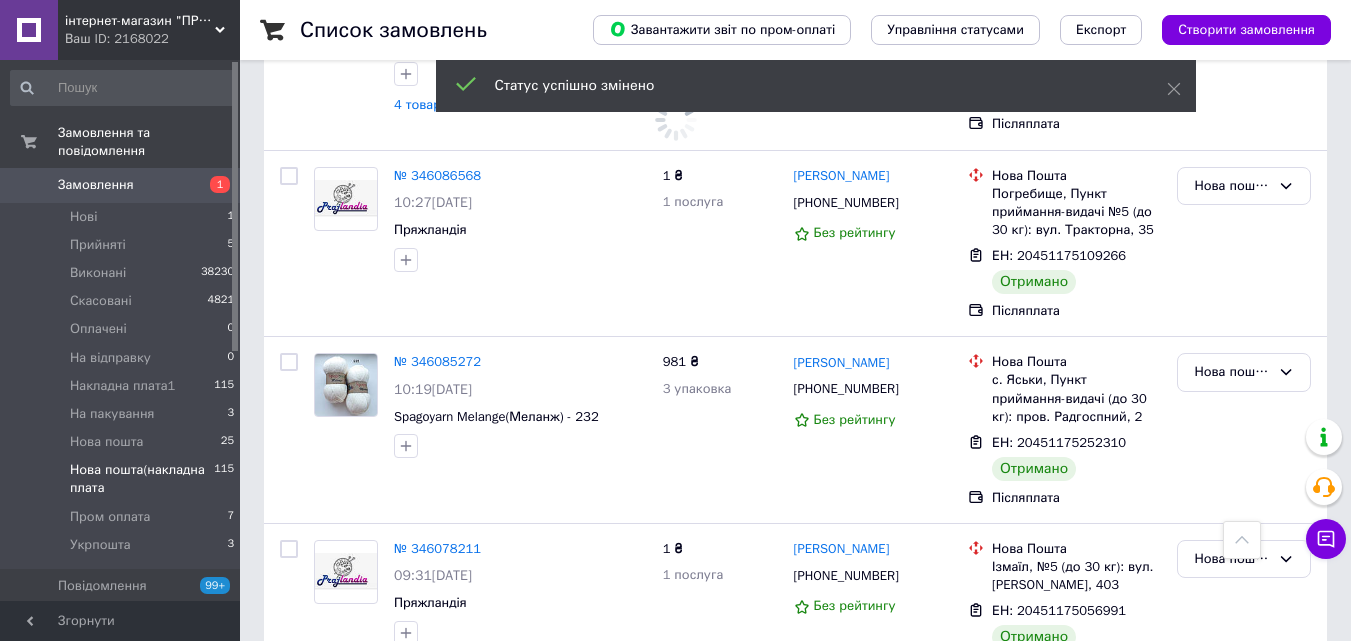 click on "Нова пошта(накладна плата" at bounding box center (1232, 1082) 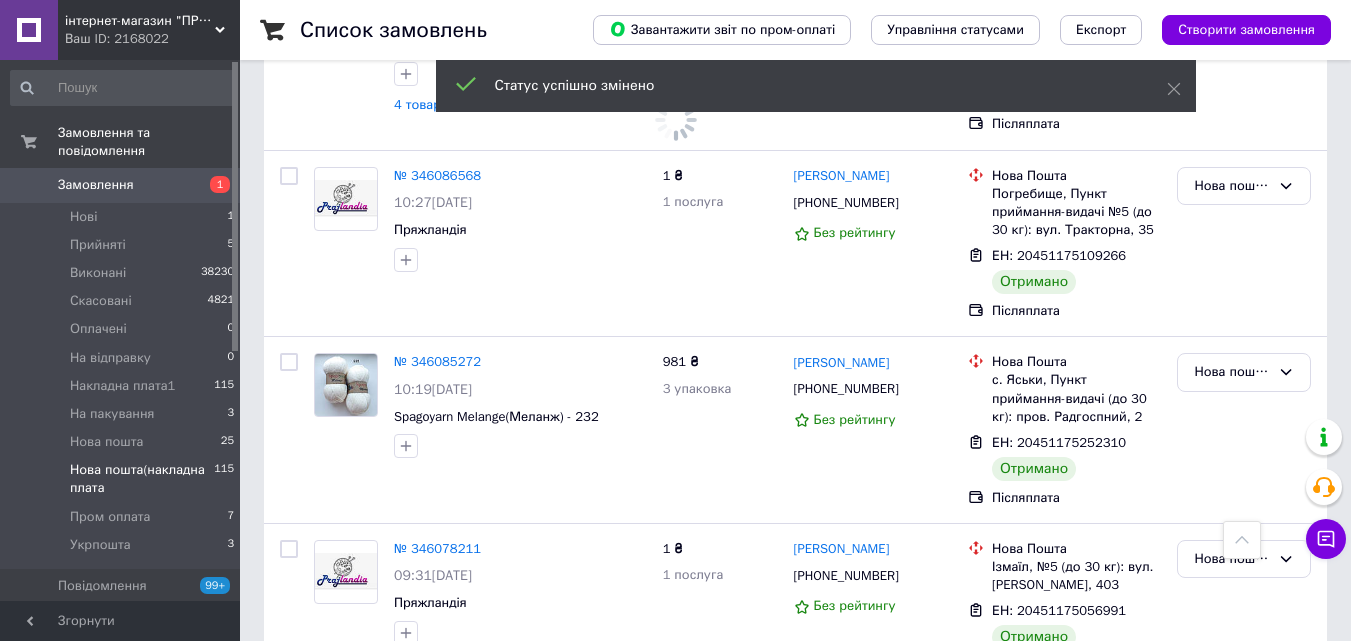 click on "Виконано" at bounding box center [1244, 1160] 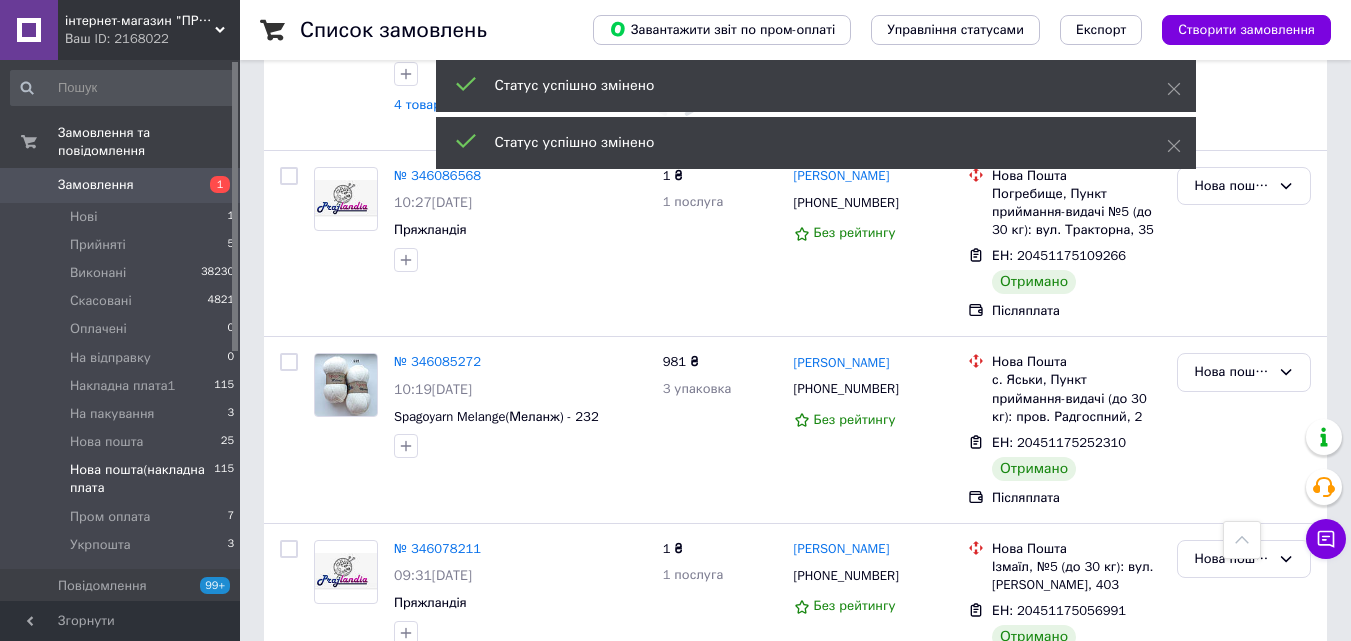 scroll, scrollTop: 14256, scrollLeft: 0, axis: vertical 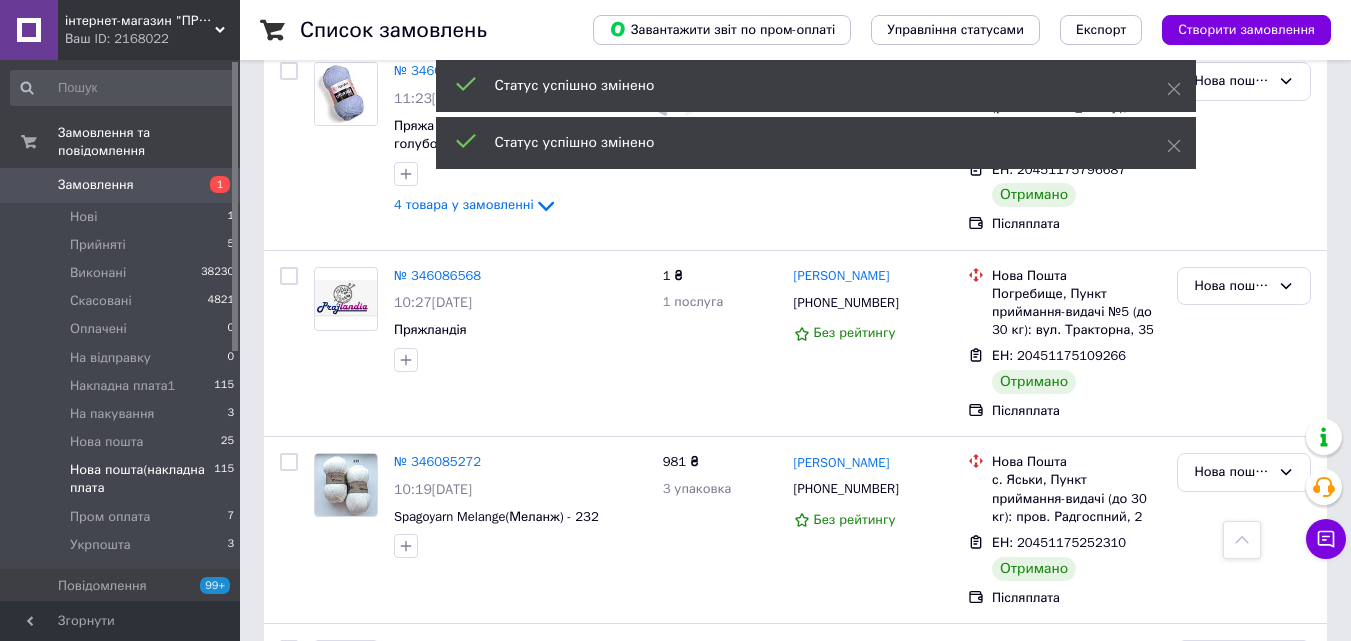 click on "Нова пошта(накладна плата" at bounding box center [1232, 995] 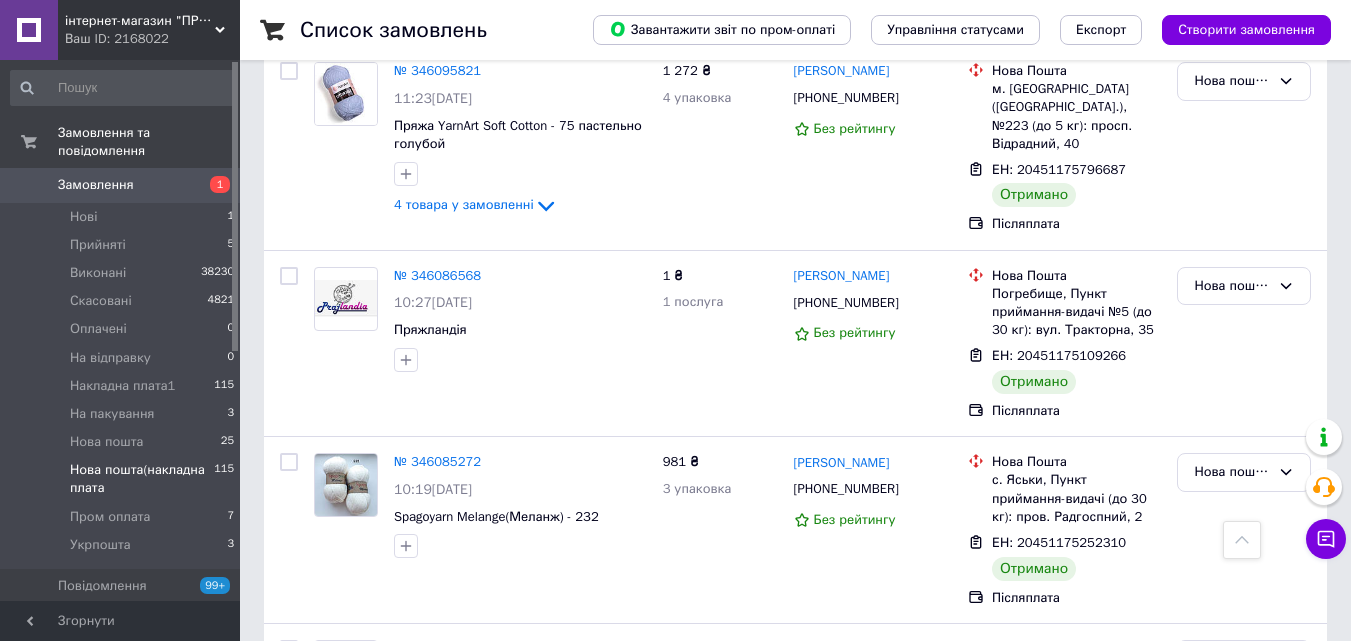 click on "Виконано" at bounding box center (1244, 1074) 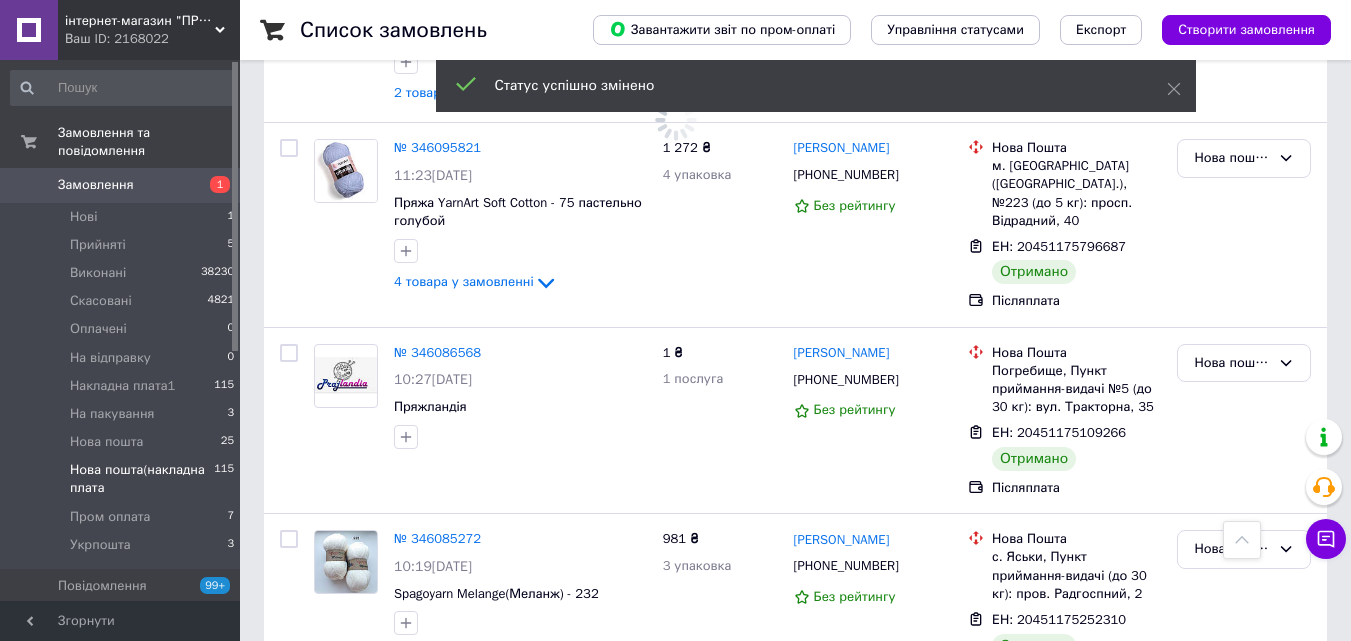 scroll, scrollTop: 14156, scrollLeft: 0, axis: vertical 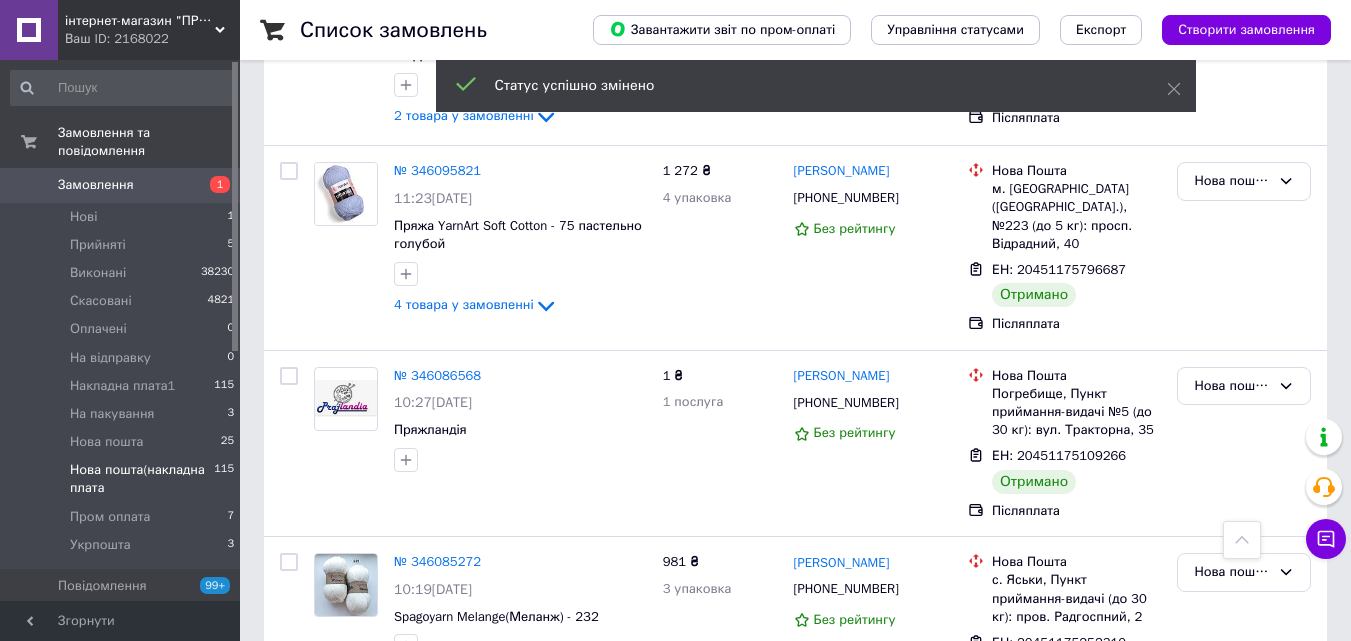 click on "Нова пошта(накладна плата" at bounding box center [1232, 927] 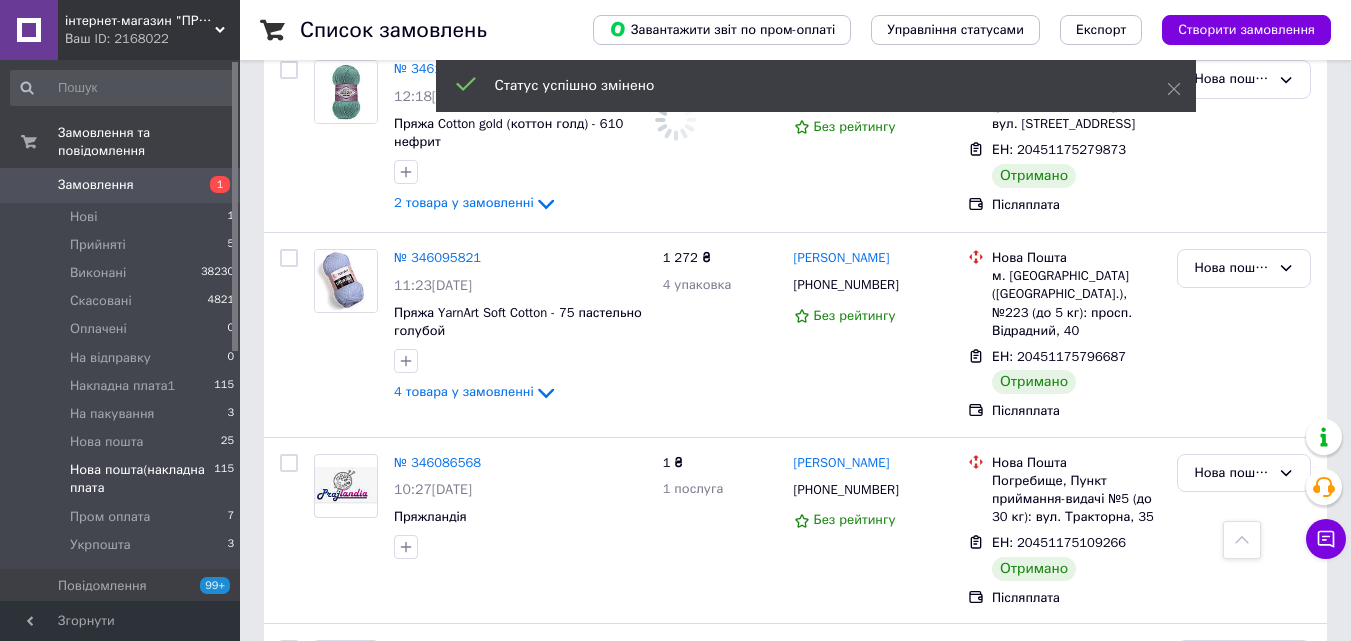 scroll, scrollTop: 14056, scrollLeft: 0, axis: vertical 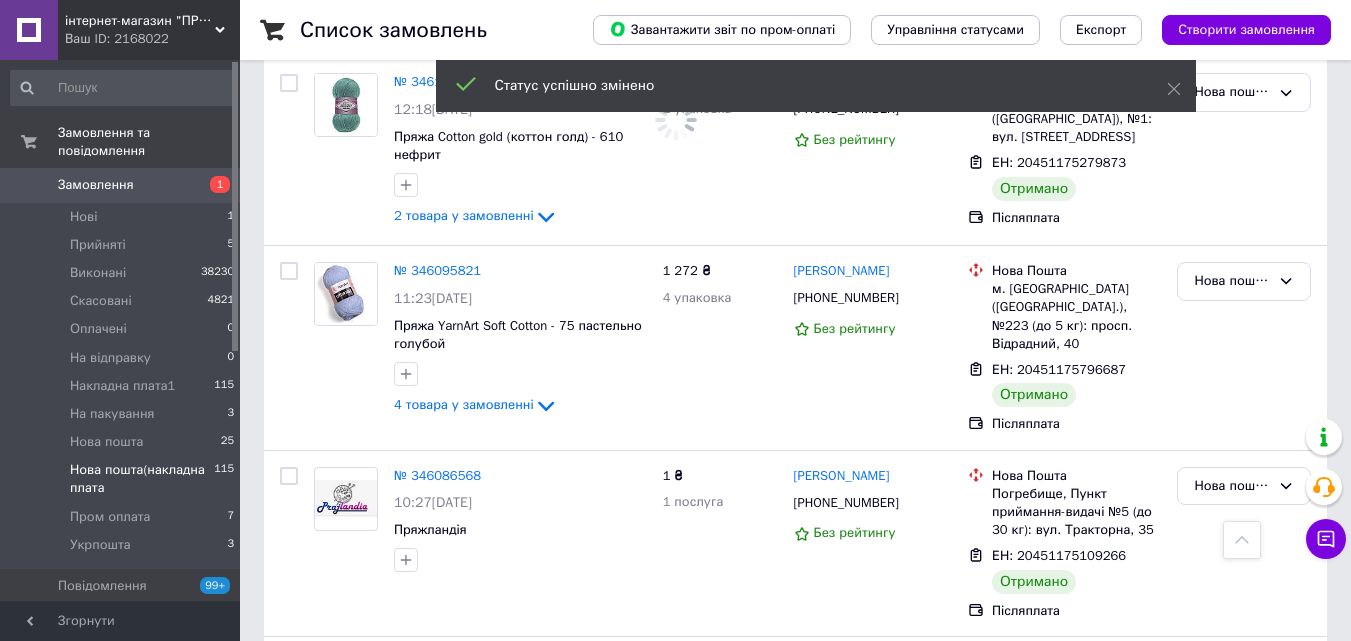 click on "Нова пошта(накладна плата" at bounding box center [1232, 859] 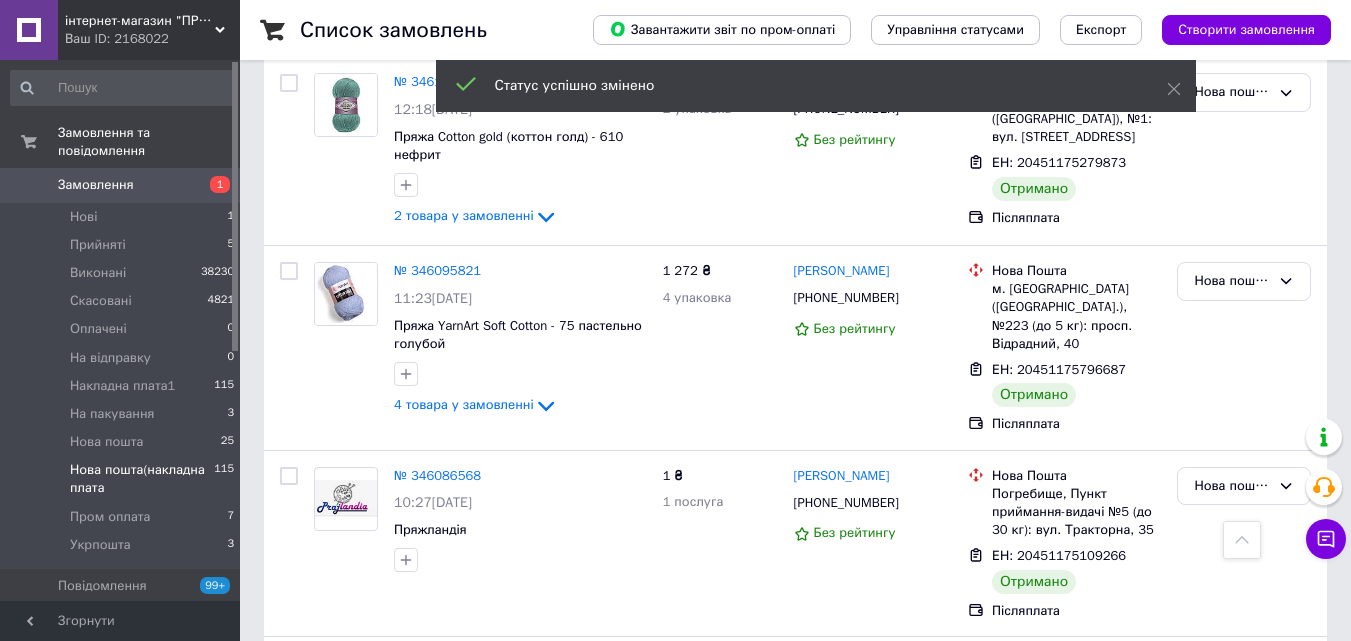 click on "Виконано" at bounding box center (1244, 937) 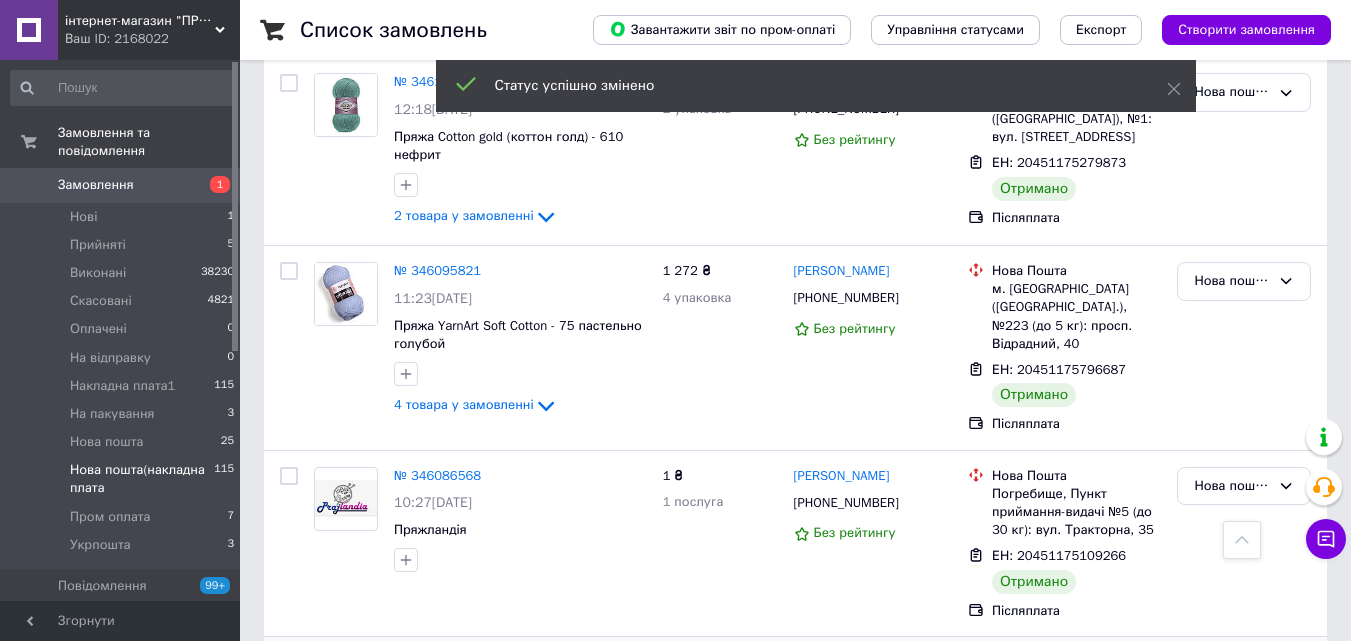 scroll, scrollTop: 13856, scrollLeft: 0, axis: vertical 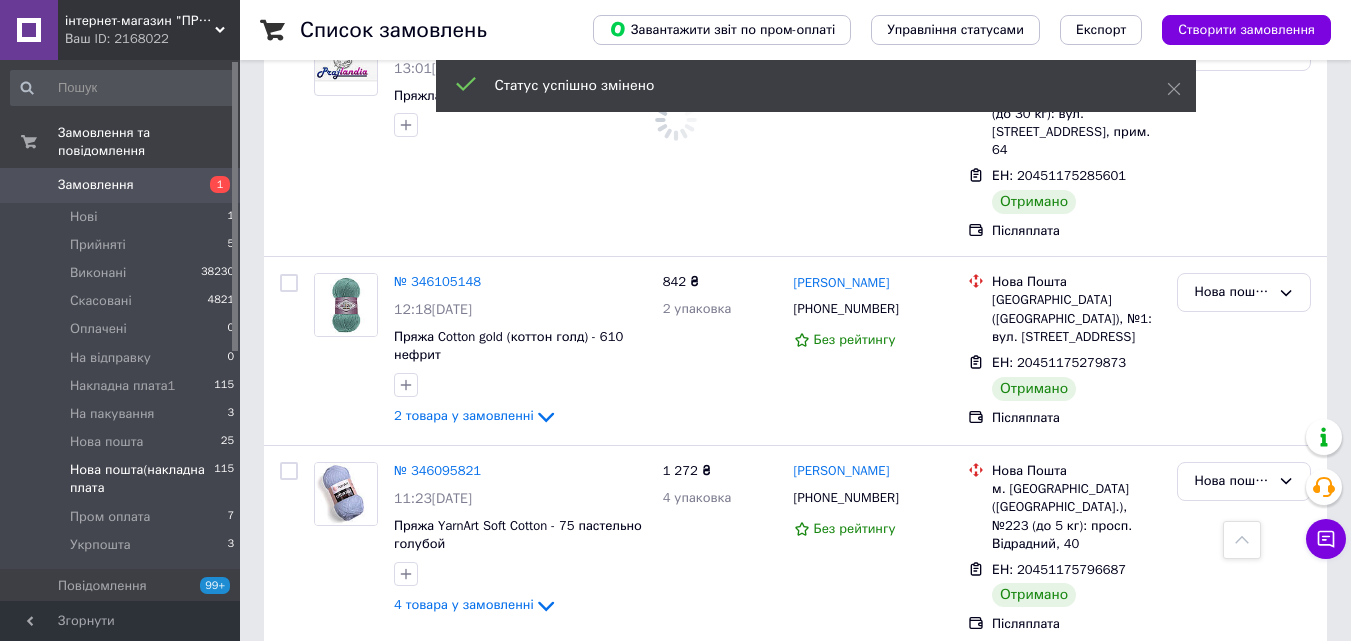 click on "Нова пошта(накладна плата" at bounding box center (1232, 872) 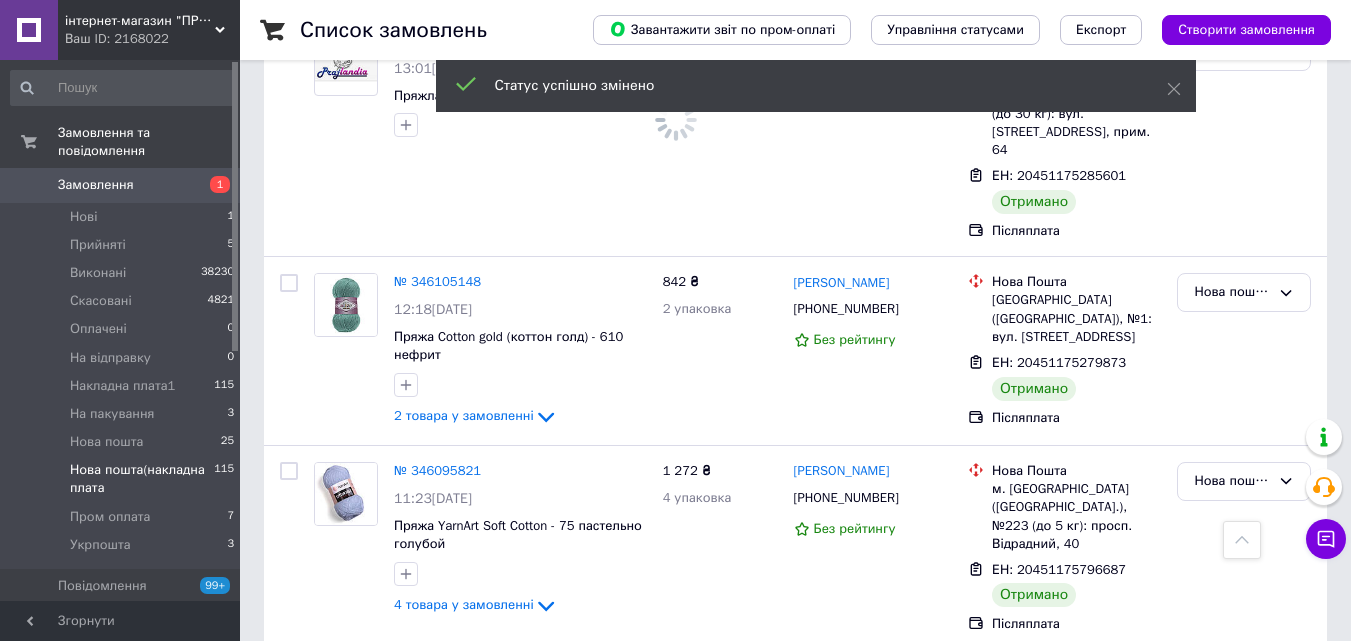 click on "Виконано" at bounding box center (1244, 950) 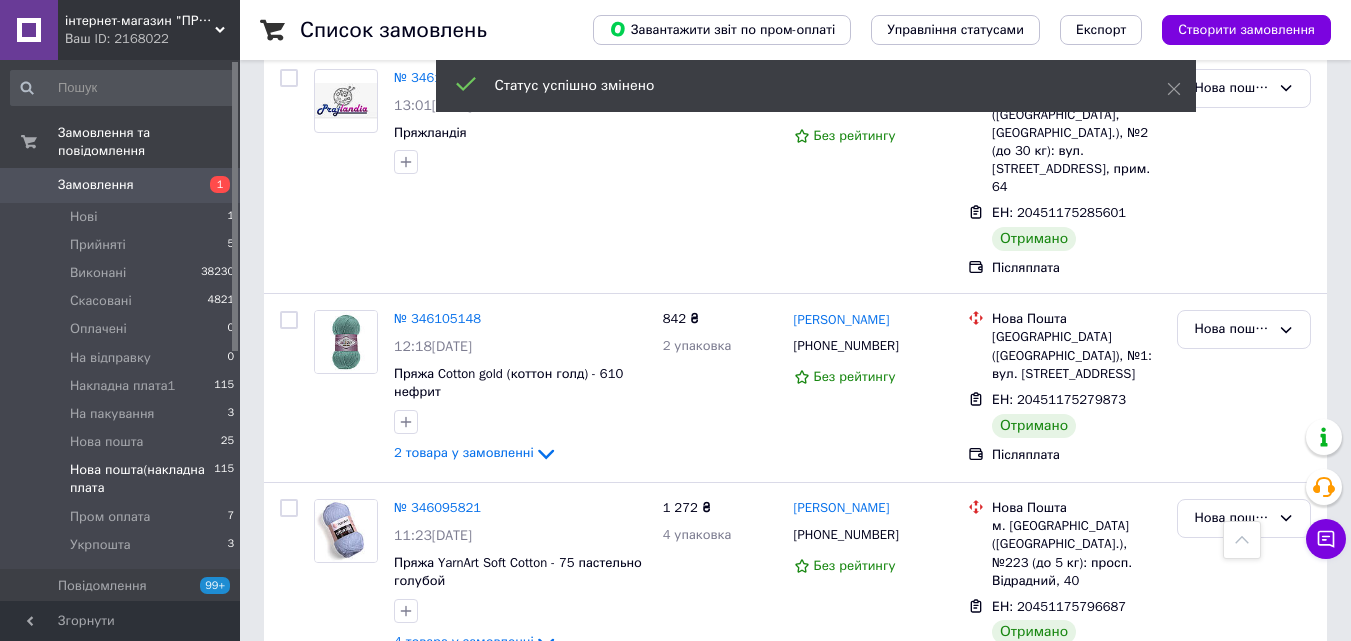 scroll, scrollTop: 13656, scrollLeft: 0, axis: vertical 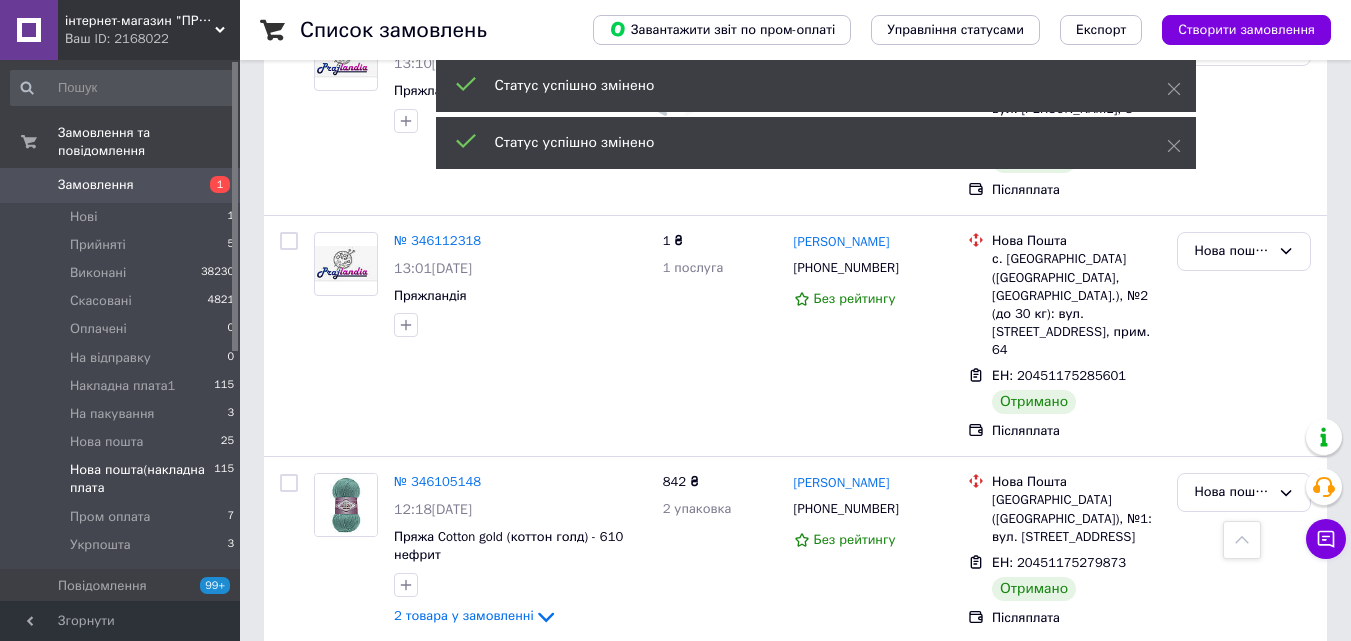 click on "Нова пошта(накладна плата" at bounding box center [1232, 886] 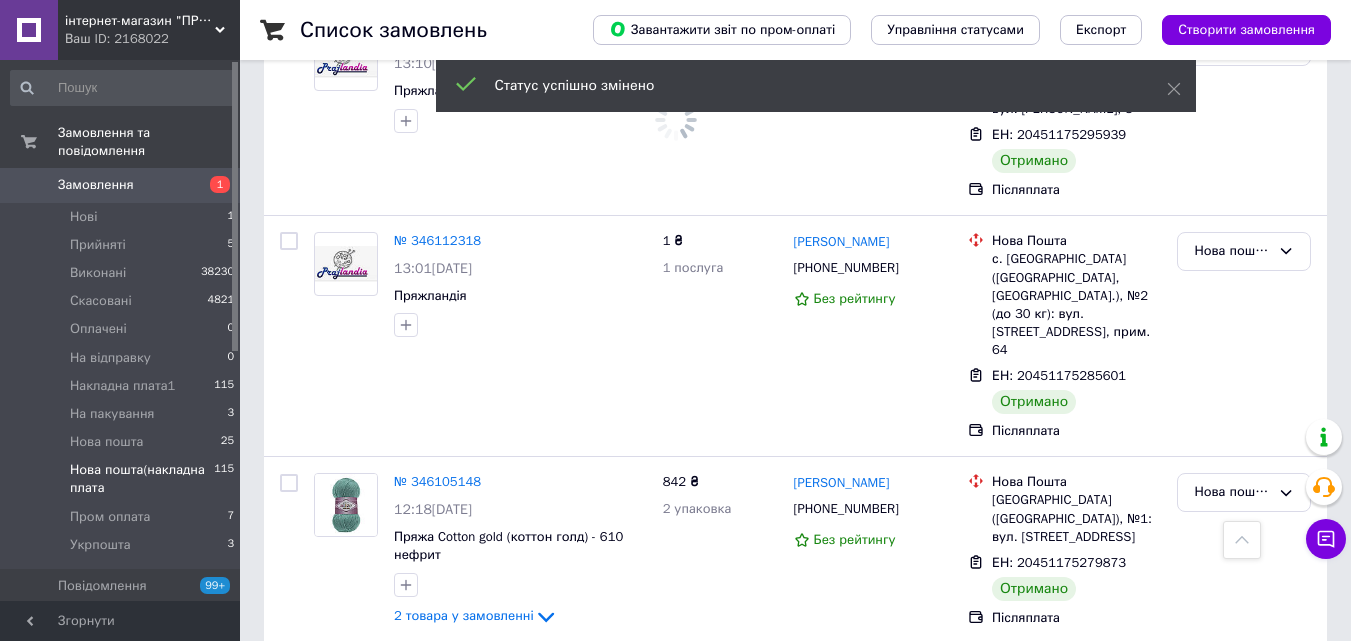 click on "Виконано" at bounding box center [1244, 964] 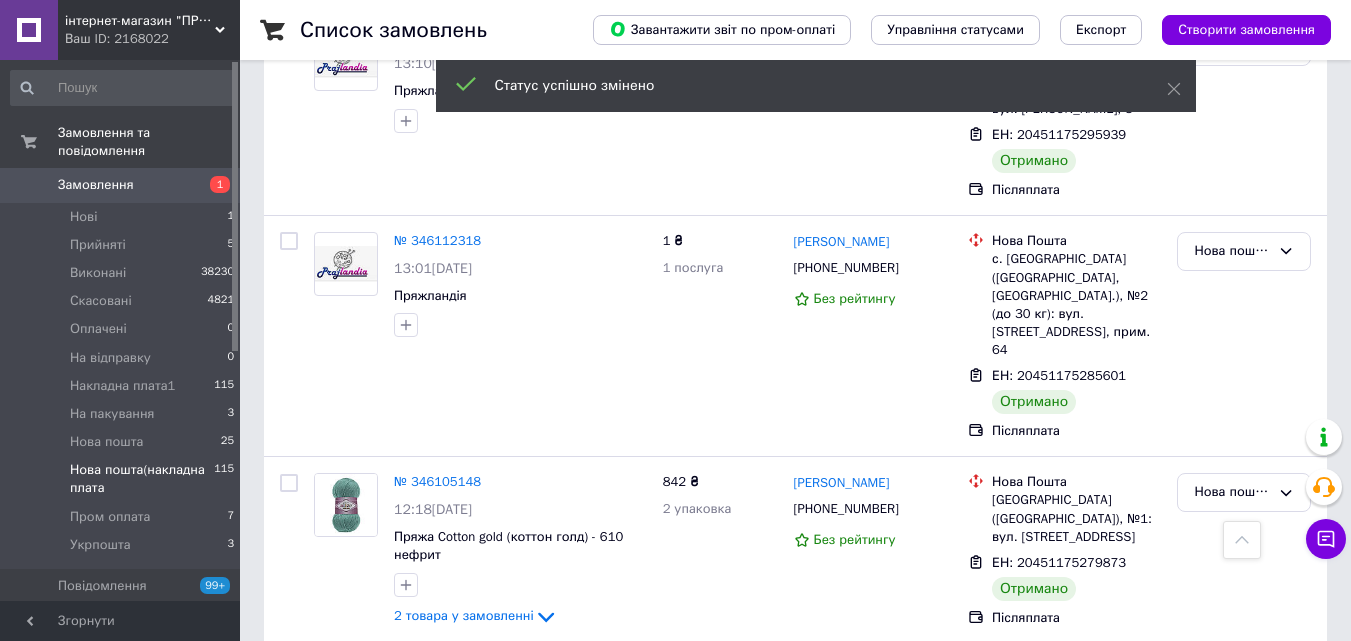 scroll, scrollTop: 13456, scrollLeft: 0, axis: vertical 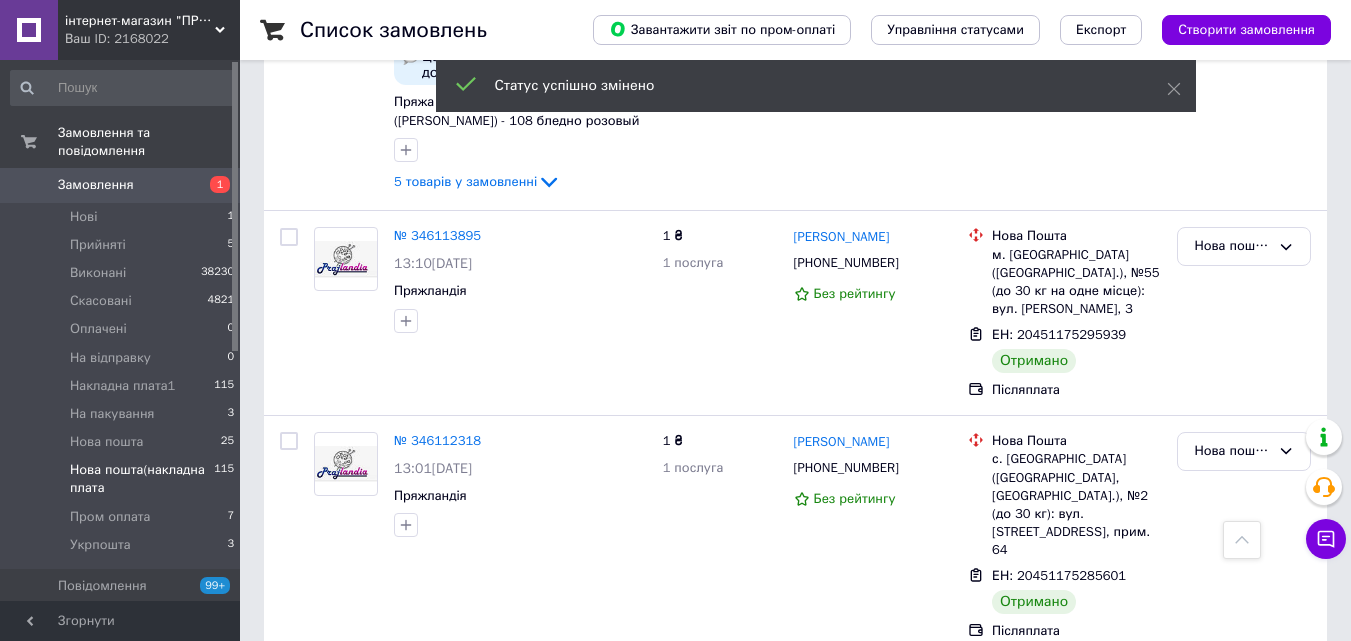 click on "Нова пошта(накладна плата" at bounding box center (1232, 881) 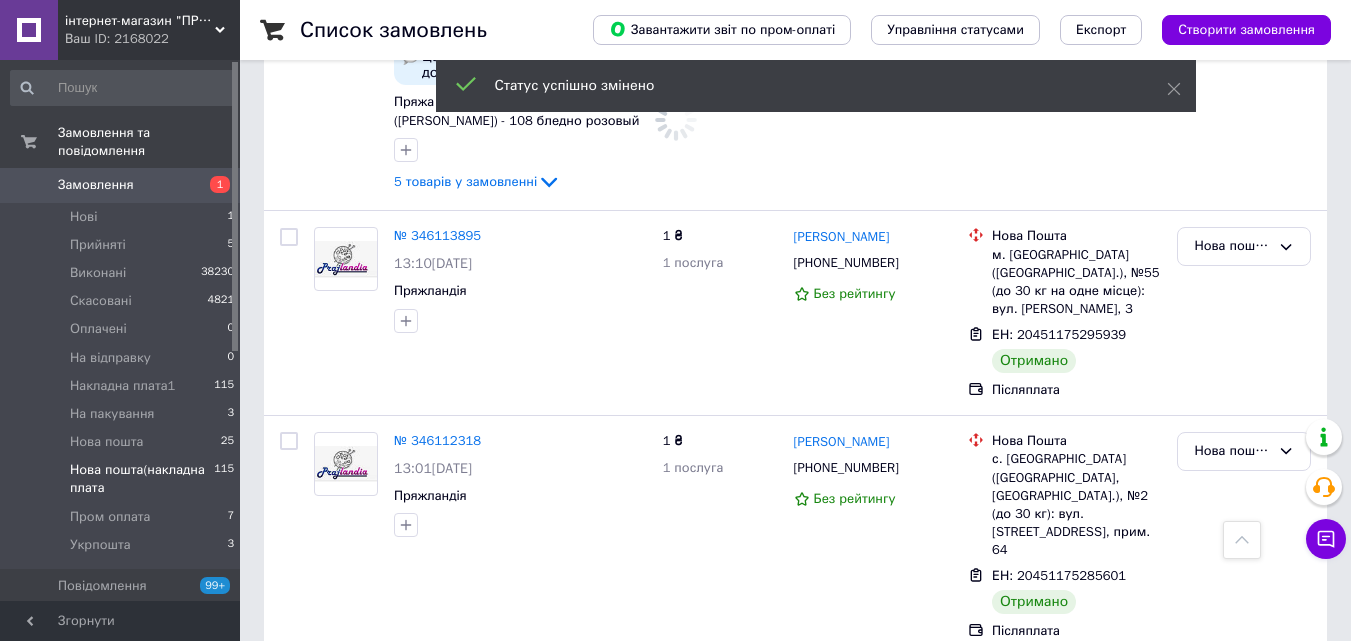 click on "Виконано" at bounding box center (1244, 959) 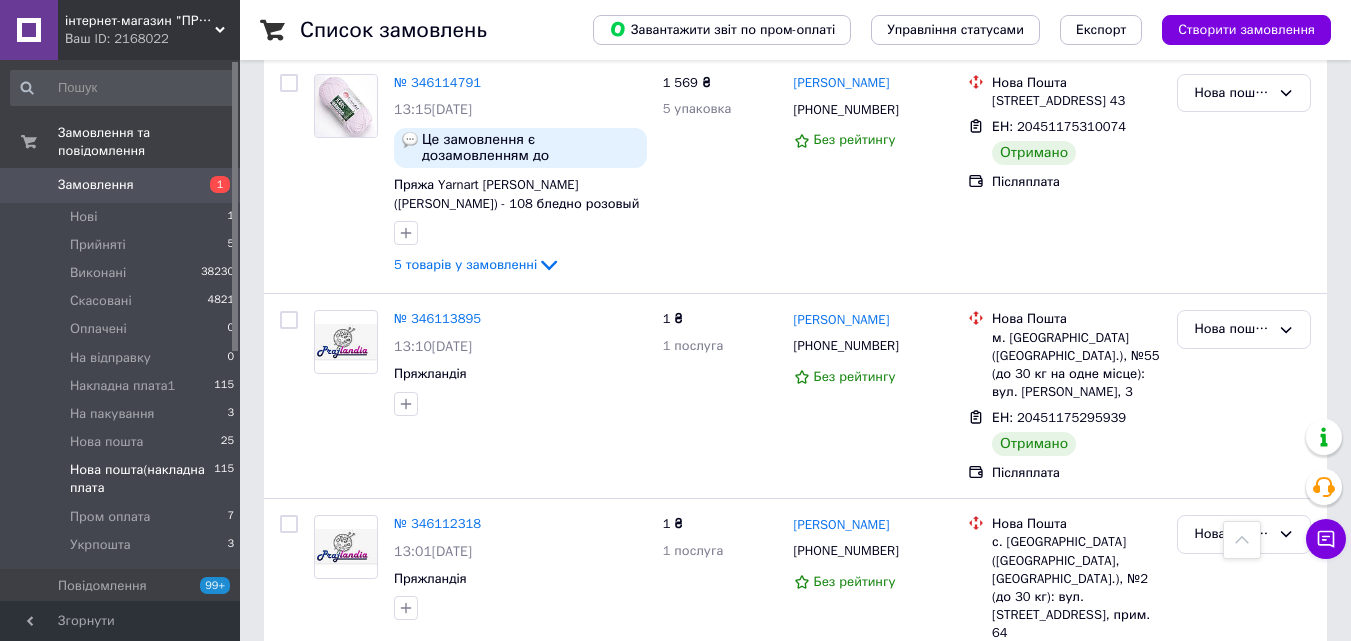 scroll, scrollTop: 13356, scrollLeft: 0, axis: vertical 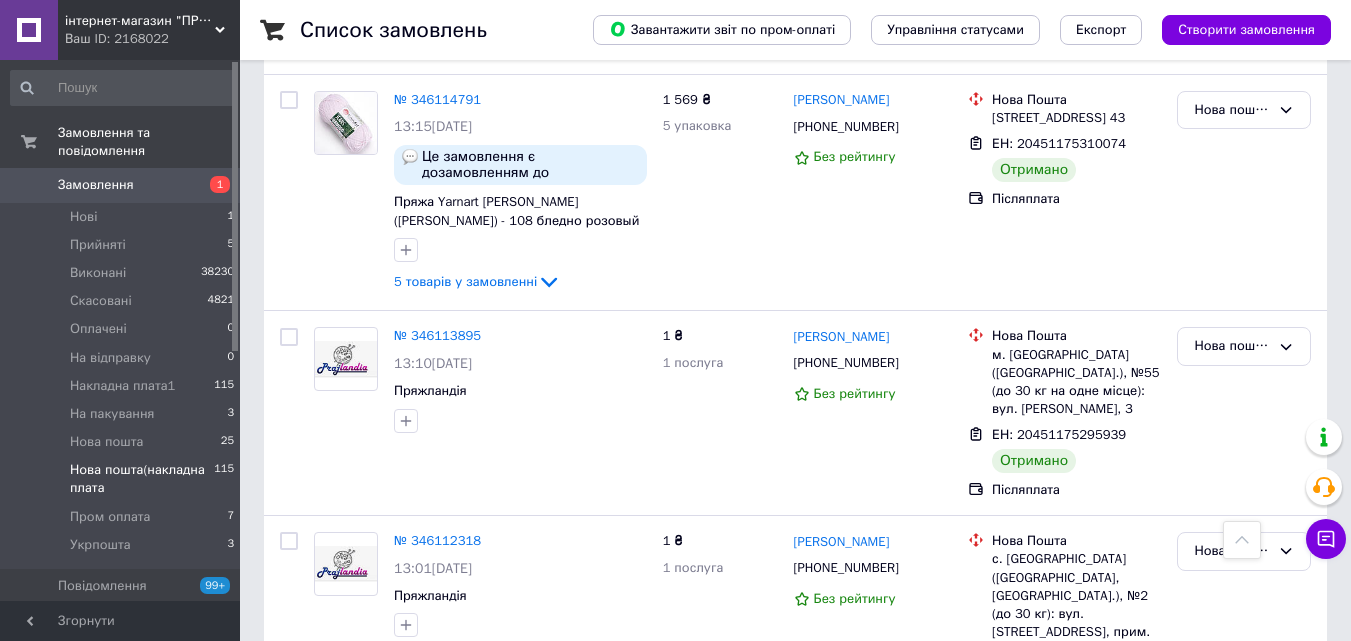 click on "Нова пошта(накладна плата" at bounding box center [1232, 981] 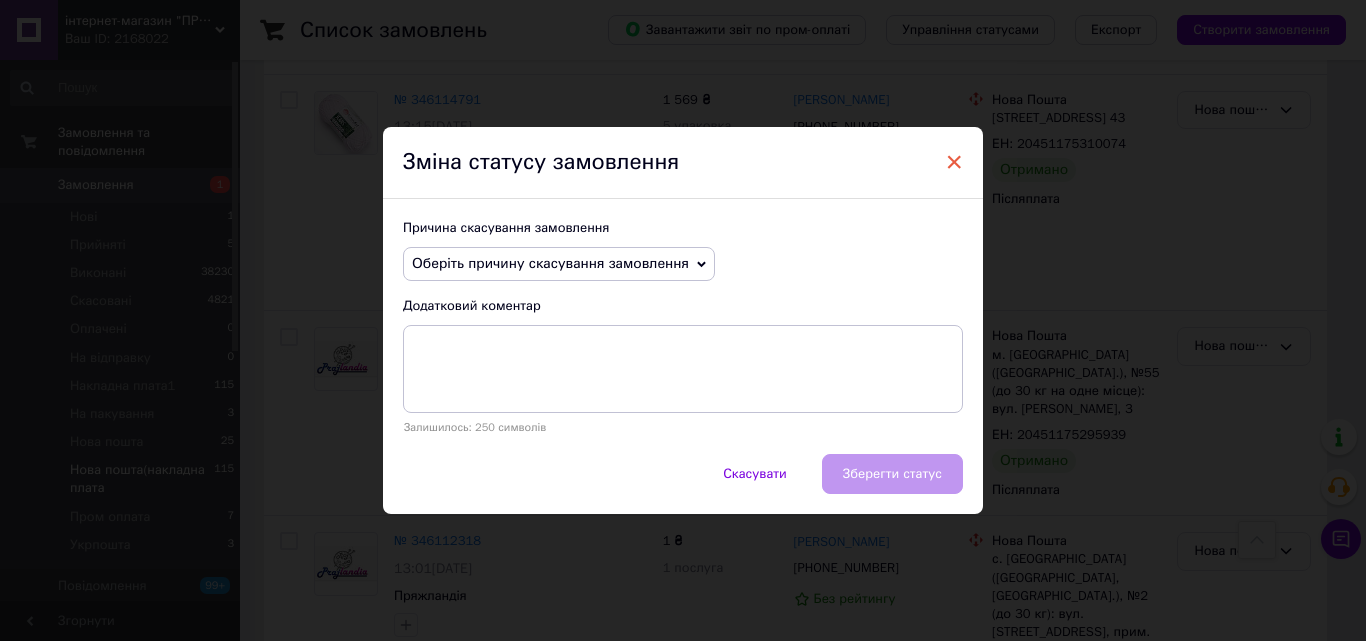 click on "×" at bounding box center [954, 162] 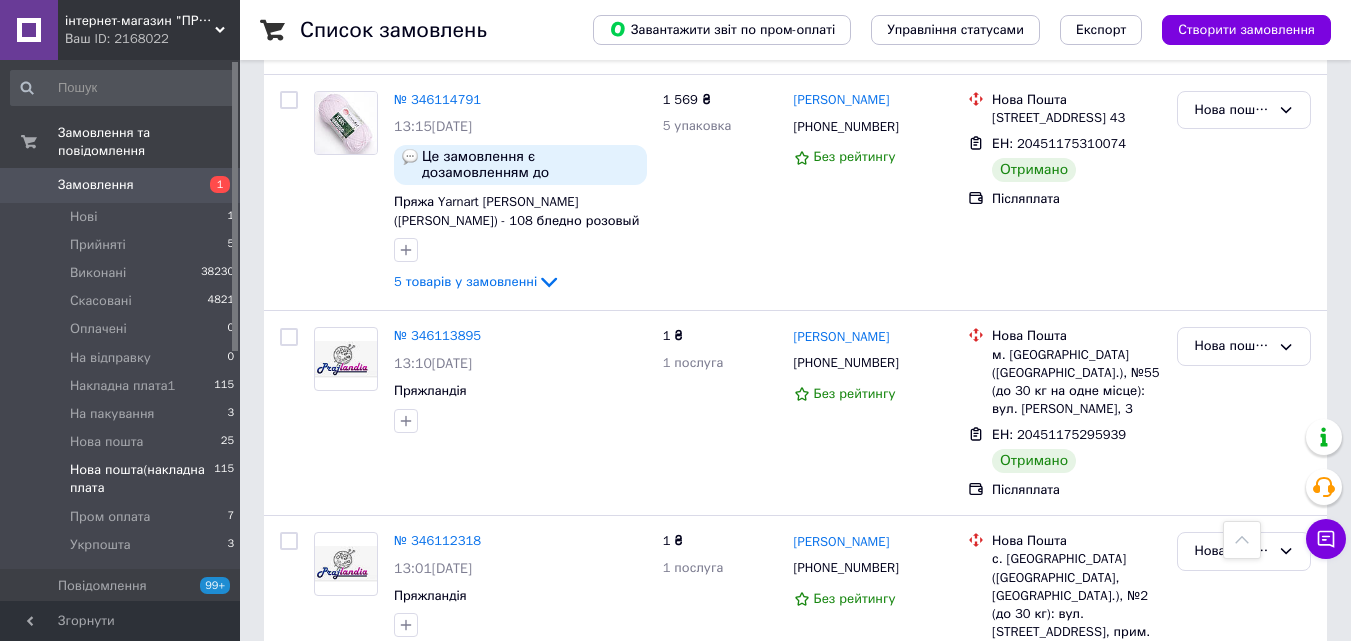 scroll, scrollTop: 13256, scrollLeft: 0, axis: vertical 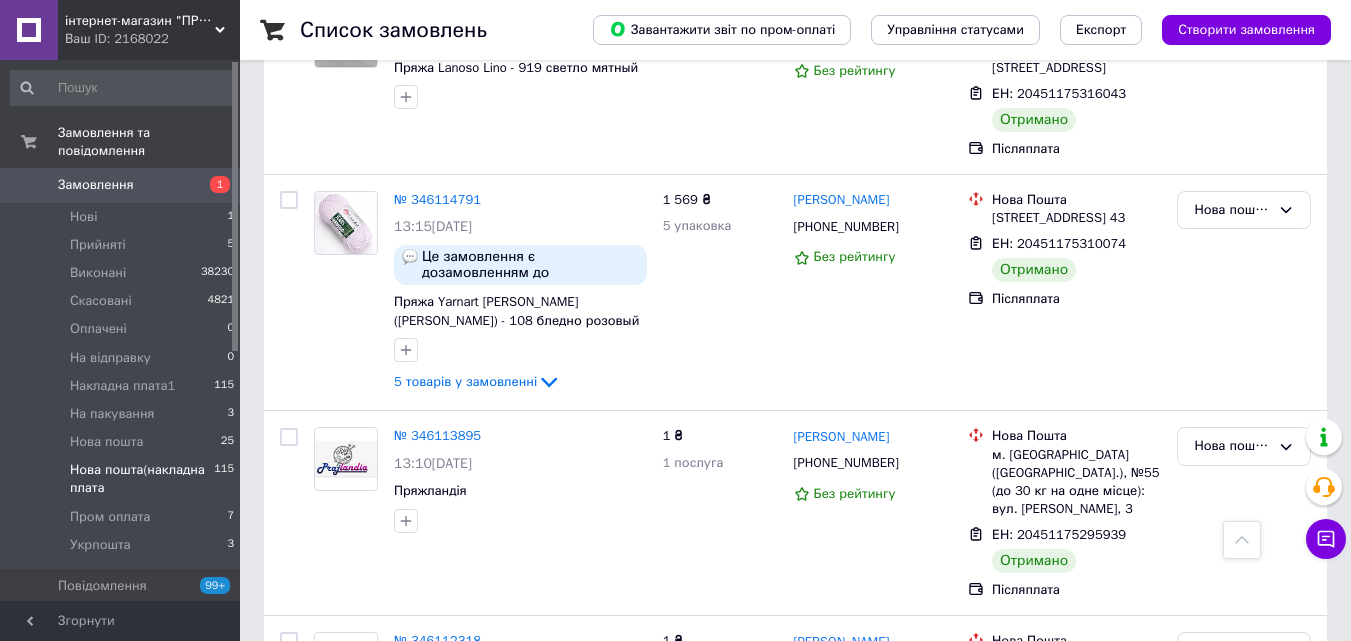 click on "Нова пошта(накладна плата" at bounding box center [1232, 892] 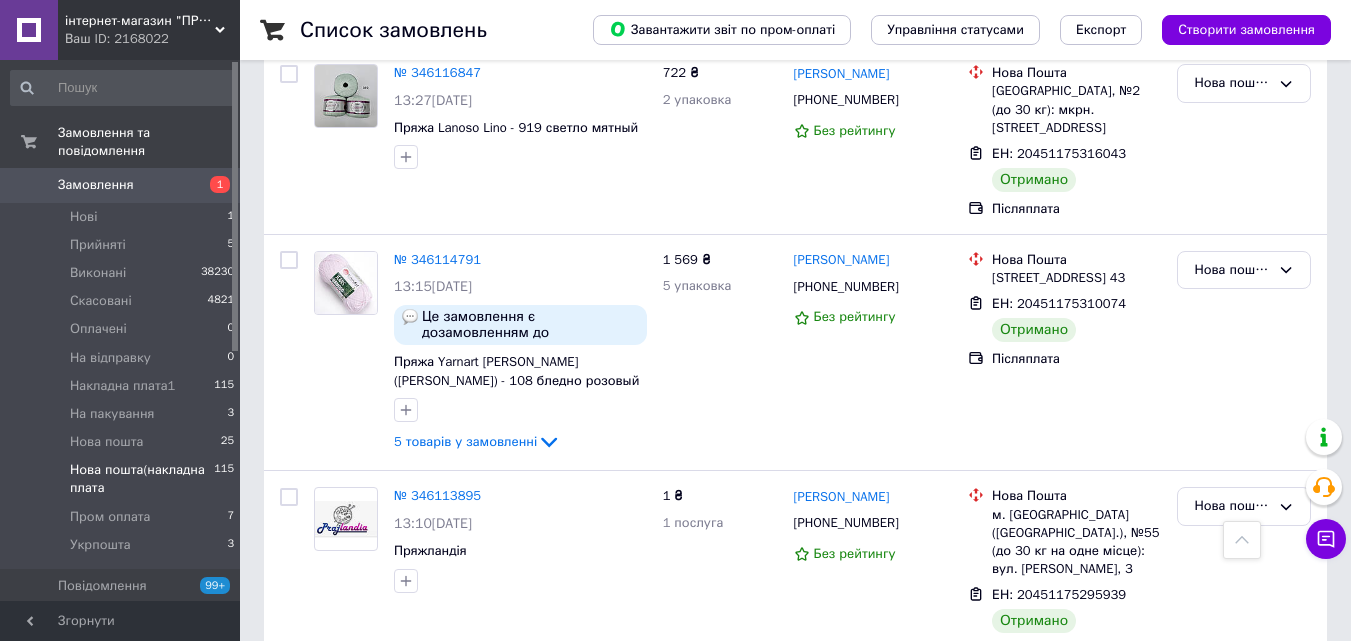scroll, scrollTop: 13056, scrollLeft: 0, axis: vertical 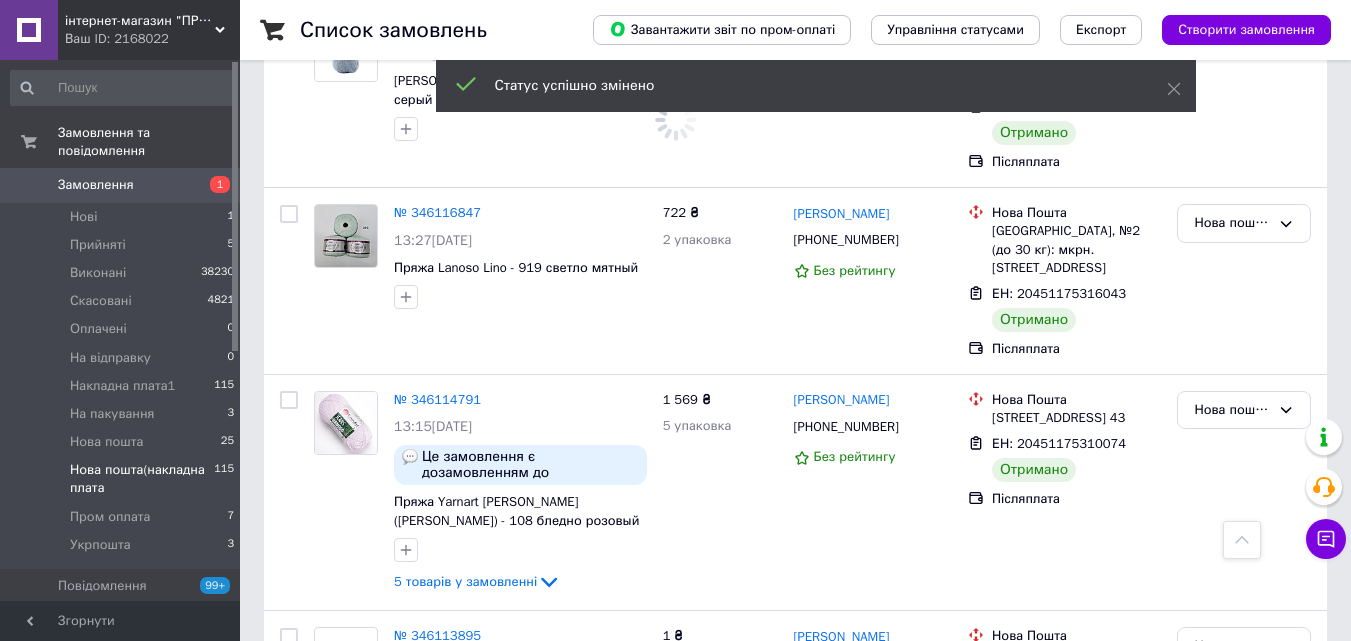 click on "Нова пошта(накладна плата" at bounding box center (1232, 851) 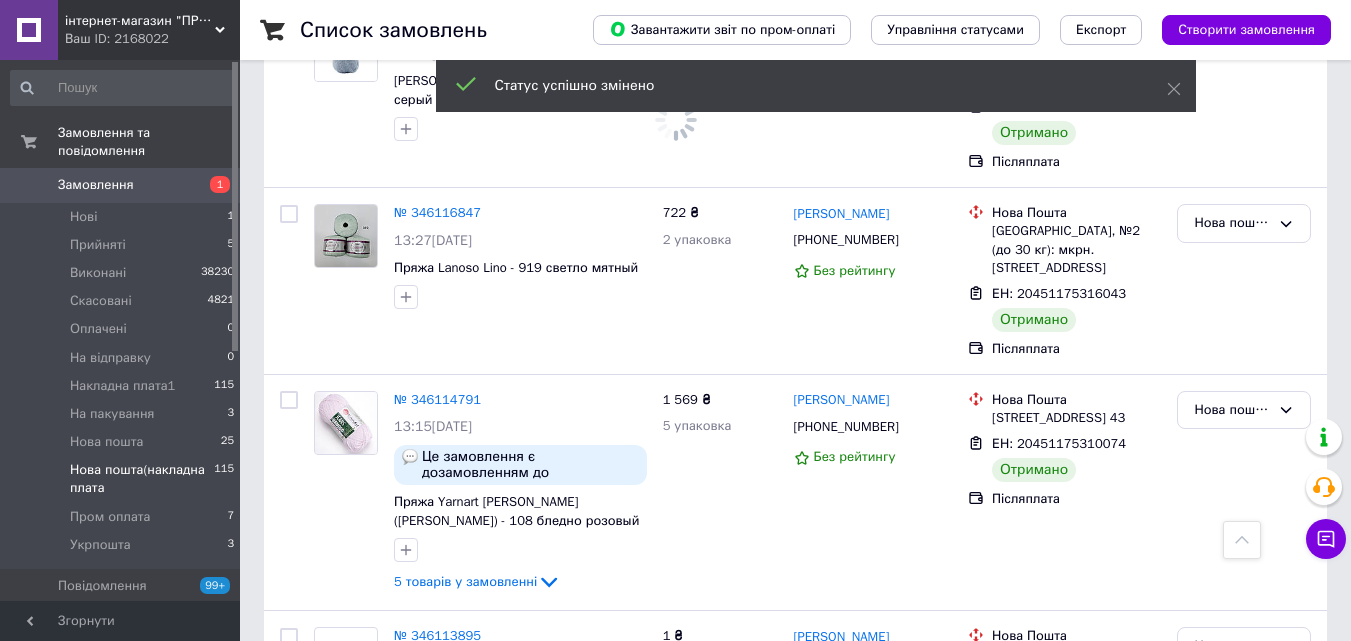 click on "Виконано" at bounding box center [1244, 929] 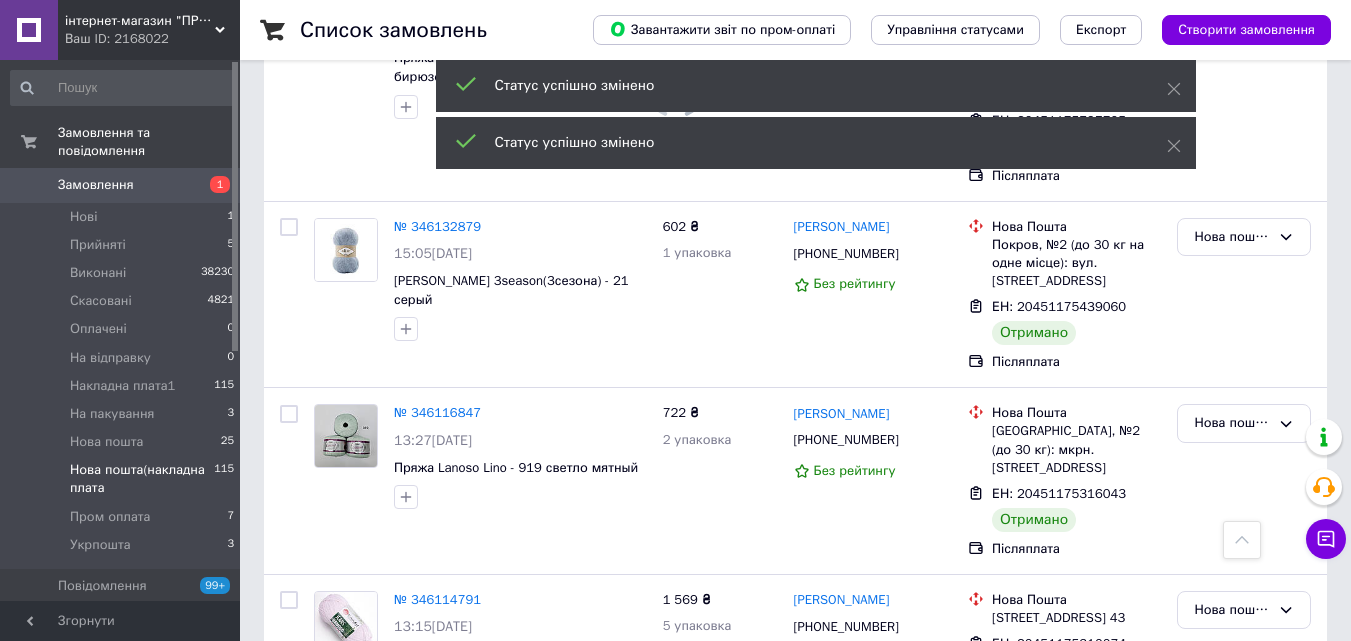 scroll, scrollTop: 12756, scrollLeft: 0, axis: vertical 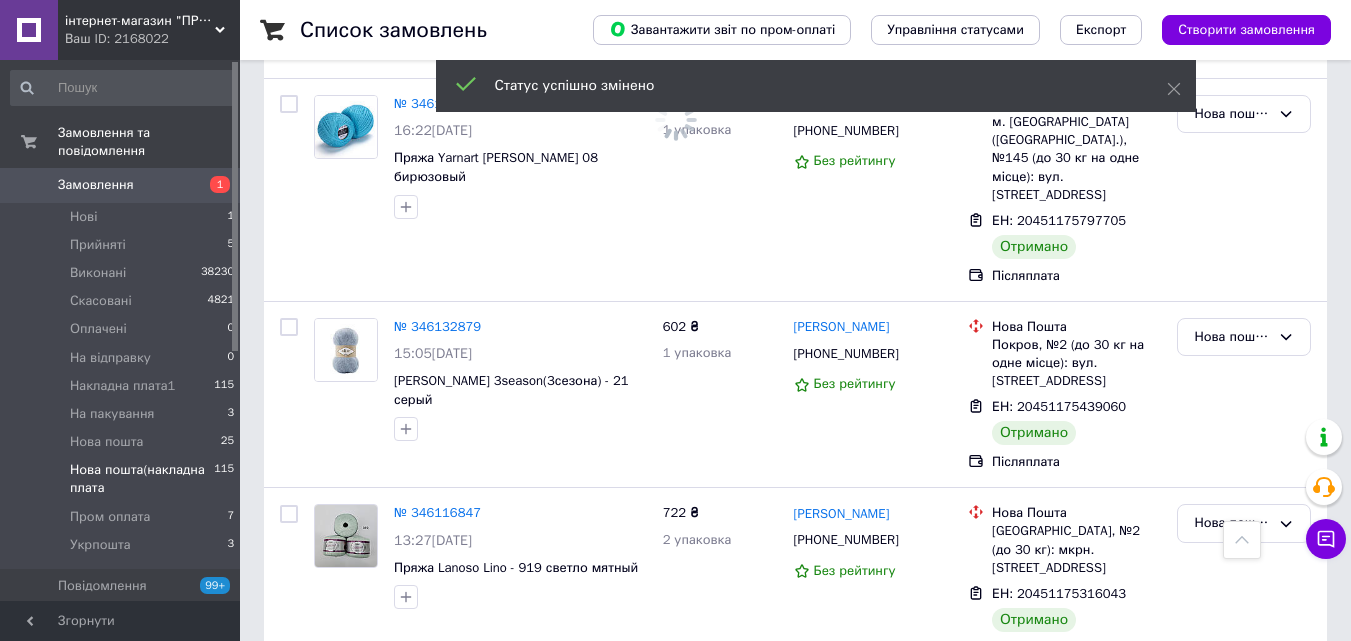 click on "Нова пошта(накладна плата" at bounding box center (1232, 946) 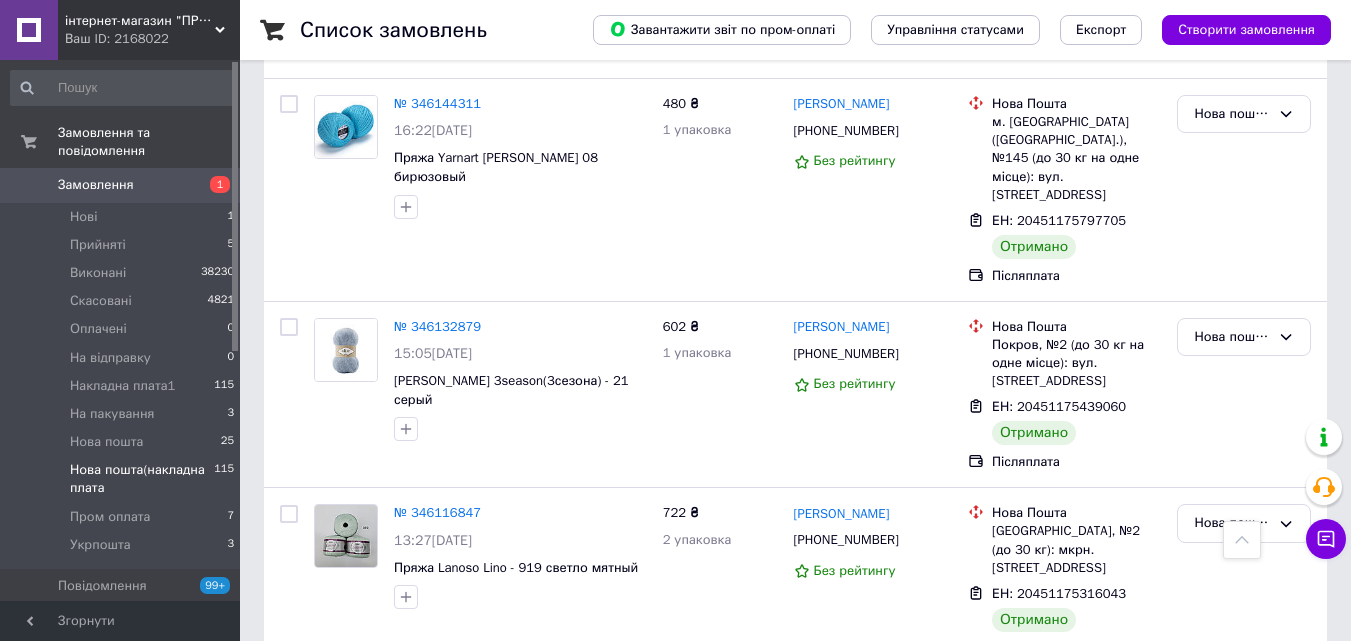 click on "Виконано" at bounding box center [1244, 1025] 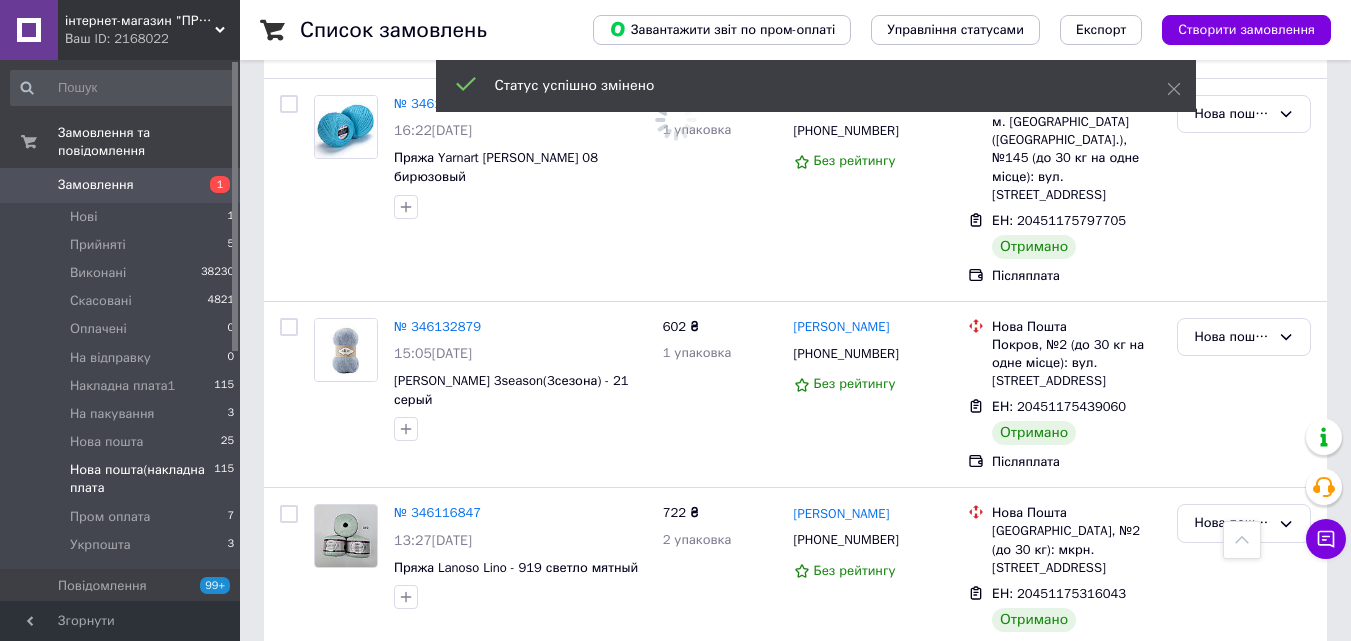 scroll, scrollTop: 12456, scrollLeft: 0, axis: vertical 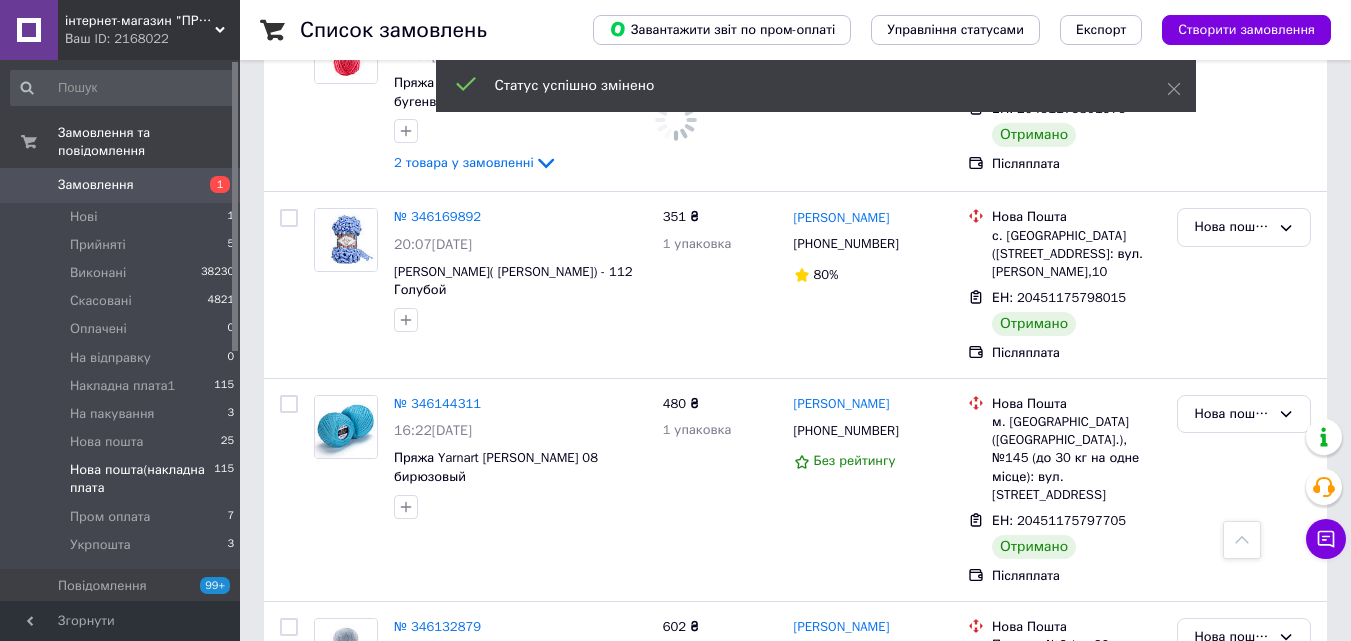 click on "Нова пошта(накладна плата" at bounding box center (1232, 1010) 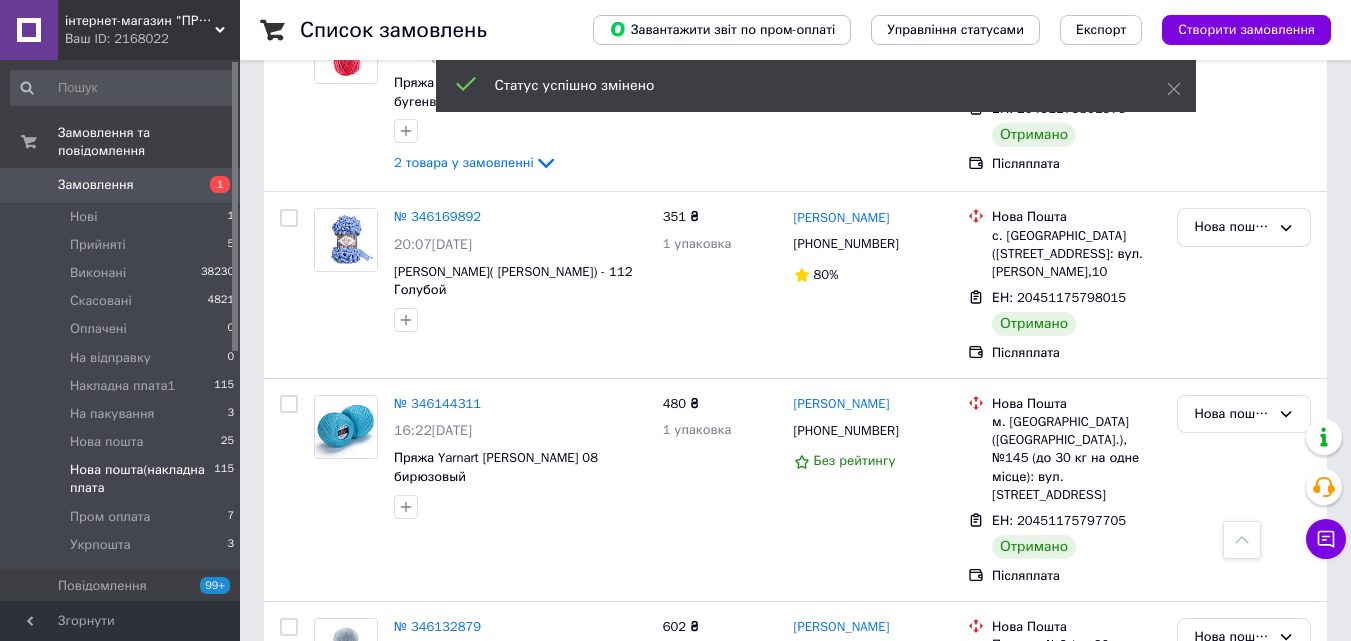 click on "Виконано" at bounding box center [1244, 1088] 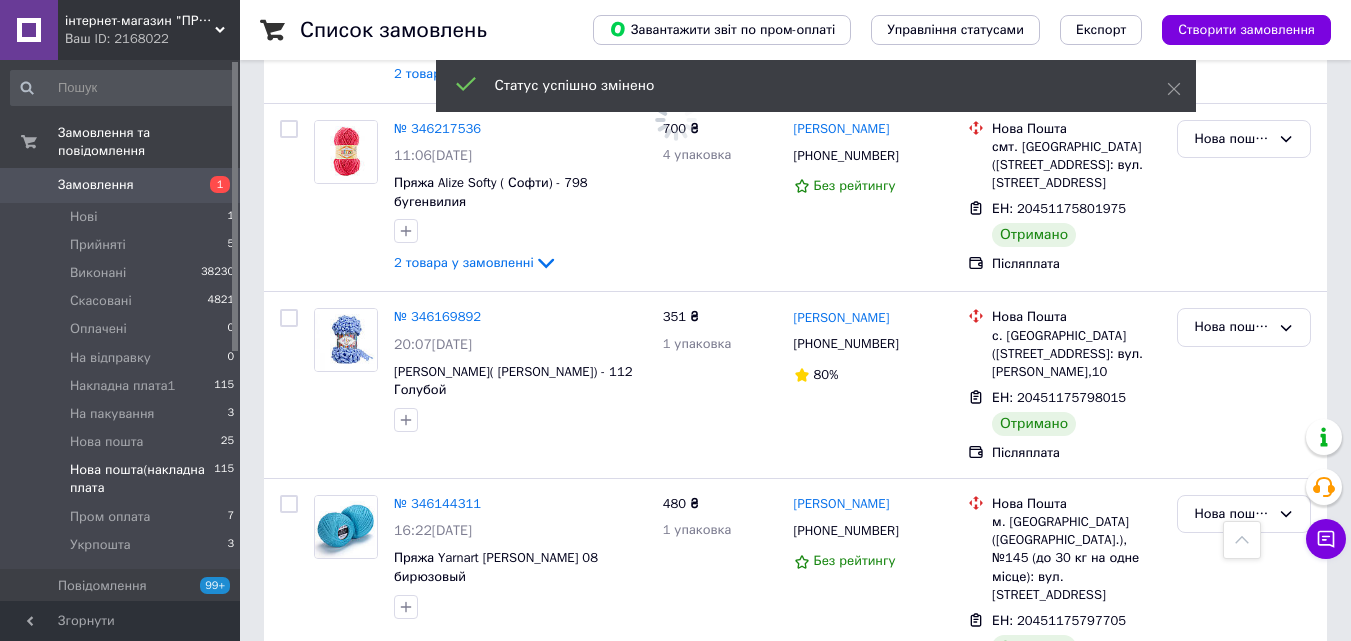 click on "Нова пошта(накладна плата" at bounding box center (1244, 923) 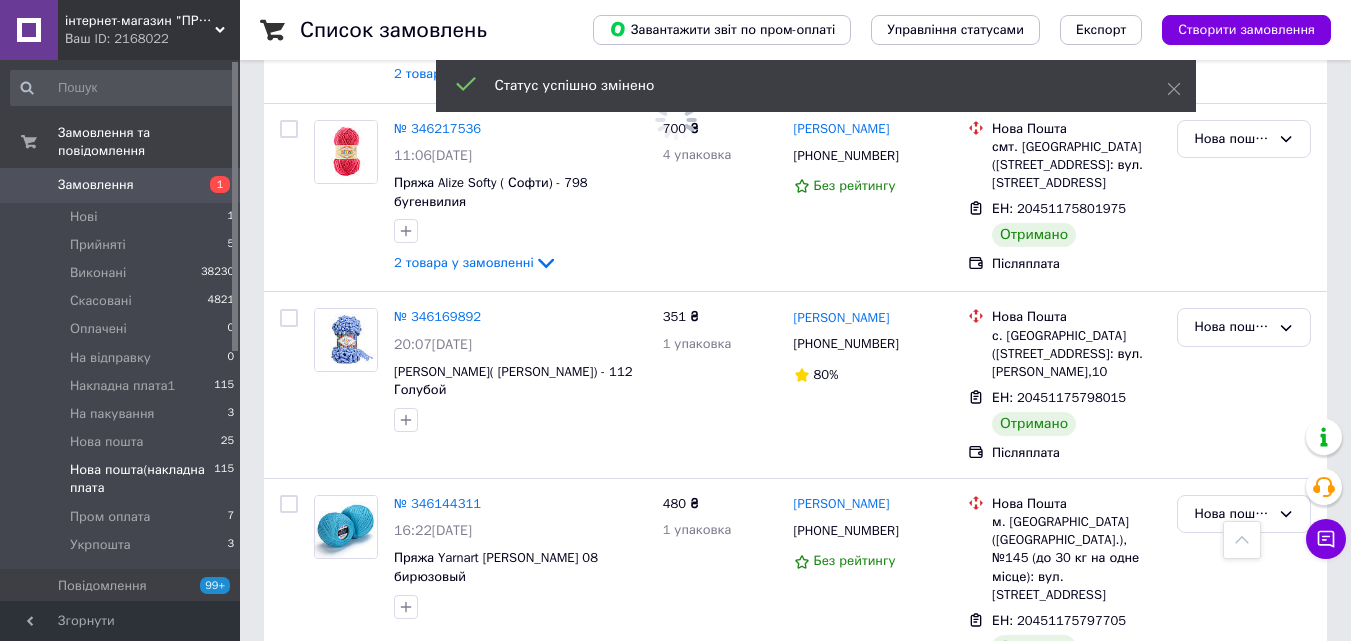 click on "Виконано" at bounding box center [1244, 1001] 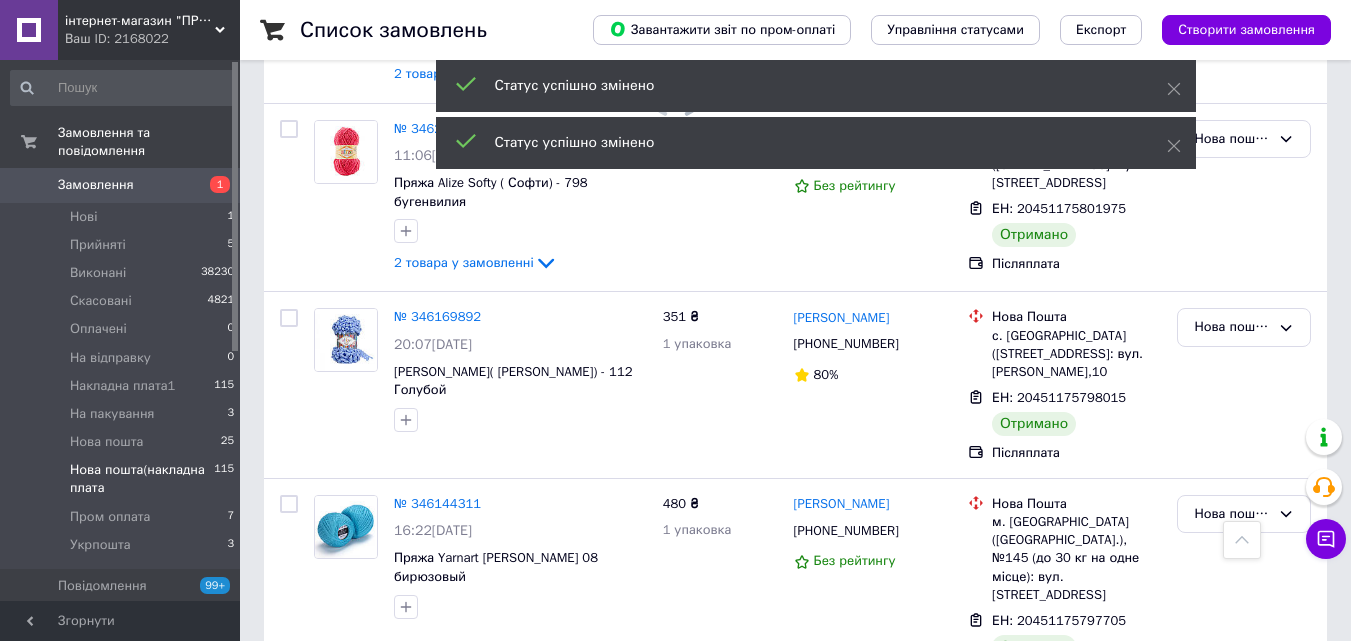 scroll, scrollTop: 12156, scrollLeft: 0, axis: vertical 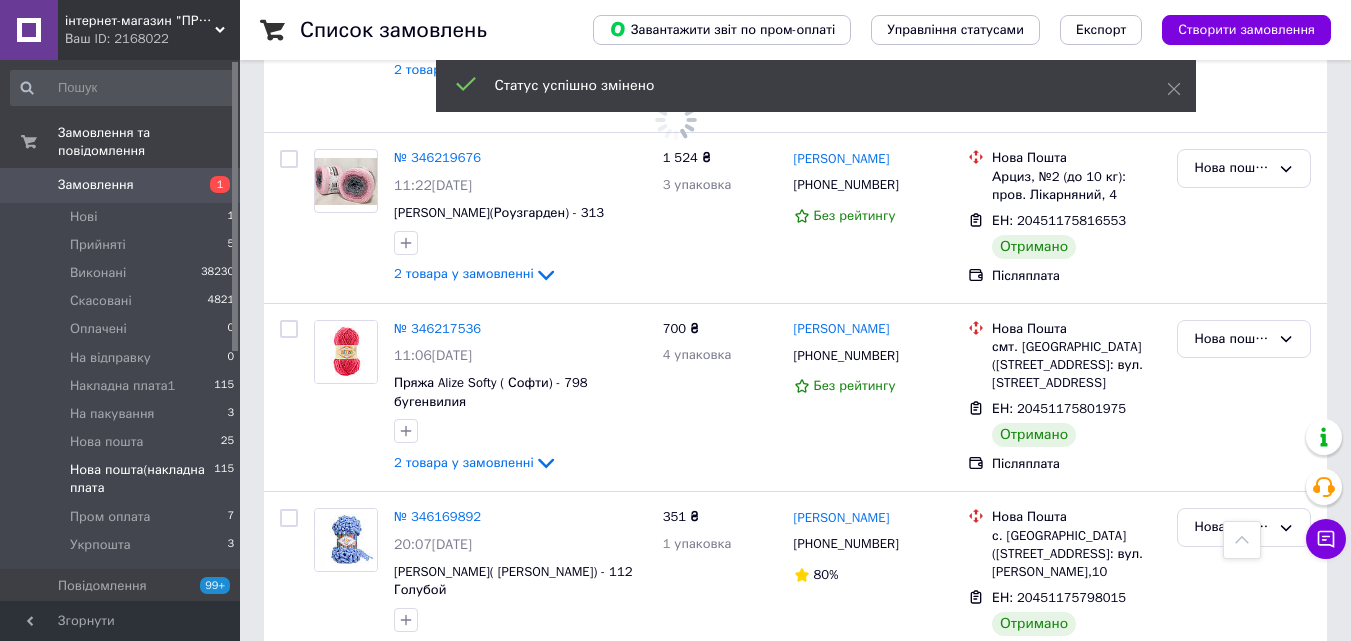 click on "Нова пошта(накладна плата" at bounding box center (1232, 937) 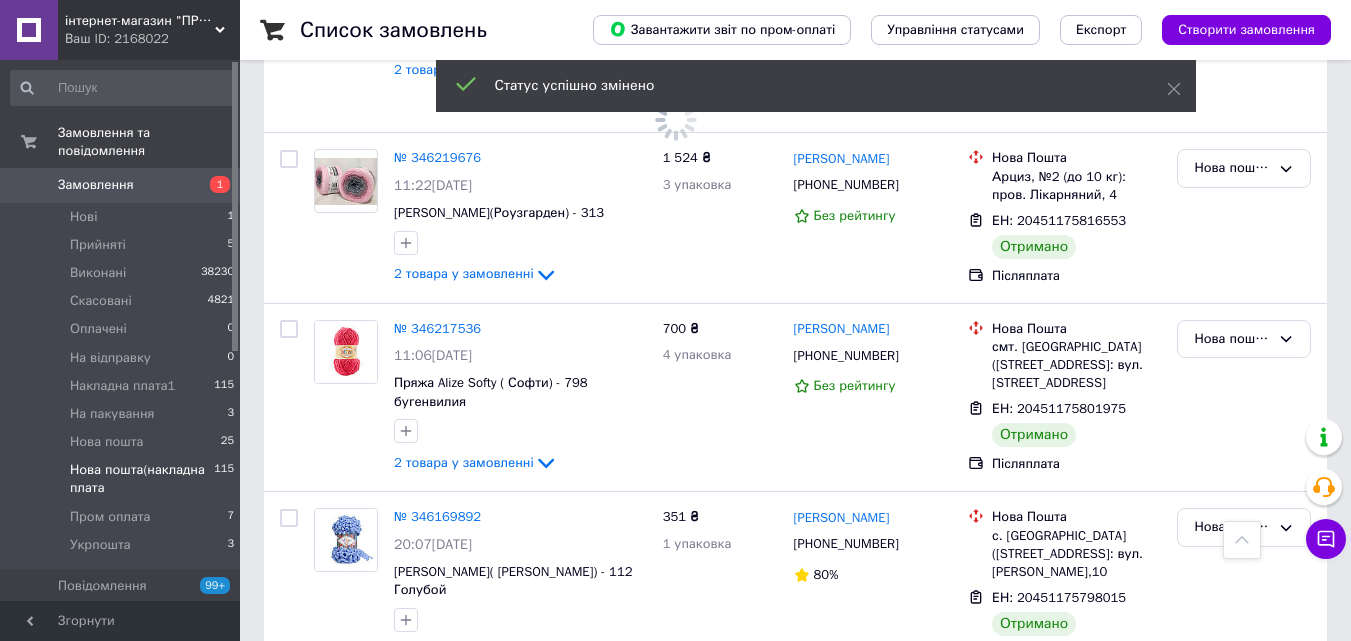click on "Виконано" at bounding box center [1244, 1015] 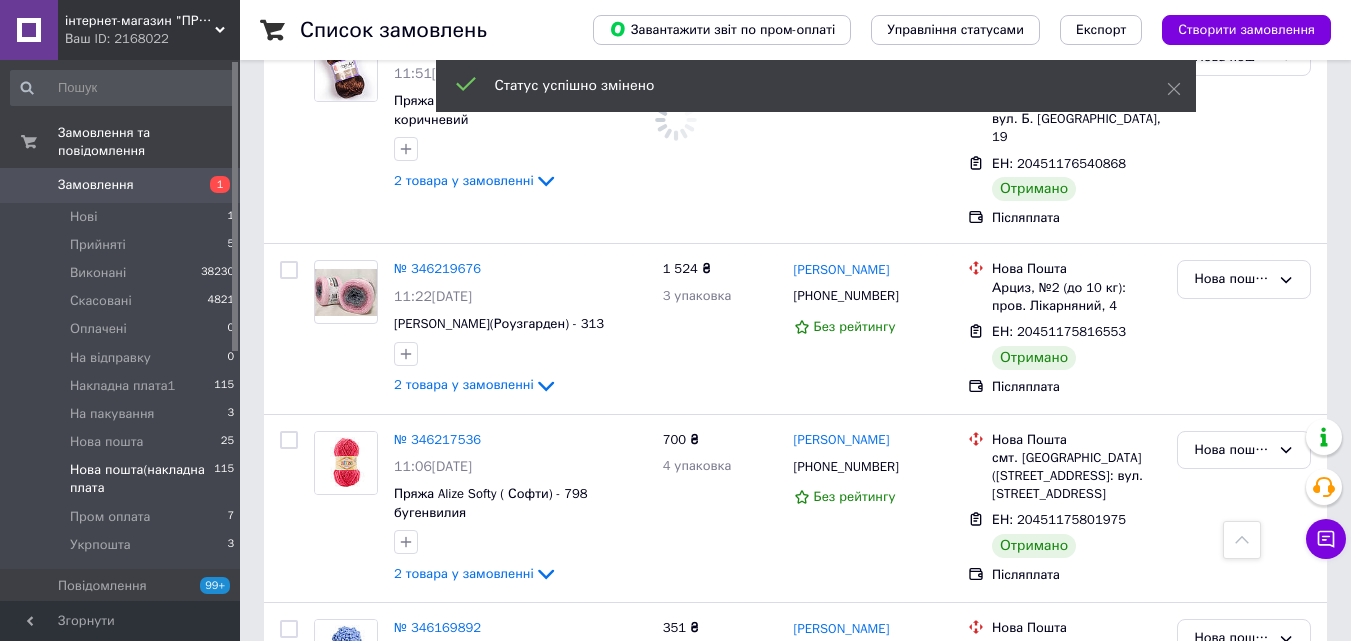 scroll, scrollTop: 11956, scrollLeft: 0, axis: vertical 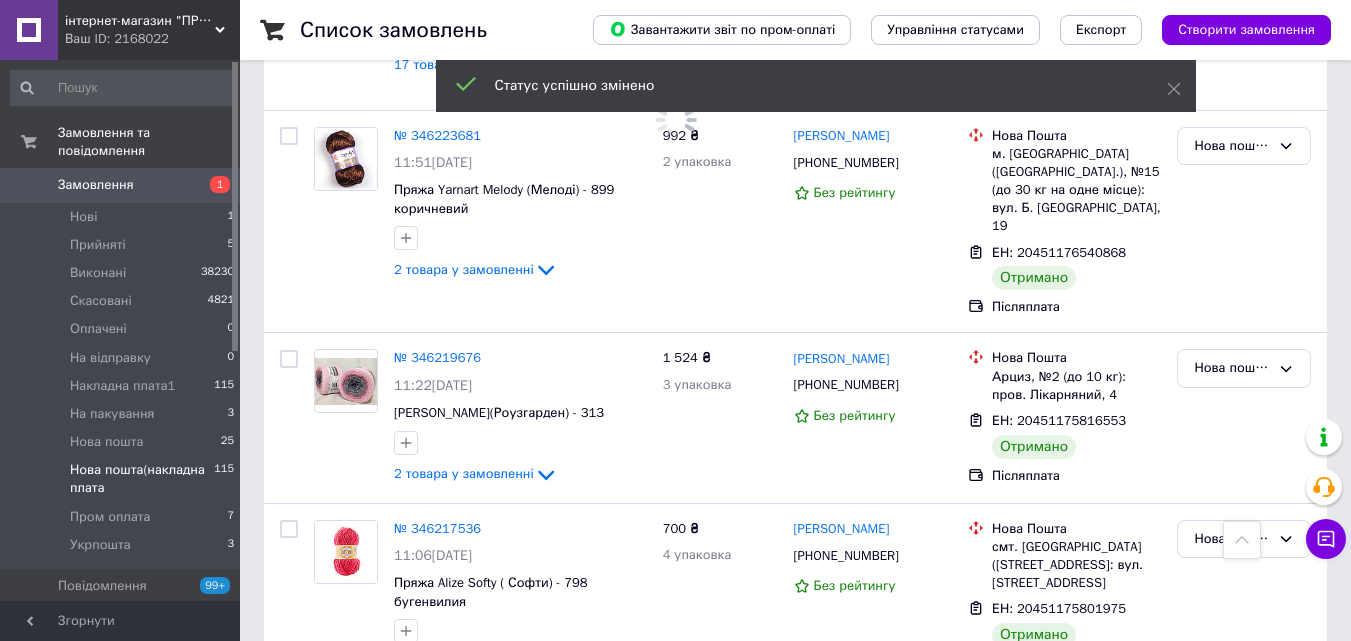 click on "Нова пошта(накладна плата" at bounding box center [1232, 914] 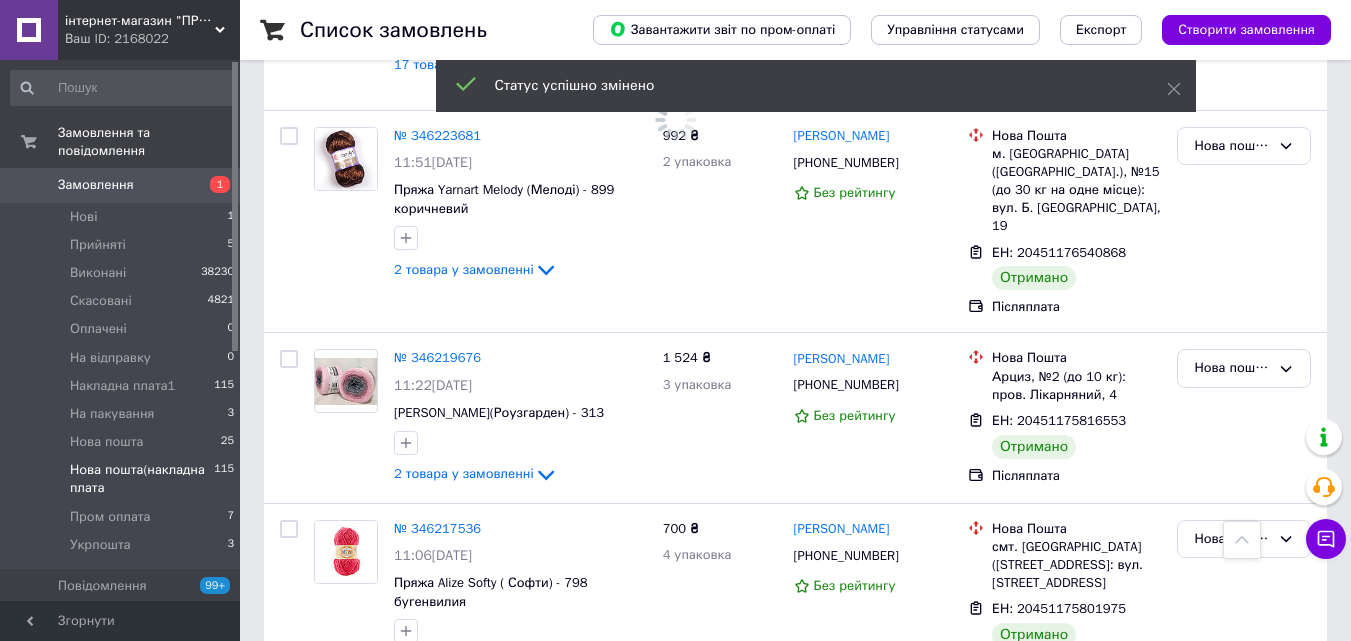 click on "Виконано" at bounding box center (1244, 992) 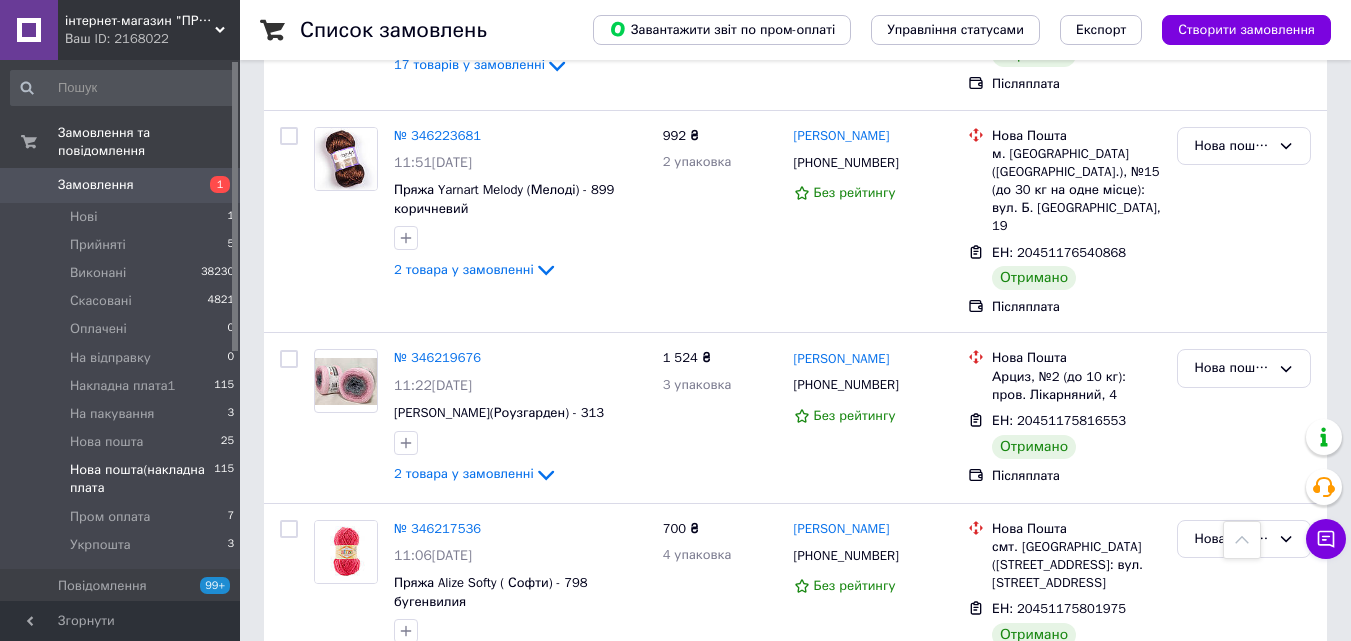click on "Нова пошта(накладна плата" at bounding box center (1244, 785) 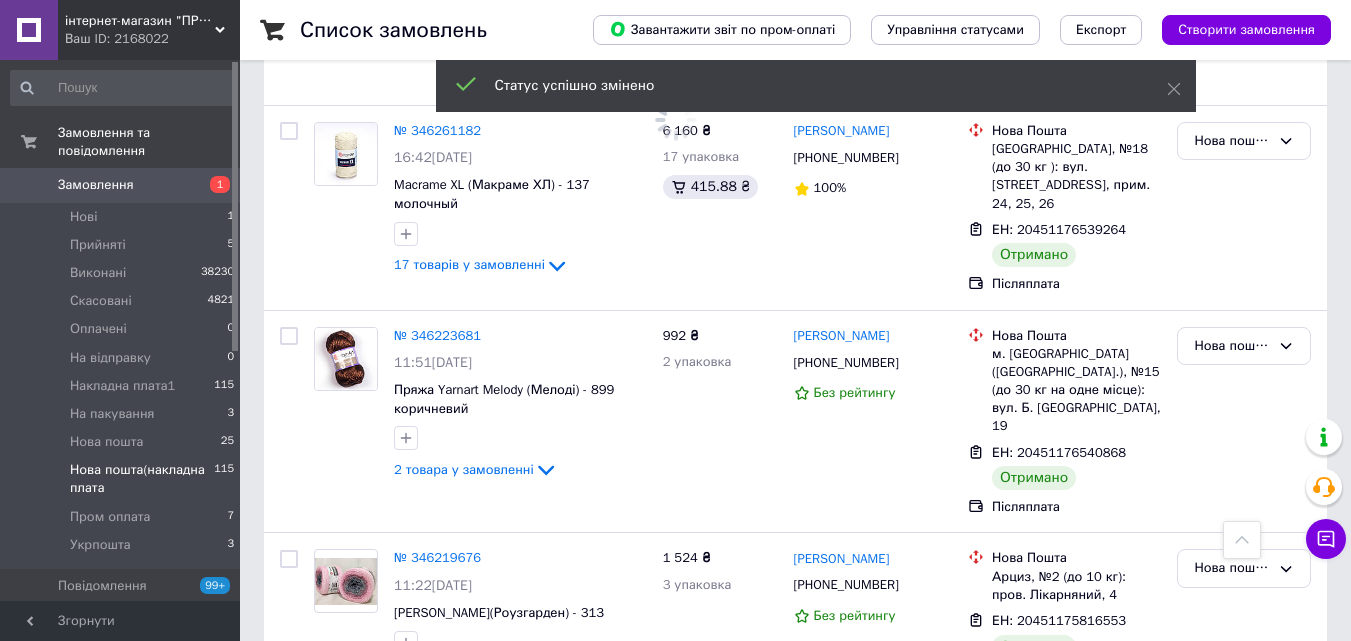 click on "Нова пошта(накладна плата" at bounding box center [1232, 927] 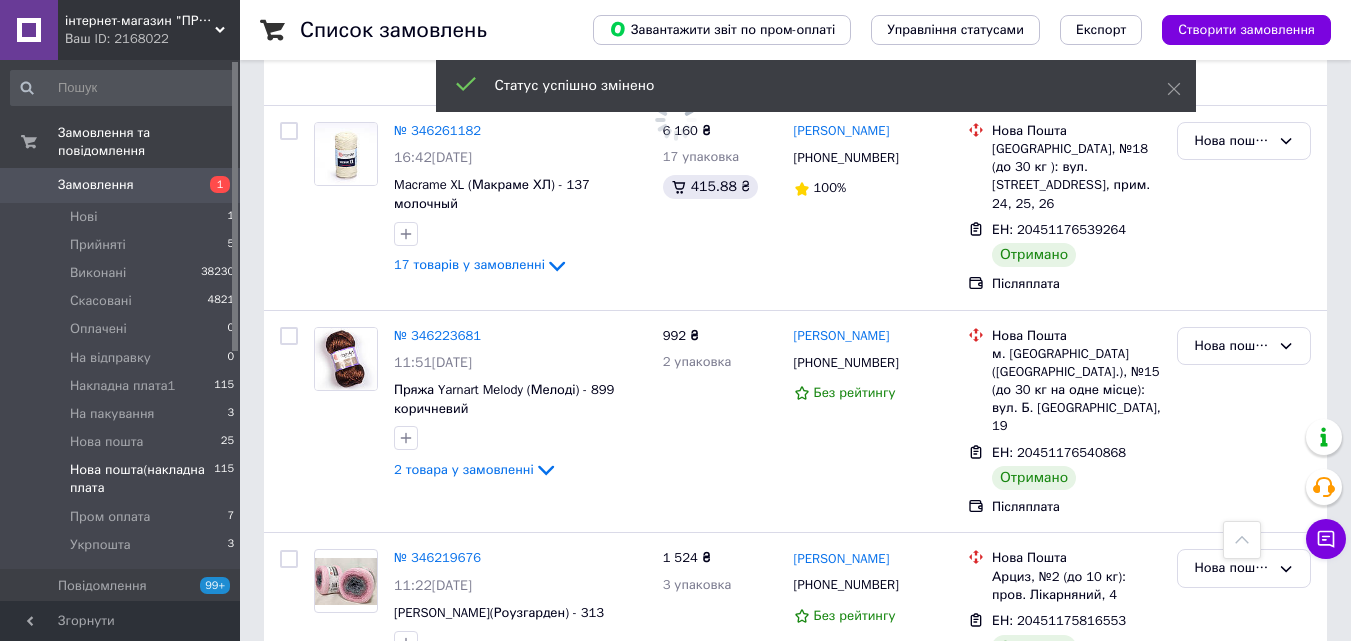 click on "Виконано" at bounding box center (1244, 1005) 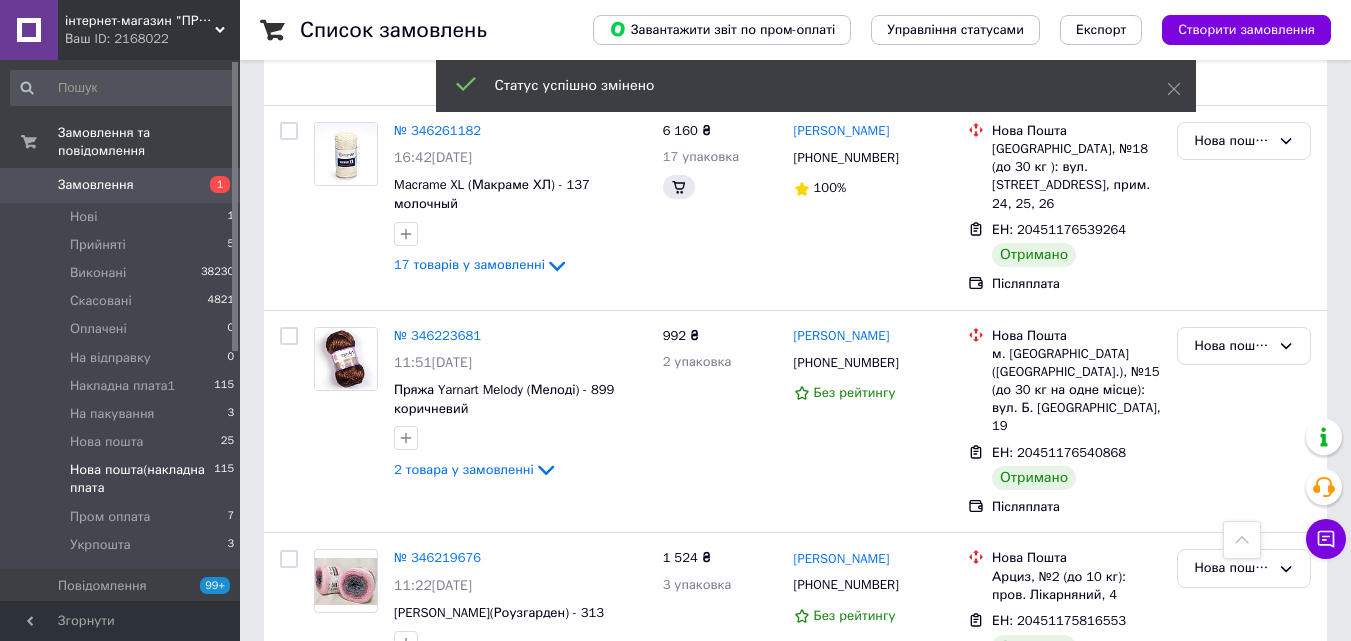 scroll, scrollTop: 11556, scrollLeft: 0, axis: vertical 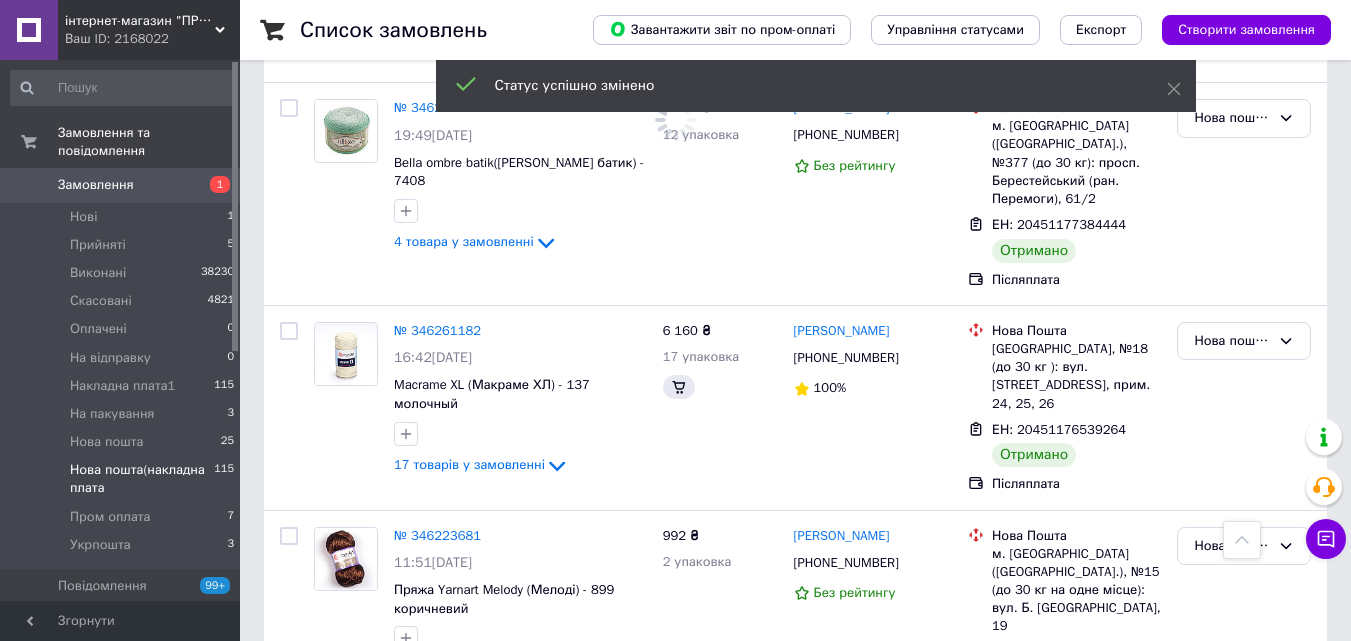 click on "Нова пошта(накладна плата" at bounding box center [1232, 939] 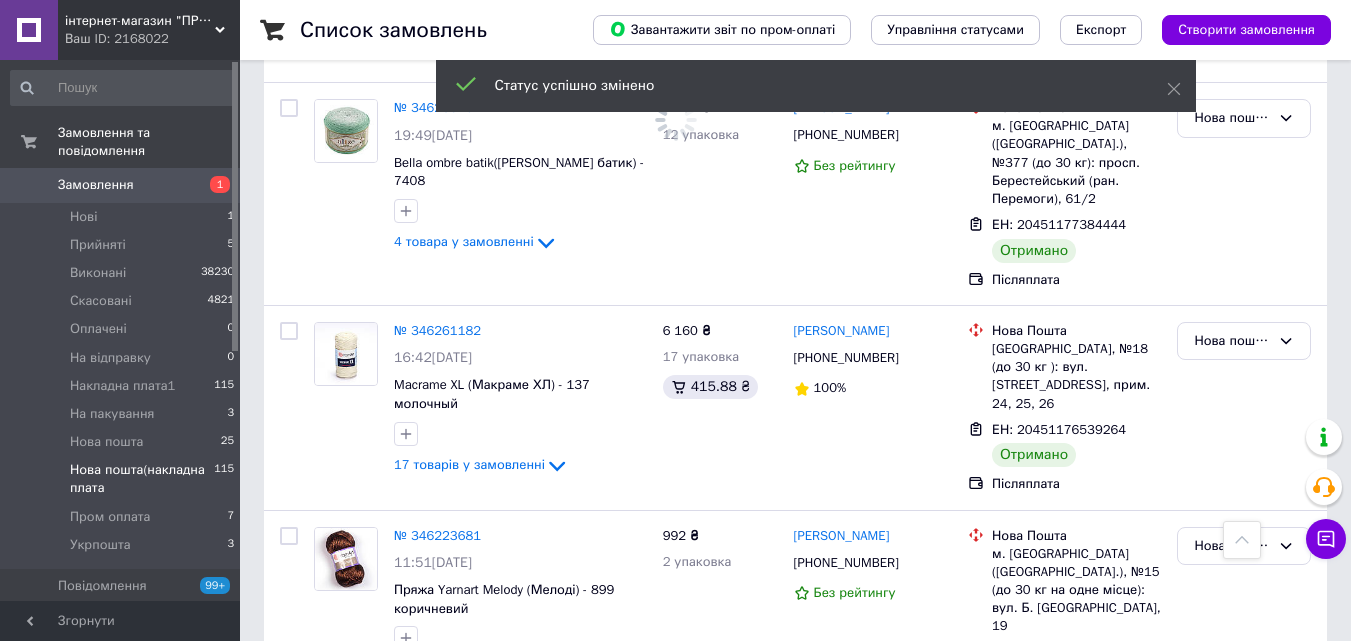 click on "Виконано" at bounding box center [1244, 1017] 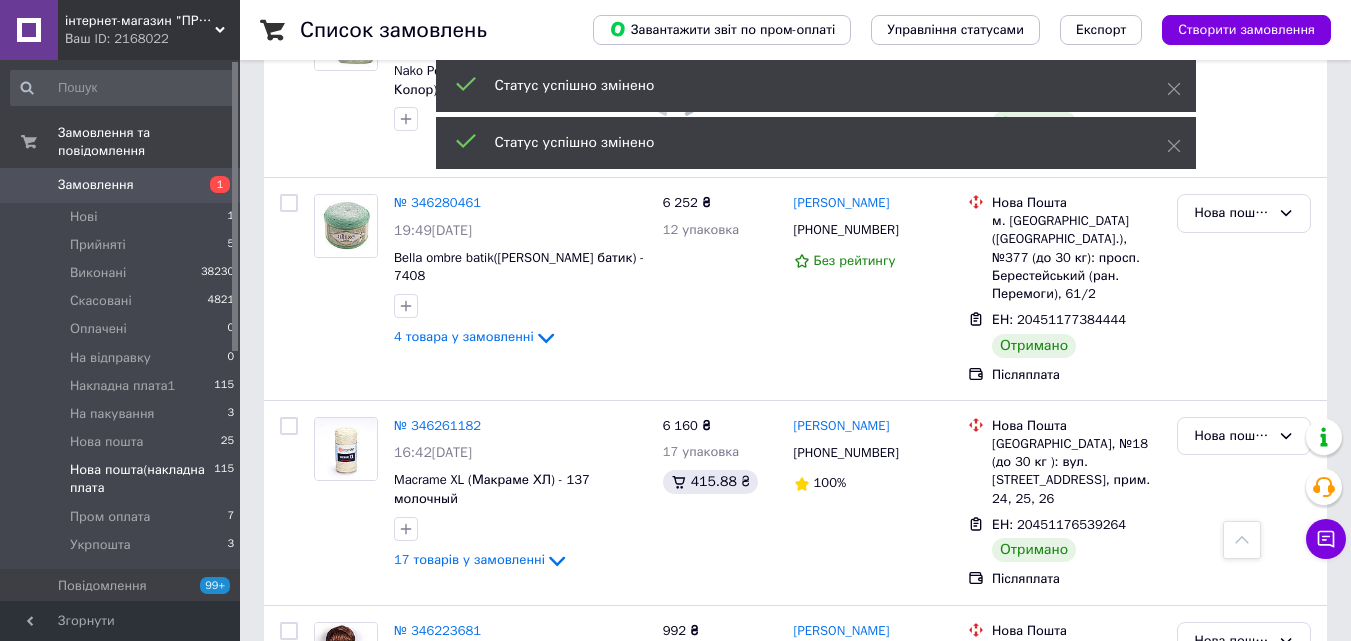 scroll, scrollTop: 11456, scrollLeft: 0, axis: vertical 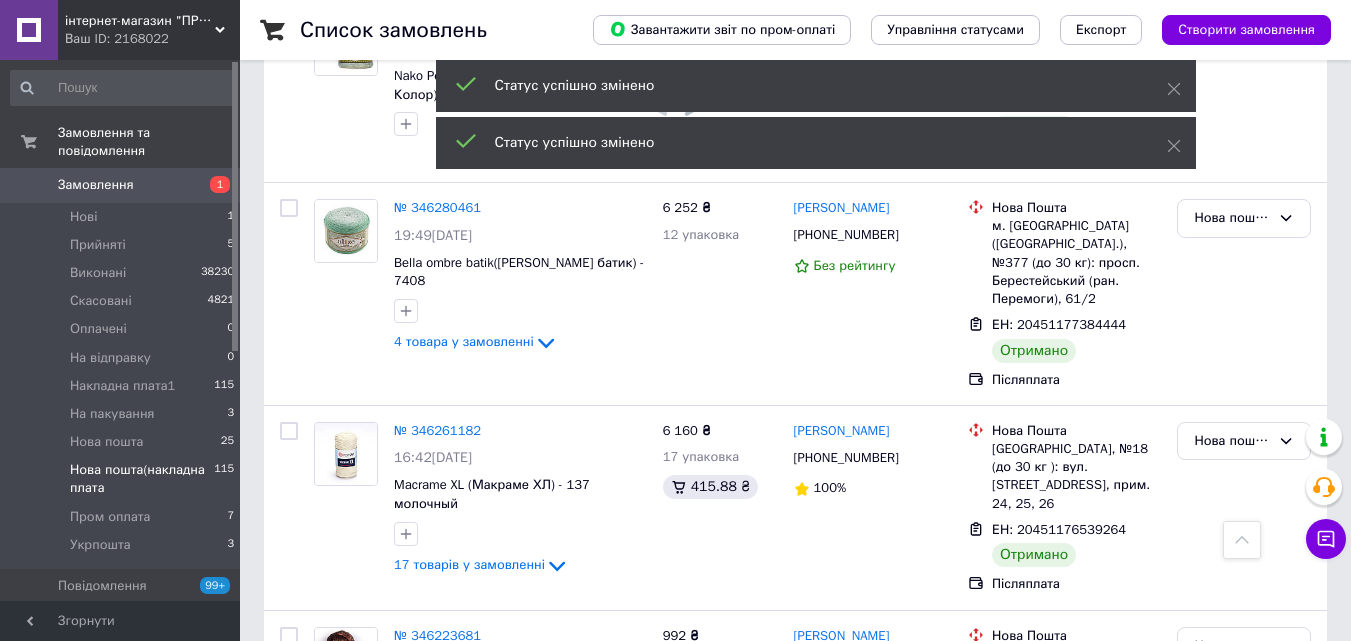 click on "Нова пошта(накладна плата" at bounding box center (1232, 868) 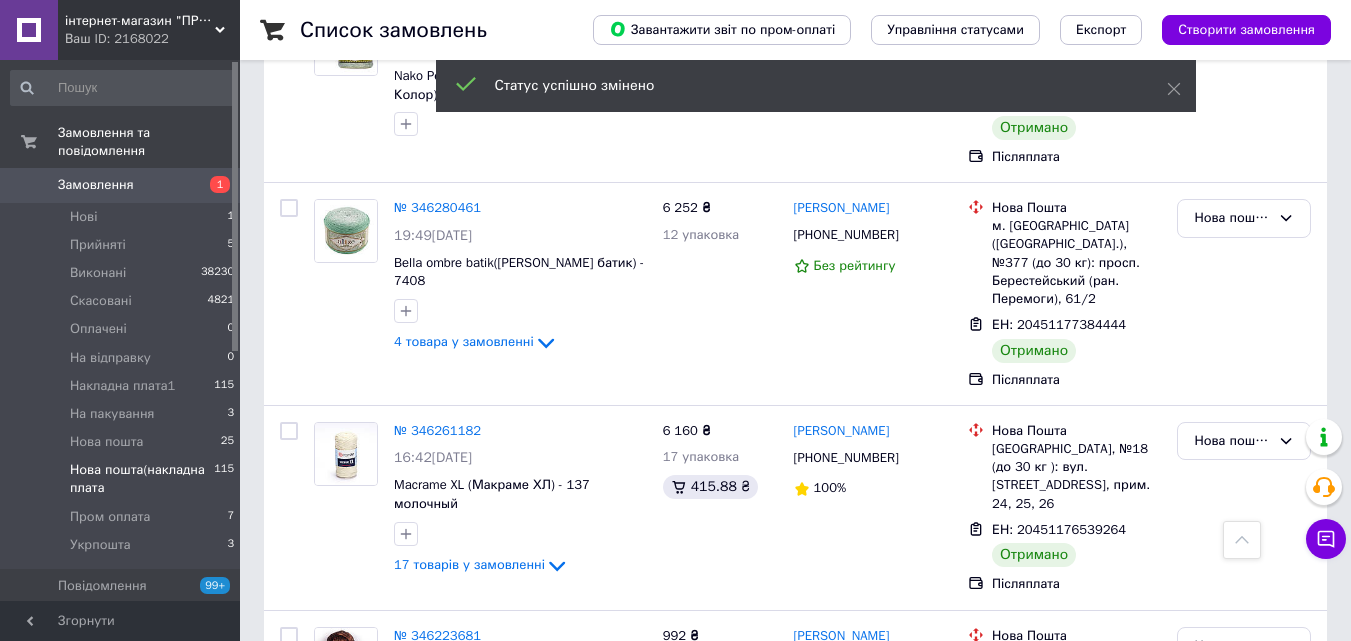 click on "Виконано" at bounding box center [1244, 947] 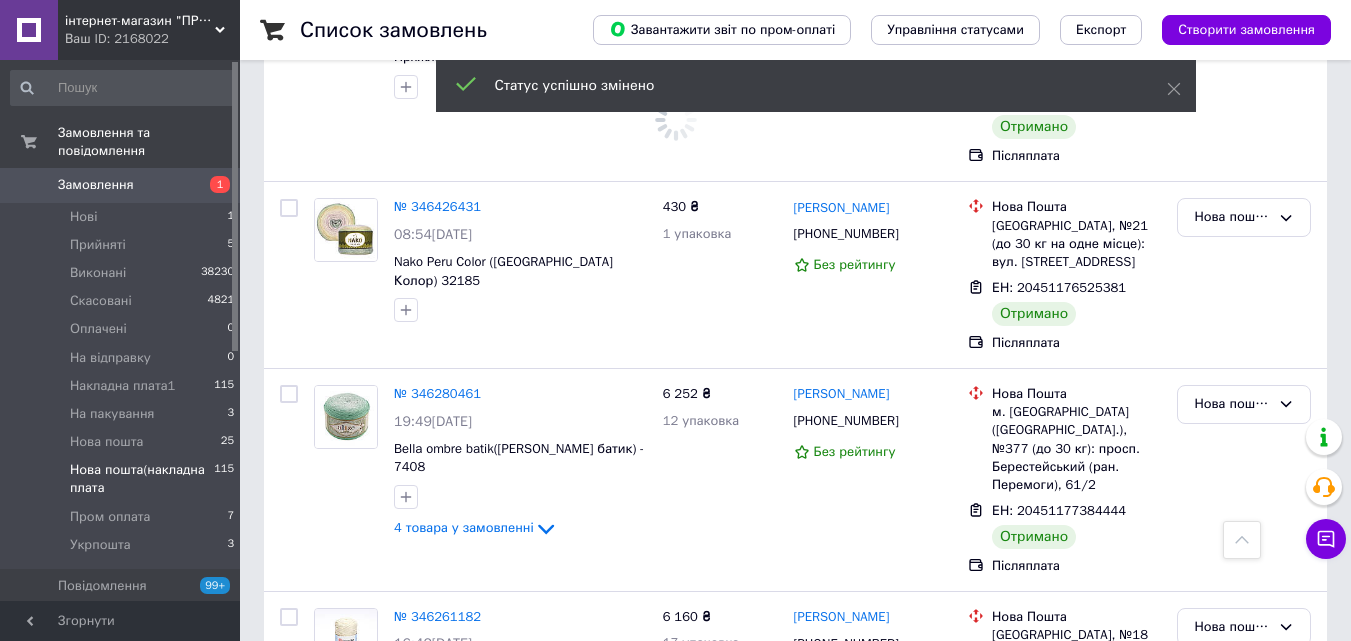 scroll, scrollTop: 11256, scrollLeft: 0, axis: vertical 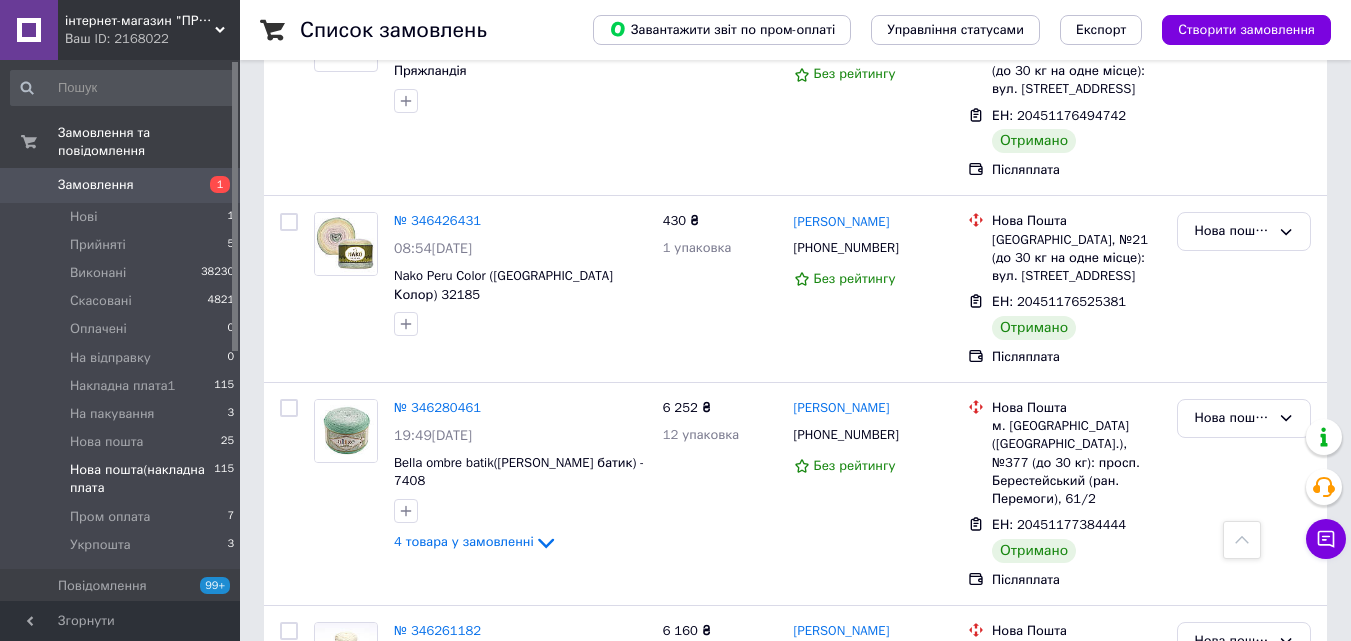 click on "Нова пошта(накладна плата" at bounding box center [1232, 846] 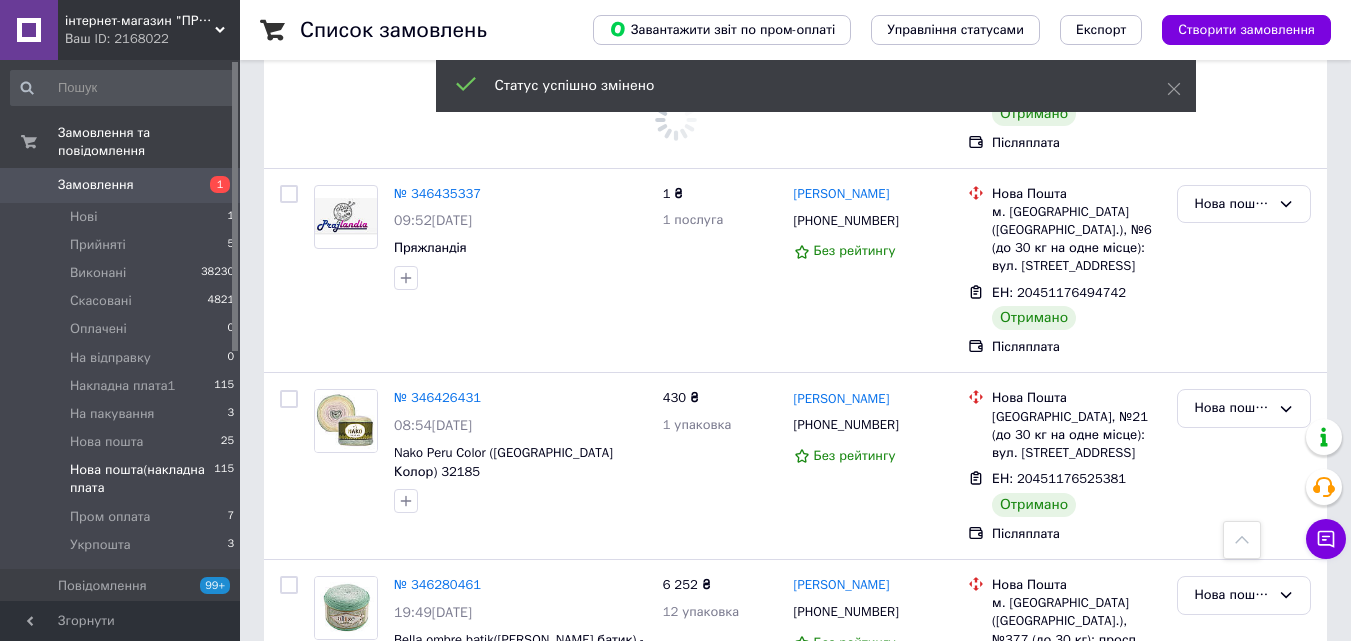 scroll, scrollTop: 11056, scrollLeft: 0, axis: vertical 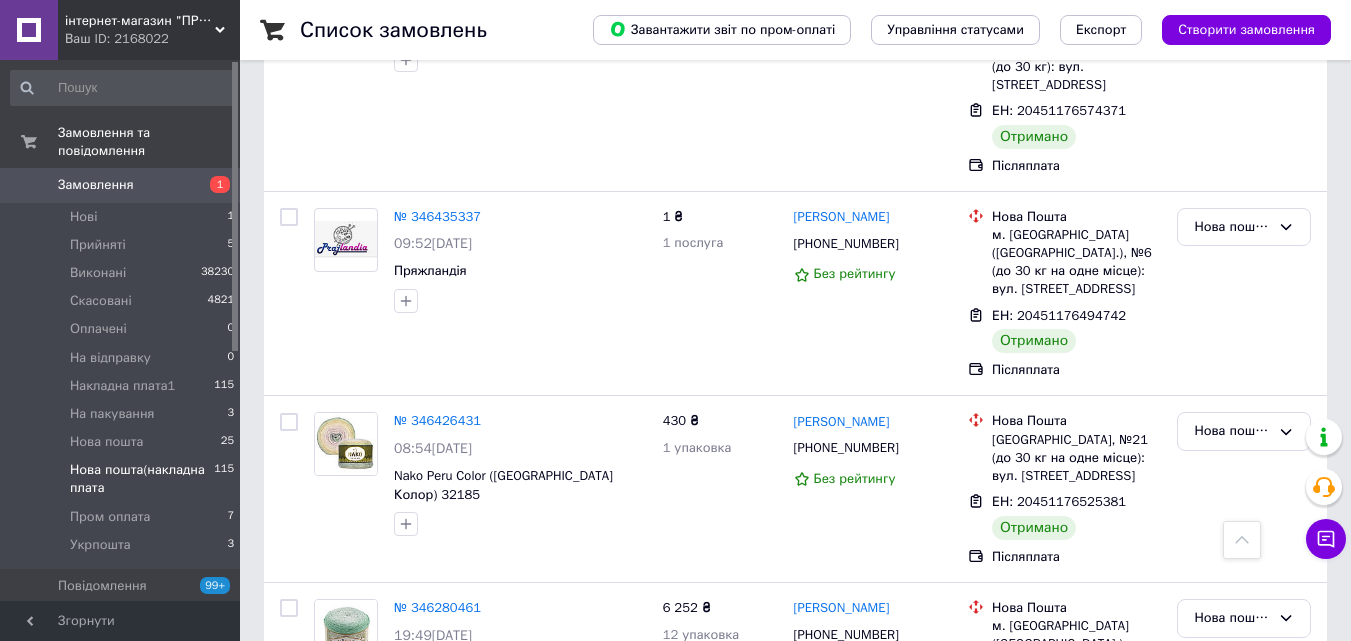 click 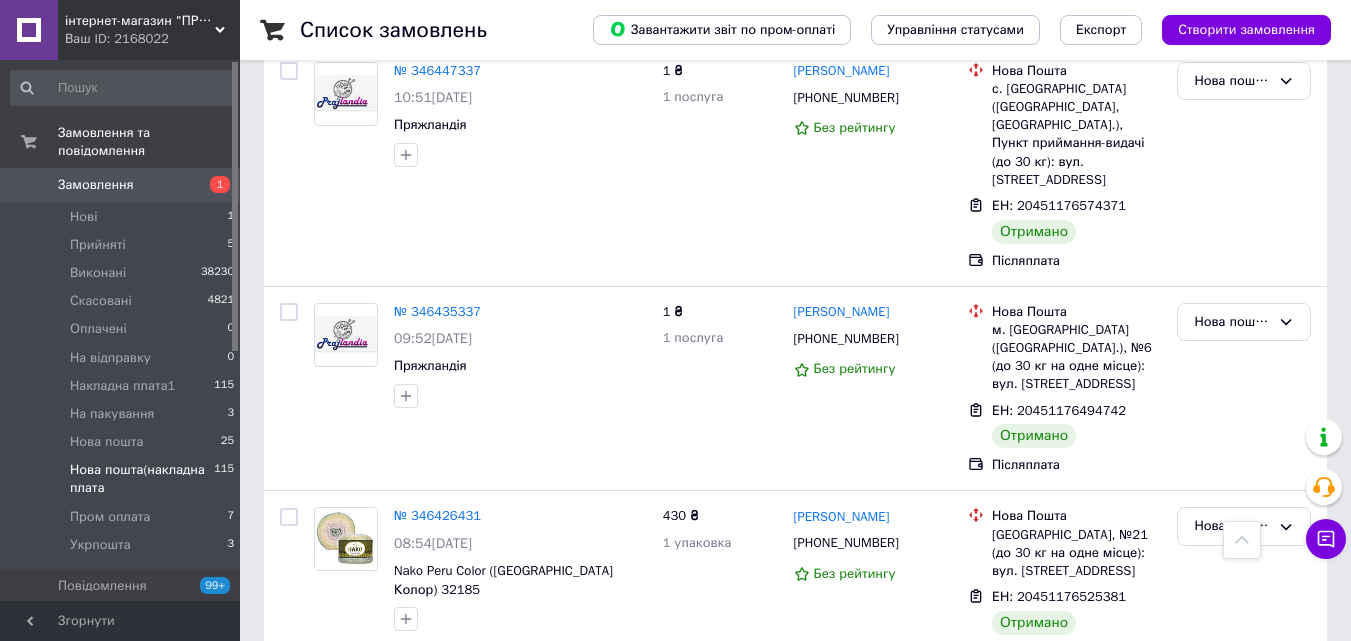 scroll, scrollTop: 10956, scrollLeft: 0, axis: vertical 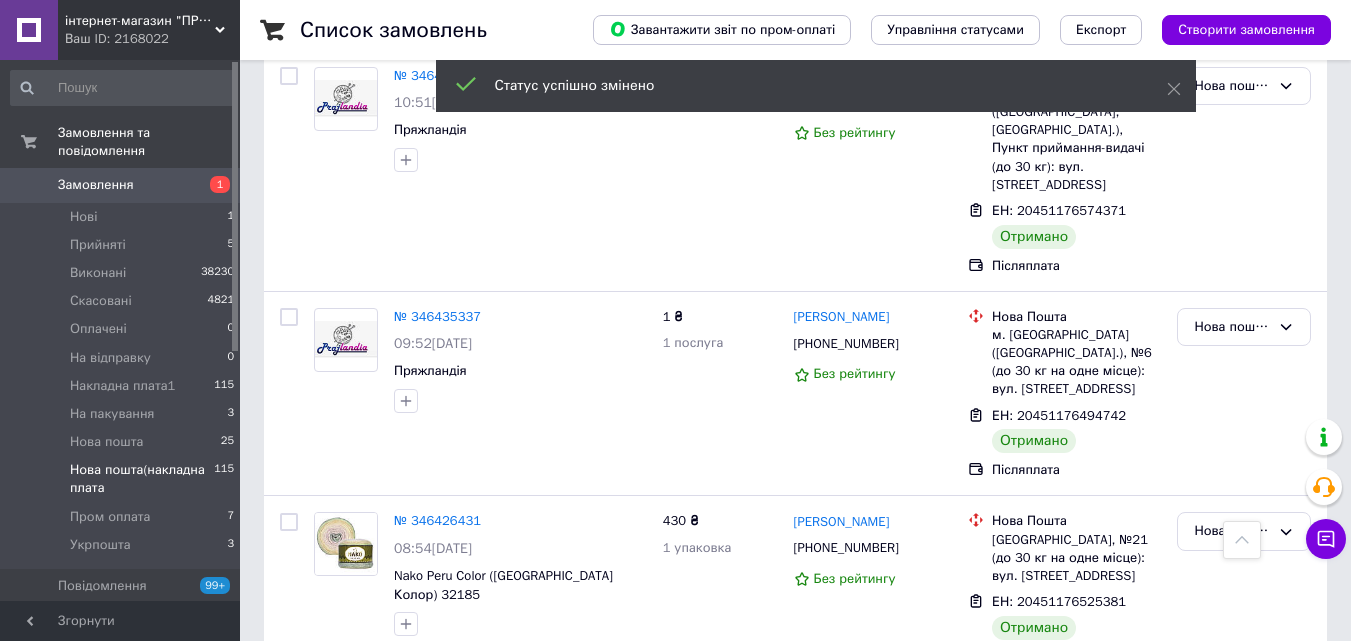 click on "Нова пошта(накладна плата" at bounding box center [1232, 718] 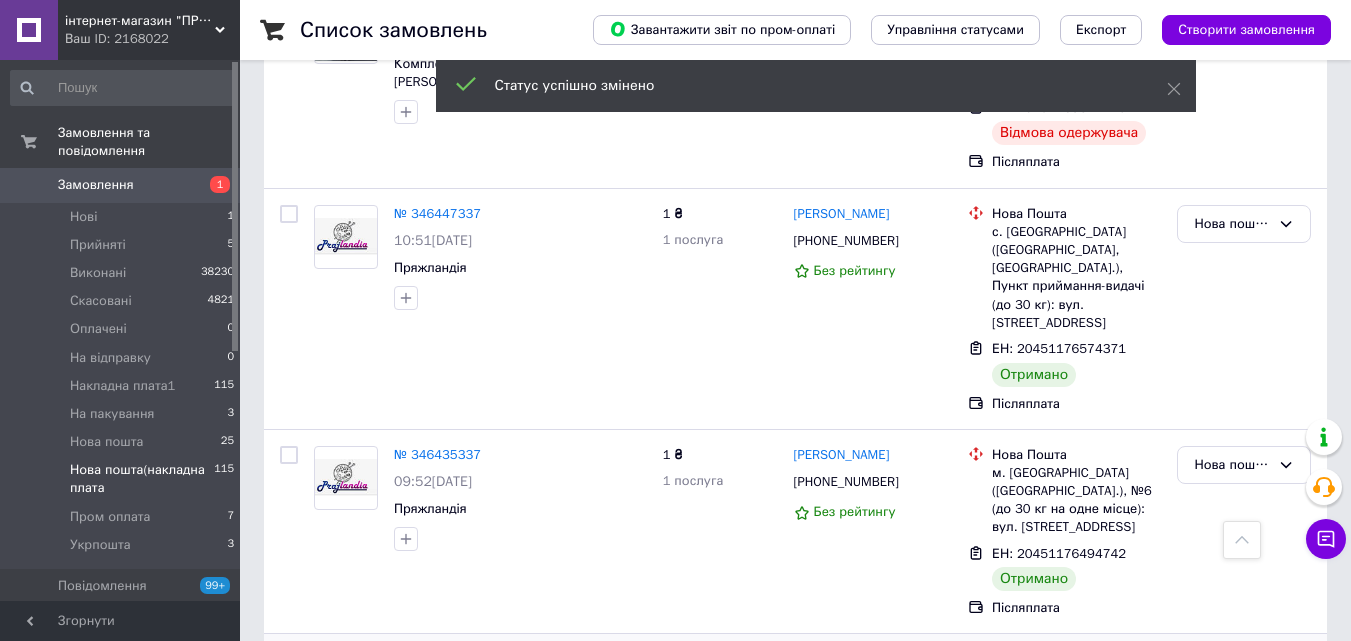 scroll, scrollTop: 10756, scrollLeft: 0, axis: vertical 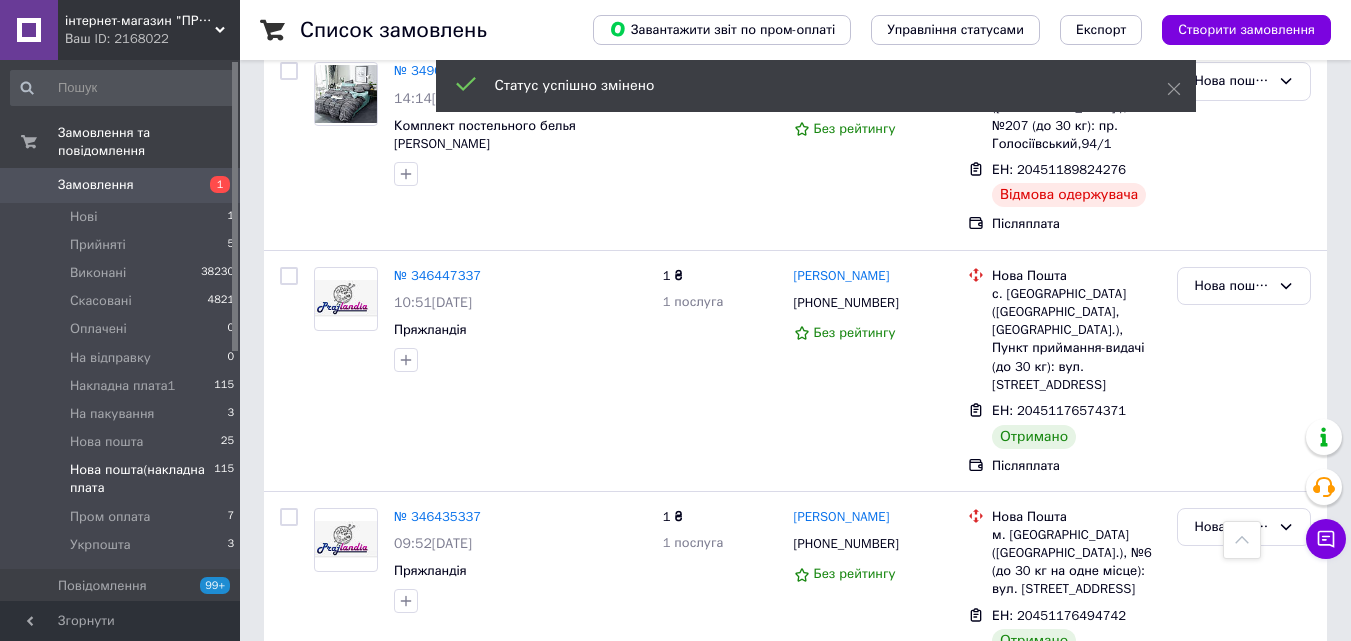 click on "Нова пошта(накладна плата" at bounding box center [1232, 731] 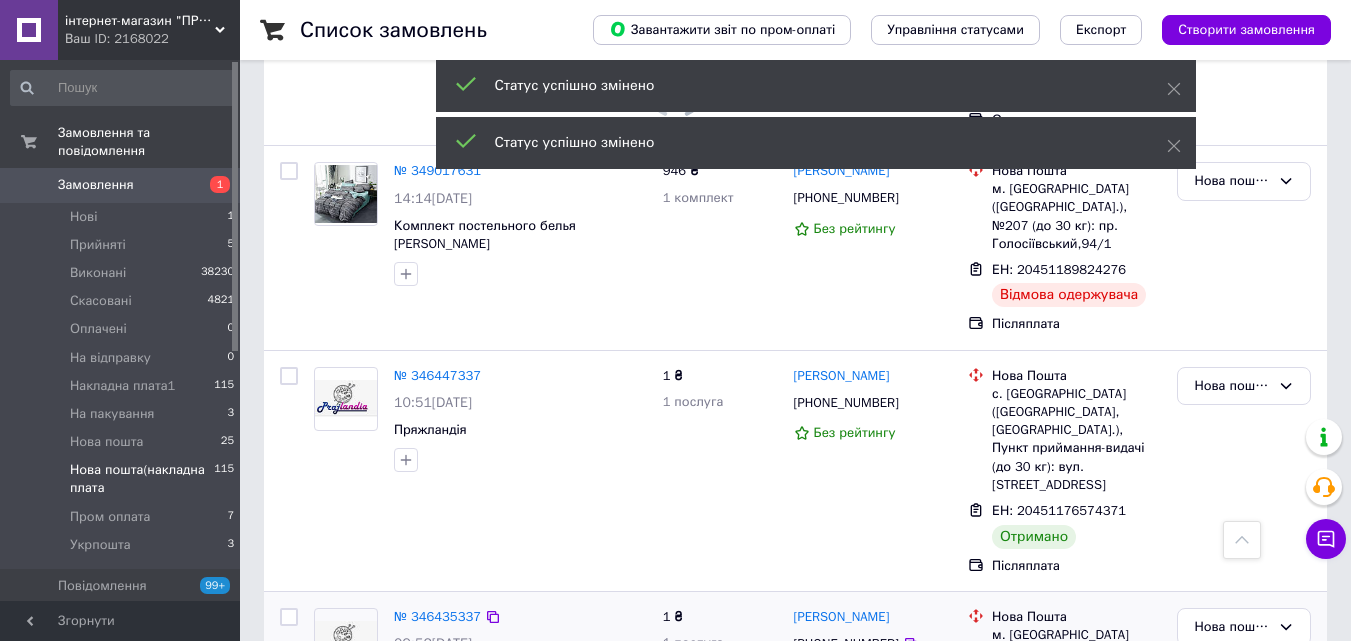 scroll, scrollTop: 10456, scrollLeft: 0, axis: vertical 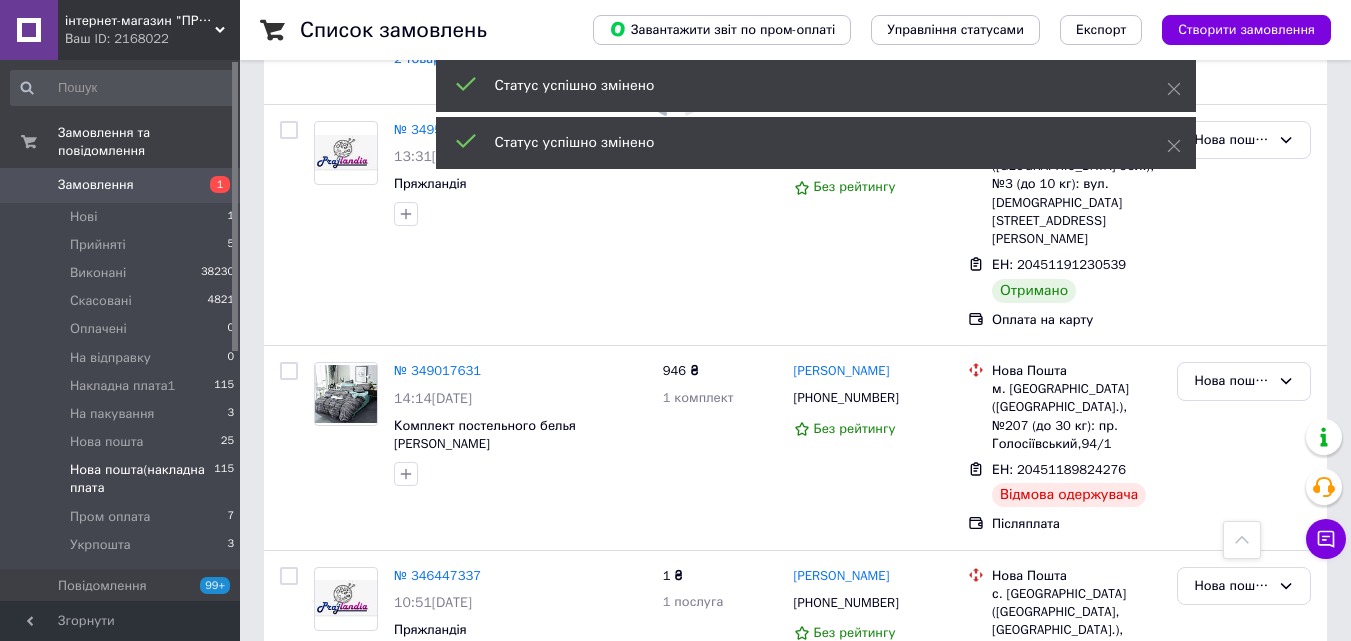 click on "Нова пошта(накладна плата" at bounding box center (1232, 827) 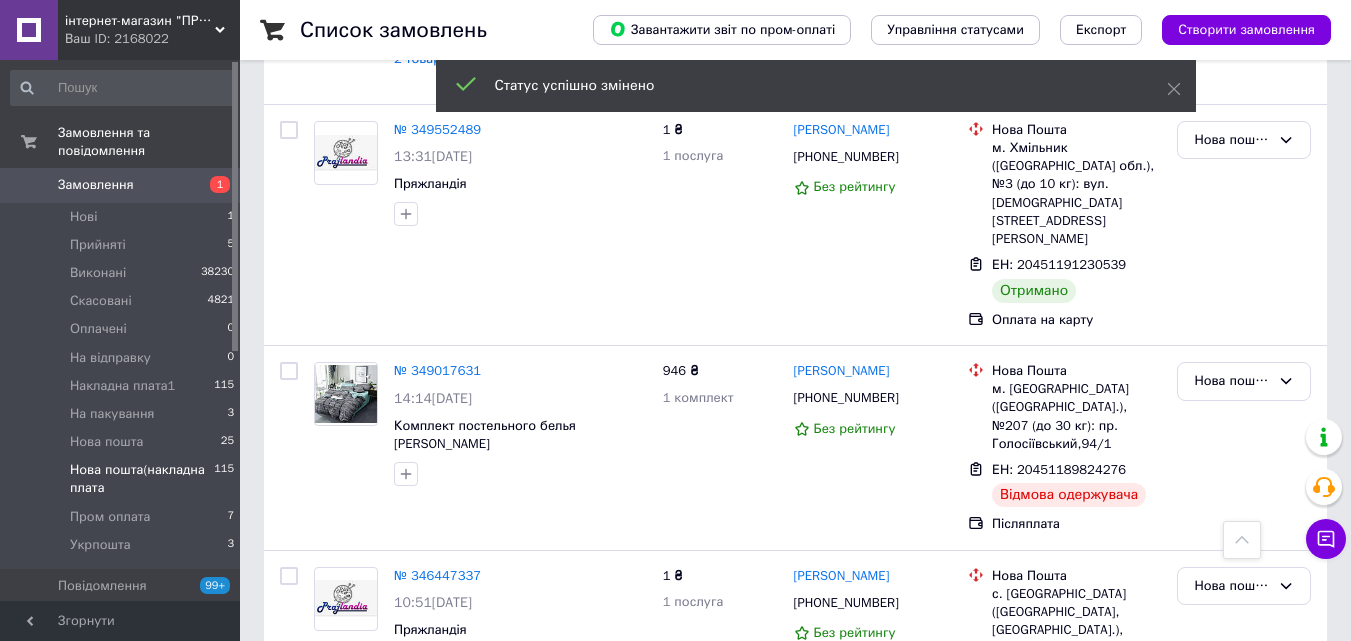 click on "Виконано" at bounding box center [1244, 905] 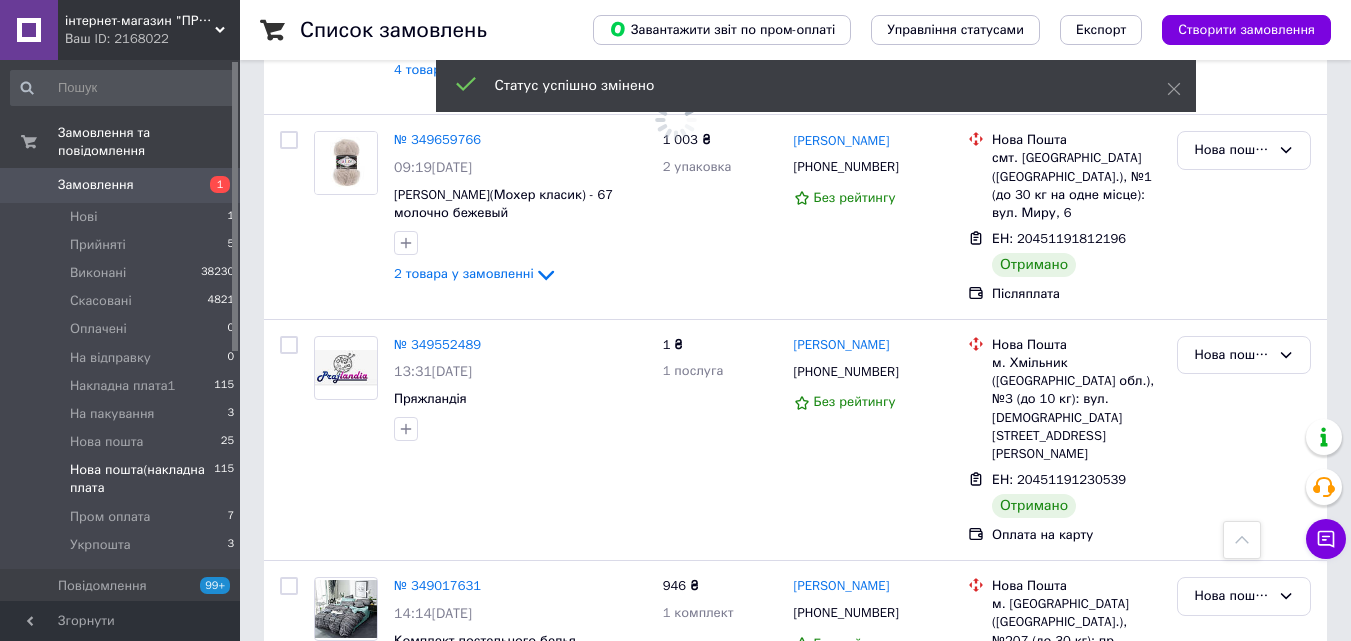 scroll, scrollTop: 10156, scrollLeft: 0, axis: vertical 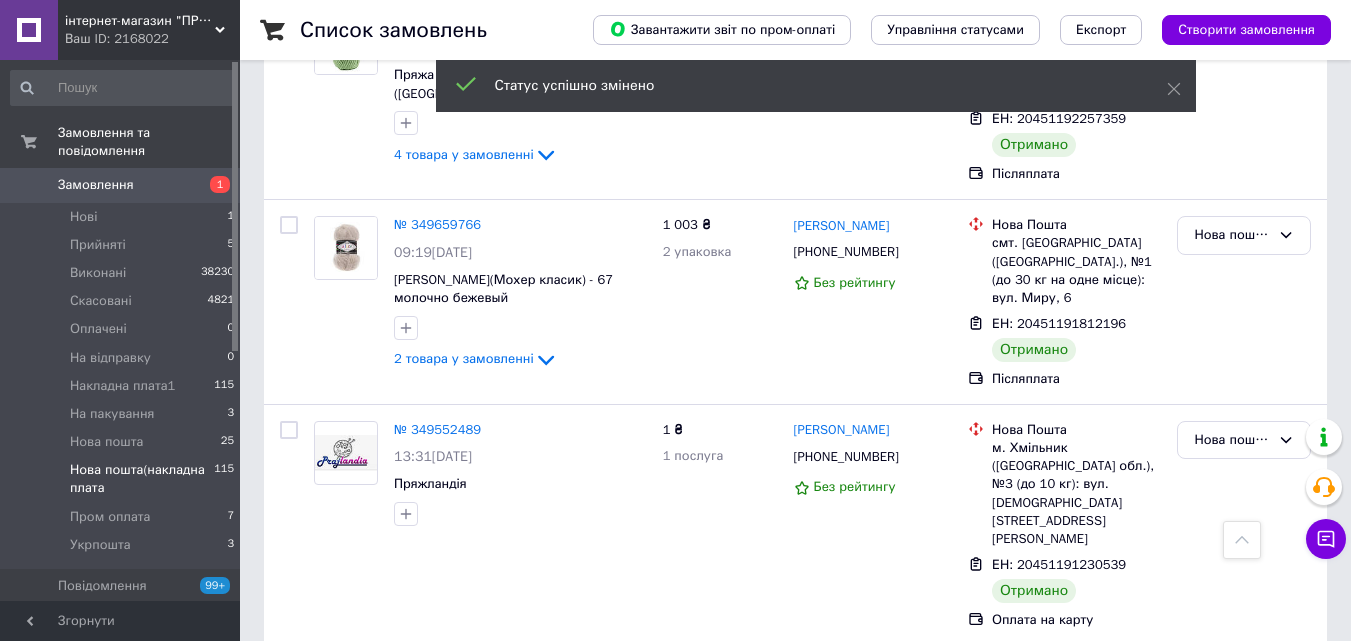 click on "Нова пошта(накладна плата" at bounding box center (1232, 886) 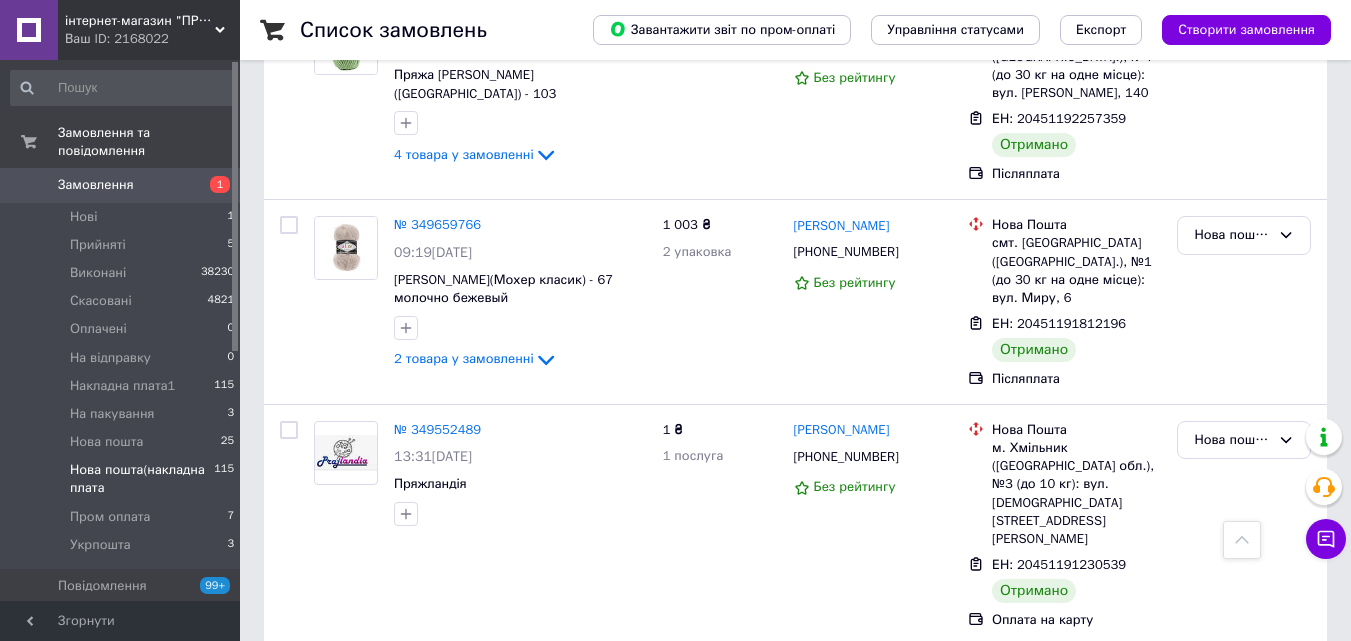 click on "Виконано" at bounding box center (1244, 964) 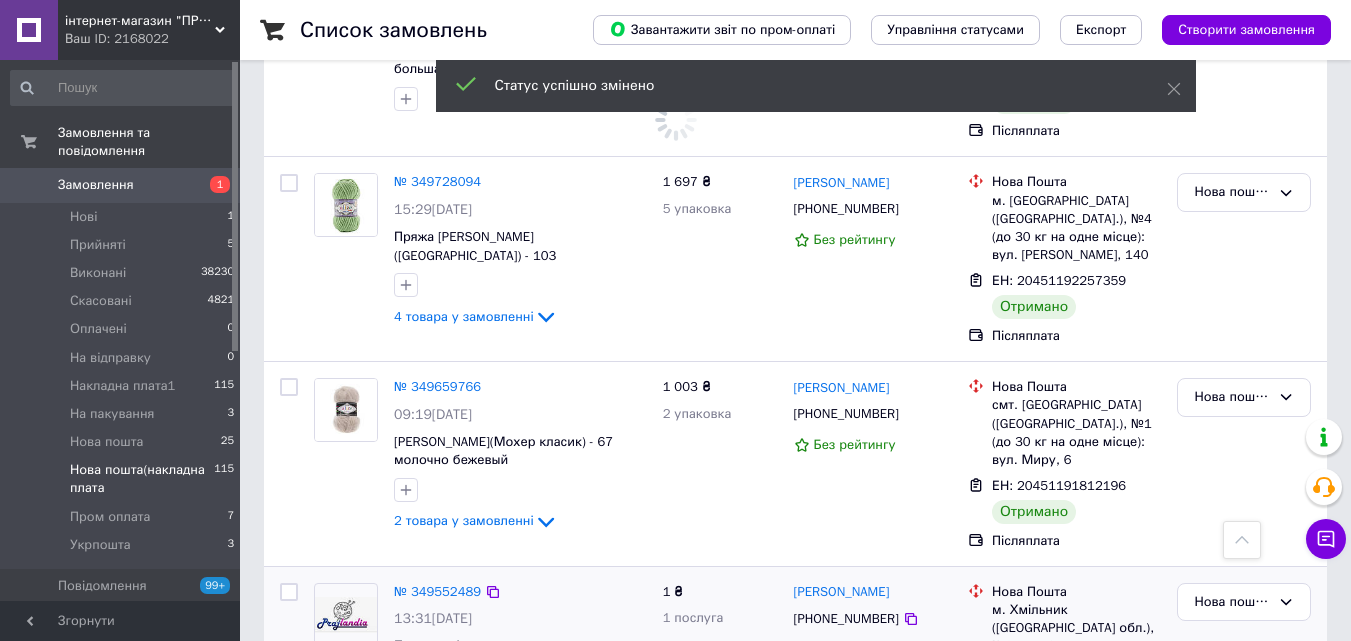 scroll, scrollTop: 9856, scrollLeft: 0, axis: vertical 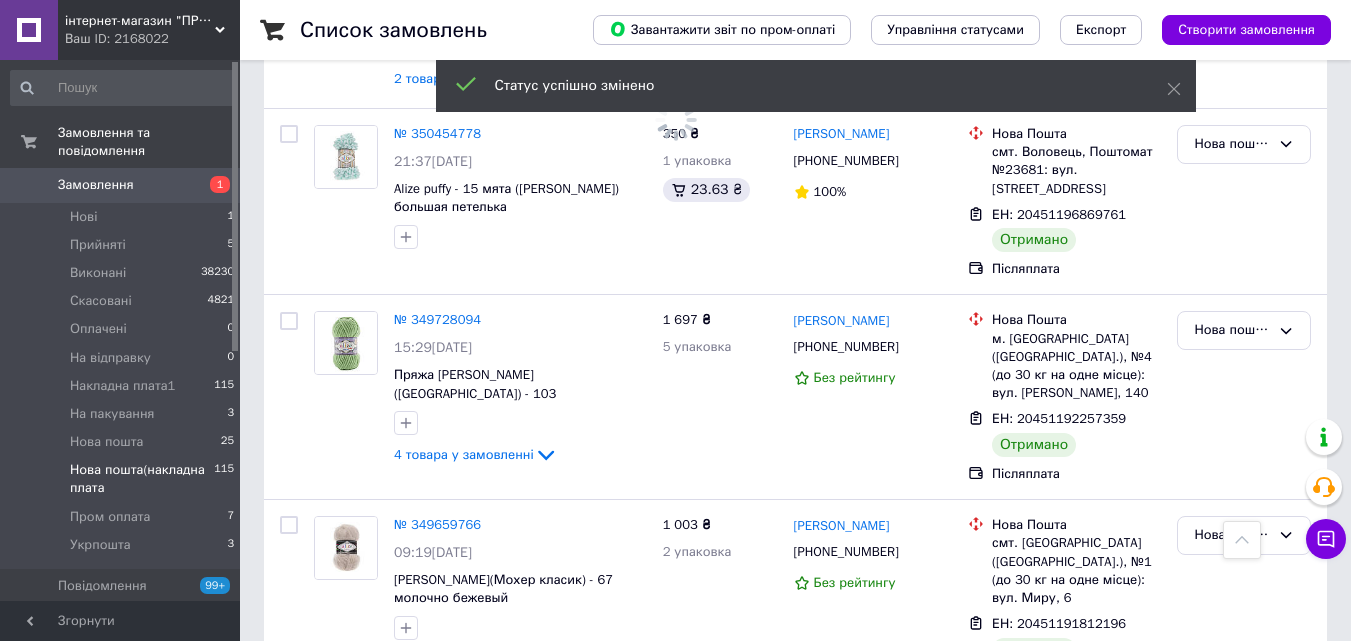 click on "Нова пошта(накладна плата" at bounding box center [1232, 740] 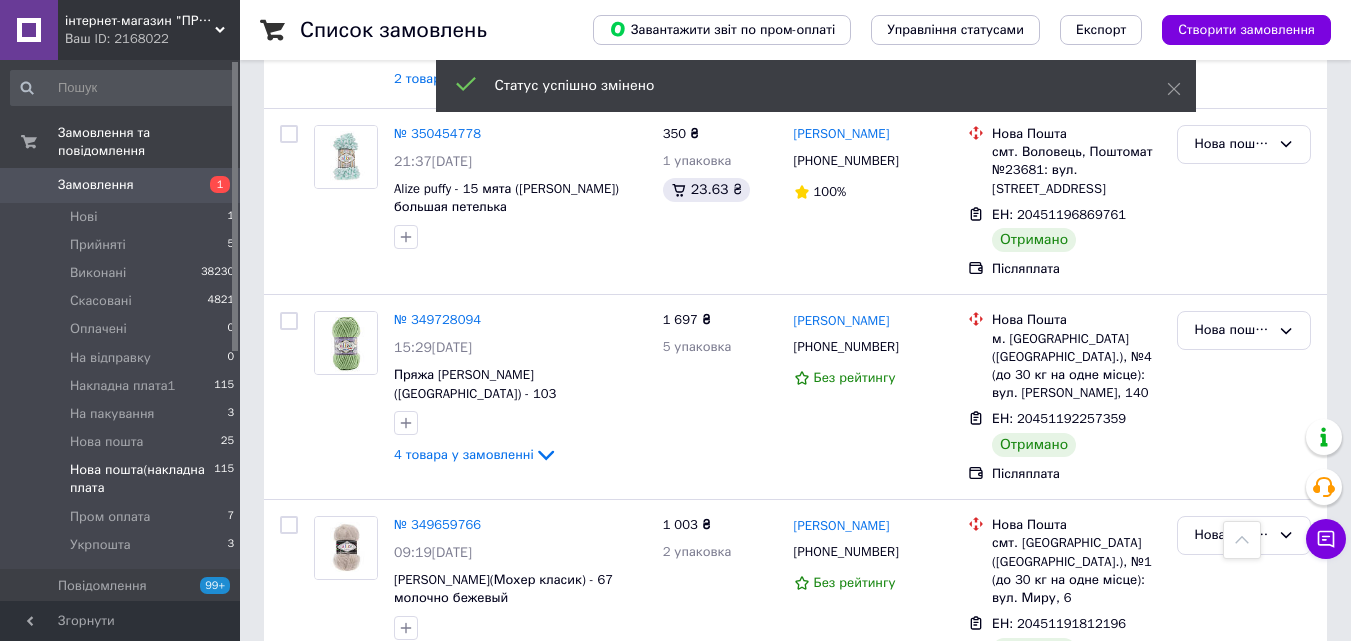 click on "Виконано" at bounding box center [1244, 818] 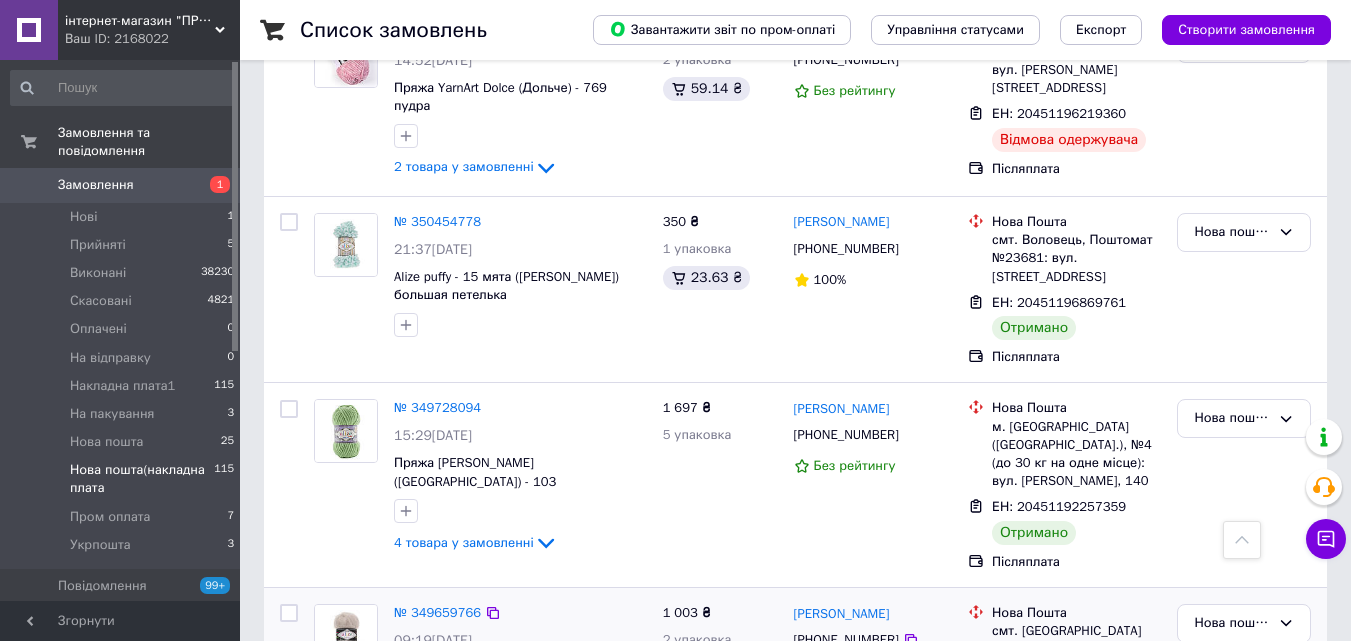 scroll, scrollTop: 9656, scrollLeft: 0, axis: vertical 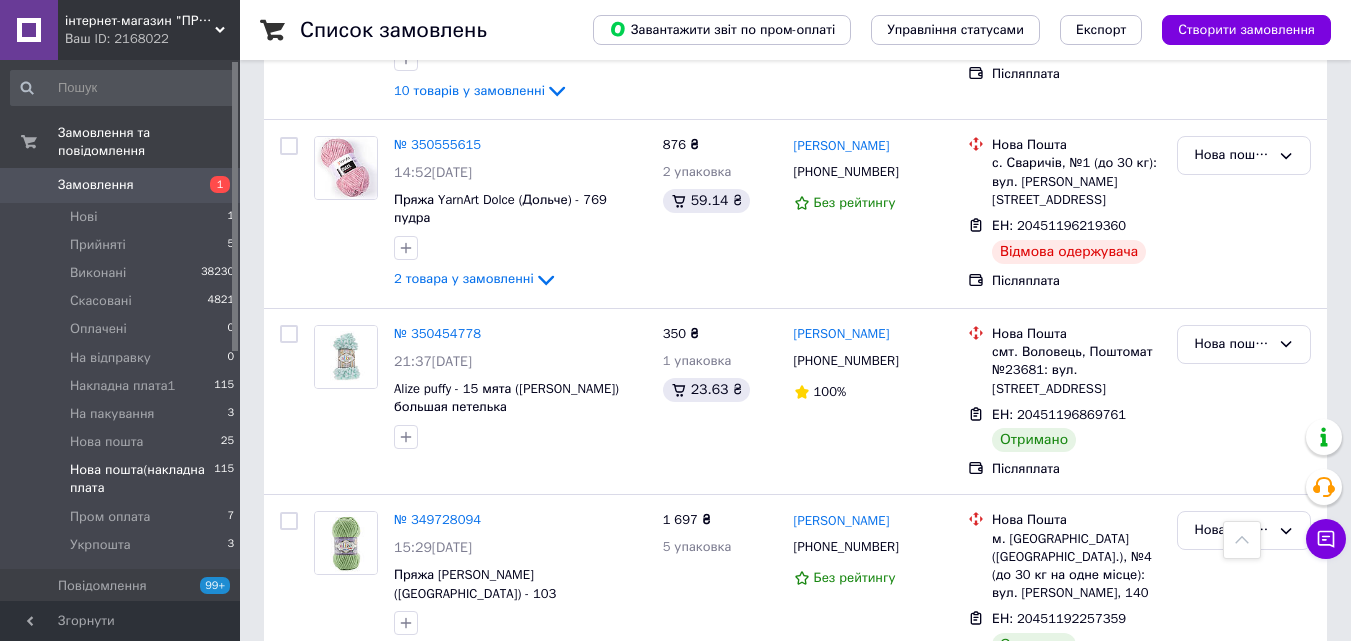 click on "Нова пошта(накладна плата" at bounding box center [1232, 735] 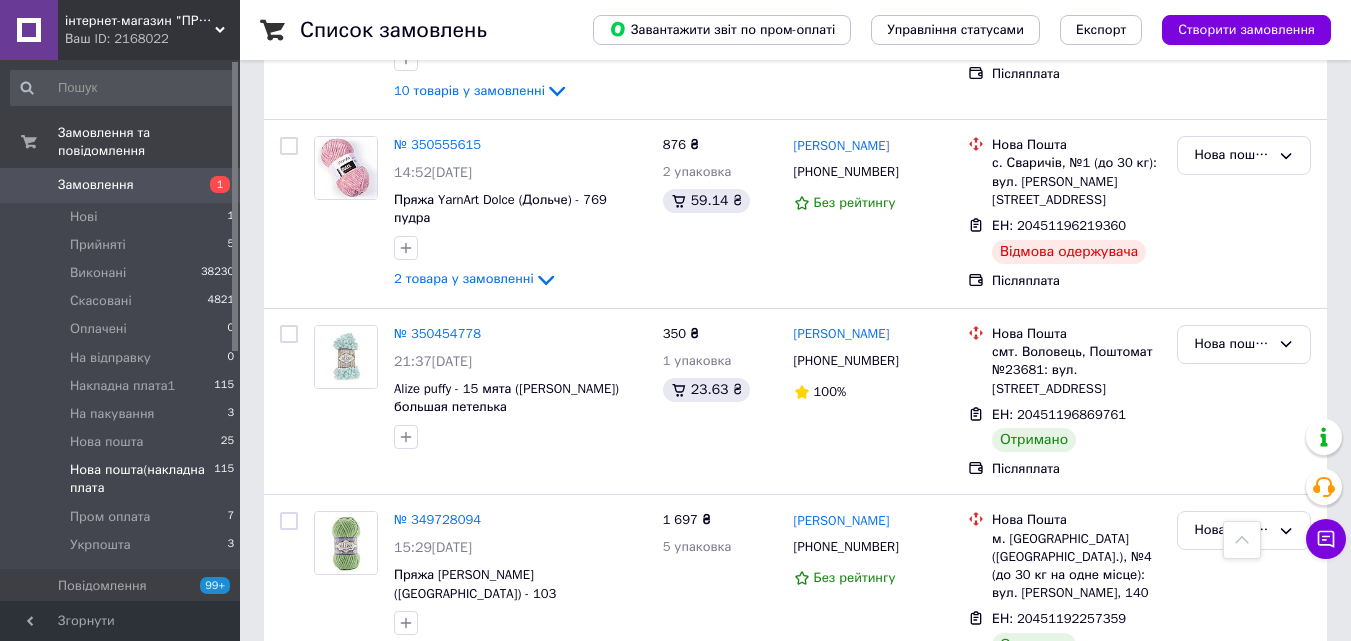 click on "Виконано" at bounding box center [1244, 813] 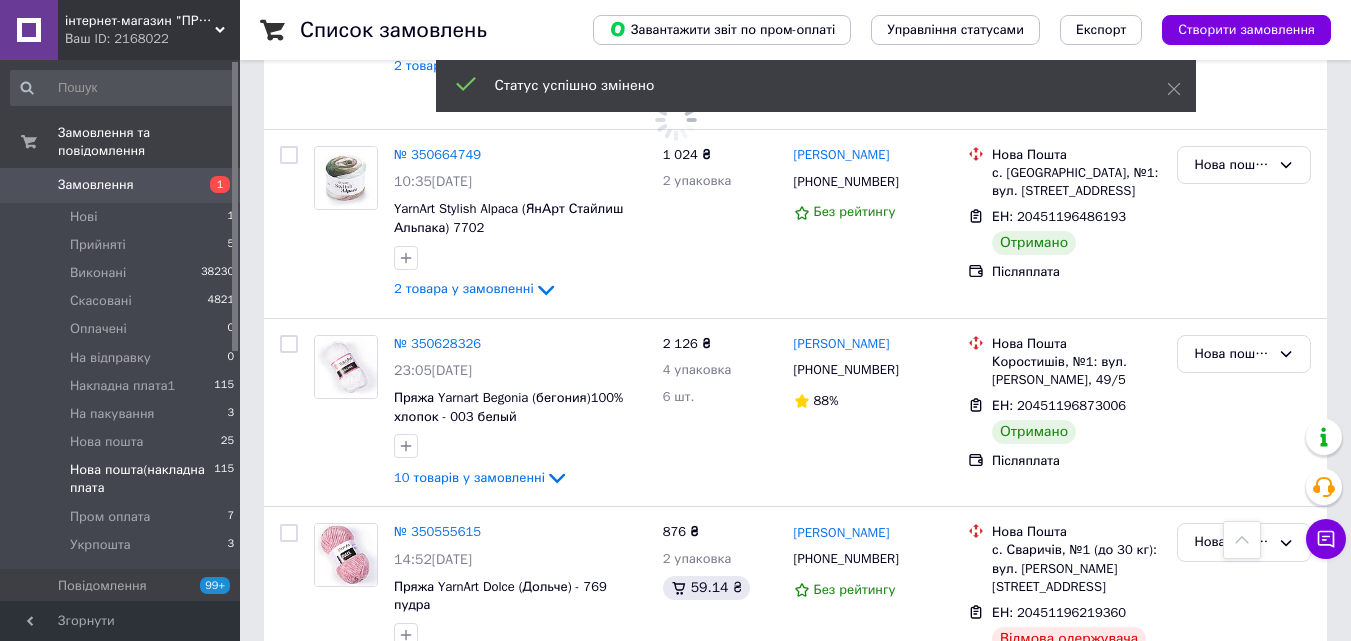 scroll, scrollTop: 9256, scrollLeft: 0, axis: vertical 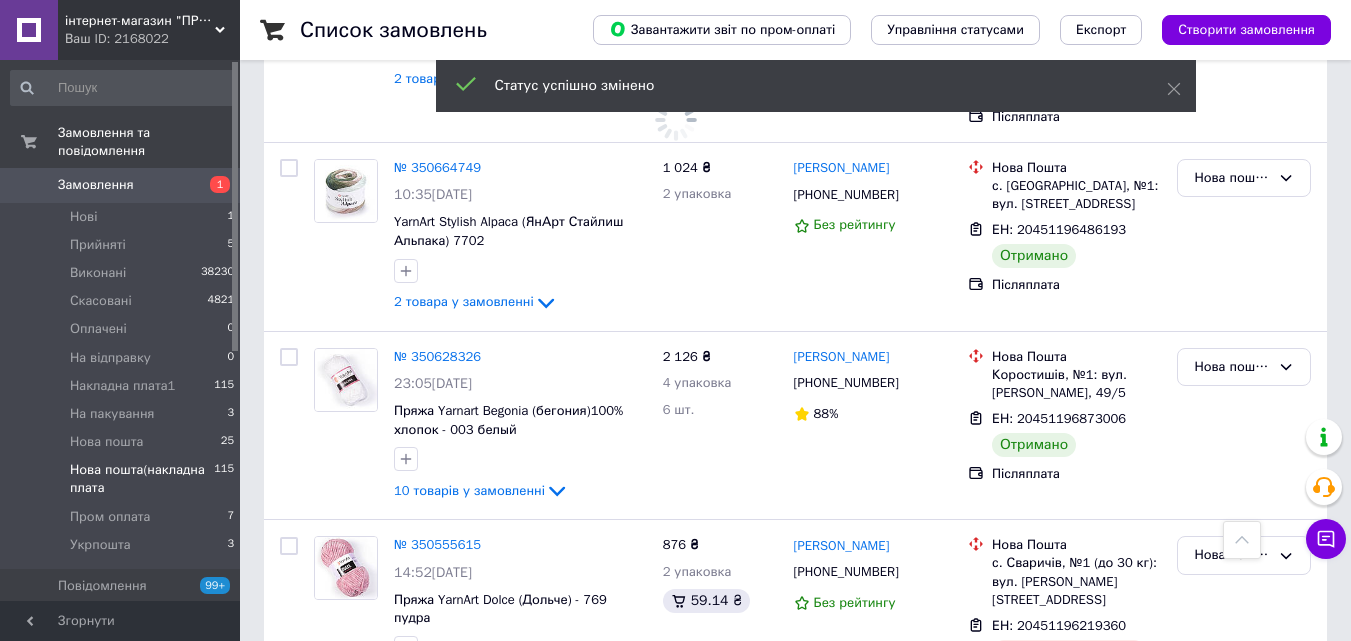 click on "Нова пошта(накладна плата" at bounding box center [1232, 744] 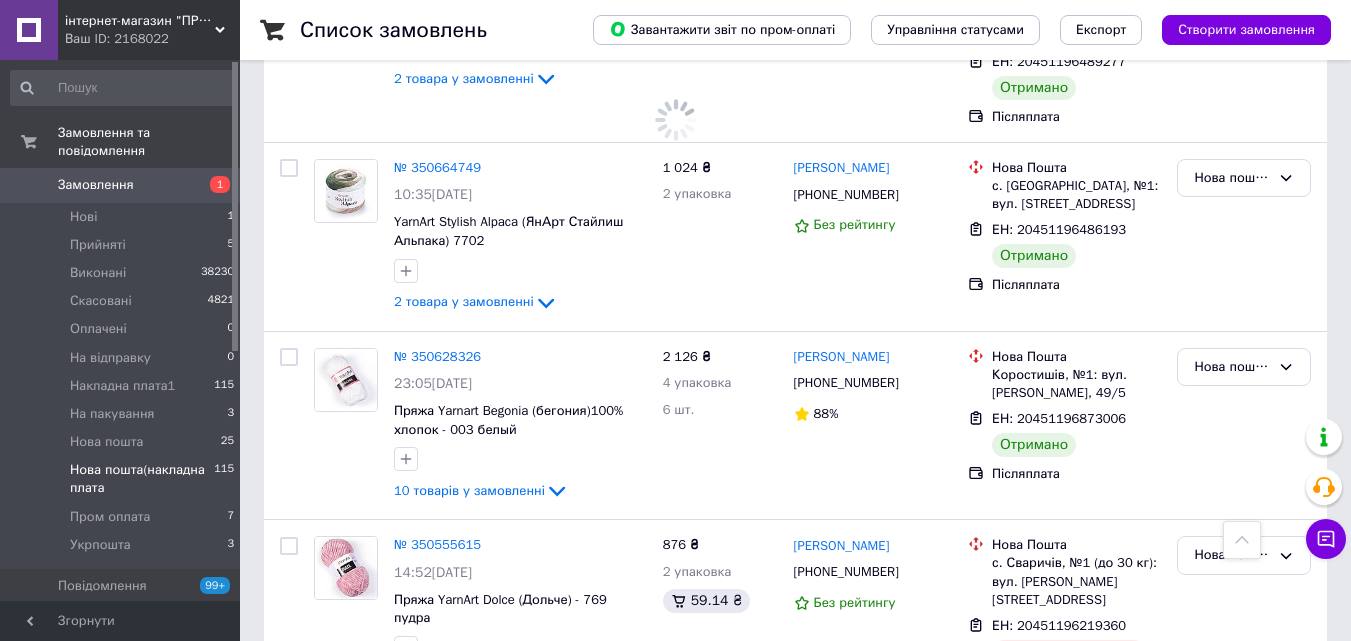 click on "Виконано" at bounding box center (1244, 822) 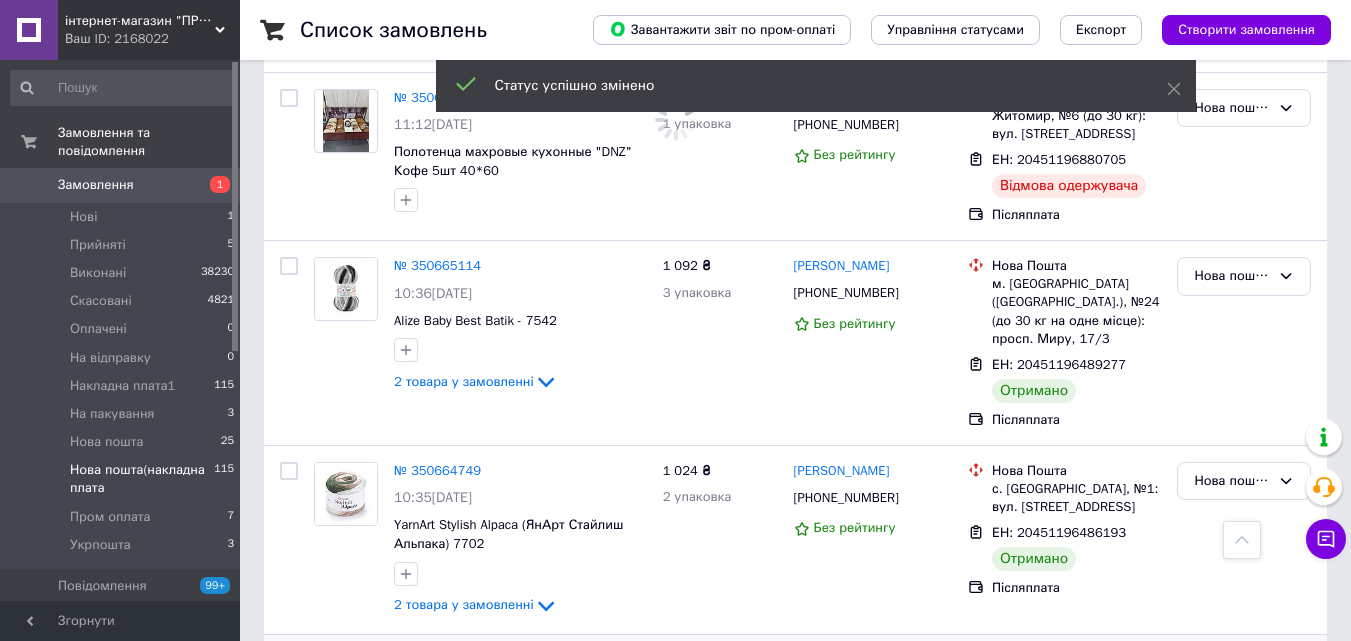 scroll, scrollTop: 8856, scrollLeft: 0, axis: vertical 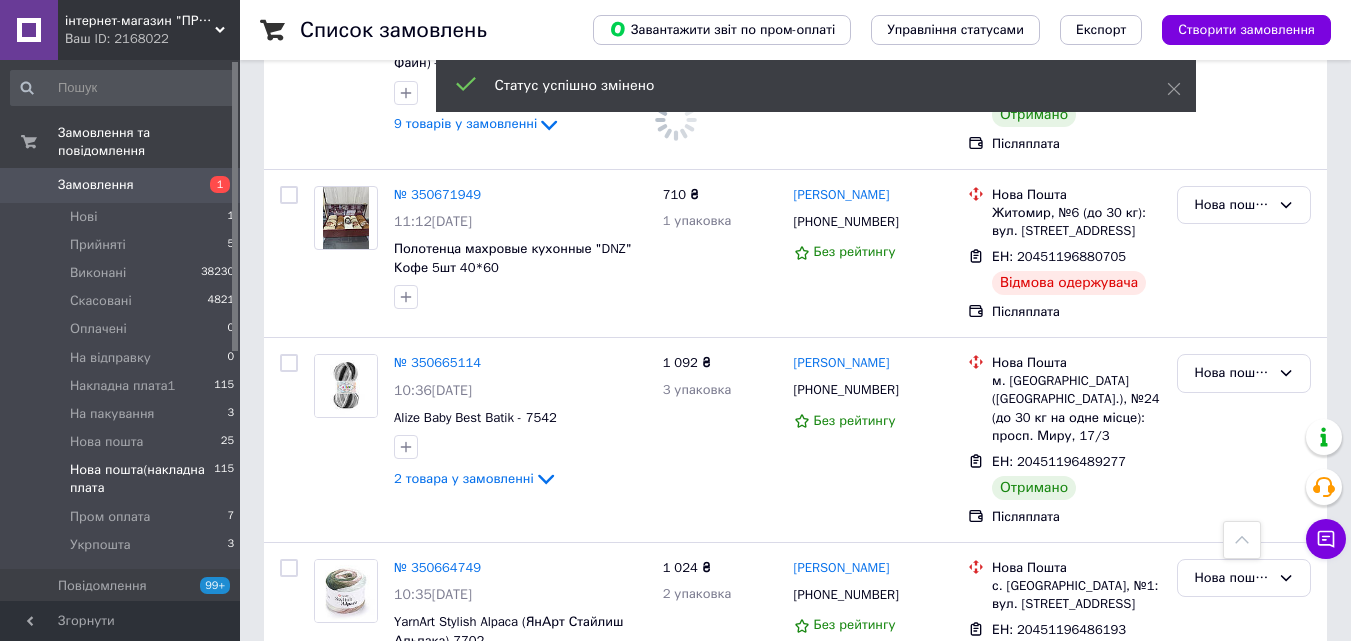 click on "Нова пошта(накладна плата" at bounding box center (1232, 767) 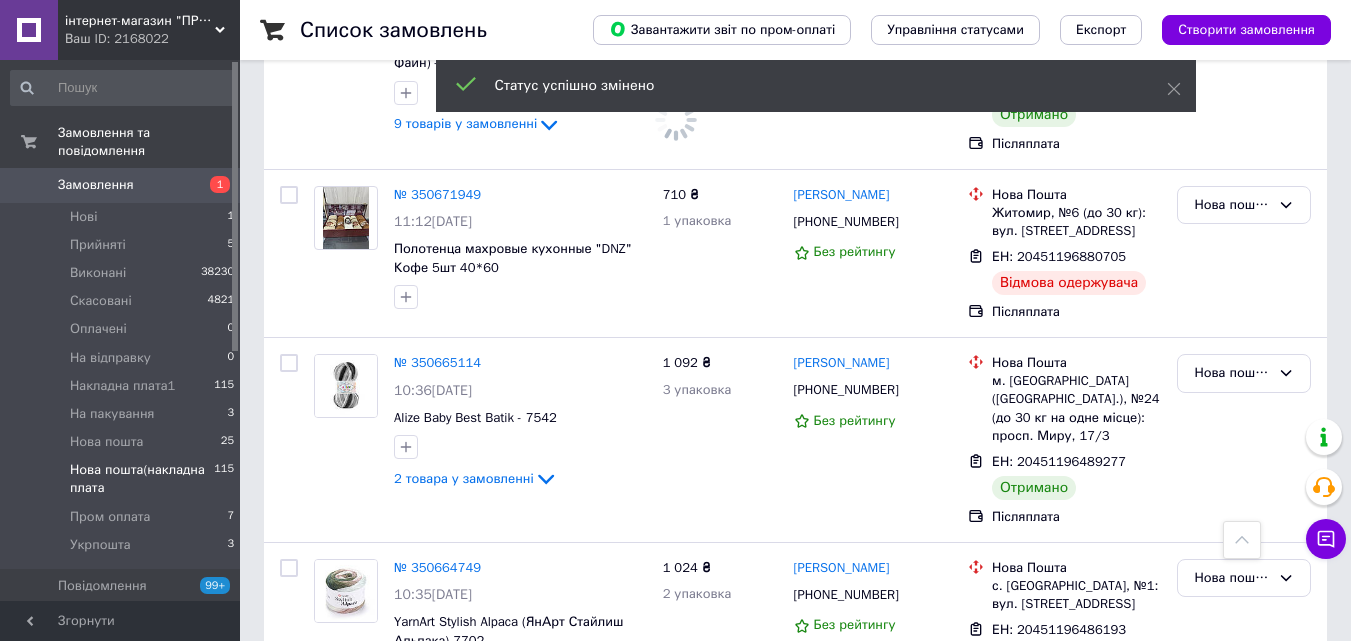 click on "Виконано" at bounding box center (1244, 845) 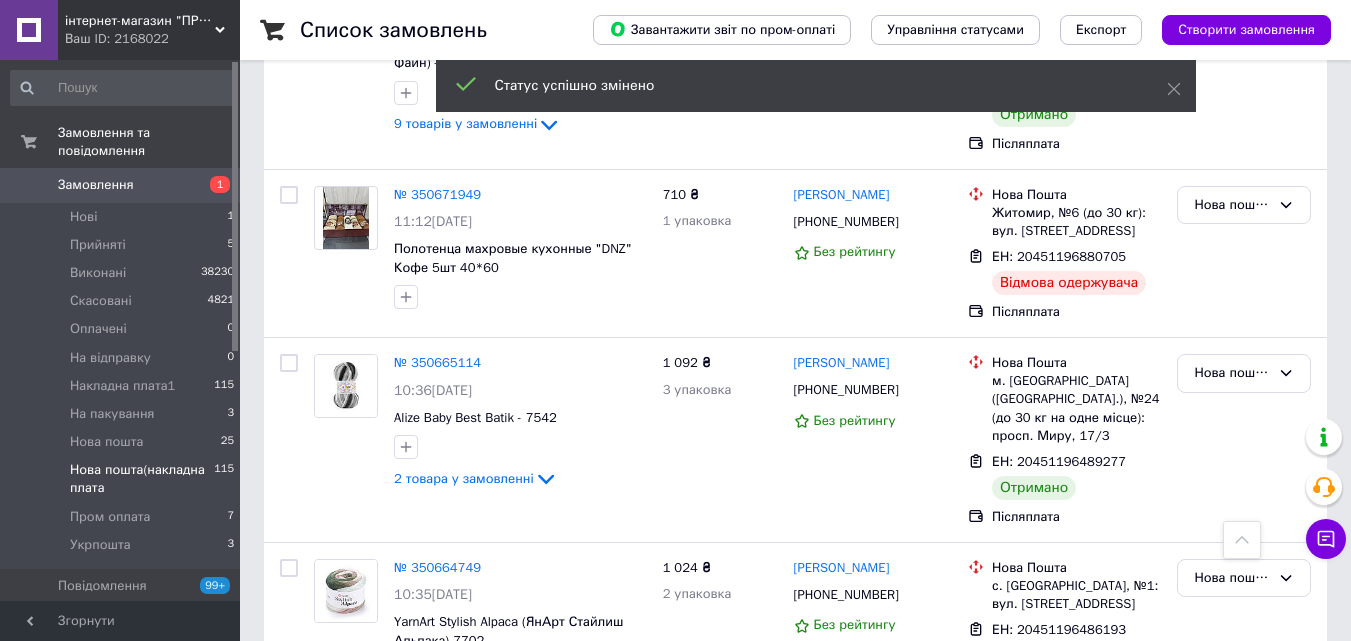 scroll, scrollTop: 8756, scrollLeft: 0, axis: vertical 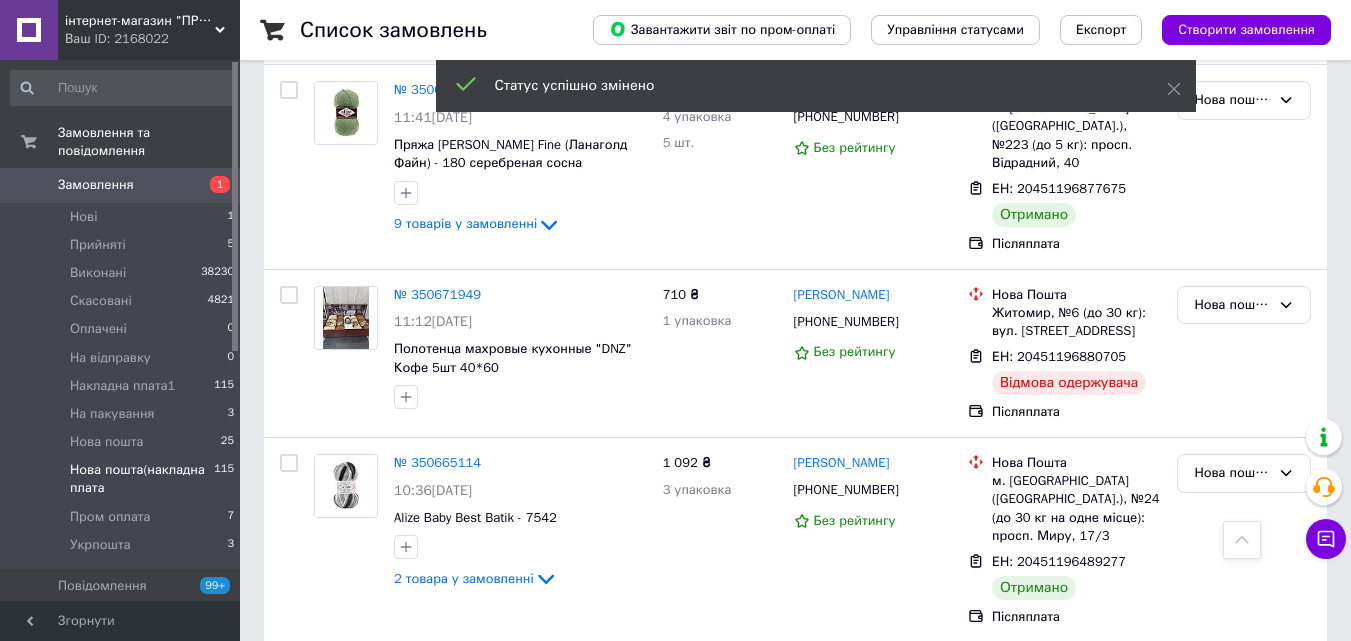 click on "Нова пошта(накладна плата" at bounding box center (1232, 678) 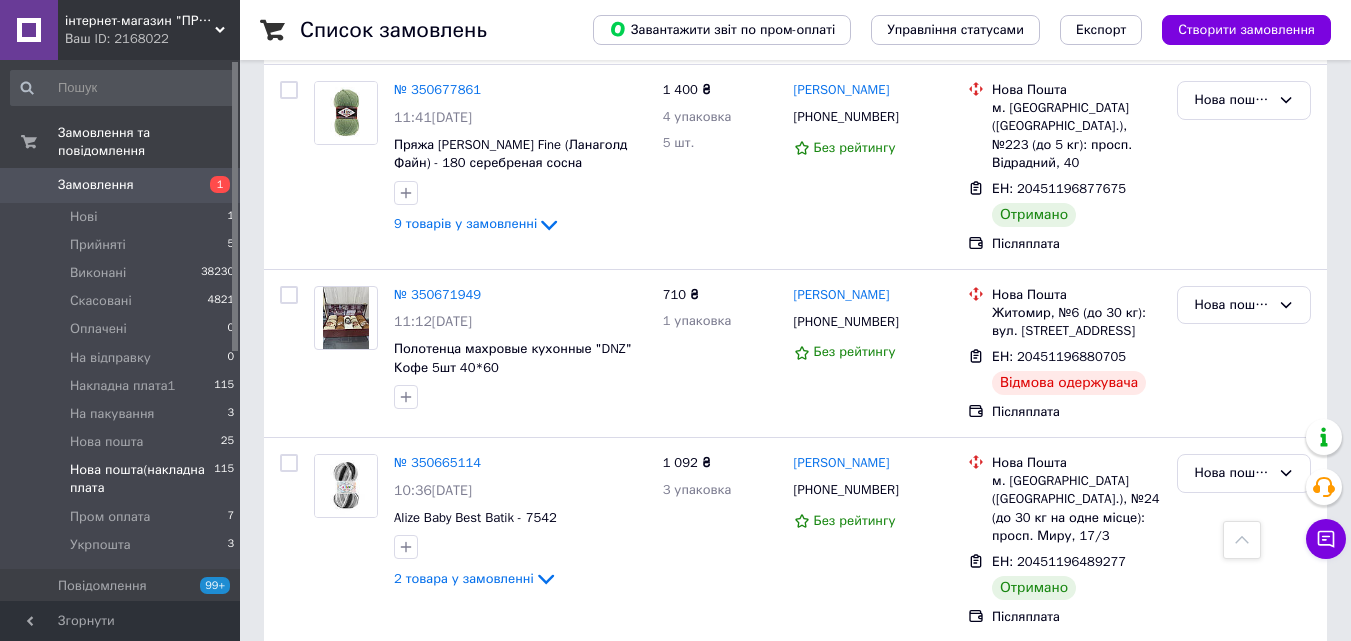 click on "Виконано" at bounding box center (1244, 756) 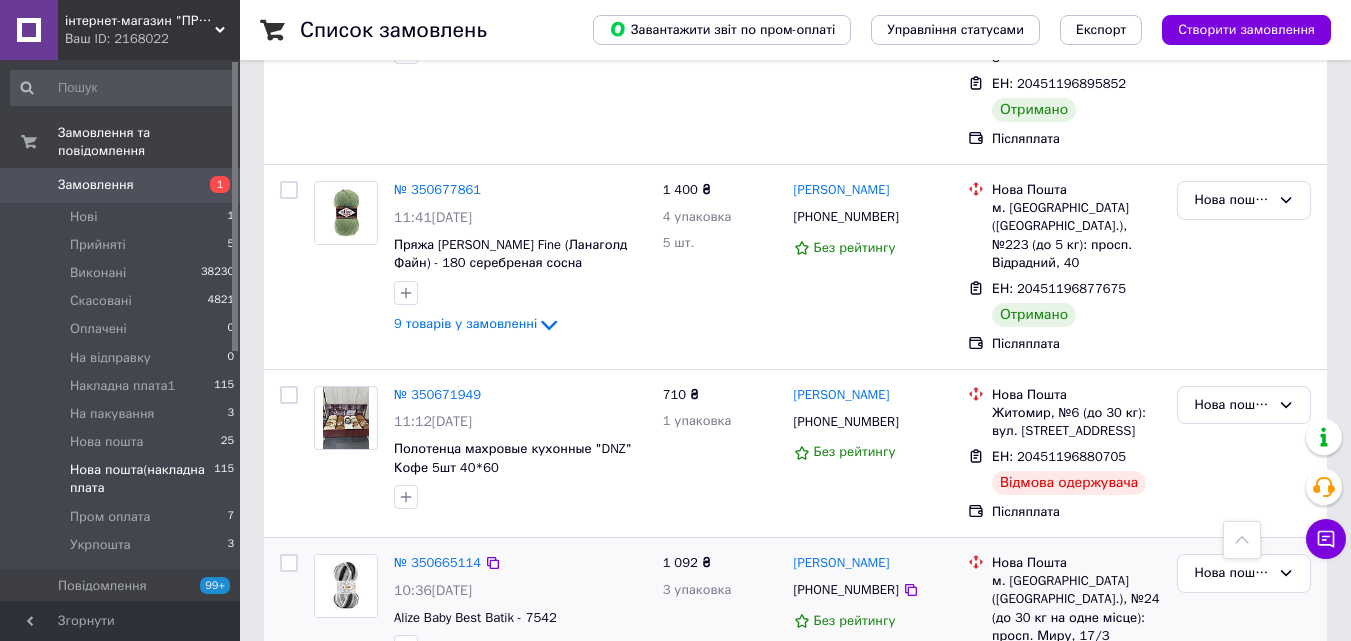 scroll, scrollTop: 8556, scrollLeft: 0, axis: vertical 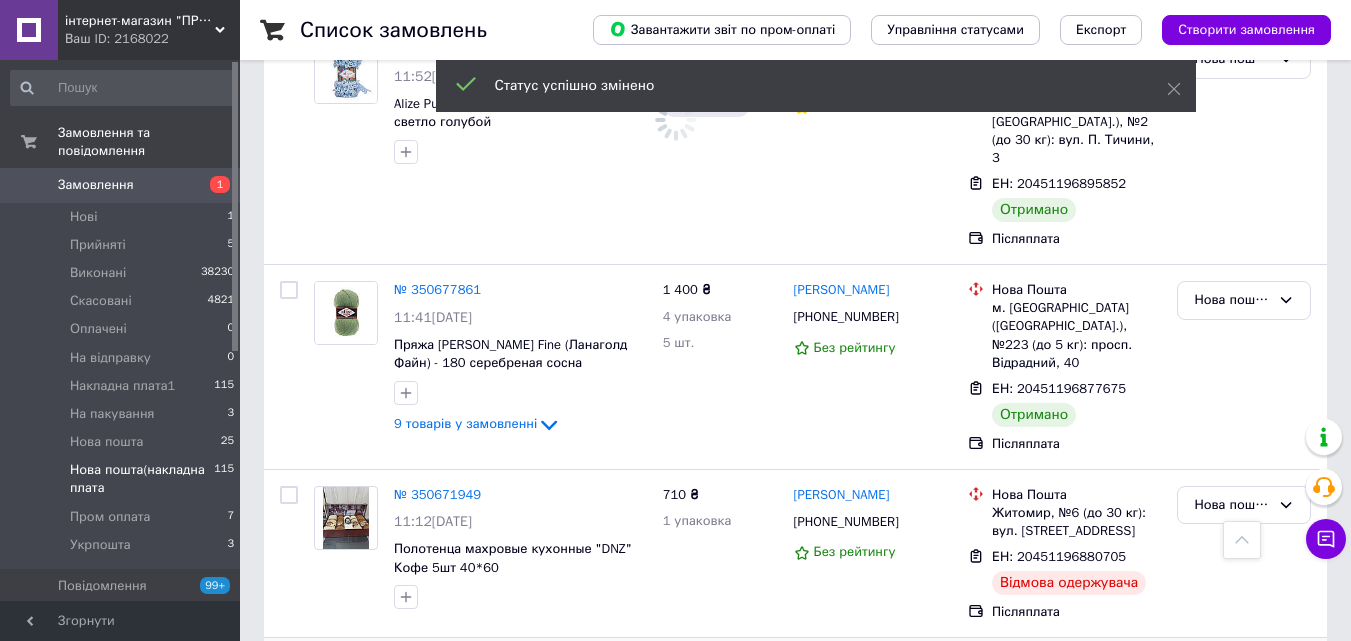 click on "Нова пошта(накладна плата" at bounding box center (1232, 673) 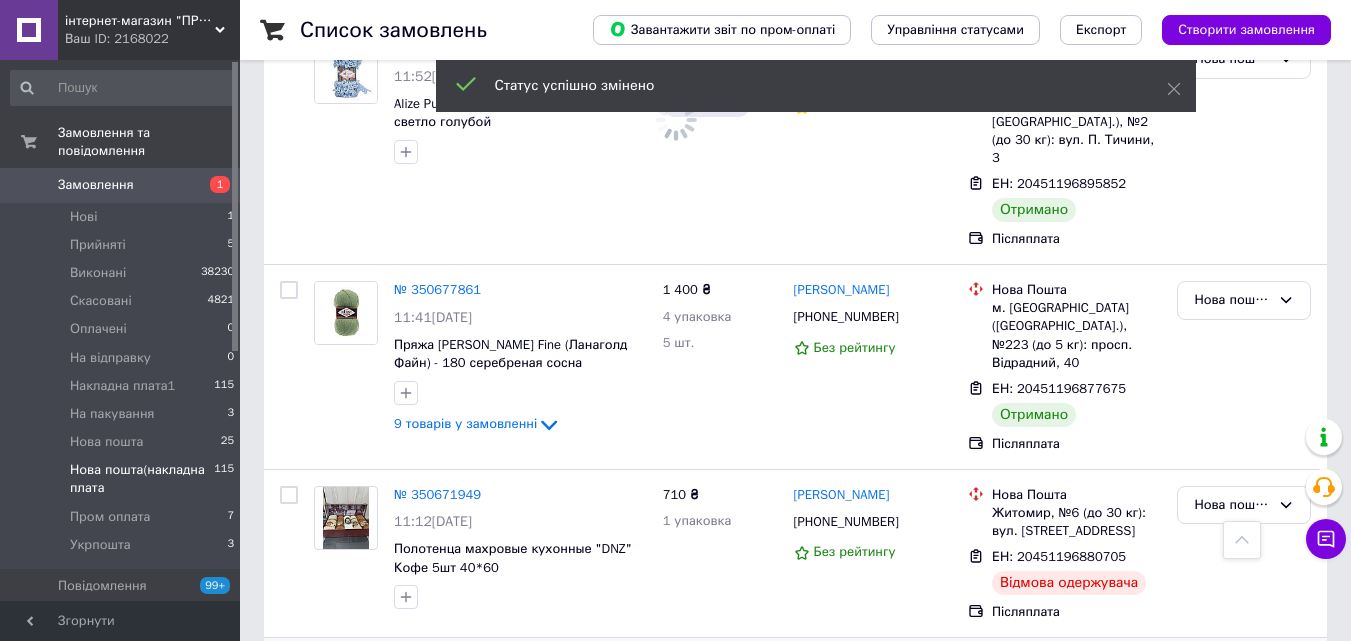 click on "Виконано" at bounding box center (1244, 751) 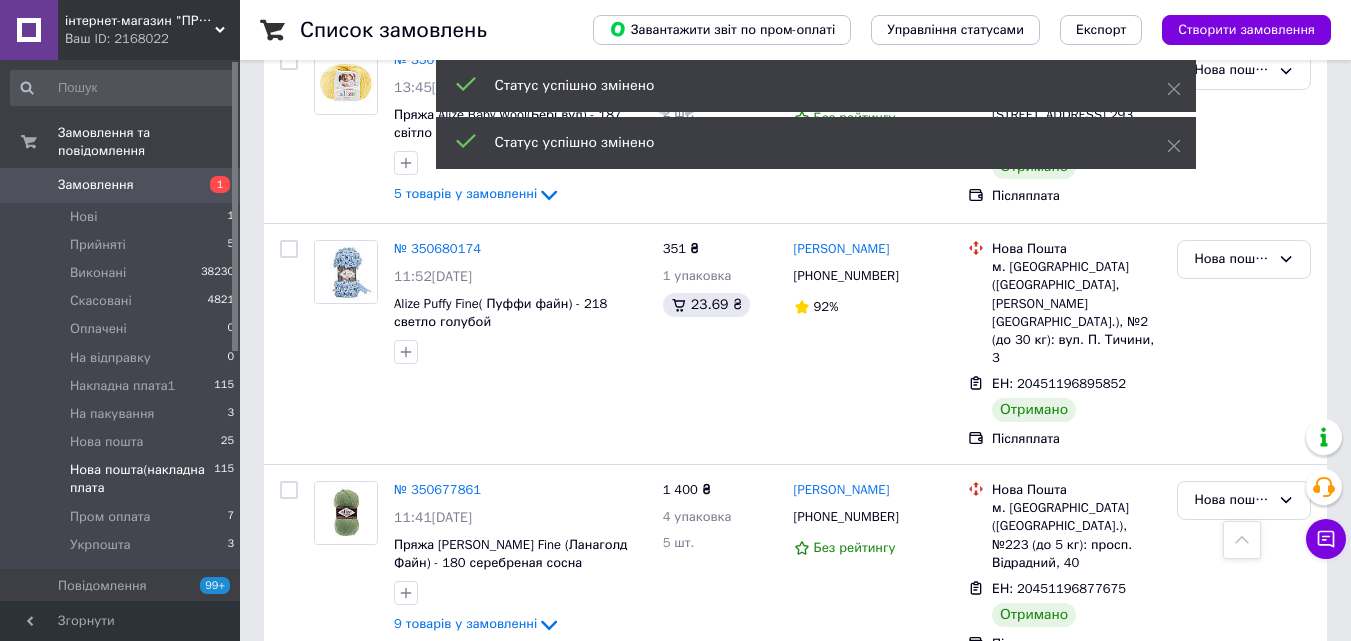 scroll, scrollTop: 8156, scrollLeft: 0, axis: vertical 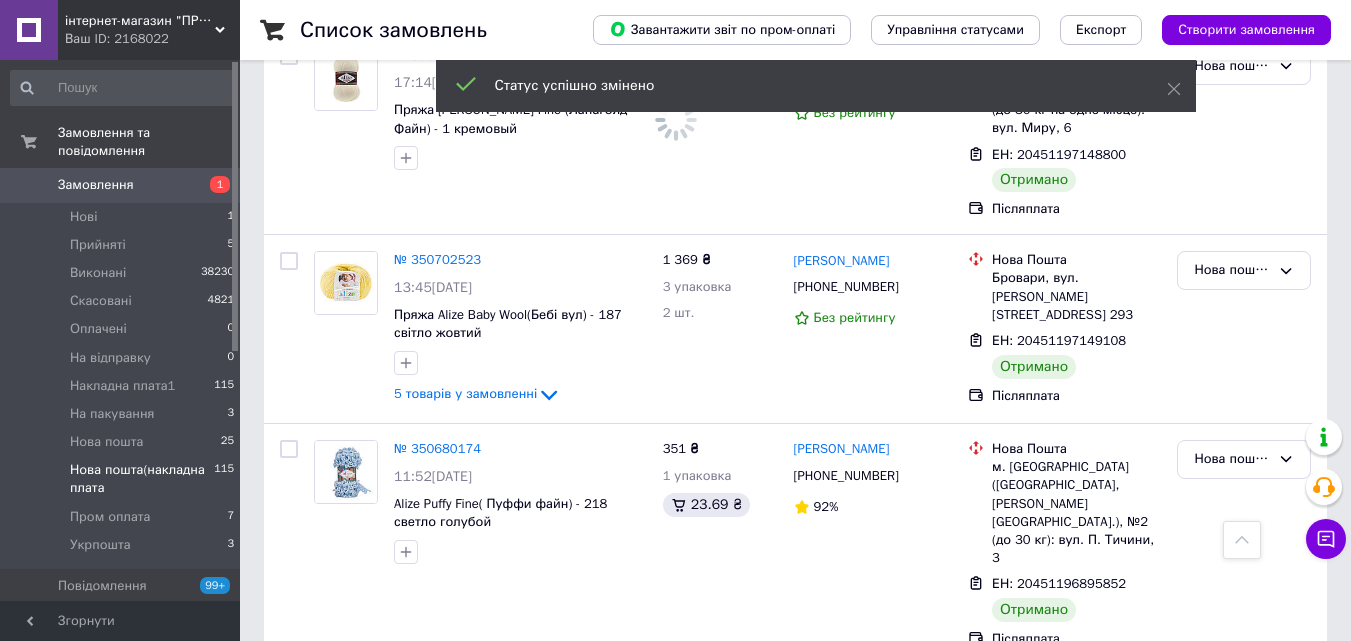click on "Нова пошта(накладна плата" at bounding box center [1232, 700] 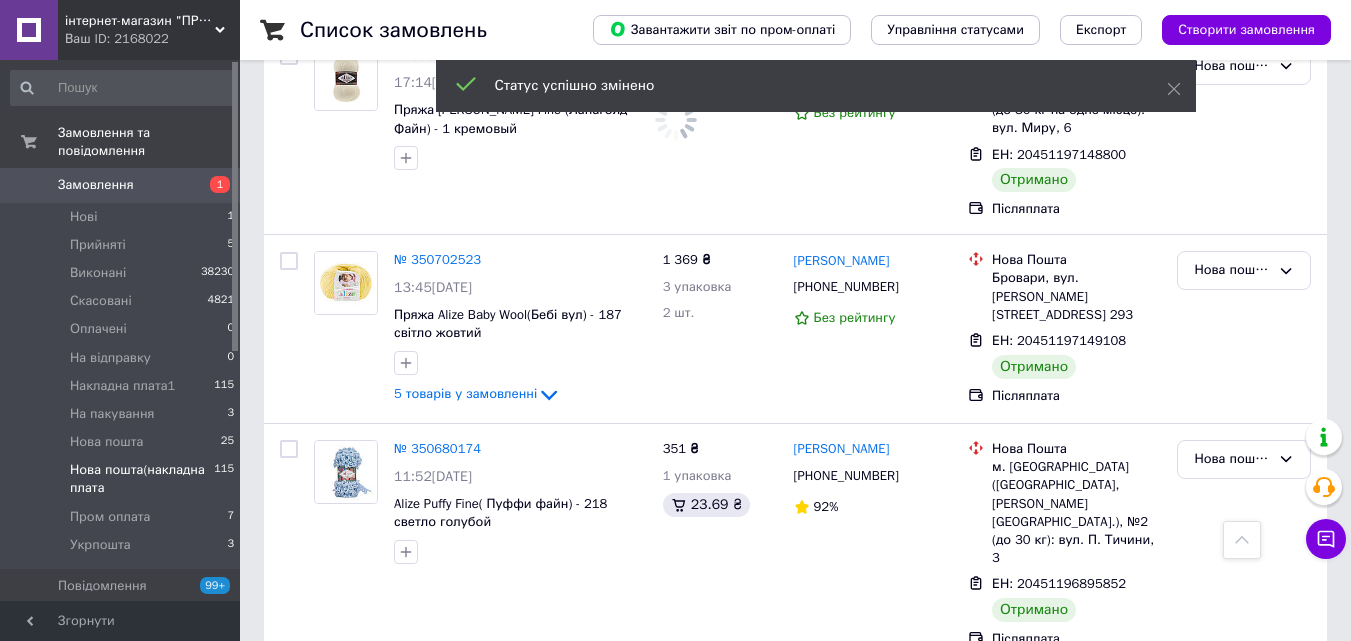 click on "Виконано" at bounding box center [1244, 778] 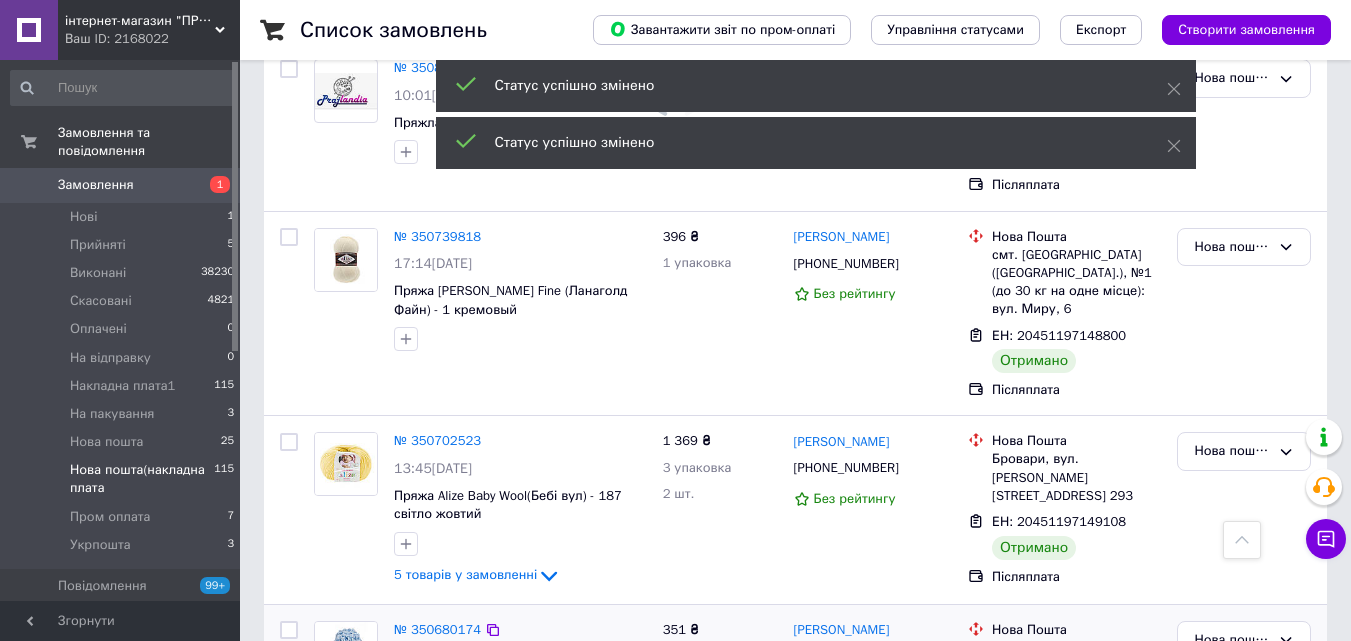 scroll, scrollTop: 7956, scrollLeft: 0, axis: vertical 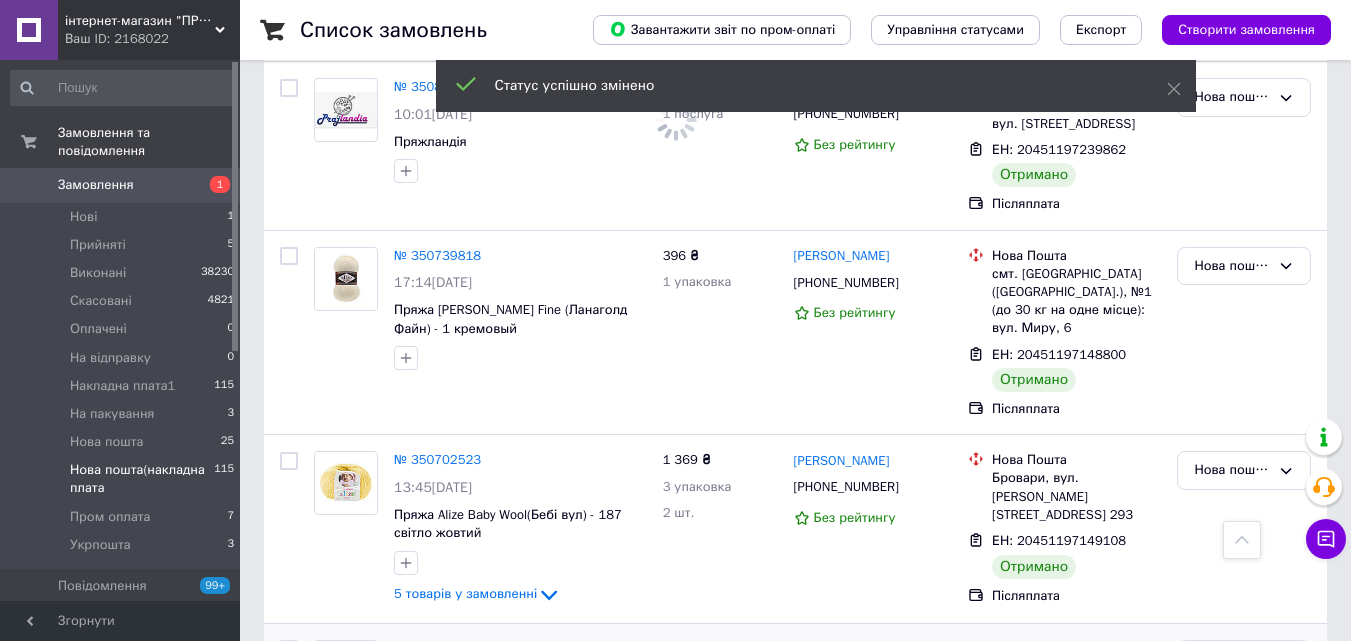 click on "Нова пошта(накладна плата" at bounding box center [1232, 659] 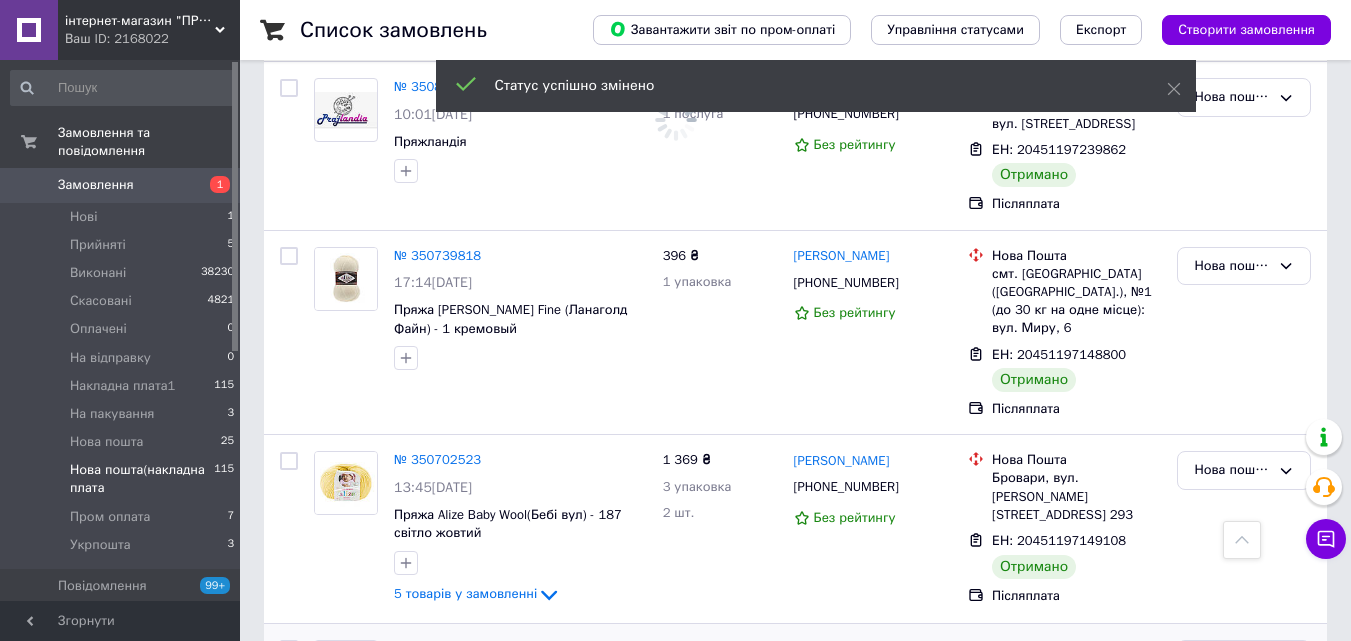 click on "Виконано" at bounding box center (1244, 737) 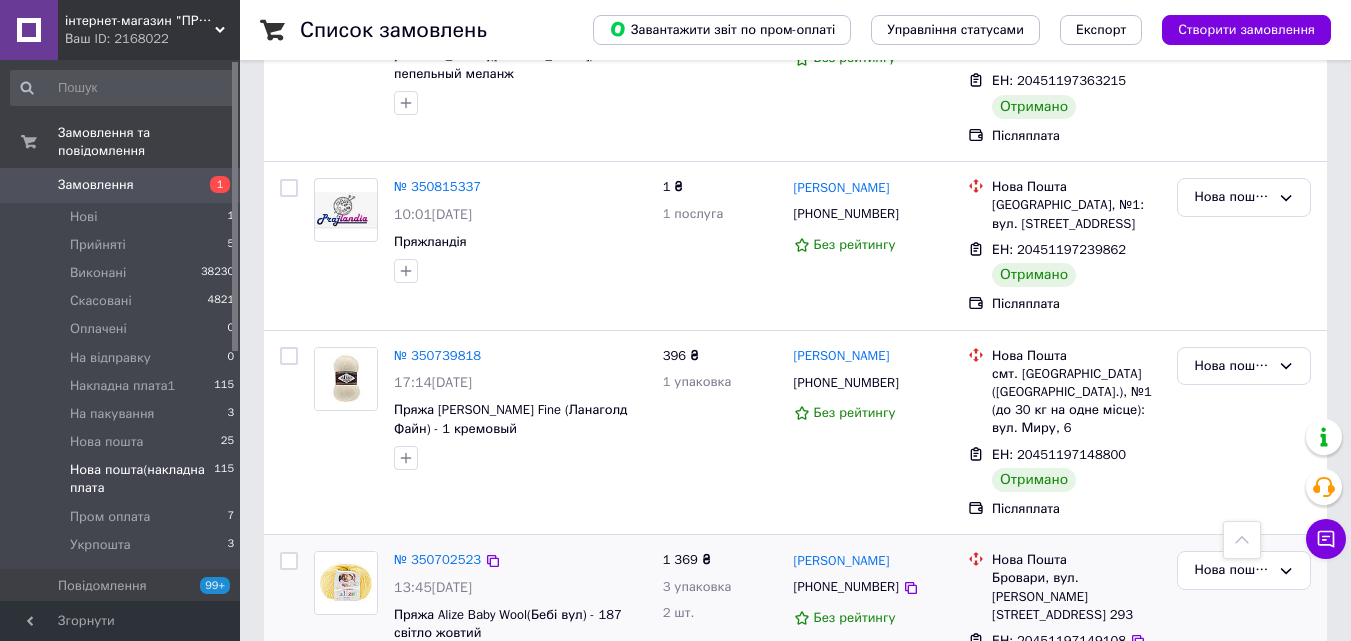 scroll, scrollTop: 7756, scrollLeft: 0, axis: vertical 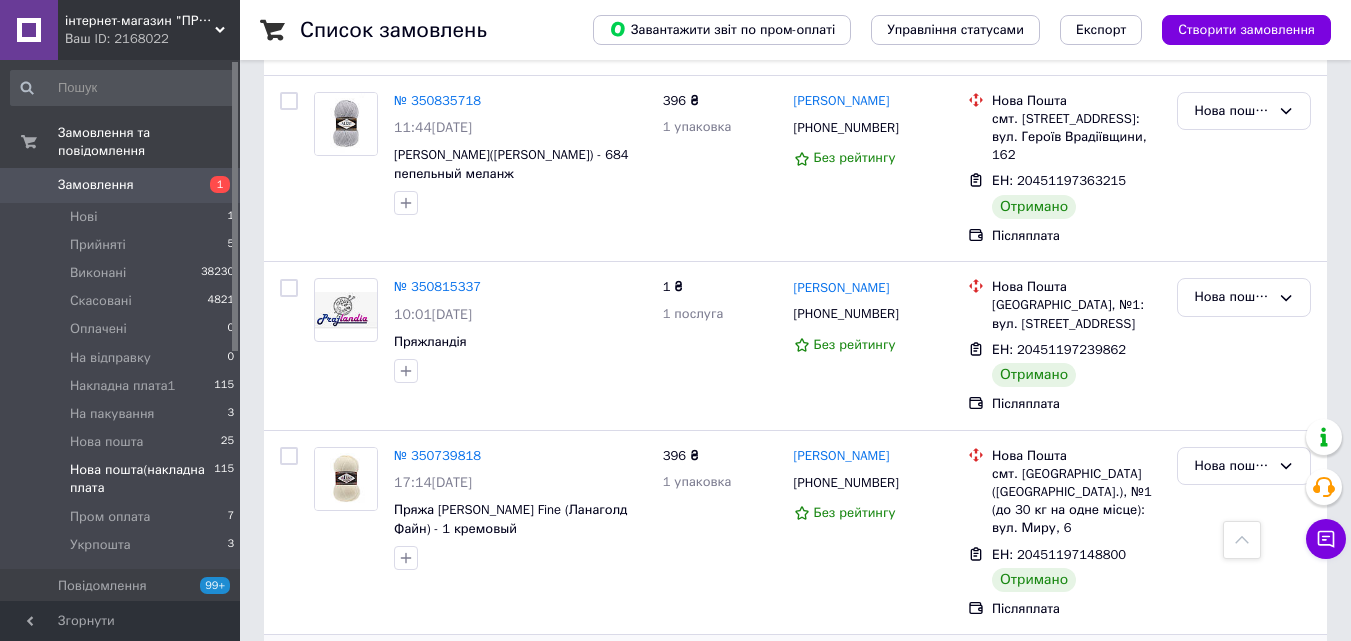 click on "Нова пошта(накладна плата" at bounding box center [1232, 670] 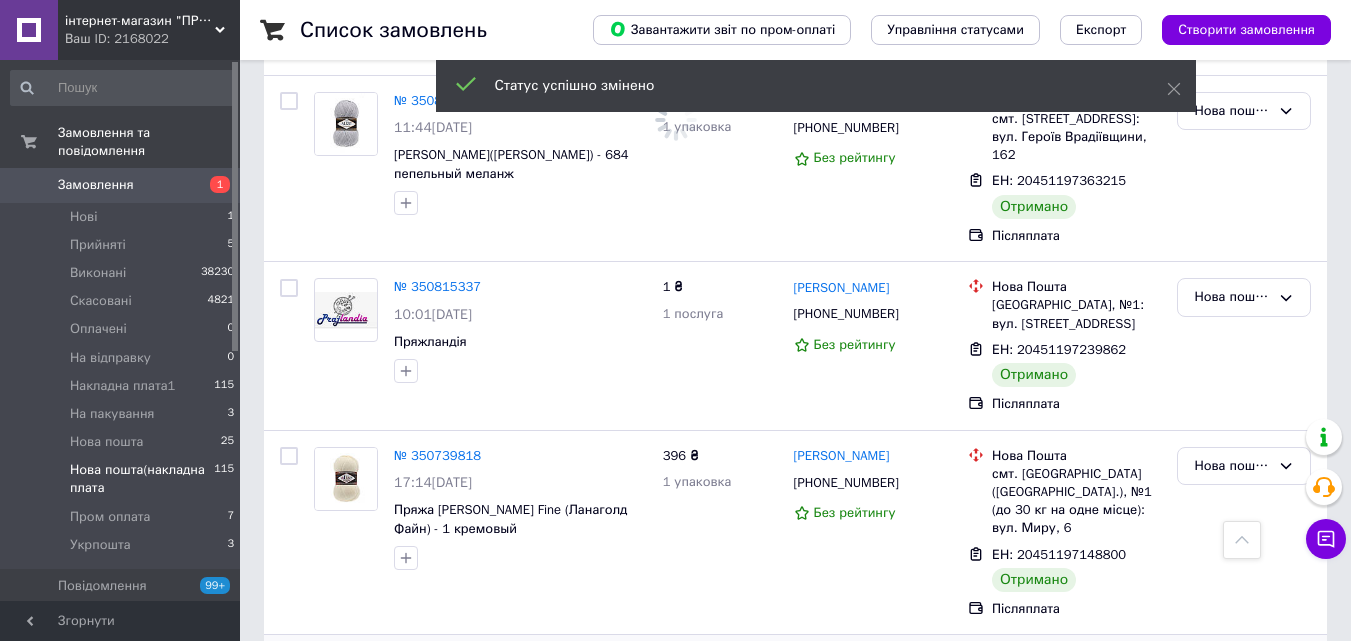 scroll, scrollTop: 7656, scrollLeft: 0, axis: vertical 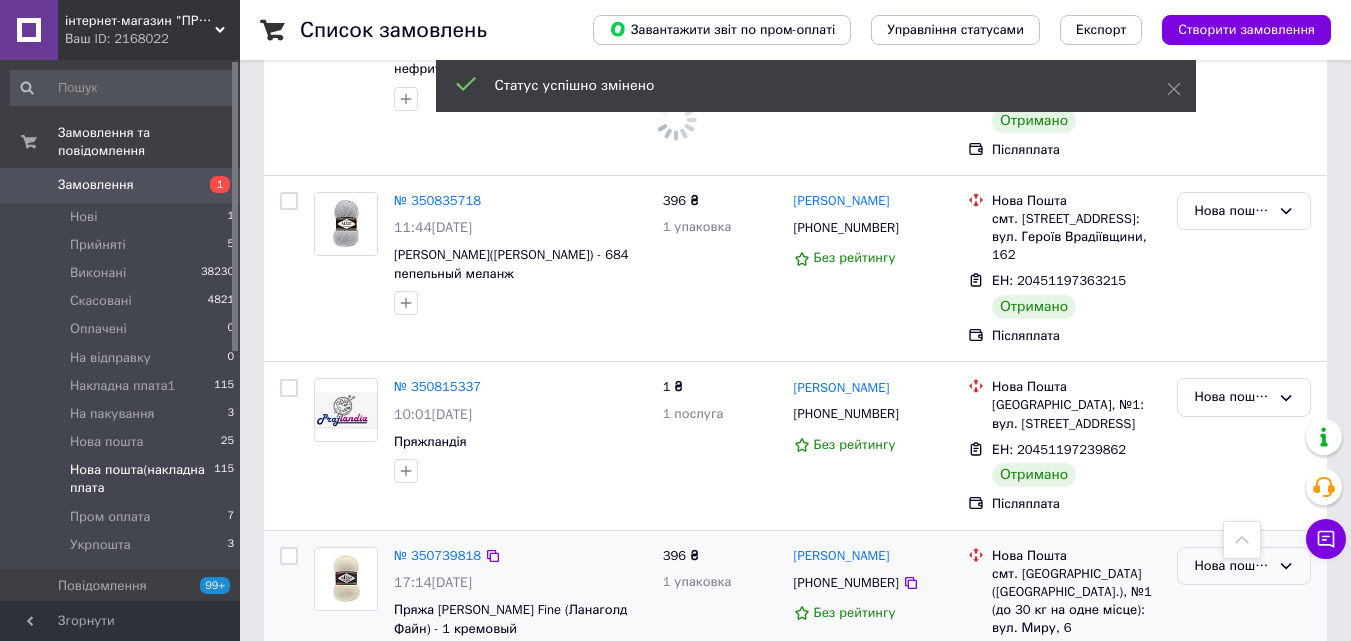 click on "Нова пошта(накладна плата" at bounding box center (1232, 566) 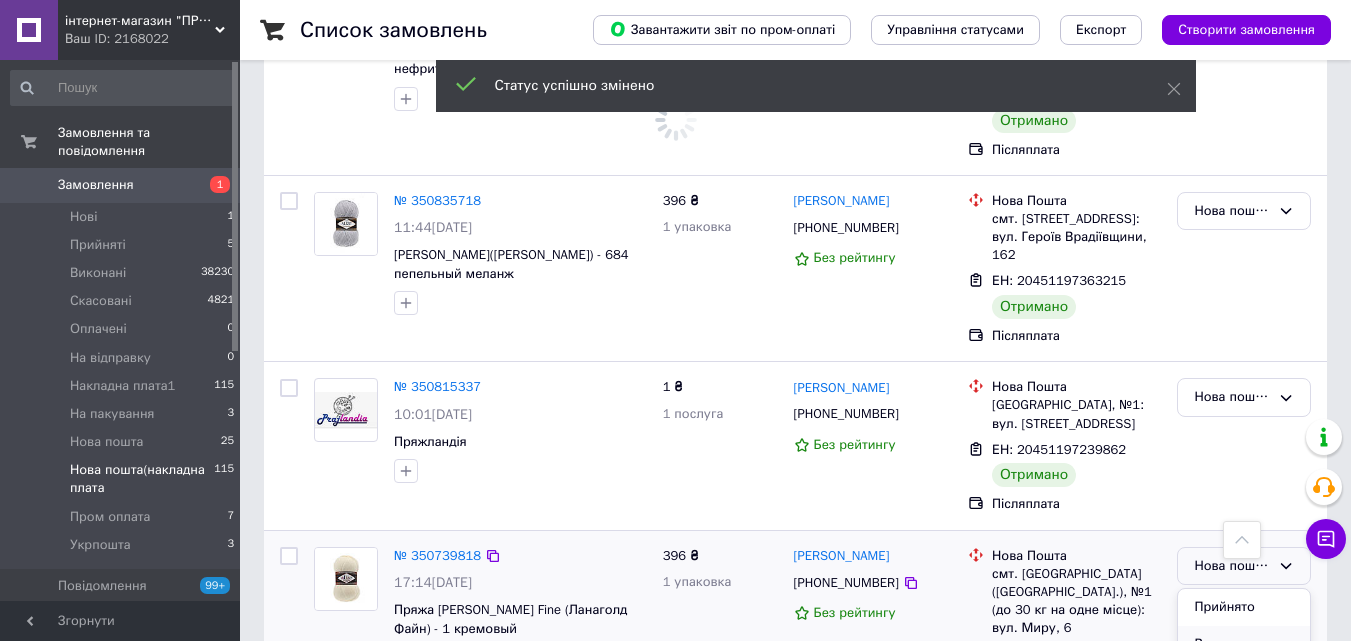 click on "Виконано" at bounding box center [1244, 644] 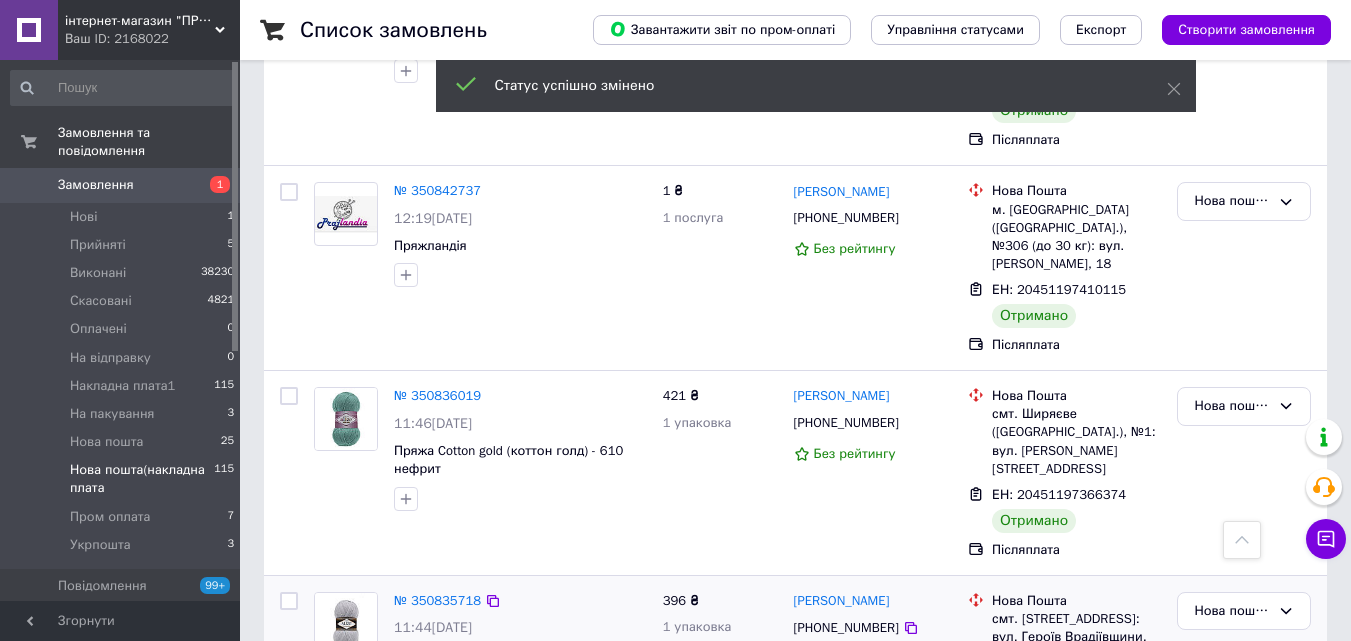 scroll, scrollTop: 7356, scrollLeft: 0, axis: vertical 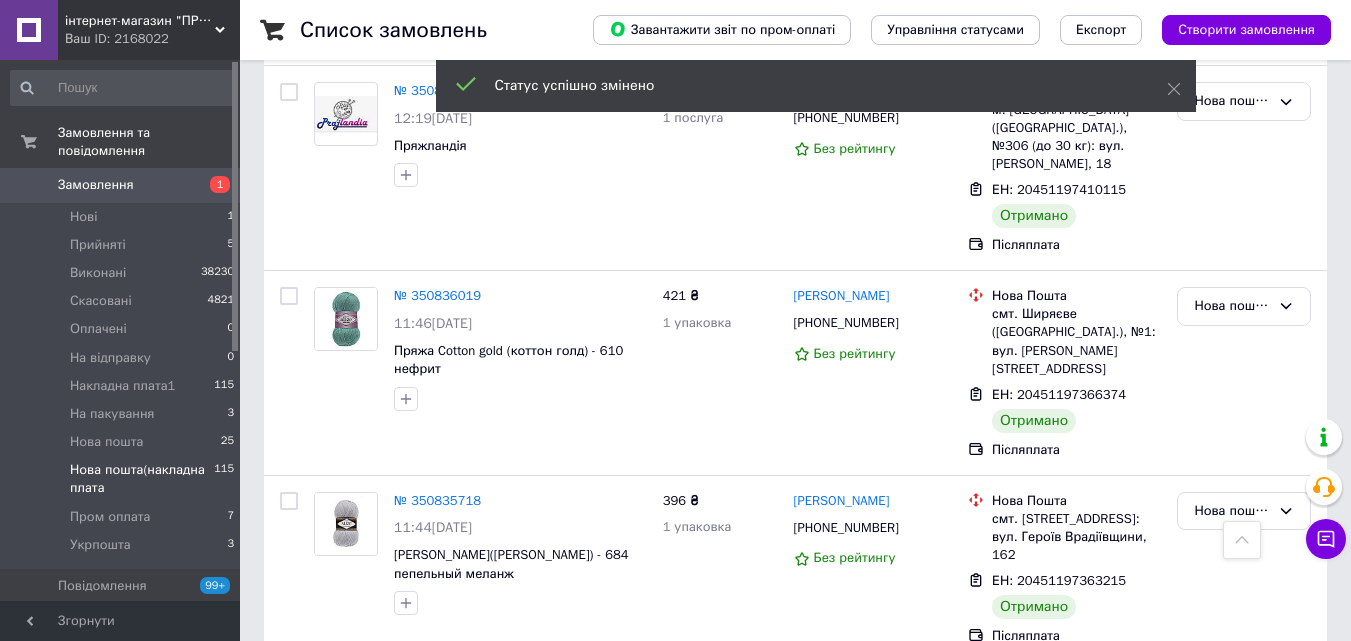 click on "Нова пошта(накладна плата" at bounding box center [1232, 697] 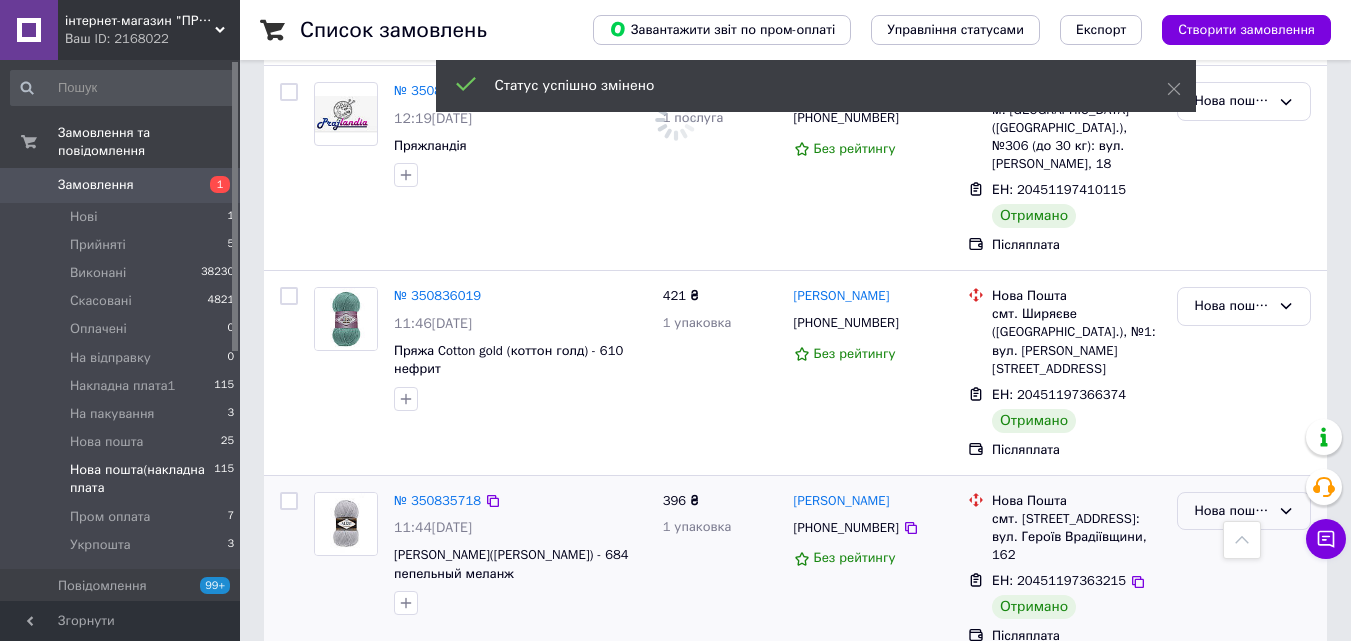 scroll, scrollTop: 7156, scrollLeft: 0, axis: vertical 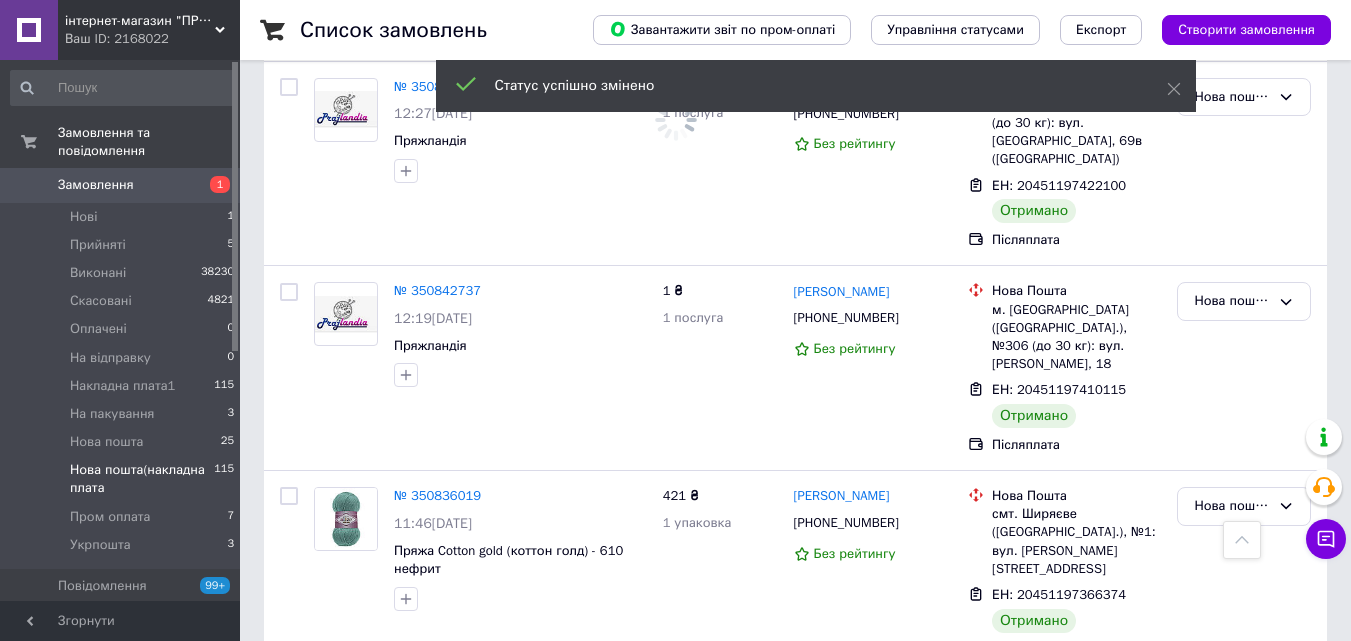 click on "Нова пошта(накладна плата" at bounding box center (1232, 711) 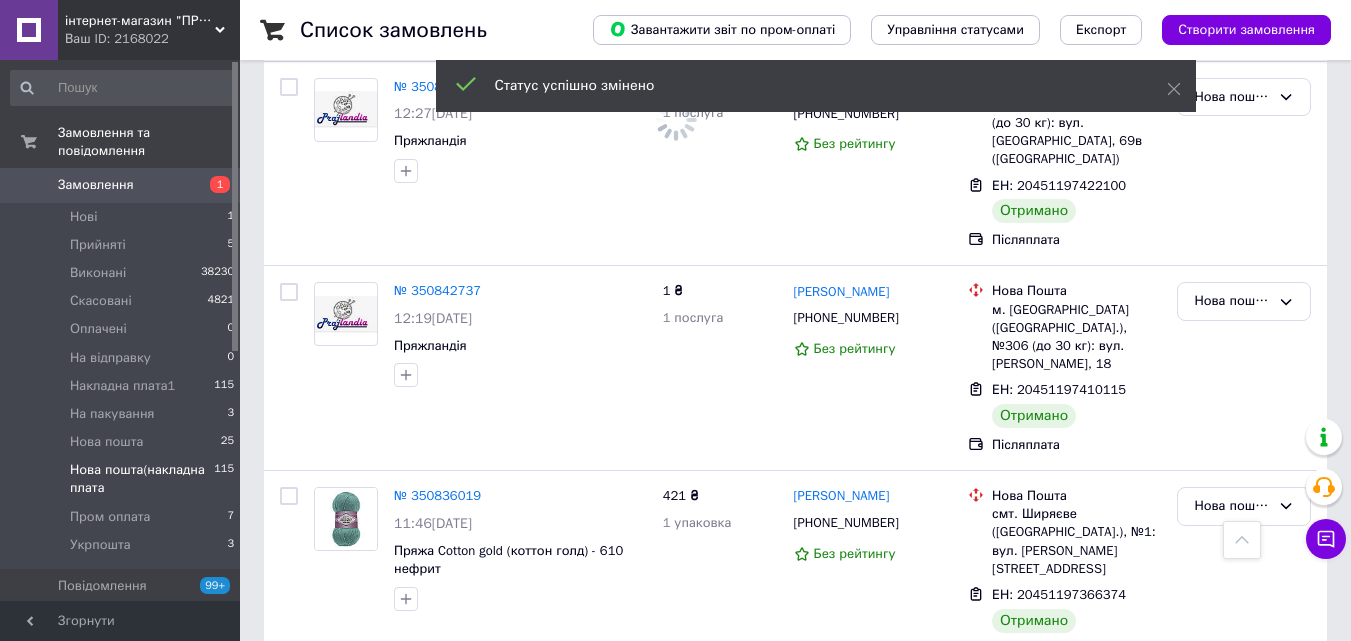 click on "Виконано" at bounding box center (1244, 789) 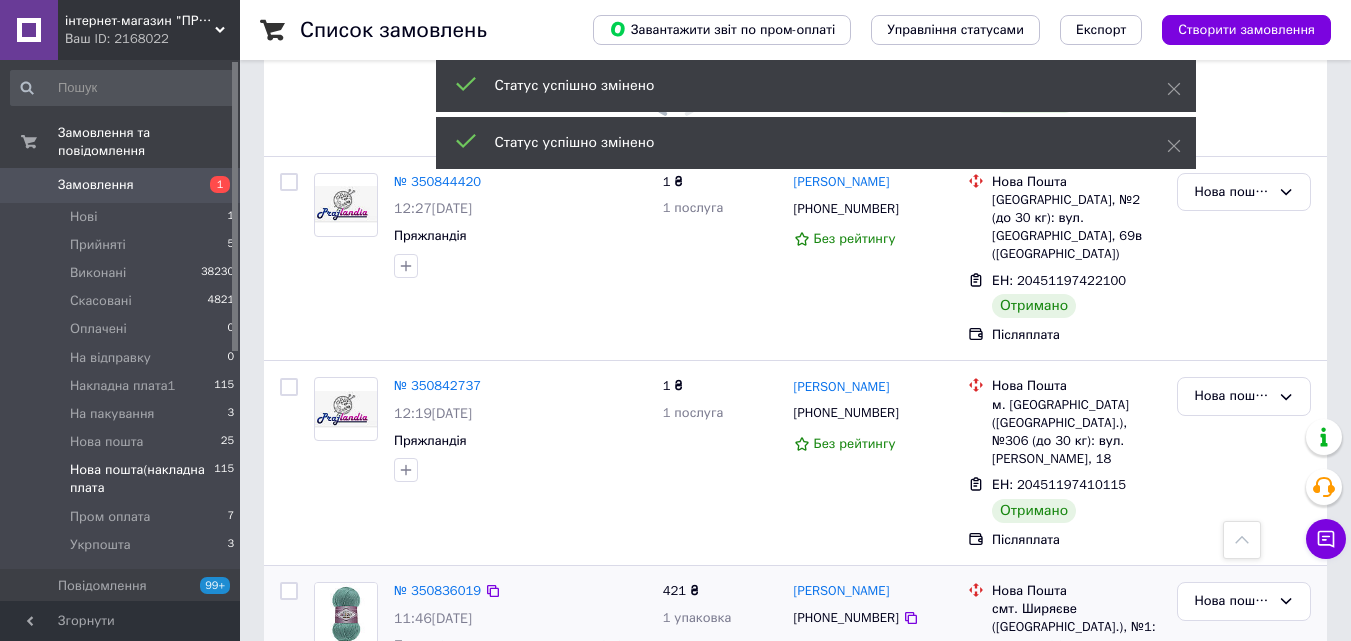 scroll, scrollTop: 7056, scrollLeft: 0, axis: vertical 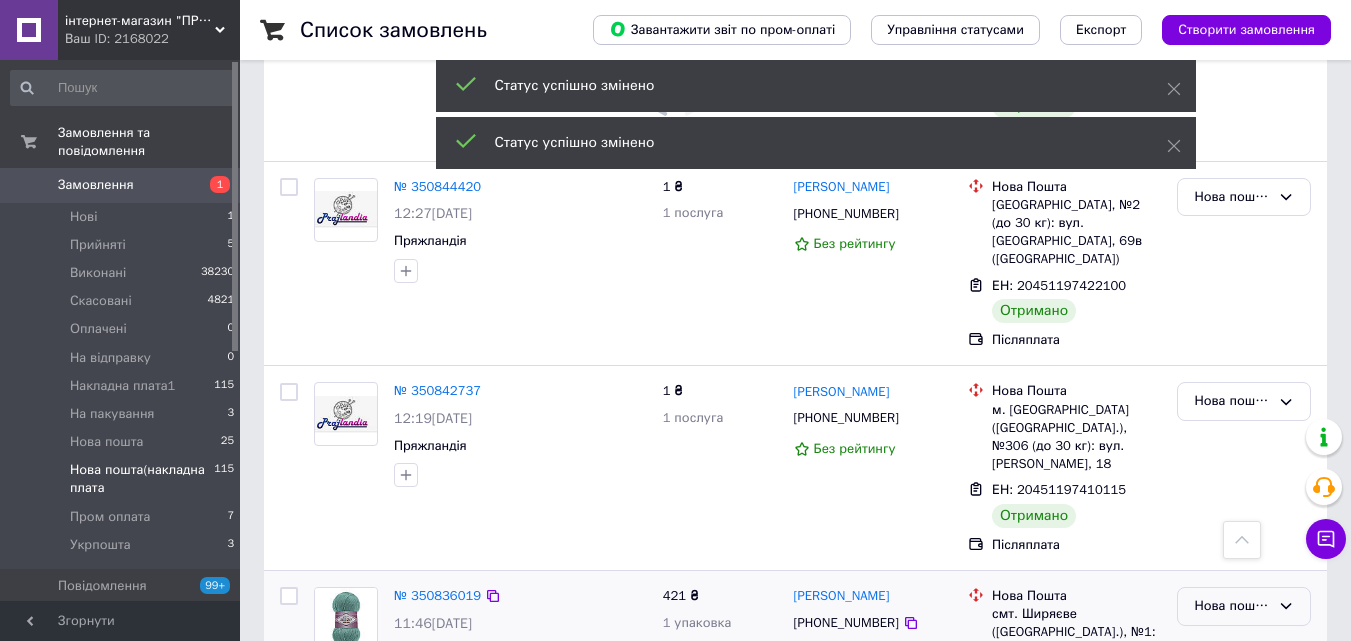 click on "Нова пошта(накладна плата" at bounding box center (1232, 606) 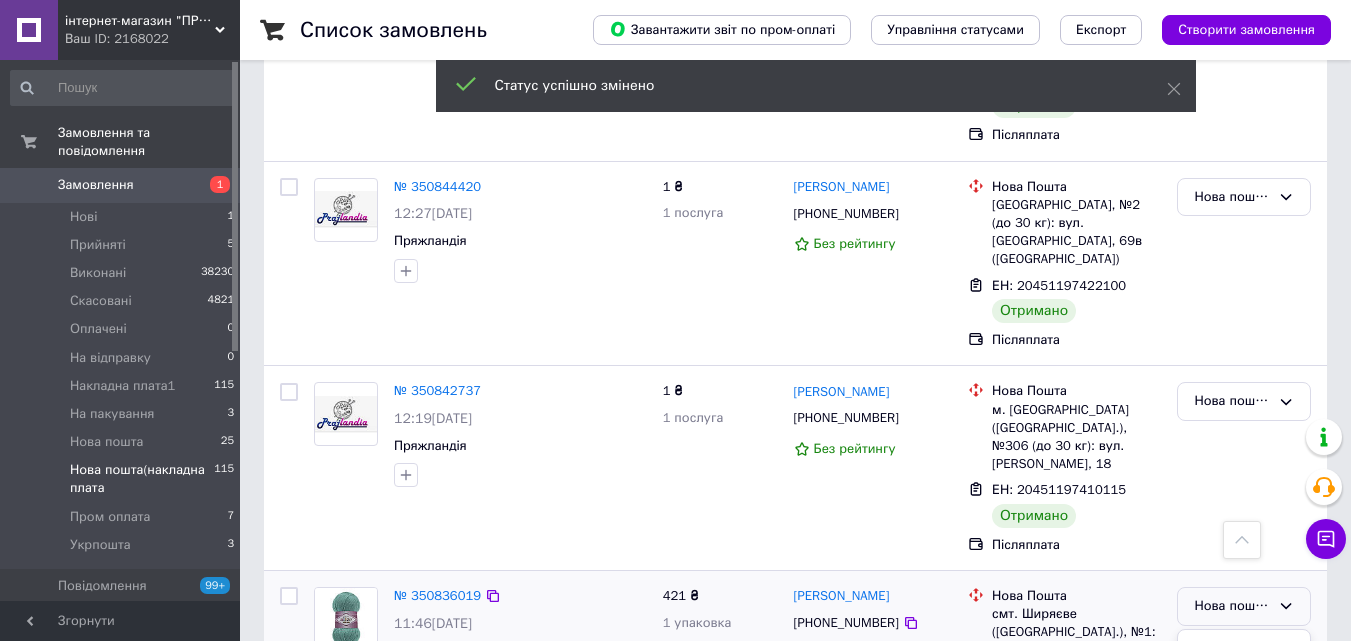 click on "Виконано" at bounding box center (1244, 684) 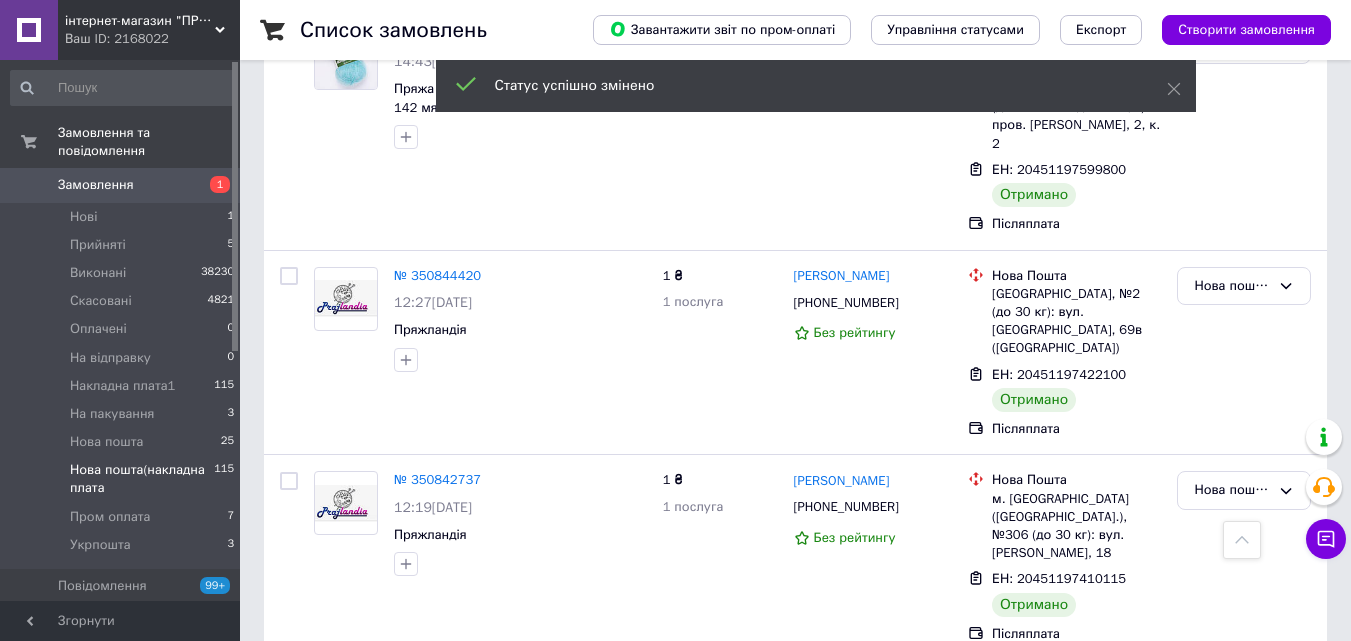 scroll, scrollTop: 6956, scrollLeft: 0, axis: vertical 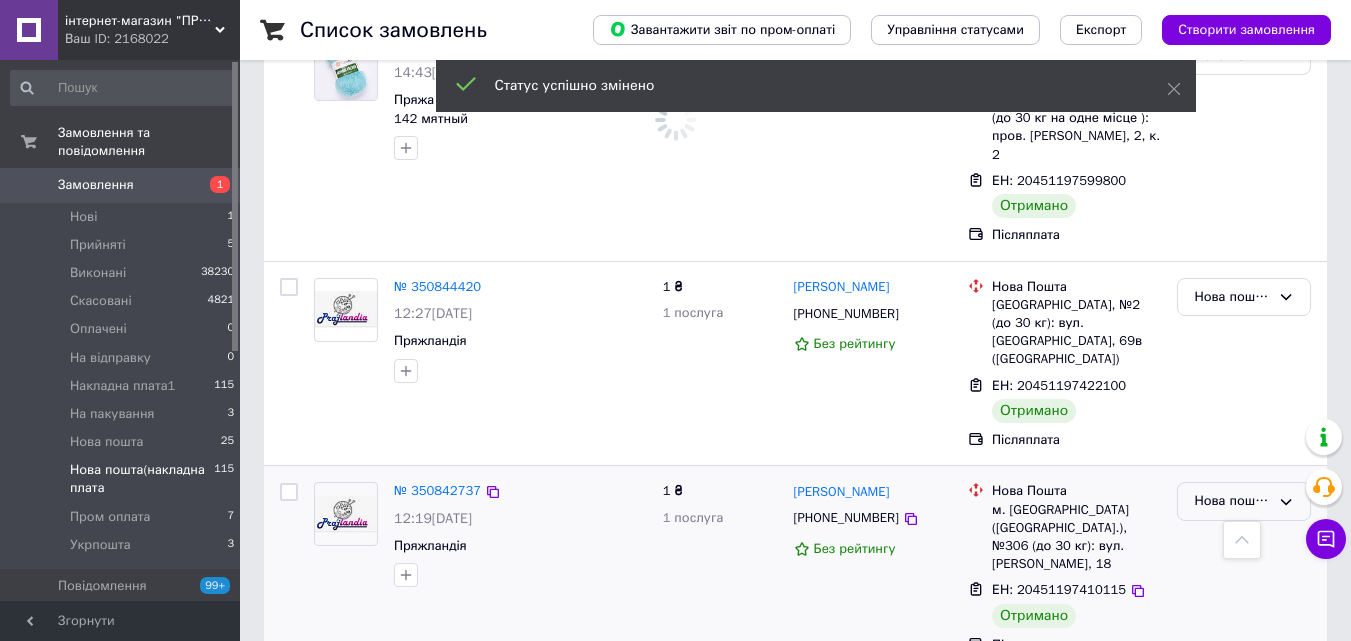 click on "Нова пошта(накладна плата" at bounding box center [1232, 501] 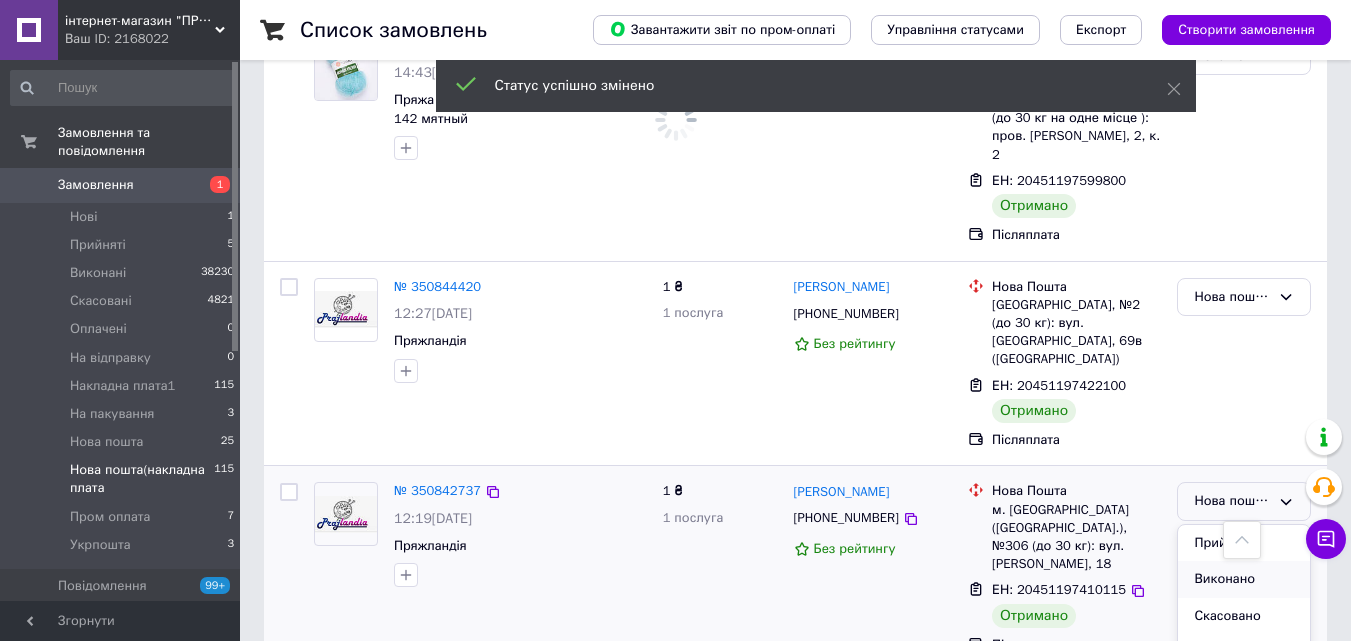 click on "Виконано" at bounding box center [1244, 579] 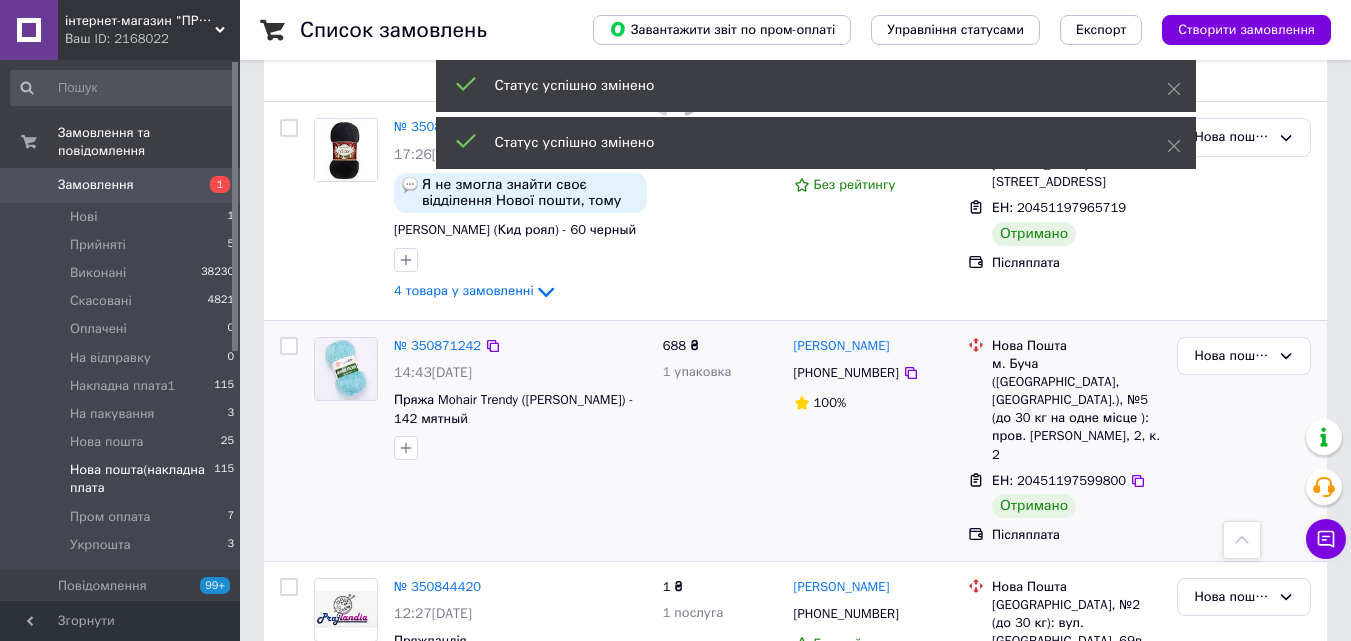 scroll, scrollTop: 6556, scrollLeft: 0, axis: vertical 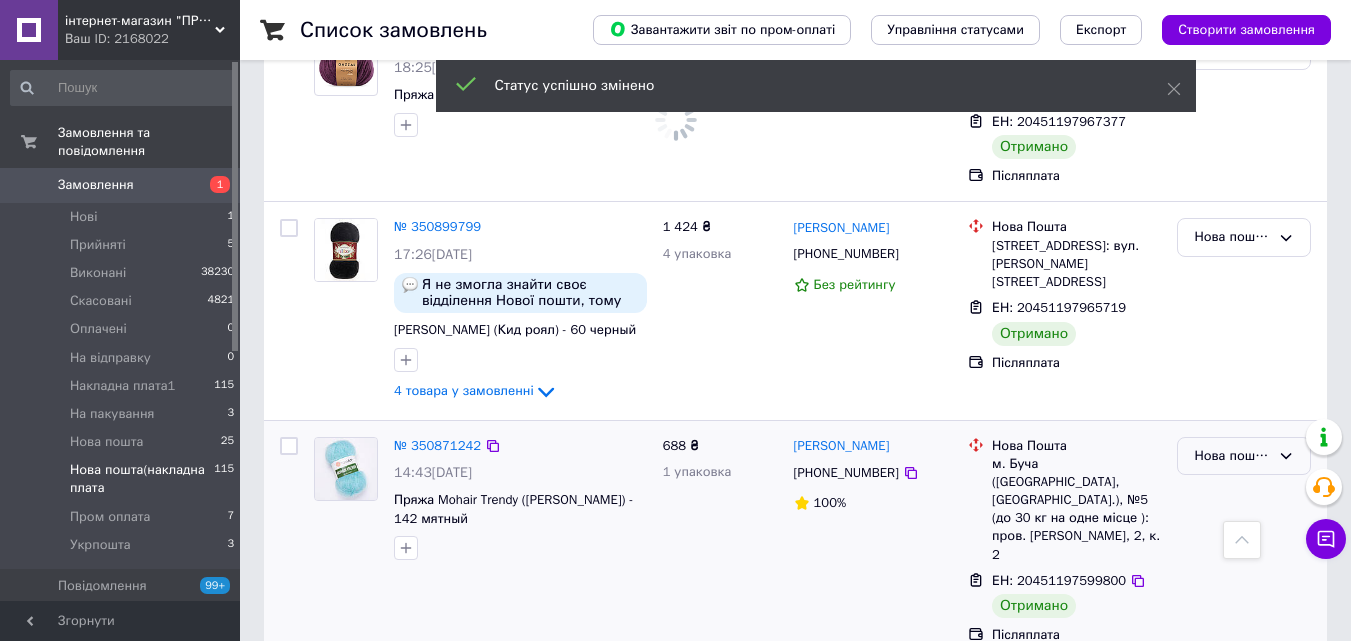 click on "Нова пошта(накладна плата" at bounding box center [1232, 456] 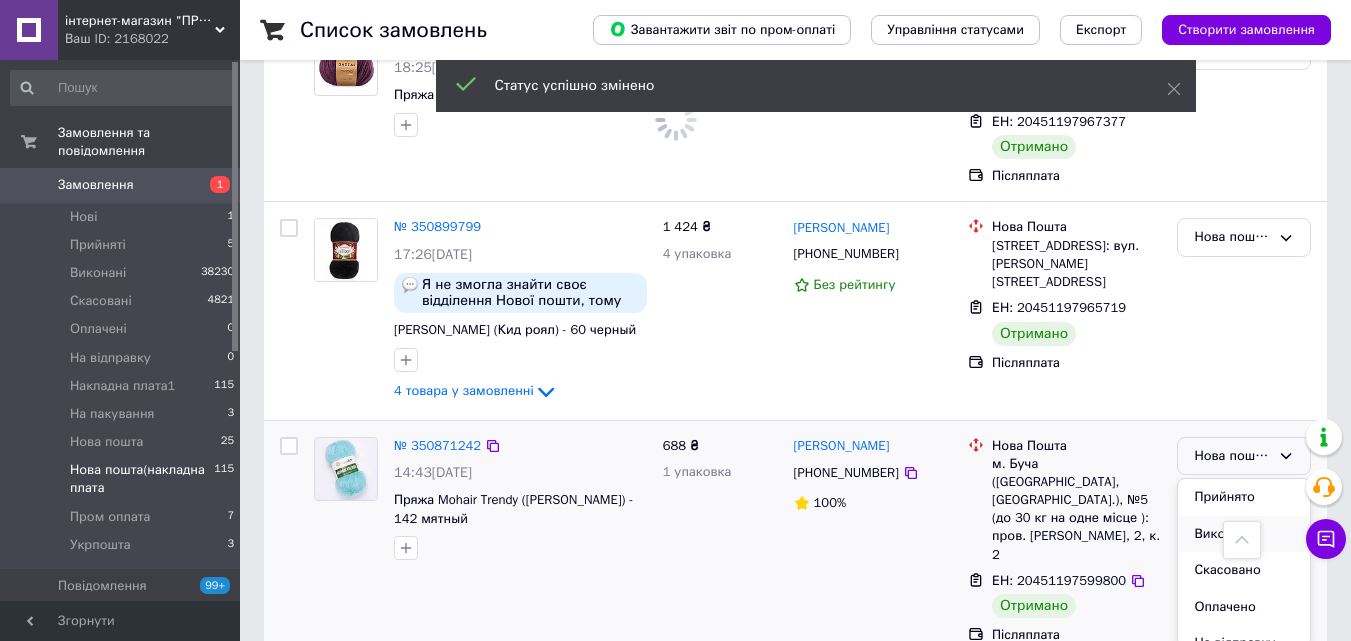 click on "Виконано" at bounding box center [1244, 534] 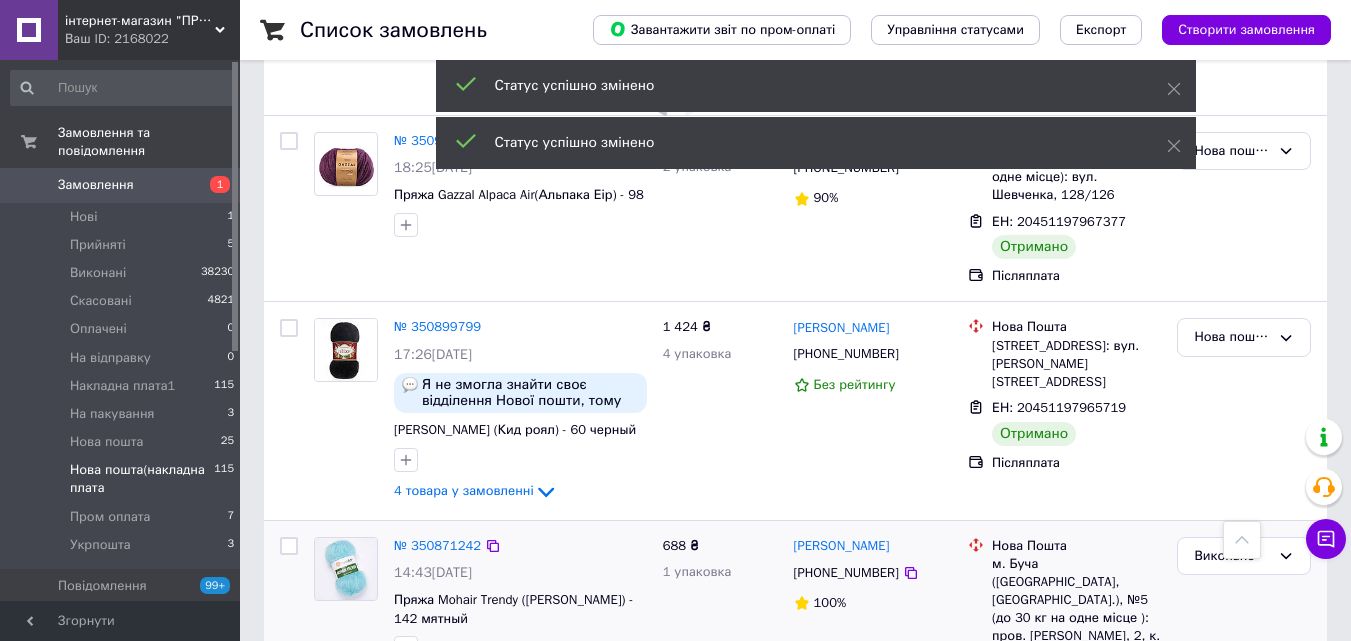 scroll, scrollTop: 6256, scrollLeft: 0, axis: vertical 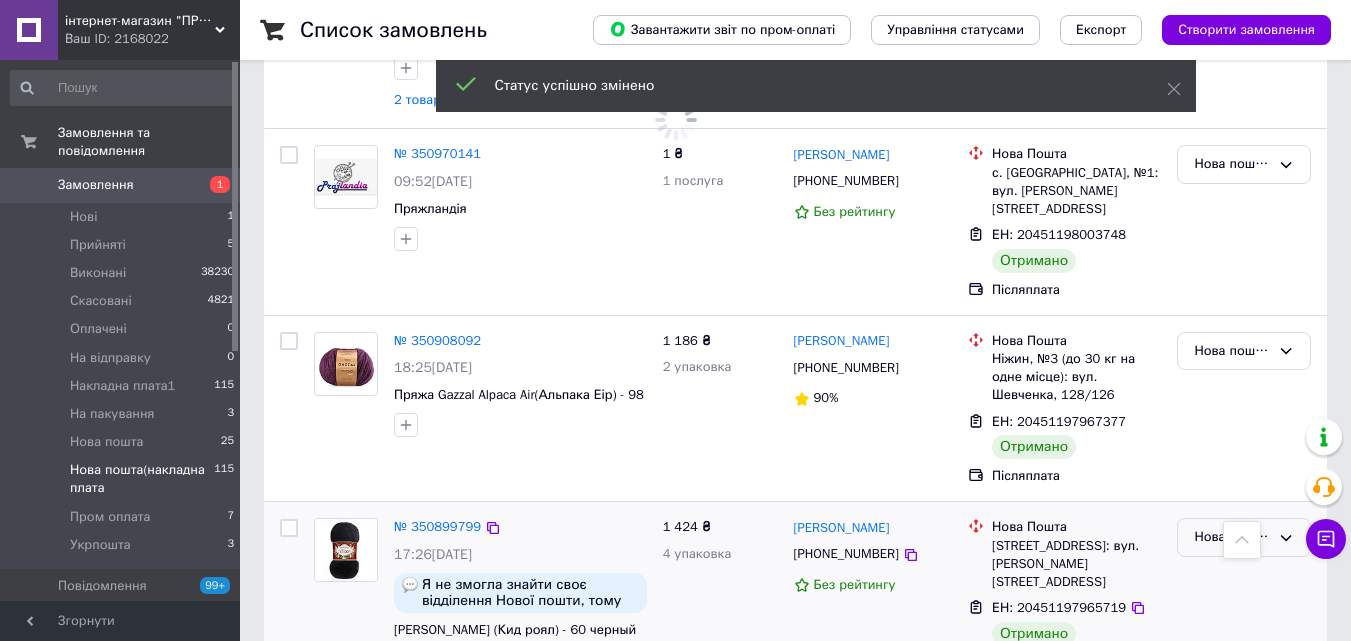 click on "Нова пошта(накладна плата" at bounding box center (1232, 537) 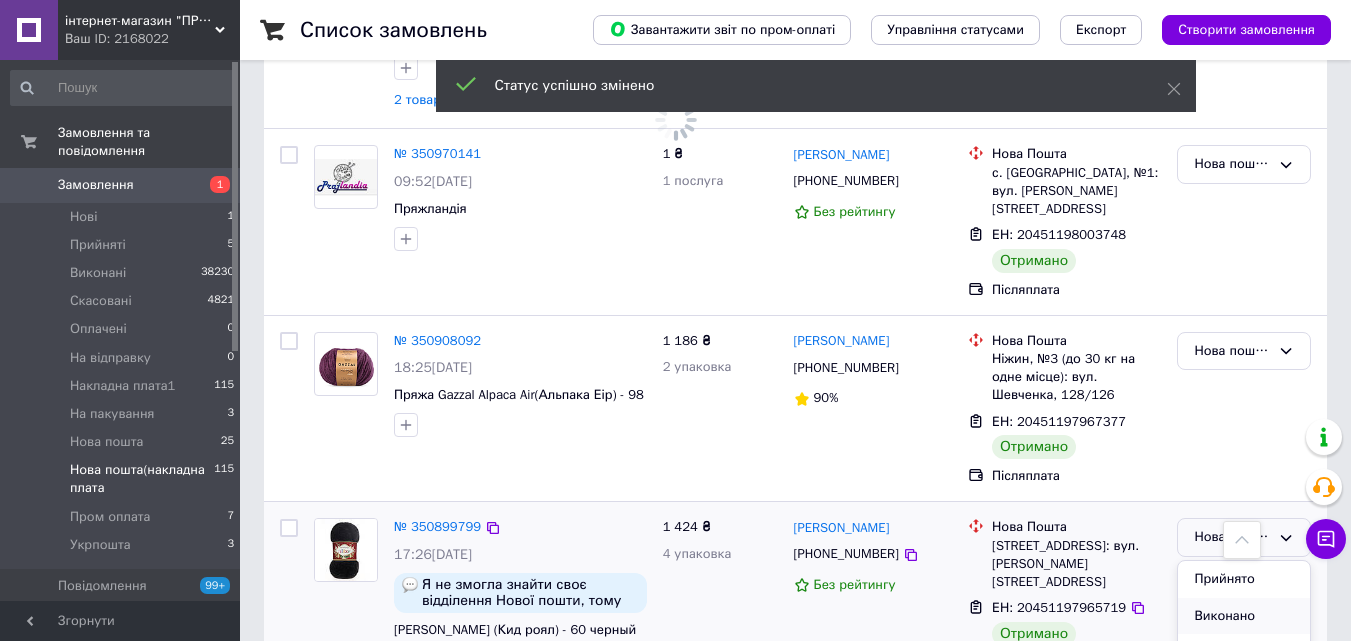 click on "Виконано" at bounding box center (1244, 616) 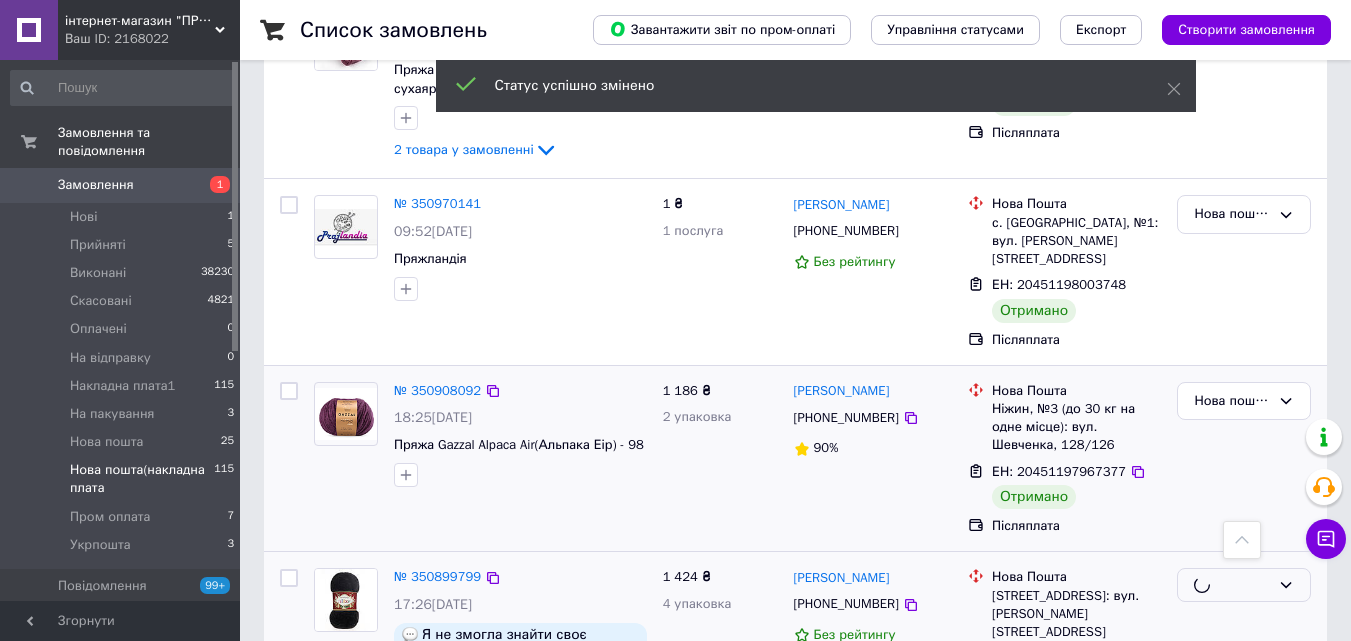 scroll, scrollTop: 6156, scrollLeft: 0, axis: vertical 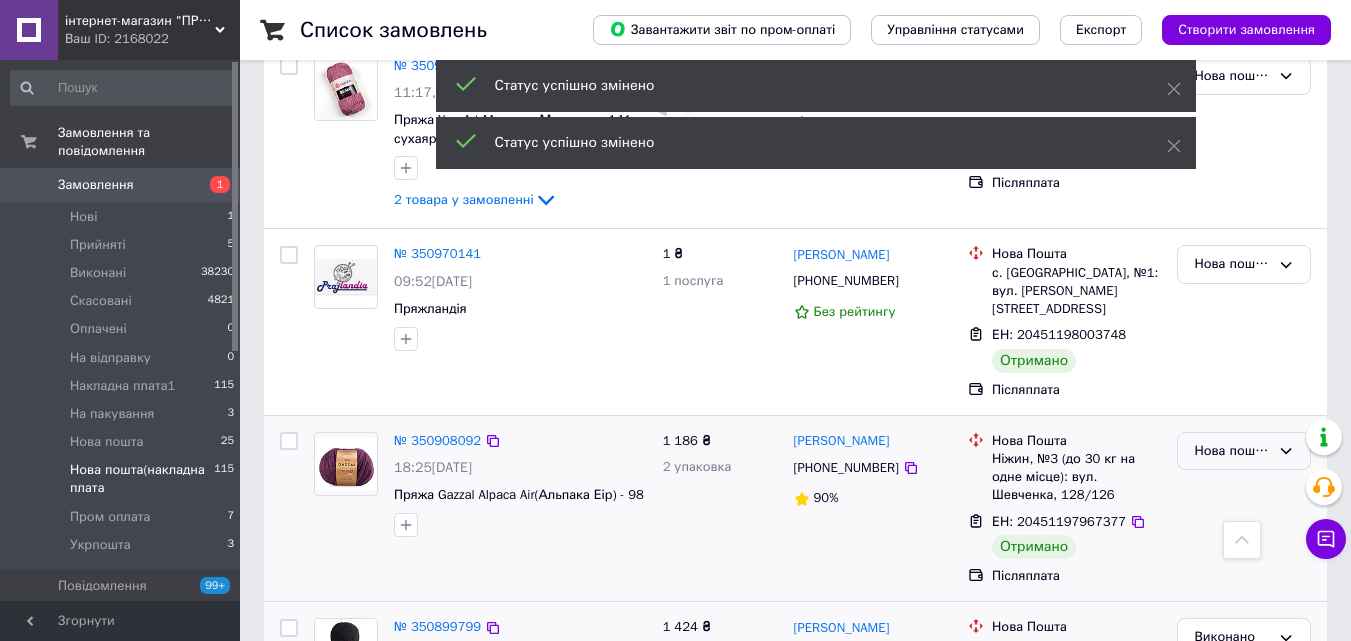 click on "Нова пошта(накладна плата" at bounding box center (1232, 451) 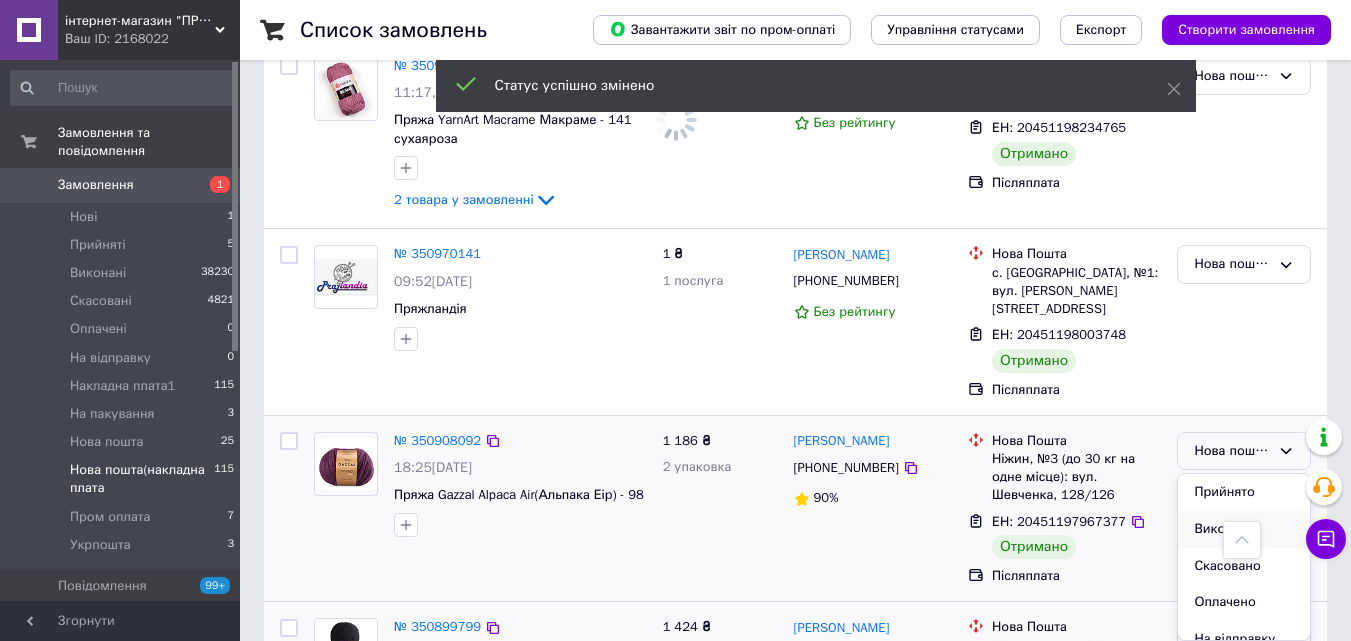 click on "Виконано" at bounding box center [1244, 529] 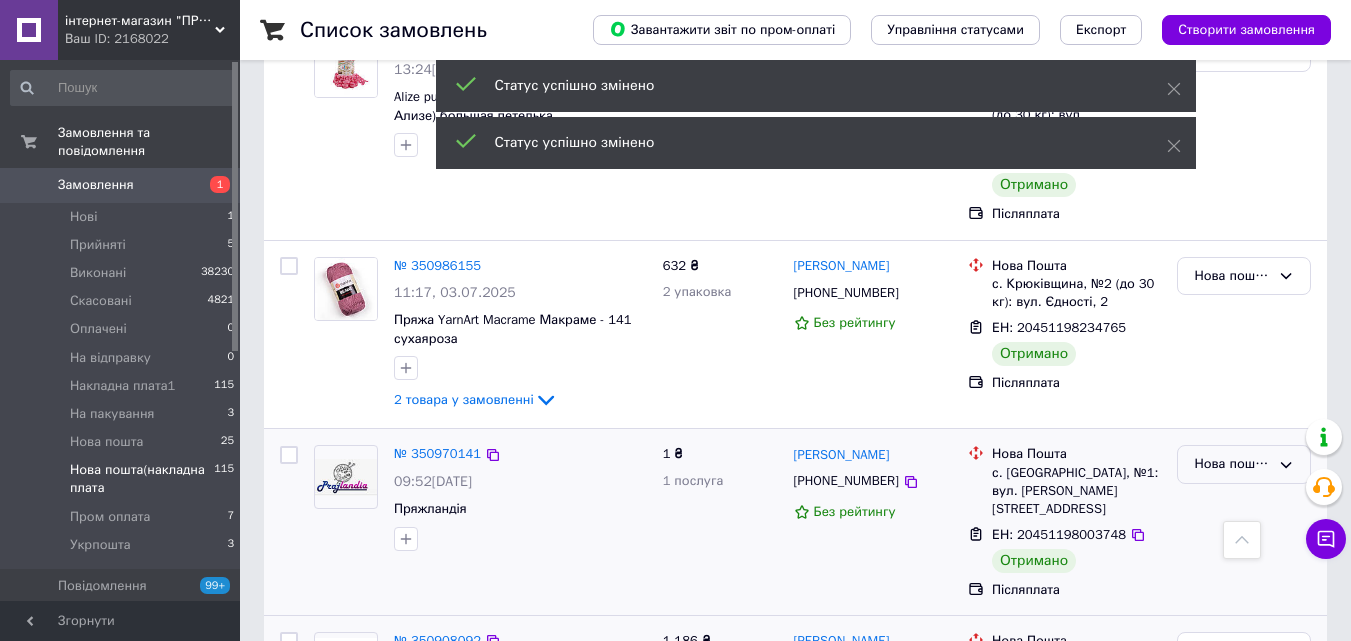 scroll, scrollTop: 5856, scrollLeft: 0, axis: vertical 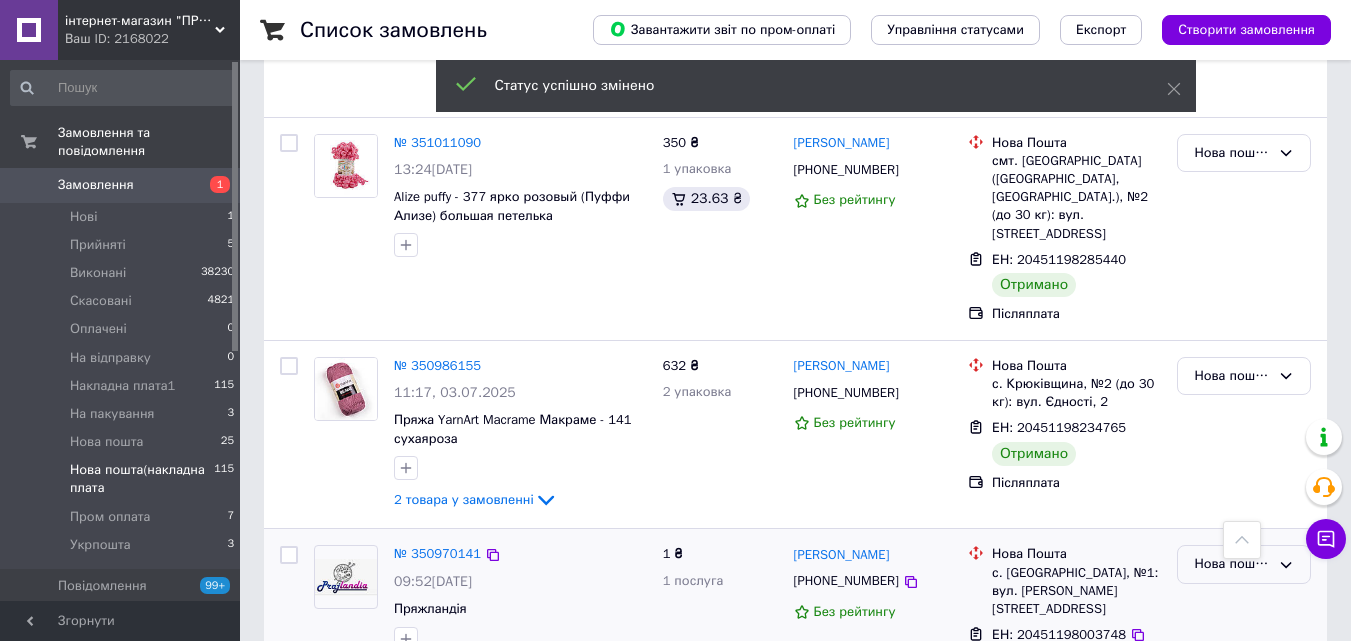 click on "Нова пошта(накладна плата" at bounding box center [1232, 564] 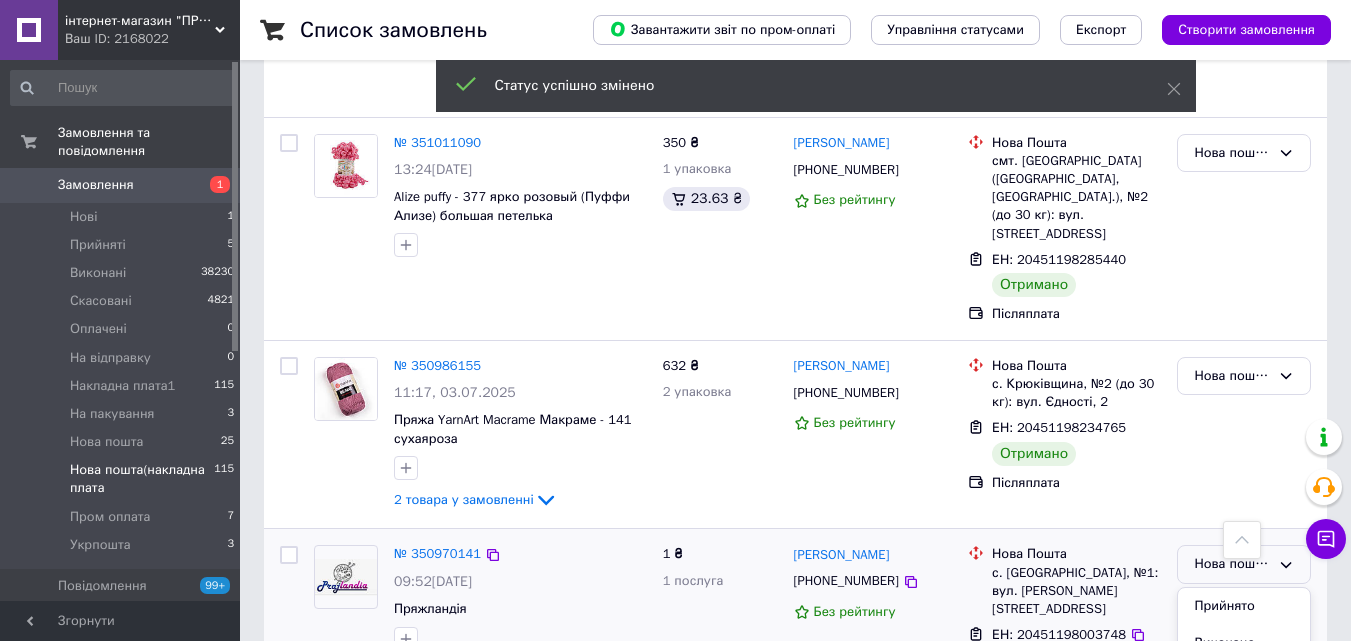 drag, startPoint x: 1222, startPoint y: 384, endPoint x: 1217, endPoint y: 375, distance: 10.29563 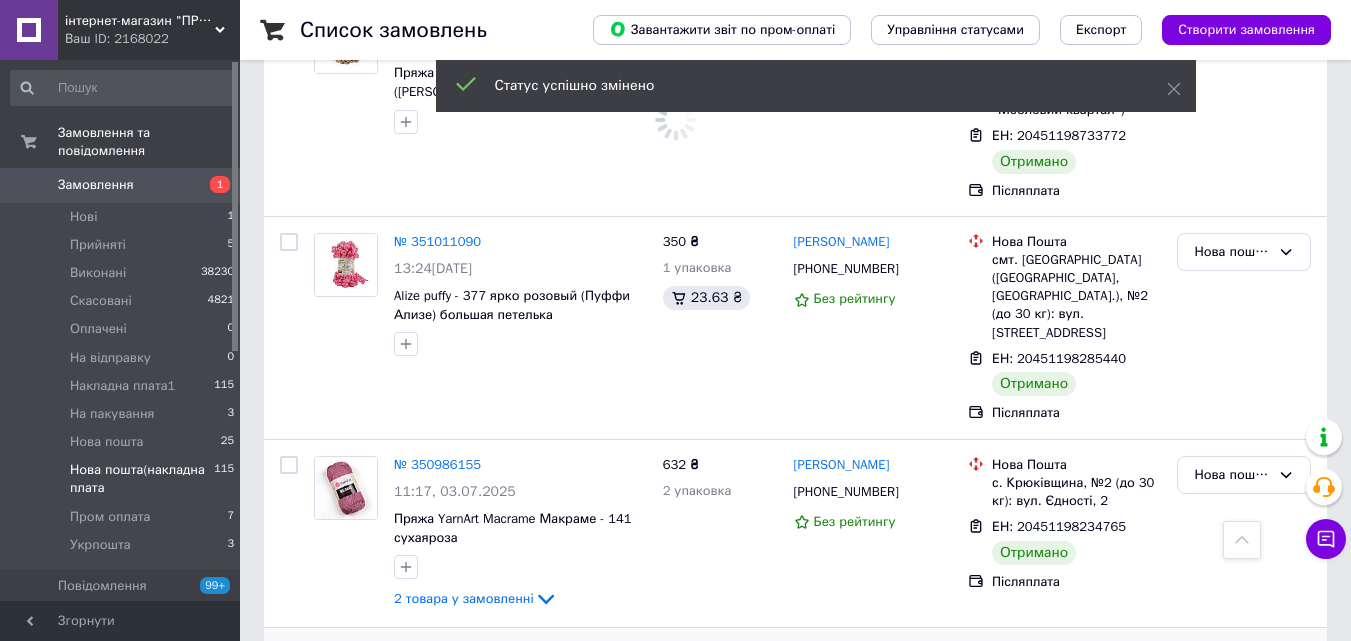 scroll, scrollTop: 5756, scrollLeft: 0, axis: vertical 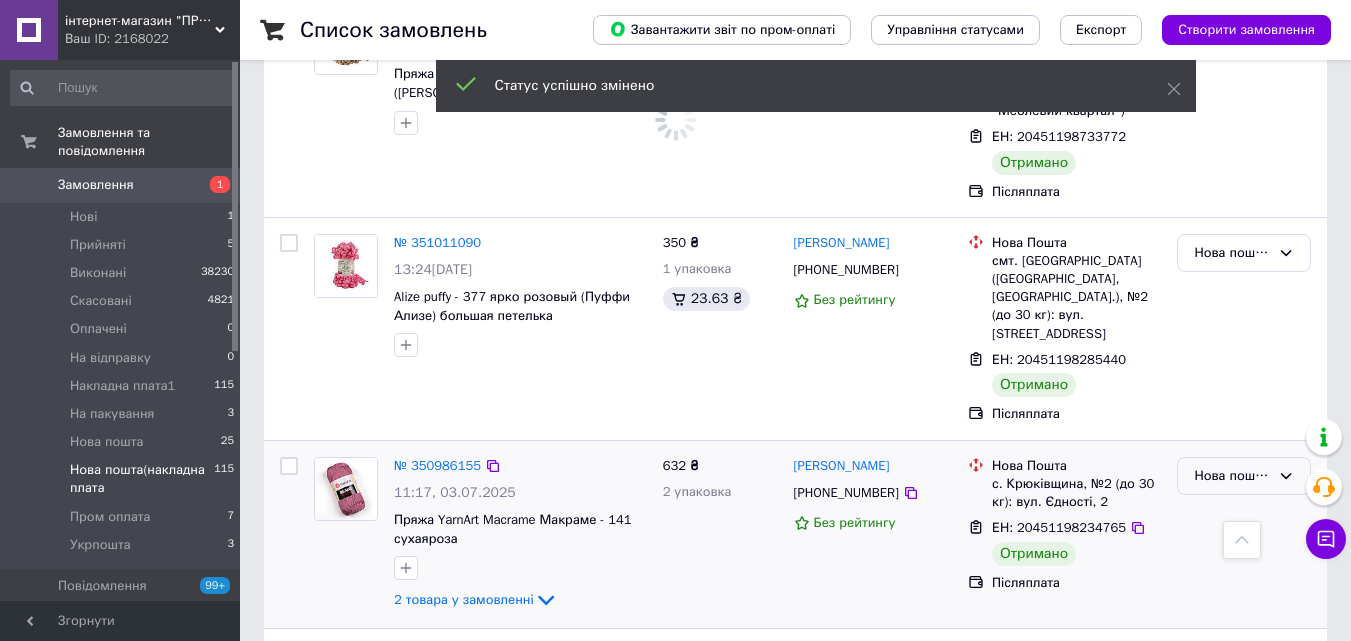 click on "Нова пошта(накладна плата" at bounding box center [1232, 476] 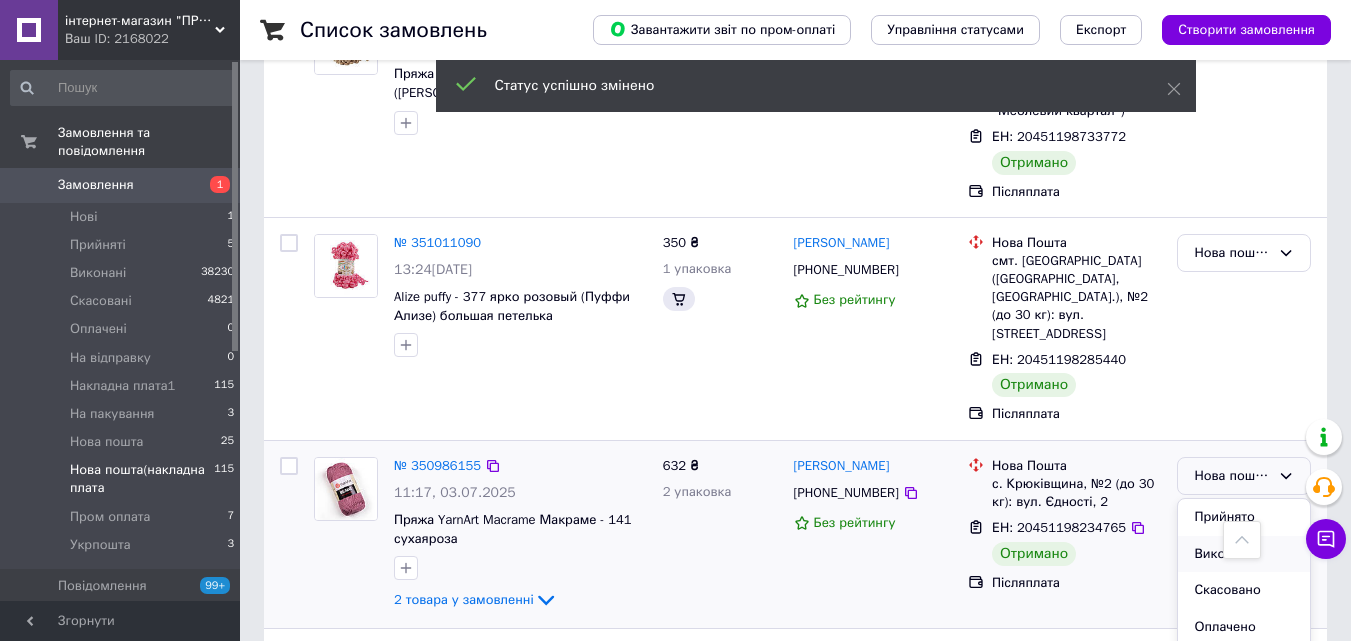click on "Виконано" at bounding box center (1244, 554) 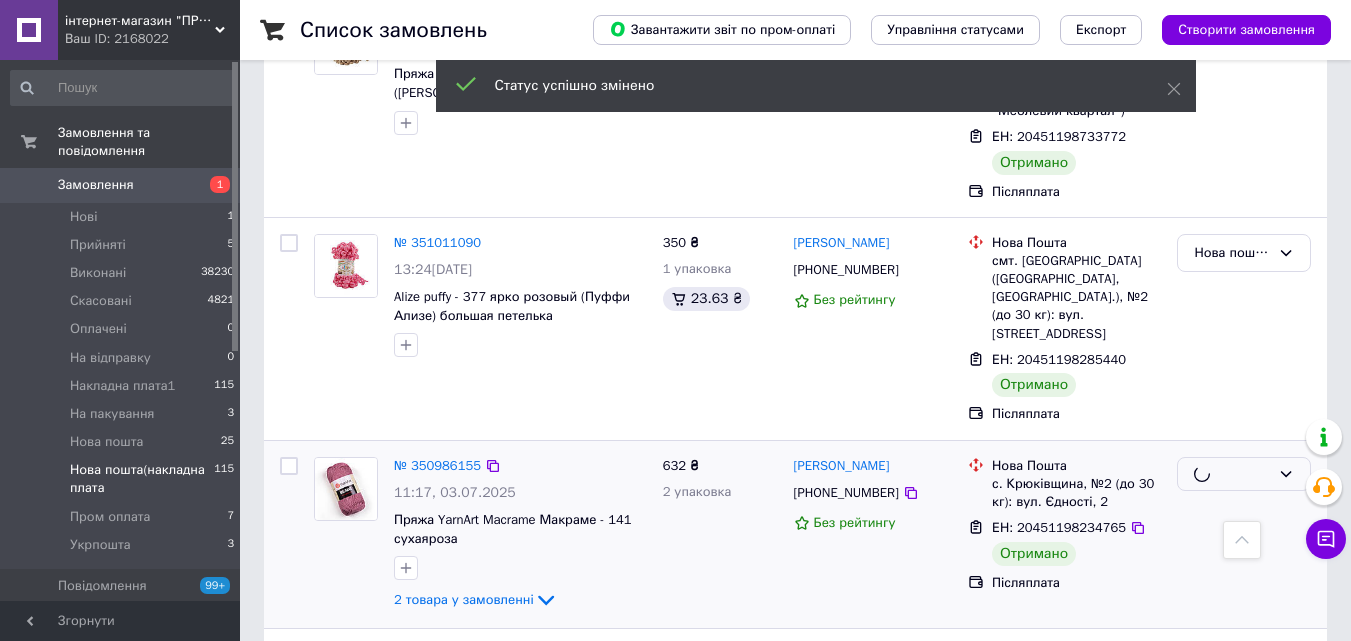 scroll, scrollTop: 5556, scrollLeft: 0, axis: vertical 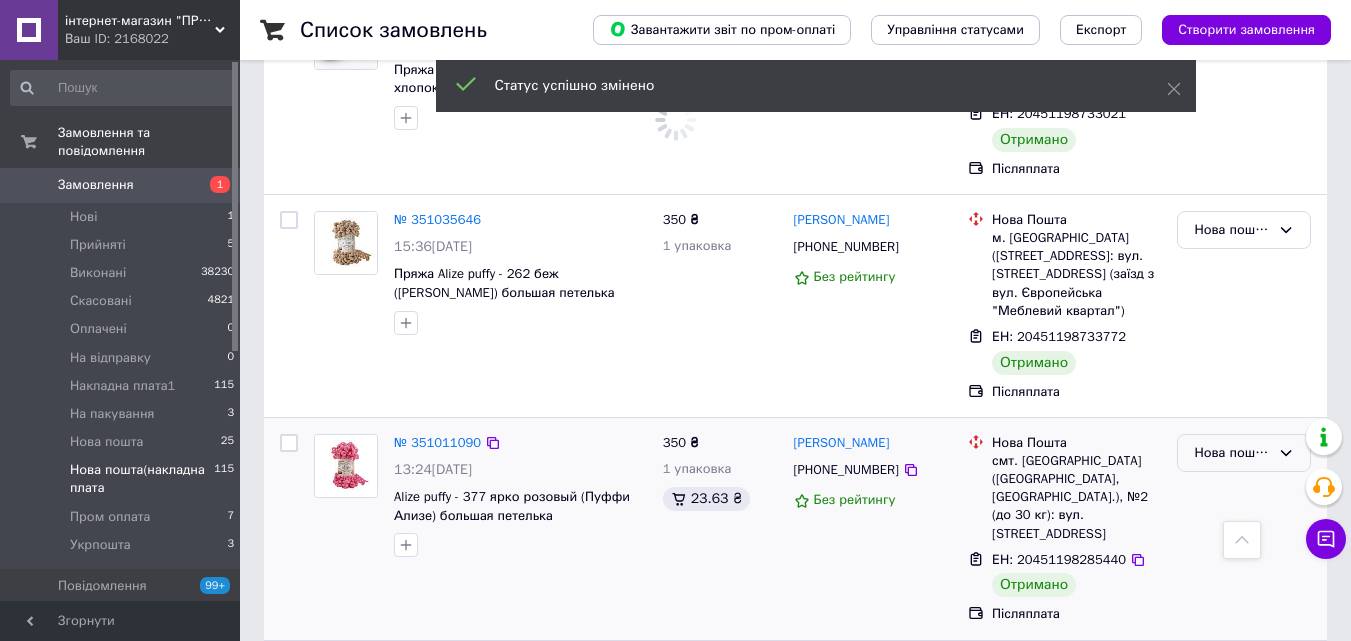 click on "Нова пошта(накладна плата" at bounding box center [1232, 453] 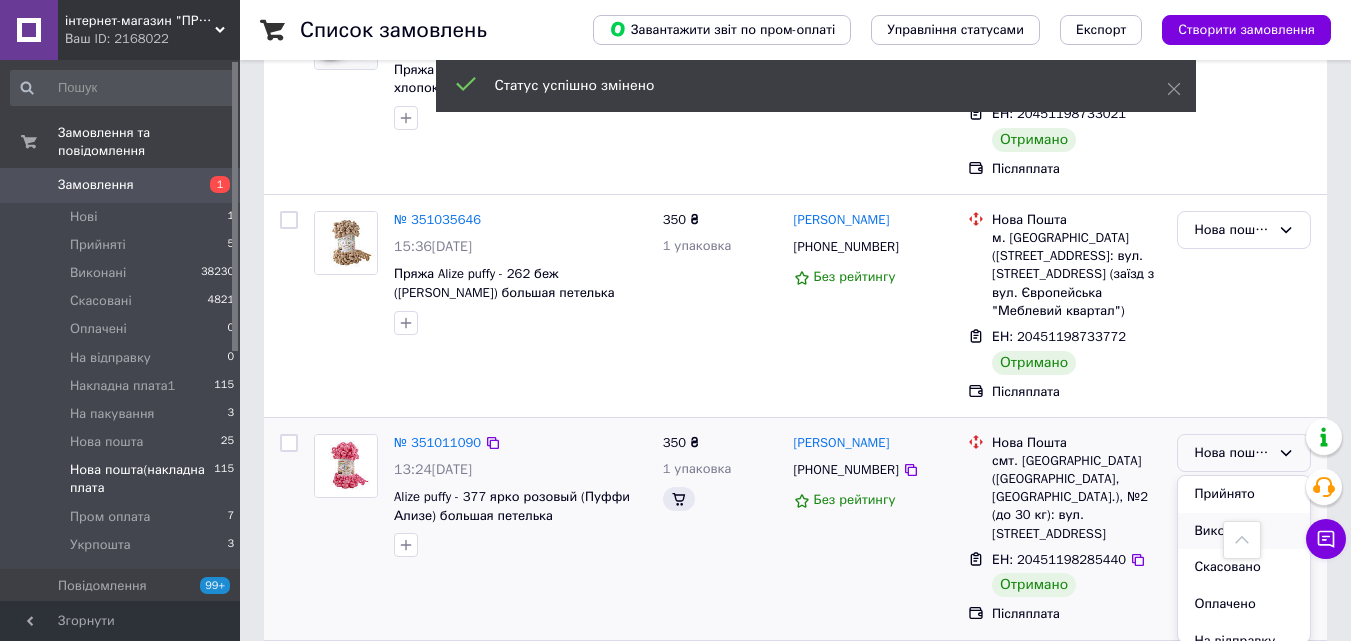 click on "Виконано" at bounding box center [1244, 531] 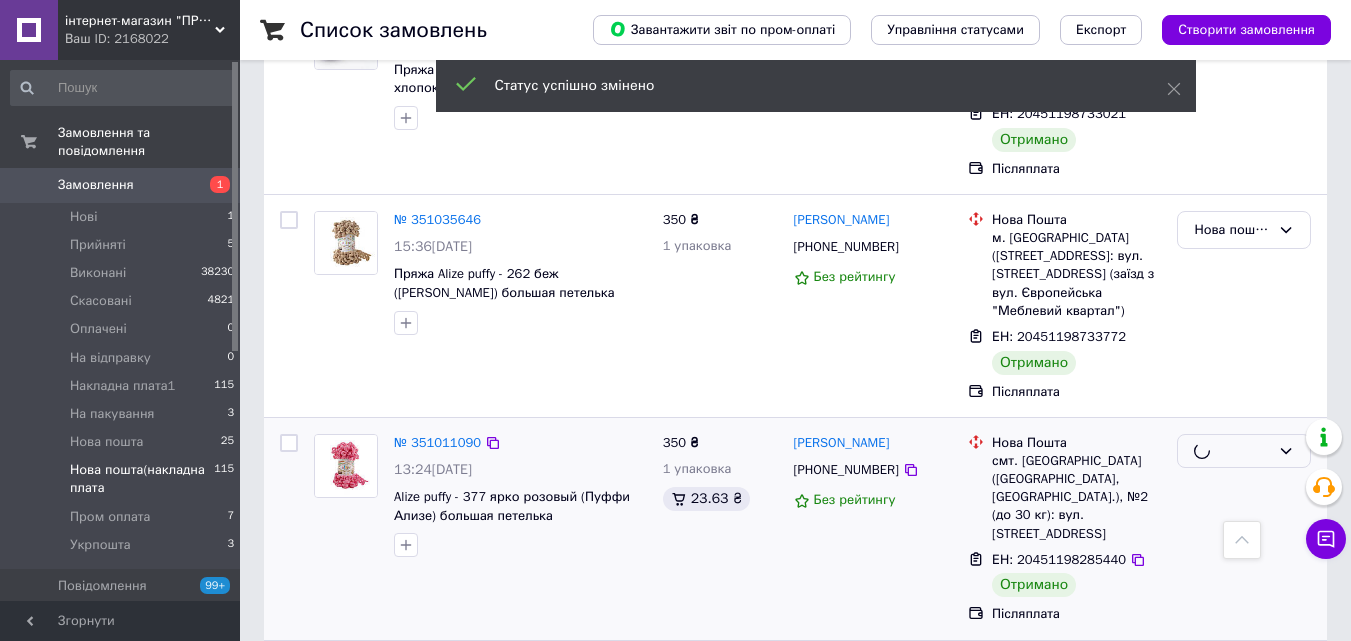 scroll, scrollTop: 5356, scrollLeft: 0, axis: vertical 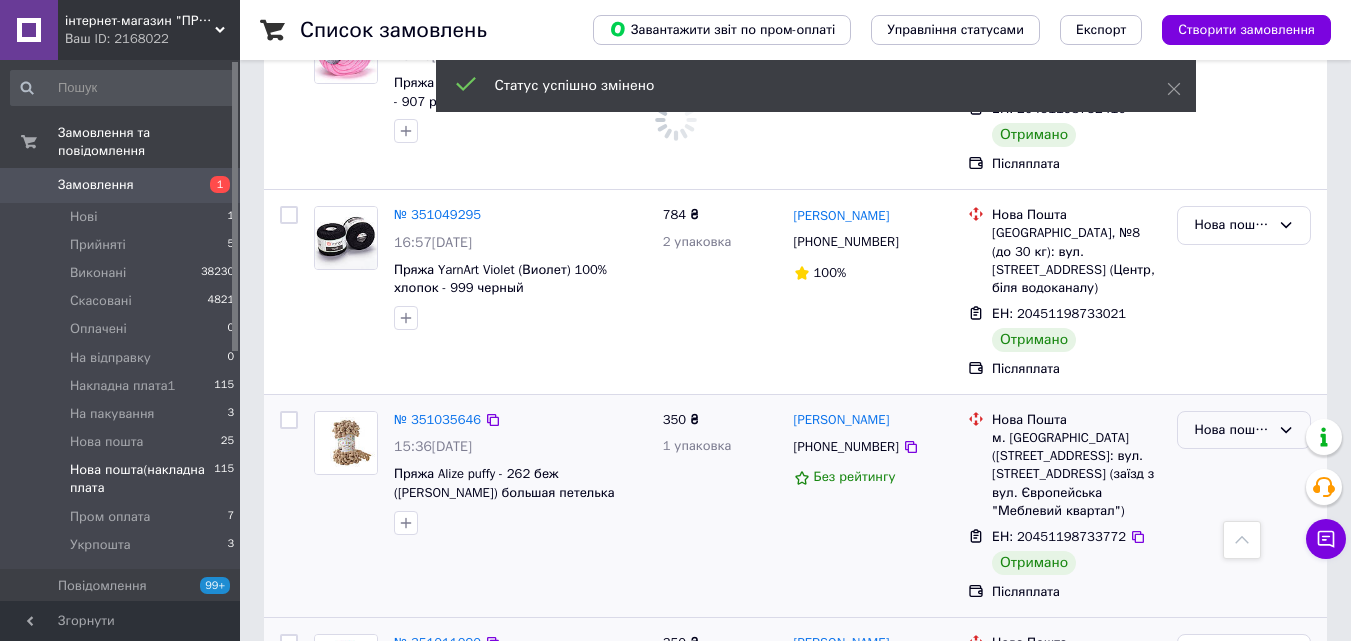 click on "Нова пошта(накладна плата" at bounding box center [1232, 430] 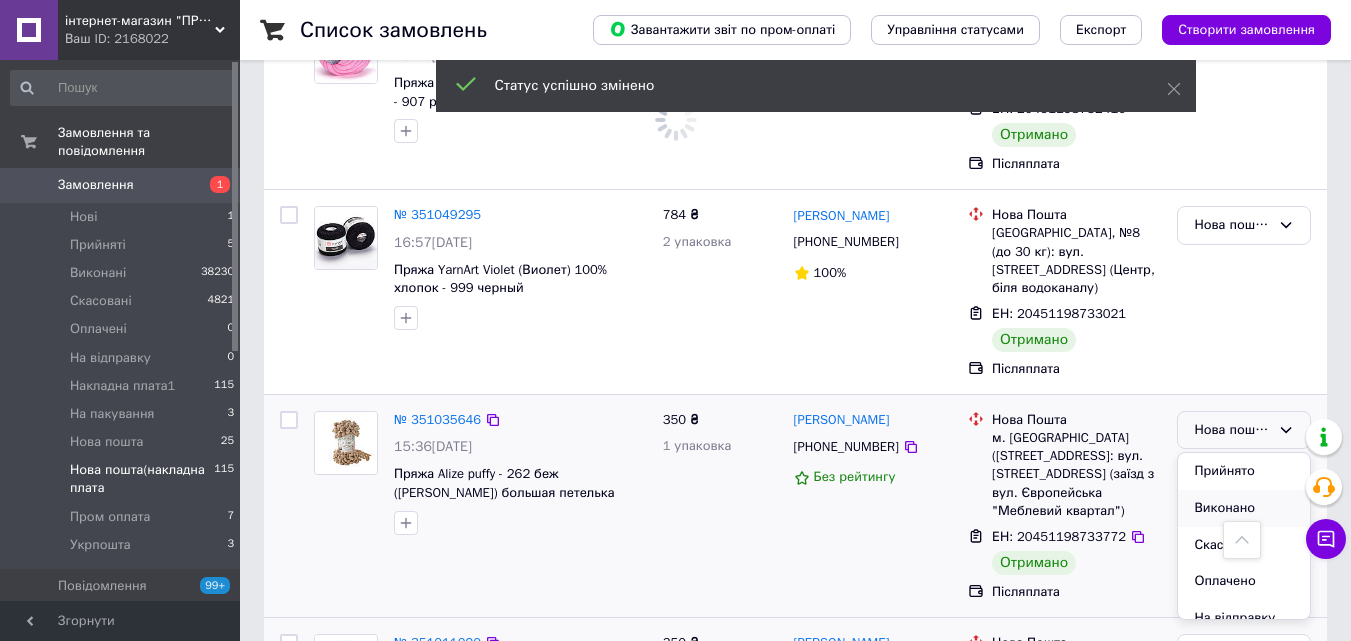 click on "Виконано" at bounding box center (1244, 508) 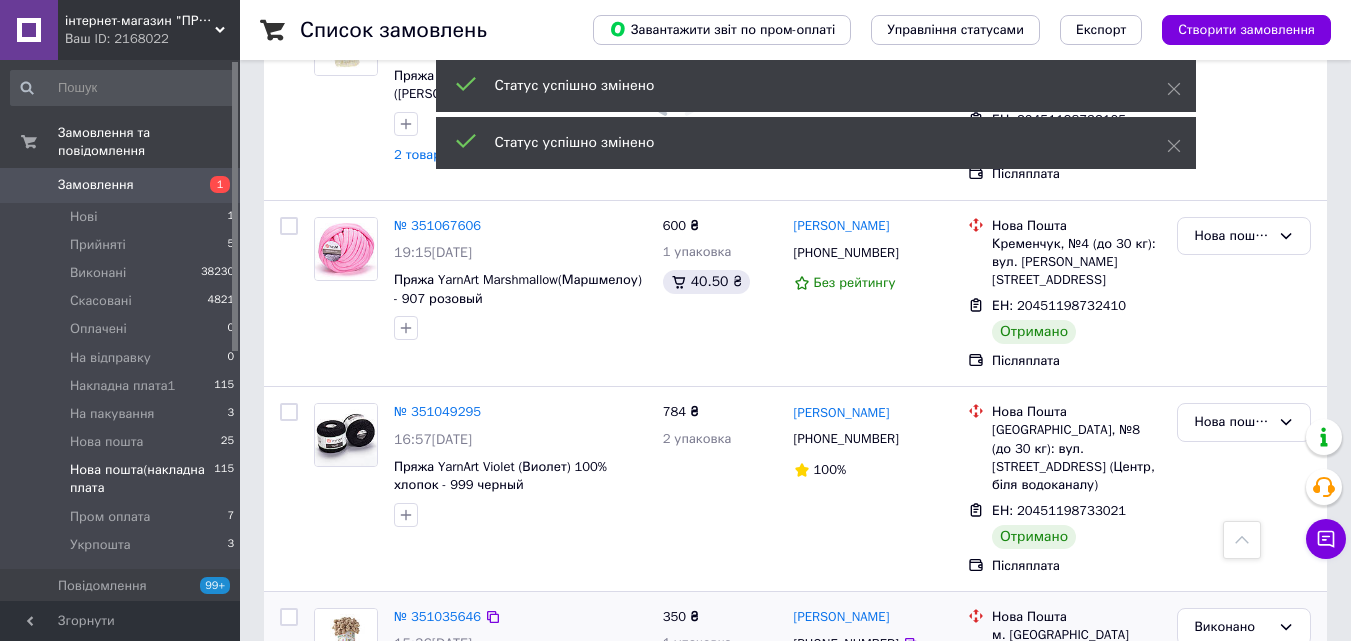 scroll, scrollTop: 5156, scrollLeft: 0, axis: vertical 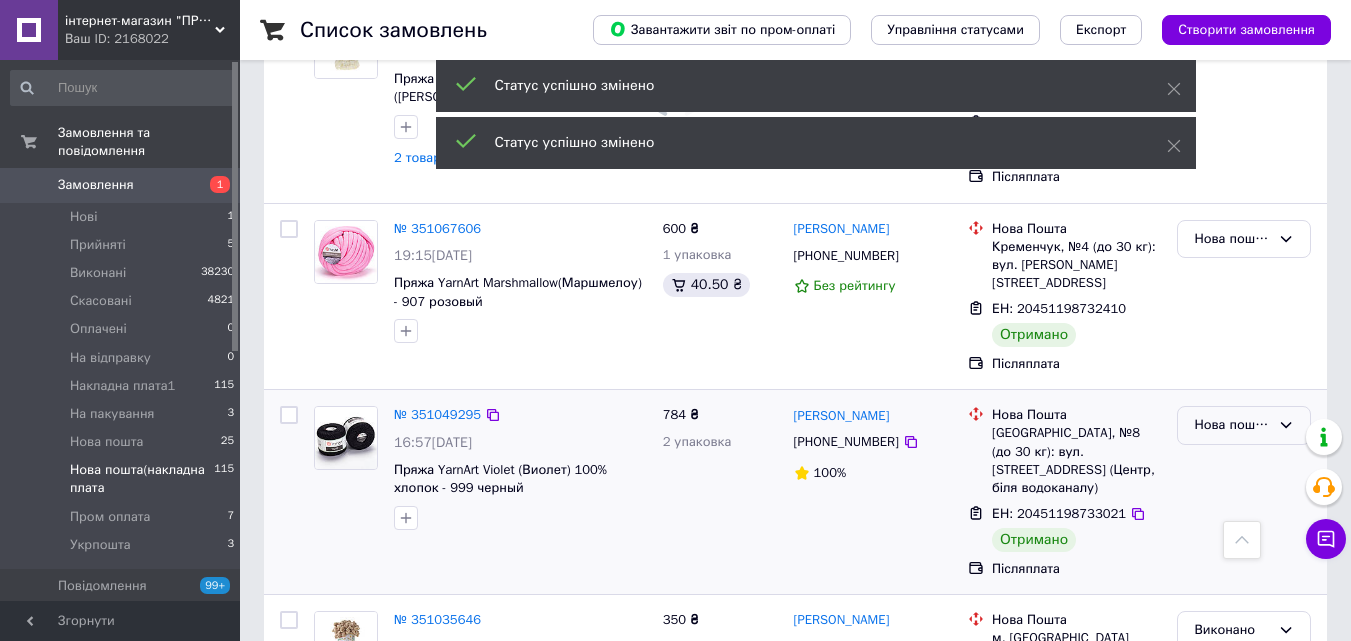click on "Нова пошта(накладна плата" at bounding box center (1232, 425) 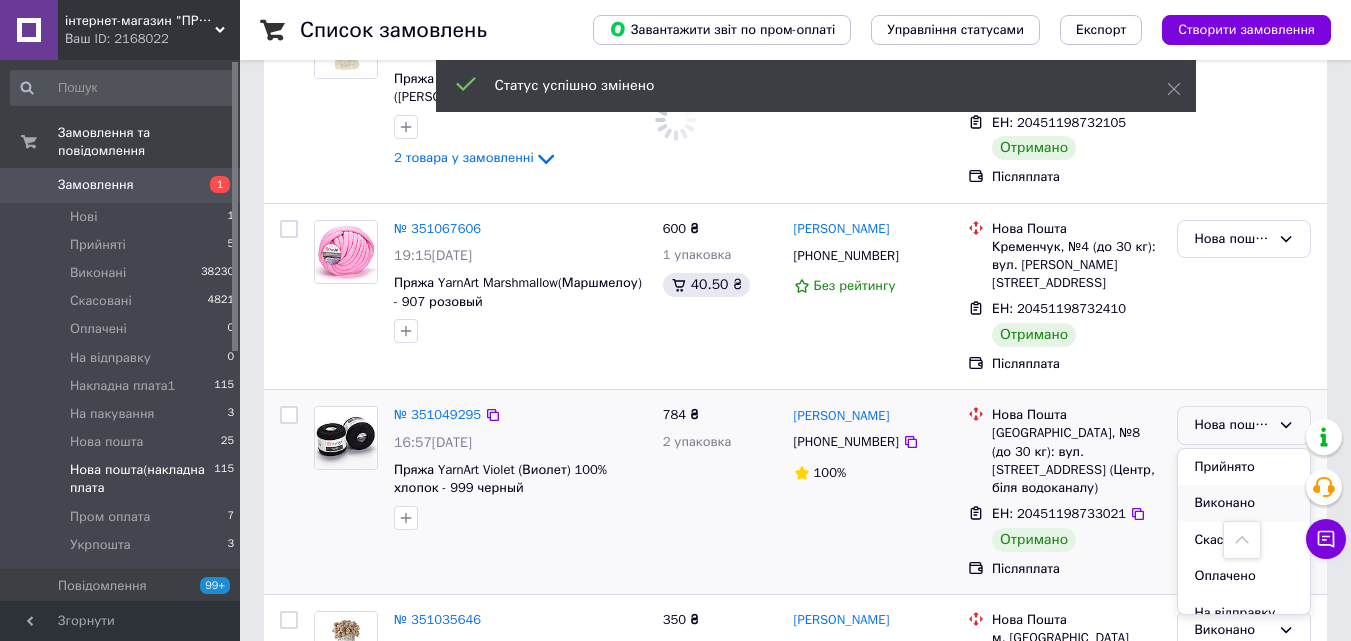 click on "Виконано" at bounding box center (1244, 503) 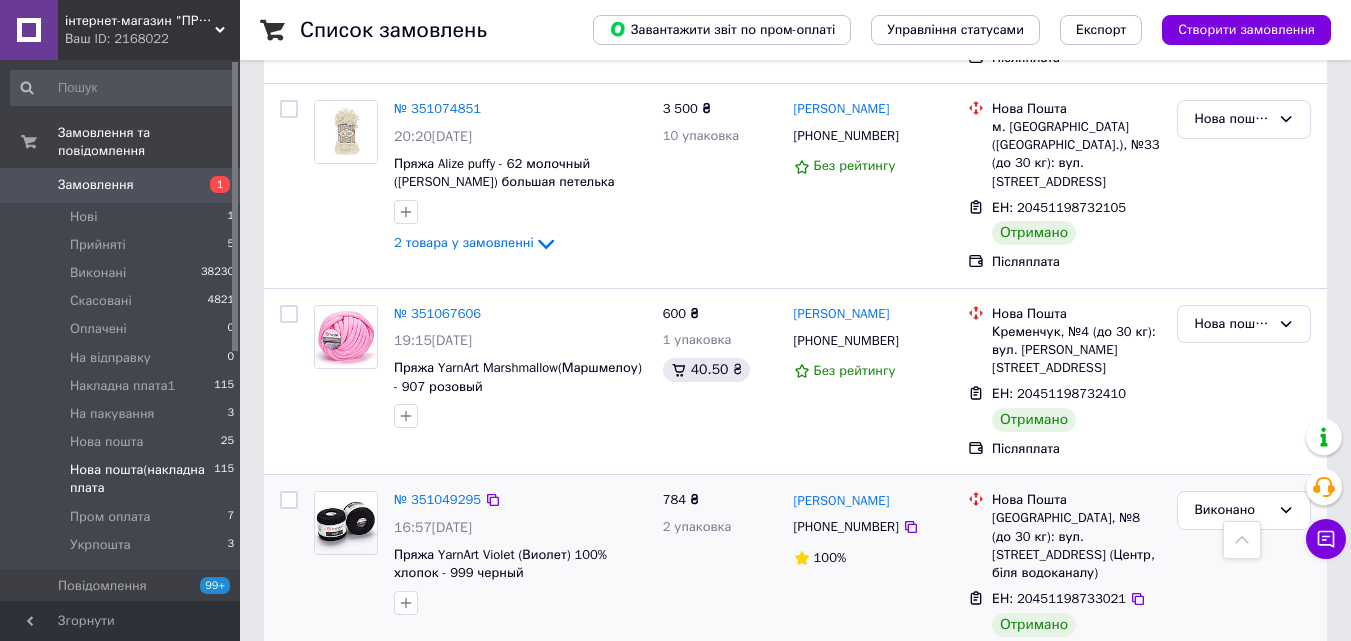 scroll, scrollTop: 4956, scrollLeft: 0, axis: vertical 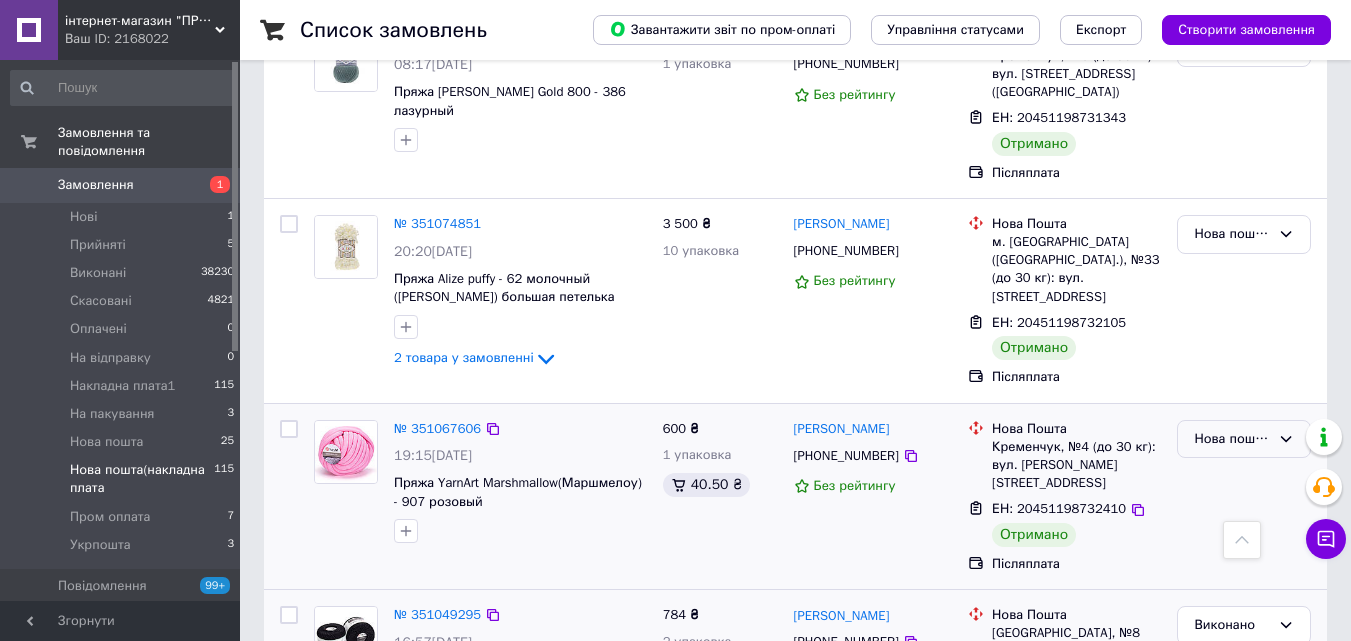 click on "Нова пошта(накладна плата" at bounding box center [1232, 439] 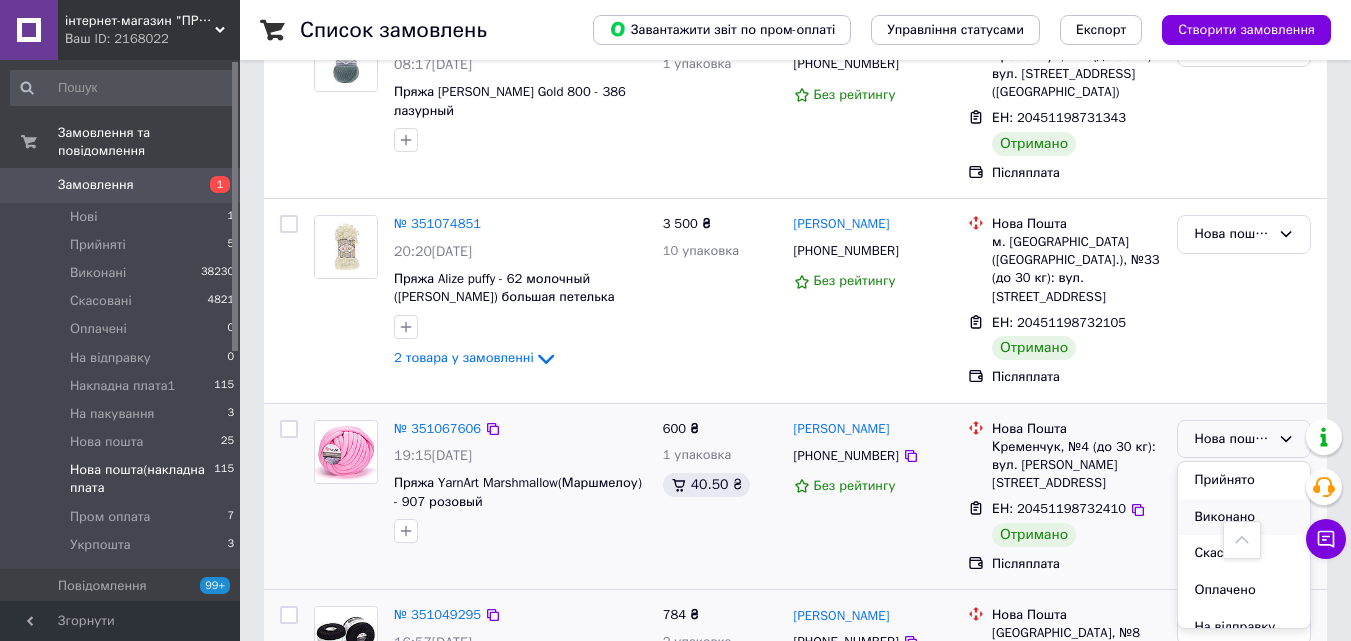 click on "Виконано" at bounding box center [1244, 517] 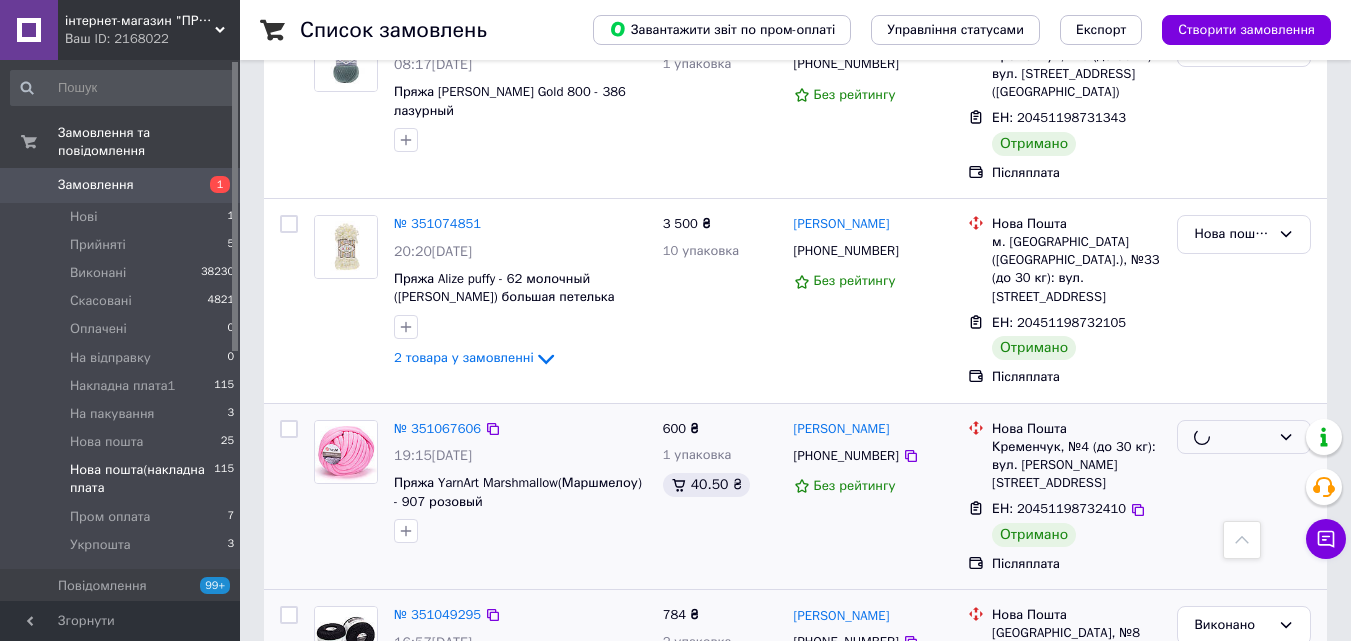 scroll, scrollTop: 4756, scrollLeft: 0, axis: vertical 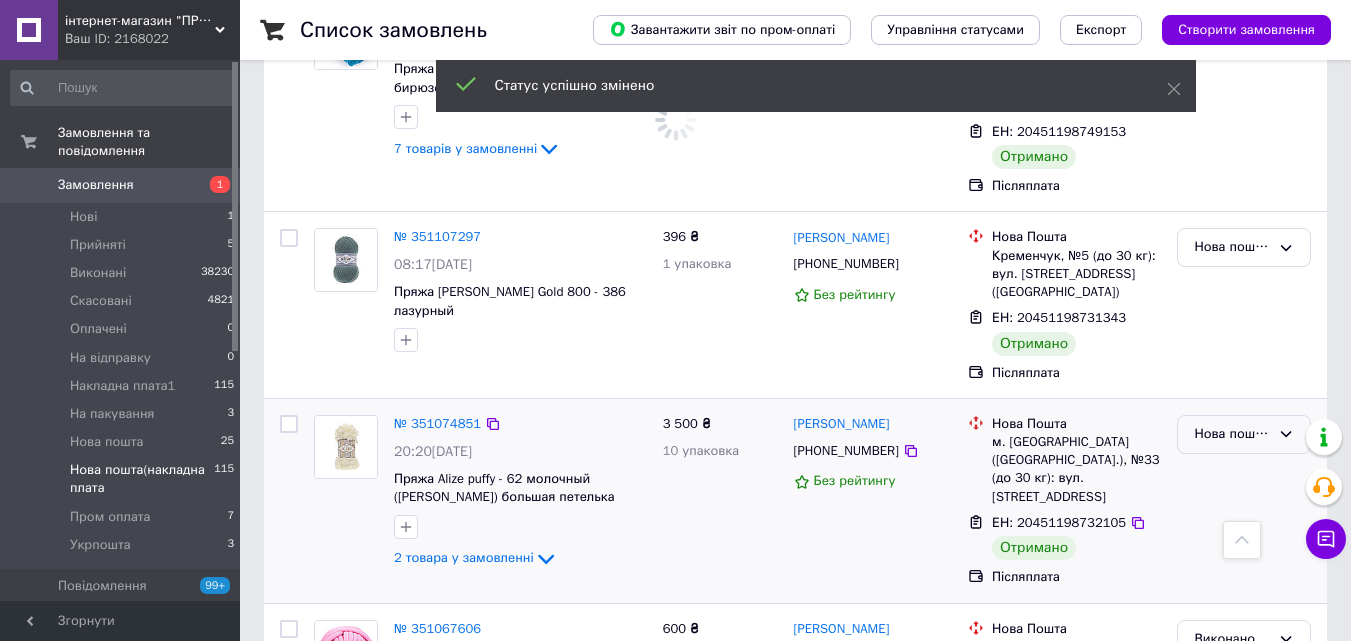 click on "Нова пошта(накладна плата" at bounding box center [1232, 434] 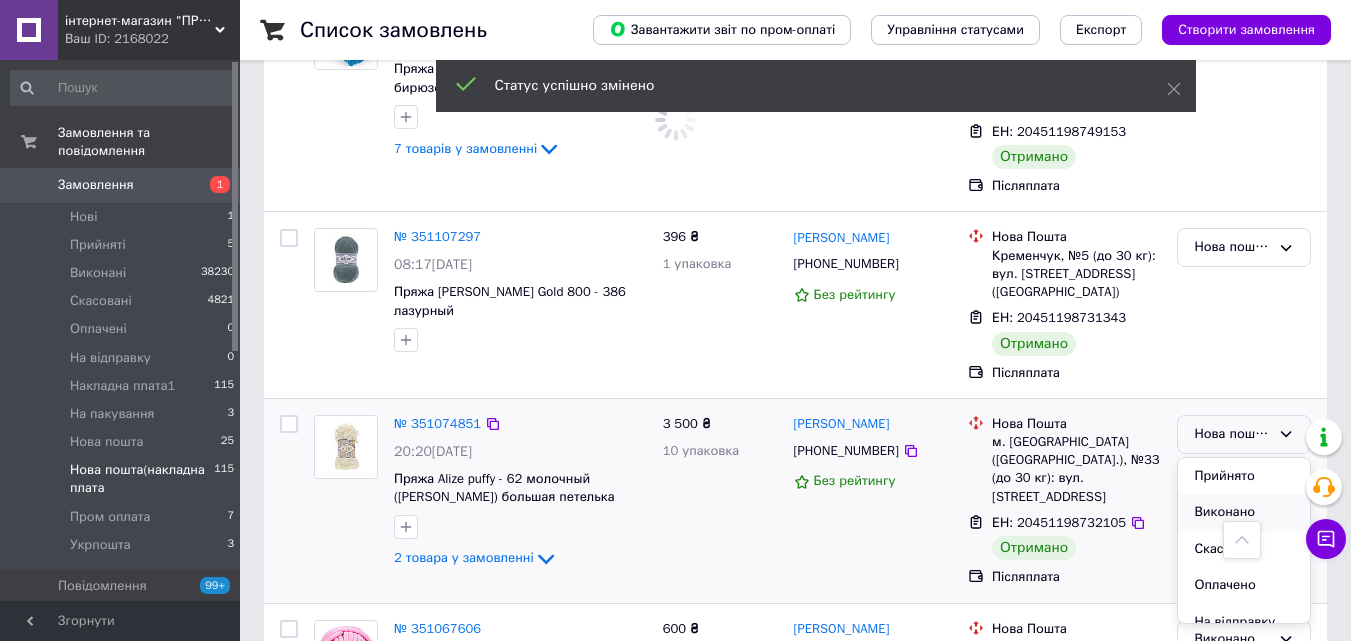 click on "Виконано" at bounding box center (1244, 512) 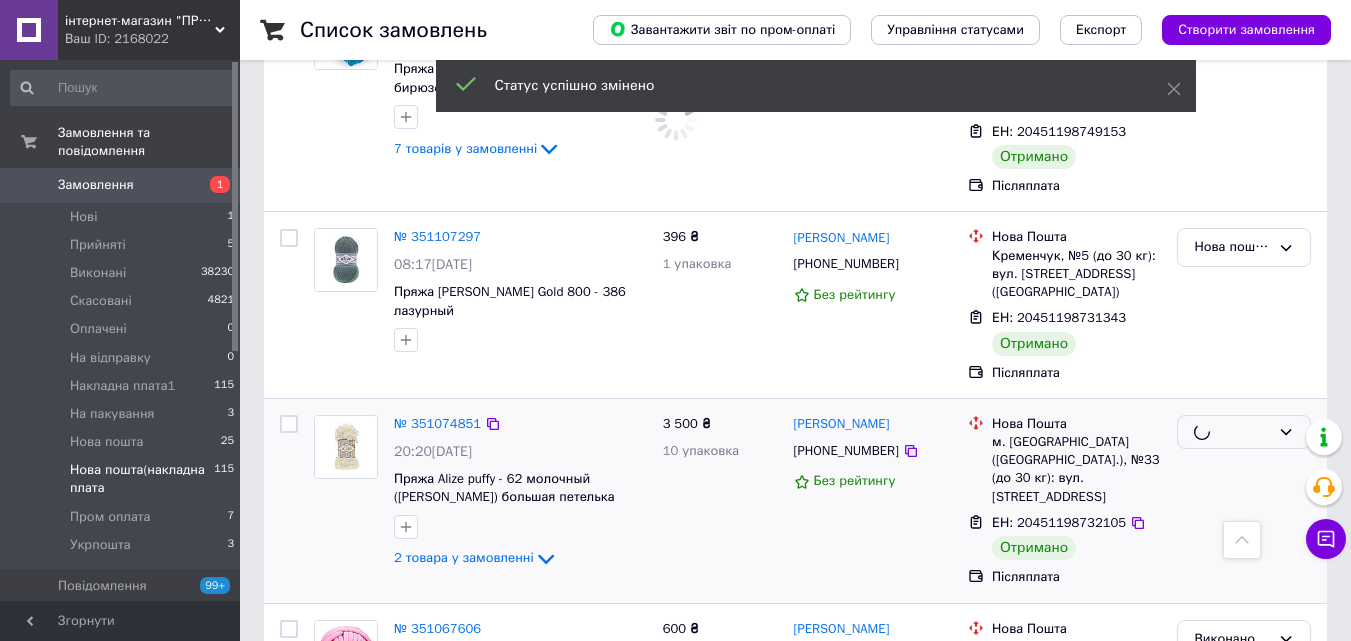 scroll, scrollTop: 4556, scrollLeft: 0, axis: vertical 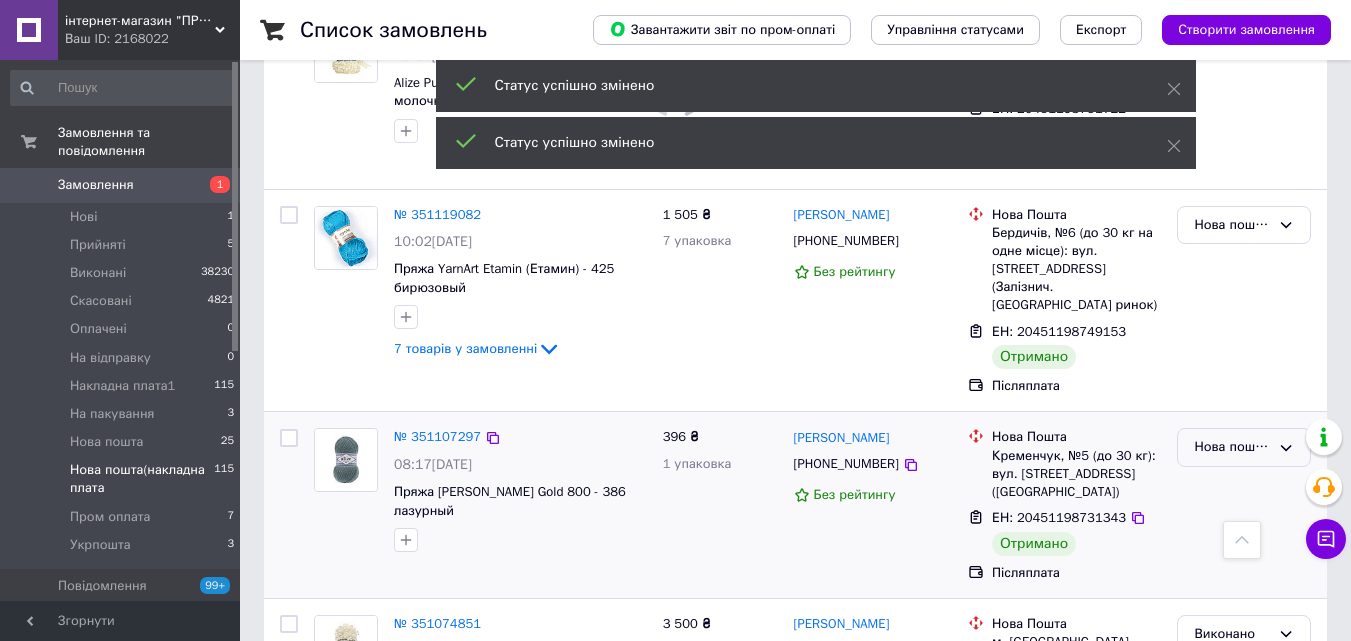 click on "Нова пошта(накладна плата" at bounding box center [1232, 447] 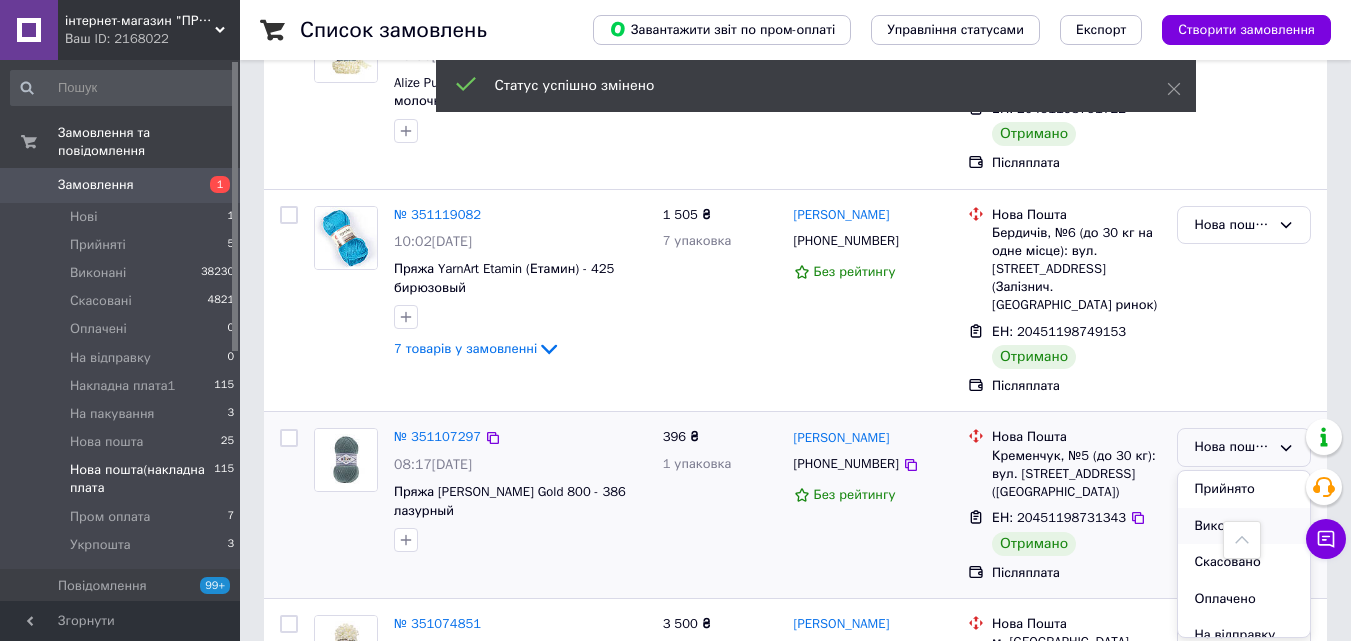 click on "Виконано" at bounding box center (1244, 526) 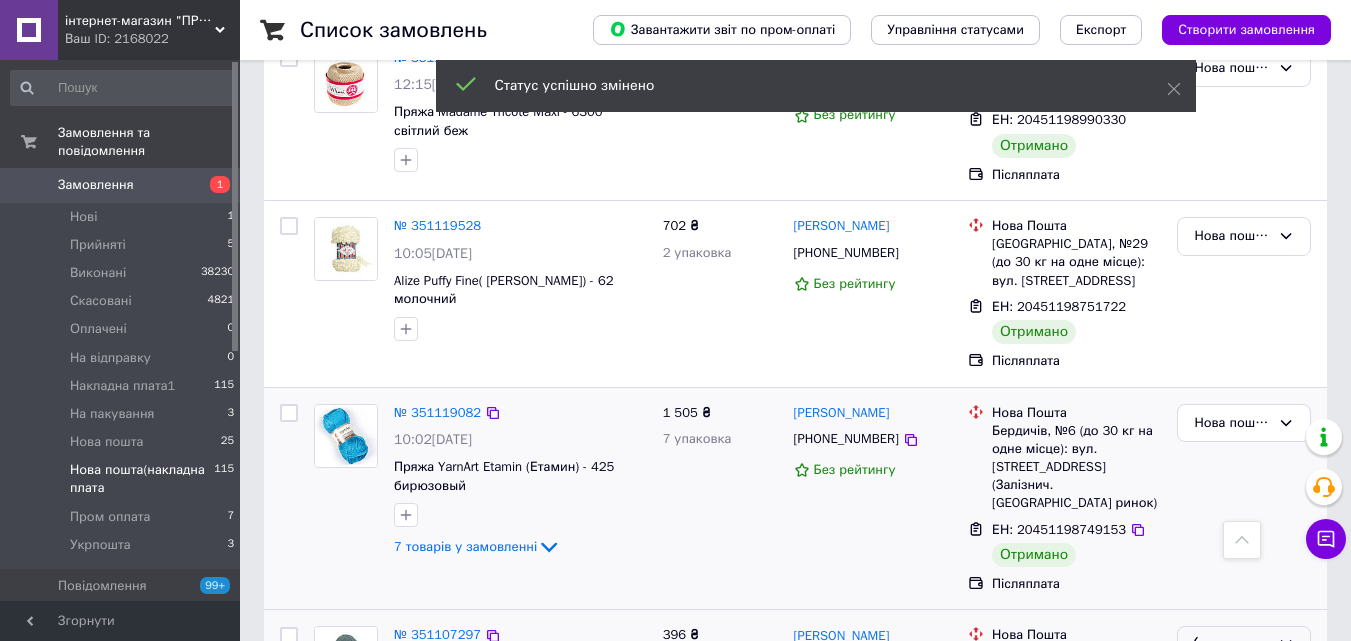 scroll, scrollTop: 4356, scrollLeft: 0, axis: vertical 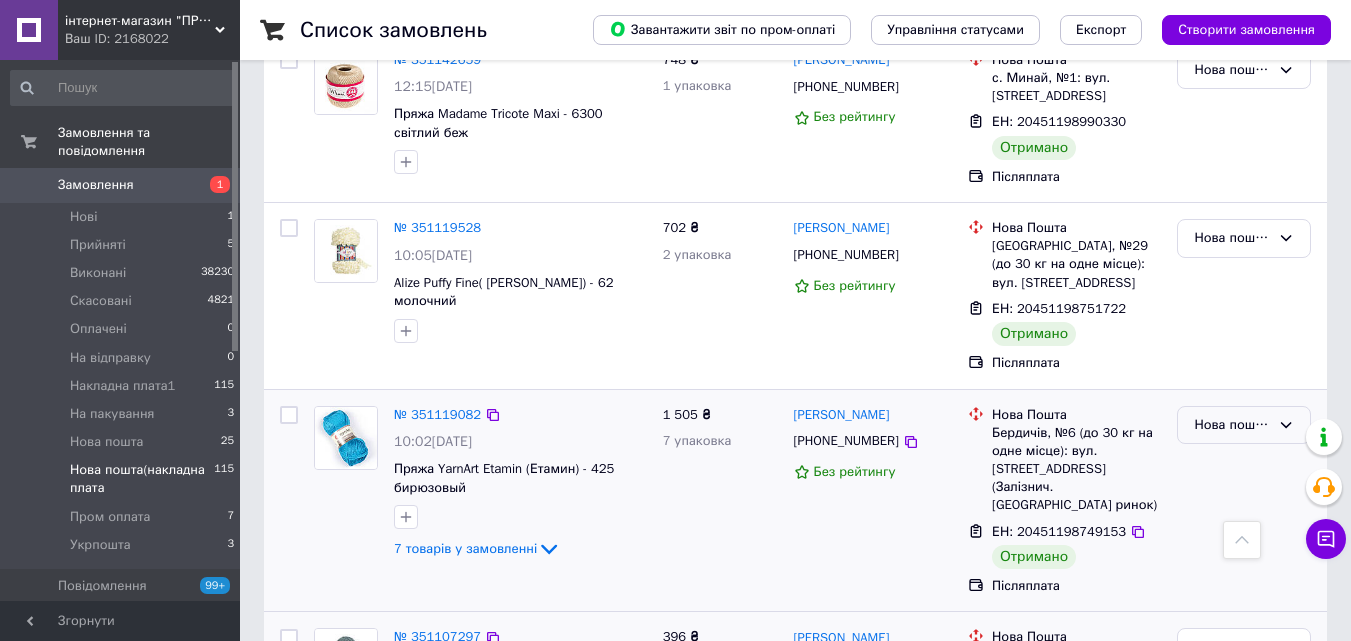 click on "Нова пошта(накладна плата" at bounding box center [1232, 425] 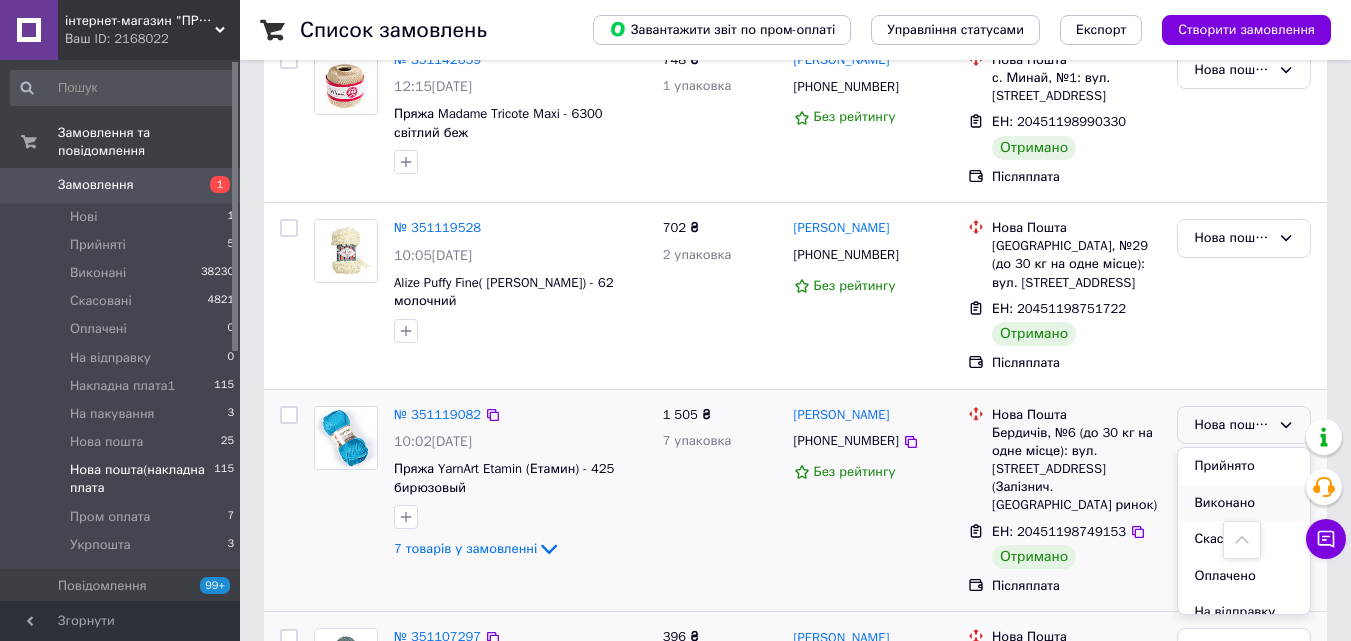 click on "Виконано" at bounding box center (1244, 503) 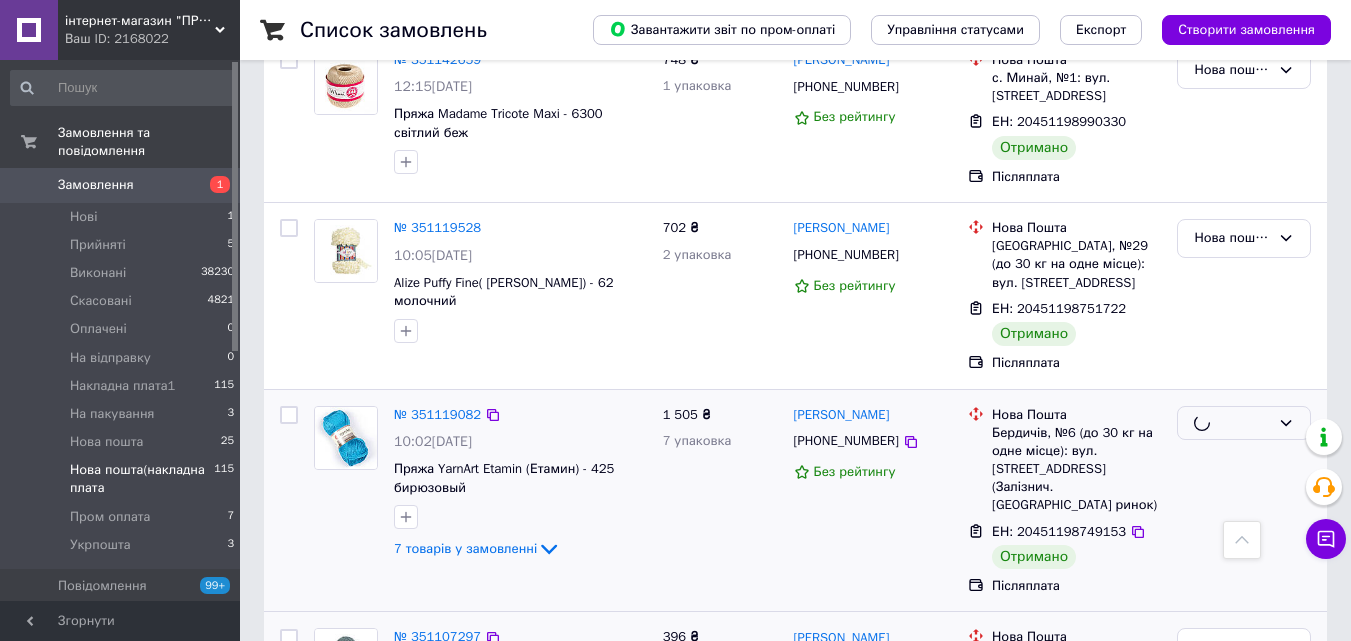 scroll, scrollTop: 4156, scrollLeft: 0, axis: vertical 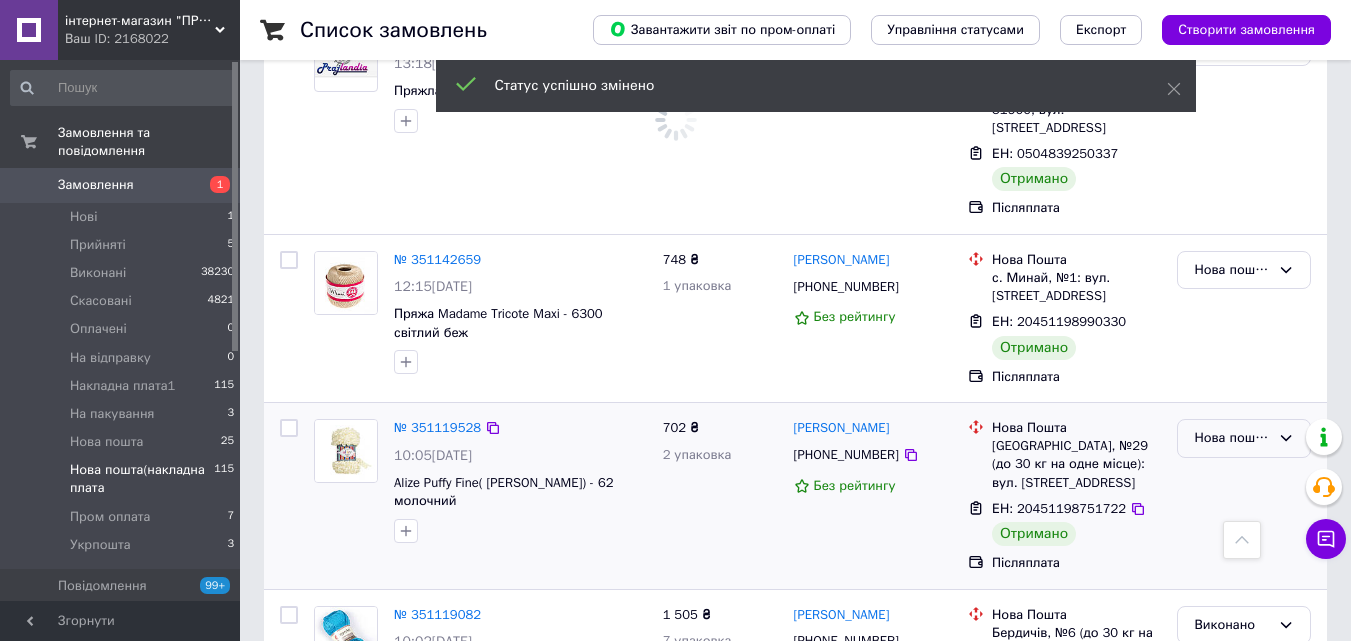 click on "Нова пошта(накладна плата" at bounding box center [1232, 438] 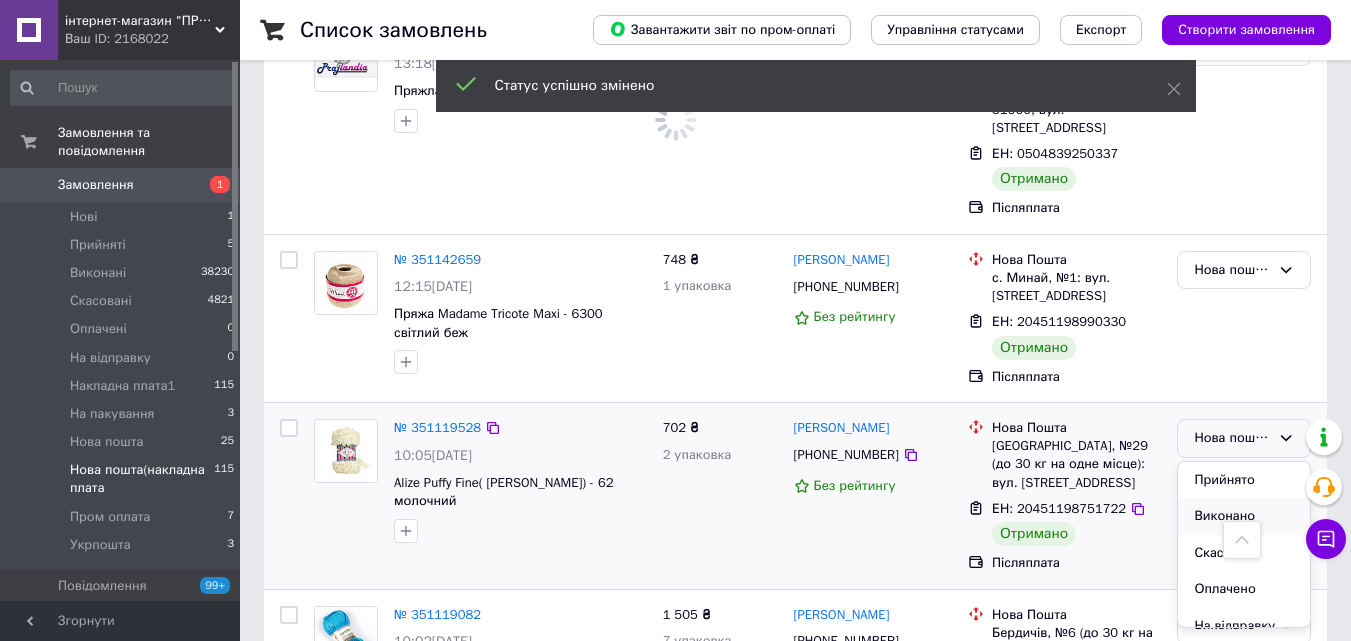 click on "Виконано" at bounding box center [1244, 516] 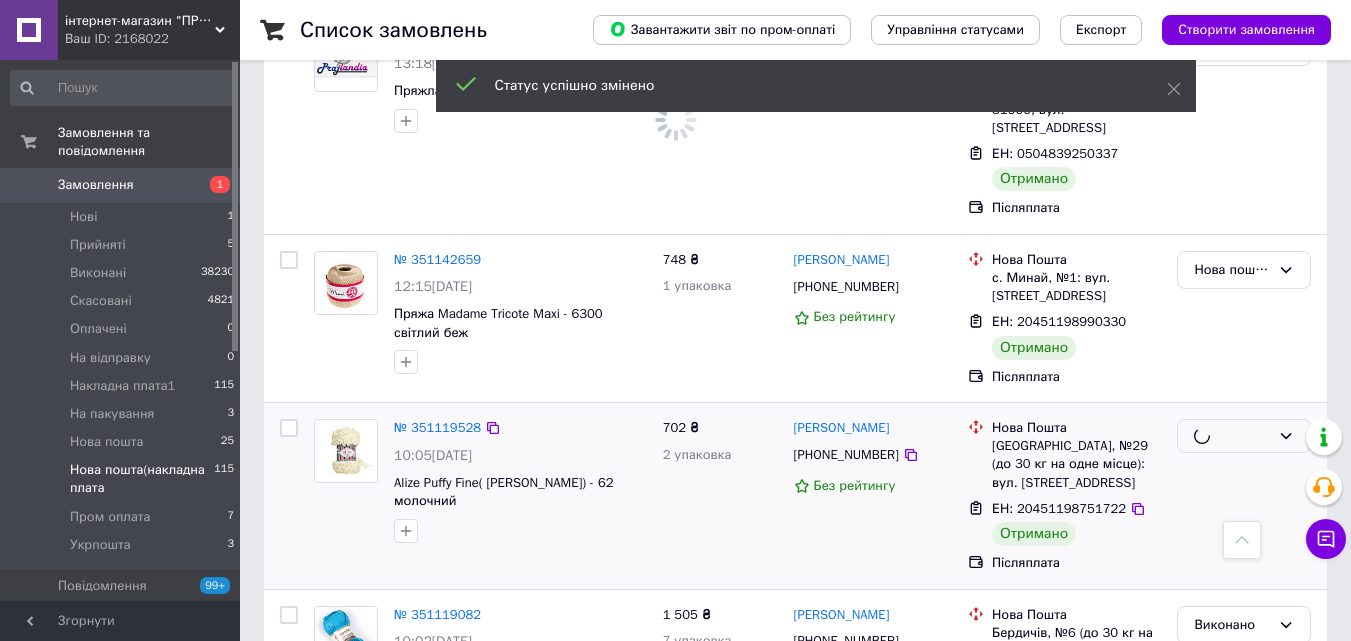scroll, scrollTop: 3956, scrollLeft: 0, axis: vertical 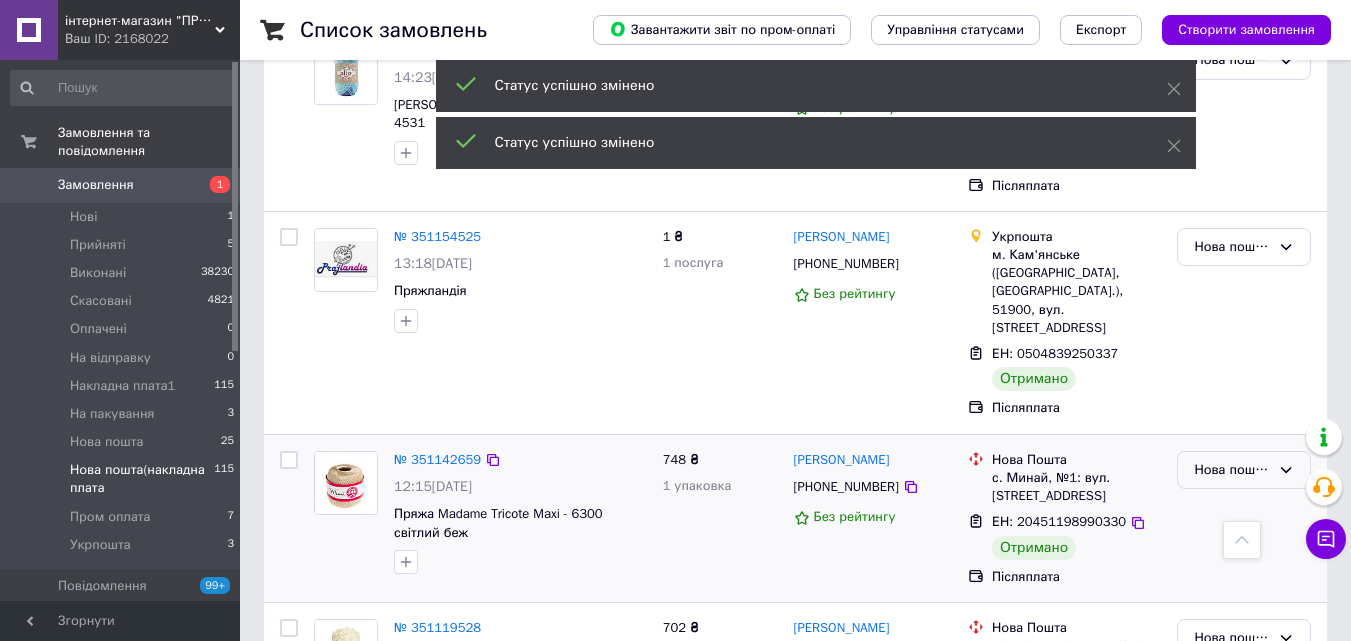 click on "Нова пошта(накладна плата" at bounding box center (1232, 470) 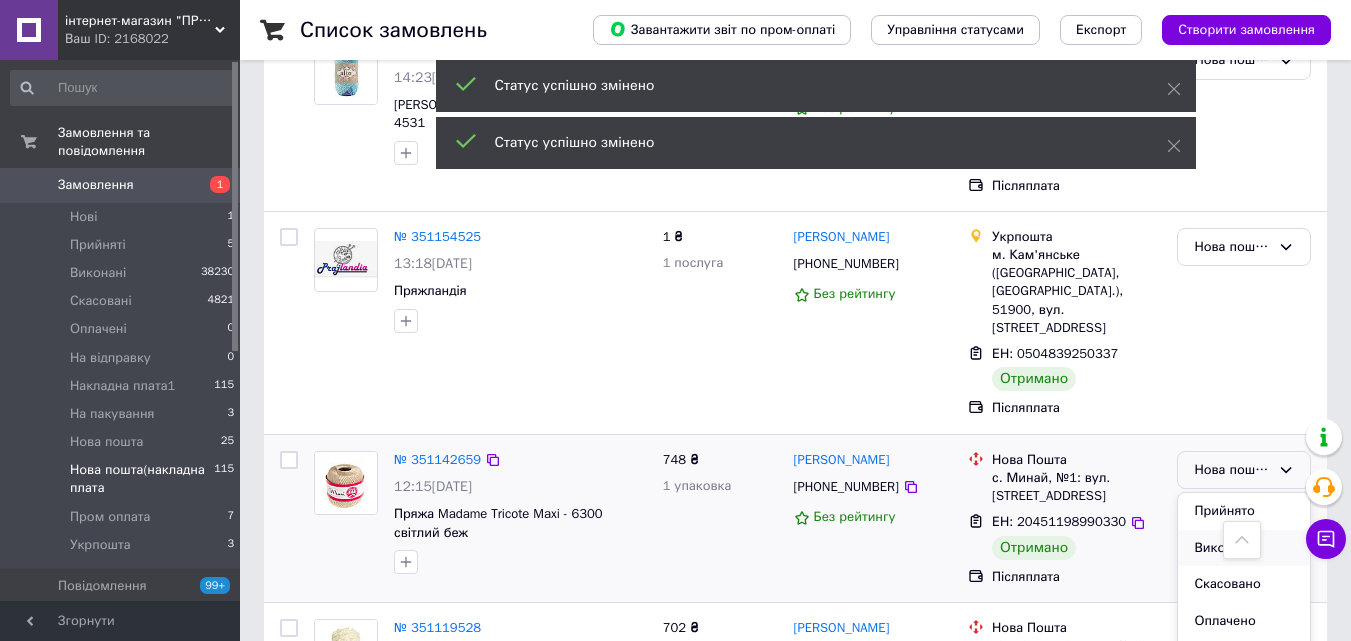 click on "Виконано" at bounding box center (1244, 548) 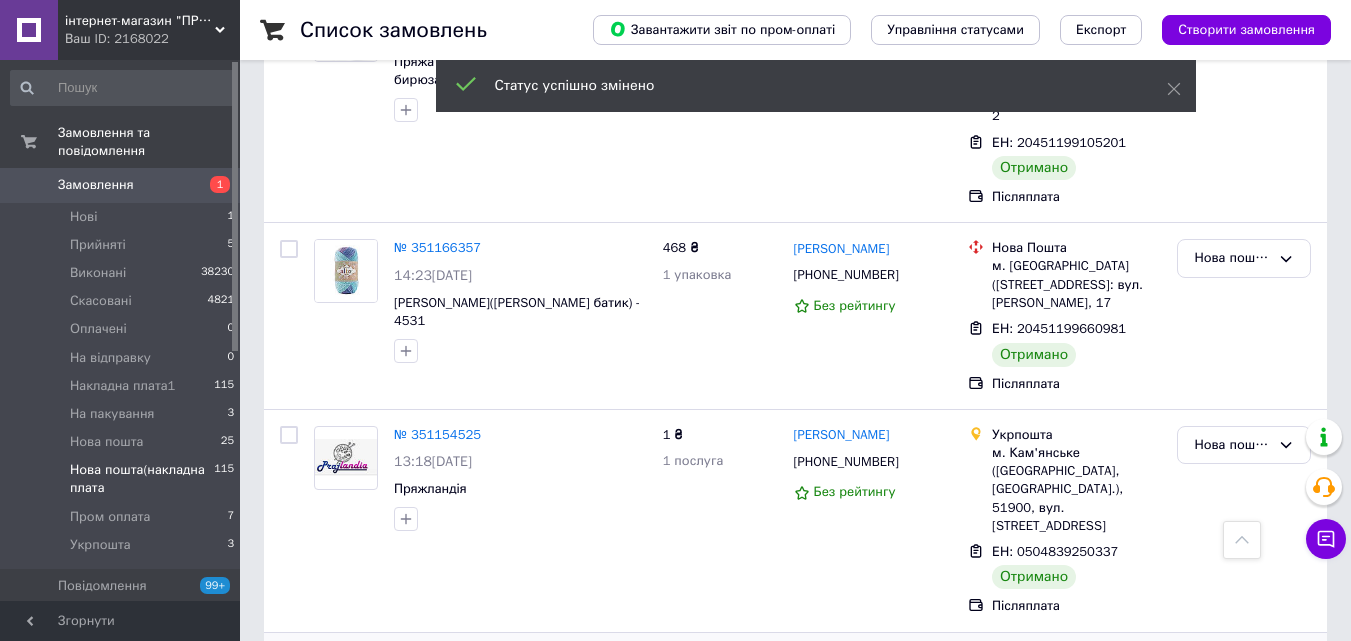 scroll, scrollTop: 3756, scrollLeft: 0, axis: vertical 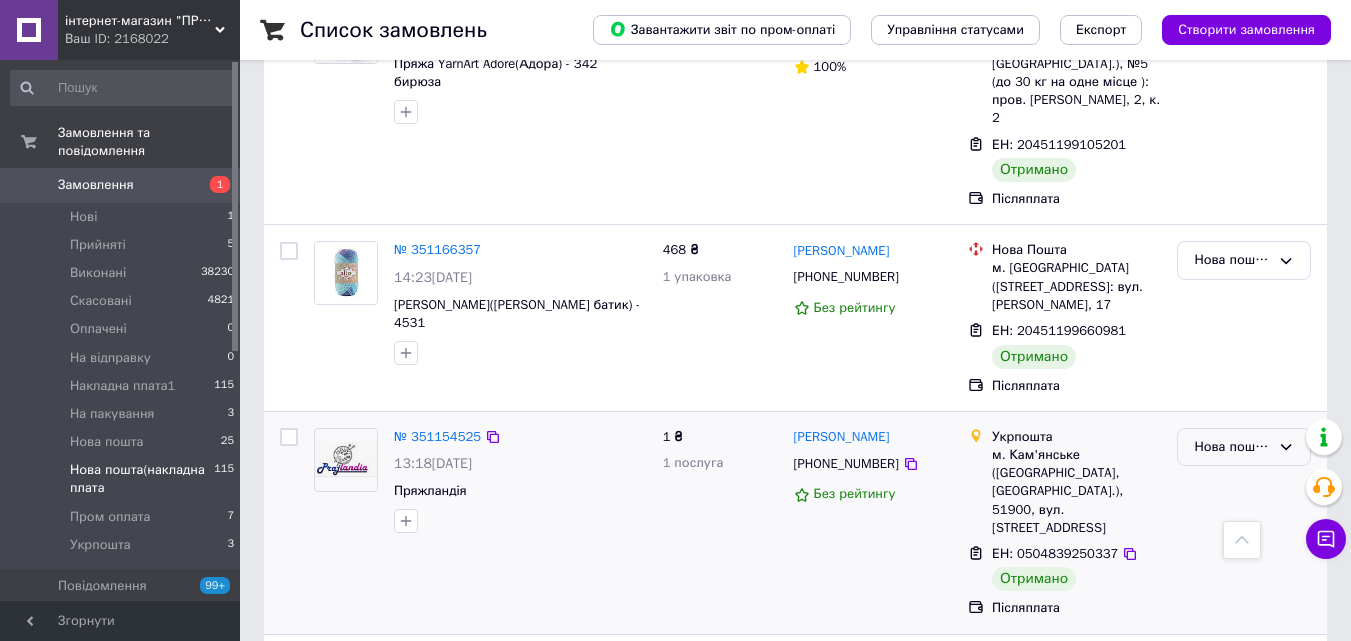 click on "Нова пошта(накладна плата" at bounding box center (1232, 447) 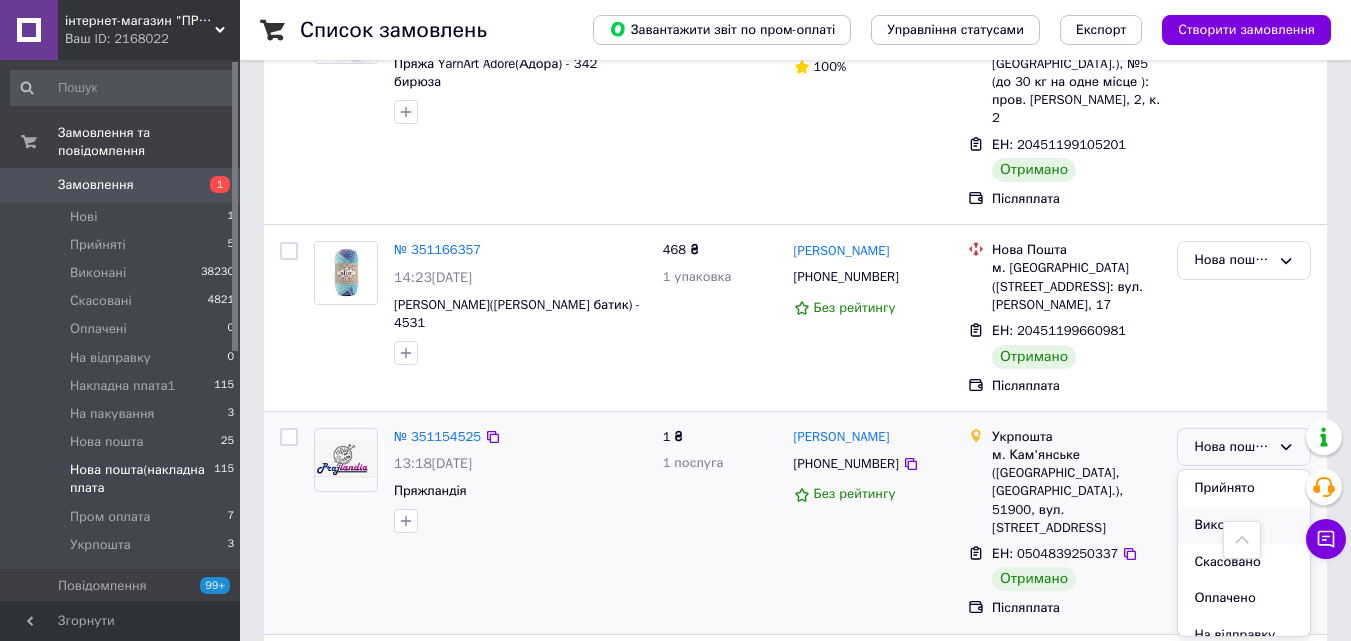 scroll, scrollTop: 100, scrollLeft: 0, axis: vertical 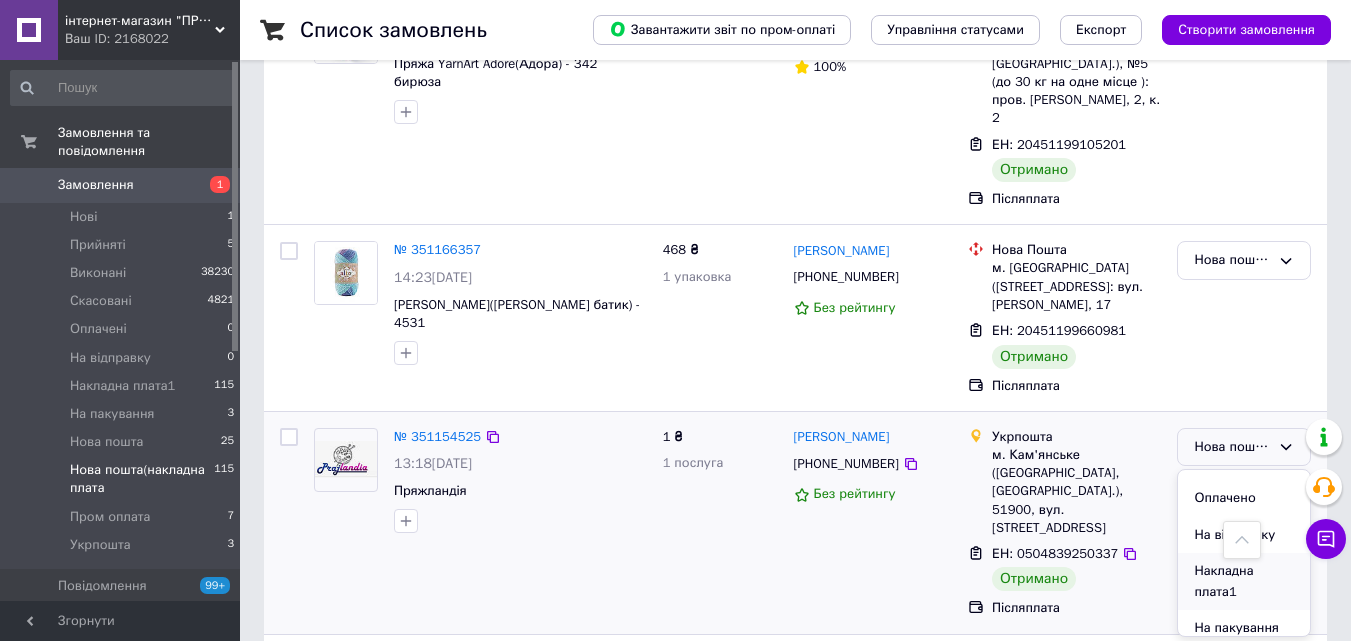 click on "Накладна плата1" at bounding box center [1244, 581] 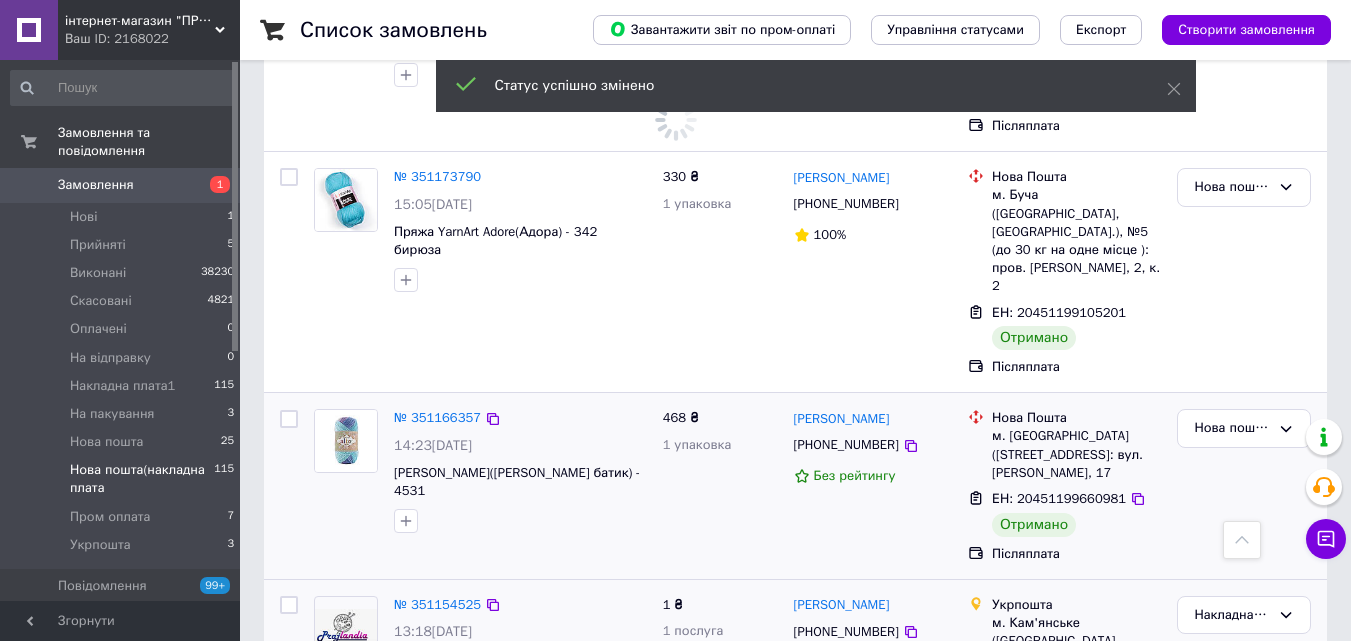 scroll, scrollTop: 3556, scrollLeft: 0, axis: vertical 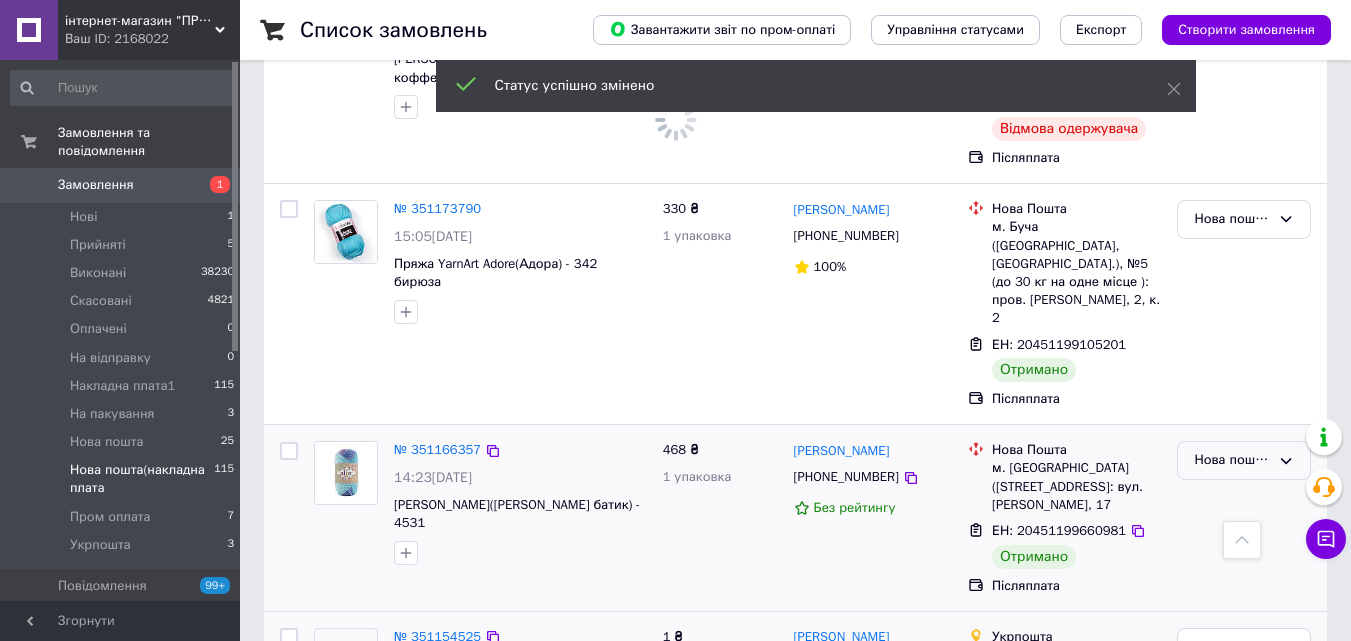 click 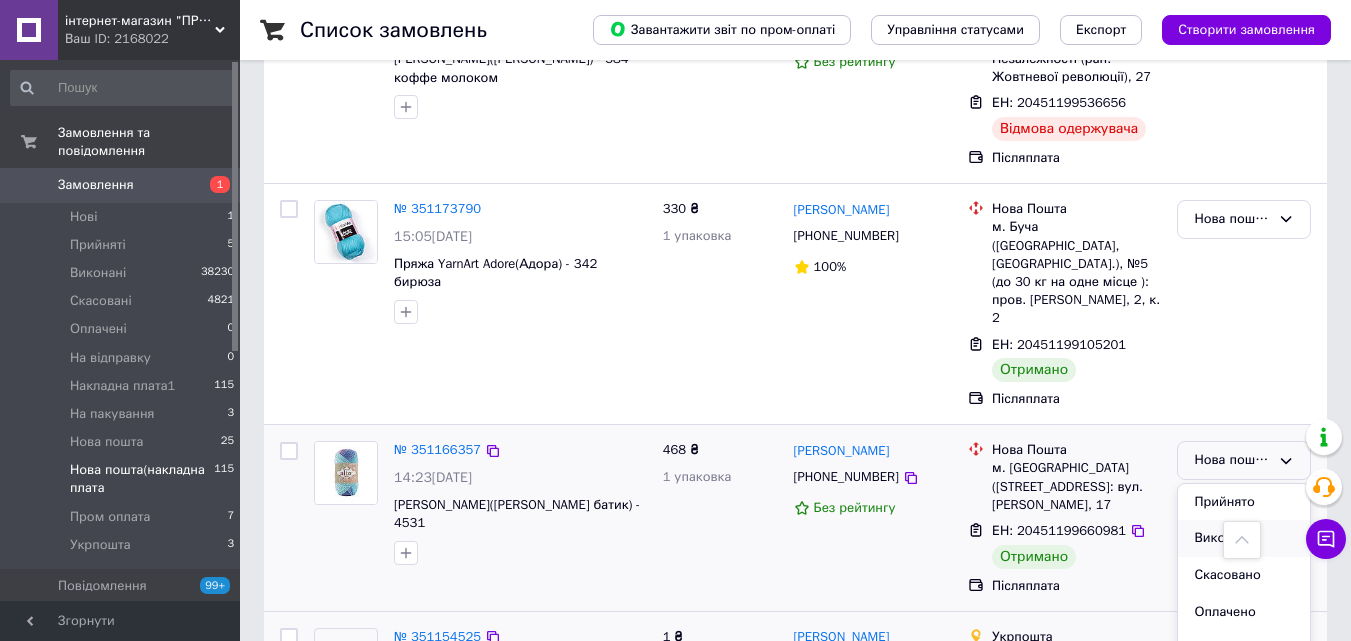 click on "Виконано" at bounding box center [1244, 538] 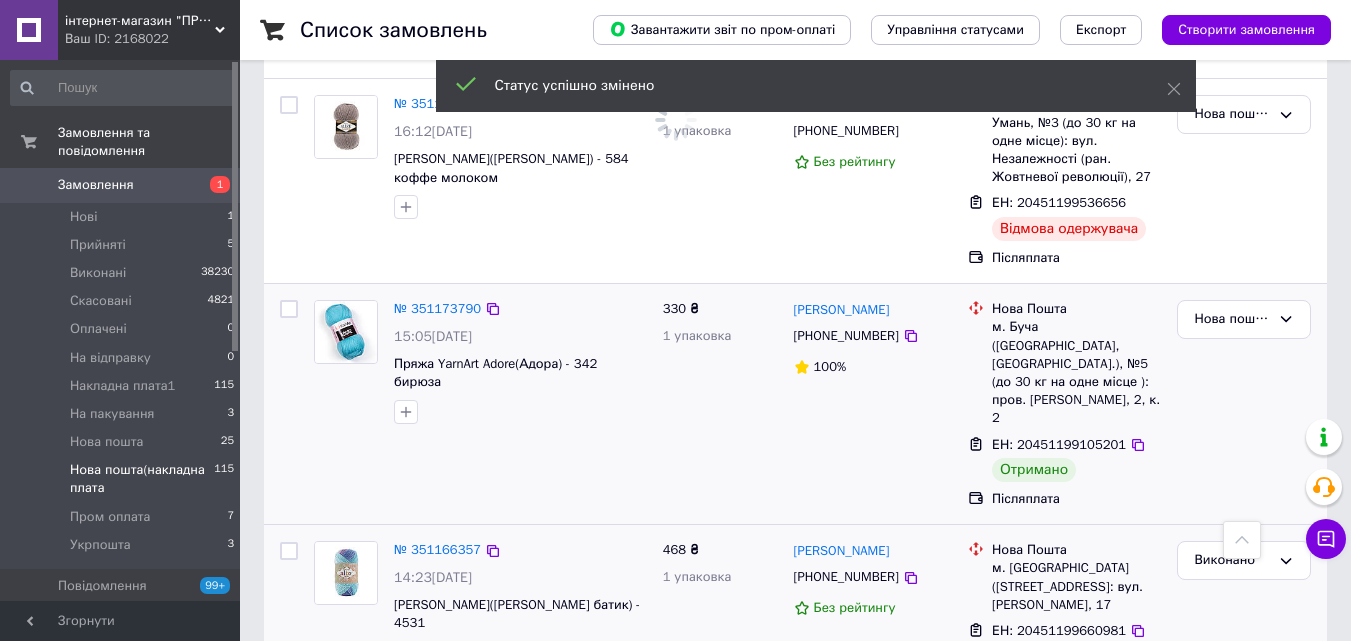 scroll, scrollTop: 3356, scrollLeft: 0, axis: vertical 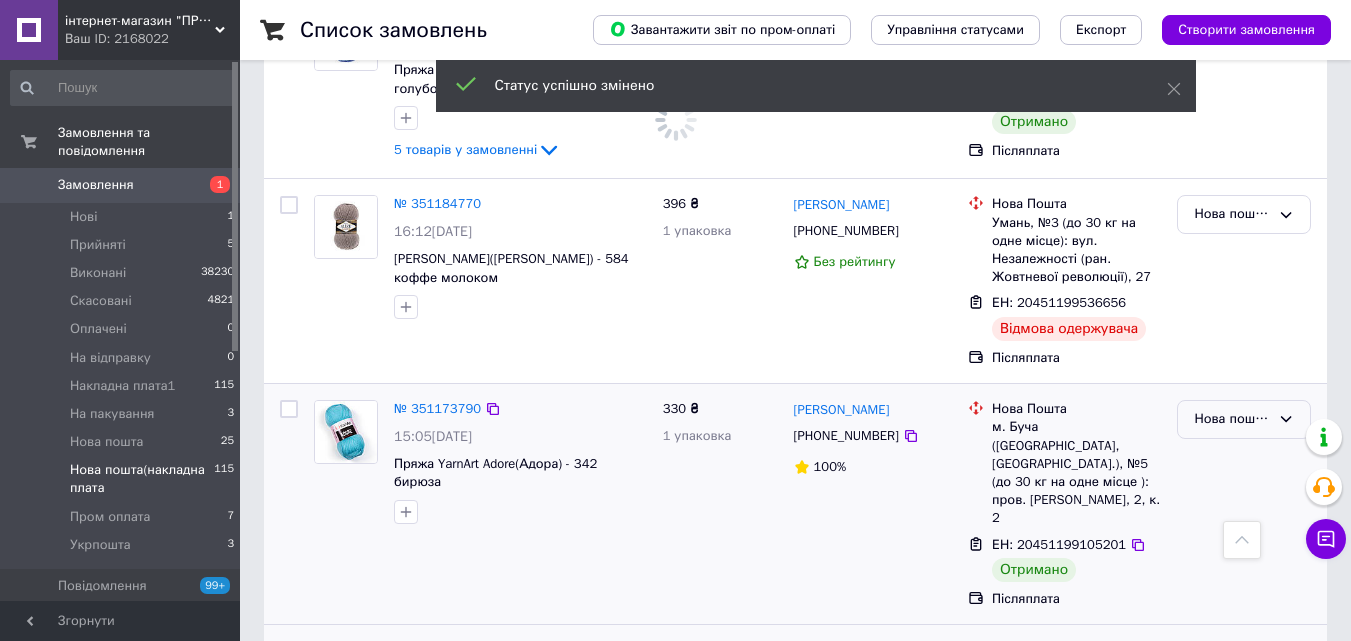 click on "Нова пошта(накладна плата" at bounding box center [1232, 419] 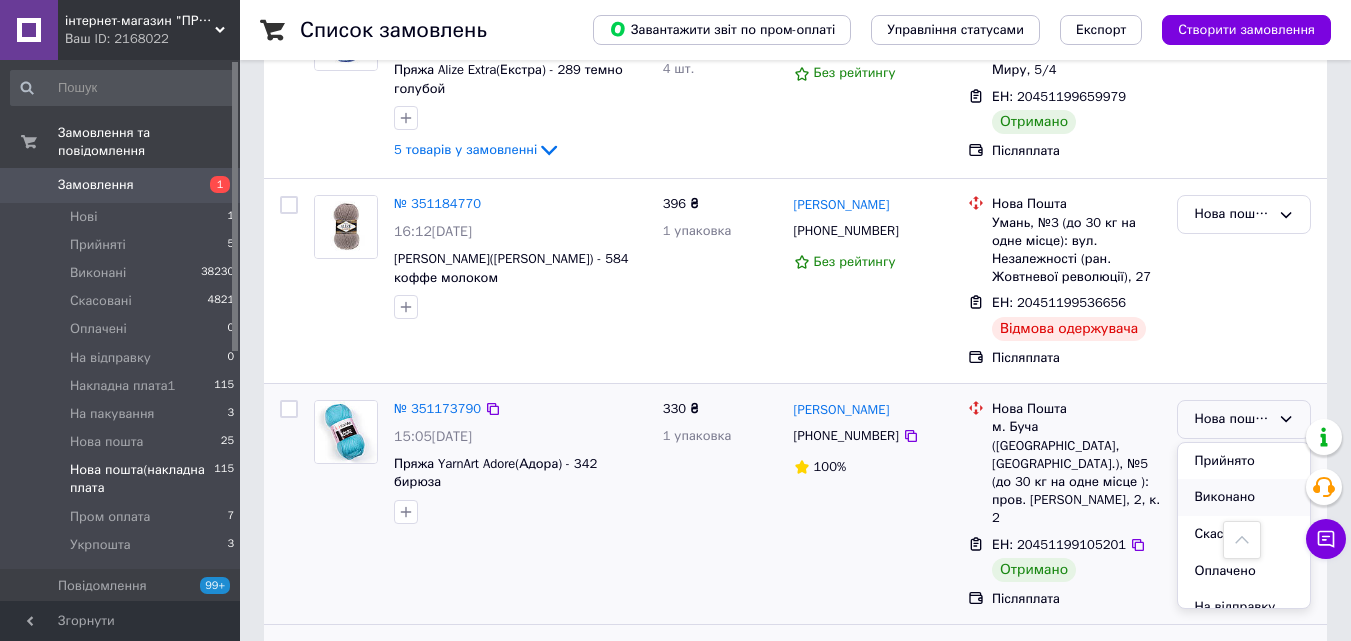 click on "Виконано" at bounding box center [1244, 497] 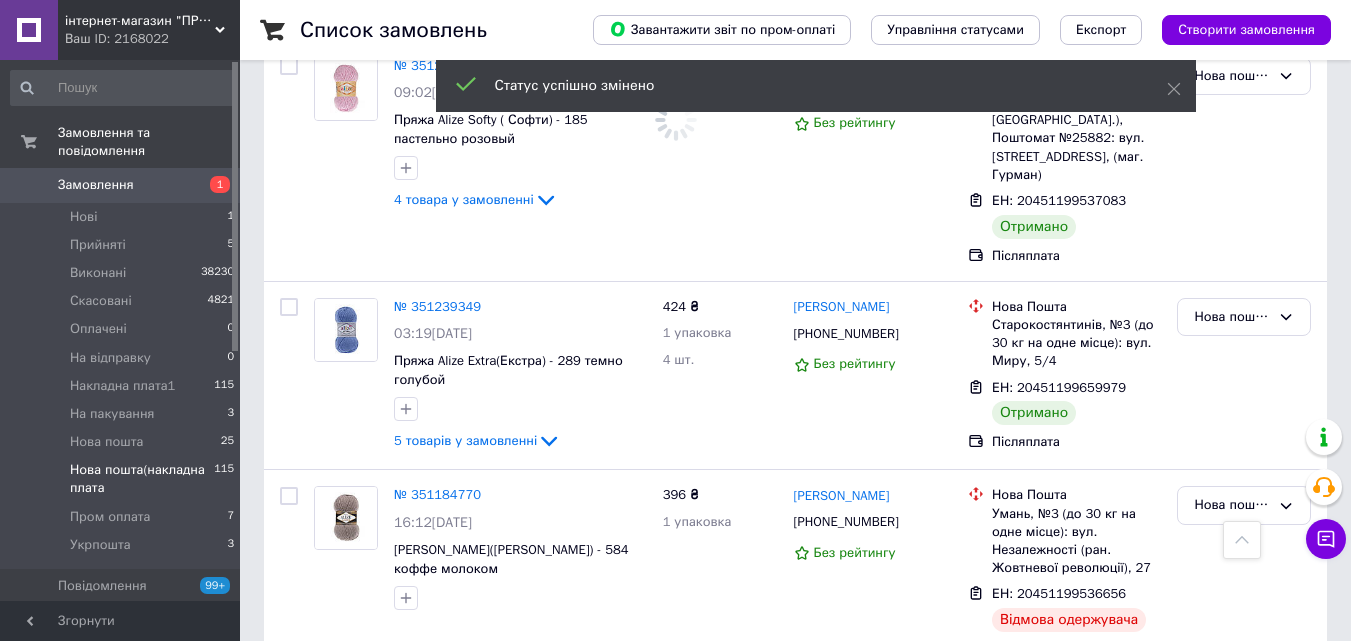scroll, scrollTop: 2956, scrollLeft: 0, axis: vertical 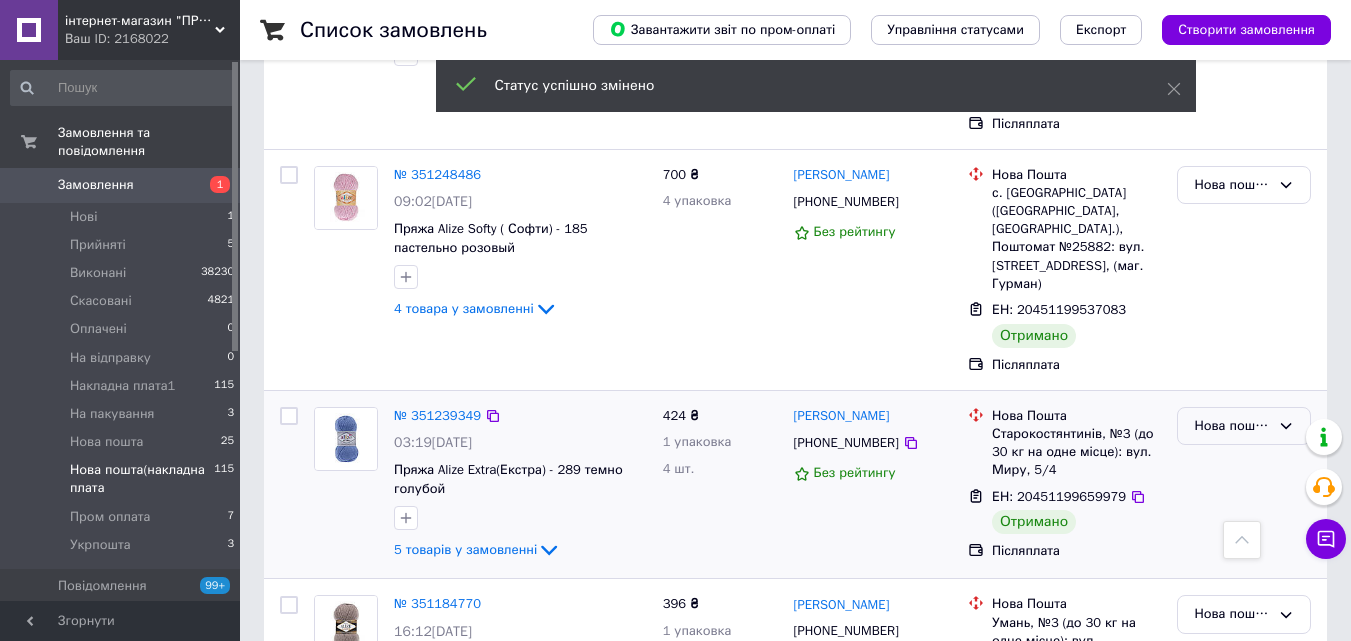 click on "Нова пошта(накладна плата" at bounding box center (1232, 426) 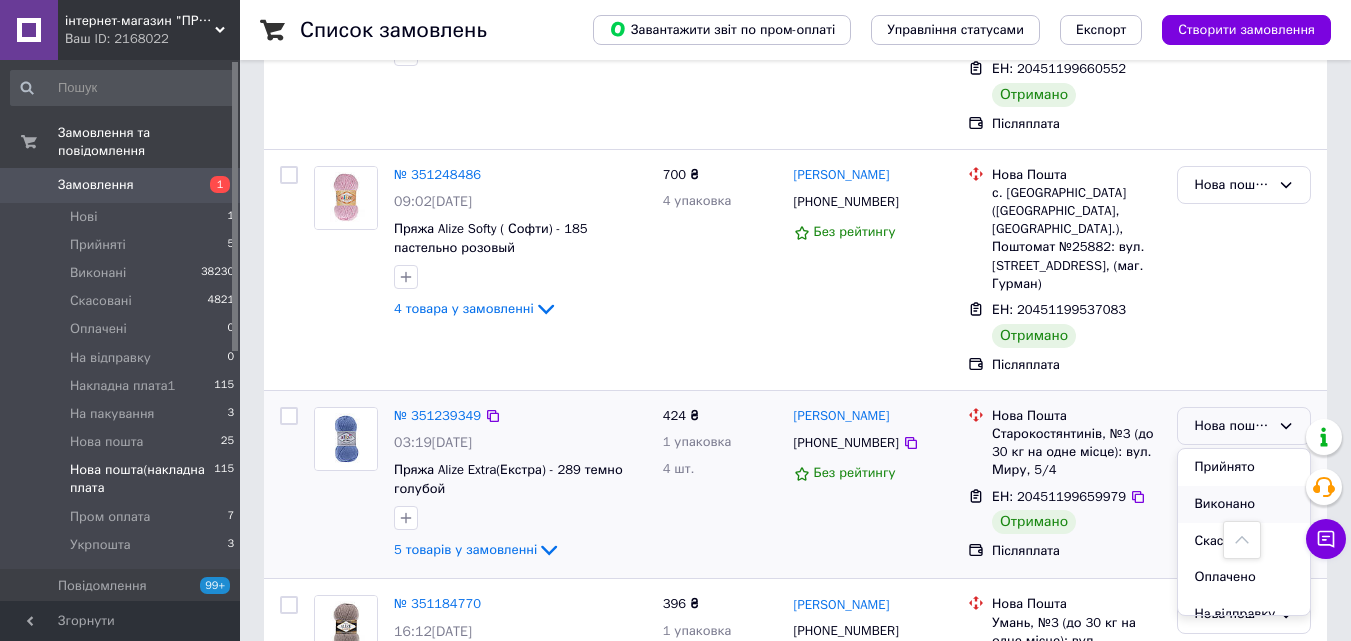 click on "Виконано" at bounding box center [1244, 504] 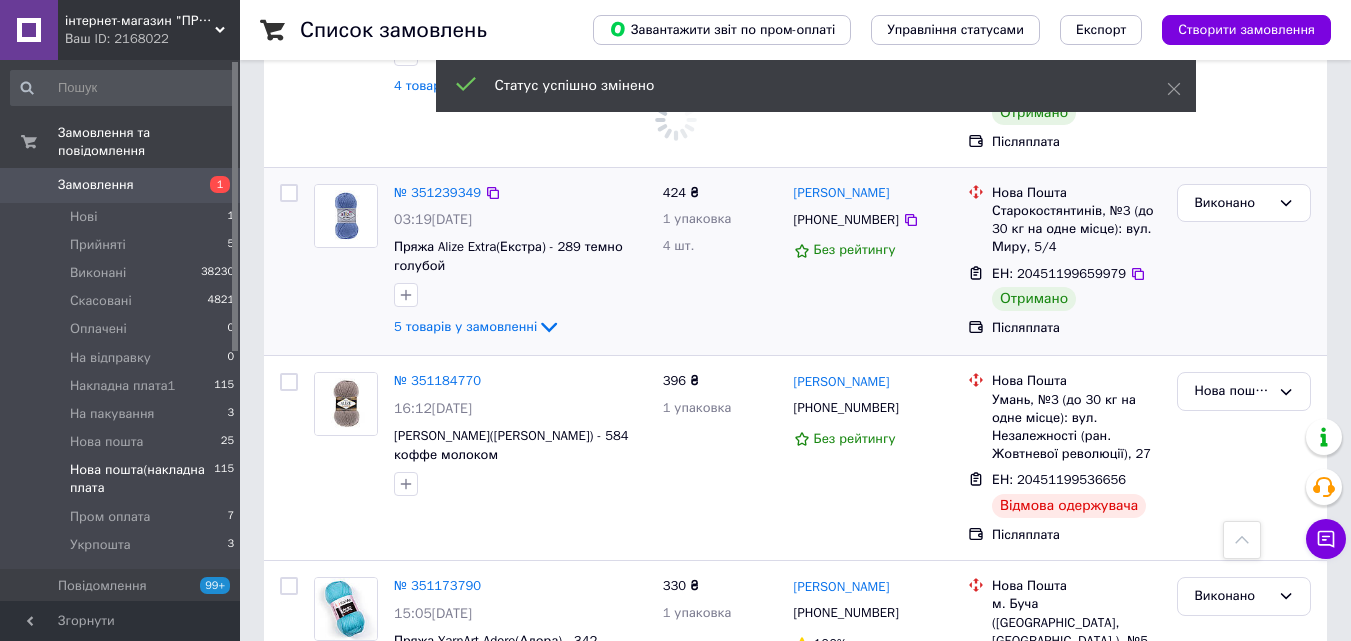 scroll, scrollTop: 3256, scrollLeft: 0, axis: vertical 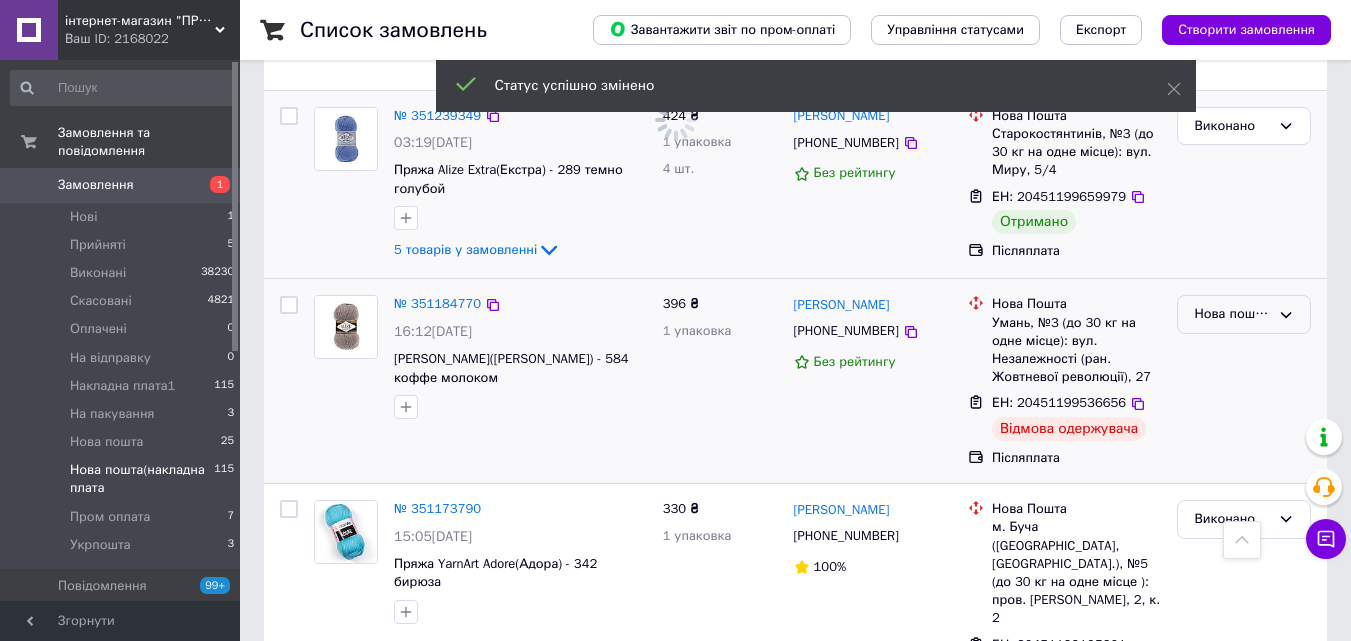 click on "Нова пошта(накладна плата" at bounding box center (1232, 314) 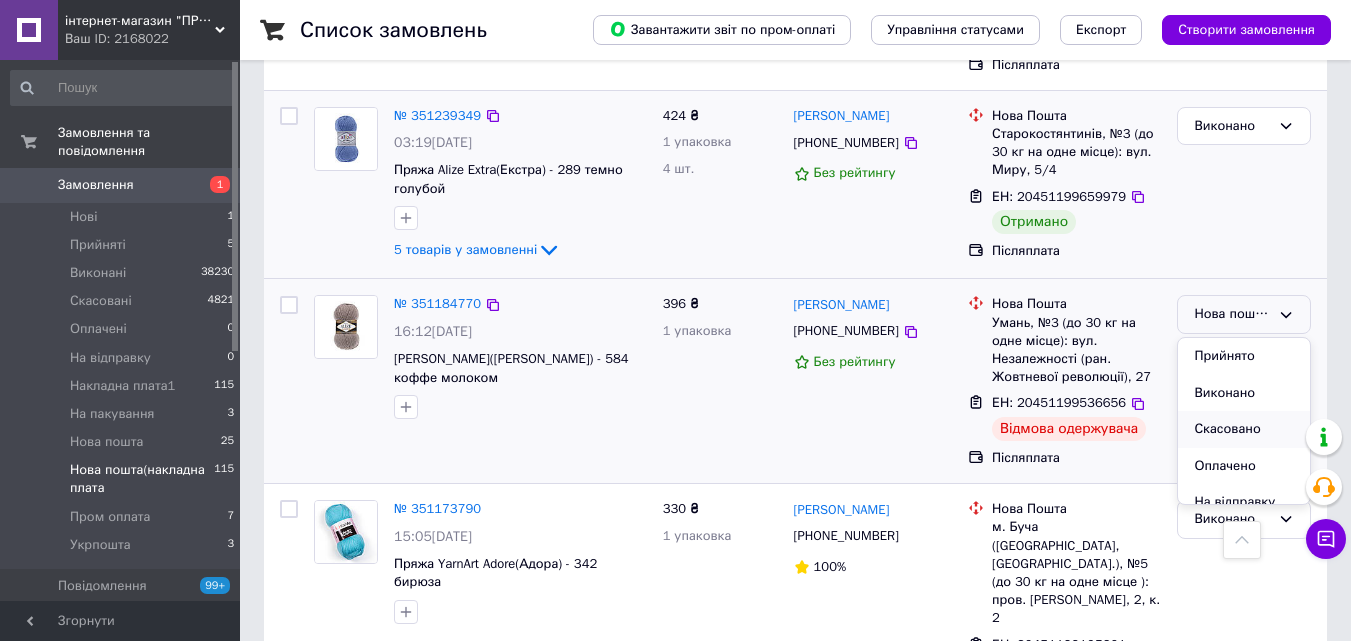 click on "Скасовано" at bounding box center (1244, 429) 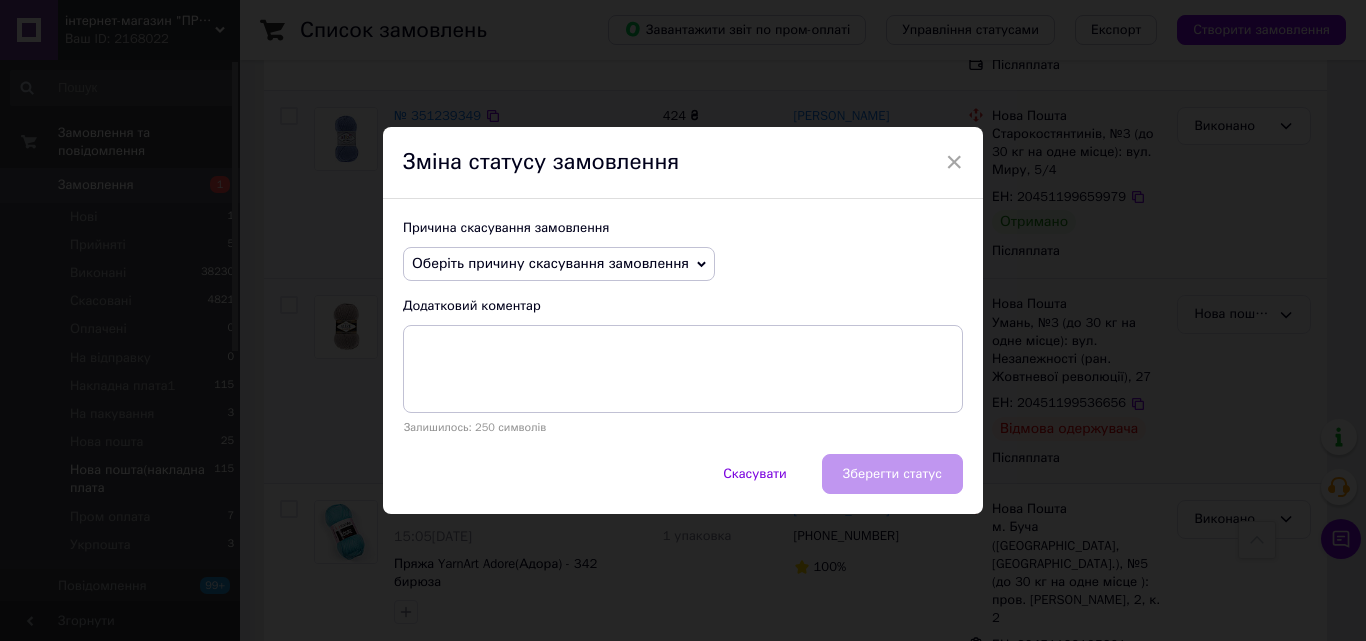 click on "Оберіть причину скасування замовлення" at bounding box center (550, 263) 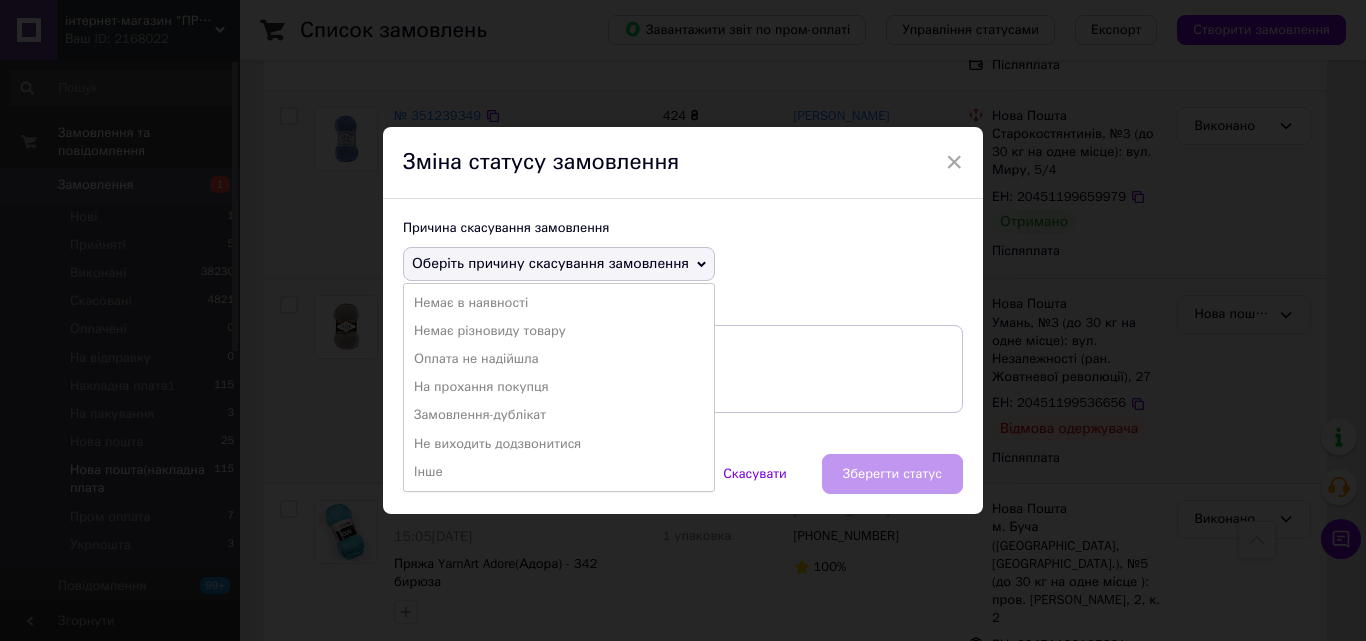 drag, startPoint x: 426, startPoint y: 468, endPoint x: 441, endPoint y: 428, distance: 42.72002 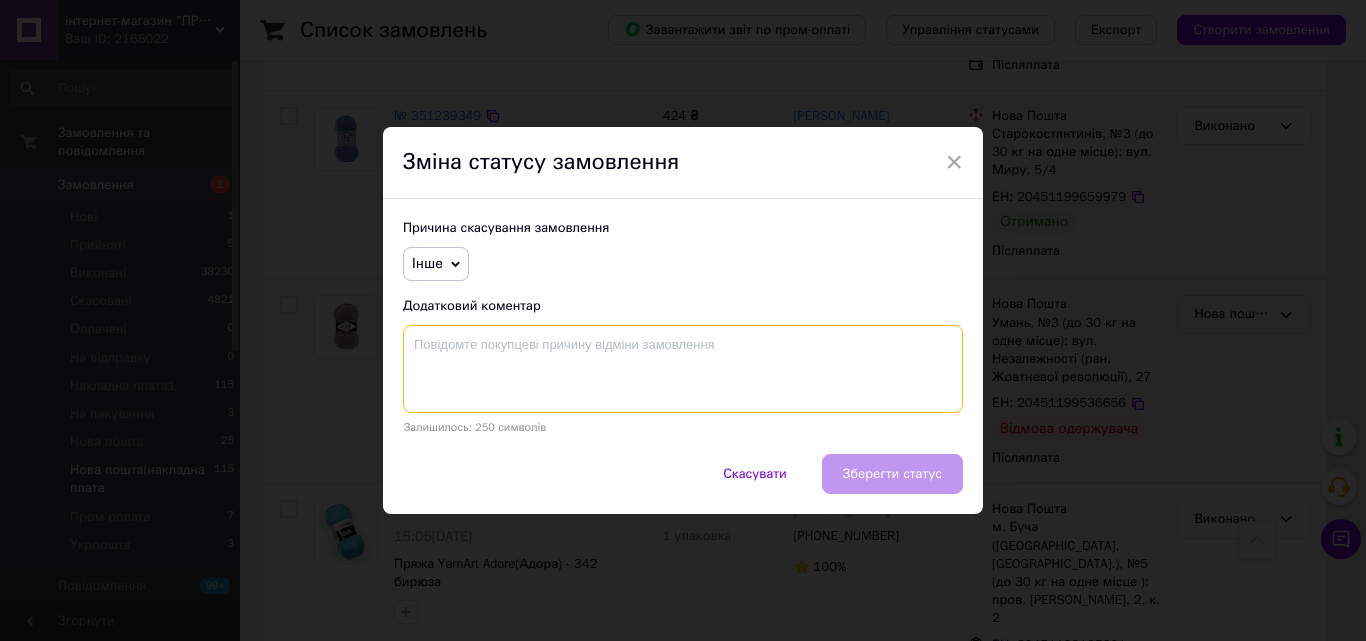 click at bounding box center (683, 369) 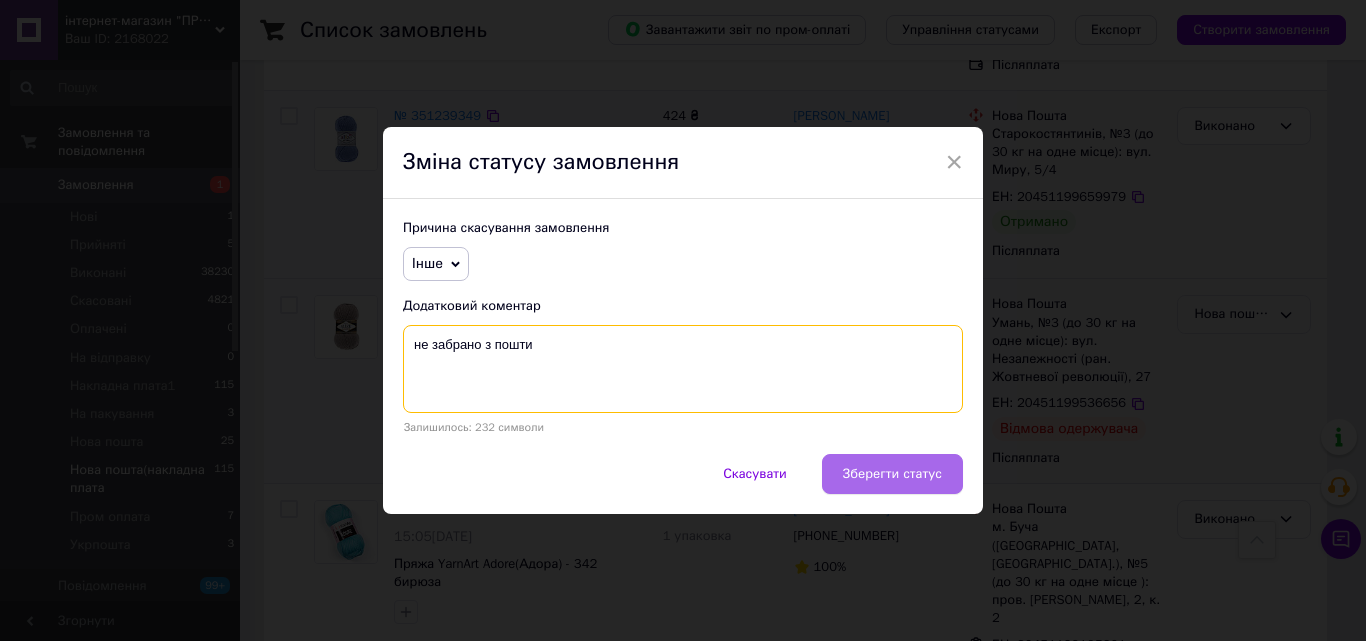 type on "не забрано з пошти" 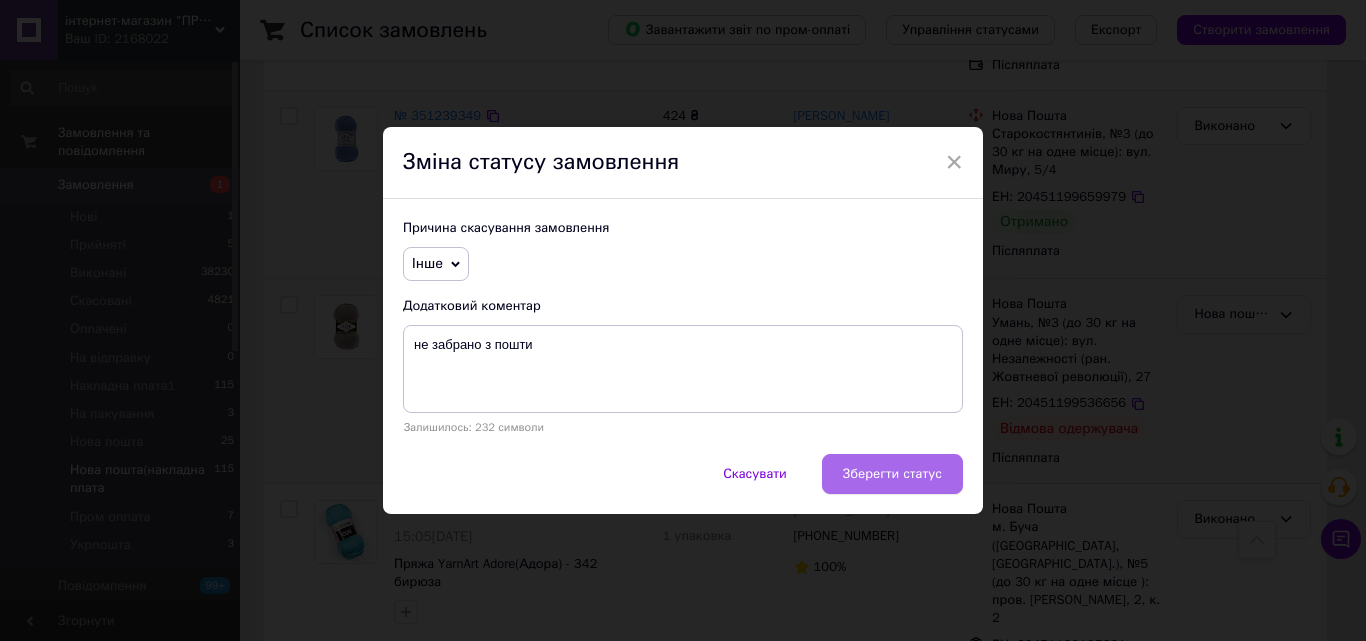 click on "Зберегти статус" at bounding box center [892, 474] 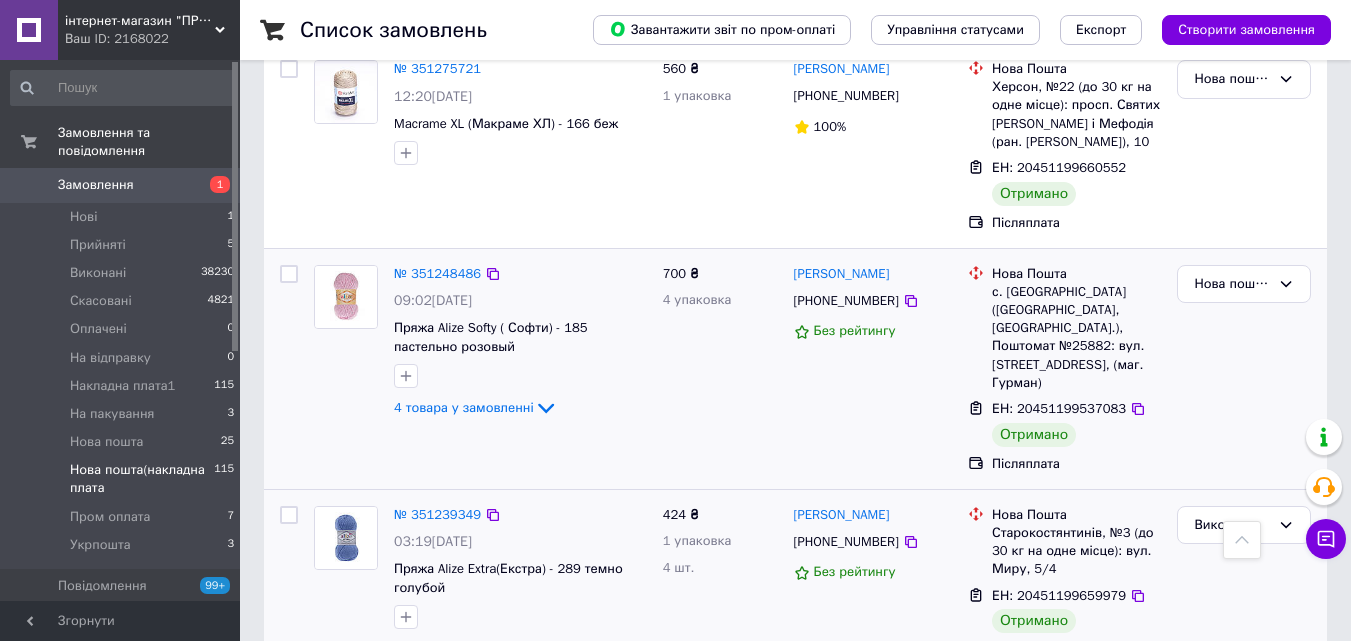 scroll, scrollTop: 2856, scrollLeft: 0, axis: vertical 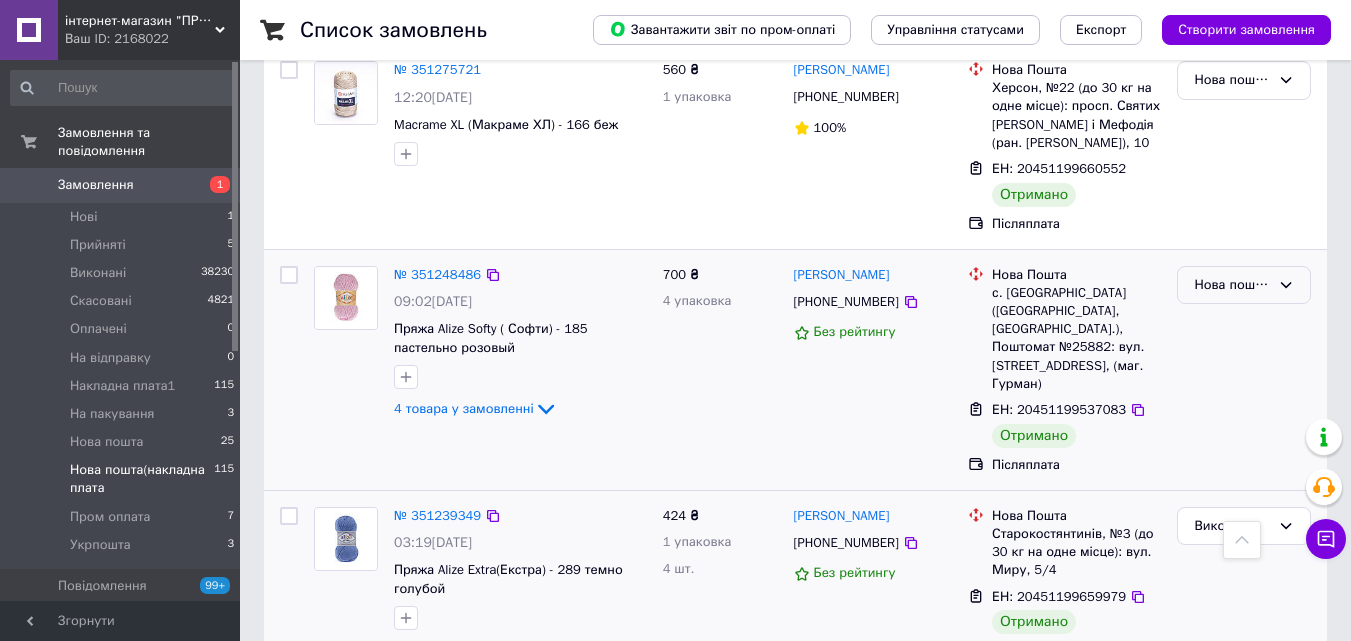 click on "Нова пошта(накладна плата" at bounding box center (1232, 285) 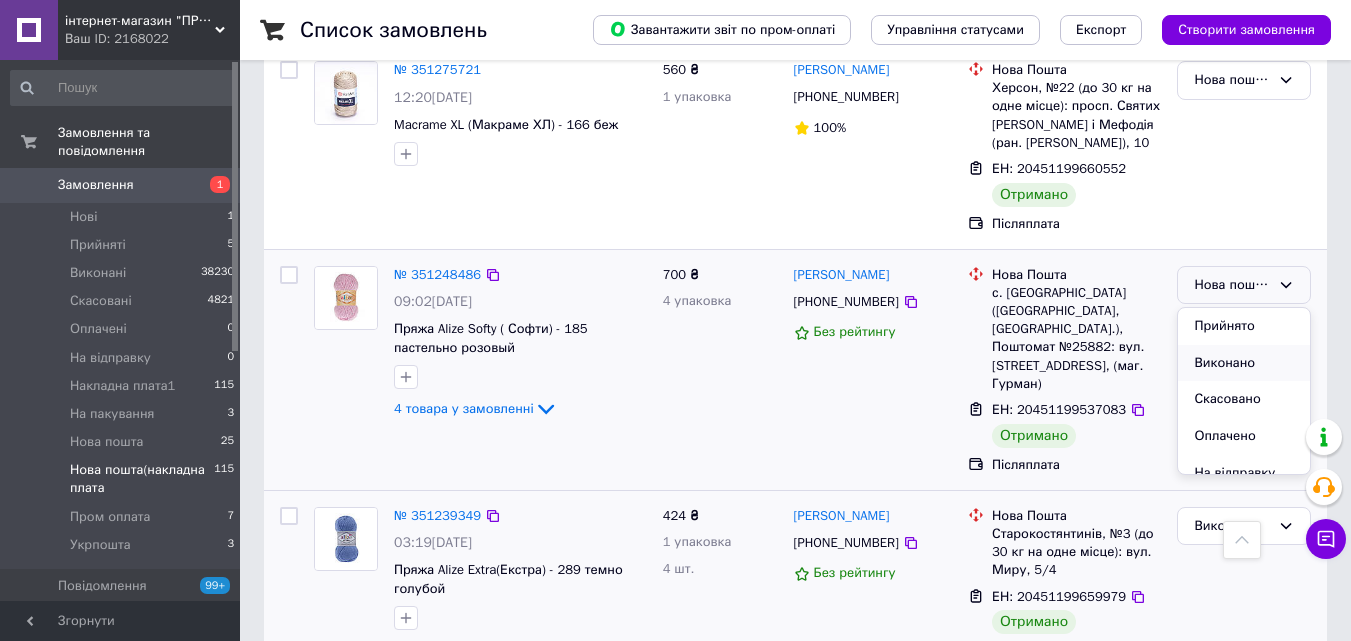 click on "Виконано" at bounding box center [1244, 363] 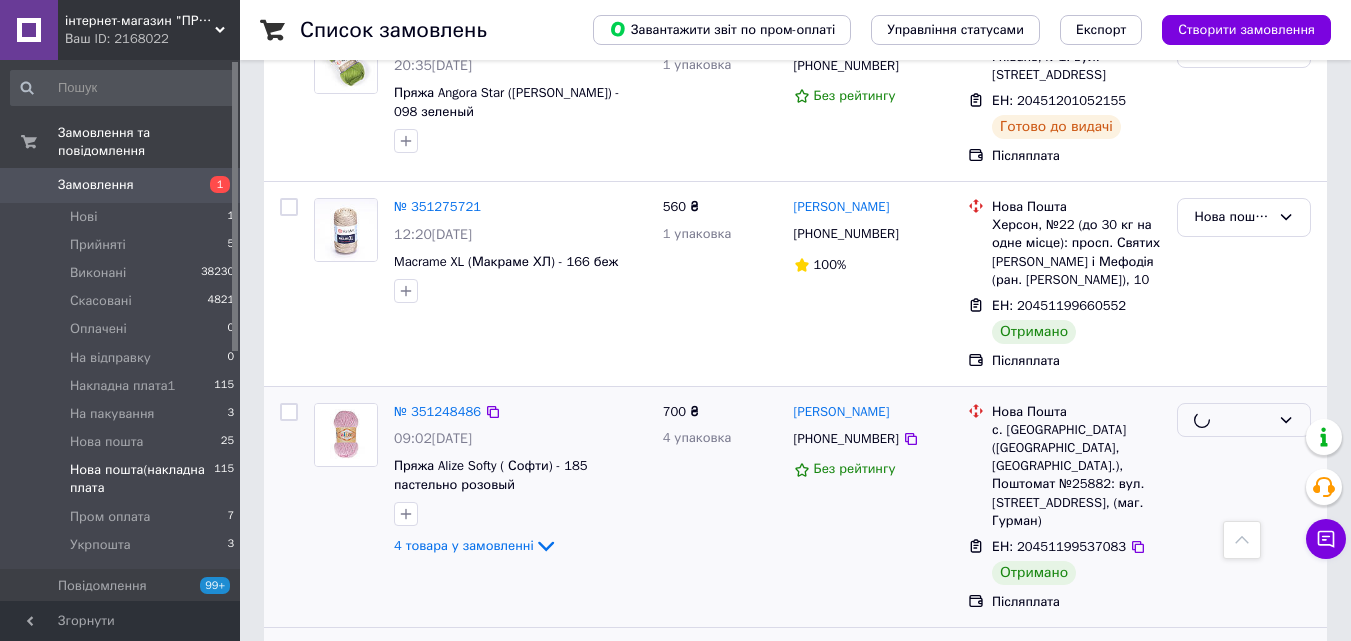 scroll, scrollTop: 2656, scrollLeft: 0, axis: vertical 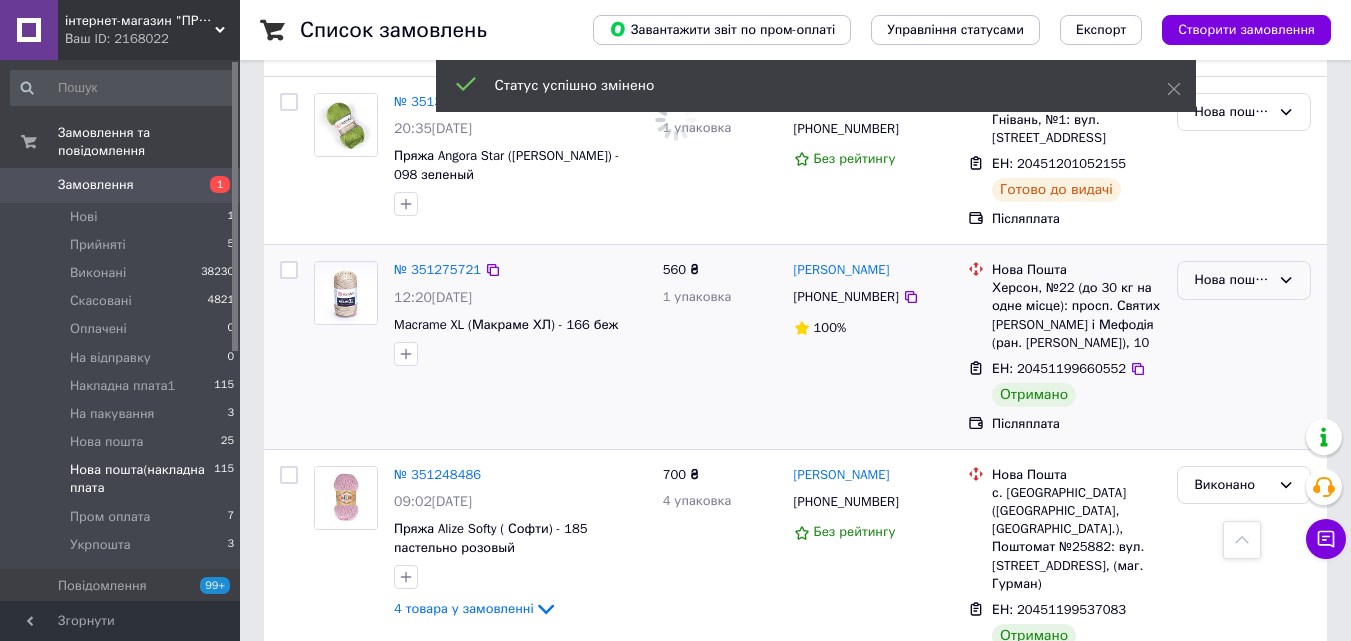 click on "Нова пошта(накладна плата" at bounding box center (1232, 280) 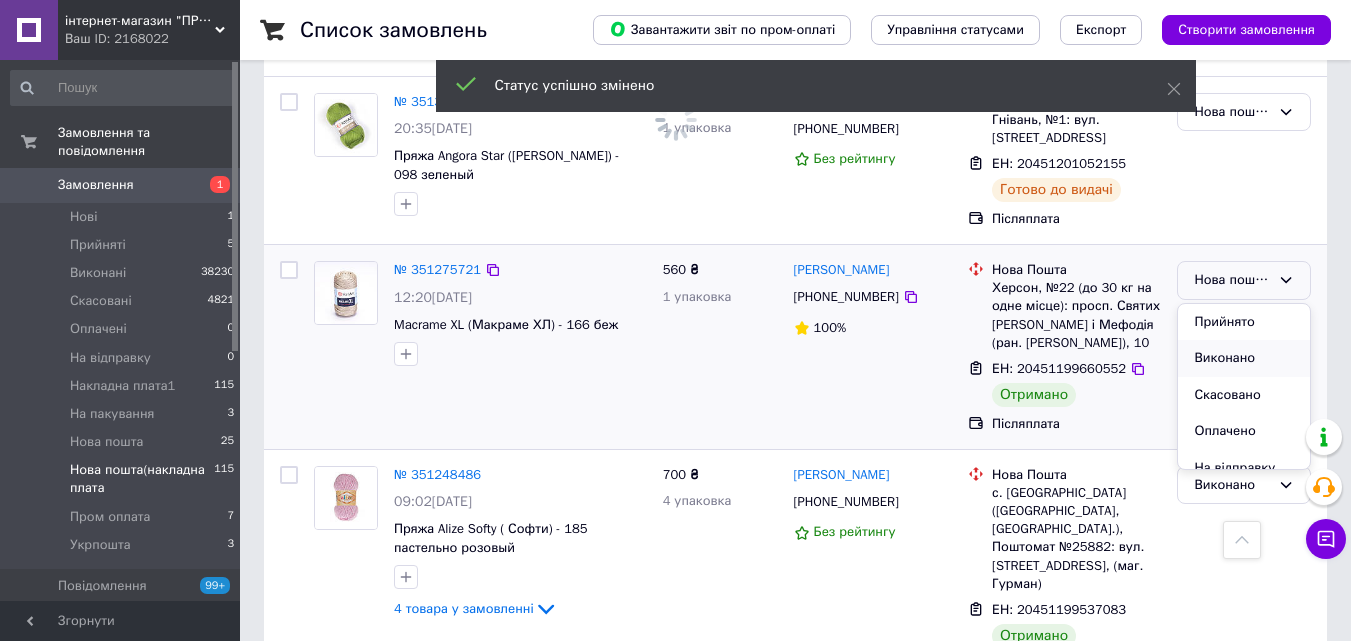 click on "Виконано" at bounding box center [1244, 358] 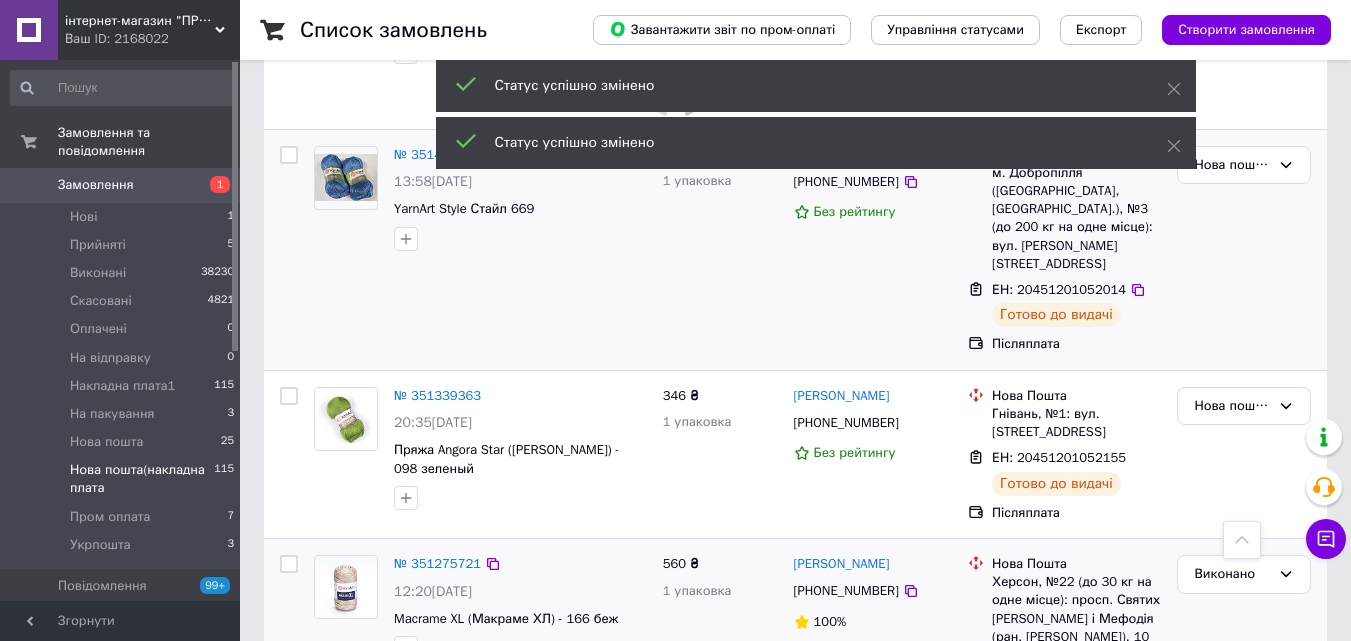 scroll, scrollTop: 2356, scrollLeft: 0, axis: vertical 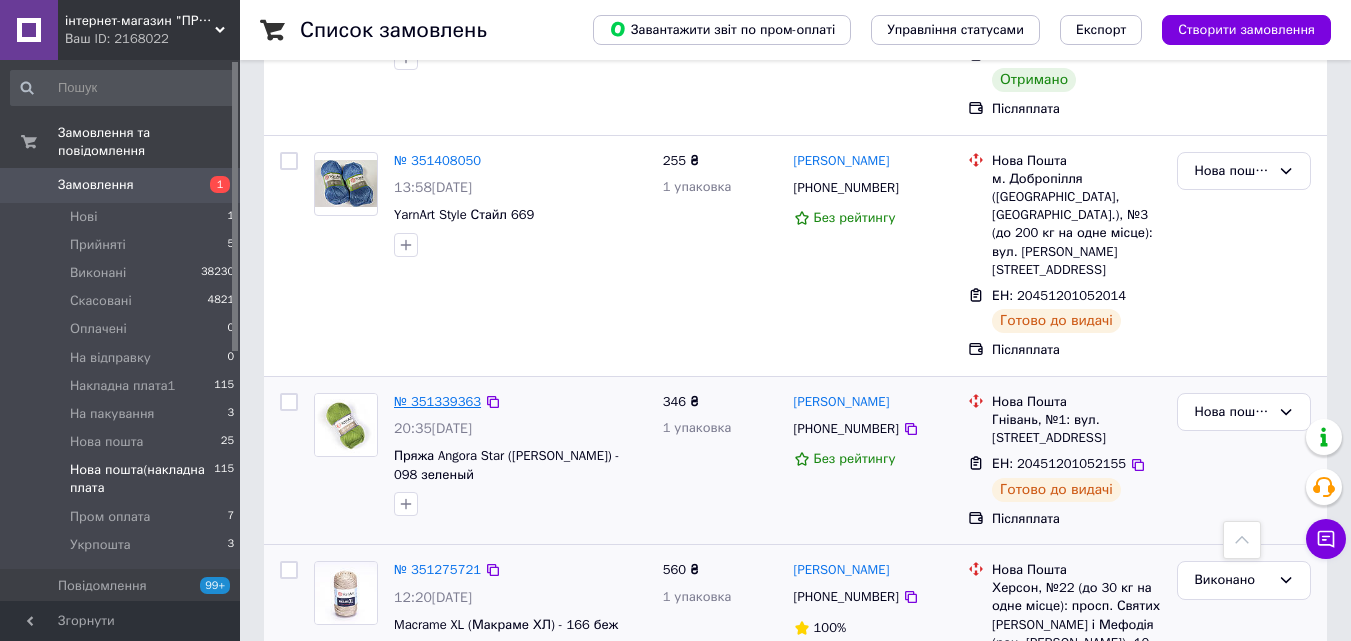 click on "№ 351339363" at bounding box center [437, 401] 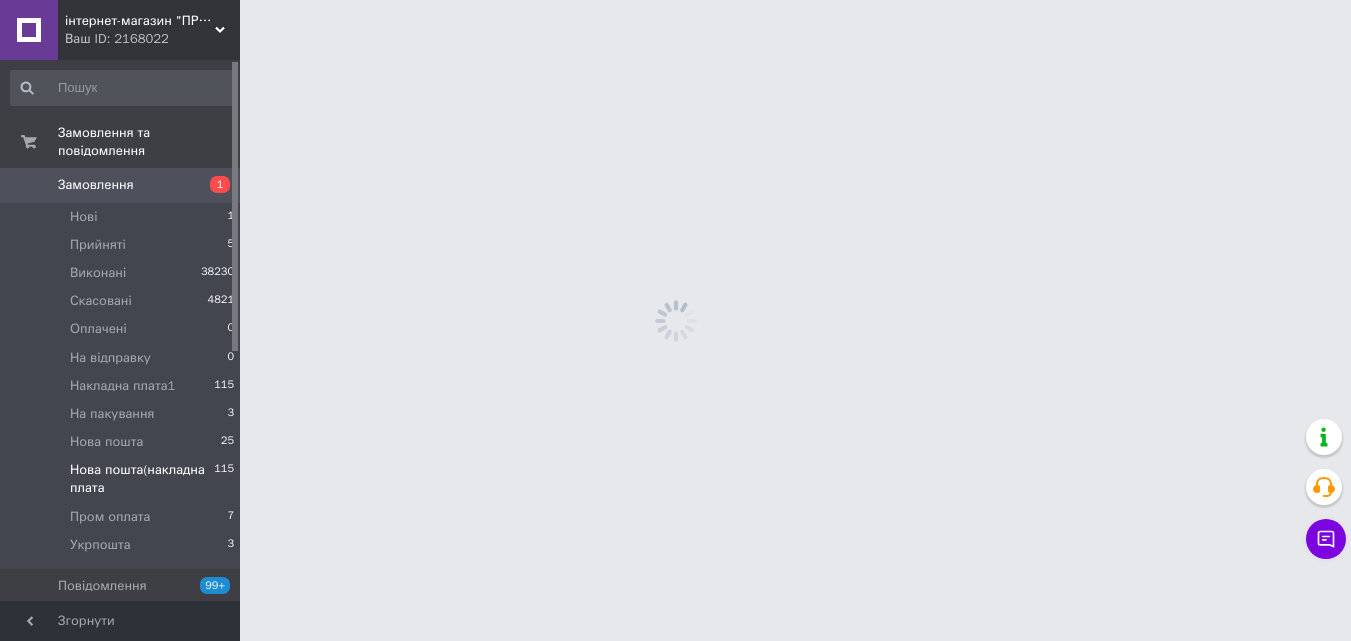 scroll, scrollTop: 0, scrollLeft: 0, axis: both 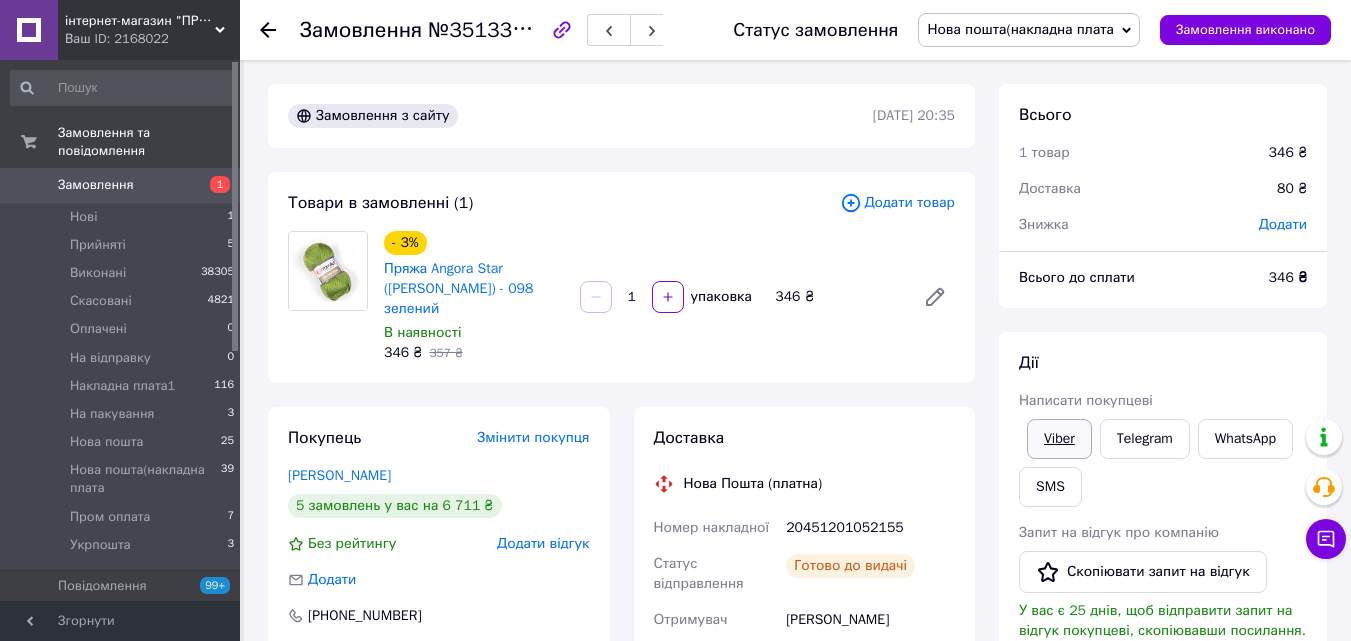 click on "Viber" at bounding box center [1059, 439] 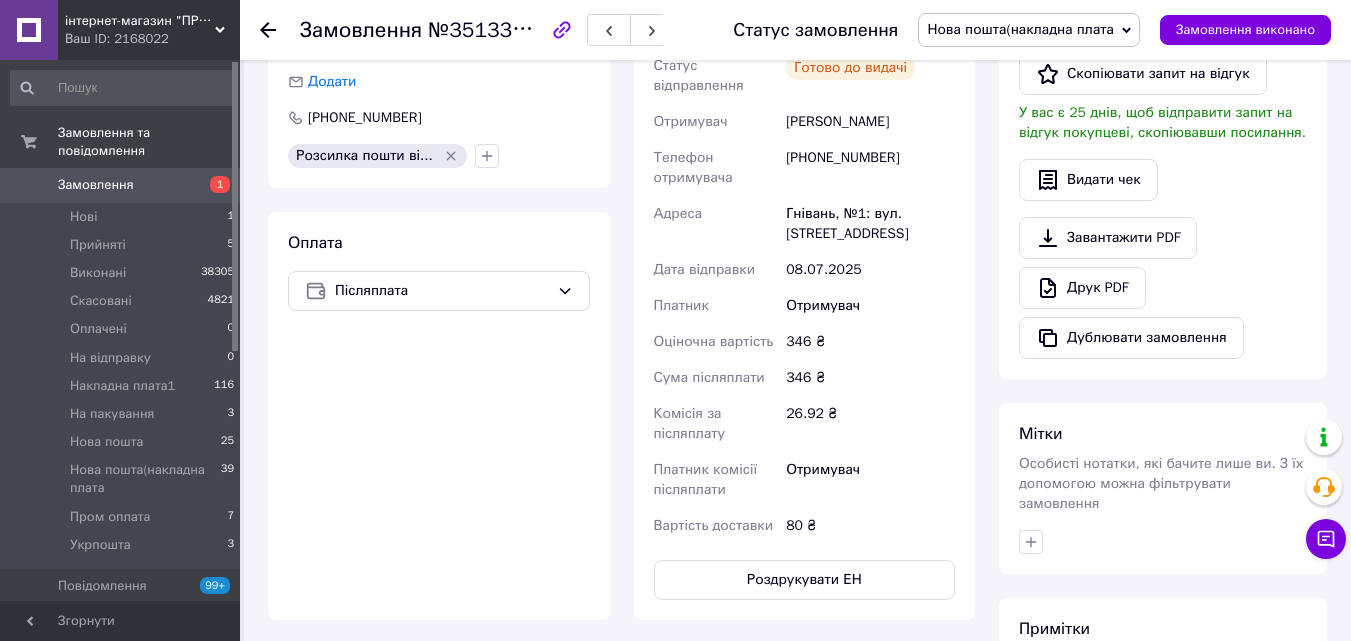 scroll, scrollTop: 500, scrollLeft: 0, axis: vertical 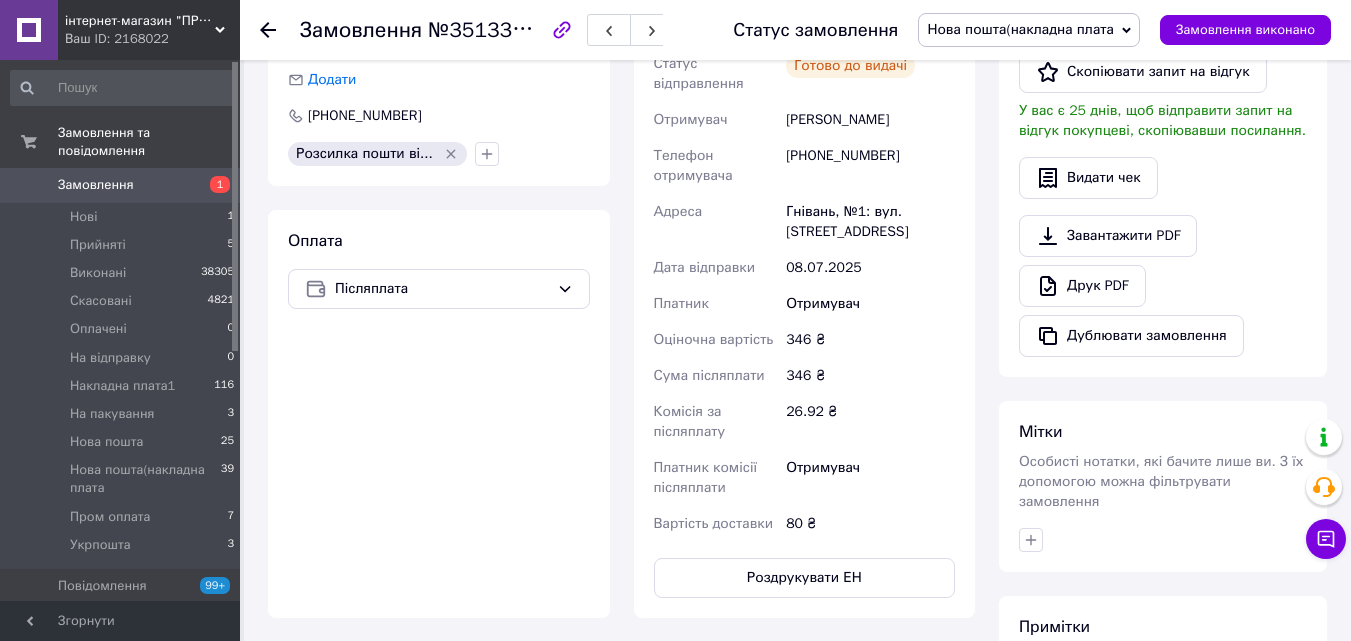 click 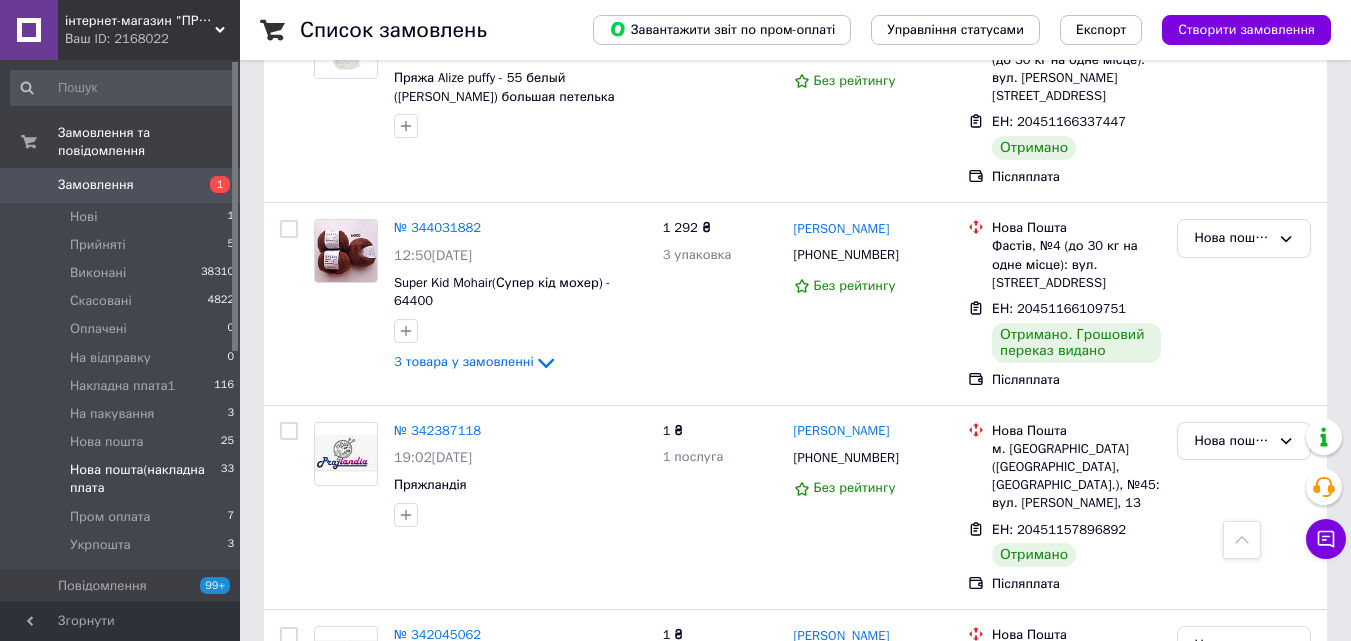 scroll, scrollTop: 6009, scrollLeft: 0, axis: vertical 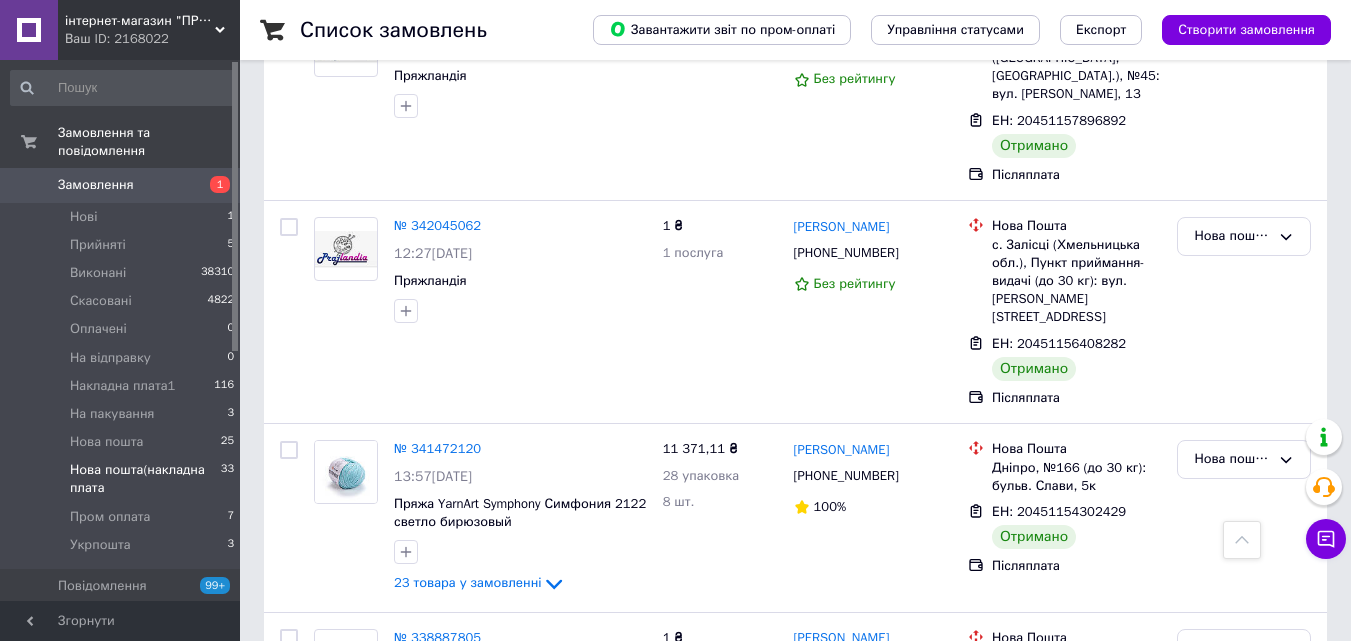 click on "Нова пошта(накладна плата" at bounding box center (1232, 835) 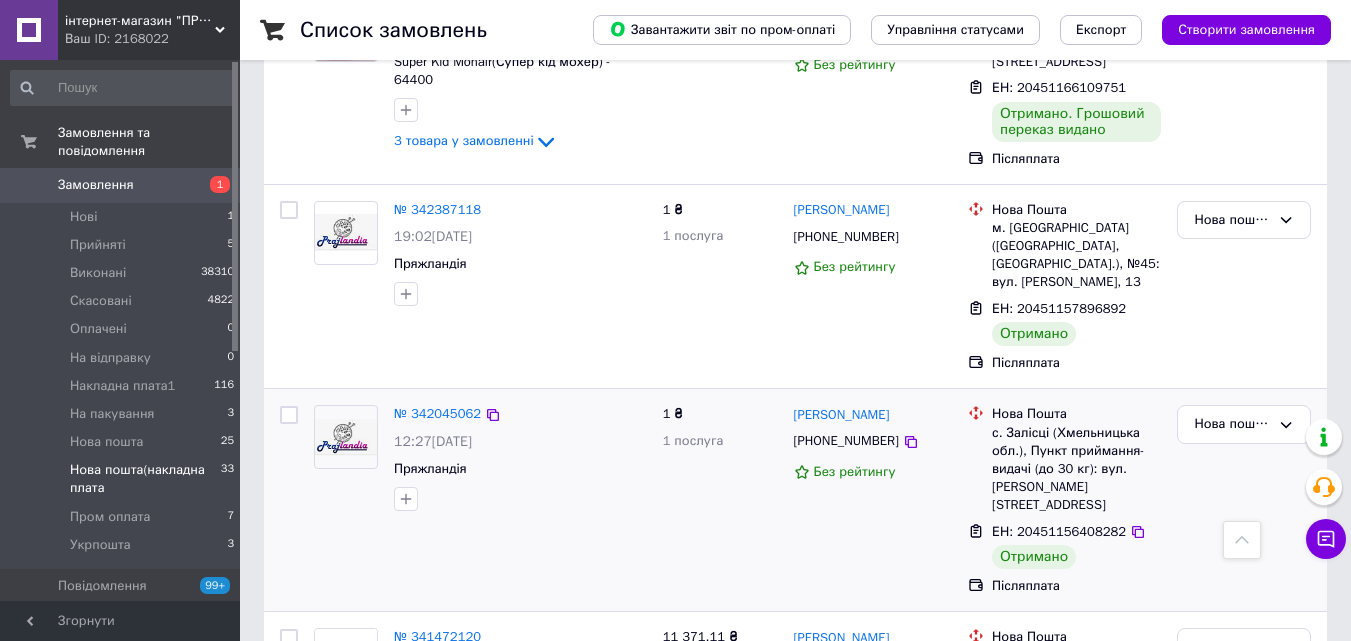 scroll, scrollTop: 5909, scrollLeft: 0, axis: vertical 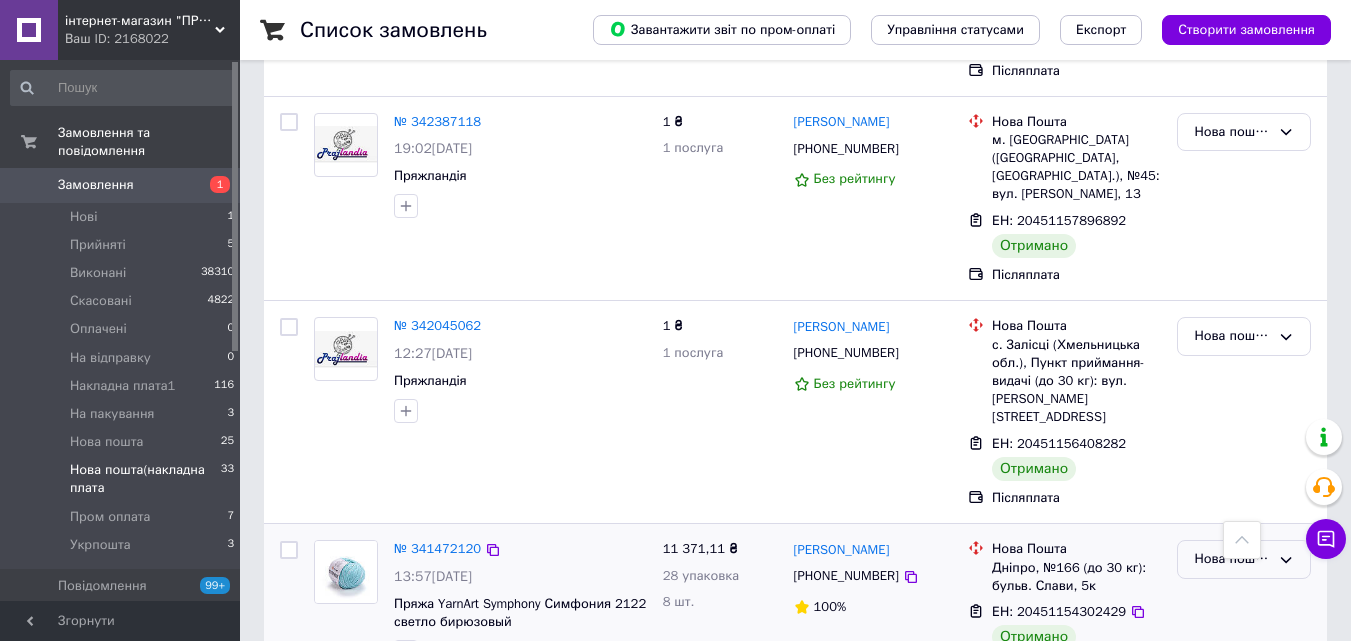 click on "Нова пошта(накладна плата" at bounding box center [1232, 559] 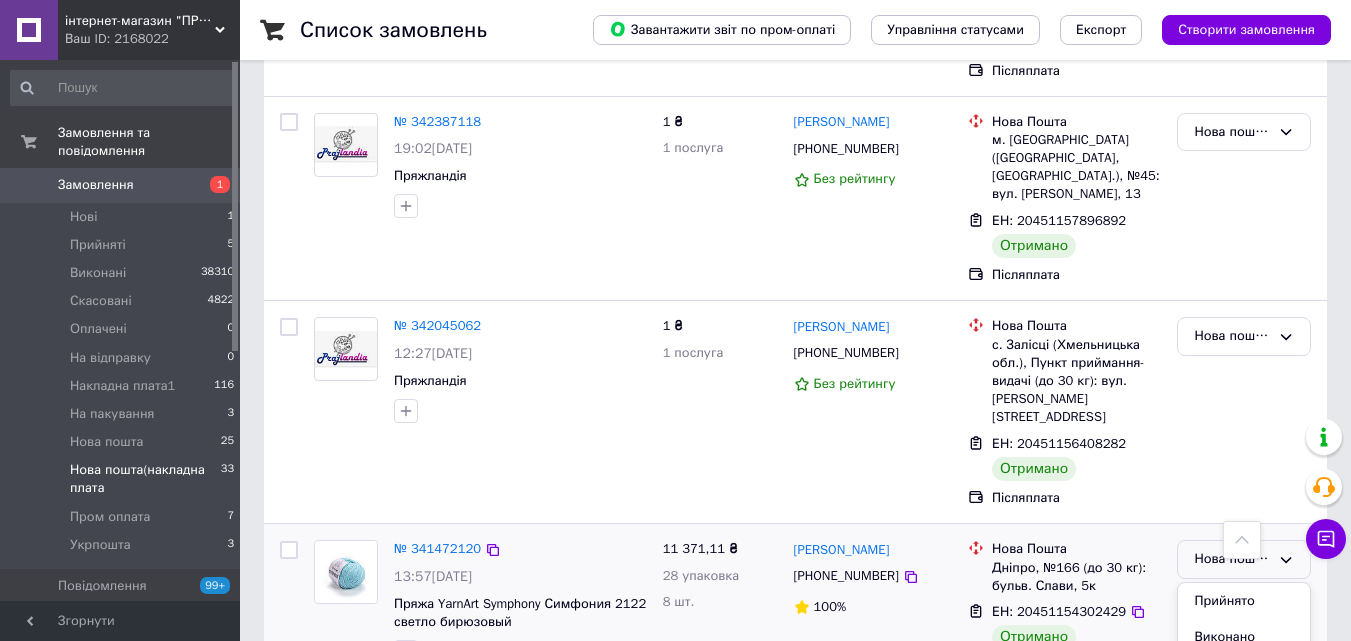 click on "Виконано" at bounding box center [1244, 637] 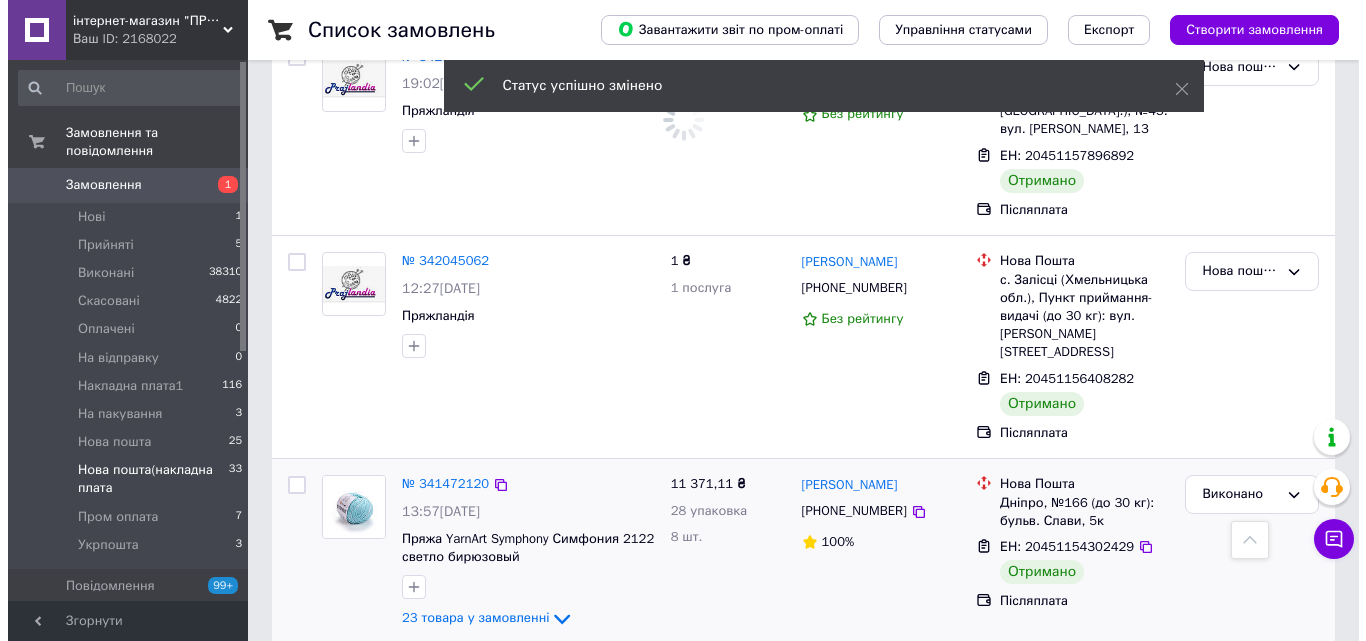 scroll, scrollTop: 6009, scrollLeft: 0, axis: vertical 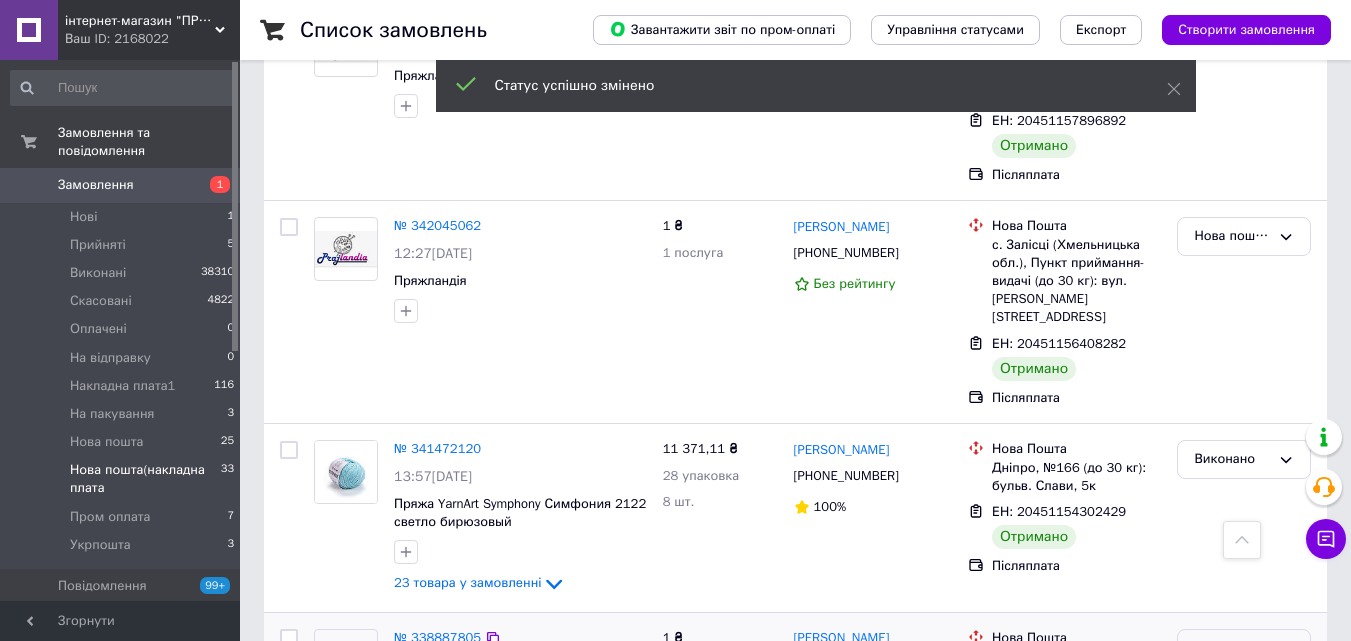 click on "Нова пошта(накладна плата" at bounding box center [1232, 648] 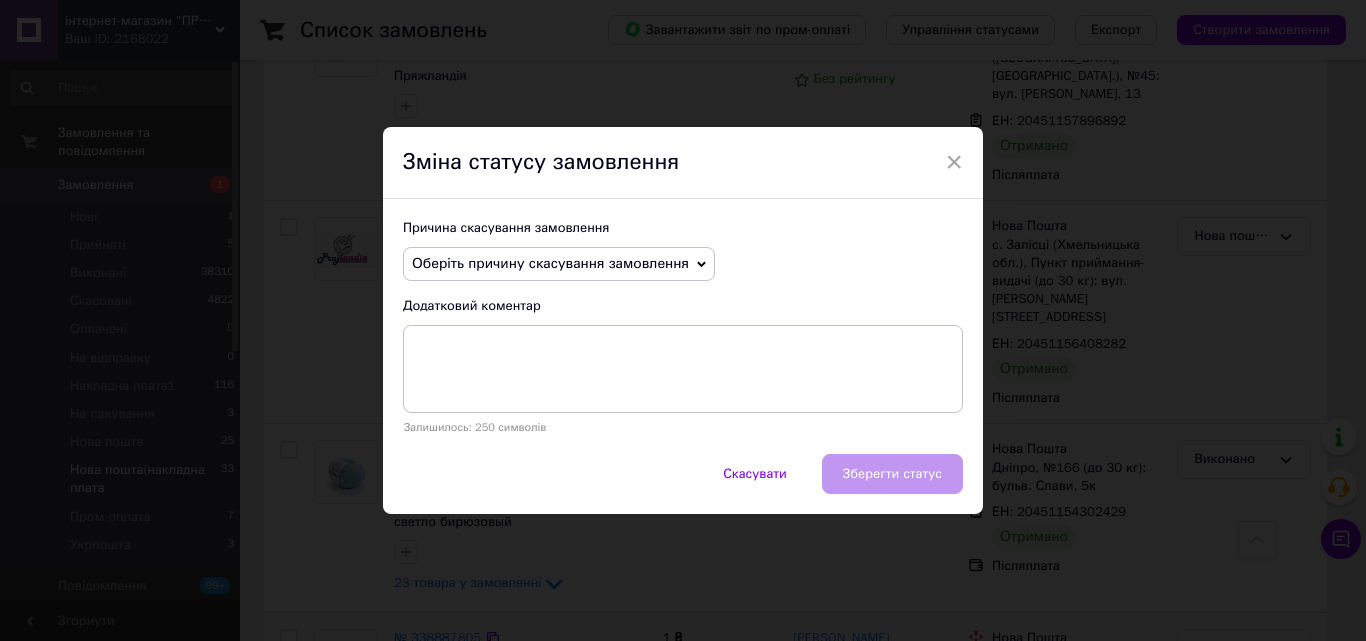 click on "Оберіть причину скасування замовлення" at bounding box center (550, 263) 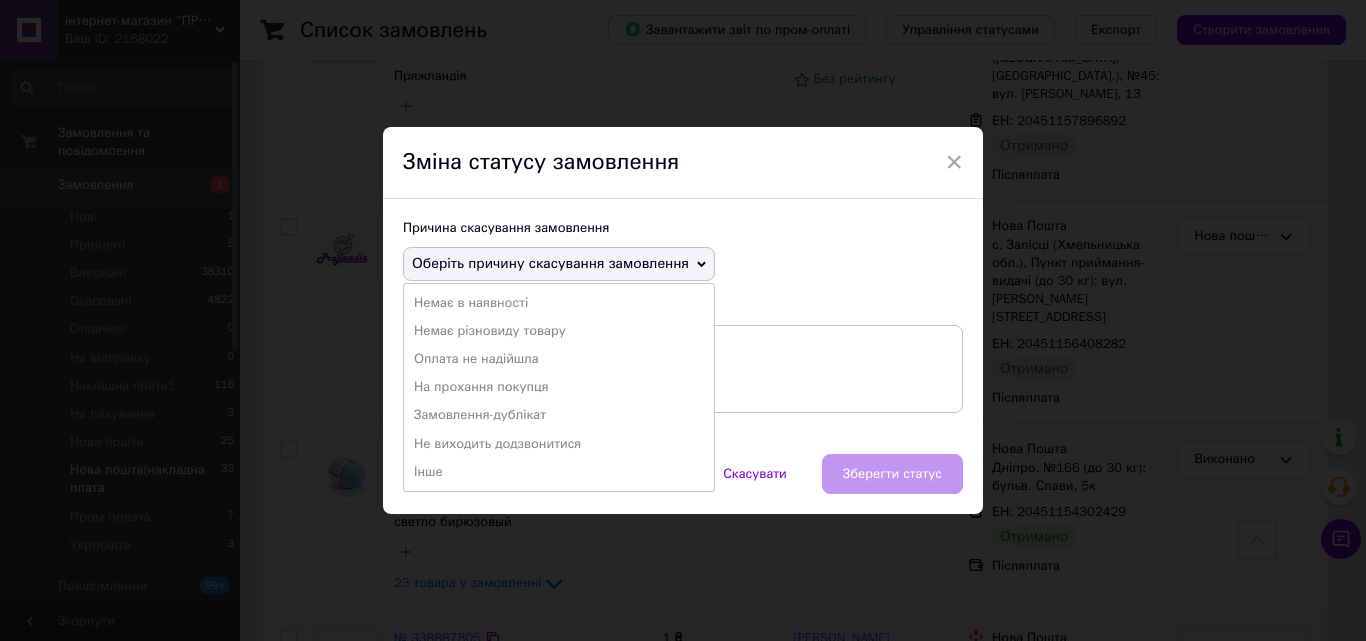 click on "Інше" at bounding box center [559, 472] 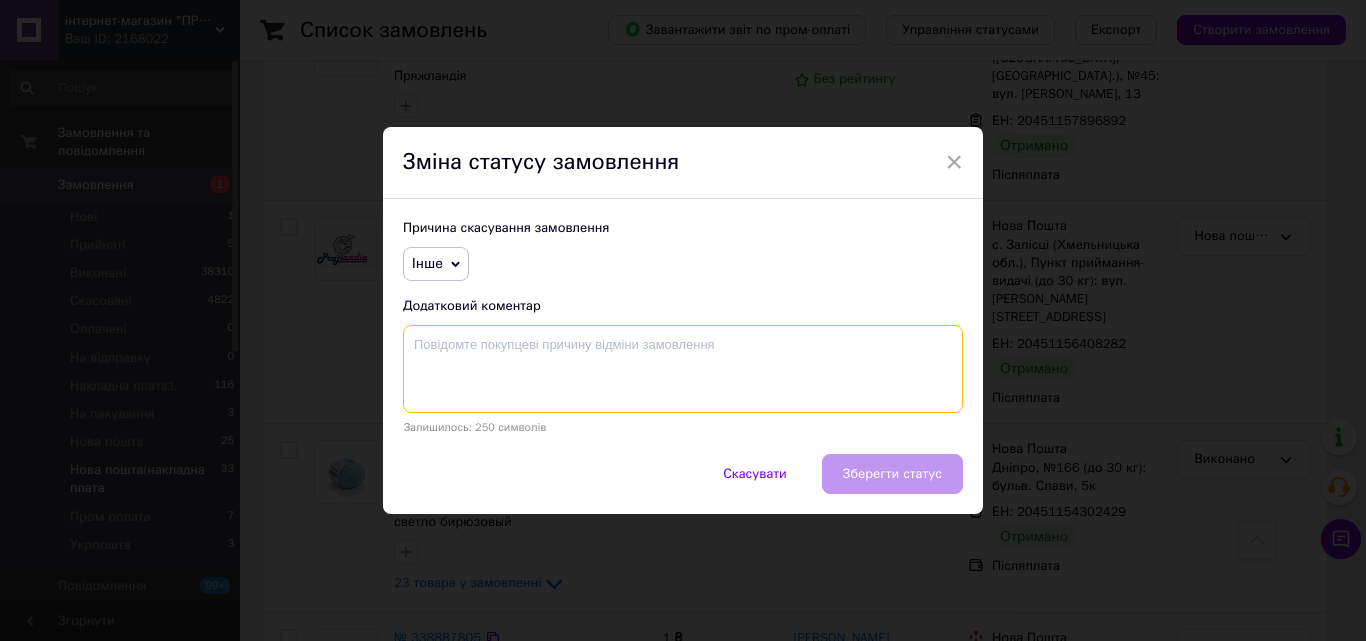 click at bounding box center (683, 369) 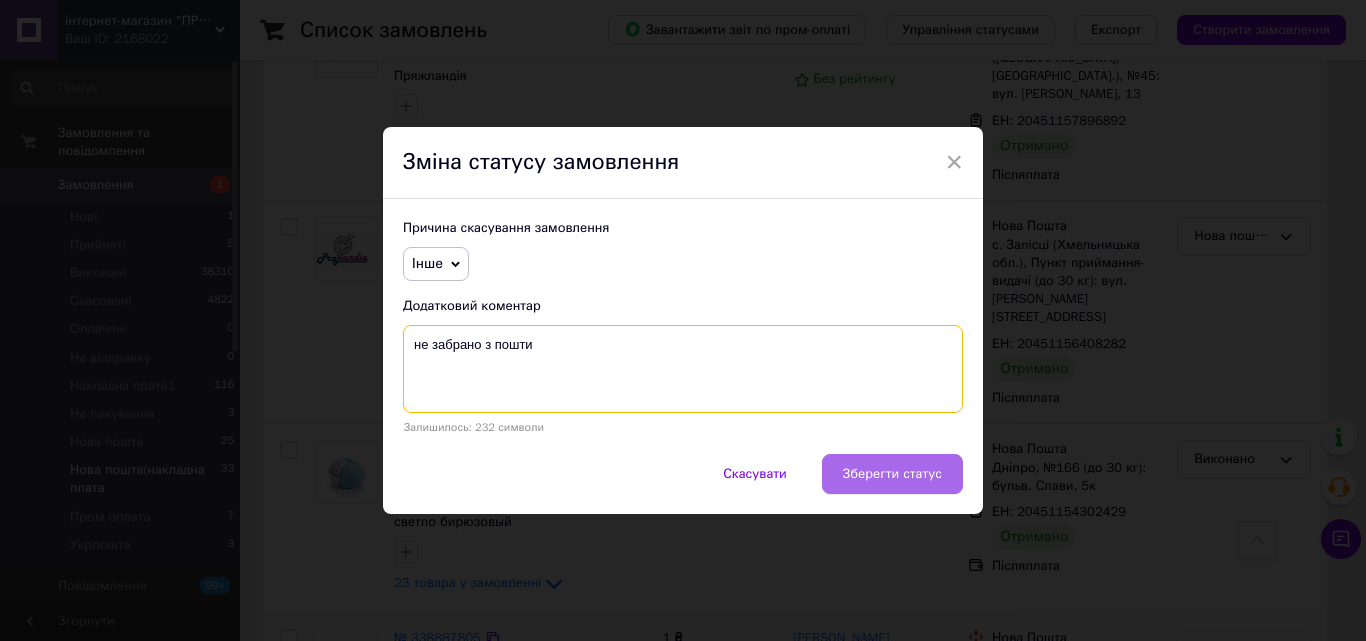 type on "не забрано з пошти" 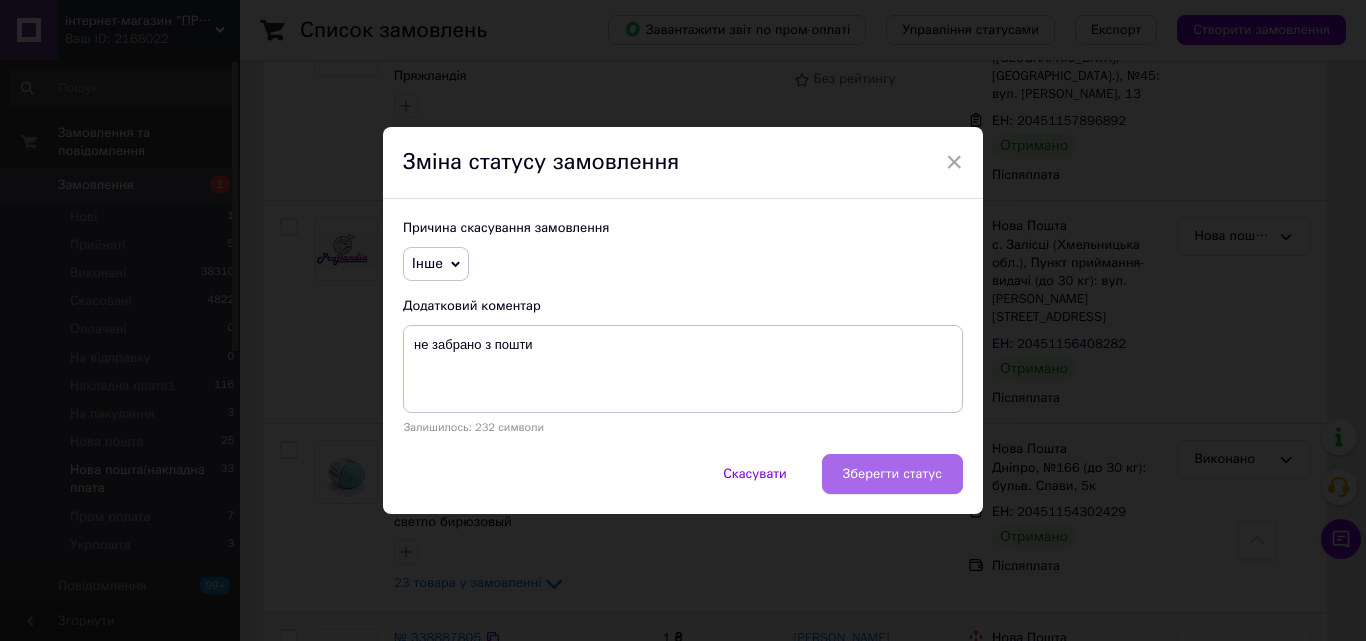 click on "Зберегти статус" at bounding box center (892, 474) 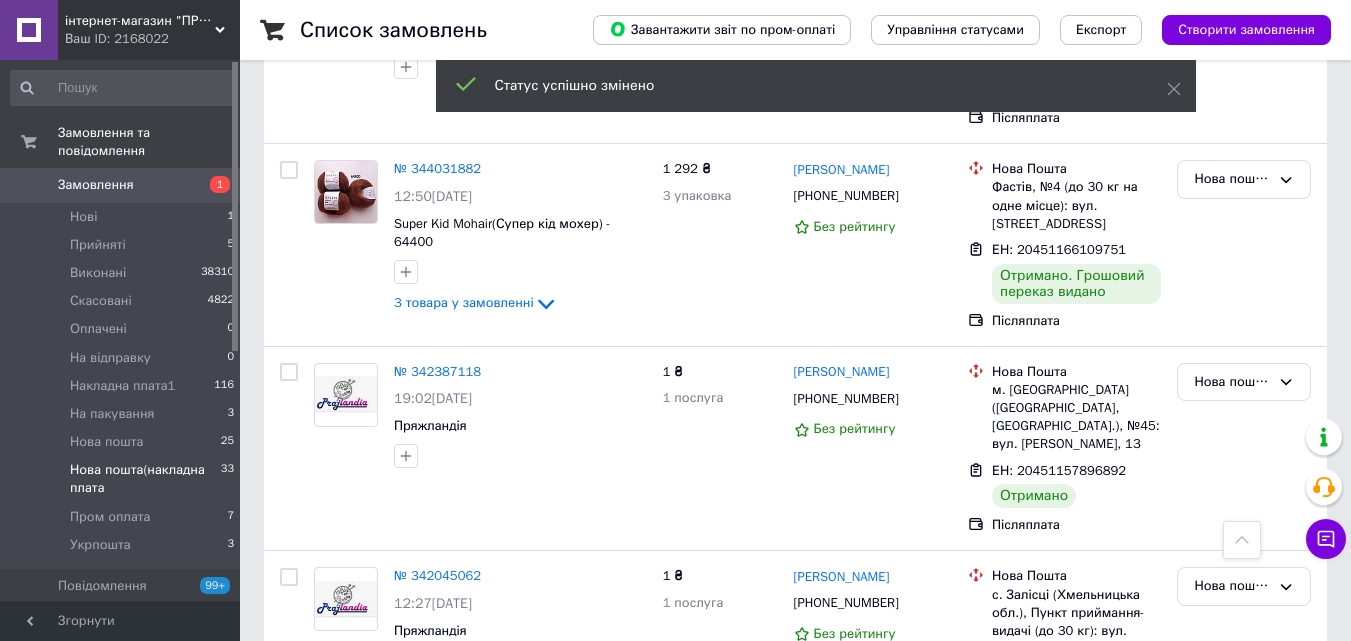 scroll, scrollTop: 5654, scrollLeft: 0, axis: vertical 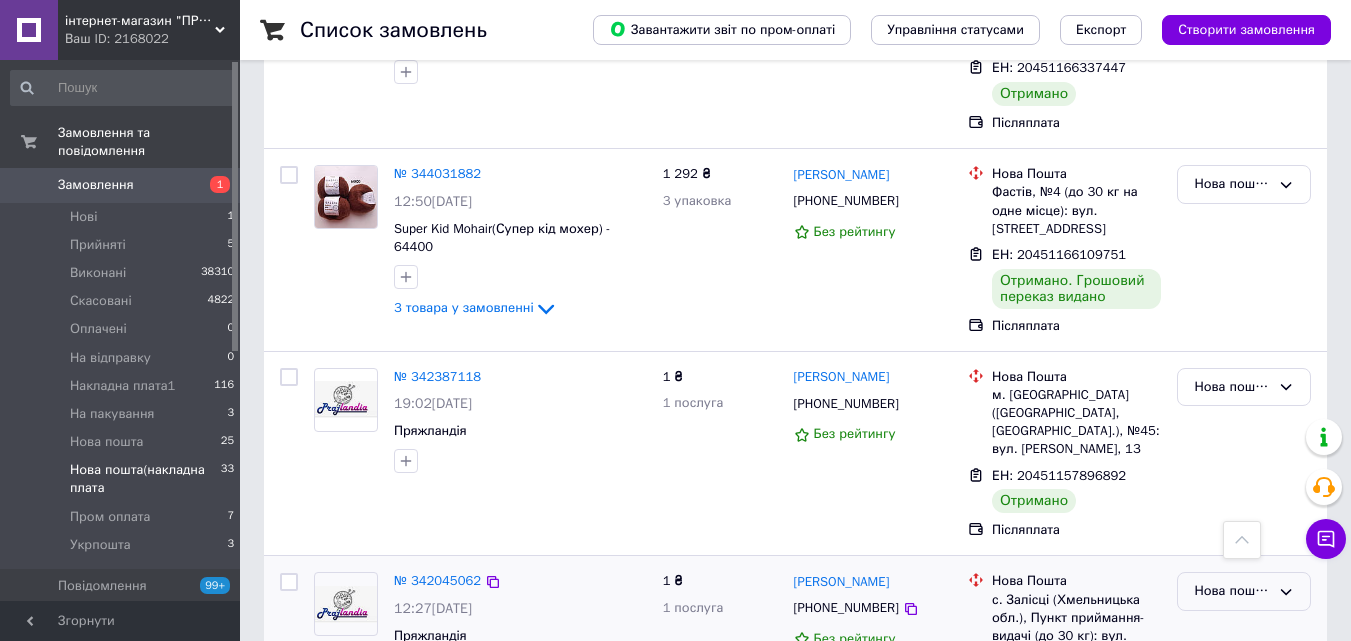 click on "Нова пошта(накладна плата" at bounding box center (1244, 591) 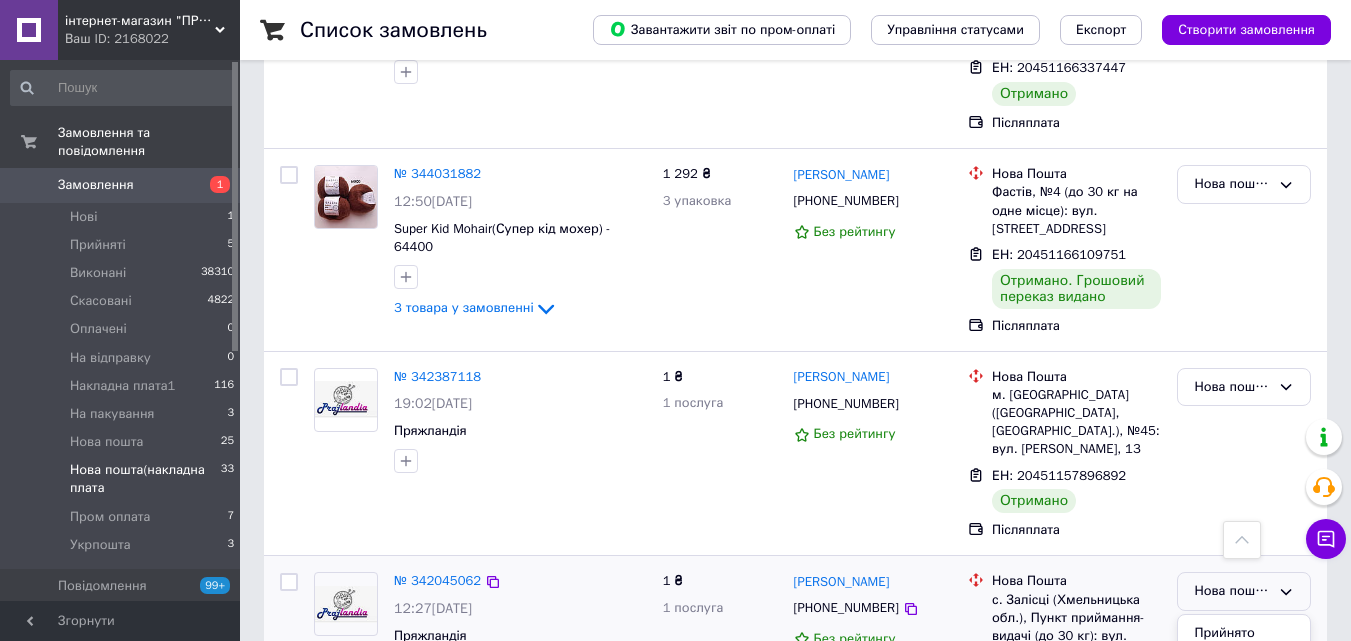 click on "Виконано" at bounding box center [1244, 670] 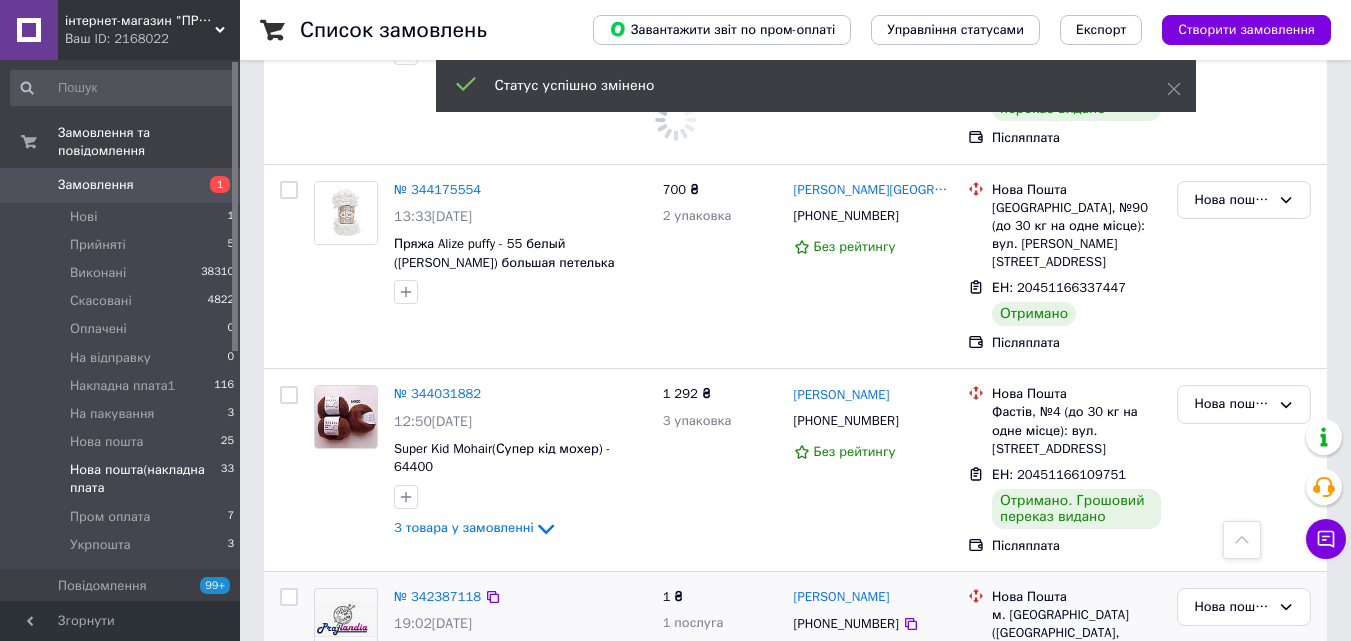 scroll, scrollTop: 5354, scrollLeft: 0, axis: vertical 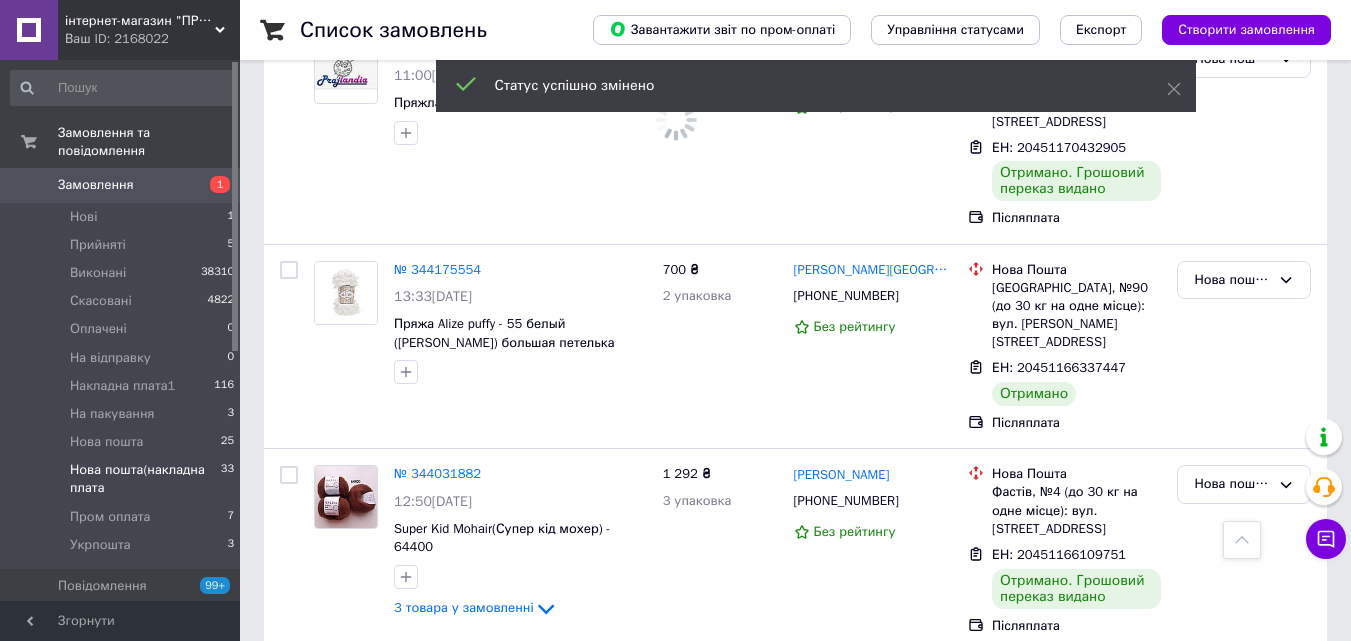 click on "Нова пошта(накладна плата" at bounding box center [1232, 687] 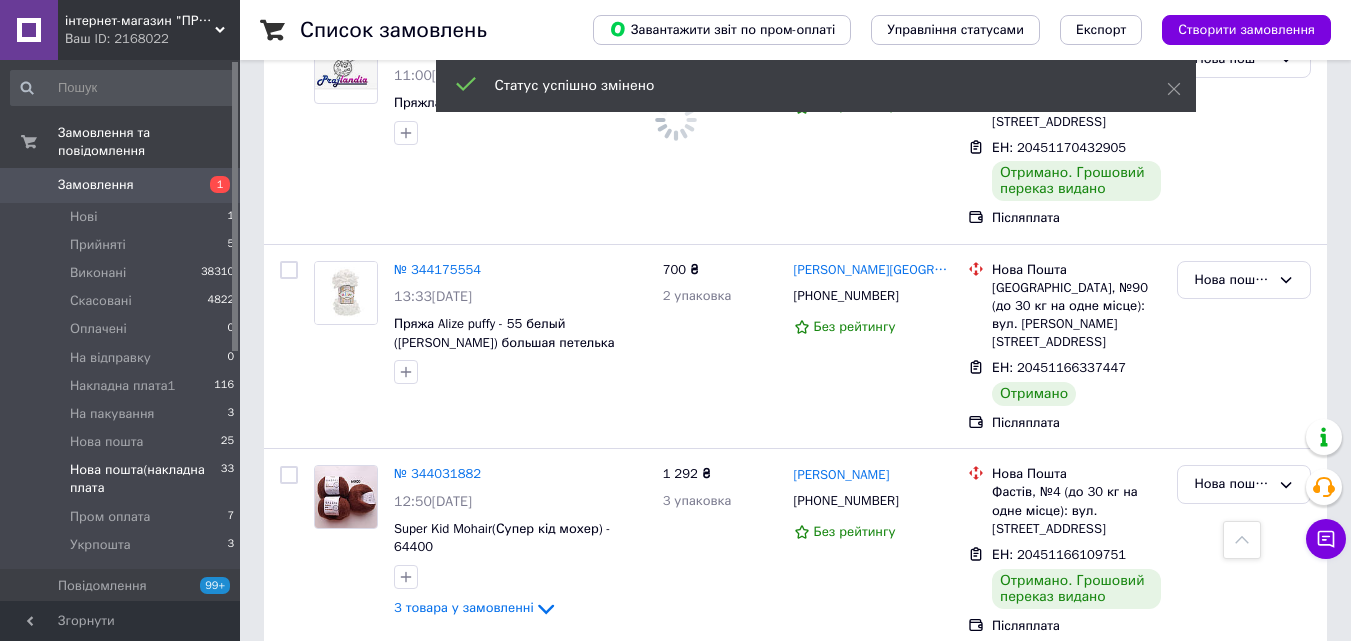 click on "Виконано" at bounding box center [1244, 765] 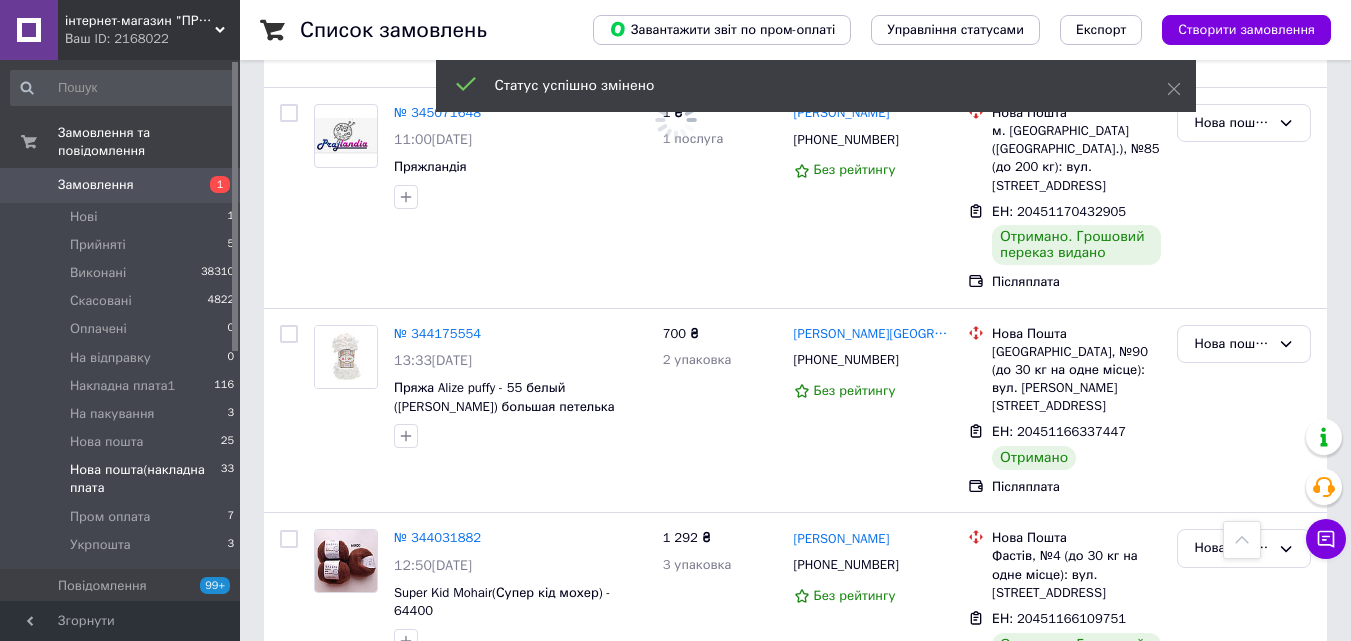 scroll, scrollTop: 5254, scrollLeft: 0, axis: vertical 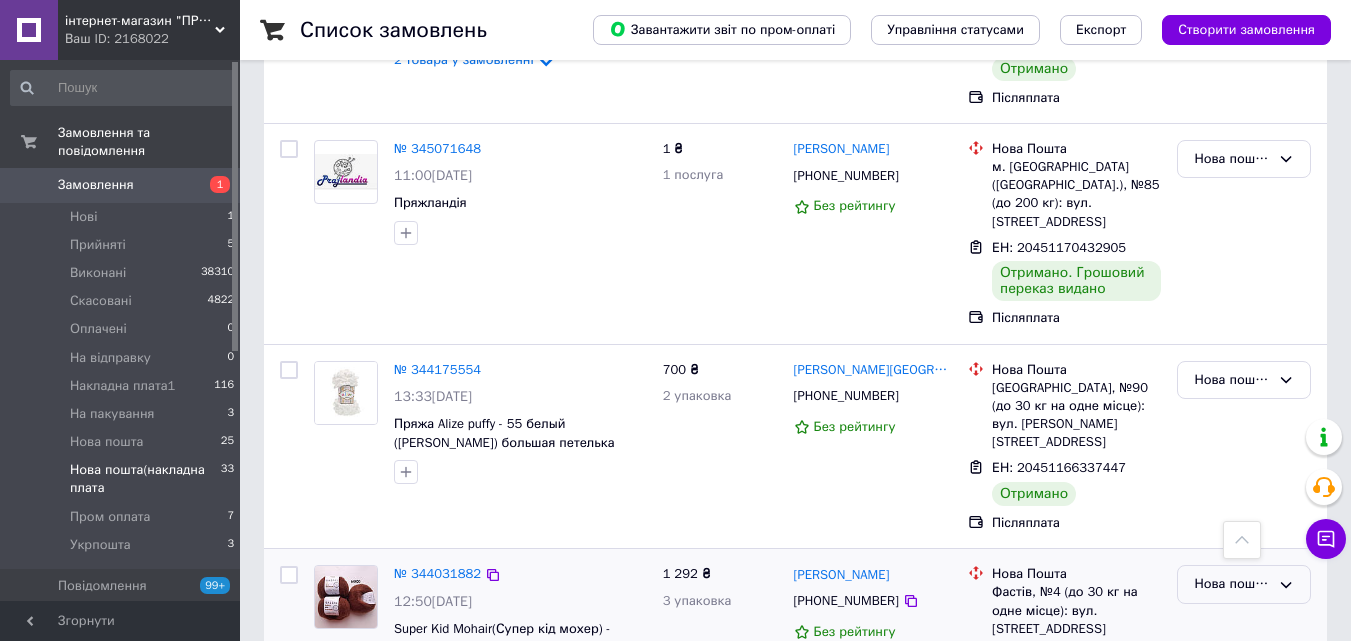 click on "Нова пошта(накладна плата" at bounding box center [1232, 584] 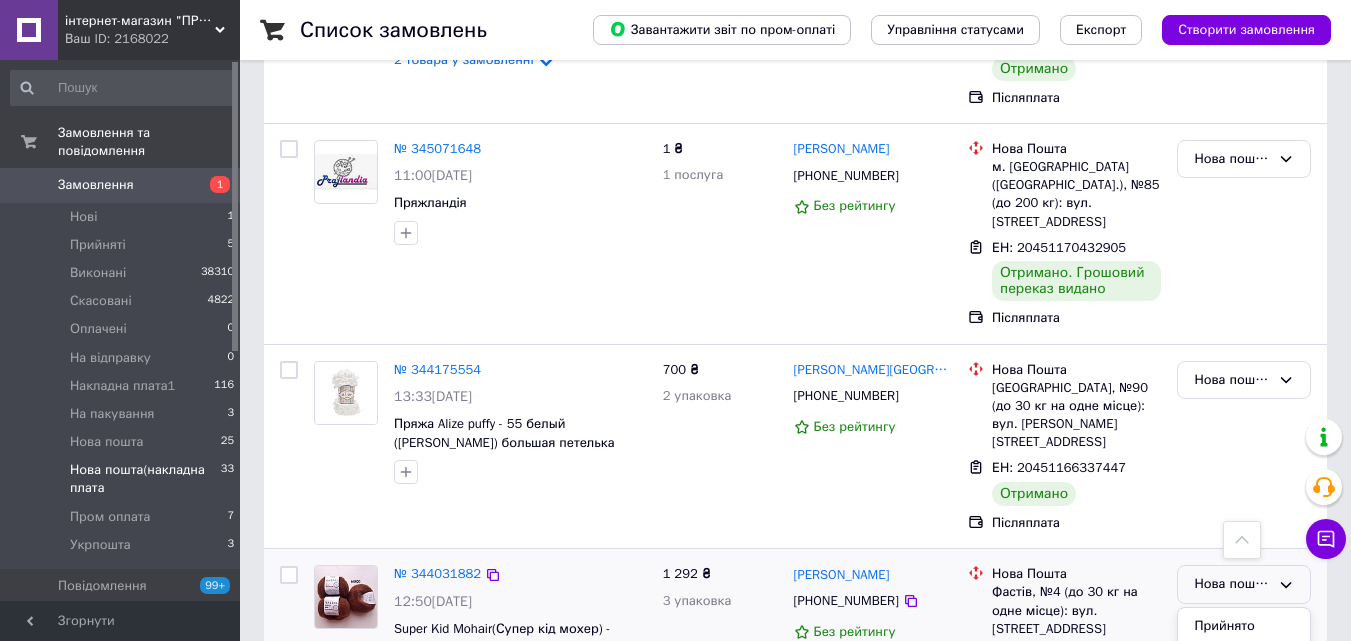 click on "Виконано" at bounding box center (1244, 662) 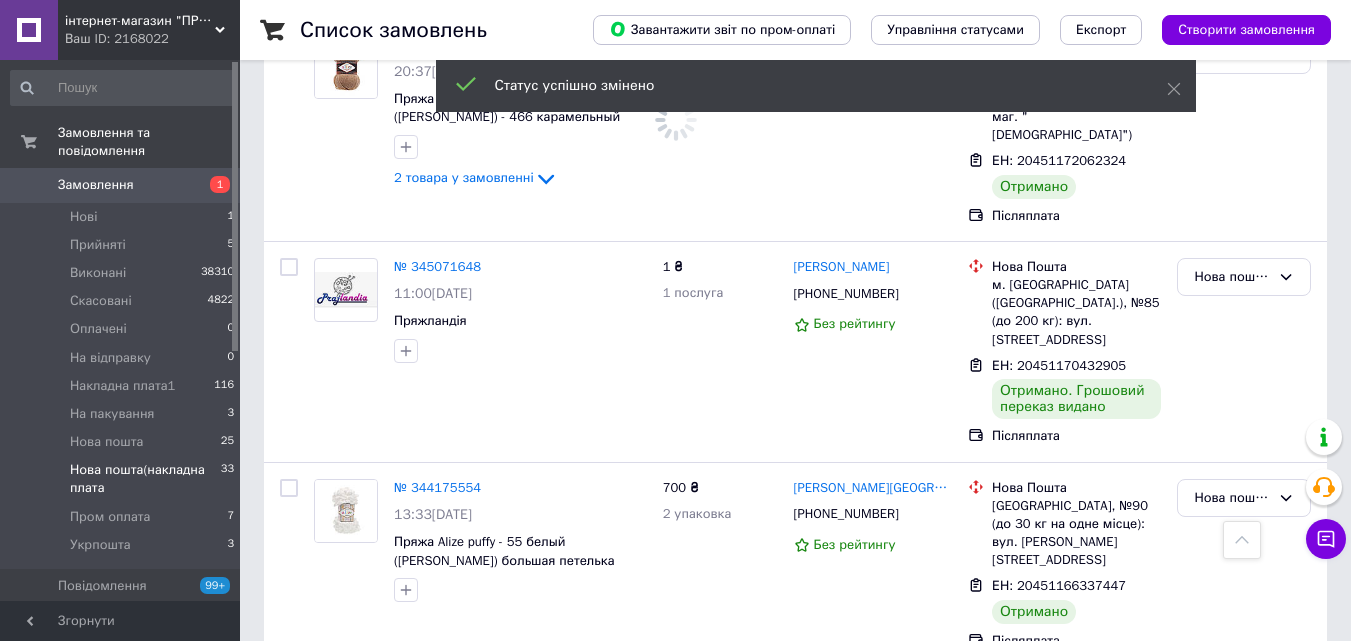 scroll, scrollTop: 4954, scrollLeft: 0, axis: vertical 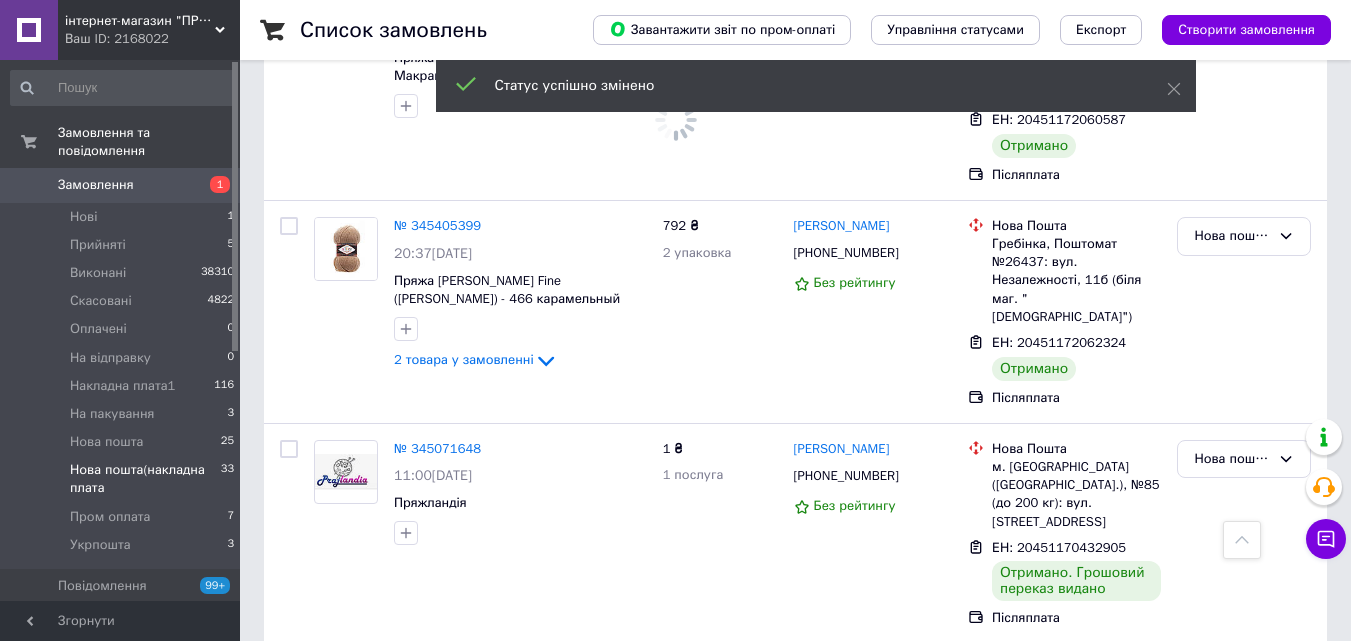 click on "Нова пошта(накладна плата" at bounding box center (1232, 680) 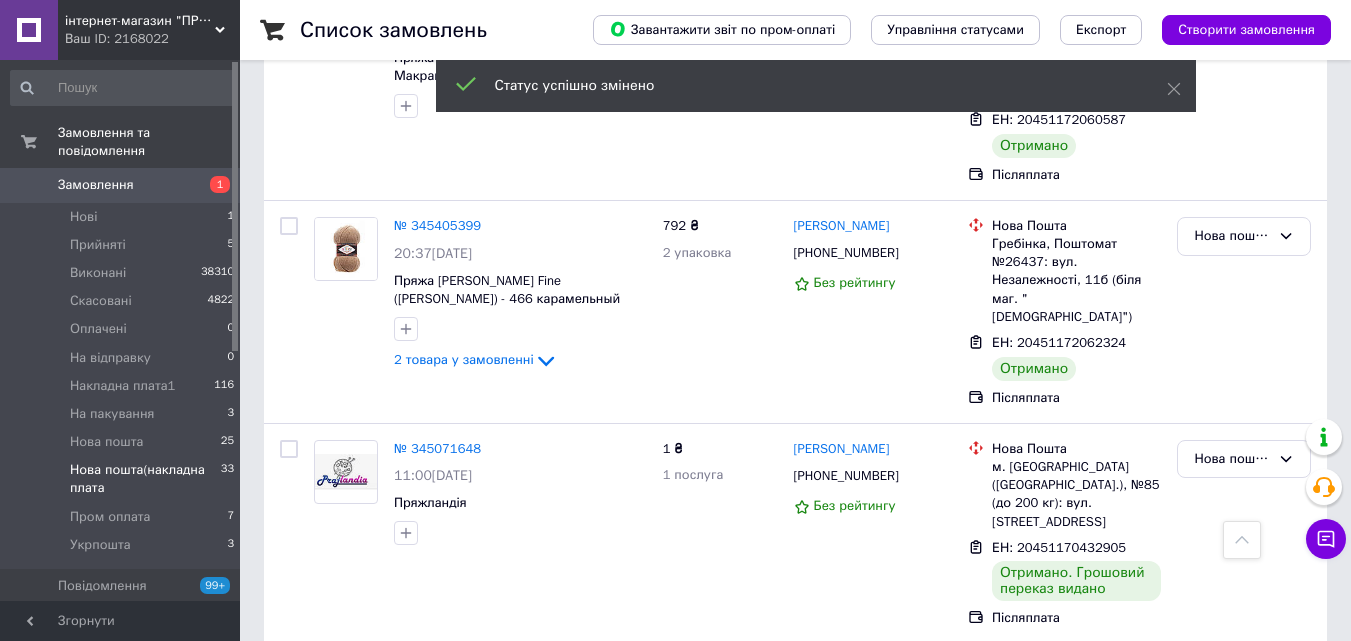 click on "Виконано" at bounding box center (1244, 758) 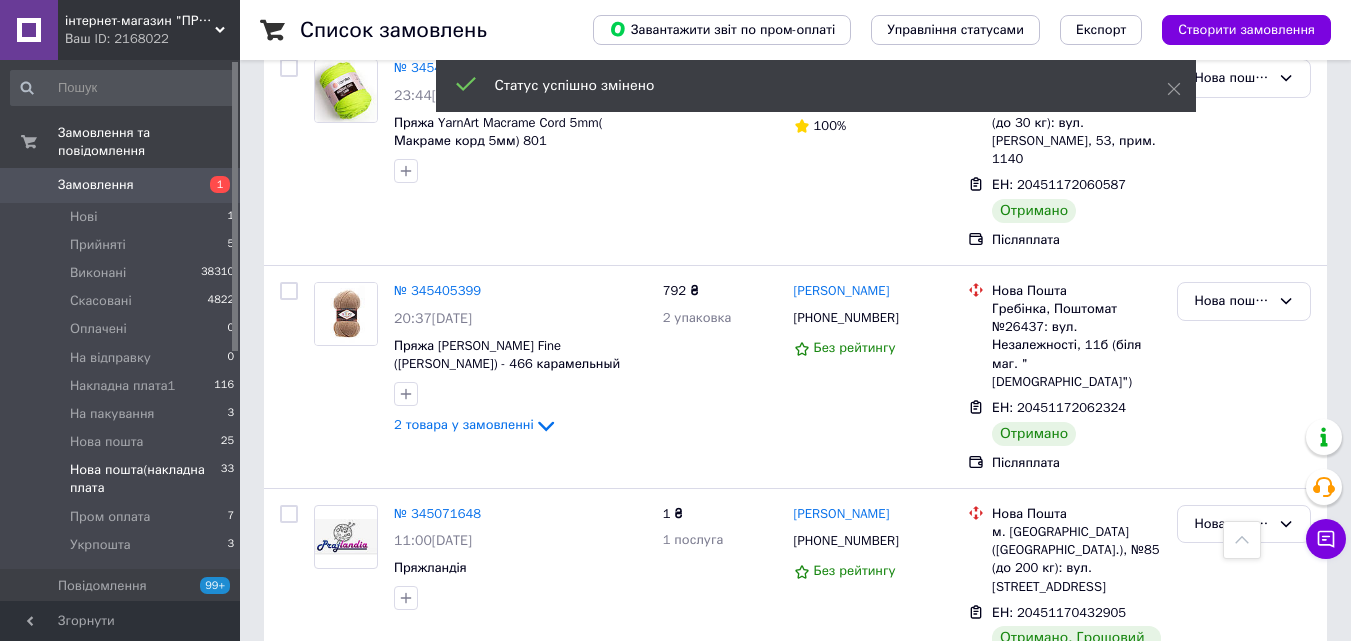 scroll, scrollTop: 4854, scrollLeft: 0, axis: vertical 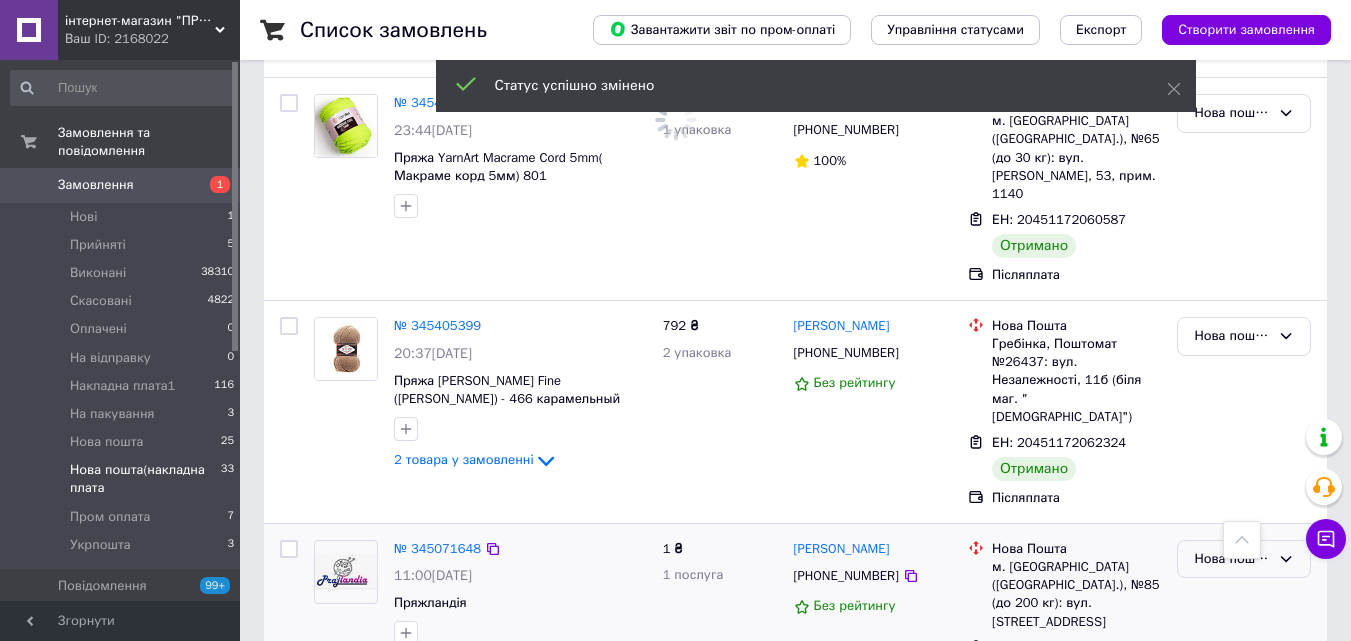 click on "Нова пошта(накладна плата" at bounding box center (1232, 559) 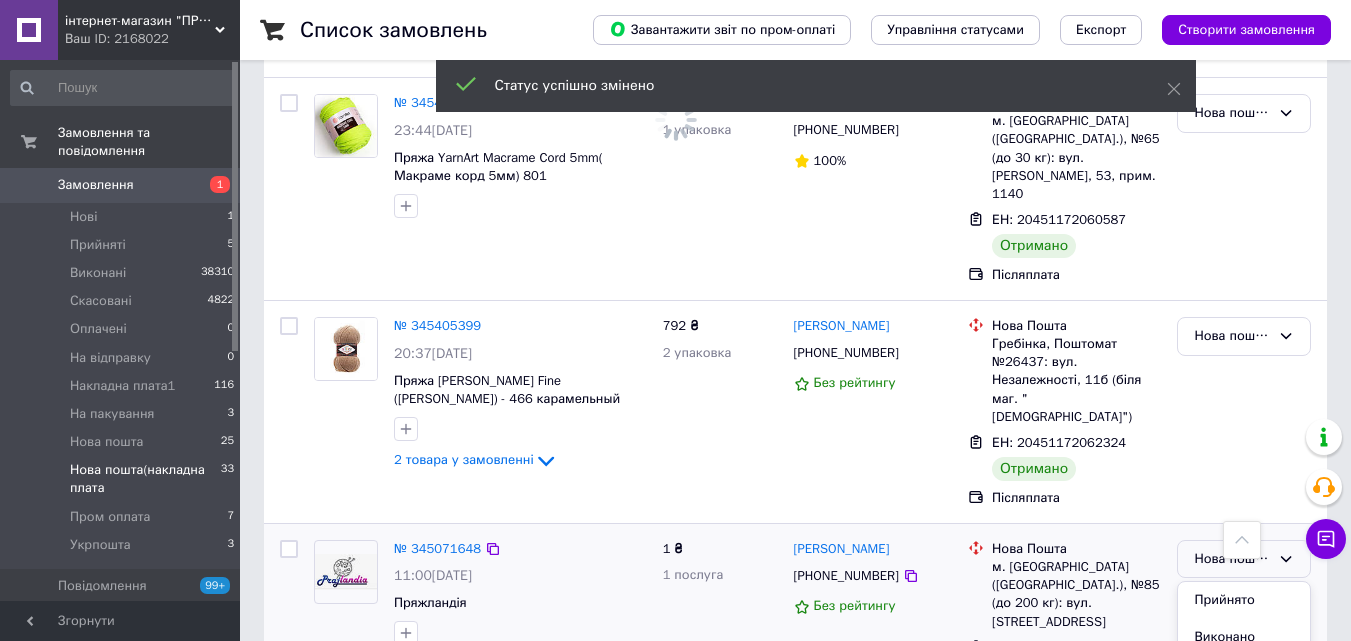 click on "Виконано" at bounding box center (1244, 637) 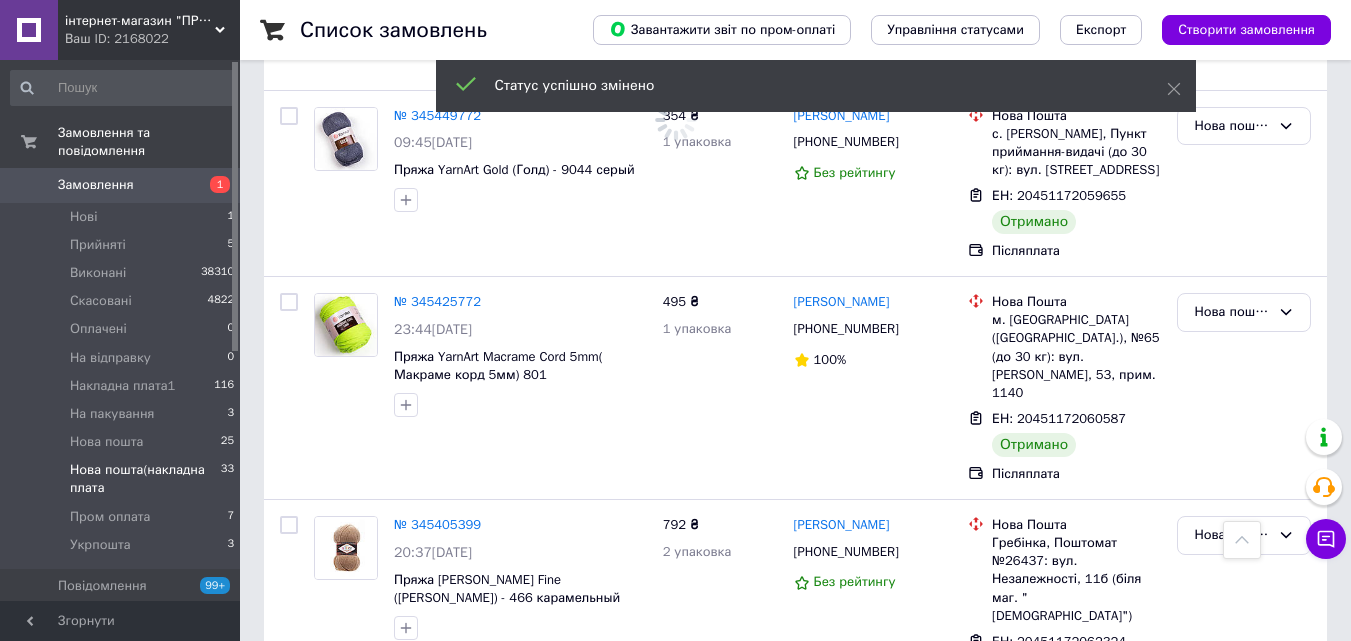 scroll, scrollTop: 4654, scrollLeft: 0, axis: vertical 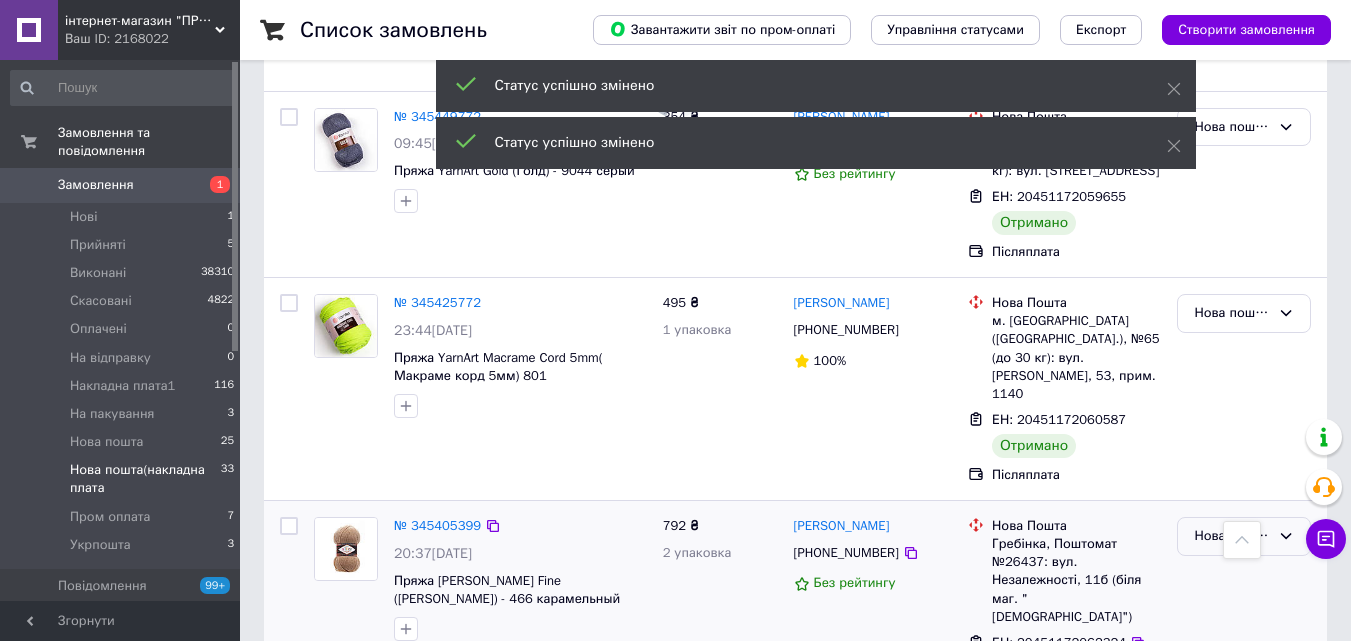 click on "Нова пошта(накладна плата" at bounding box center (1232, 536) 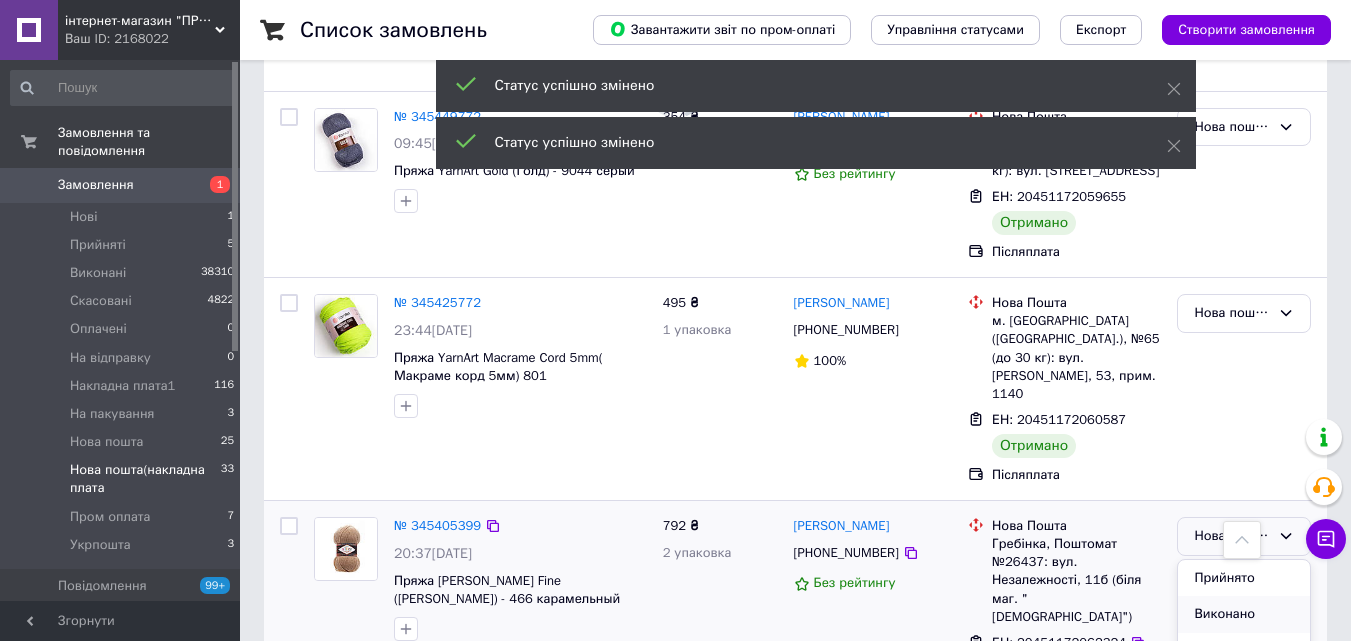 click on "Виконано" at bounding box center (1244, 614) 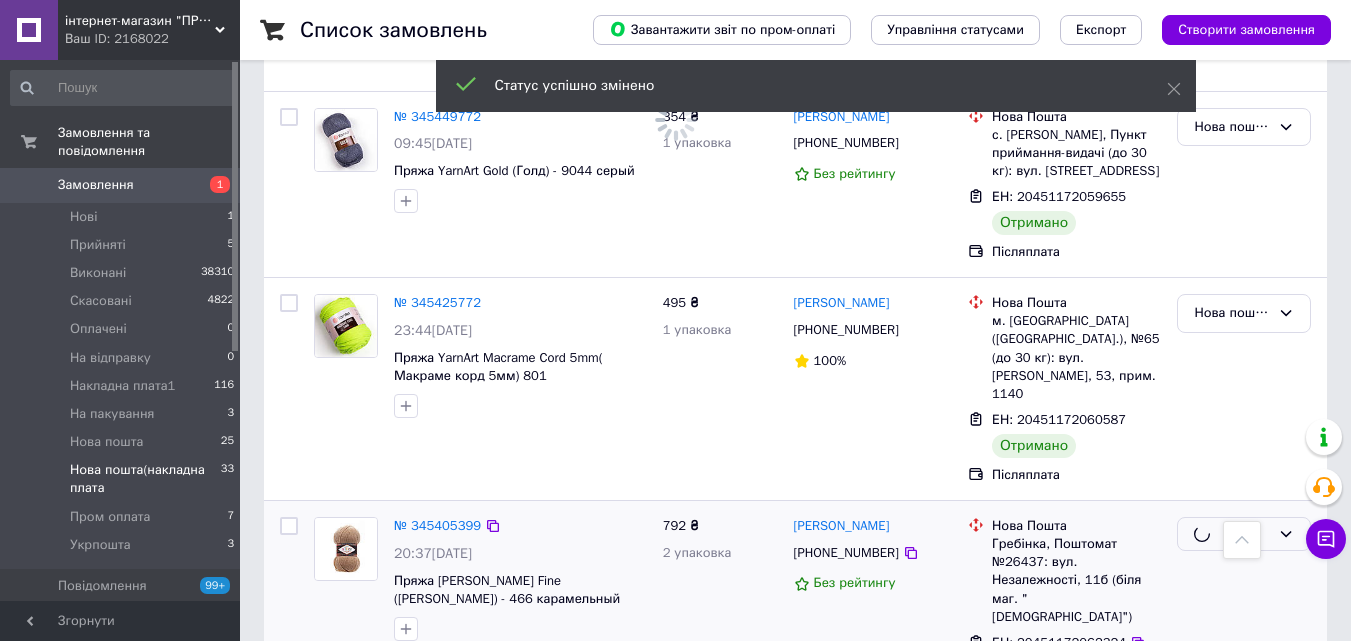 scroll, scrollTop: 4454, scrollLeft: 0, axis: vertical 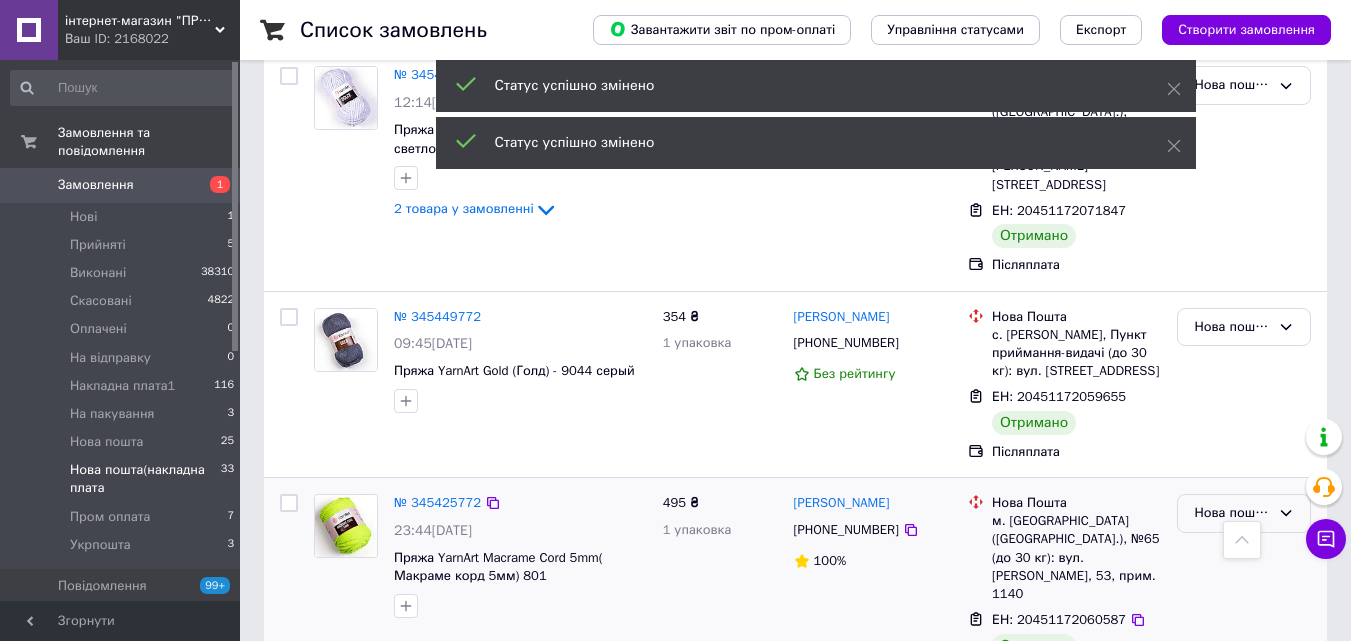 click on "Нова пошта(накладна плата" at bounding box center [1232, 513] 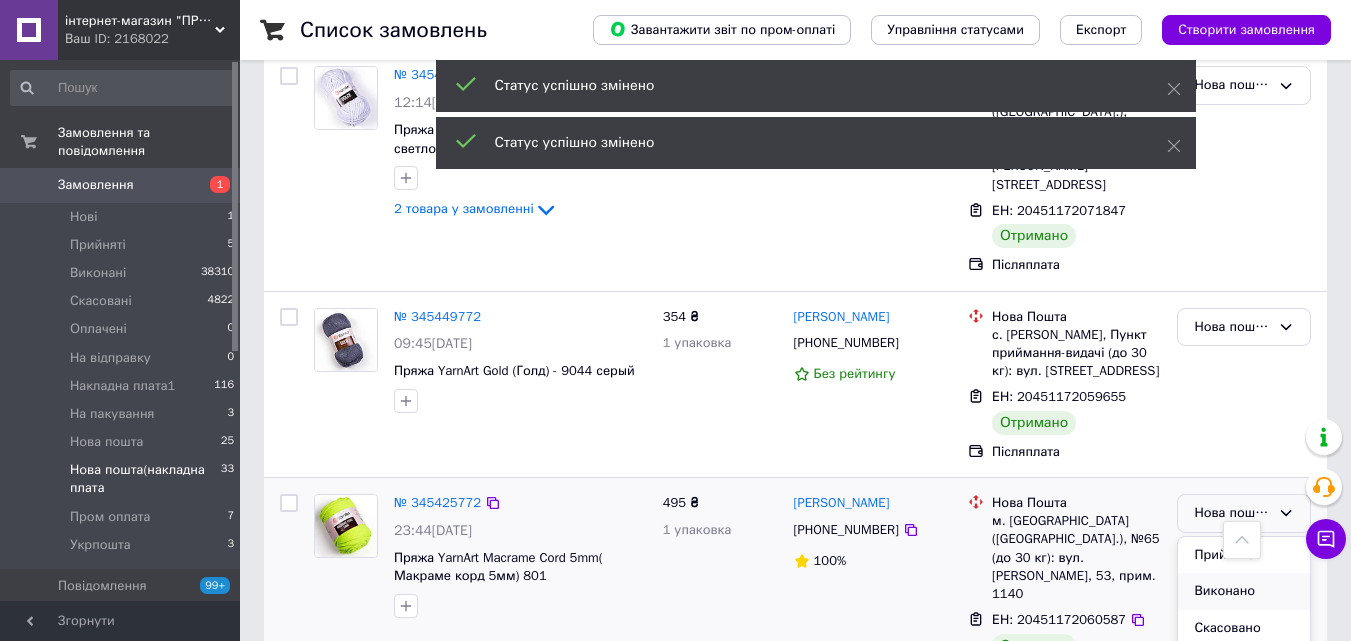 click on "Виконано" at bounding box center [1244, 591] 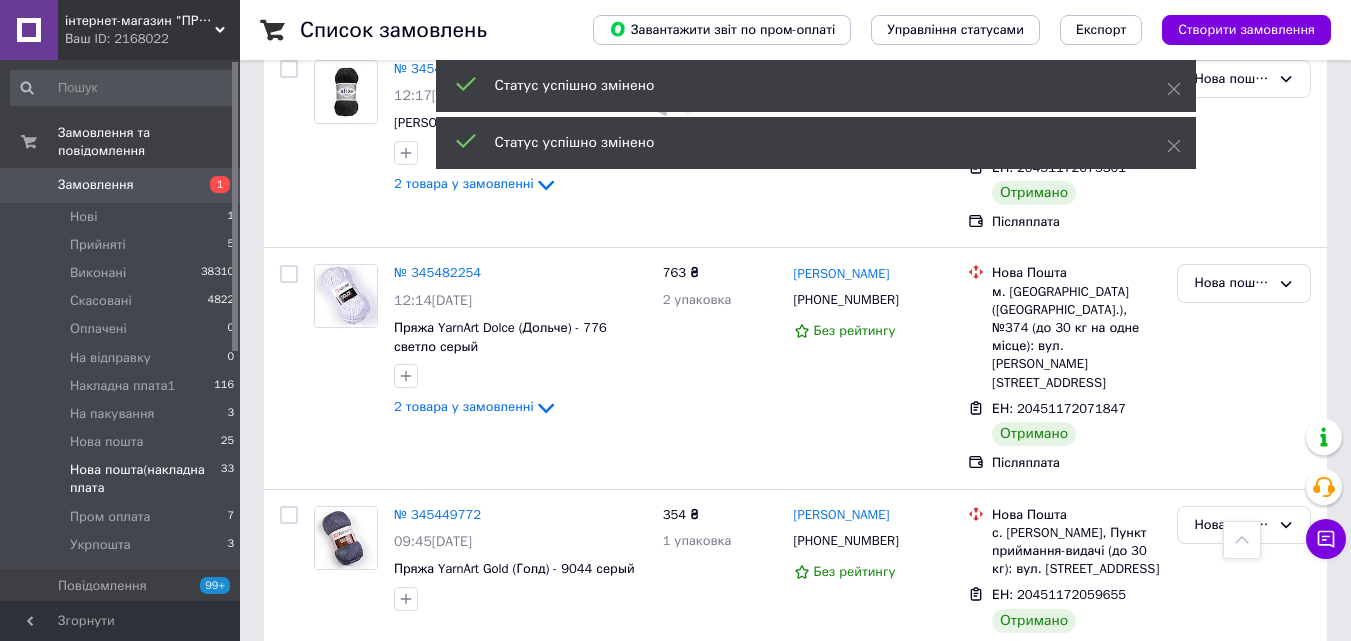 scroll, scrollTop: 4254, scrollLeft: 0, axis: vertical 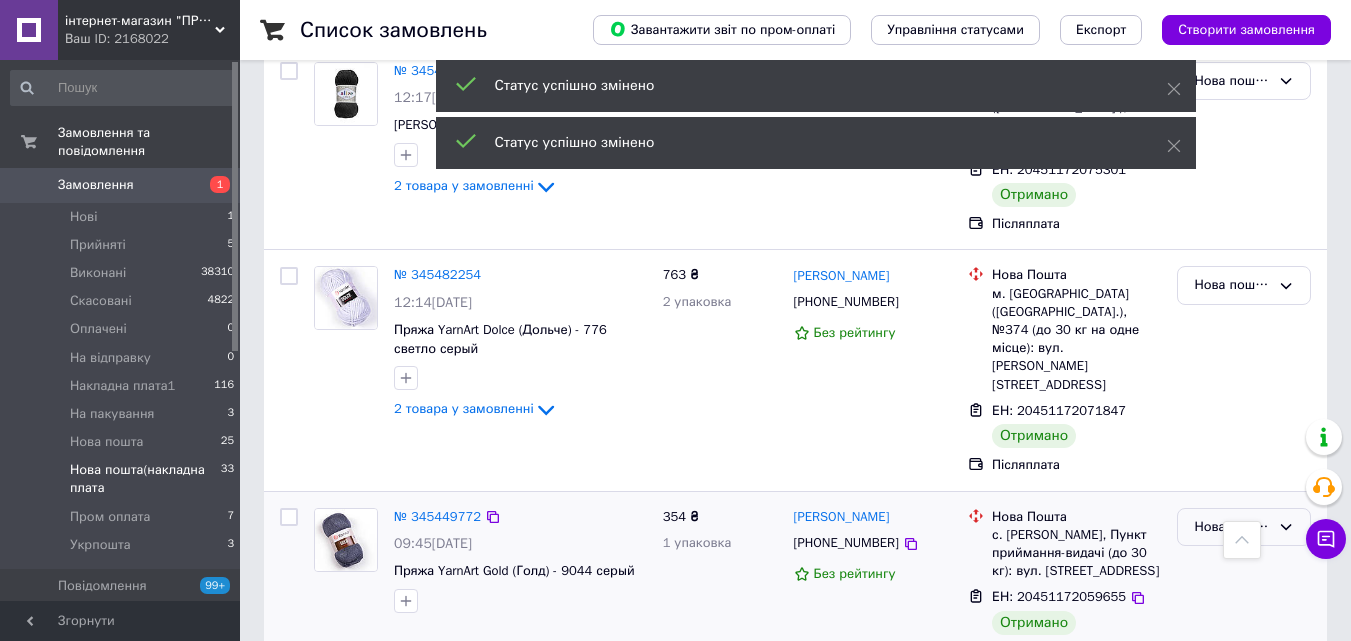 click on "Нова пошта(накладна плата" at bounding box center [1232, 527] 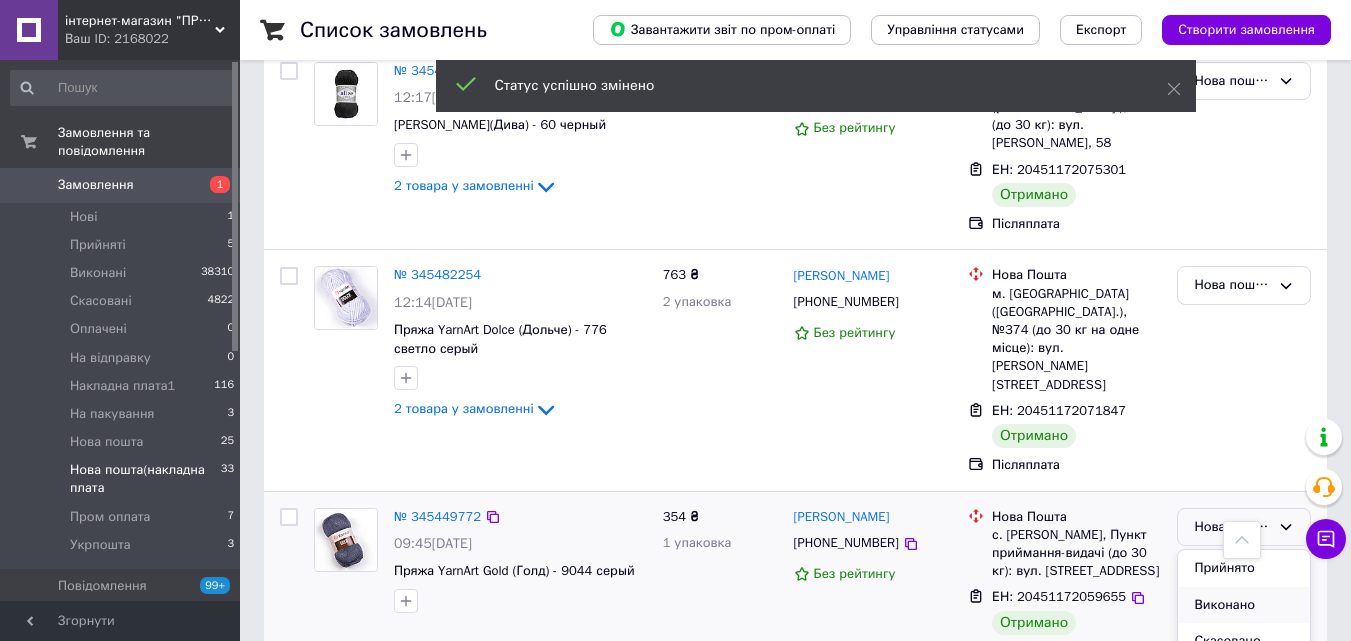 click on "Виконано" at bounding box center [1244, 605] 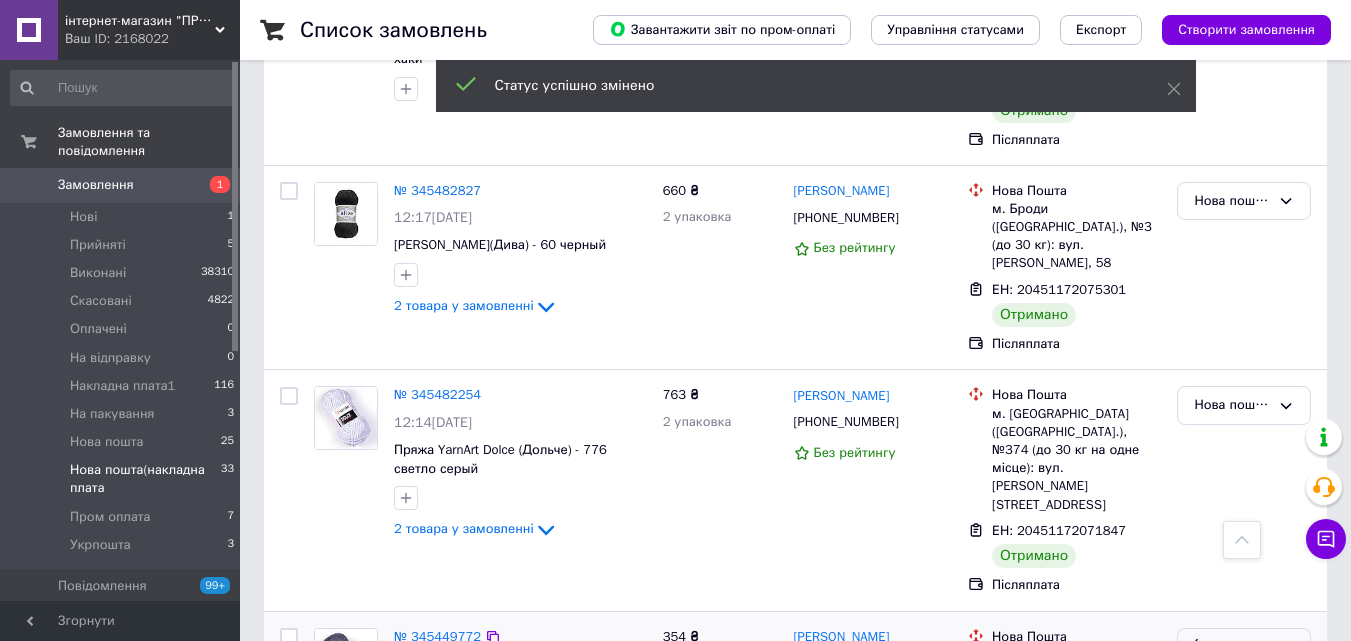 scroll, scrollTop: 4054, scrollLeft: 0, axis: vertical 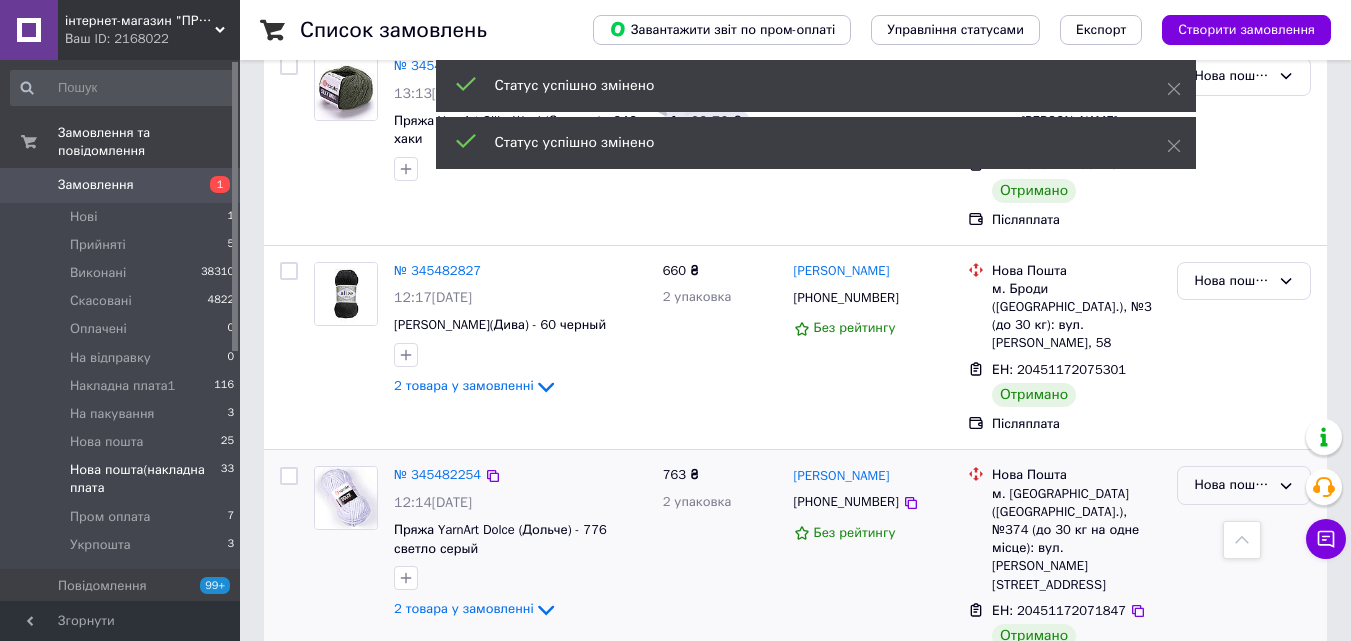 click on "Нова пошта(накладна плата" at bounding box center [1232, 485] 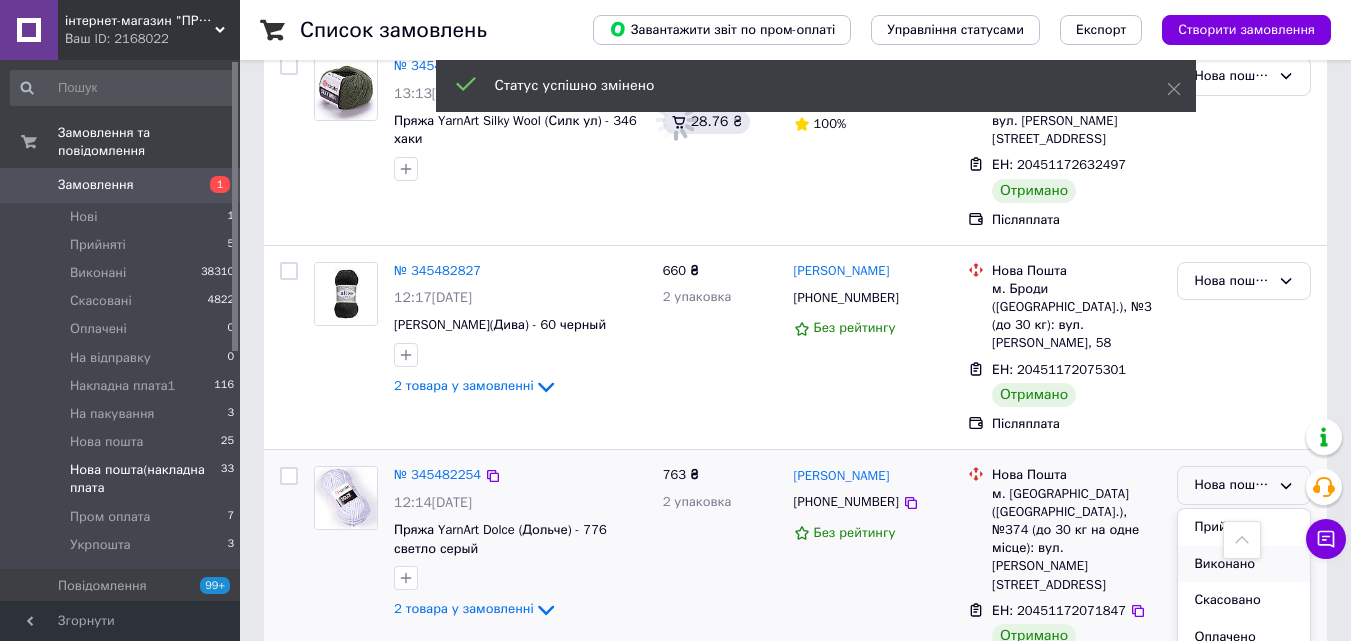 click on "Виконано" at bounding box center (1244, 564) 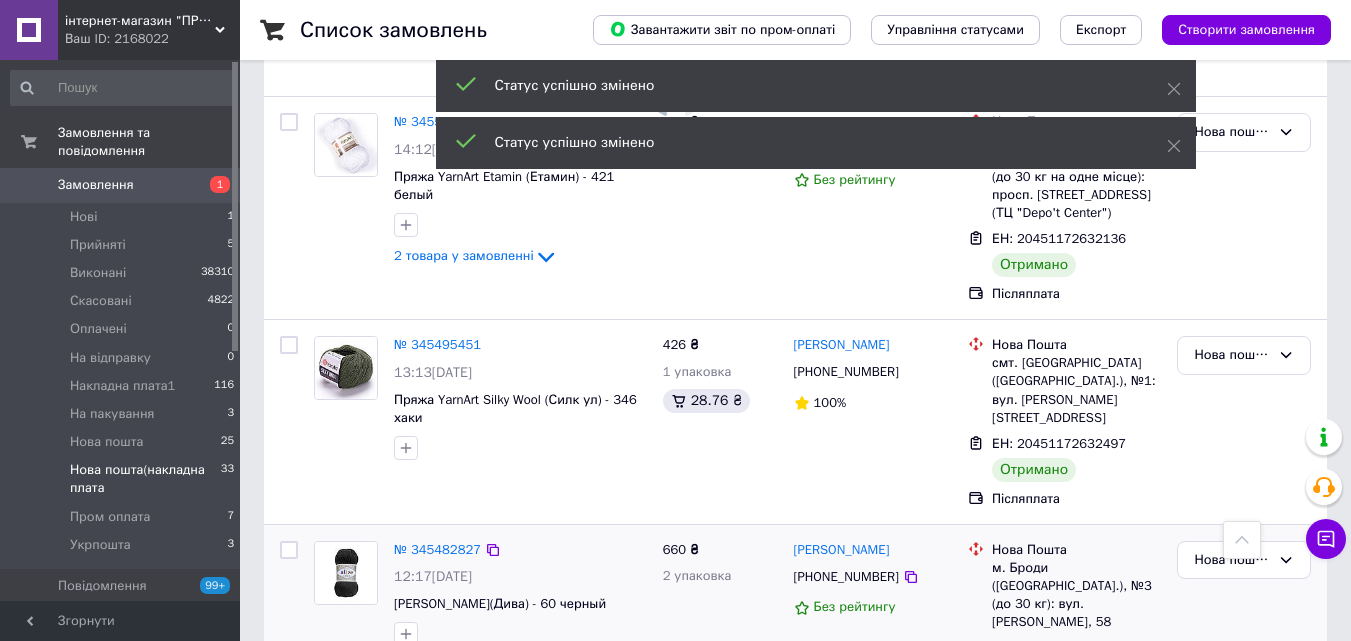scroll, scrollTop: 3754, scrollLeft: 0, axis: vertical 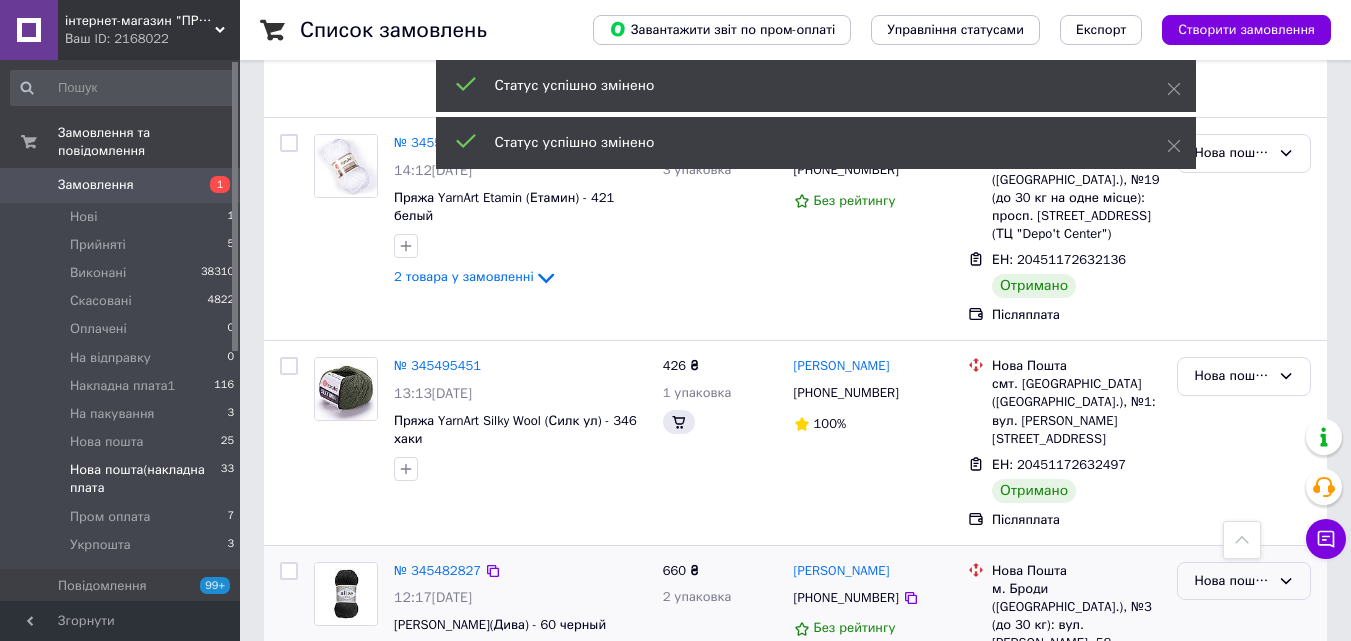 click on "Нова пошта(накладна плата" at bounding box center [1232, 581] 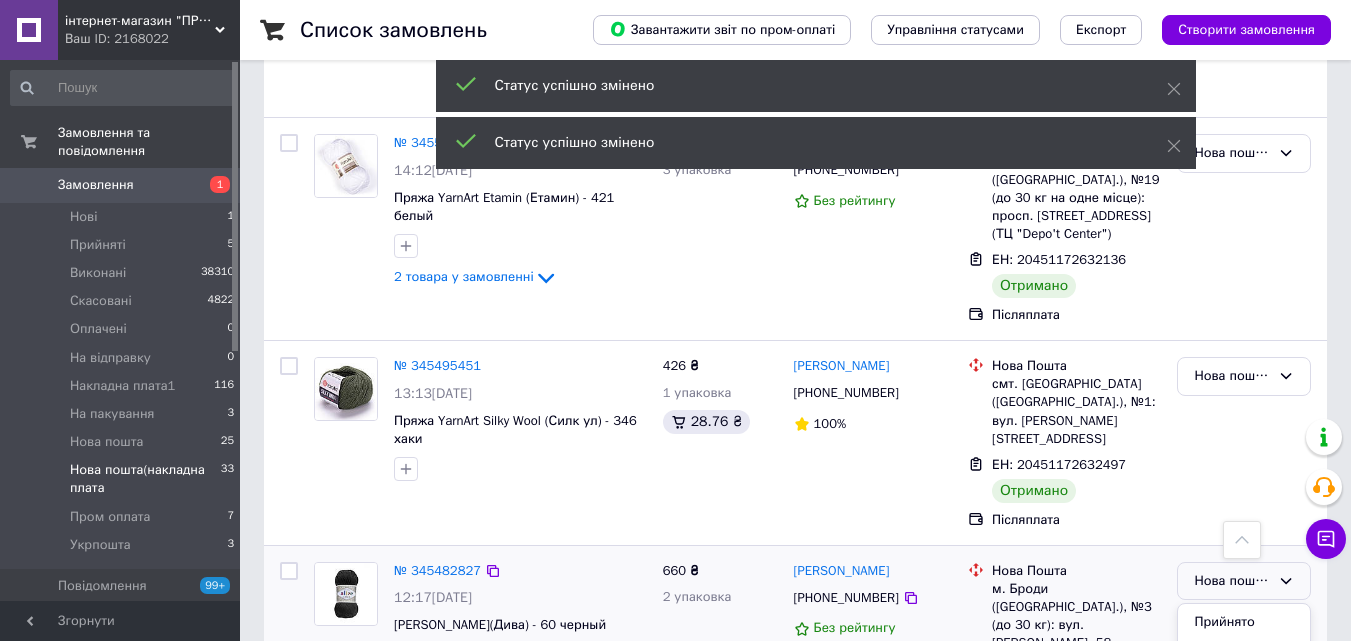 click on "Виконано" at bounding box center [1244, 659] 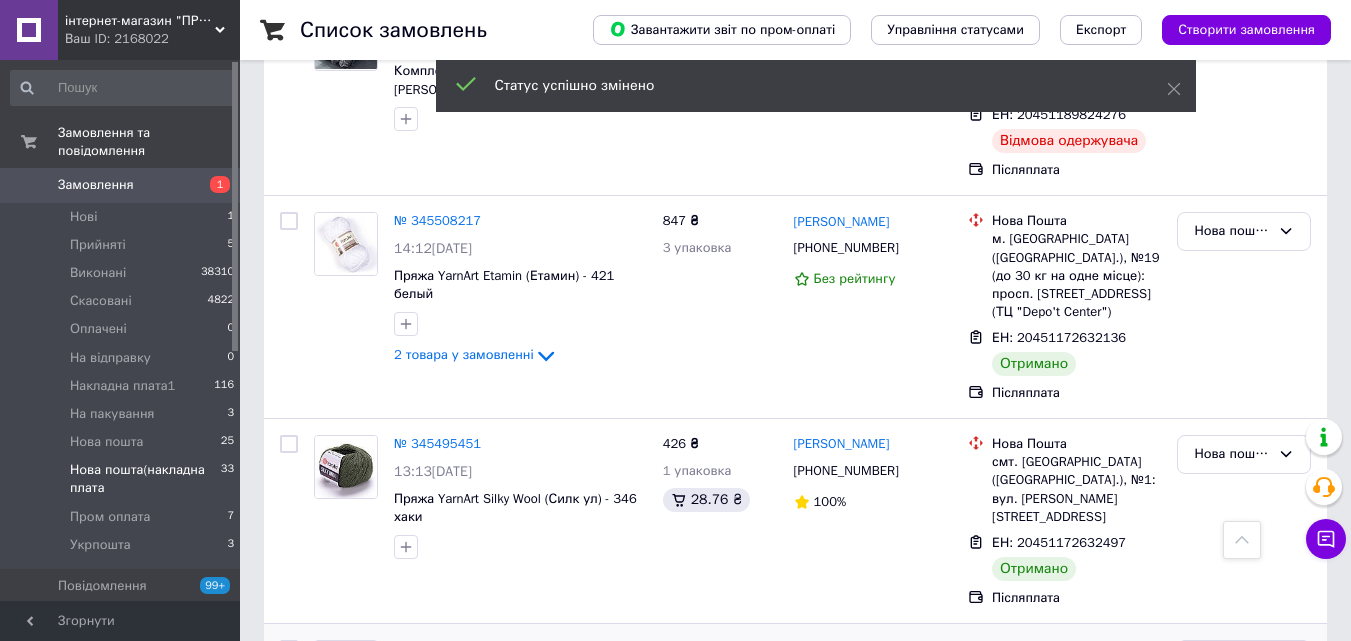 scroll, scrollTop: 3554, scrollLeft: 0, axis: vertical 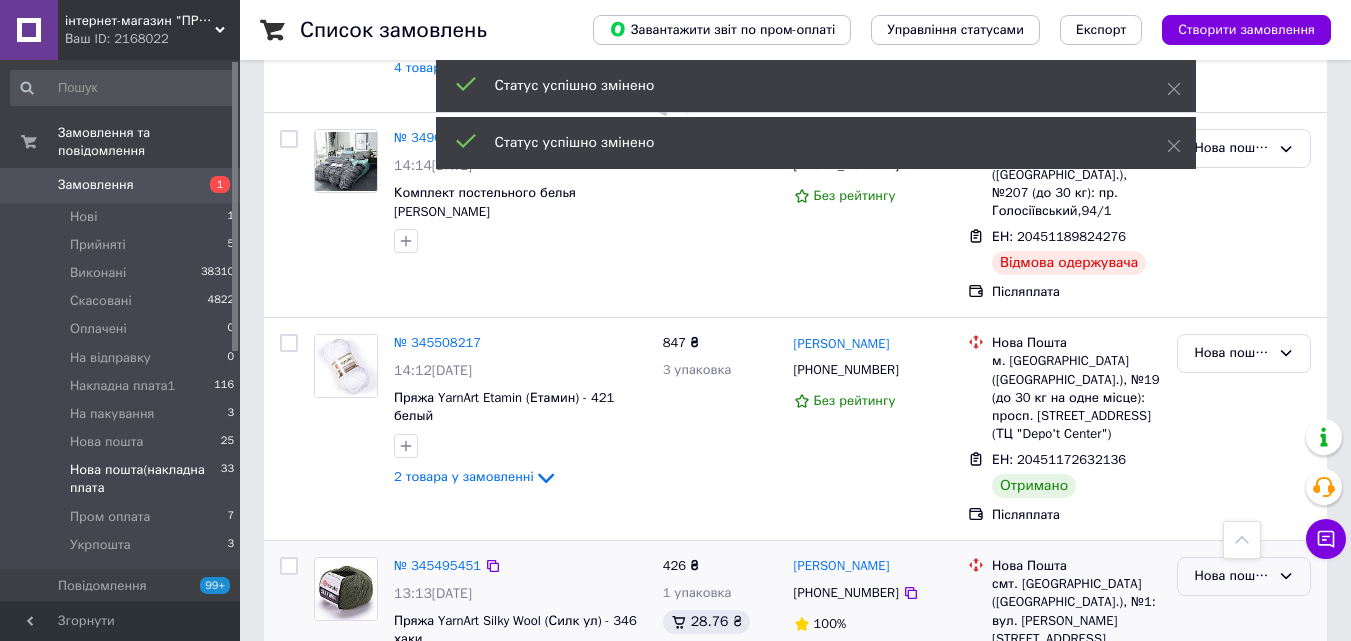 click on "Нова пошта(накладна плата" at bounding box center [1232, 576] 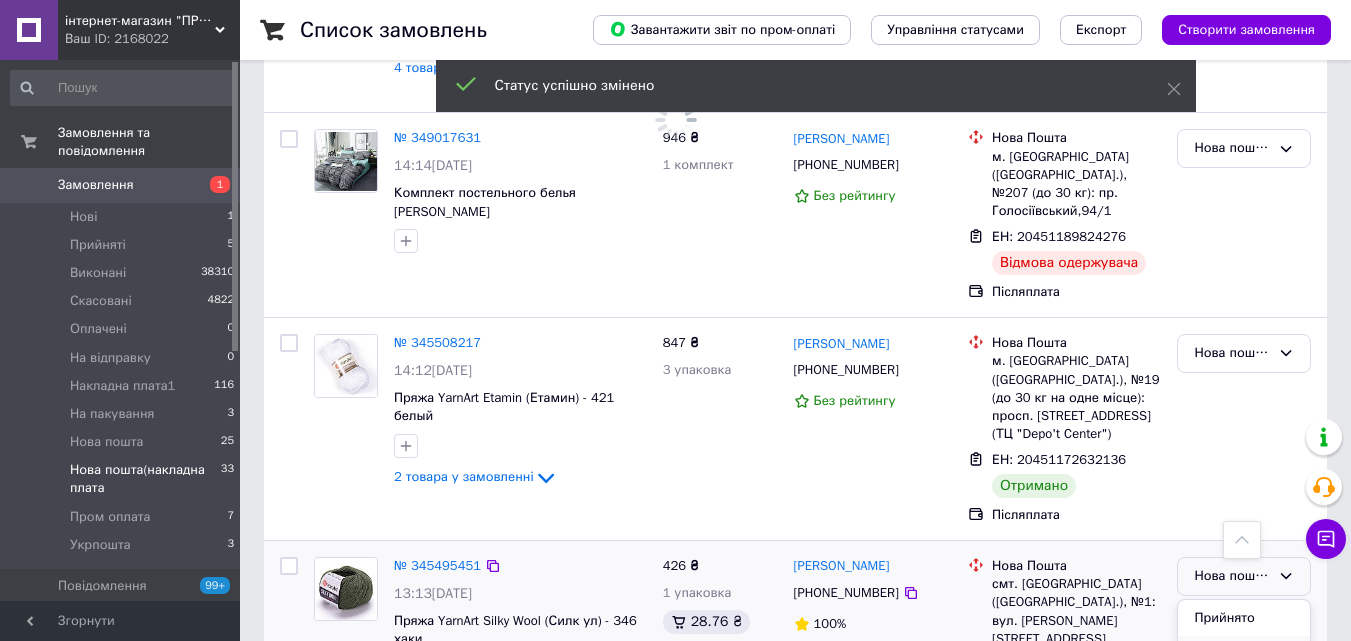 click on "Виконано" at bounding box center [1244, 654] 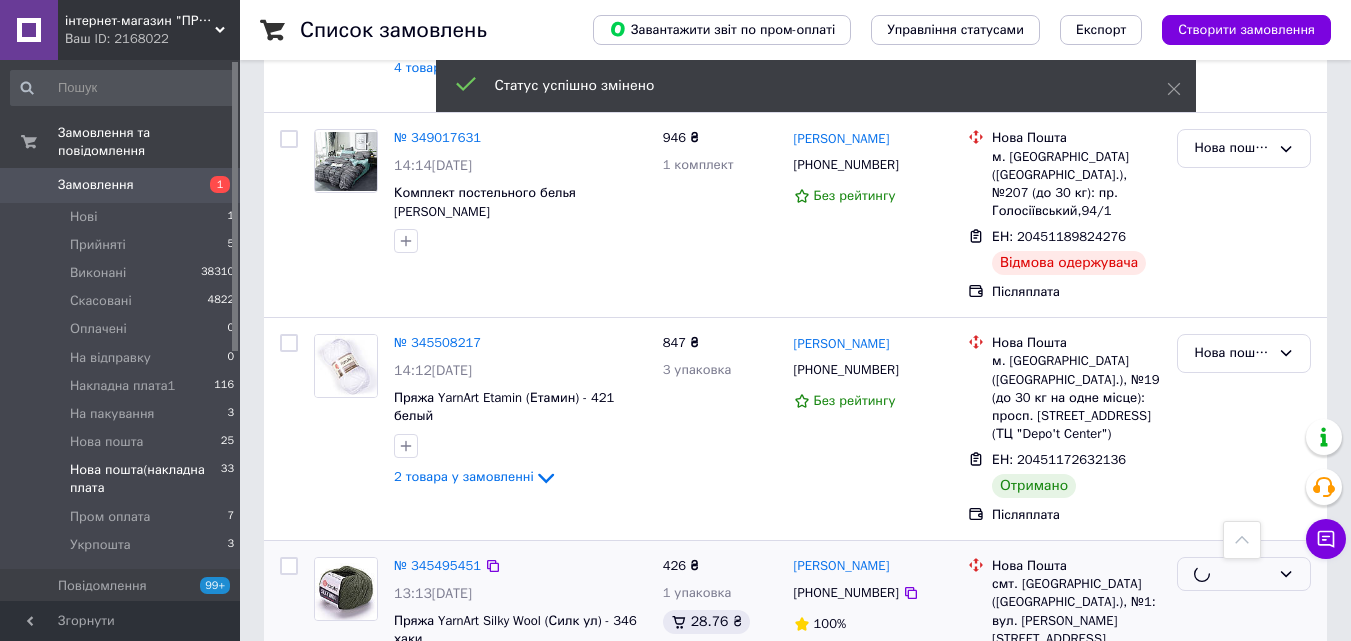 scroll, scrollTop: 3354, scrollLeft: 0, axis: vertical 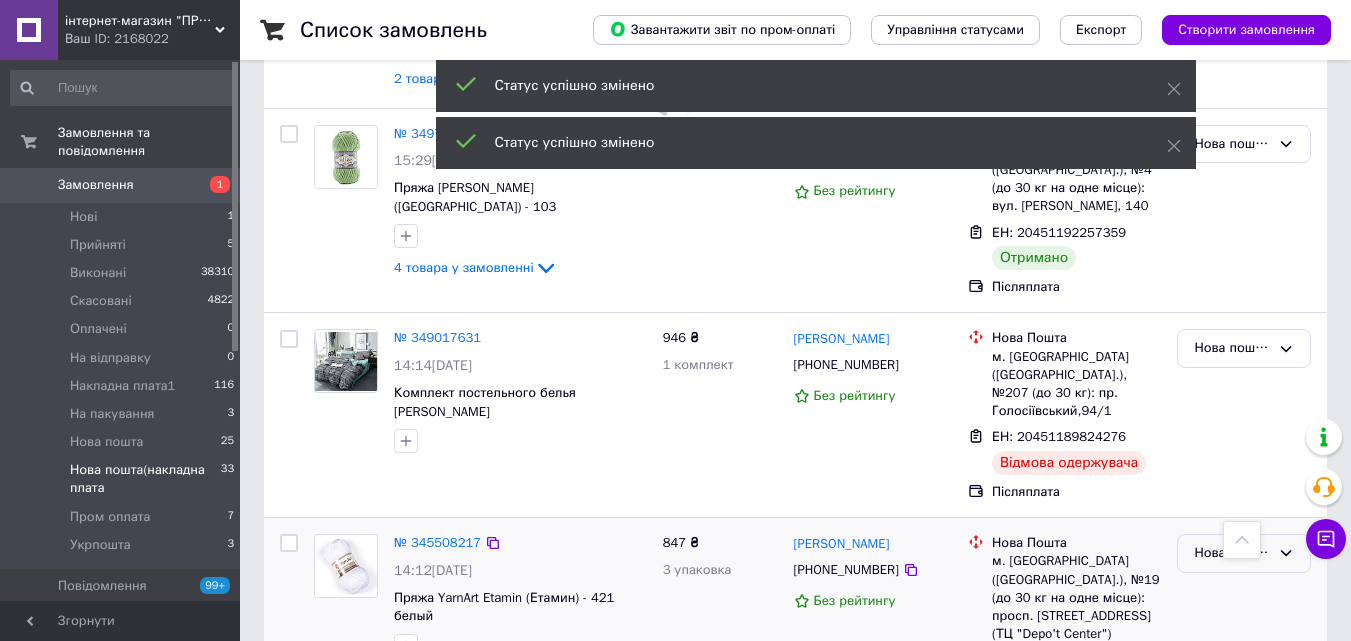 click on "Нова пошта(накладна плата" at bounding box center [1232, 553] 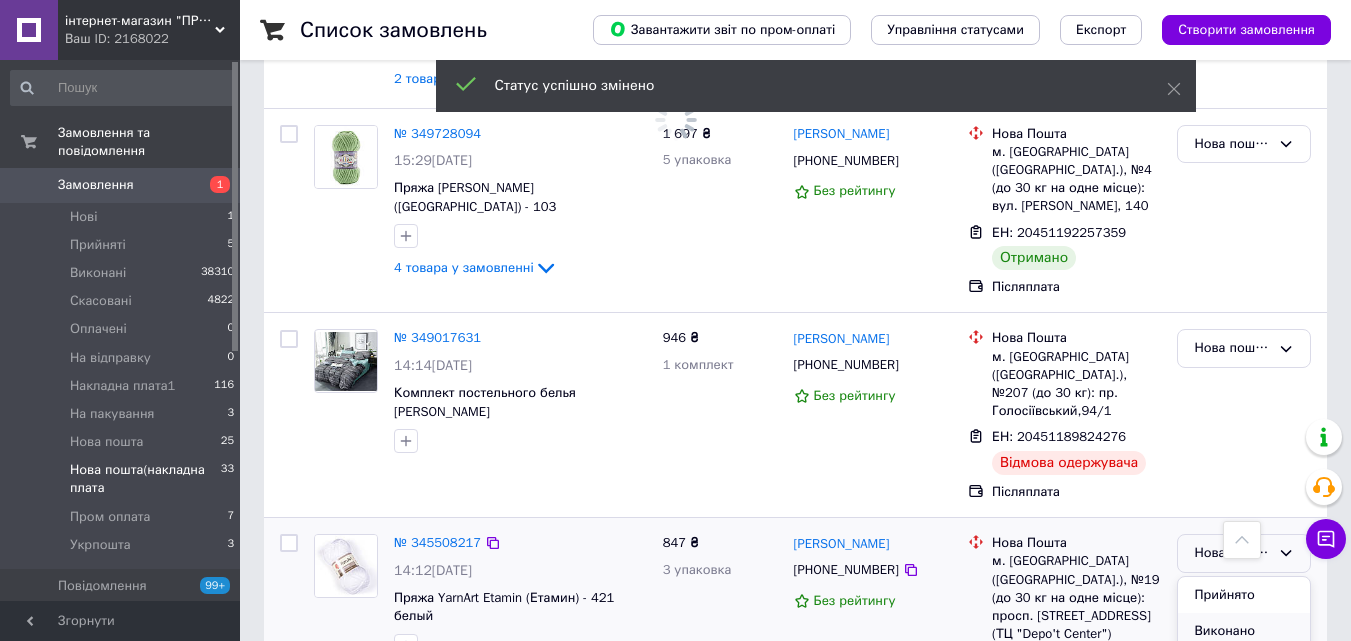 click on "Виконано" at bounding box center (1244, 631) 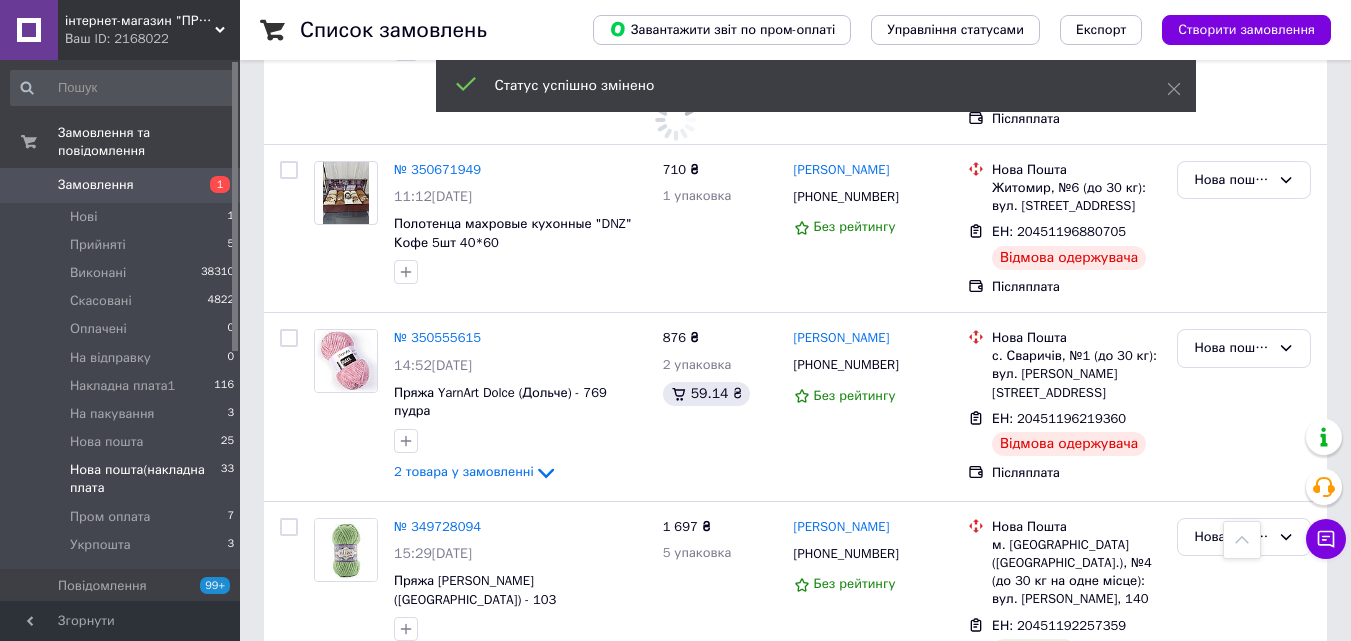scroll, scrollTop: 2954, scrollLeft: 0, axis: vertical 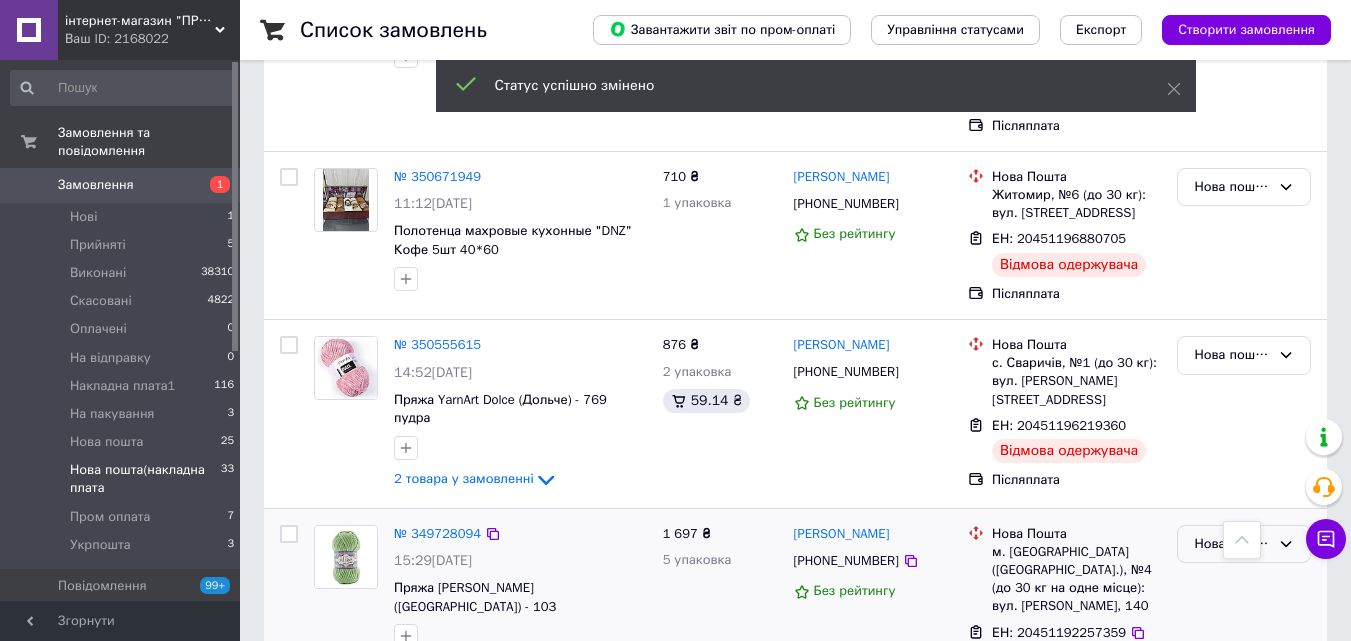 click on "Нова пошта(накладна плата" at bounding box center (1232, 544) 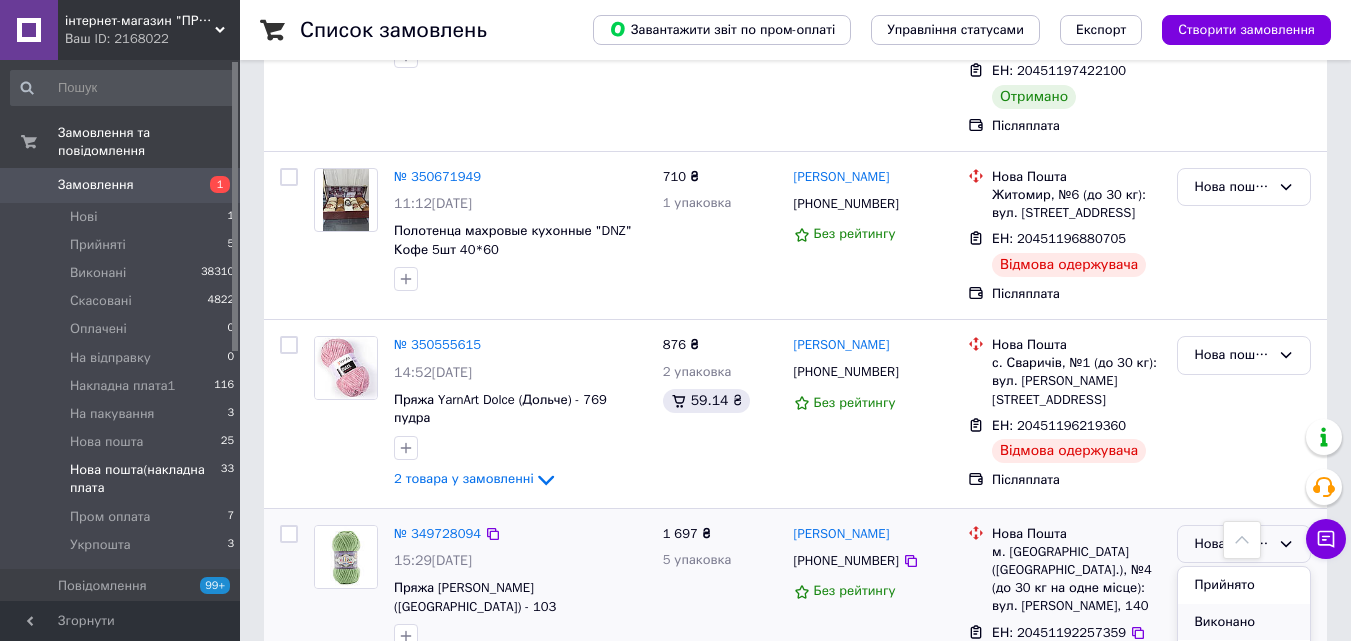 click on "Виконано" at bounding box center [1244, 622] 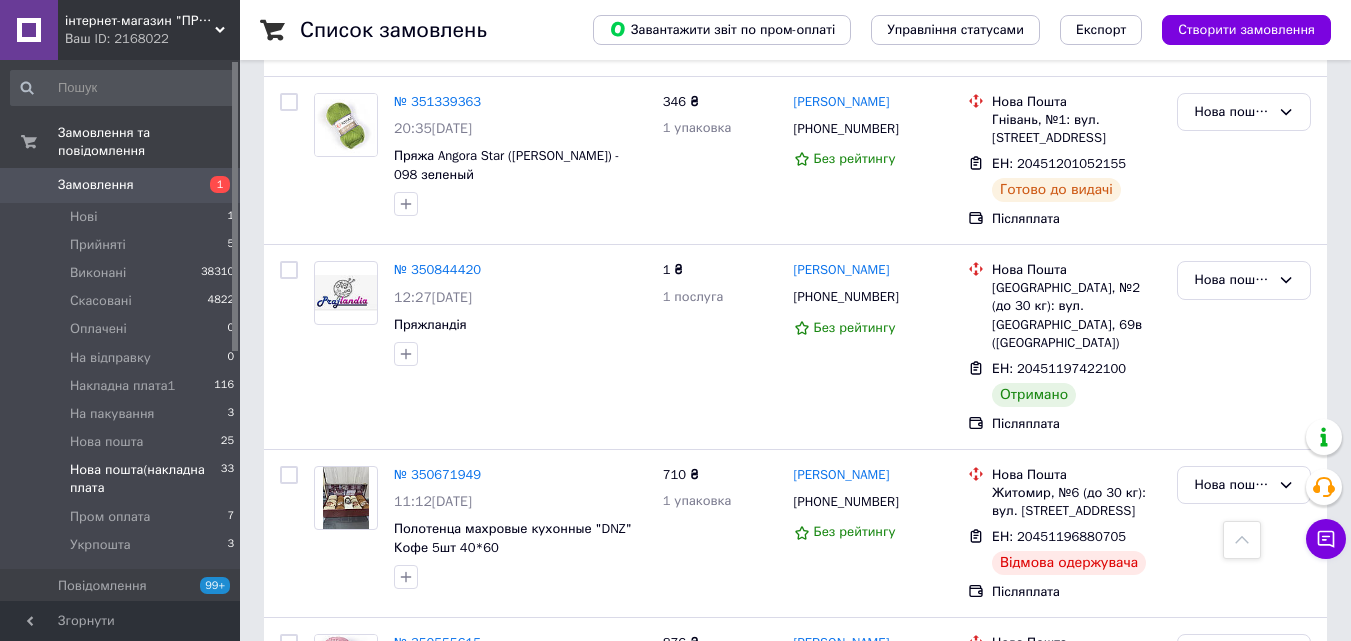scroll, scrollTop: 2654, scrollLeft: 0, axis: vertical 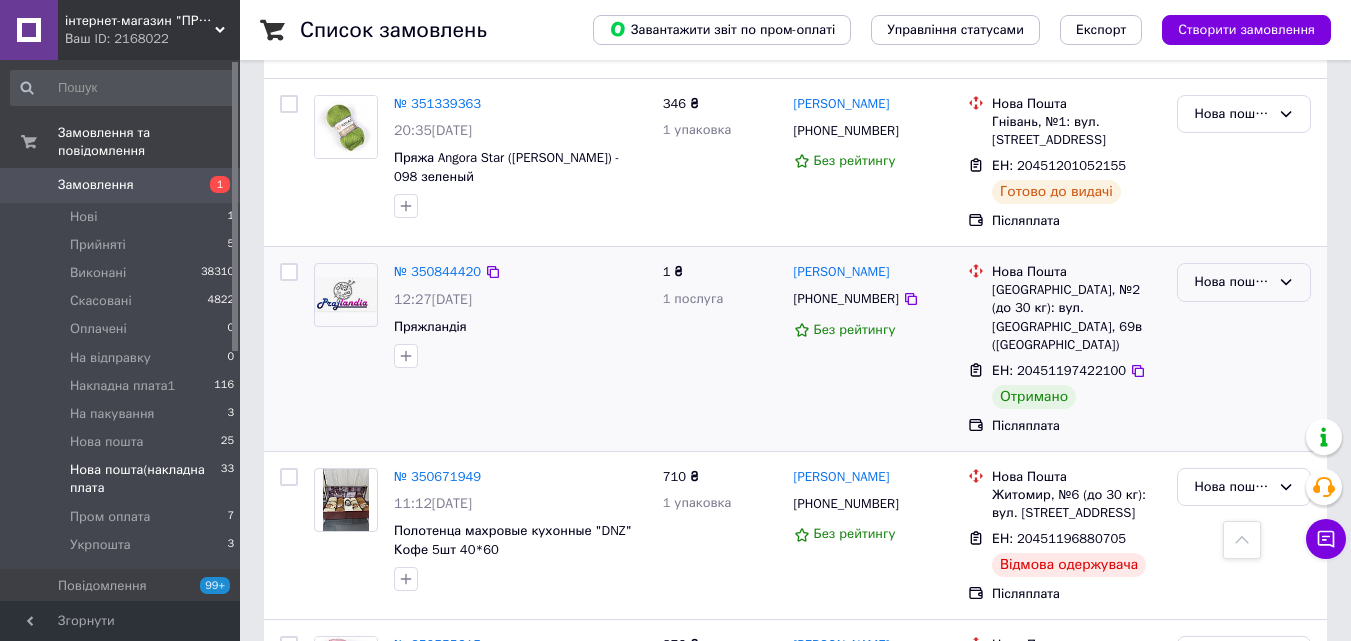 click on "Нова пошта(накладна плата" at bounding box center [1232, 282] 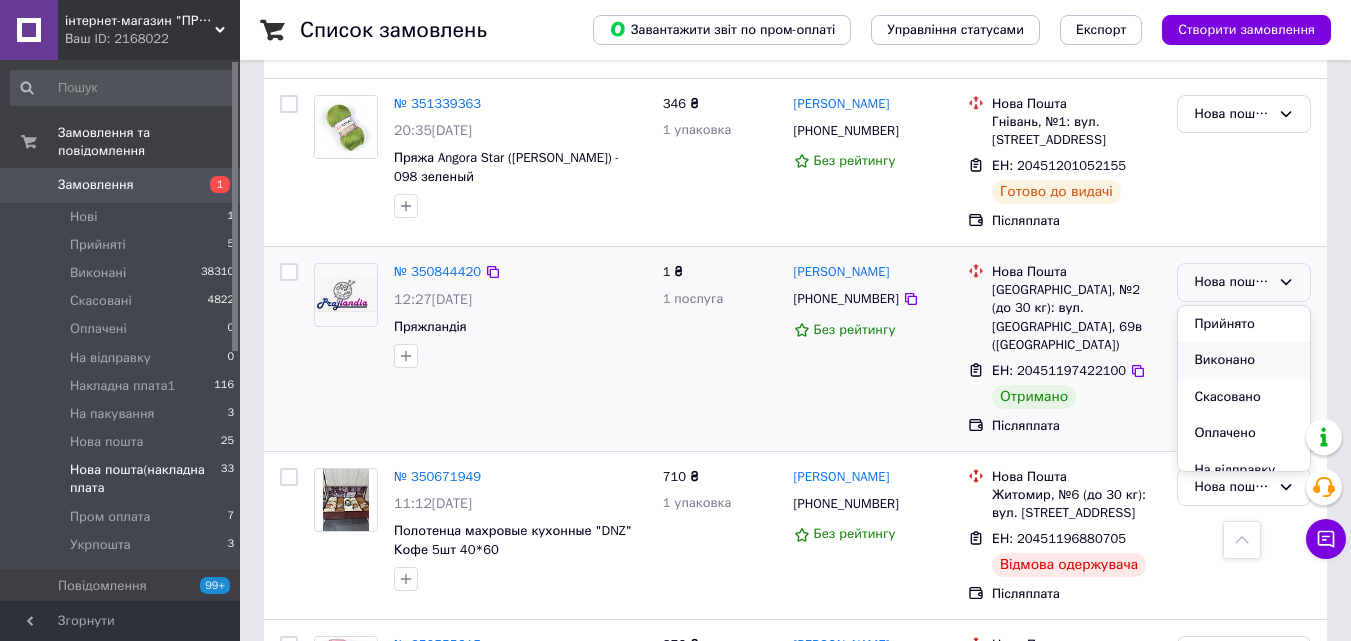 click on "Виконано" at bounding box center [1244, 360] 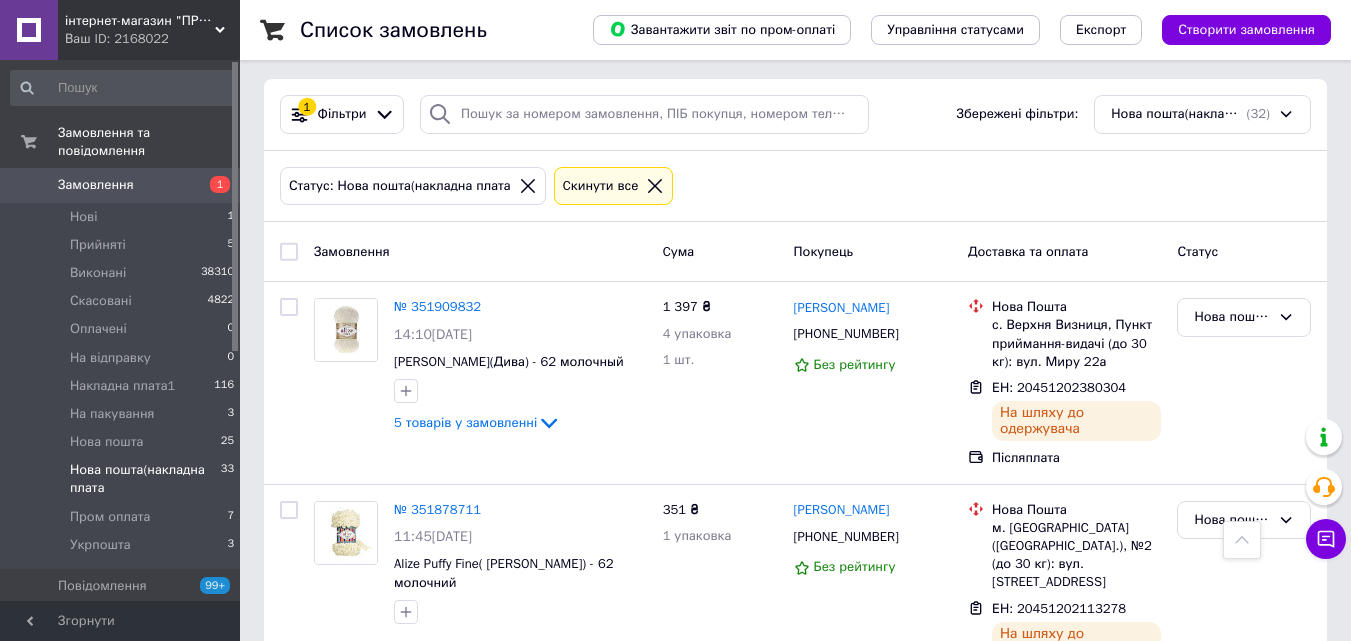 scroll, scrollTop: 0, scrollLeft: 0, axis: both 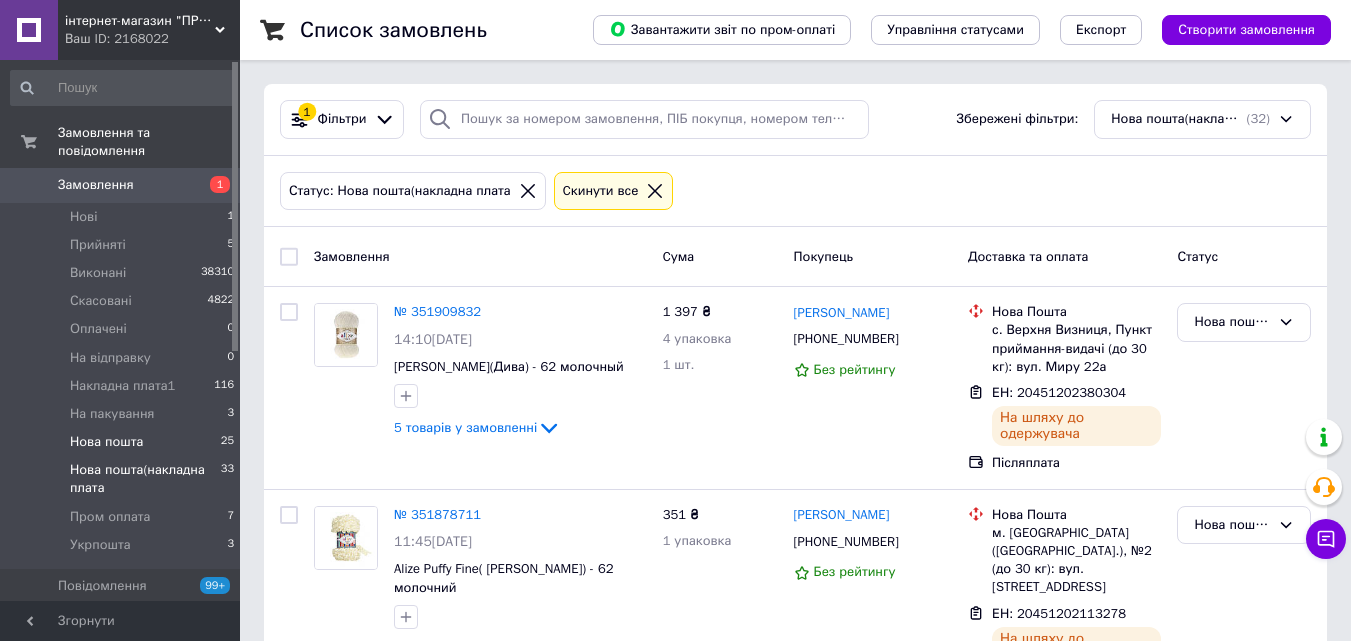 click on "Нова пошта" at bounding box center [106, 442] 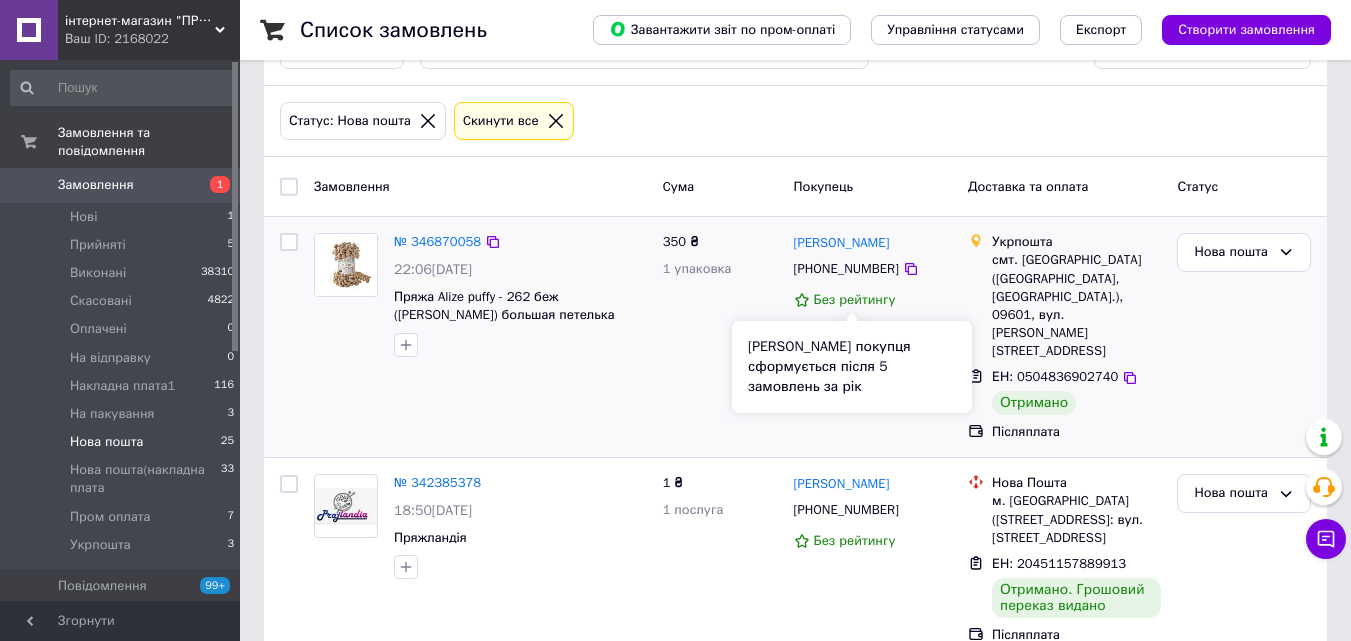 scroll, scrollTop: 100, scrollLeft: 0, axis: vertical 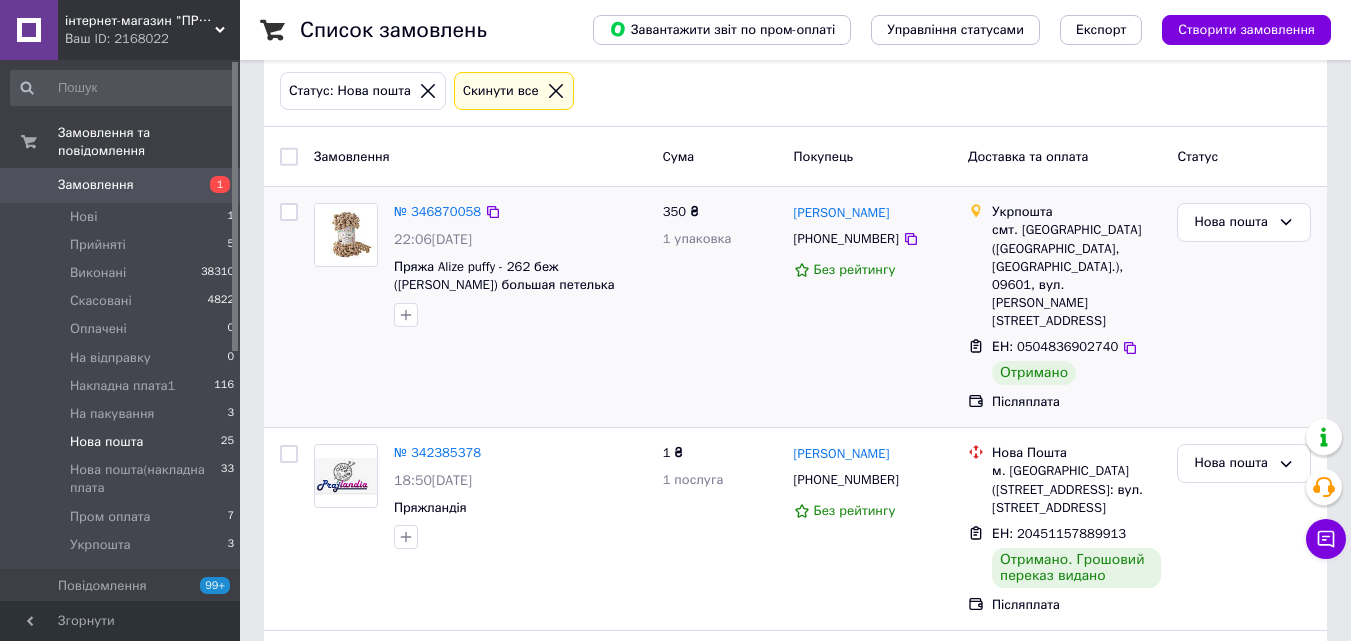 click on "Нова пошта" at bounding box center (1244, 307) 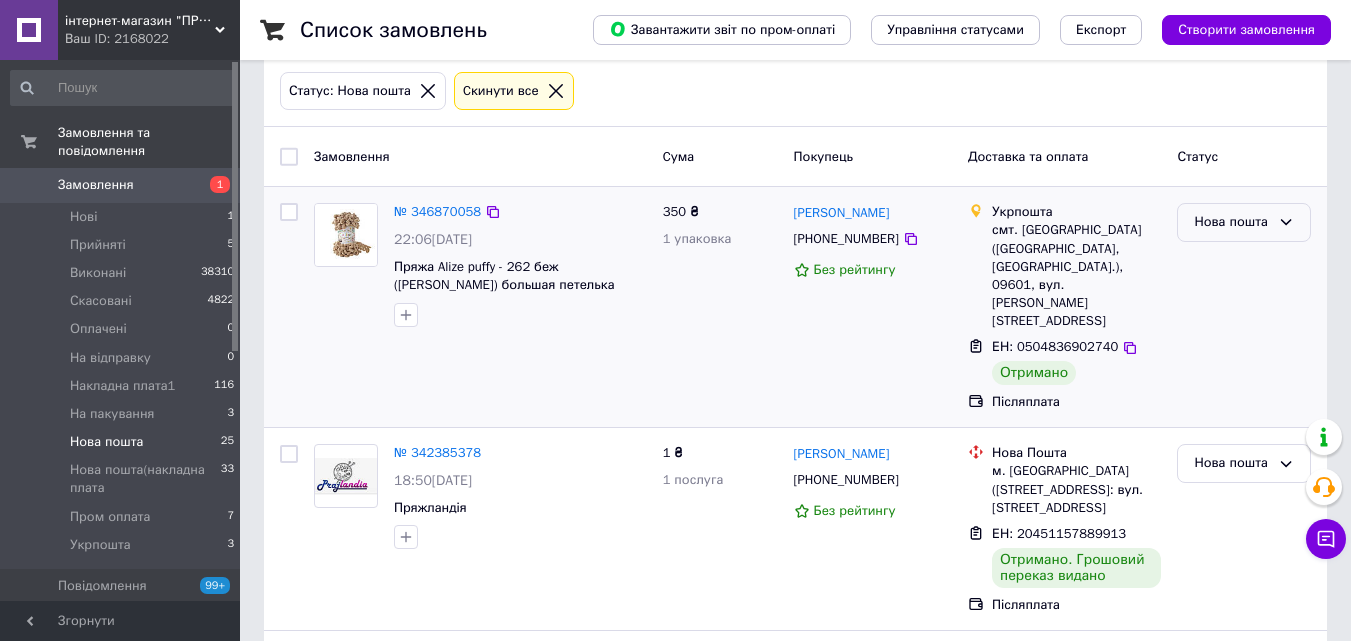 click on "Нова пошта" at bounding box center [1232, 222] 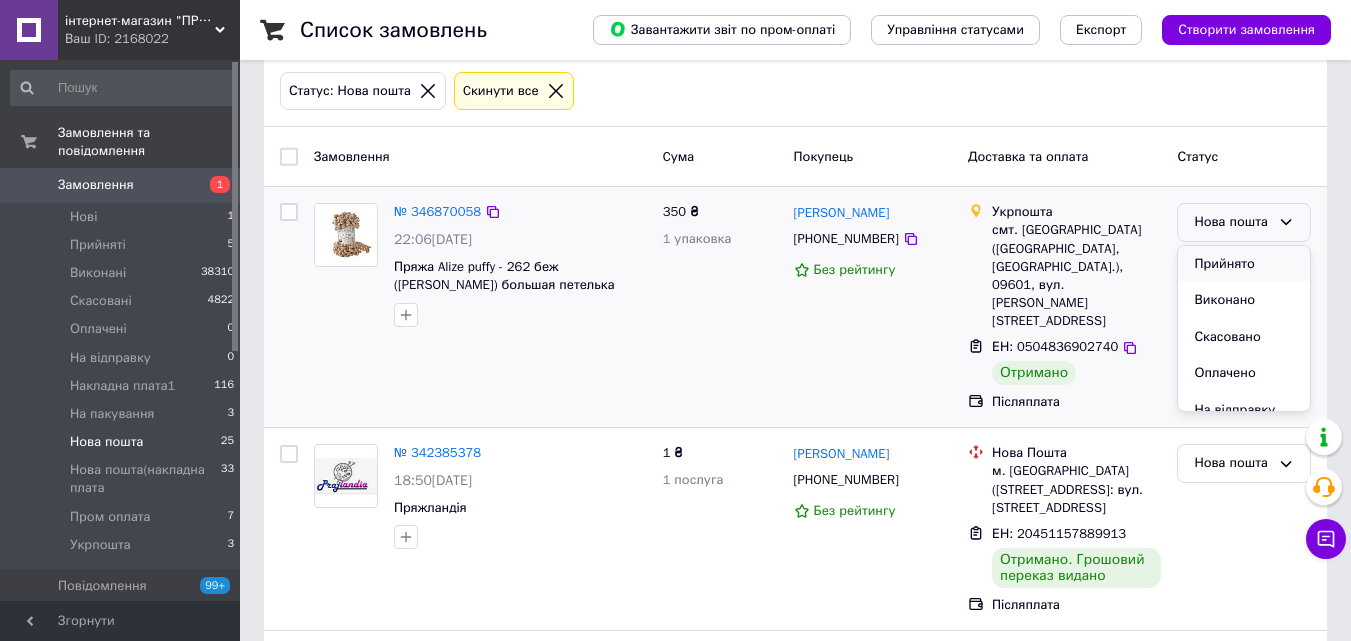 scroll, scrollTop: 100, scrollLeft: 0, axis: vertical 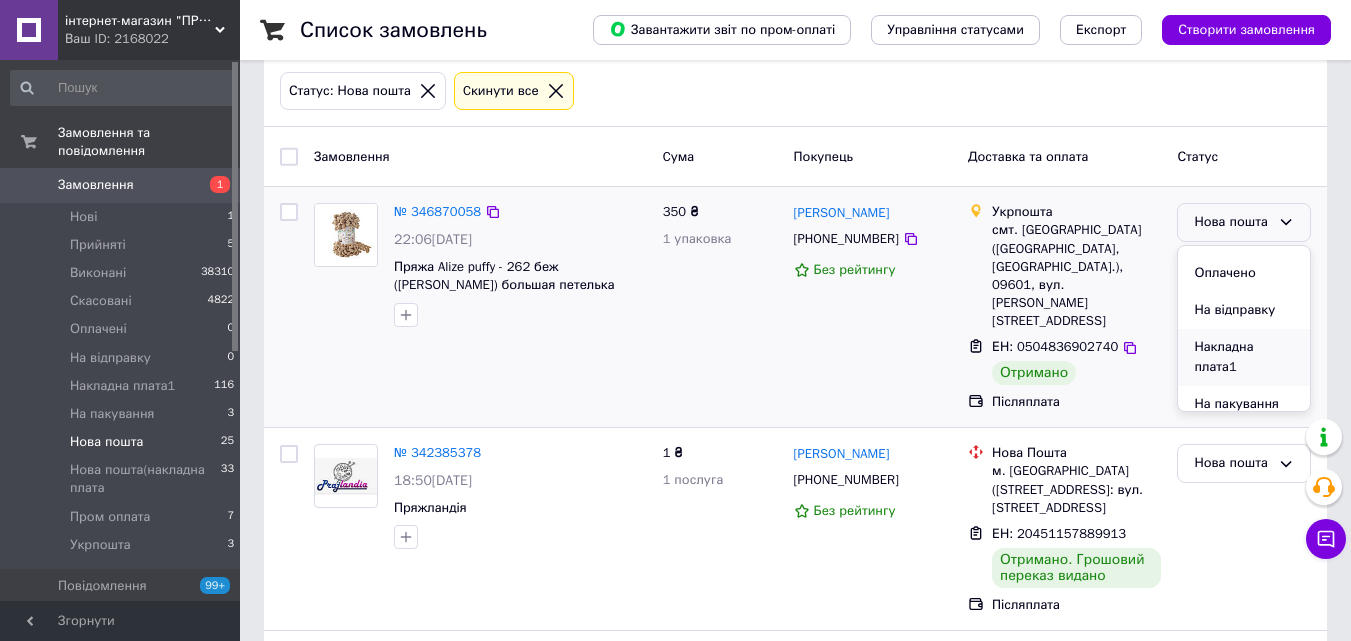 click on "Накладна плата1" at bounding box center [1244, 357] 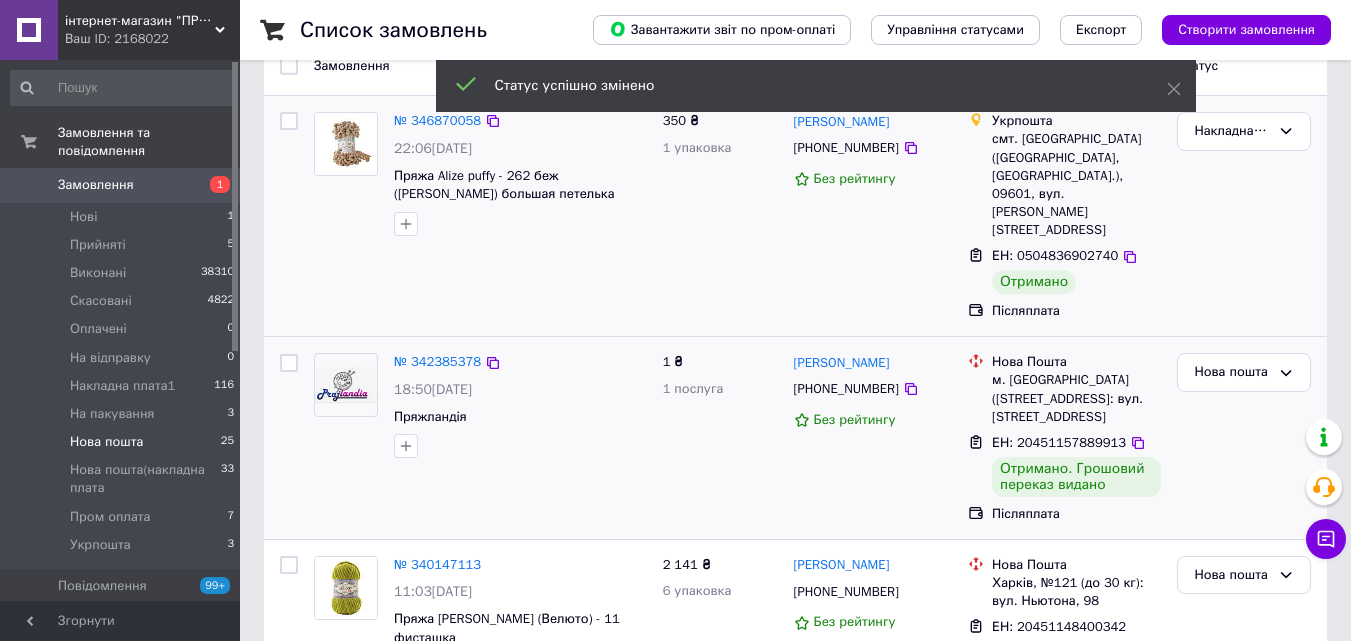 scroll, scrollTop: 200, scrollLeft: 0, axis: vertical 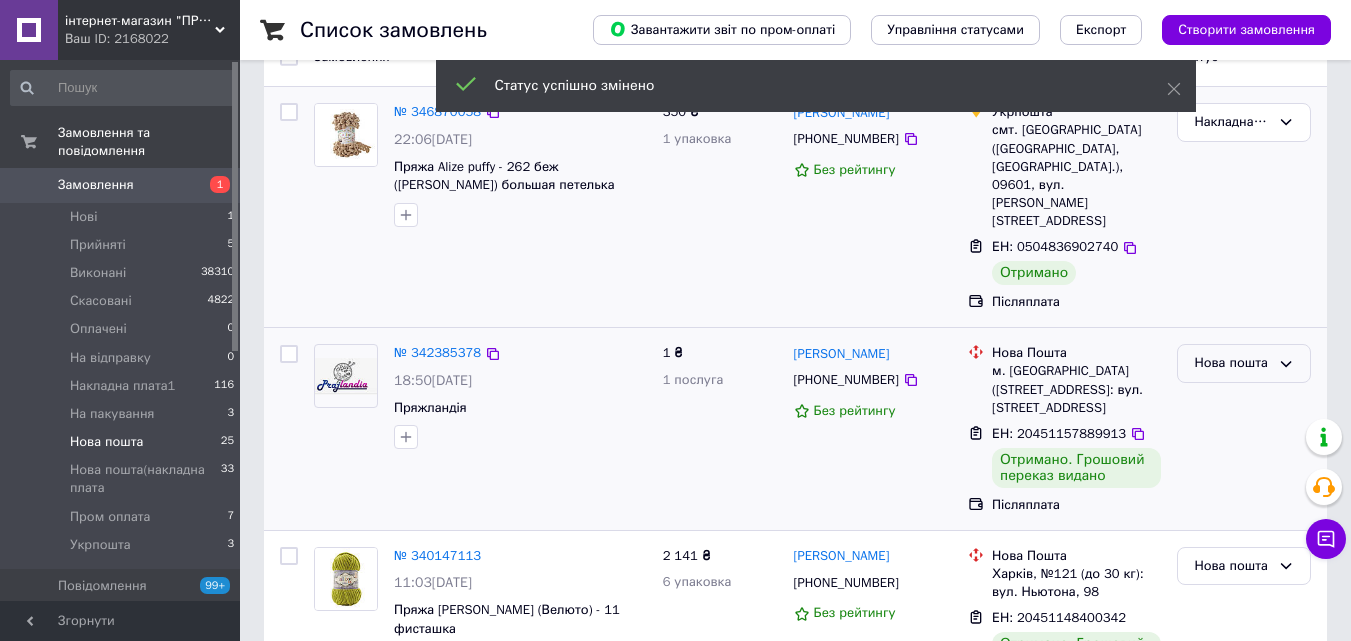 click on "Нова пошта" at bounding box center [1232, 363] 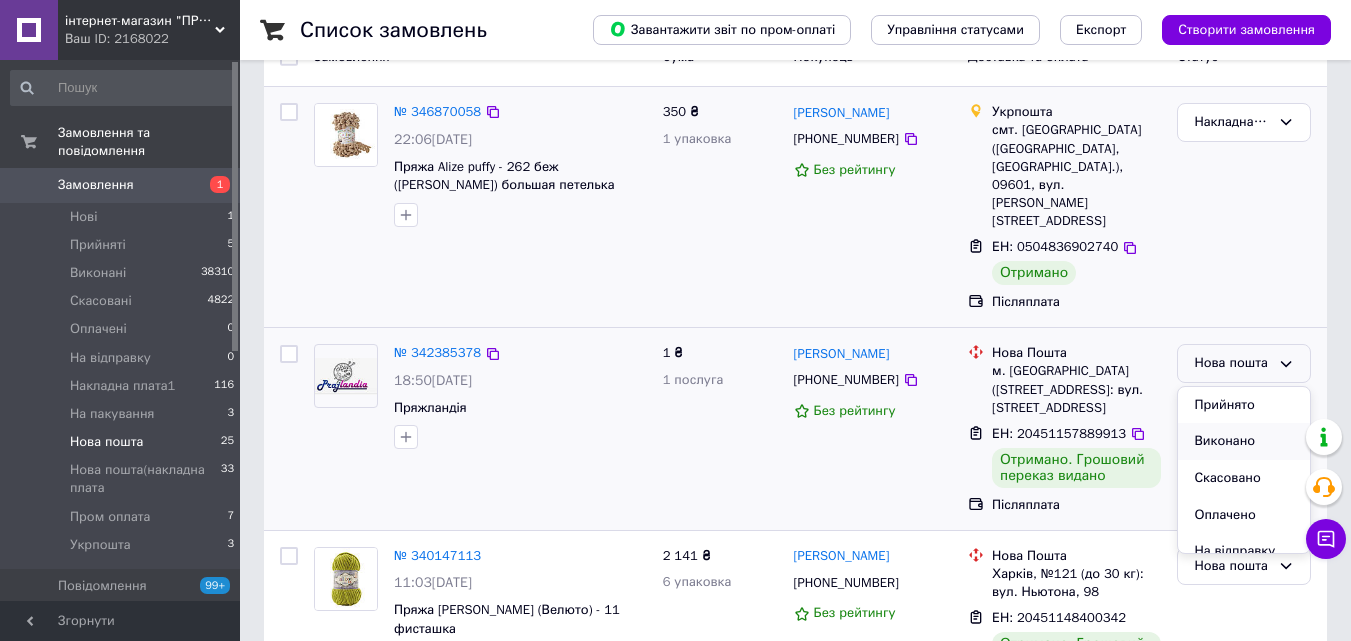 click on "Виконано" at bounding box center [1244, 441] 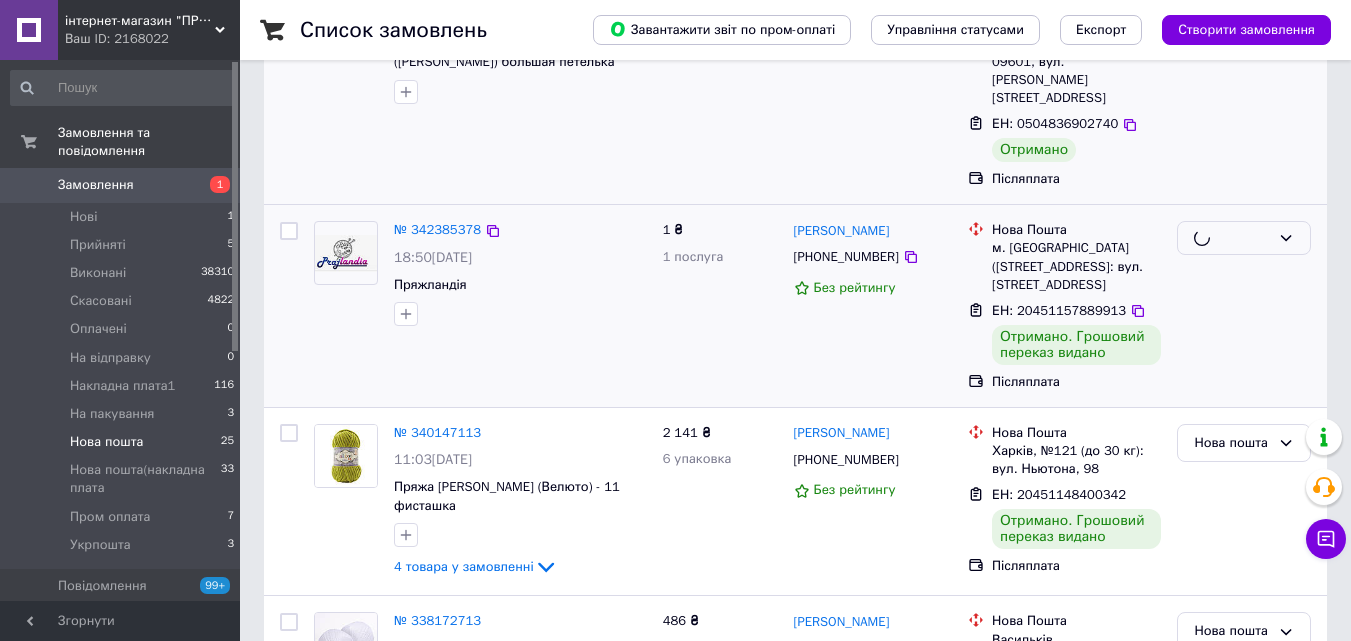 scroll, scrollTop: 400, scrollLeft: 0, axis: vertical 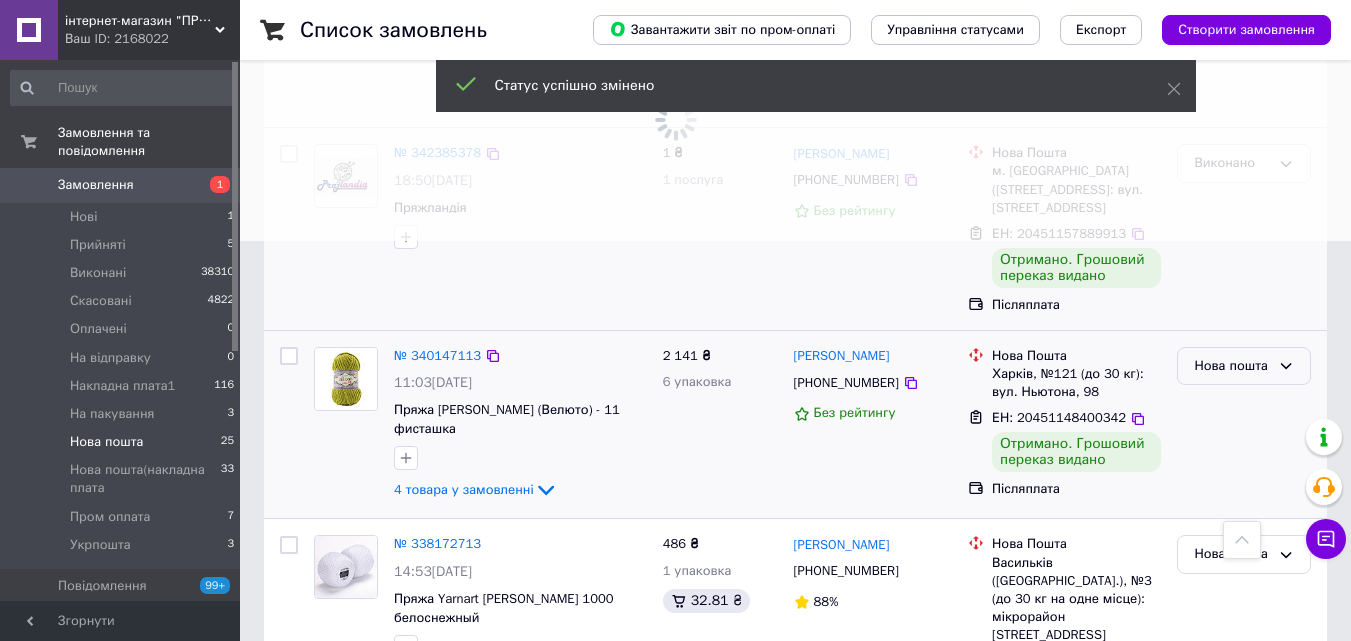 click on "Нова пошта" at bounding box center [1232, 366] 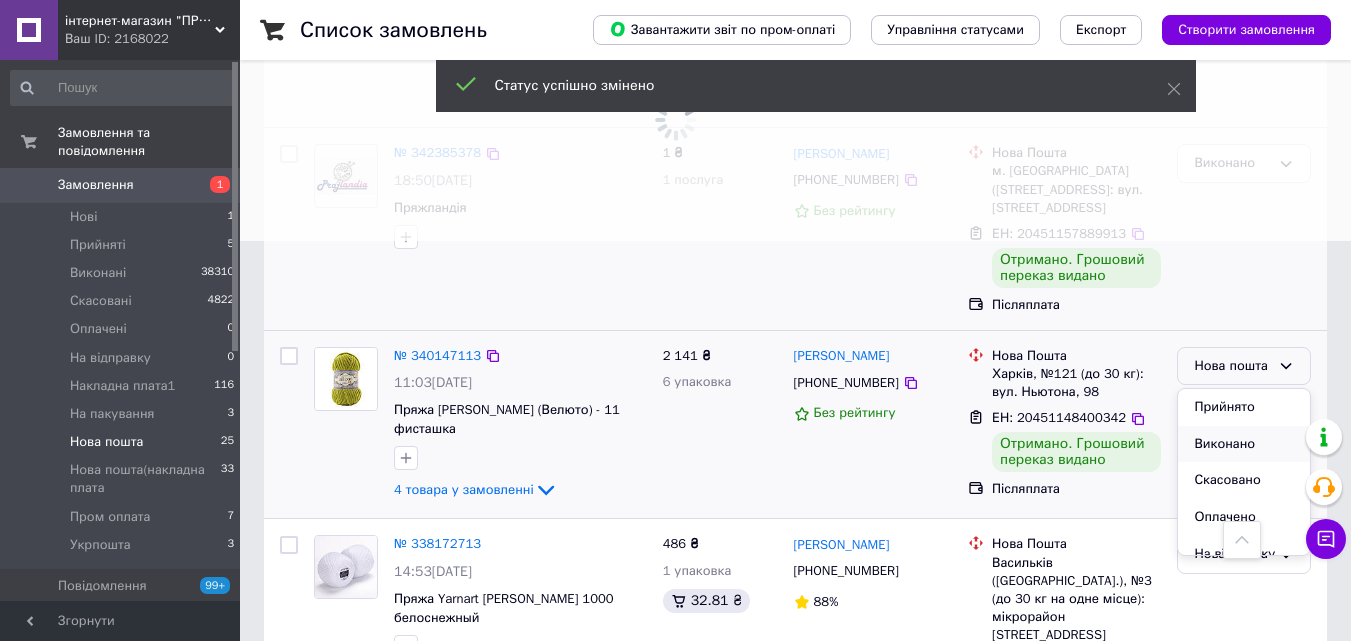 click on "Виконано" at bounding box center (1244, 444) 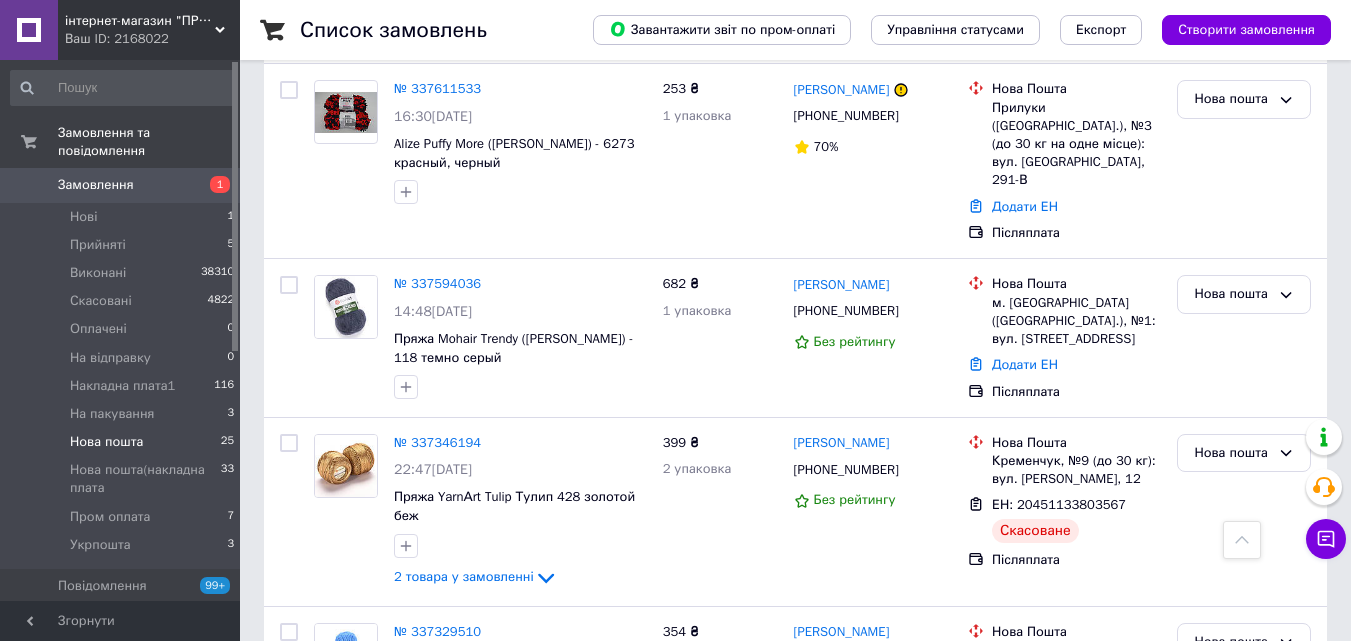 scroll, scrollTop: 4054, scrollLeft: 0, axis: vertical 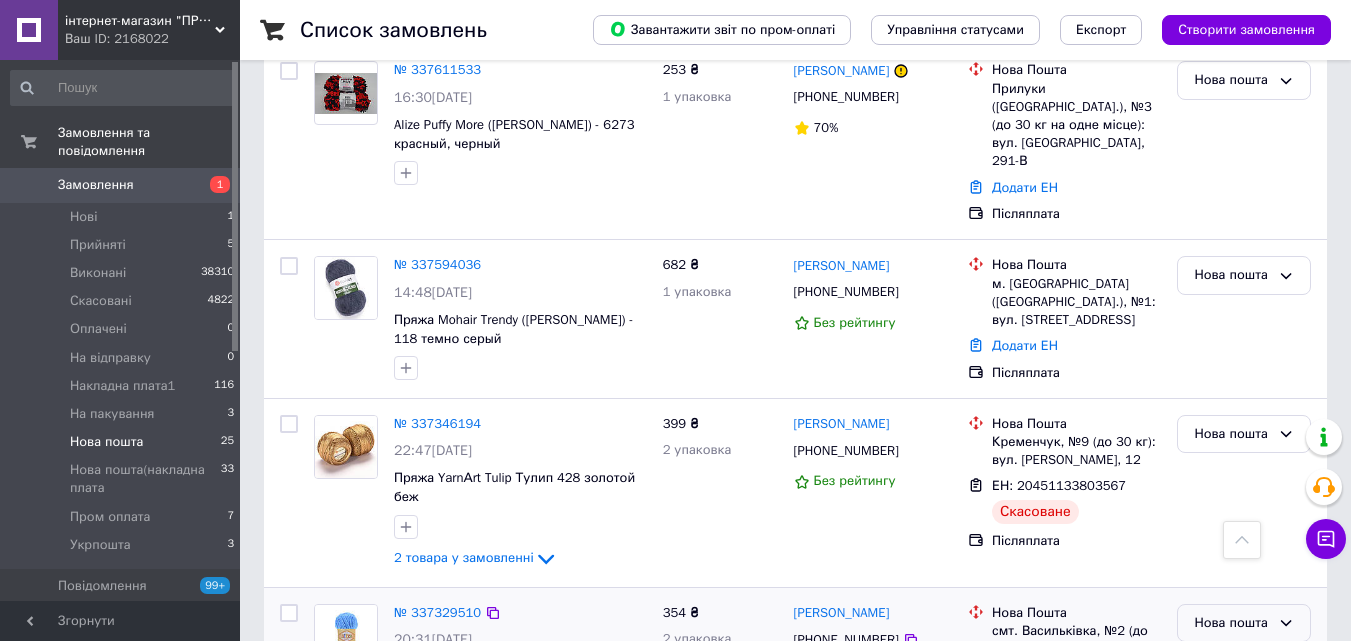 click on "Нова пошта" at bounding box center [1232, 623] 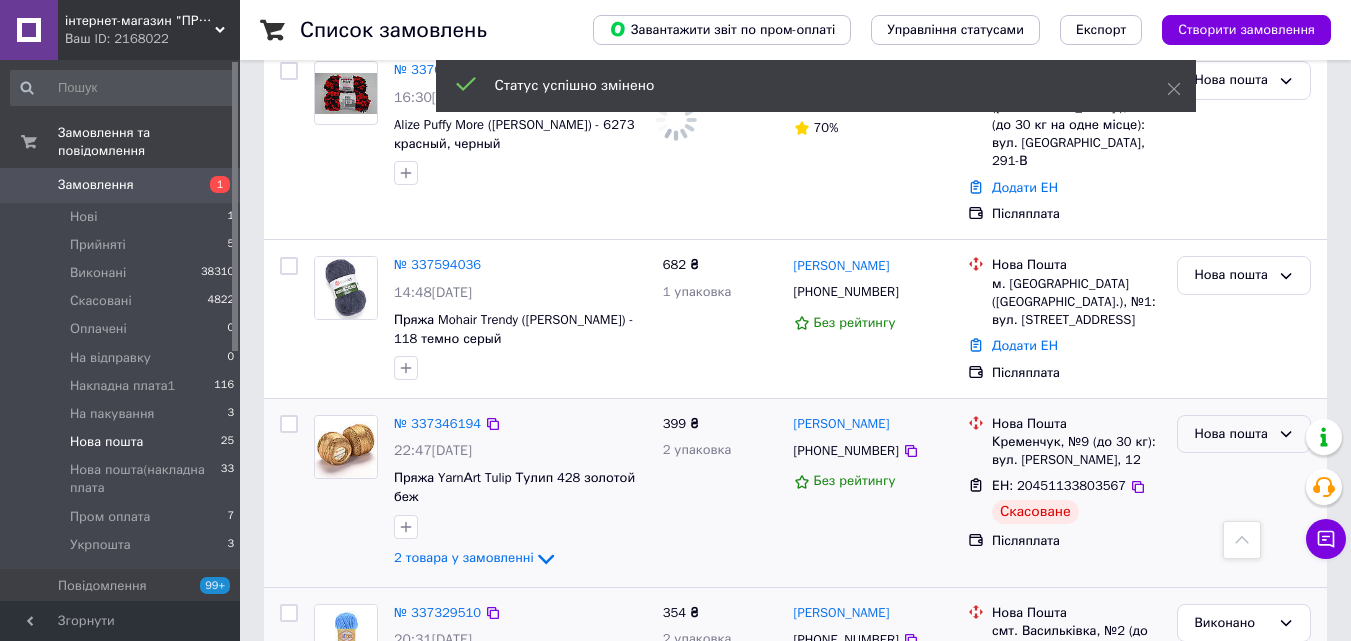 click on "Нова пошта" at bounding box center [1232, 434] 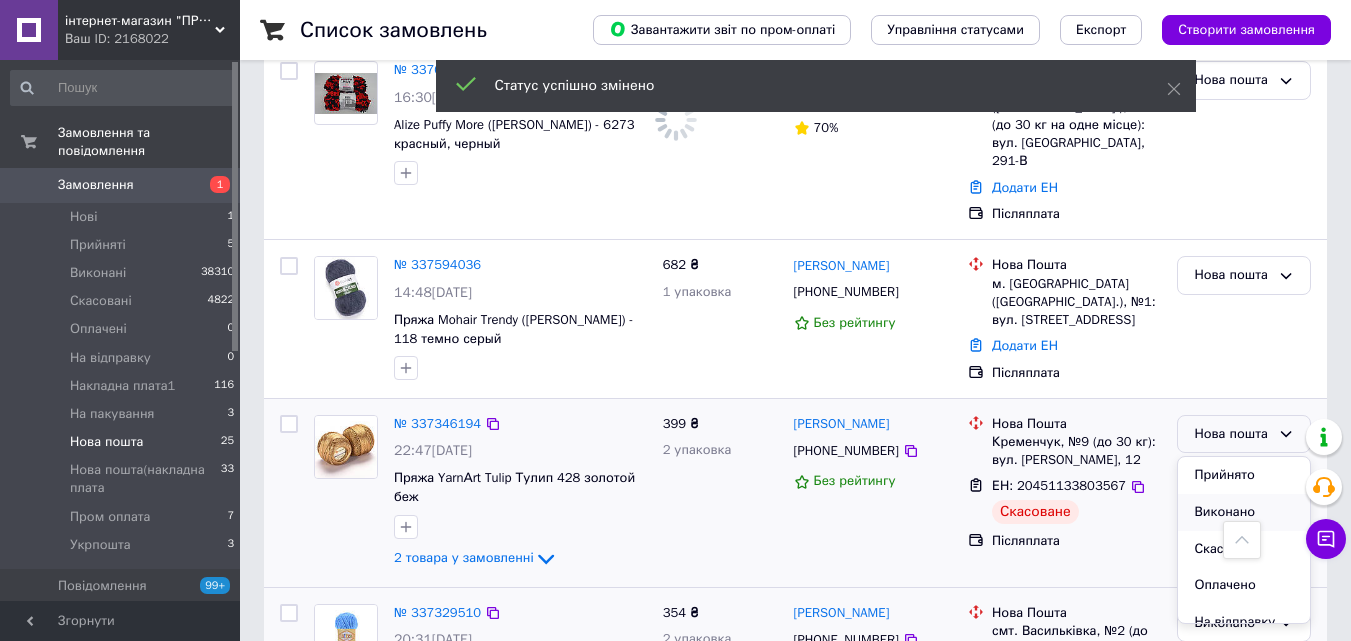 click on "Виконано" at bounding box center (1244, 512) 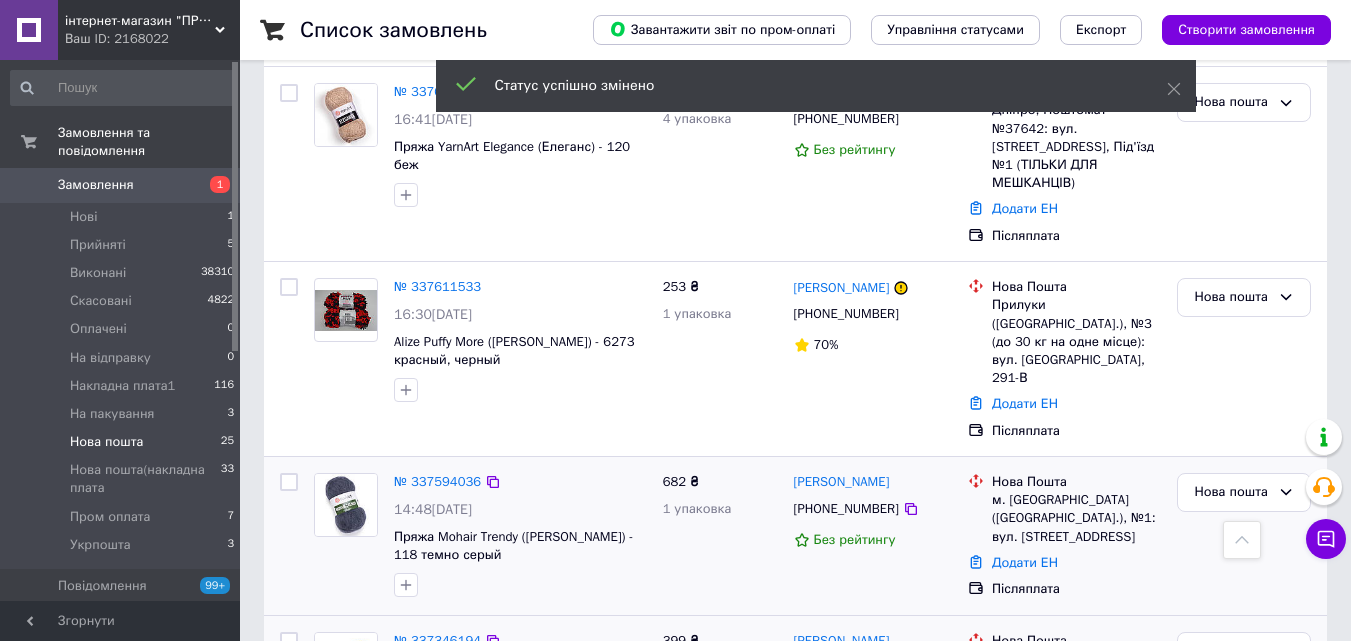 scroll, scrollTop: 3176, scrollLeft: 0, axis: vertical 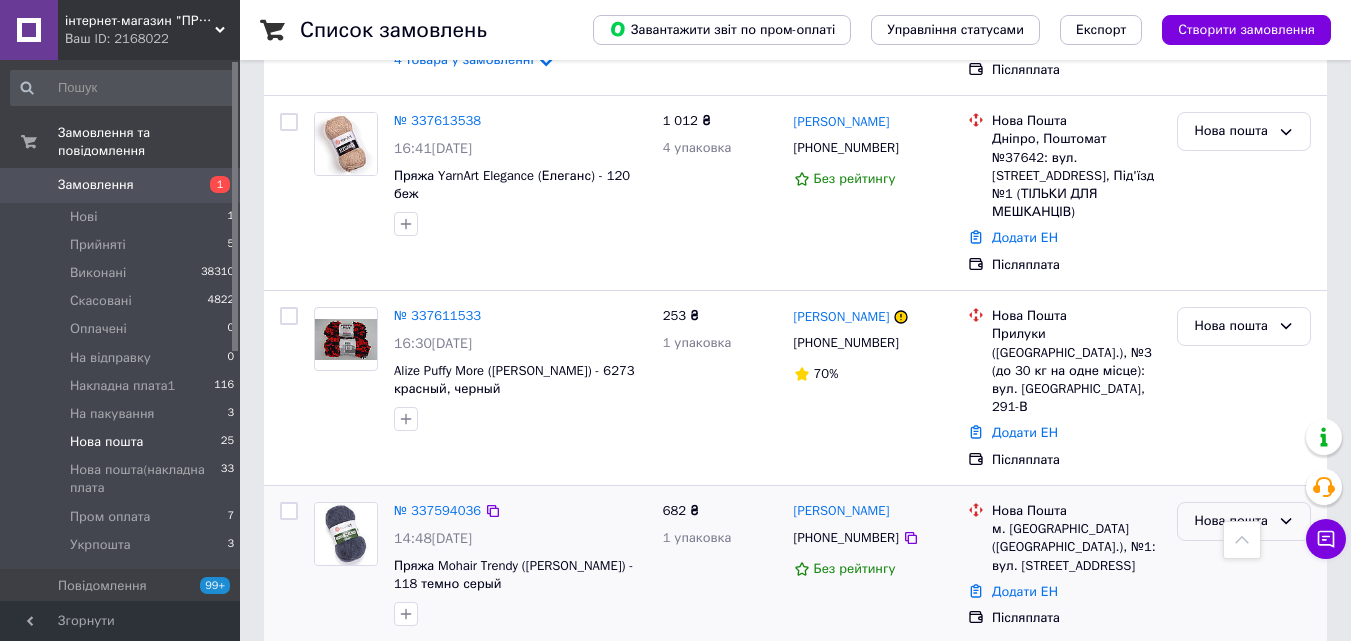click on "Нова пошта" at bounding box center [1232, 521] 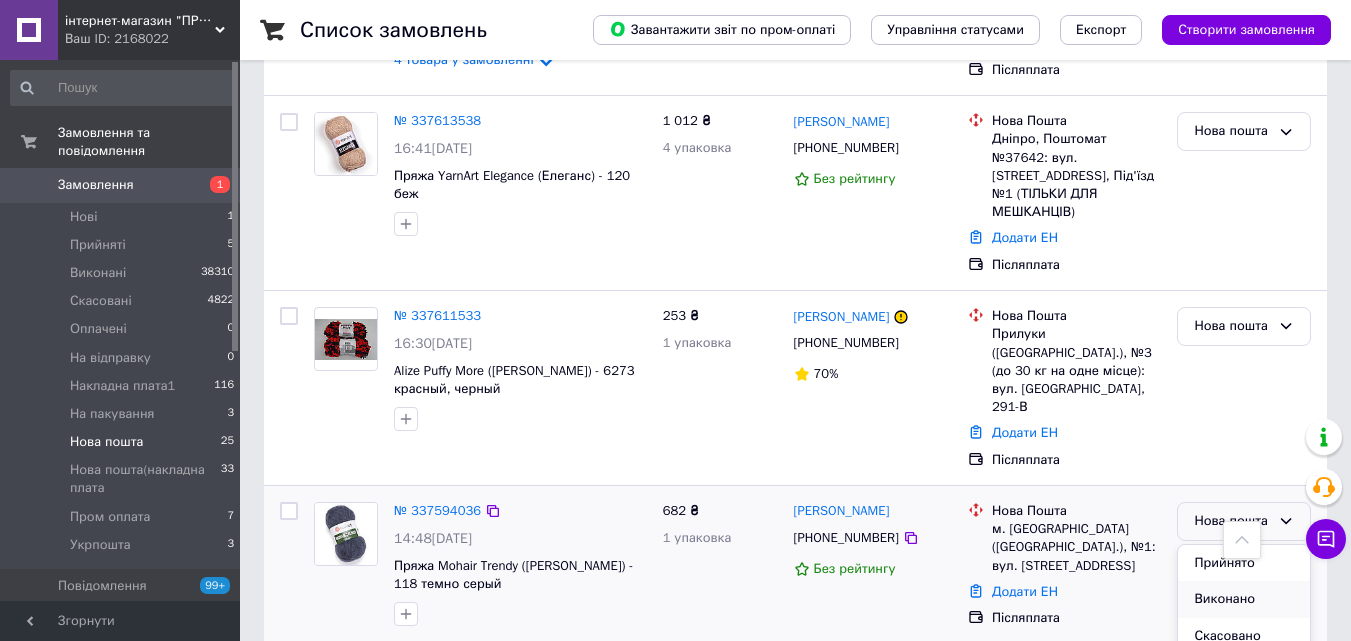 click on "Виконано" at bounding box center [1244, 599] 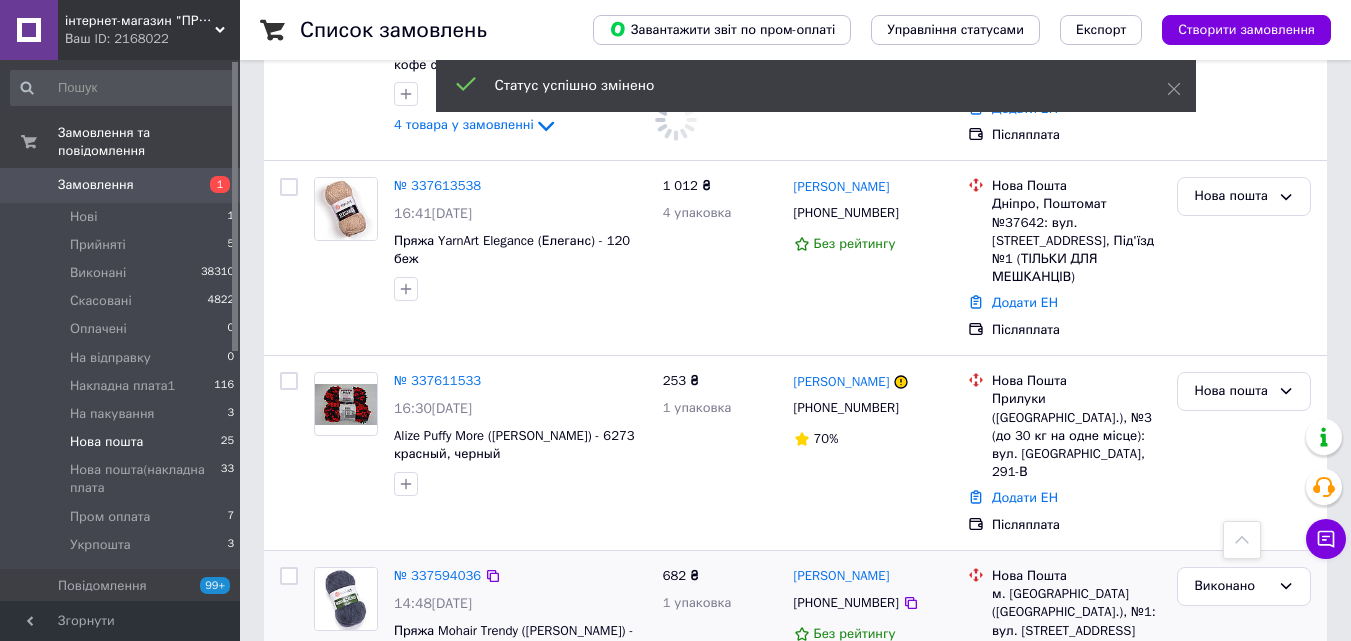 scroll, scrollTop: 3076, scrollLeft: 0, axis: vertical 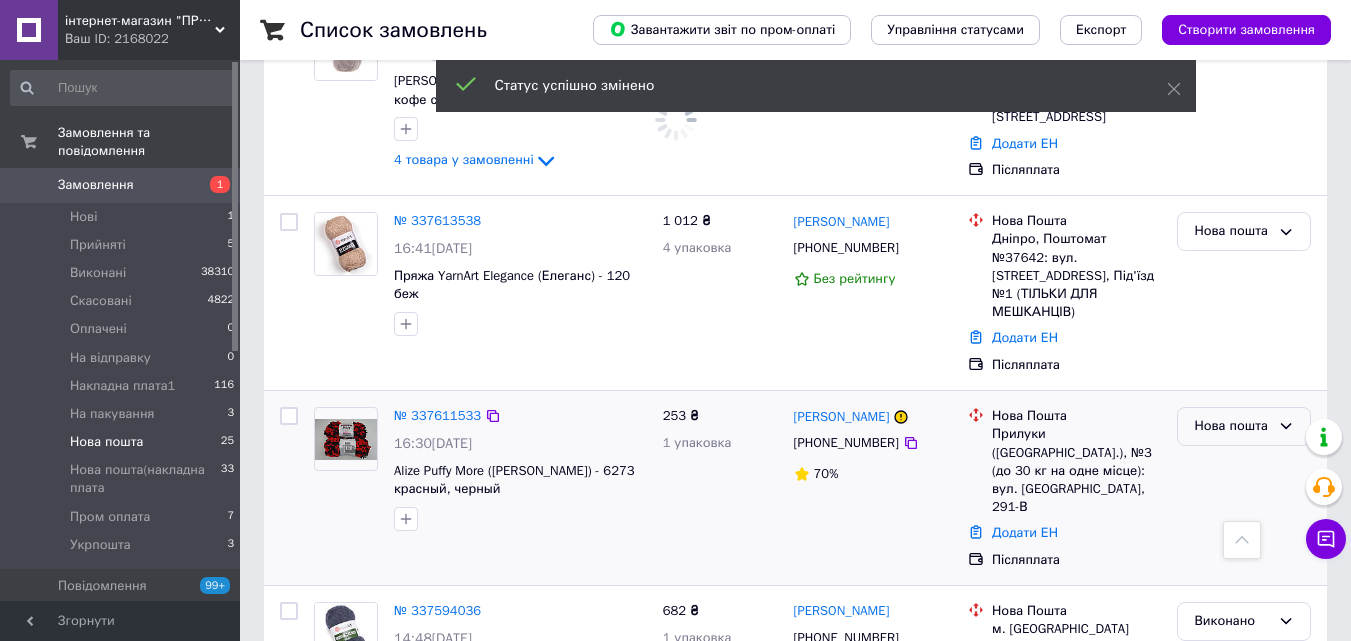 click on "Нова пошта" at bounding box center [1232, 426] 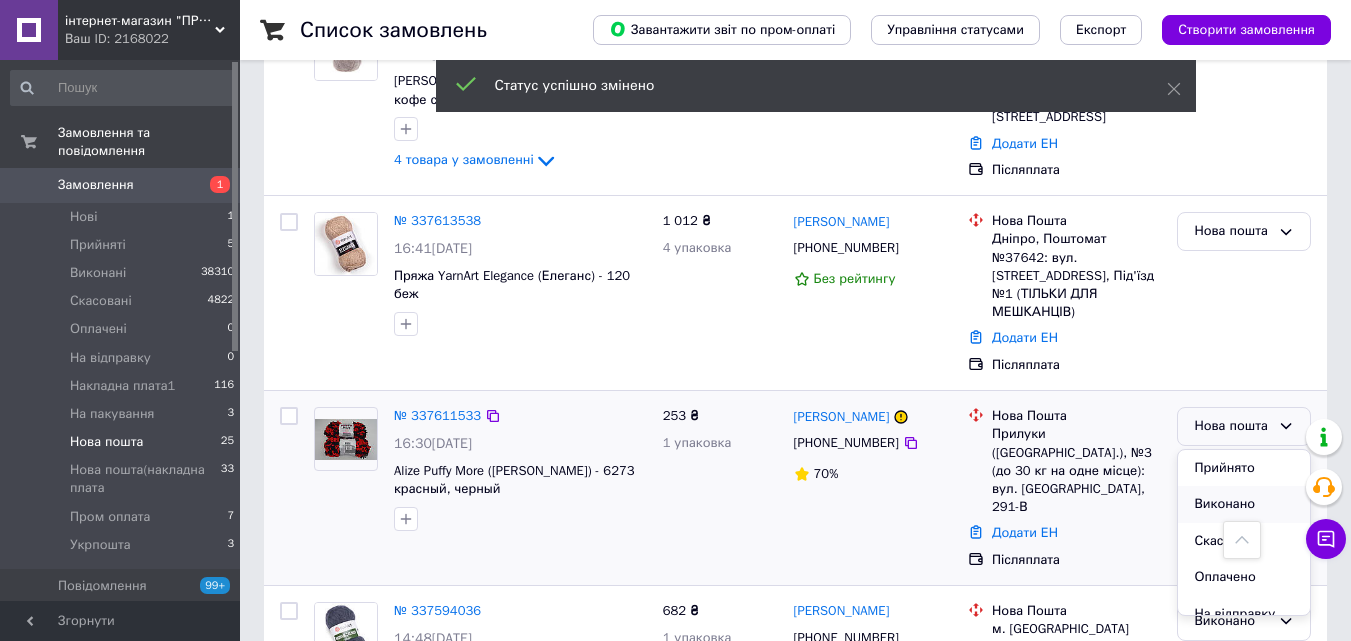 click on "Виконано" at bounding box center [1244, 504] 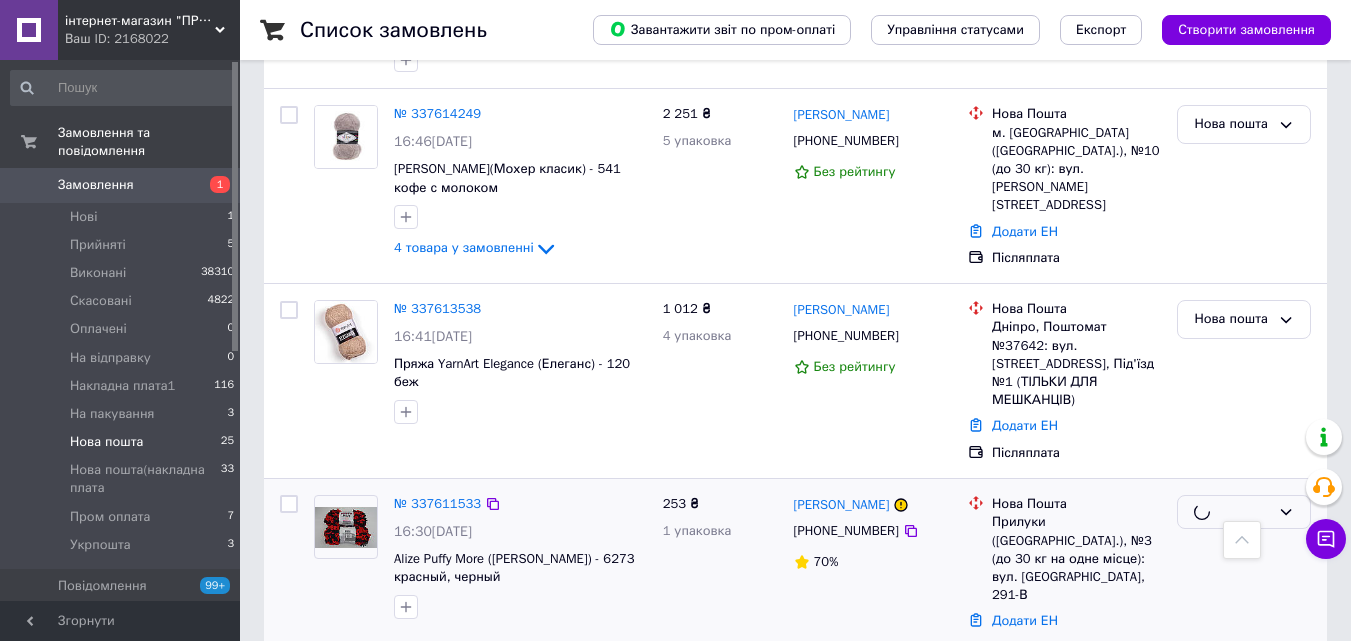 scroll, scrollTop: 2876, scrollLeft: 0, axis: vertical 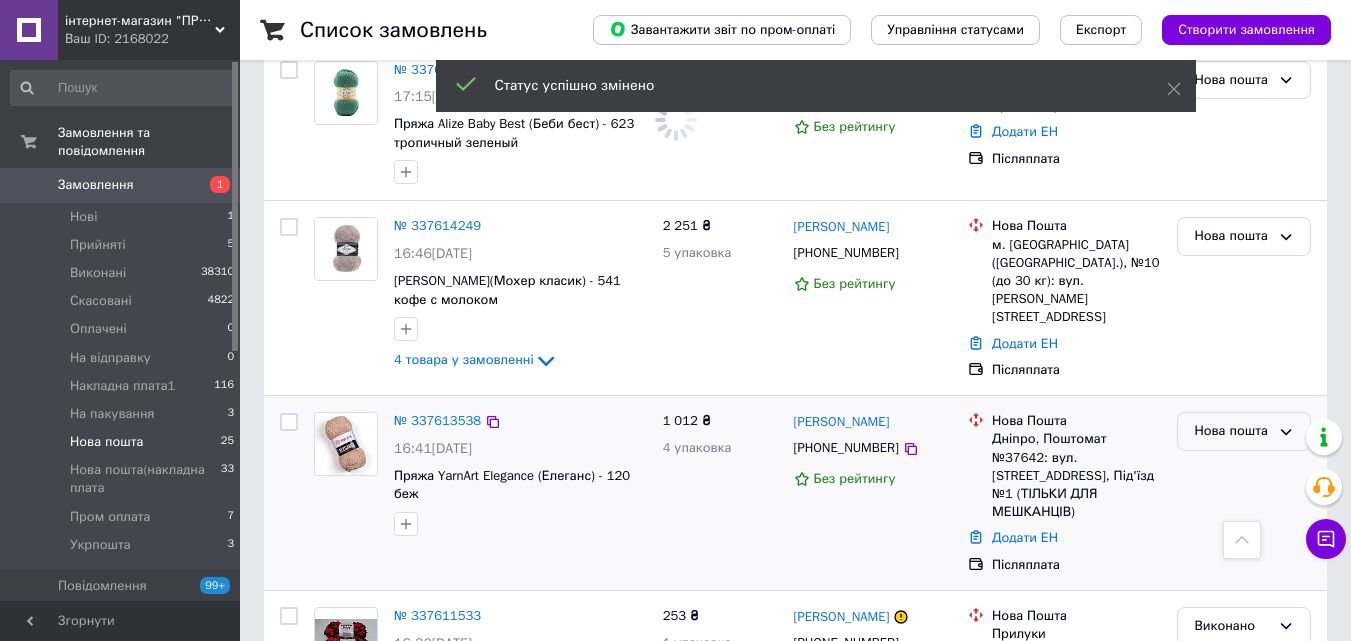 click on "Нова пошта" at bounding box center [1232, 431] 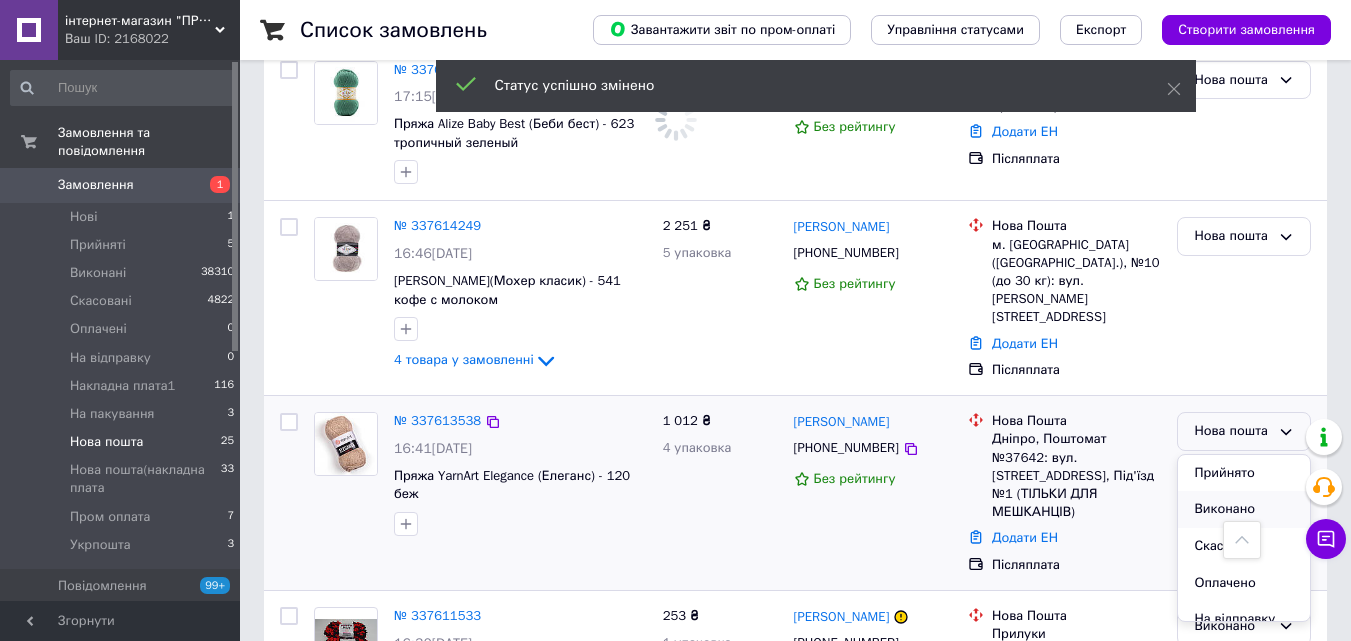 click on "Виконано" at bounding box center [1244, 509] 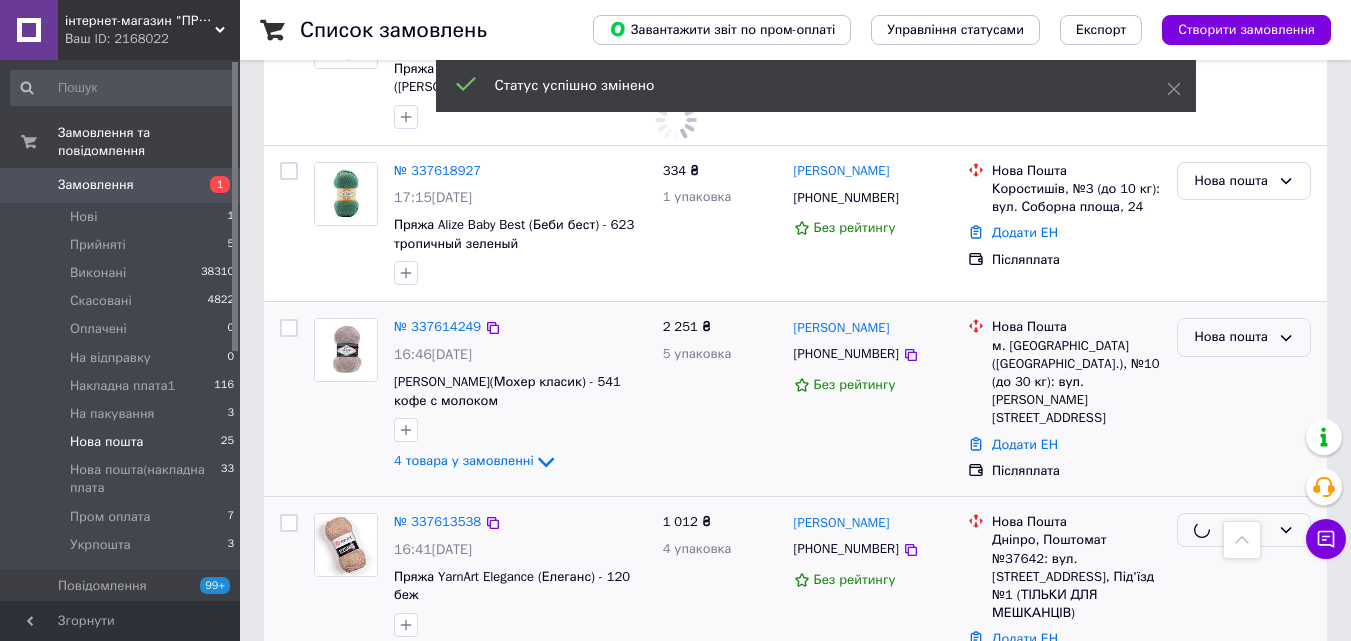 scroll, scrollTop: 2676, scrollLeft: 0, axis: vertical 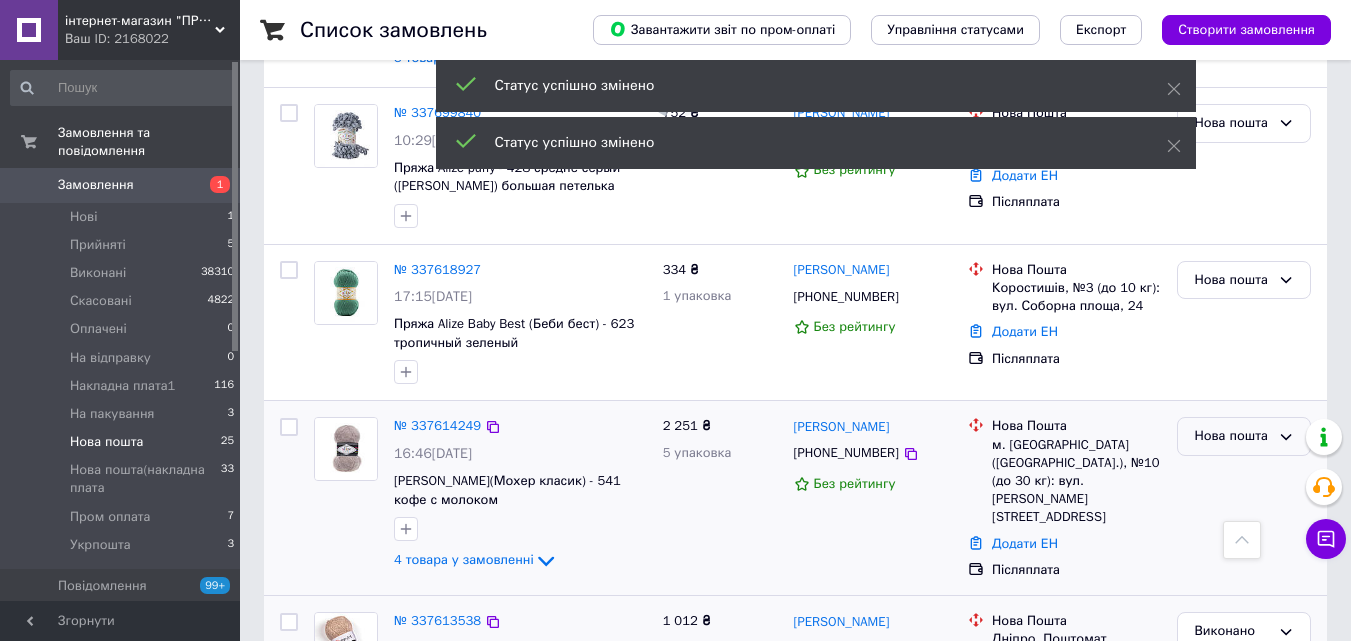 click on "Нова пошта" at bounding box center [1232, 436] 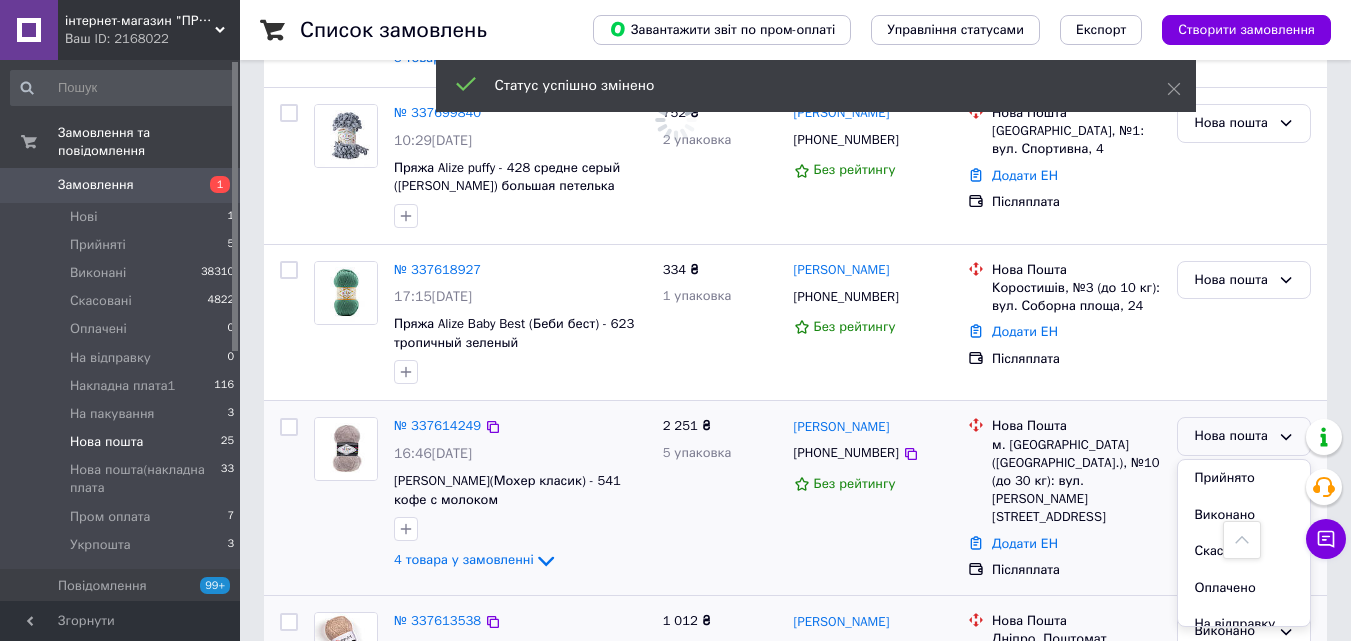 click on "Виконано" at bounding box center [1244, 515] 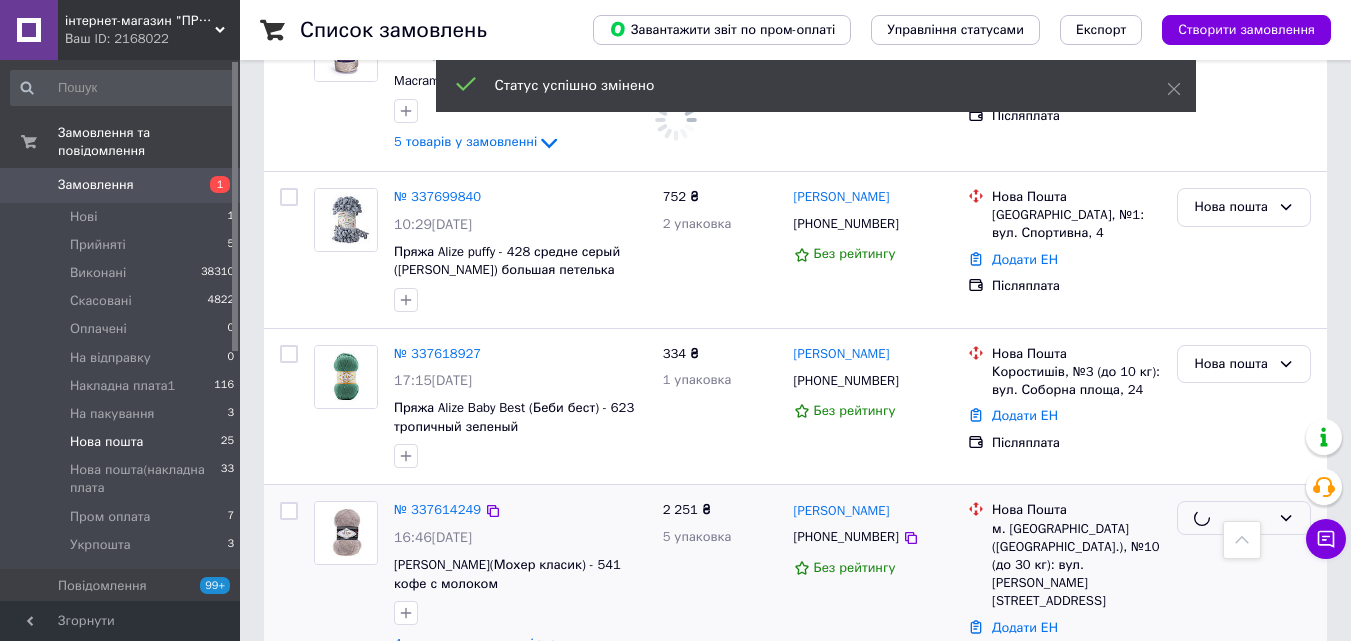 scroll, scrollTop: 2476, scrollLeft: 0, axis: vertical 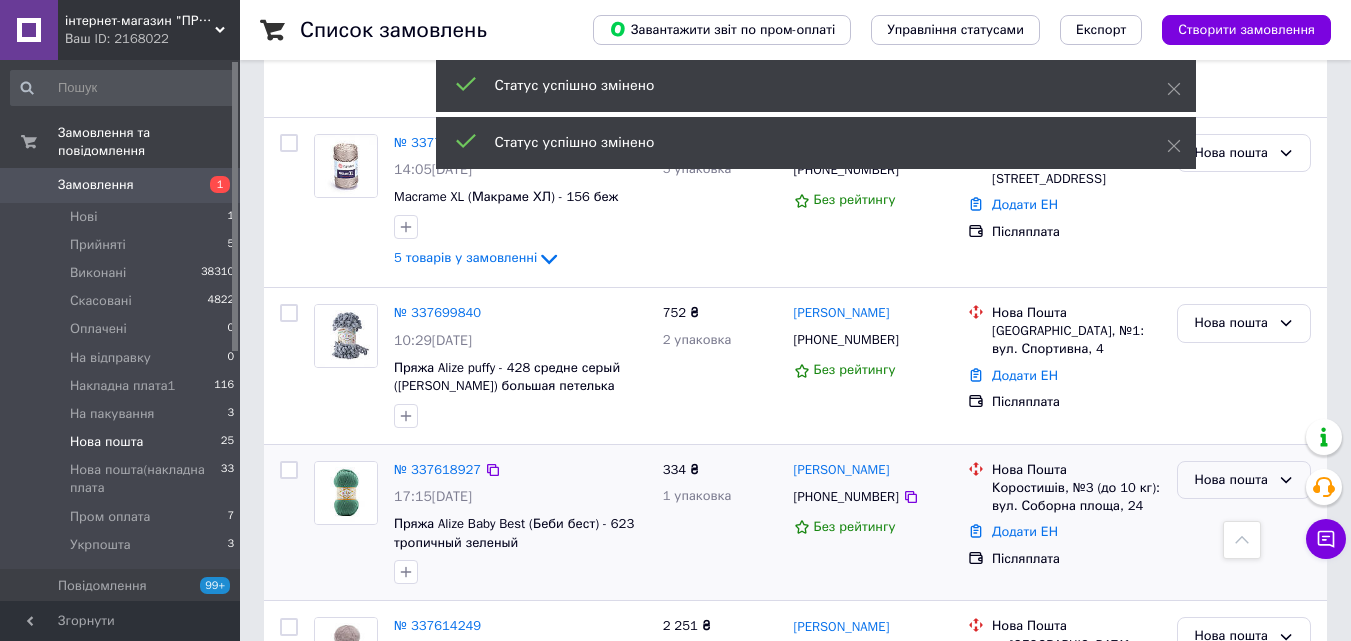 click on "Нова пошта" at bounding box center [1232, 480] 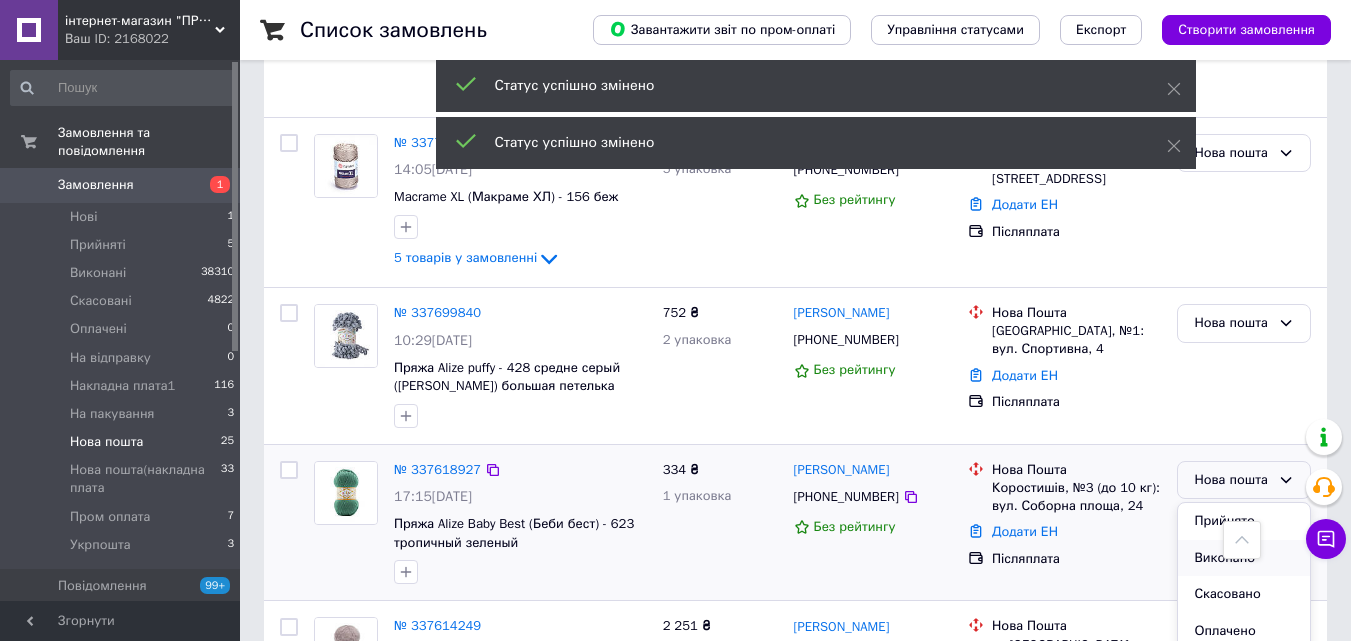 click on "Виконано" at bounding box center (1244, 558) 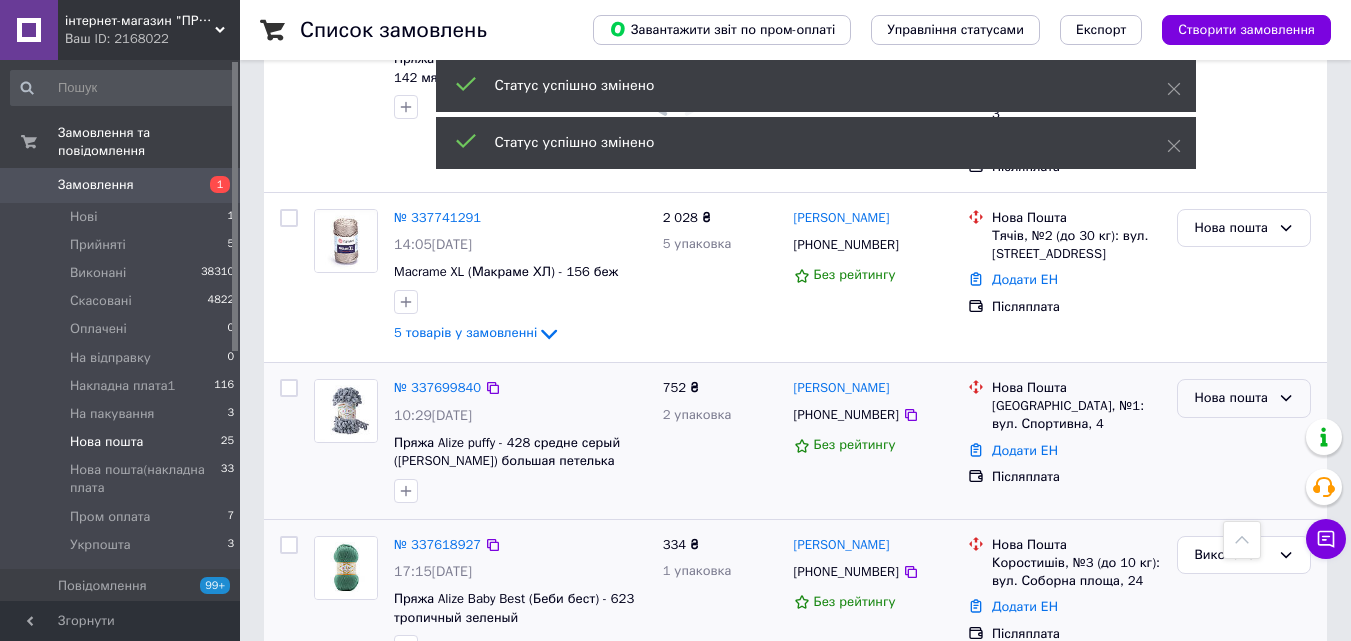 scroll, scrollTop: 2276, scrollLeft: 0, axis: vertical 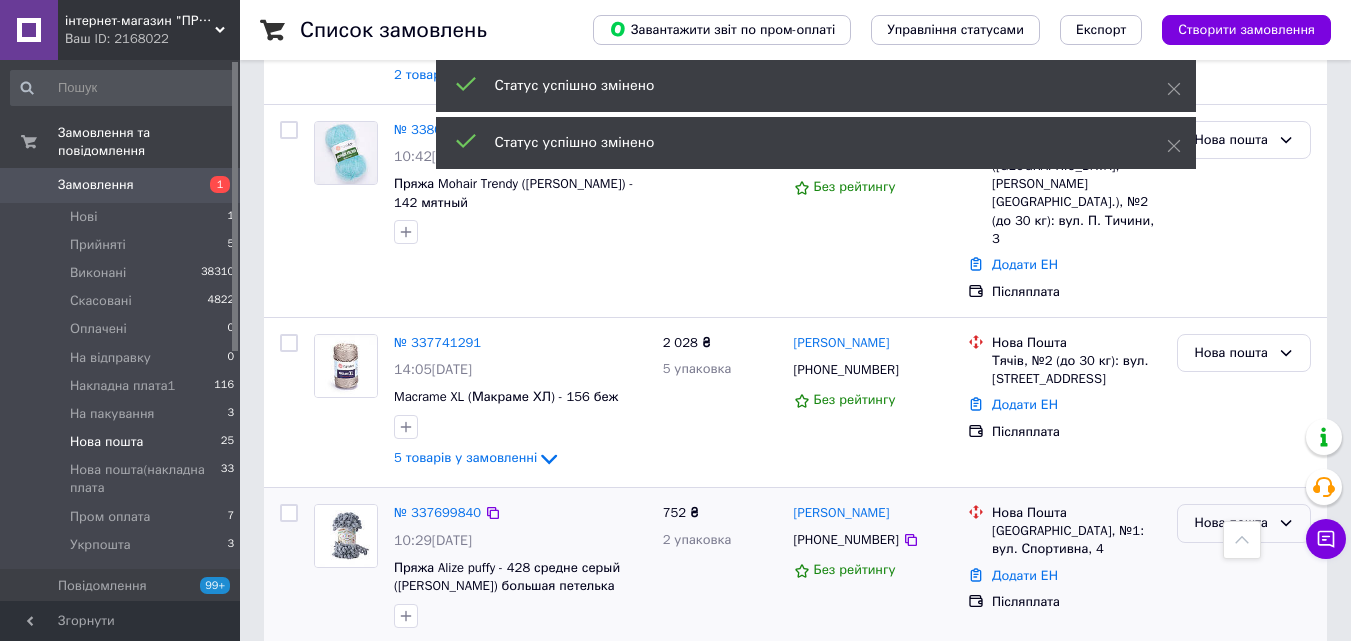 click on "Нова пошта" at bounding box center (1232, 523) 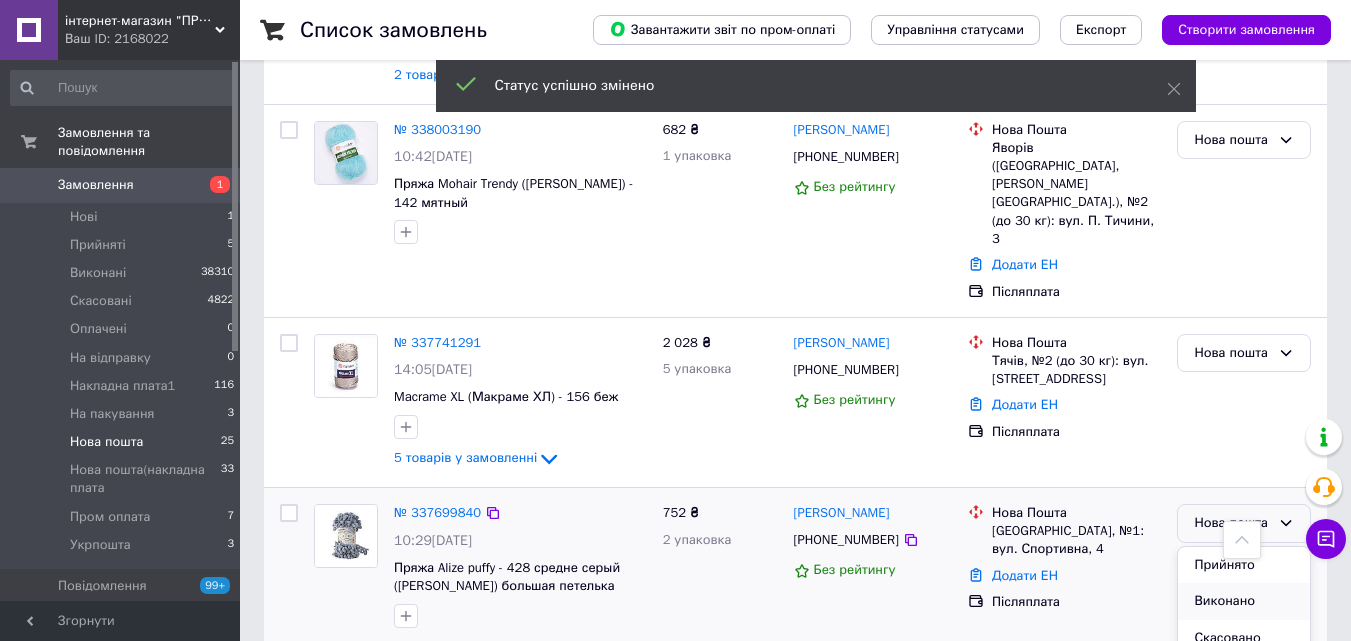click on "Виконано" at bounding box center [1244, 601] 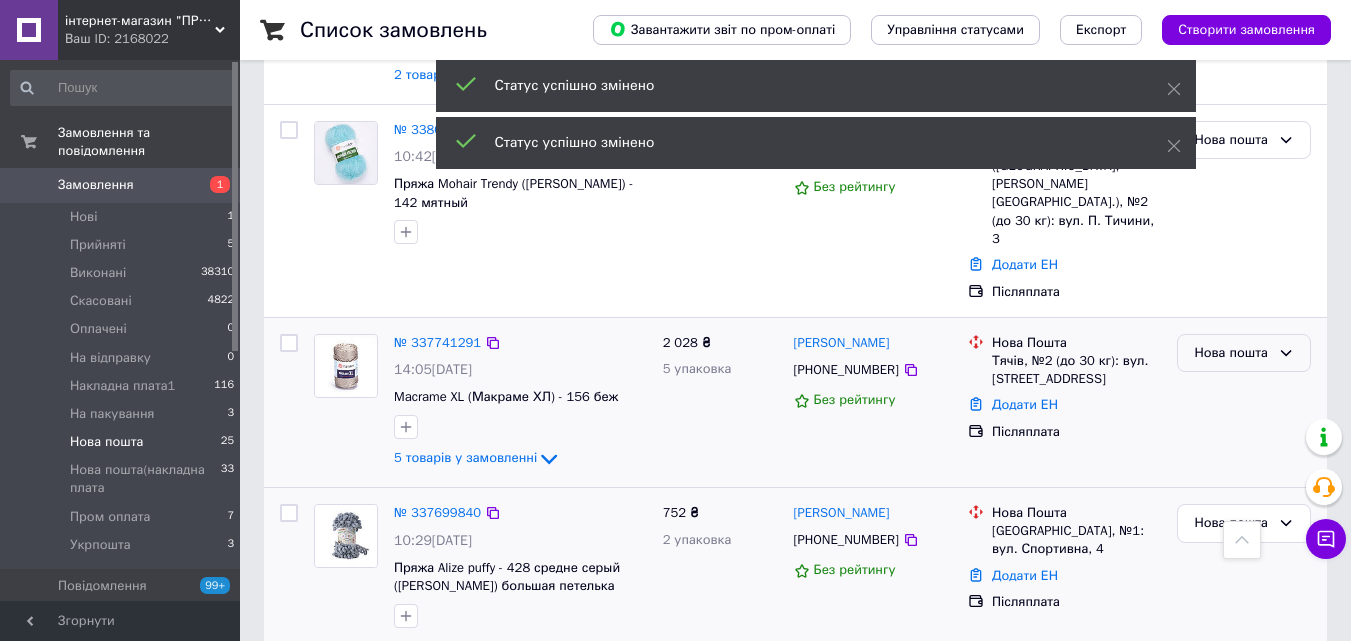 click on "Нова пошта" at bounding box center [1232, 353] 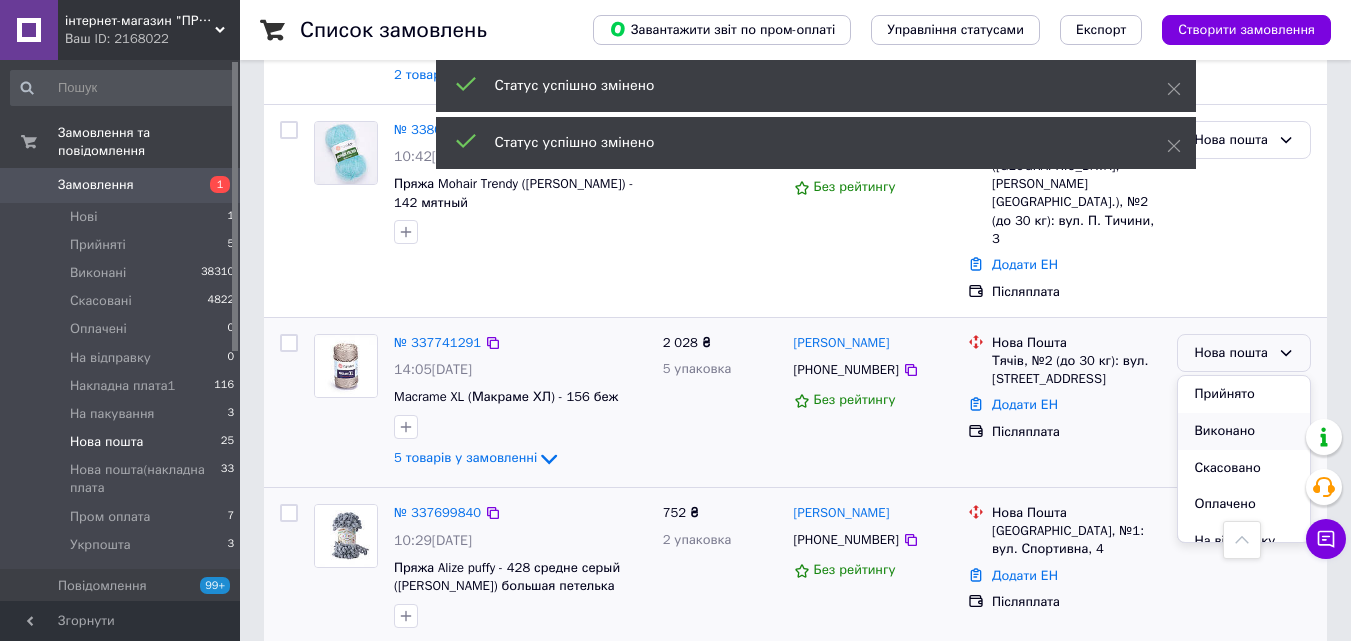 click on "Виконано" at bounding box center [1244, 431] 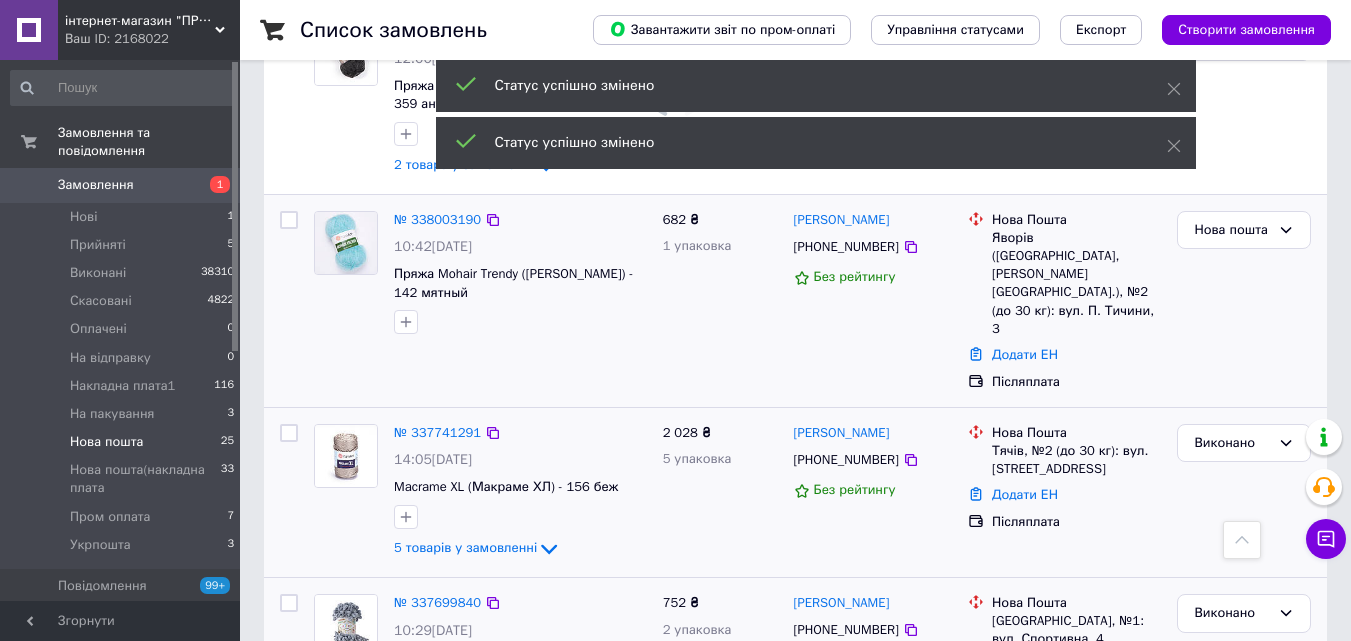 scroll, scrollTop: 2076, scrollLeft: 0, axis: vertical 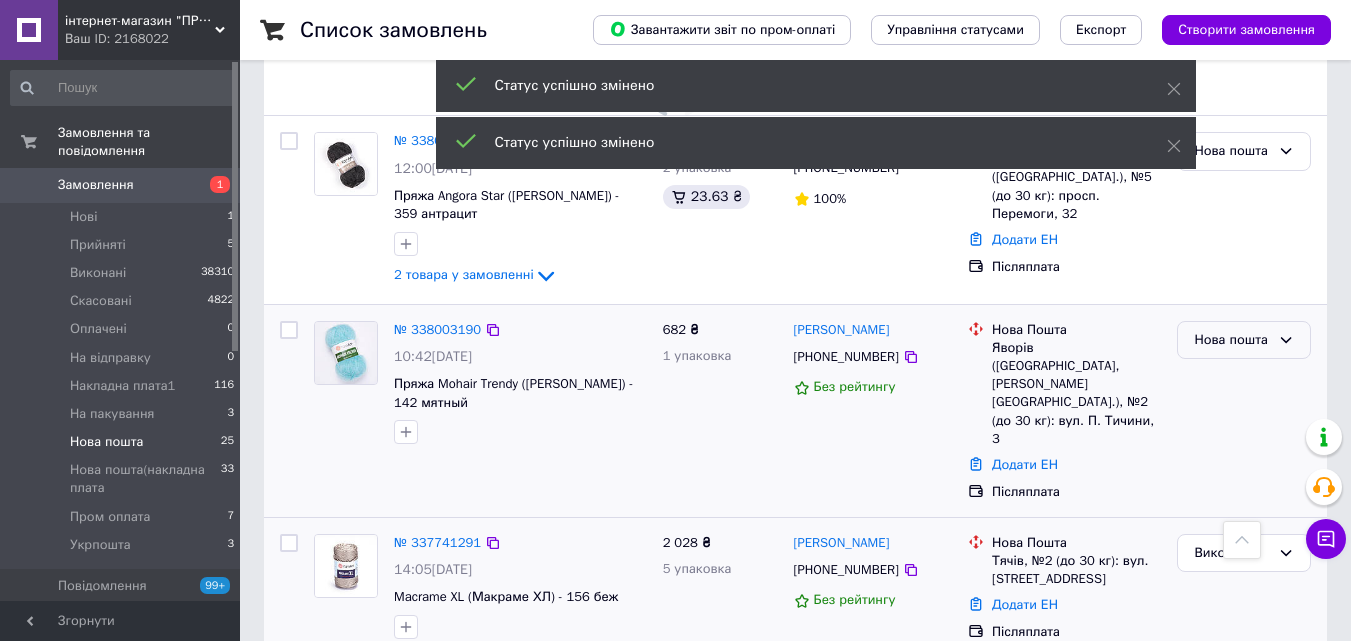 click on "Нова пошта" at bounding box center [1244, 340] 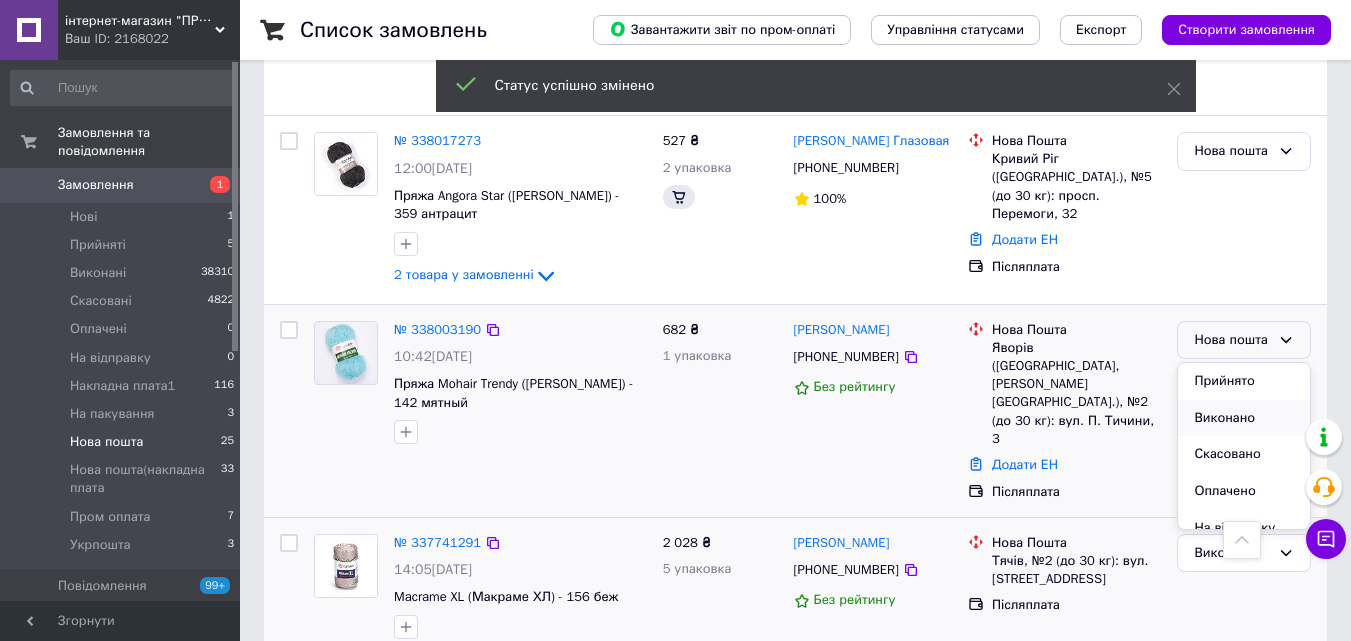 click on "Виконано" at bounding box center (1244, 418) 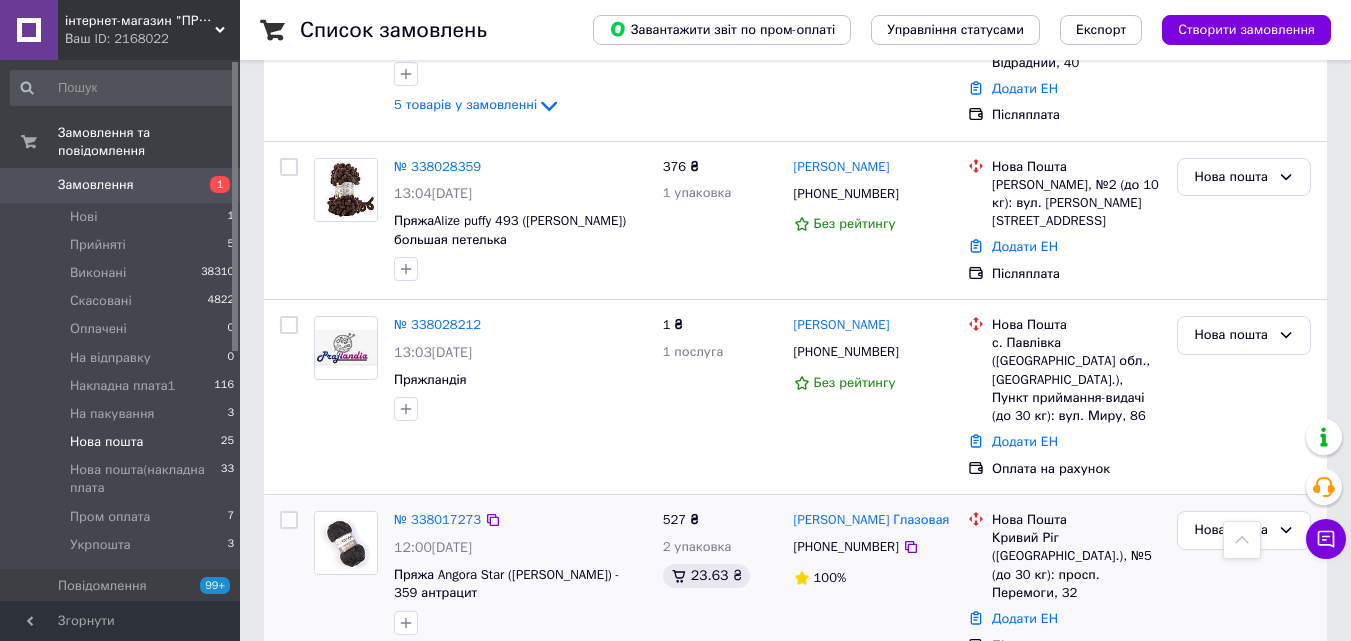 scroll, scrollTop: 1676, scrollLeft: 0, axis: vertical 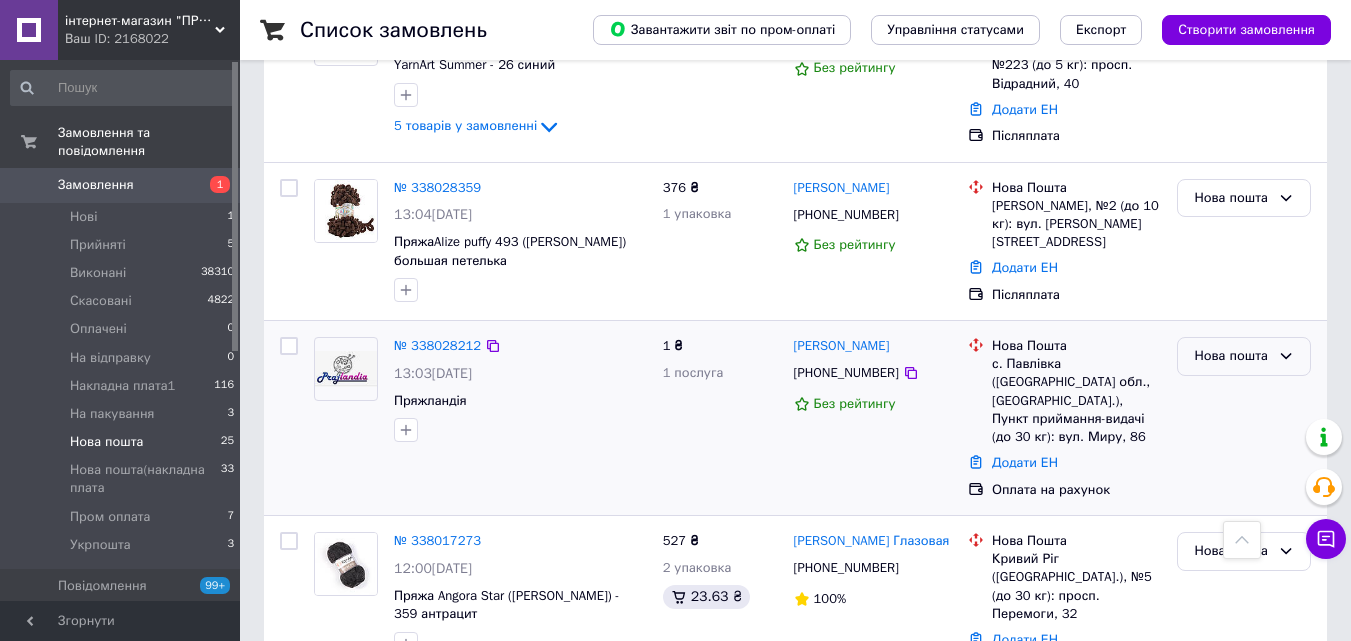 click on "Нова пошта" at bounding box center (1232, 356) 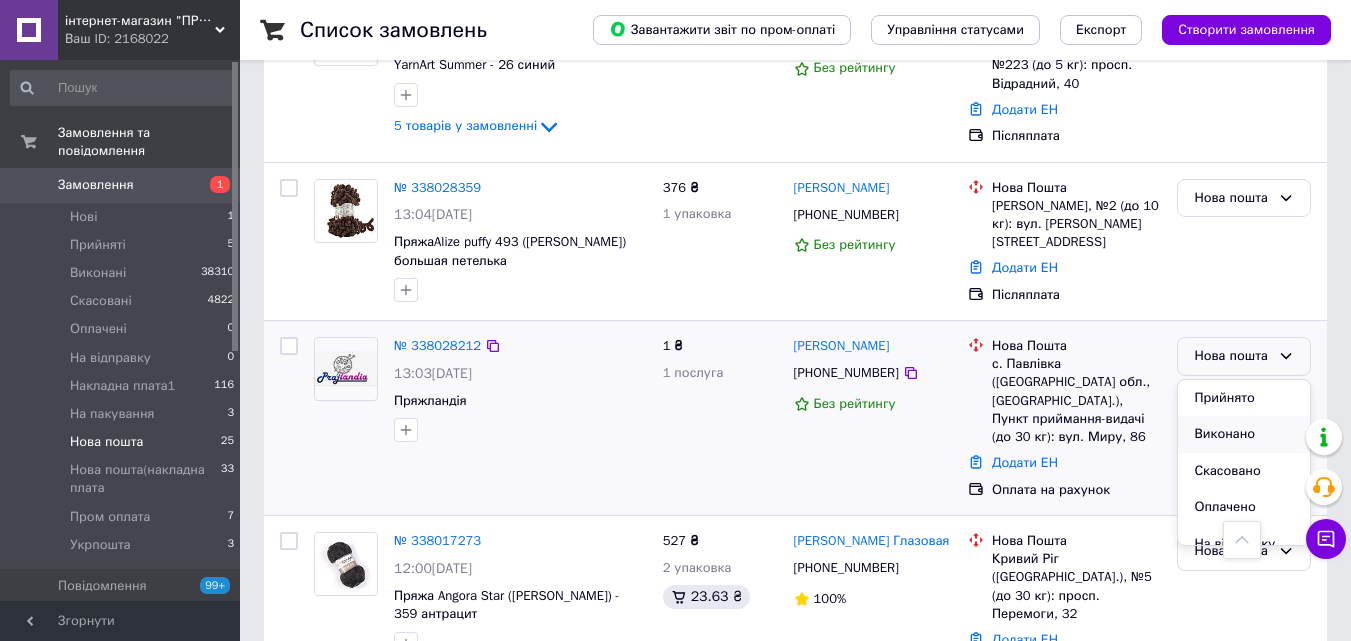 click on "Виконано" at bounding box center [1244, 434] 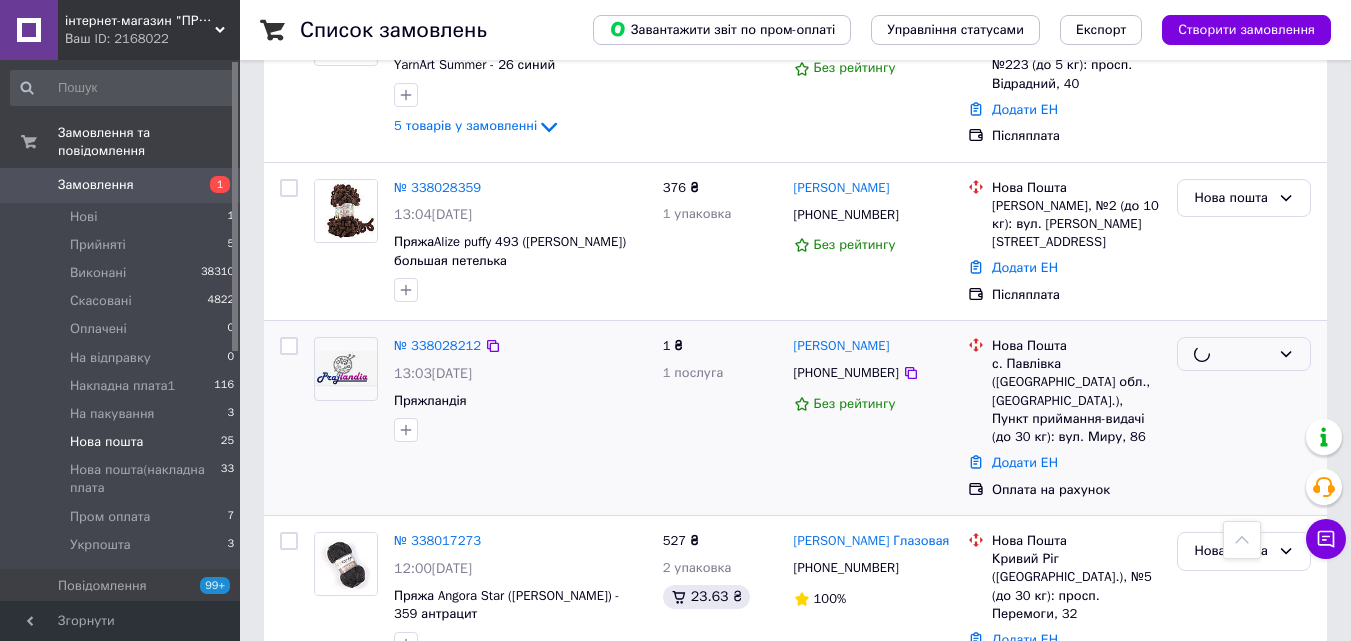 scroll, scrollTop: 1576, scrollLeft: 0, axis: vertical 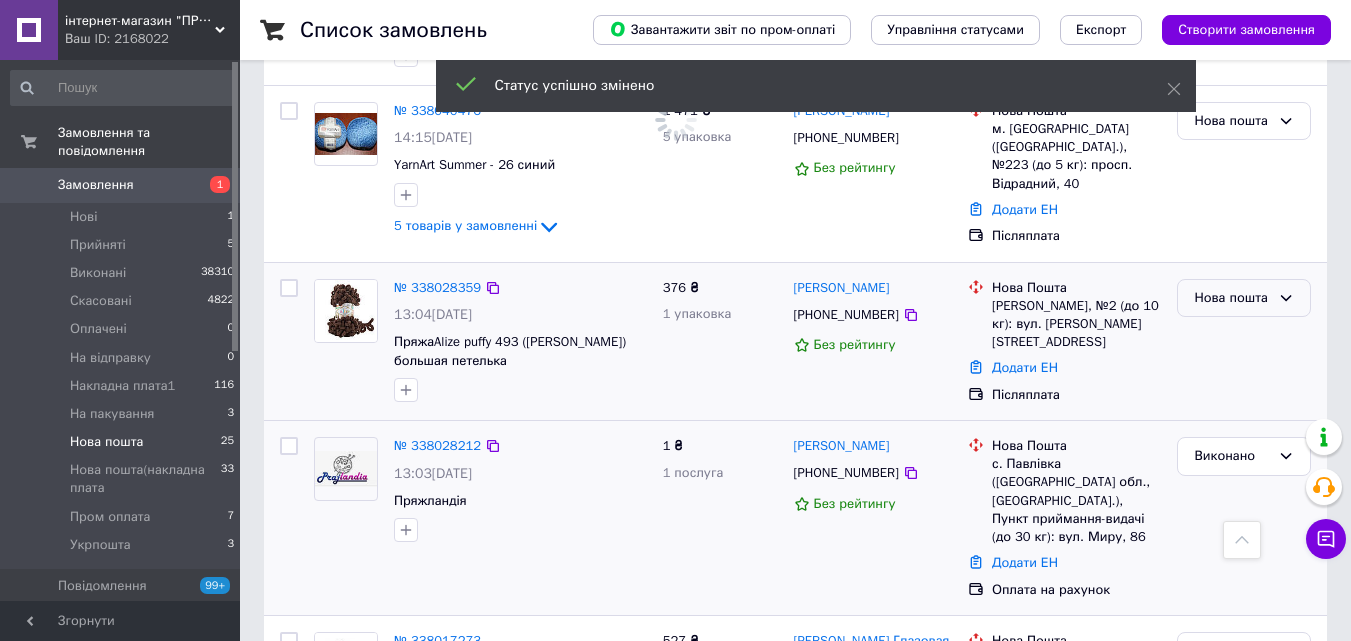 click on "Нова пошта" at bounding box center (1232, 298) 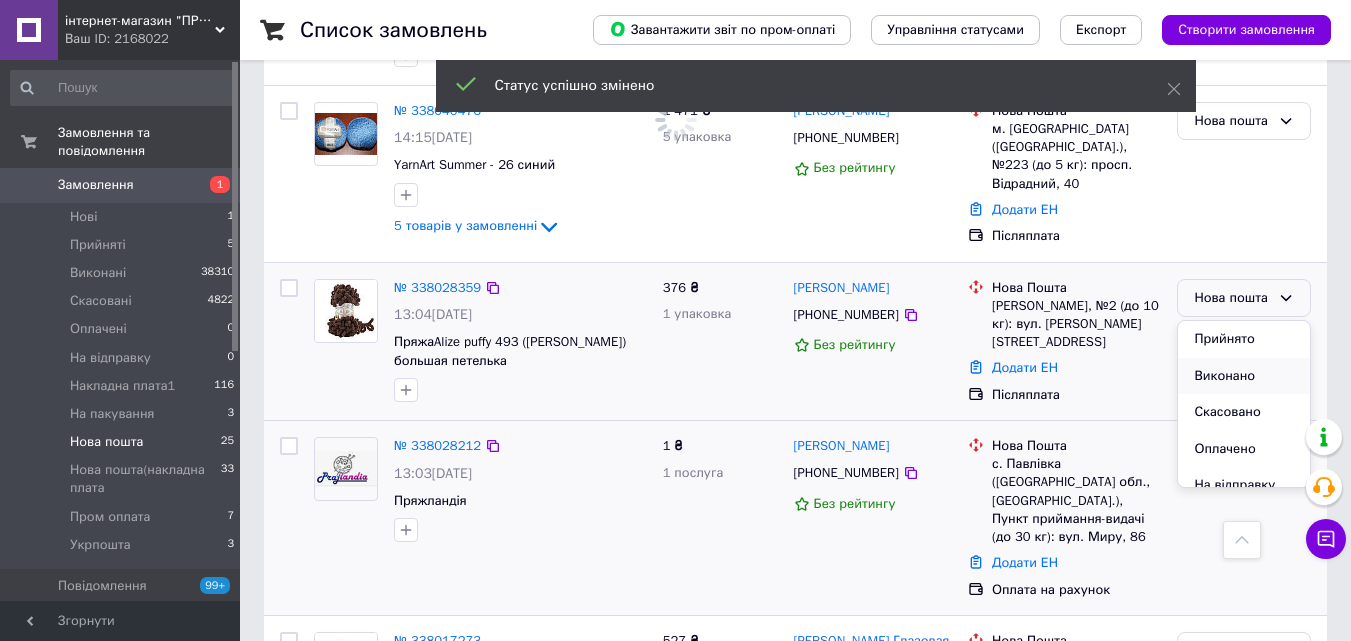 click on "Виконано" at bounding box center [1244, 376] 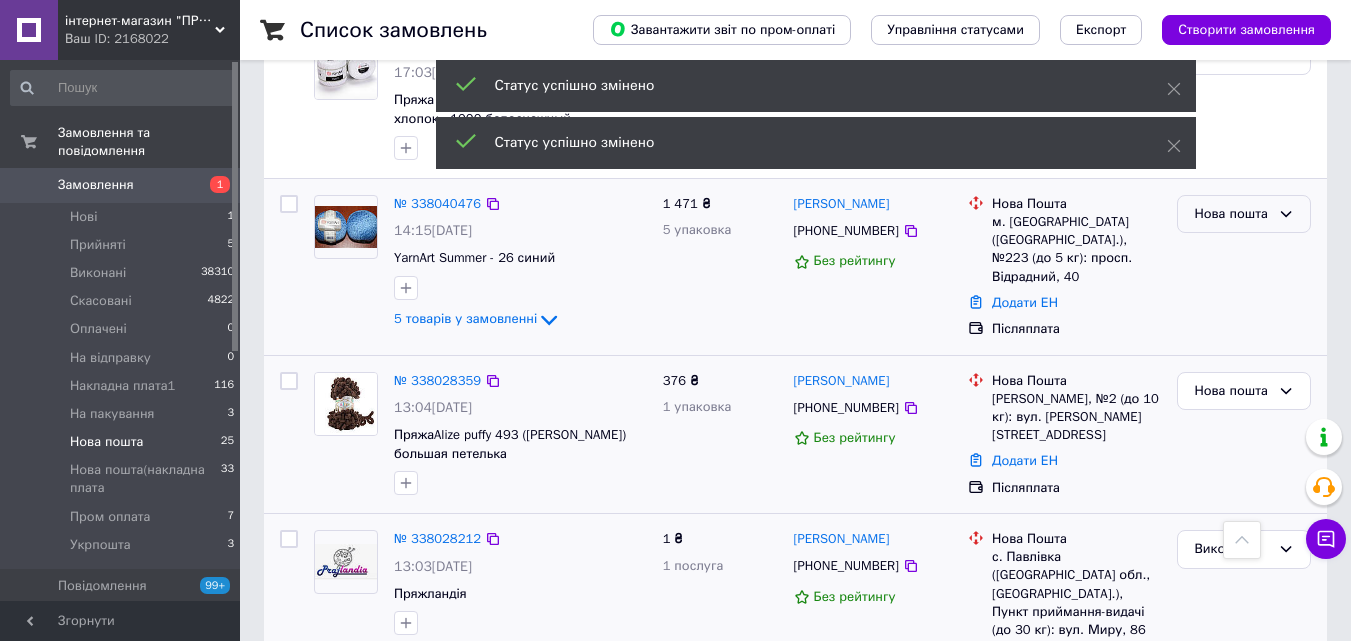 scroll, scrollTop: 1376, scrollLeft: 0, axis: vertical 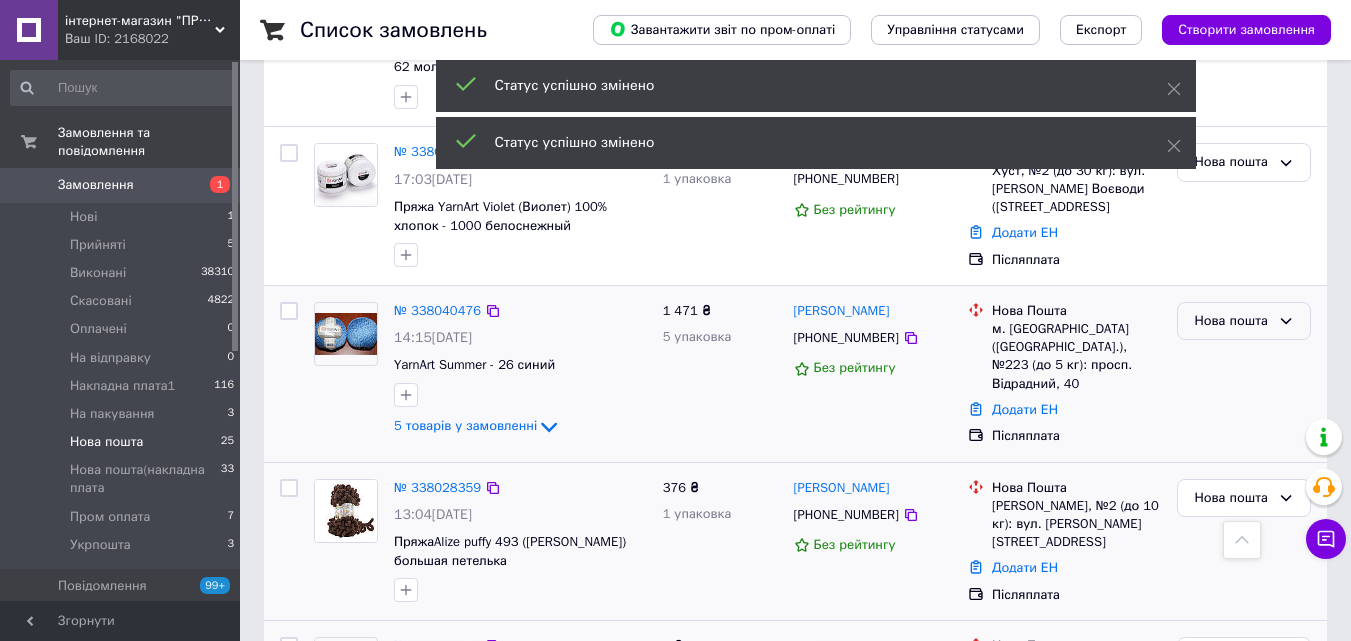 click on "Нова пошта" at bounding box center [1232, 321] 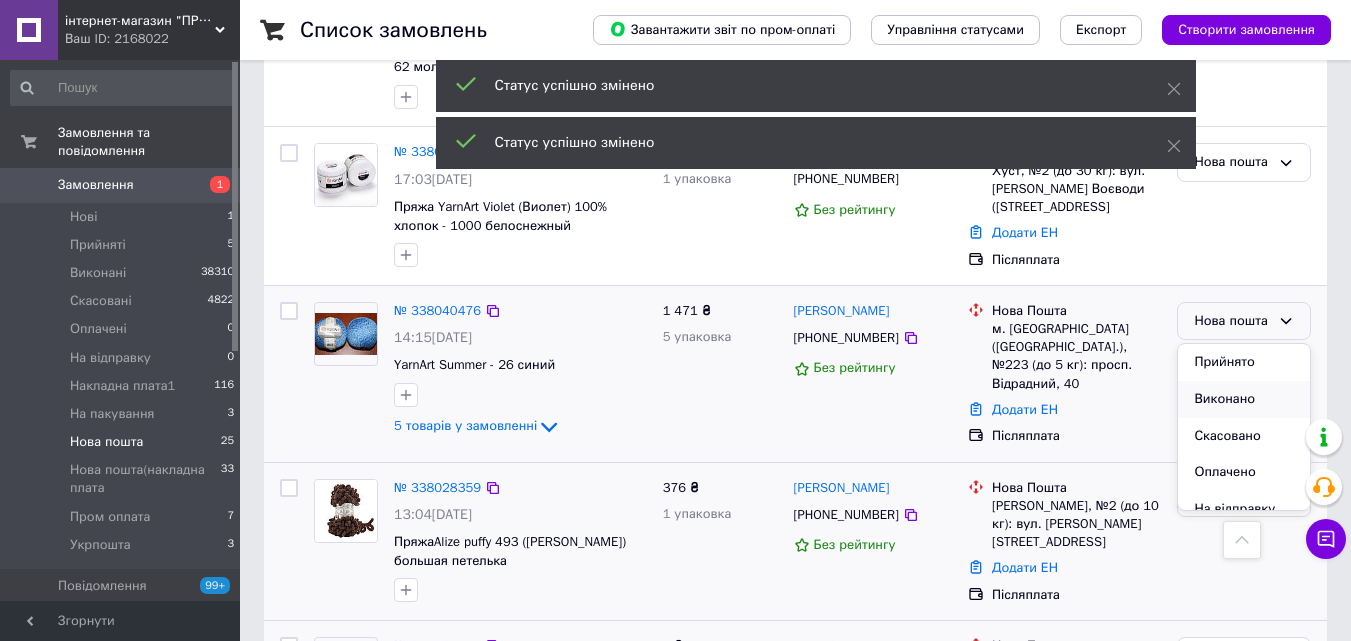 click on "Виконано" at bounding box center [1244, 399] 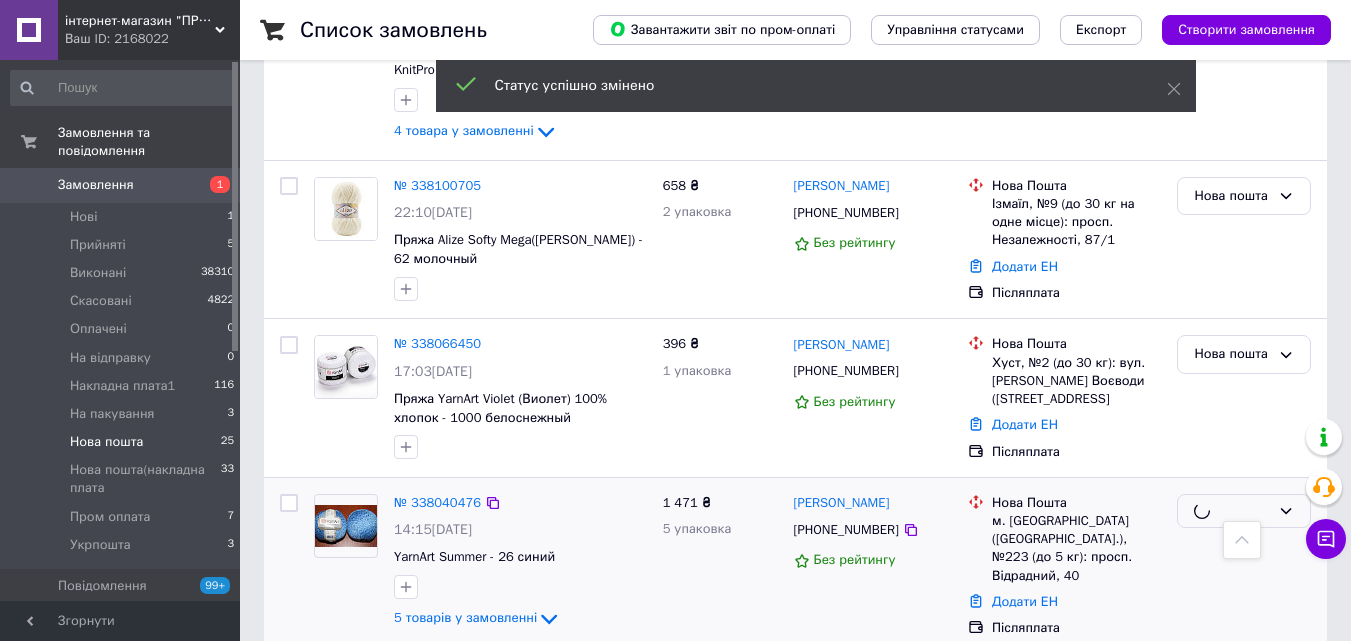 scroll, scrollTop: 1176, scrollLeft: 0, axis: vertical 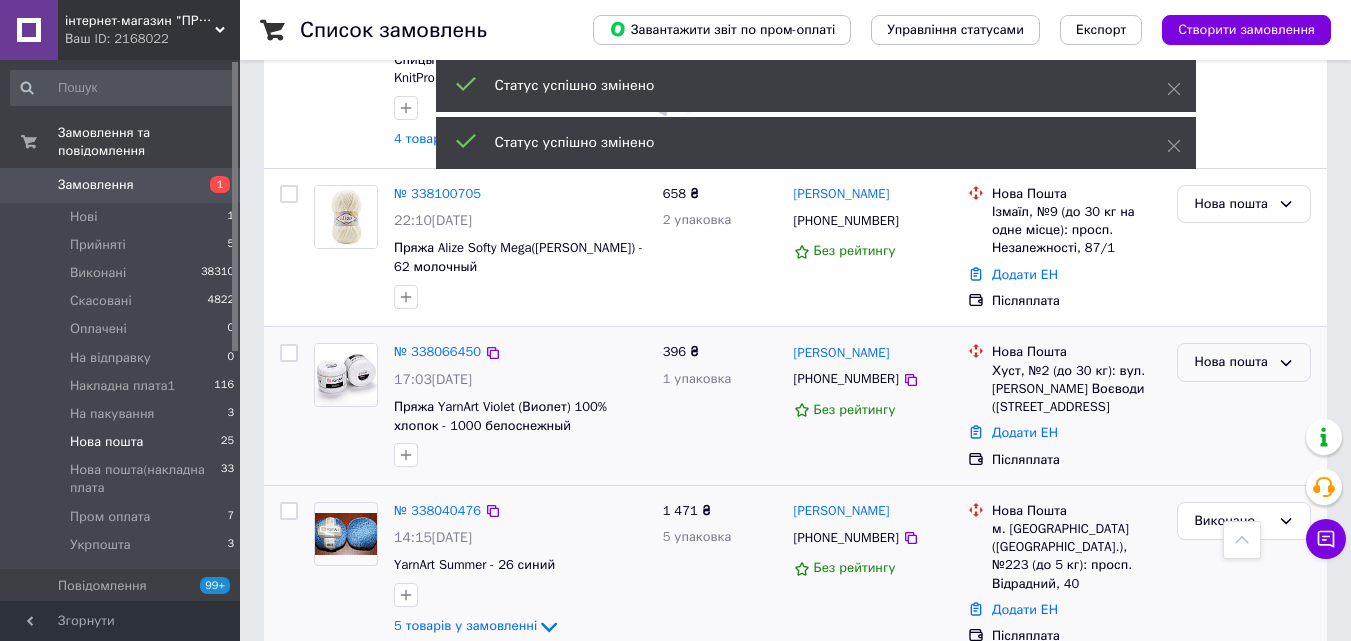 click on "Нова пошта" at bounding box center [1232, 362] 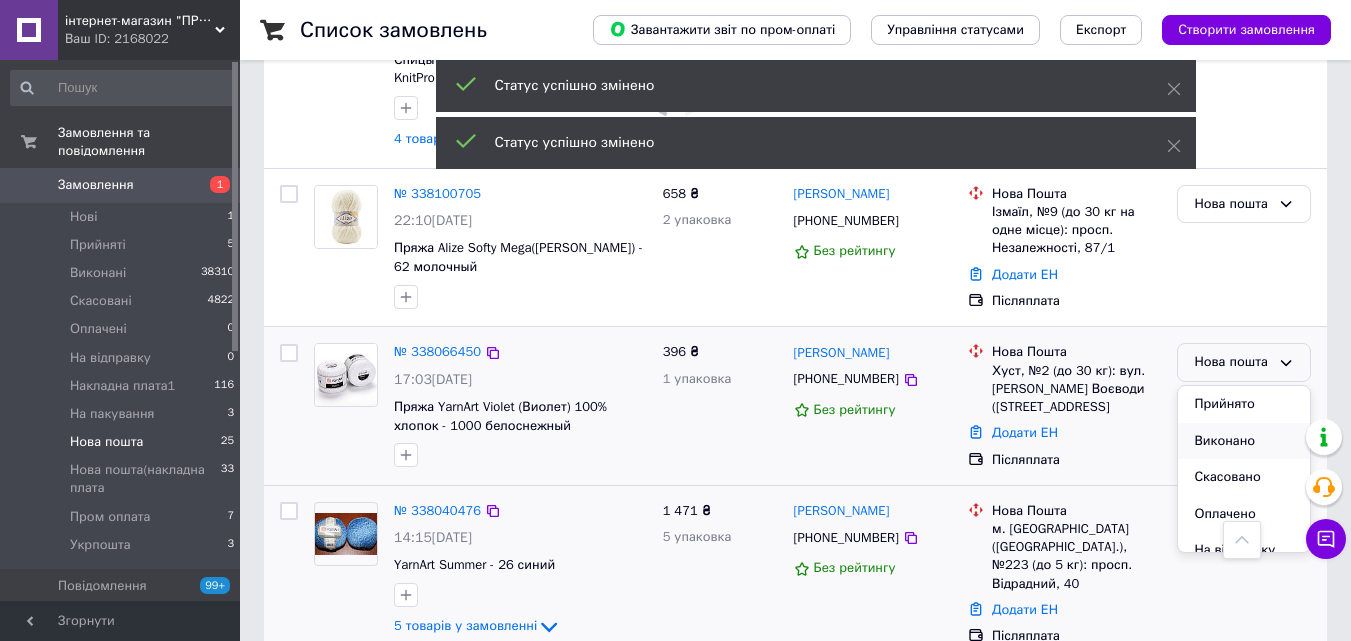 click on "Виконано" at bounding box center (1244, 441) 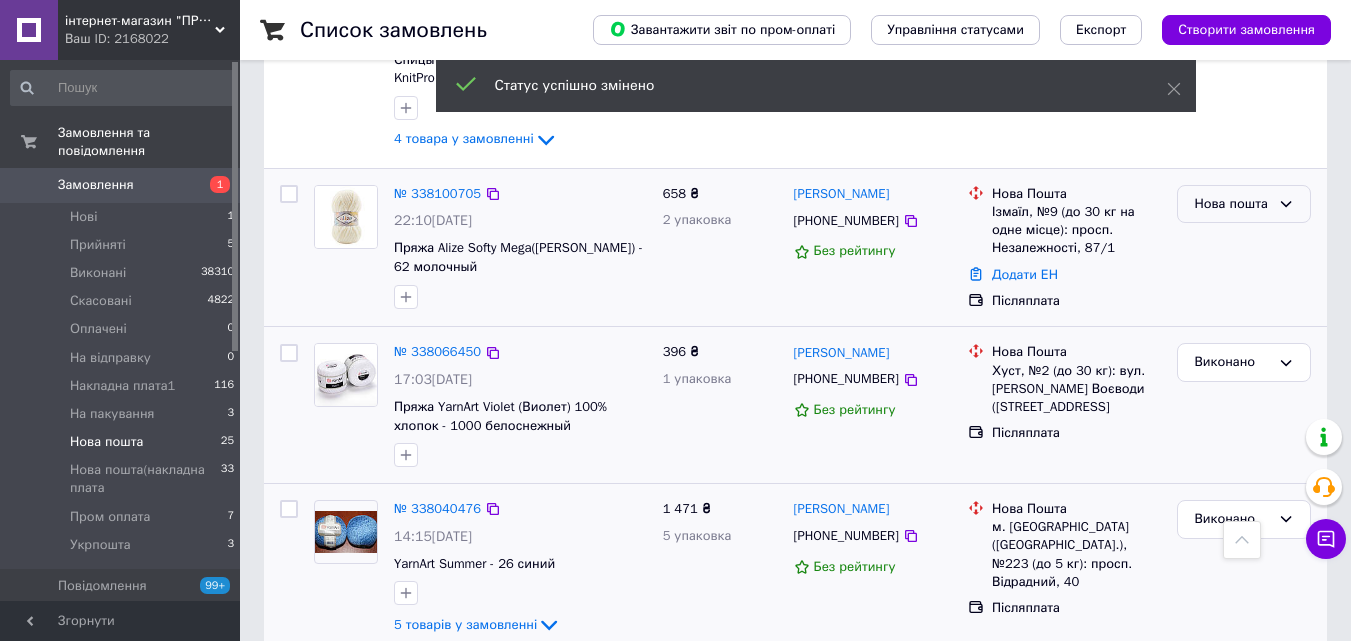 click on "Нова пошта" at bounding box center (1232, 204) 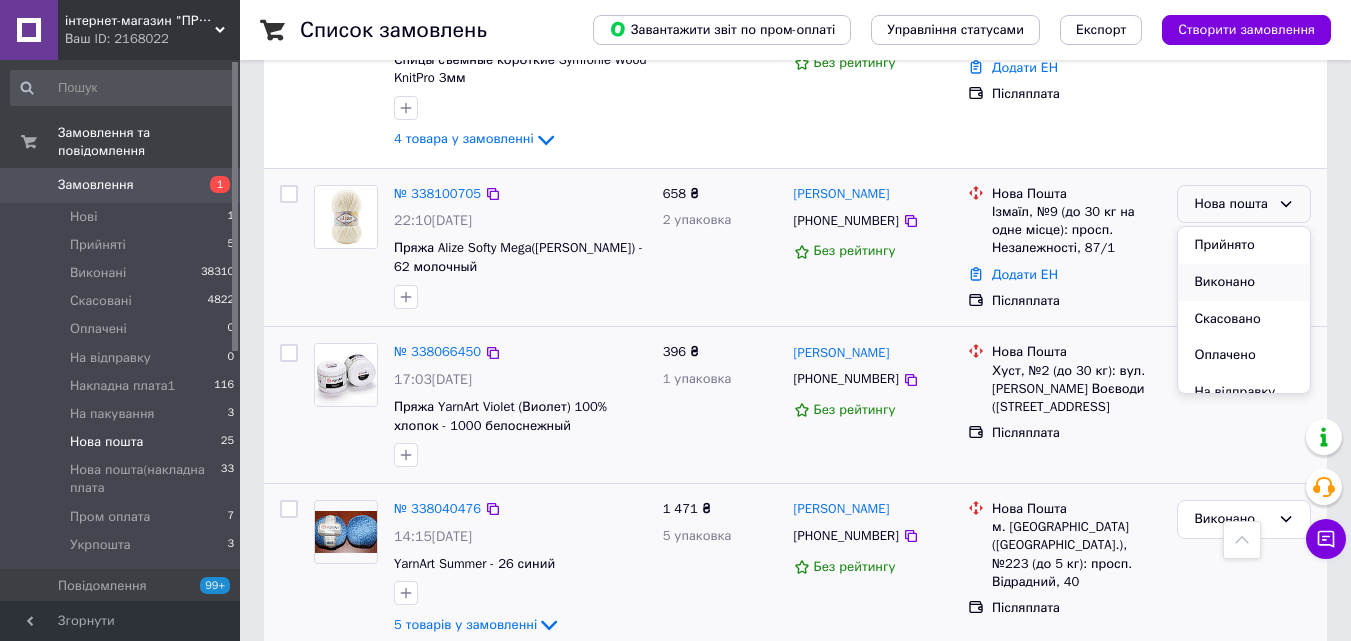 click on "Виконано" at bounding box center [1244, 282] 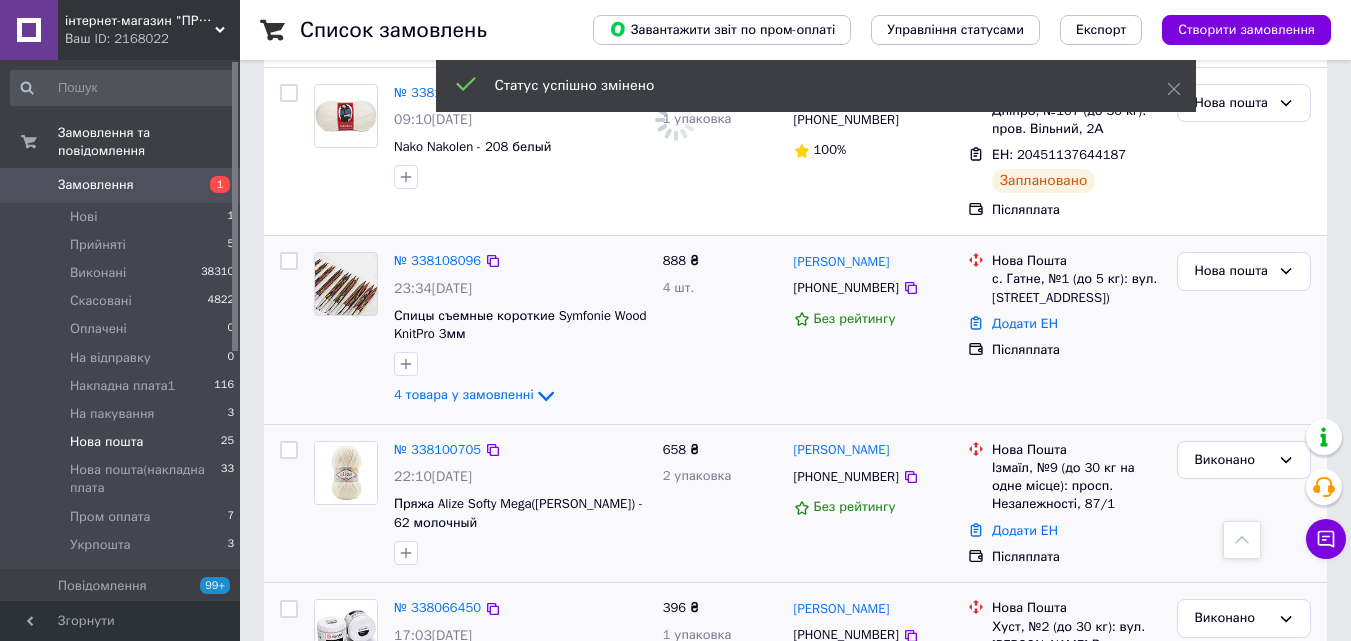 scroll, scrollTop: 876, scrollLeft: 0, axis: vertical 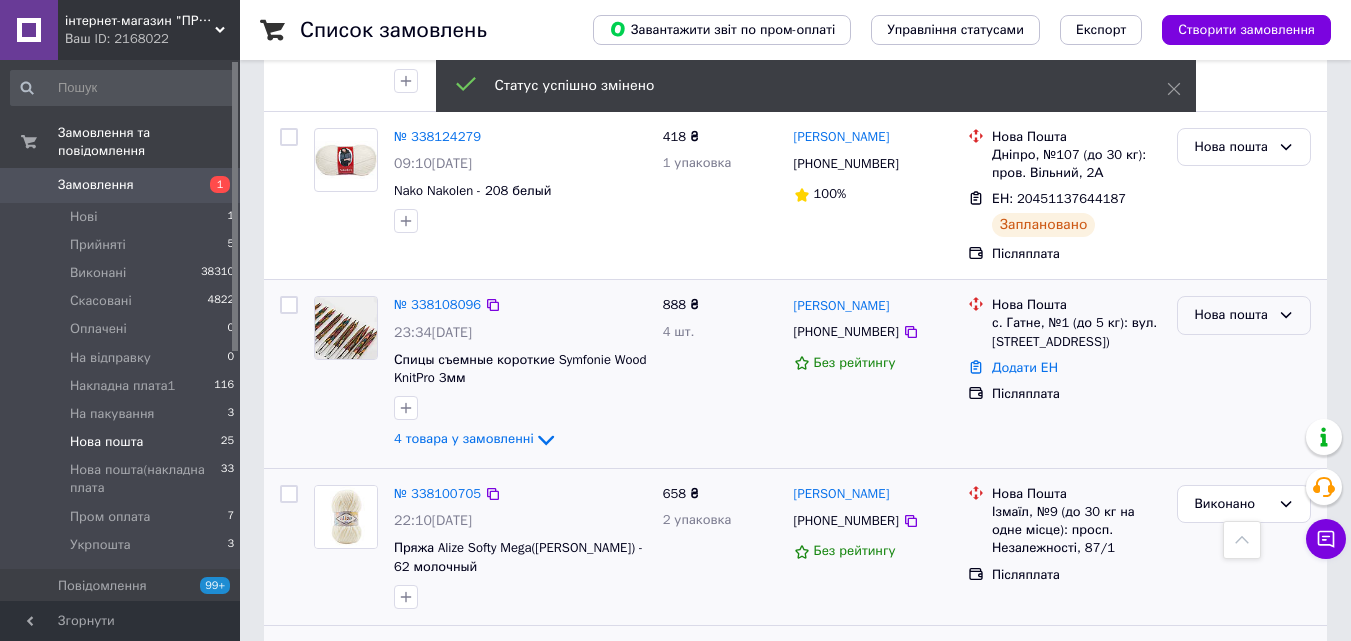click on "Нова пошта" at bounding box center [1232, 315] 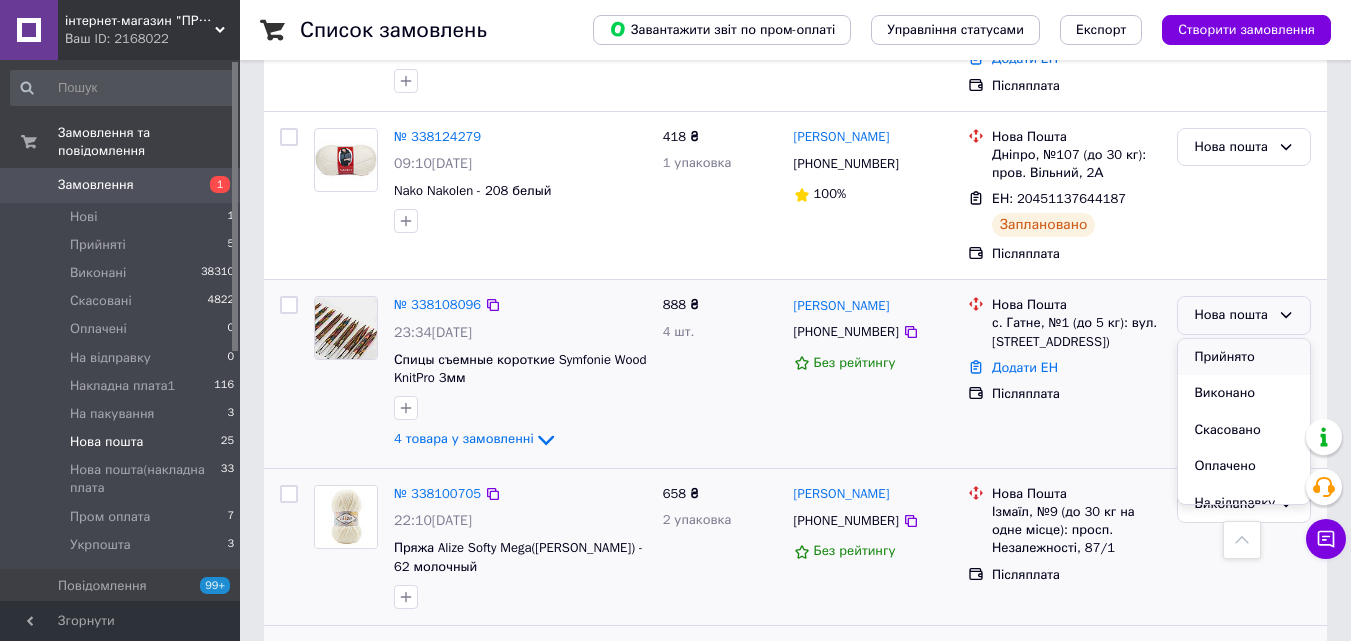 click on "Прийнято" at bounding box center (1244, 357) 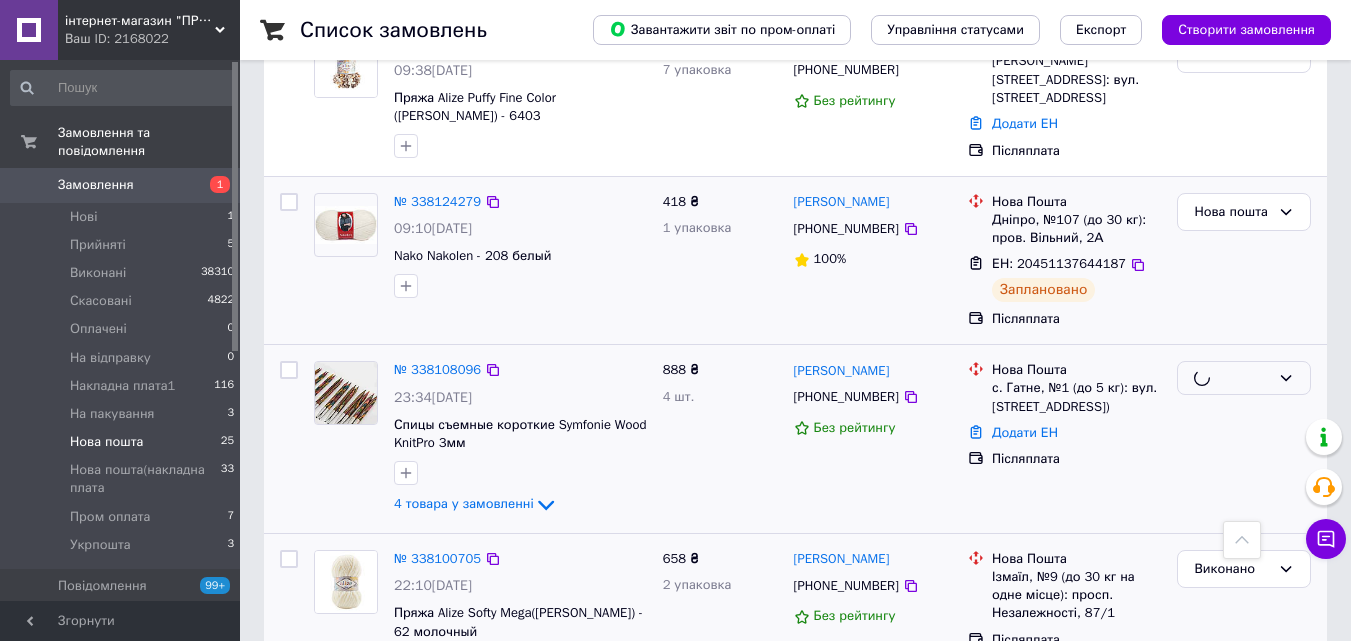 scroll, scrollTop: 776, scrollLeft: 0, axis: vertical 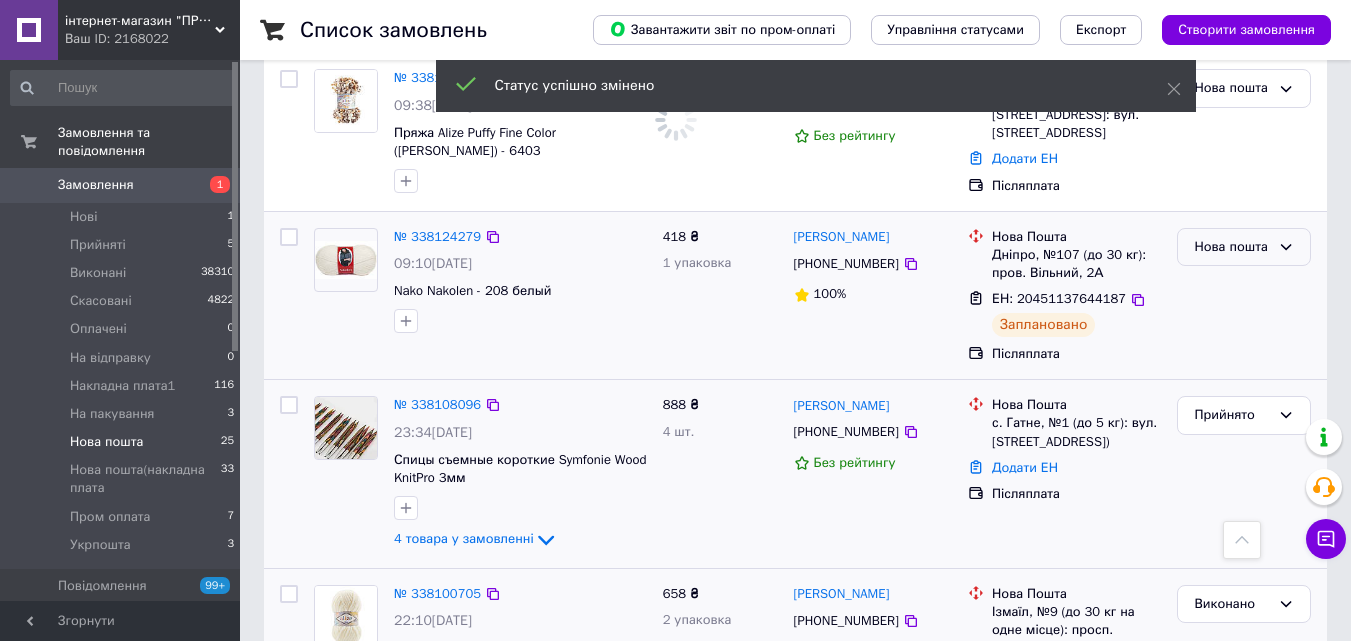 click on "Нова пошта" at bounding box center [1232, 247] 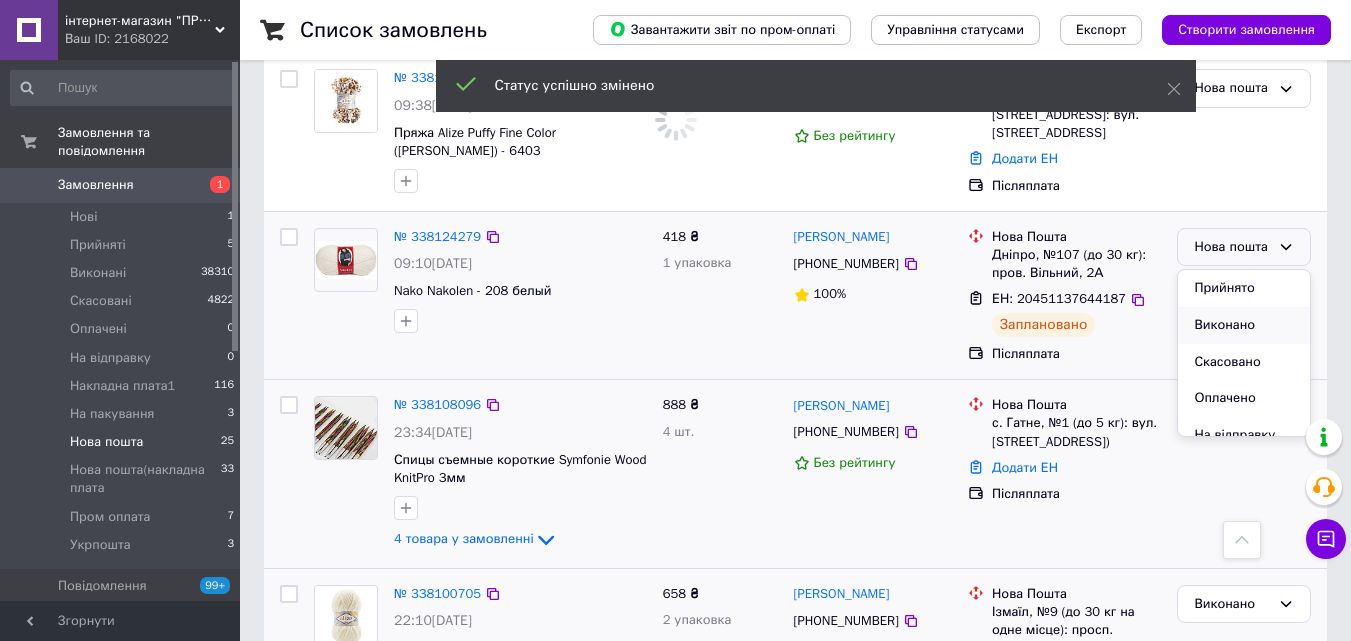 click on "Виконано" at bounding box center (1244, 325) 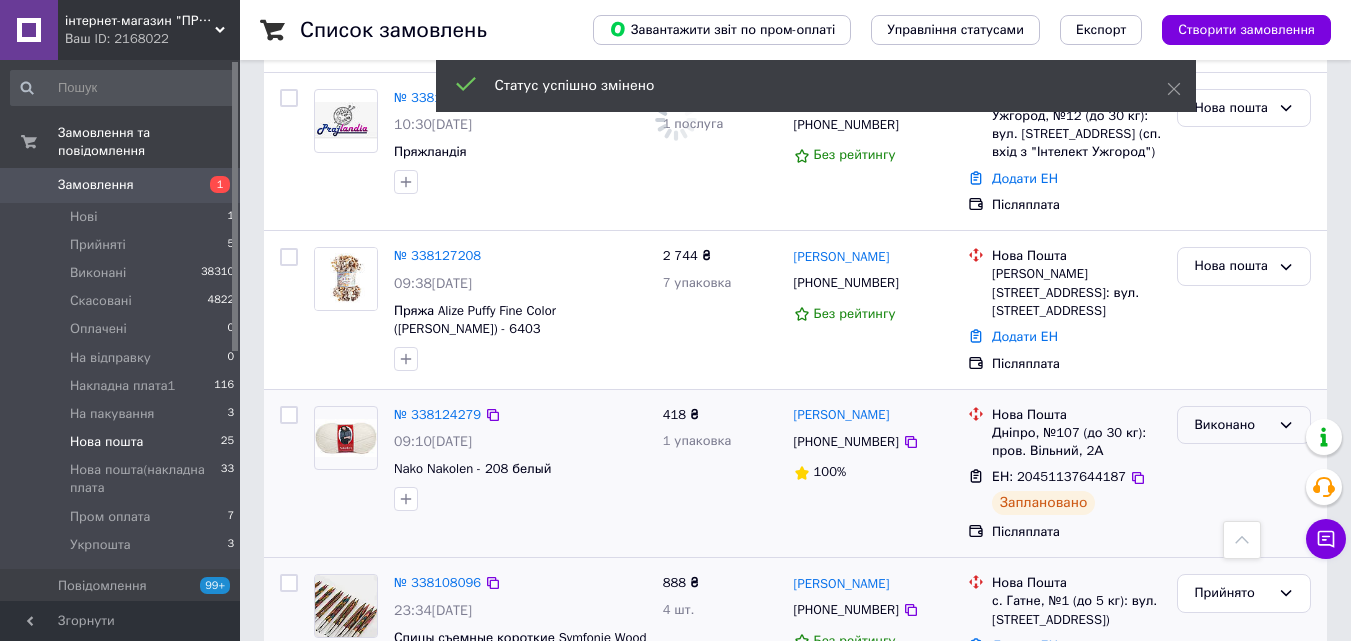 scroll, scrollTop: 576, scrollLeft: 0, axis: vertical 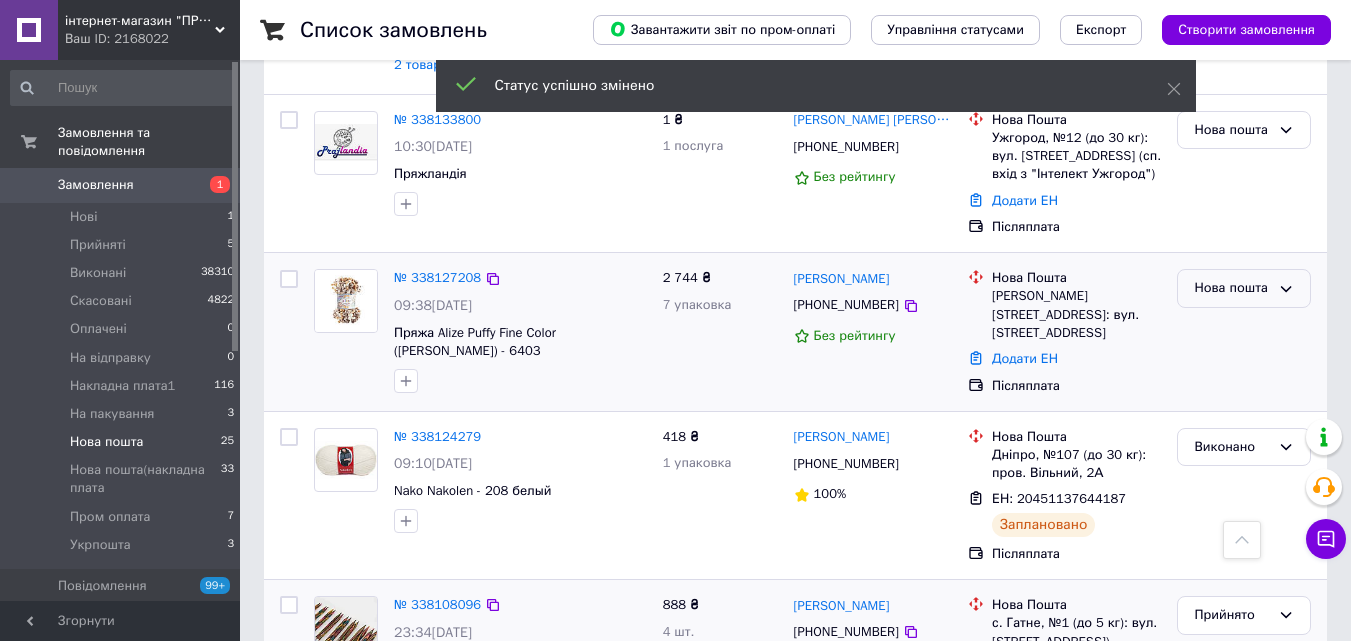 click on "Нова пошта" at bounding box center [1232, 288] 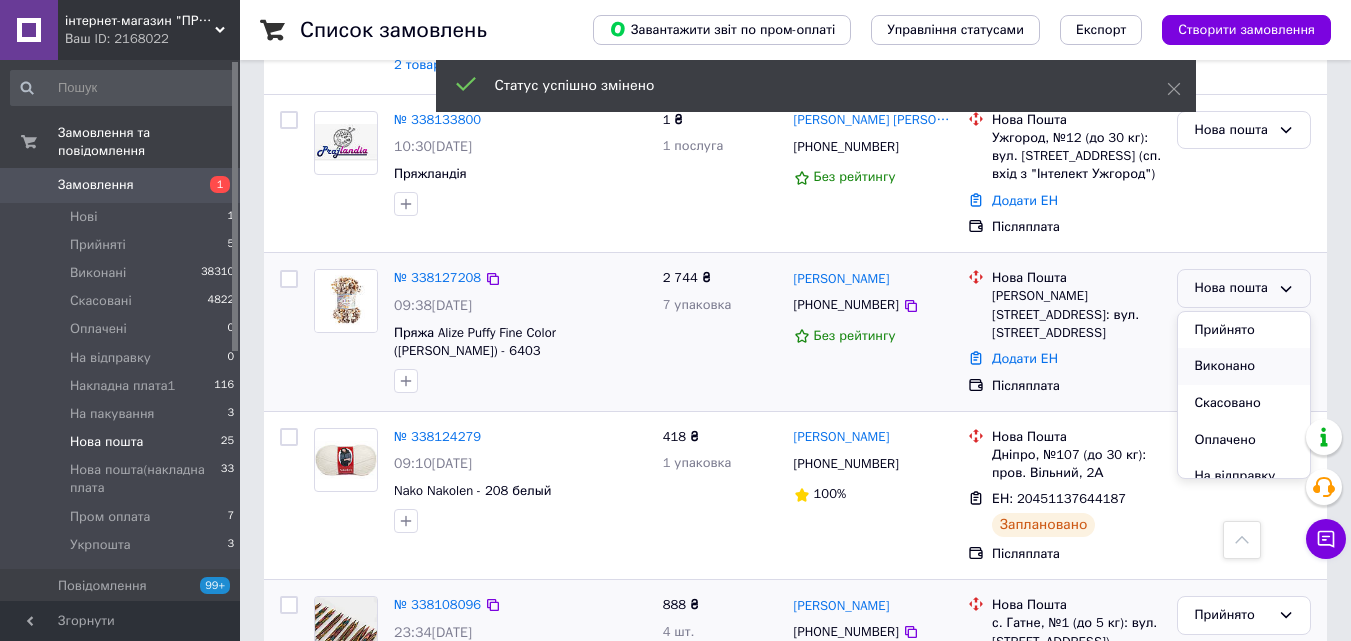 click on "Виконано" at bounding box center (1244, 366) 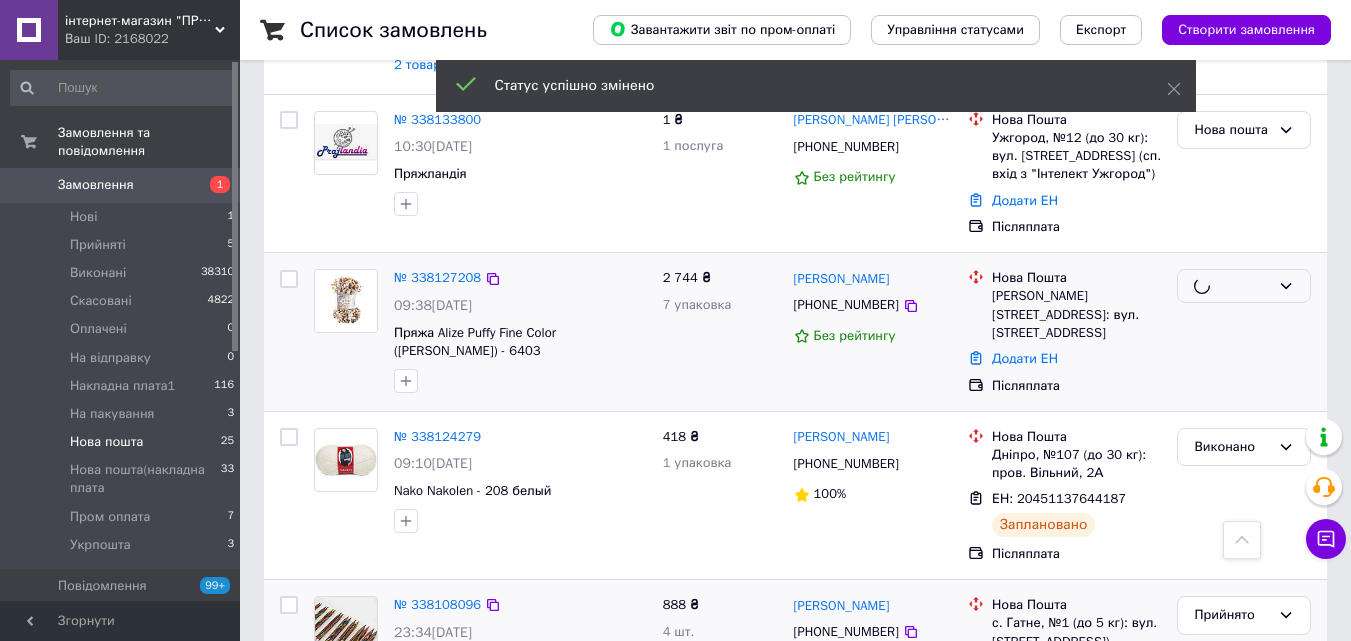 scroll, scrollTop: 376, scrollLeft: 0, axis: vertical 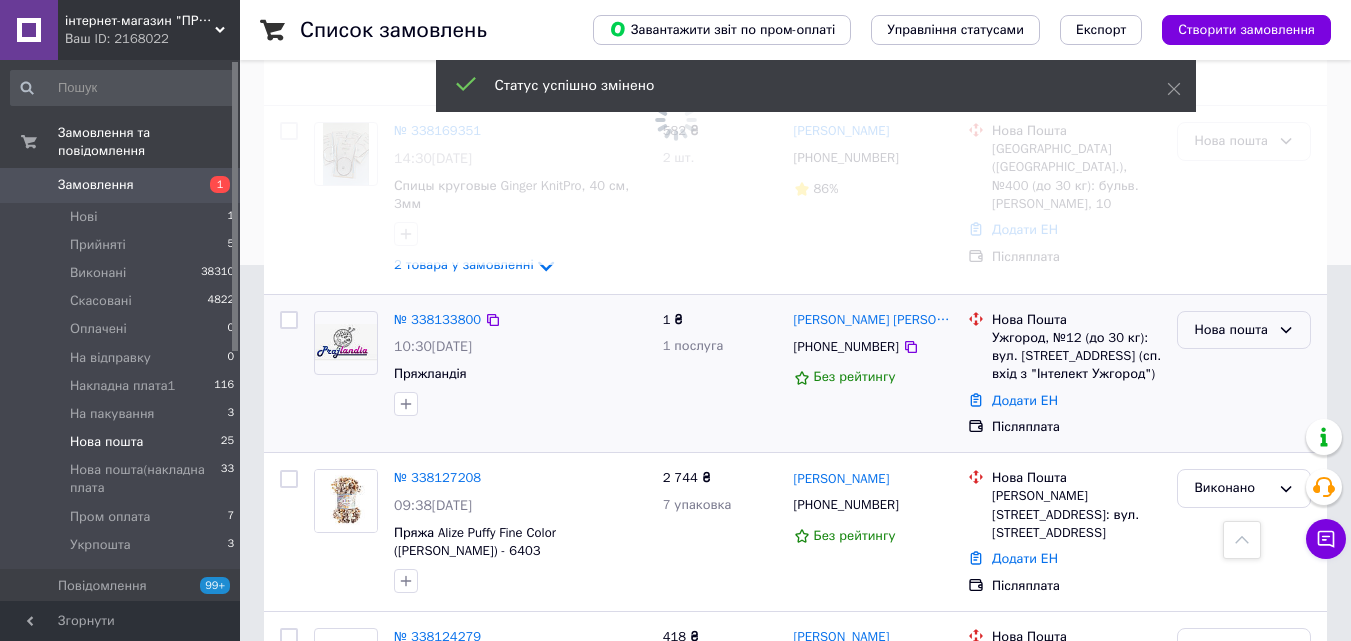 click on "Нова пошта" at bounding box center [1232, 330] 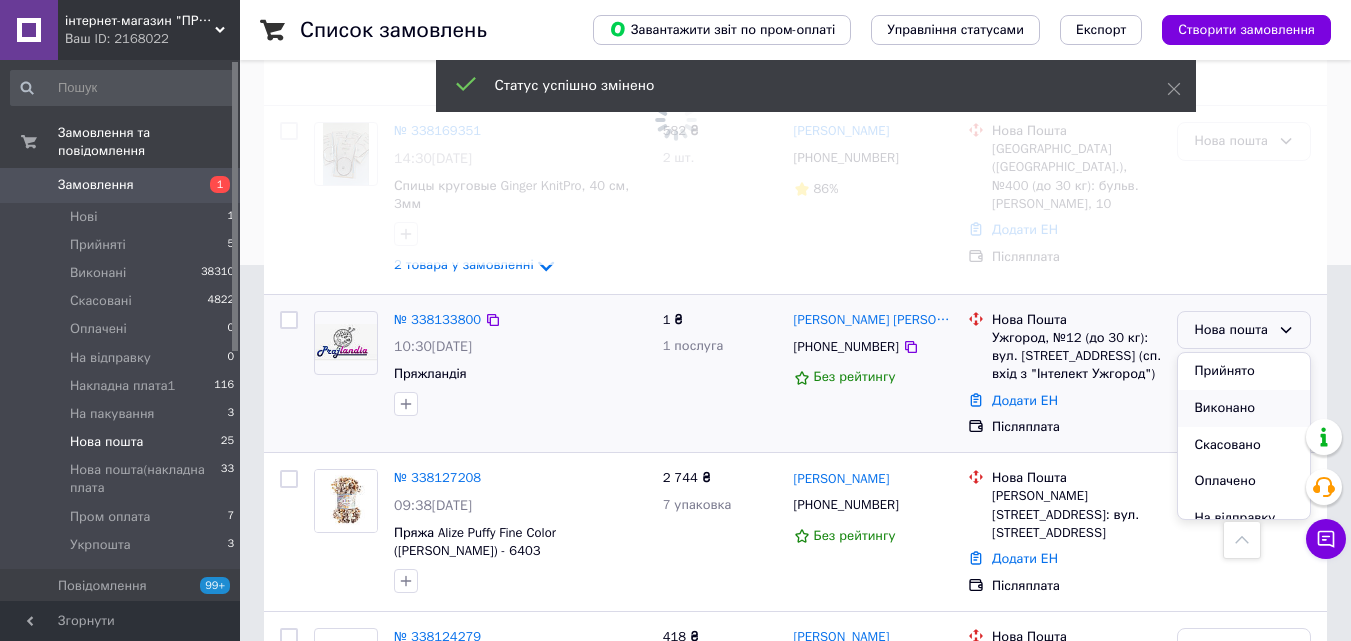 click on "Виконано" at bounding box center [1244, 408] 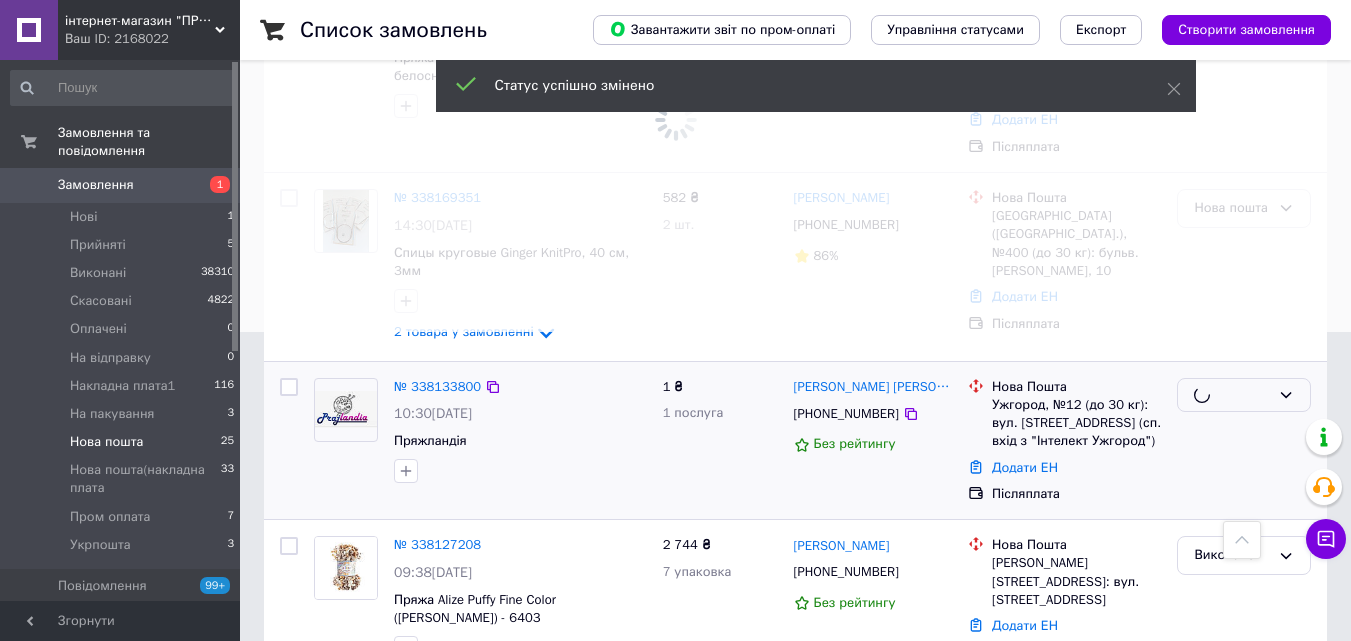 scroll, scrollTop: 176, scrollLeft: 0, axis: vertical 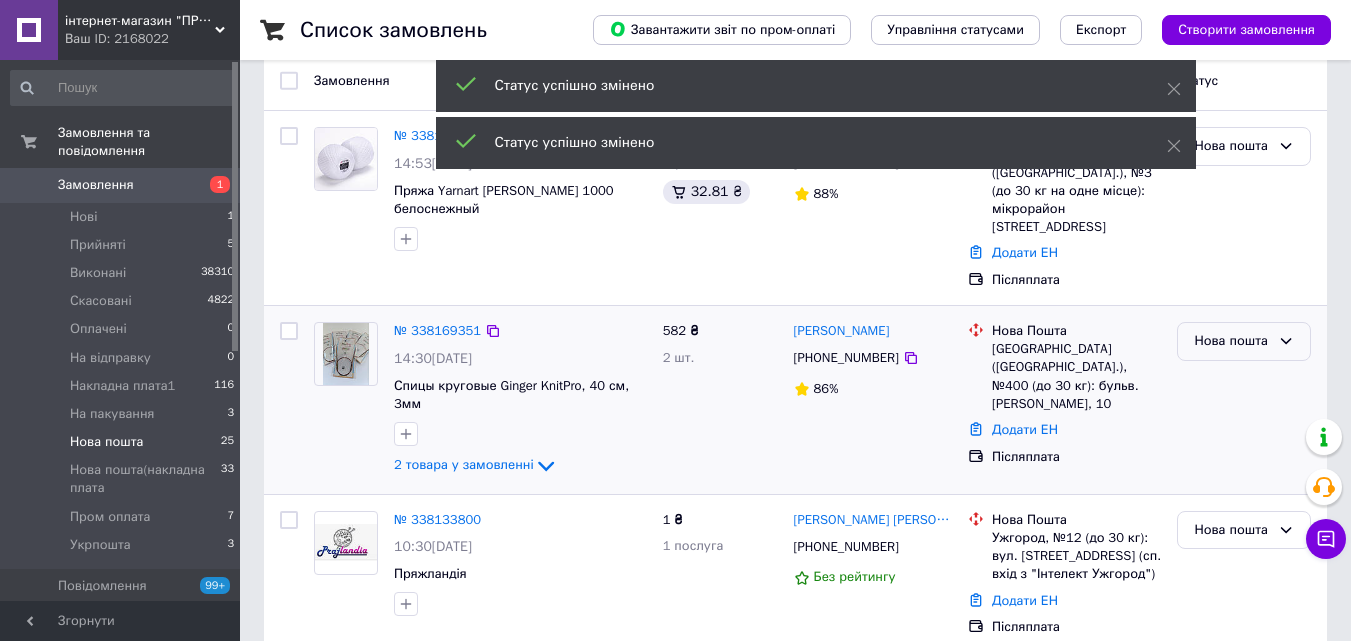 click on "Нова пошта" at bounding box center (1232, 341) 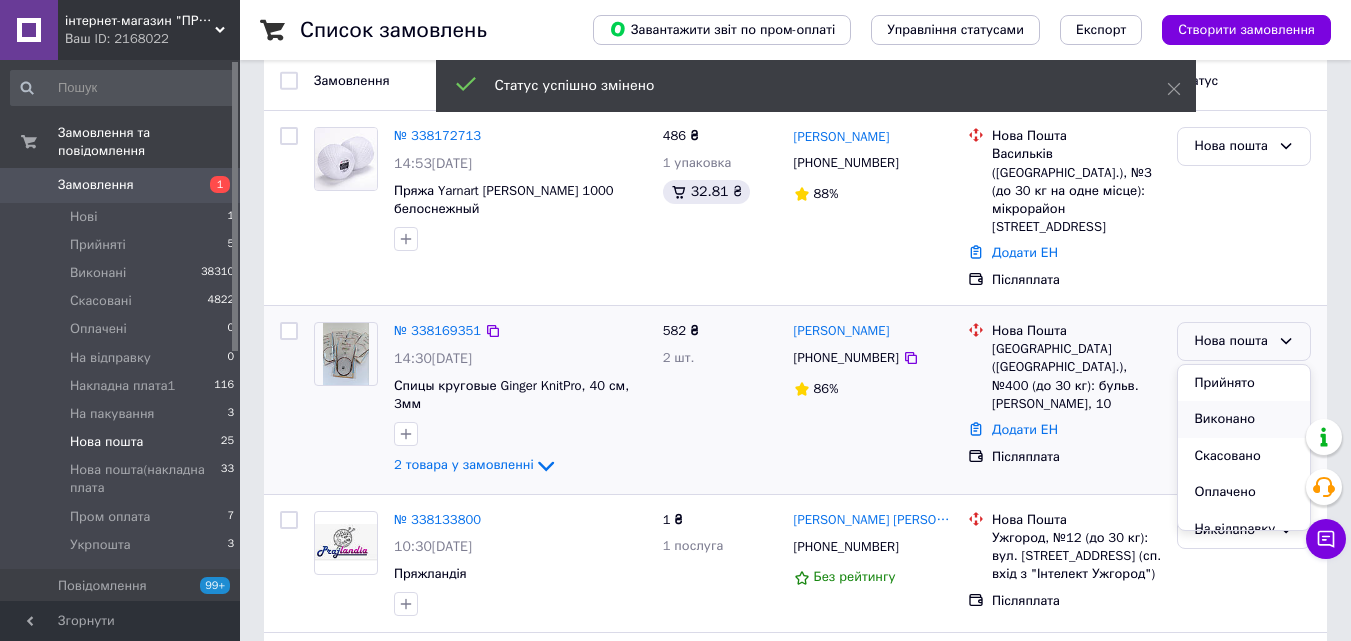 click on "Виконано" at bounding box center [1244, 419] 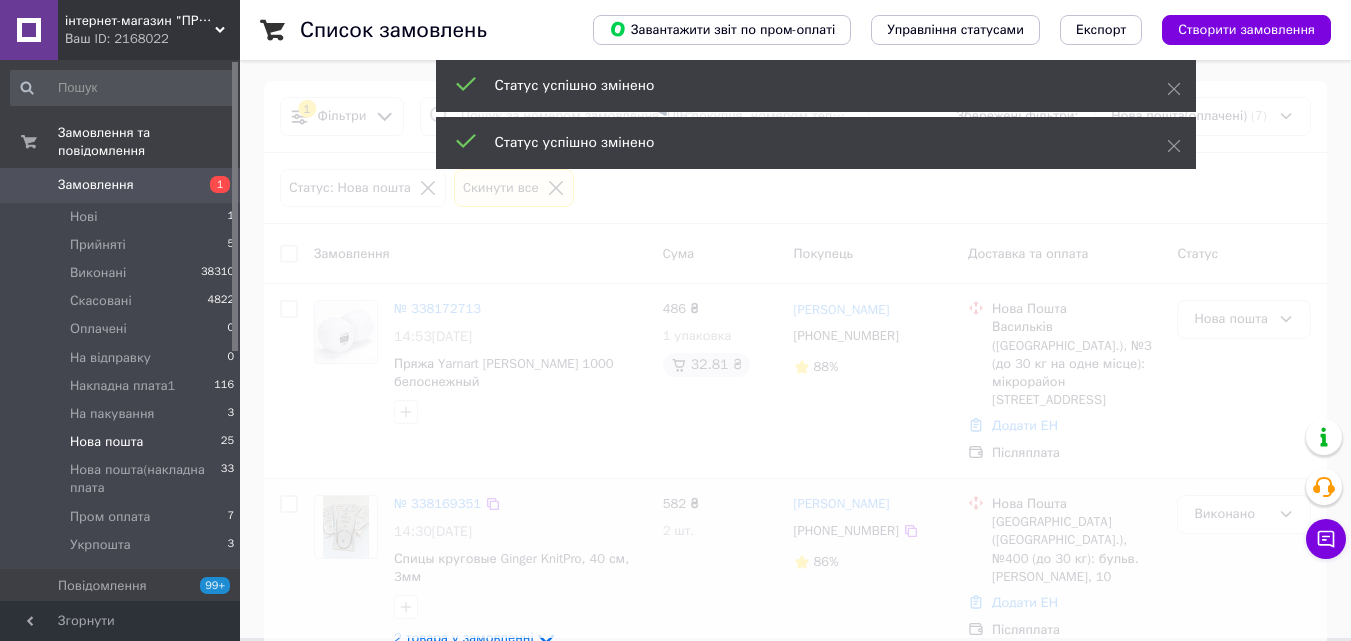 scroll, scrollTop: 0, scrollLeft: 0, axis: both 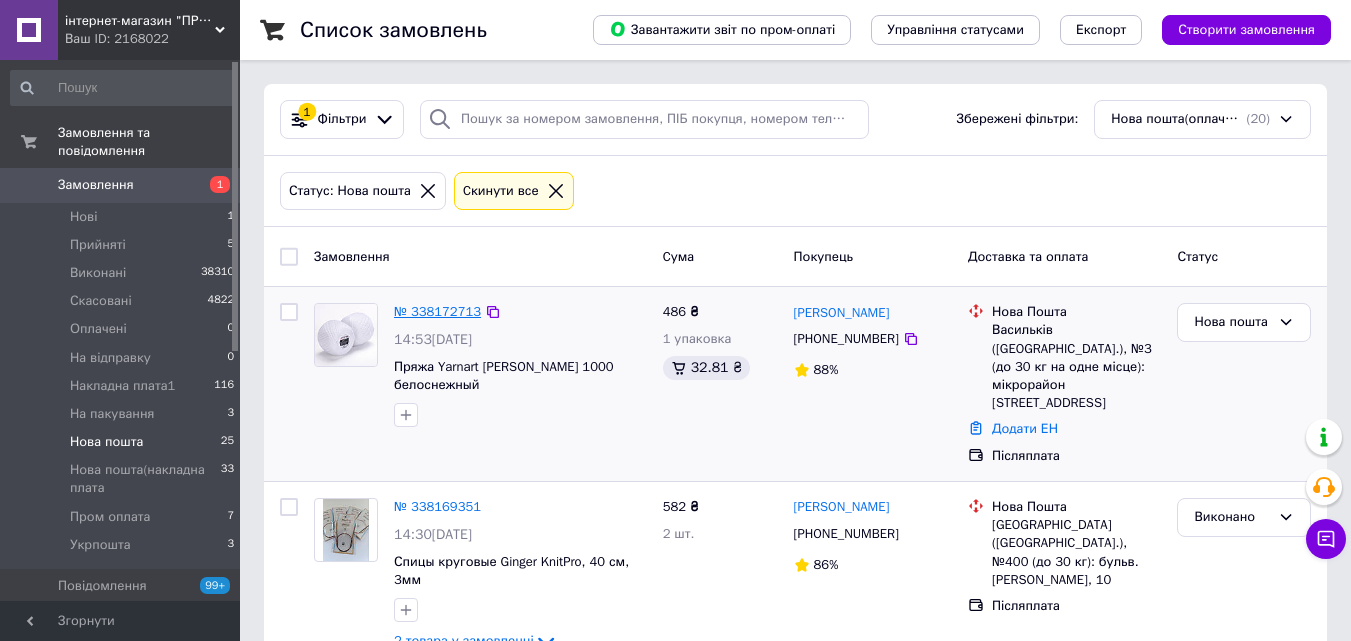 click on "№ 338172713" at bounding box center (437, 311) 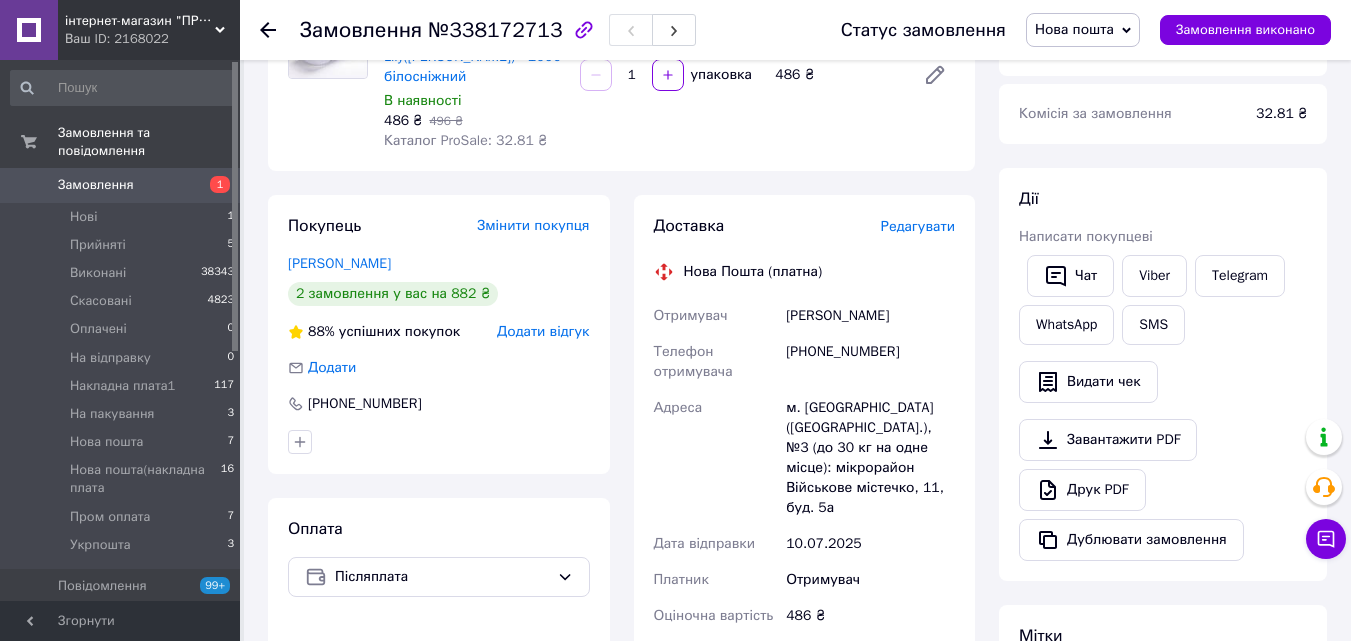 scroll, scrollTop: 200, scrollLeft: 0, axis: vertical 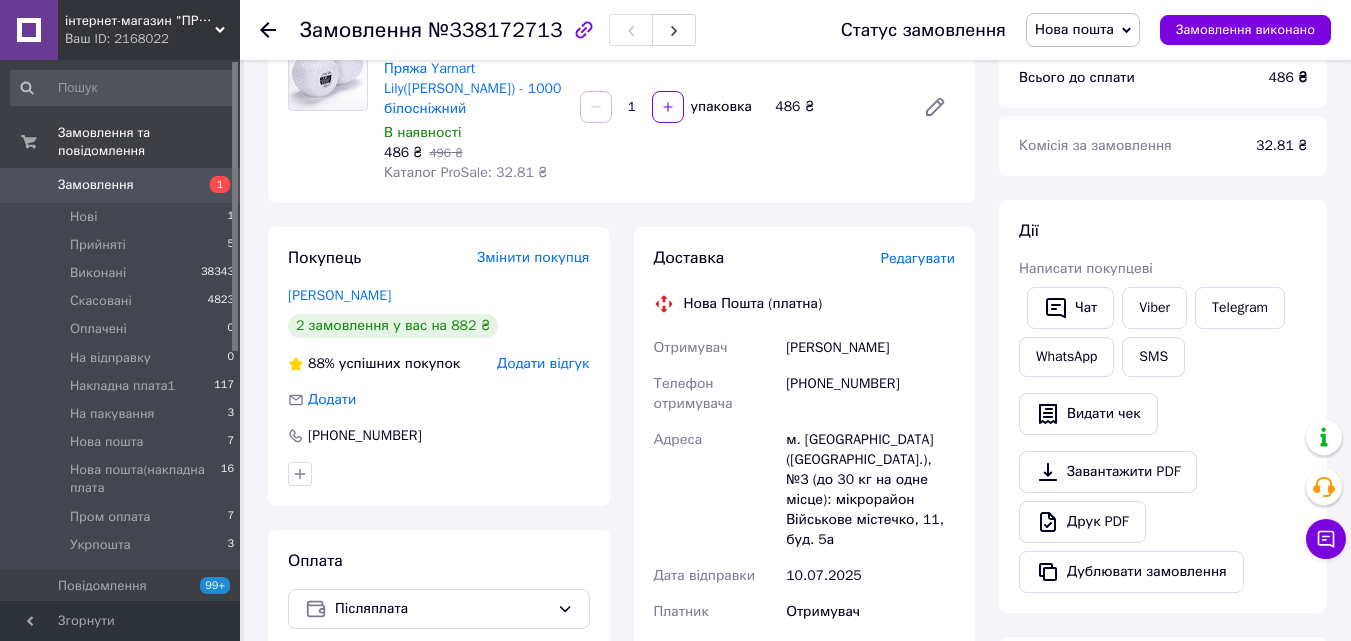 click on "Нова пошта" at bounding box center [1074, 29] 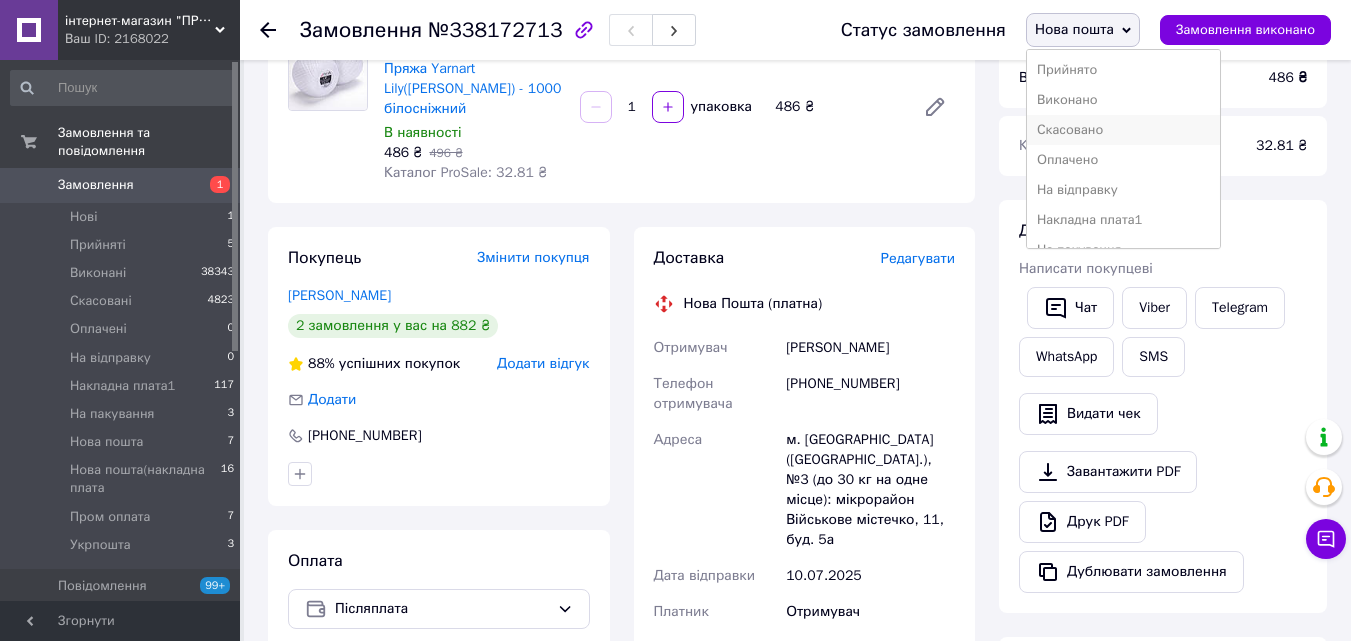click on "Скасовано" at bounding box center (1123, 130) 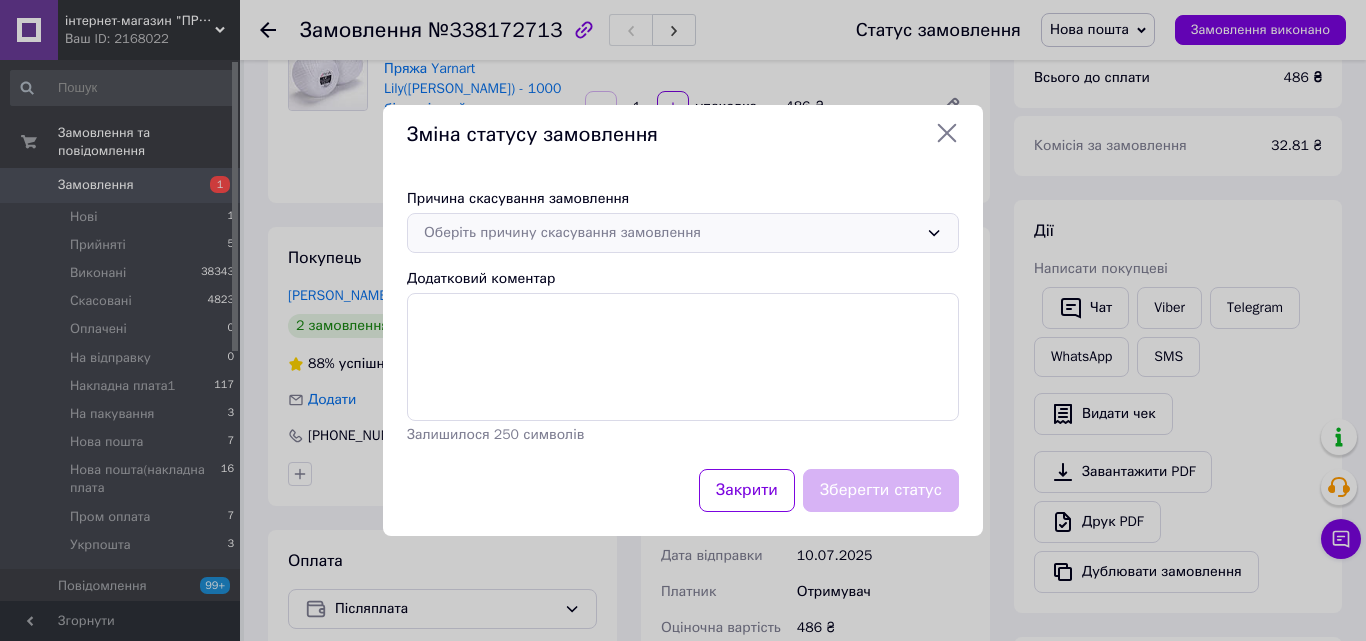 click on "Оберіть причину скасування замовлення" at bounding box center [671, 233] 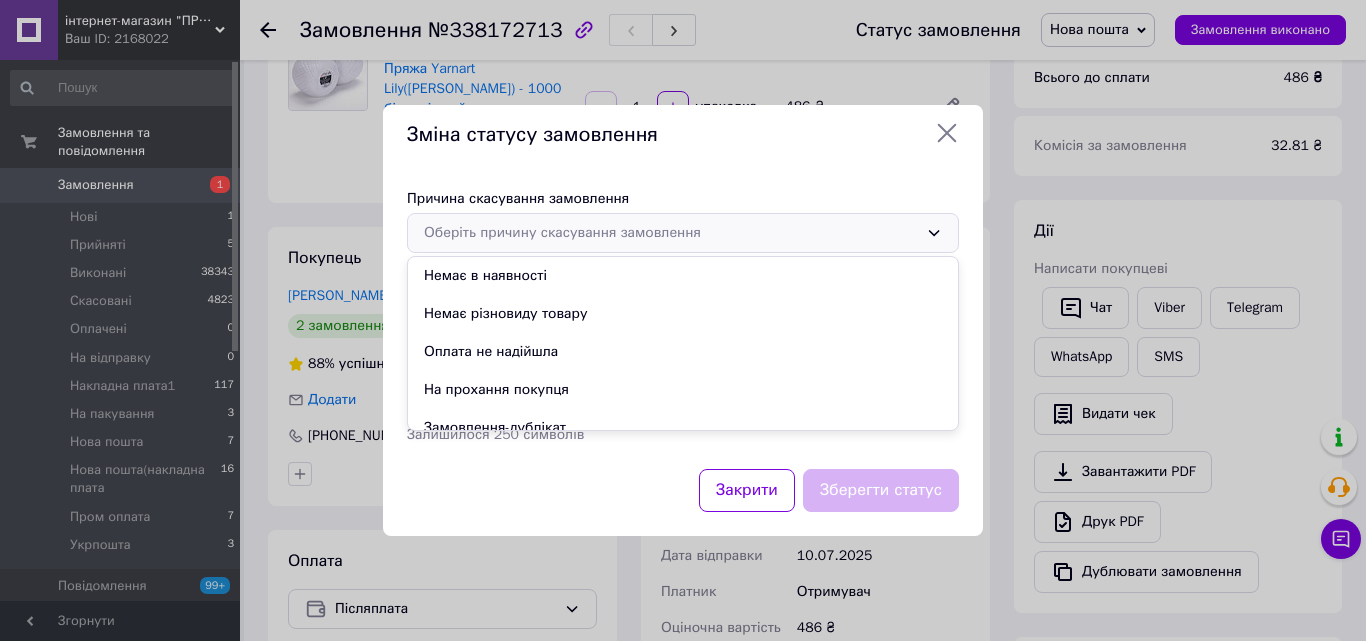 click on "На прохання покупця" at bounding box center (683, 390) 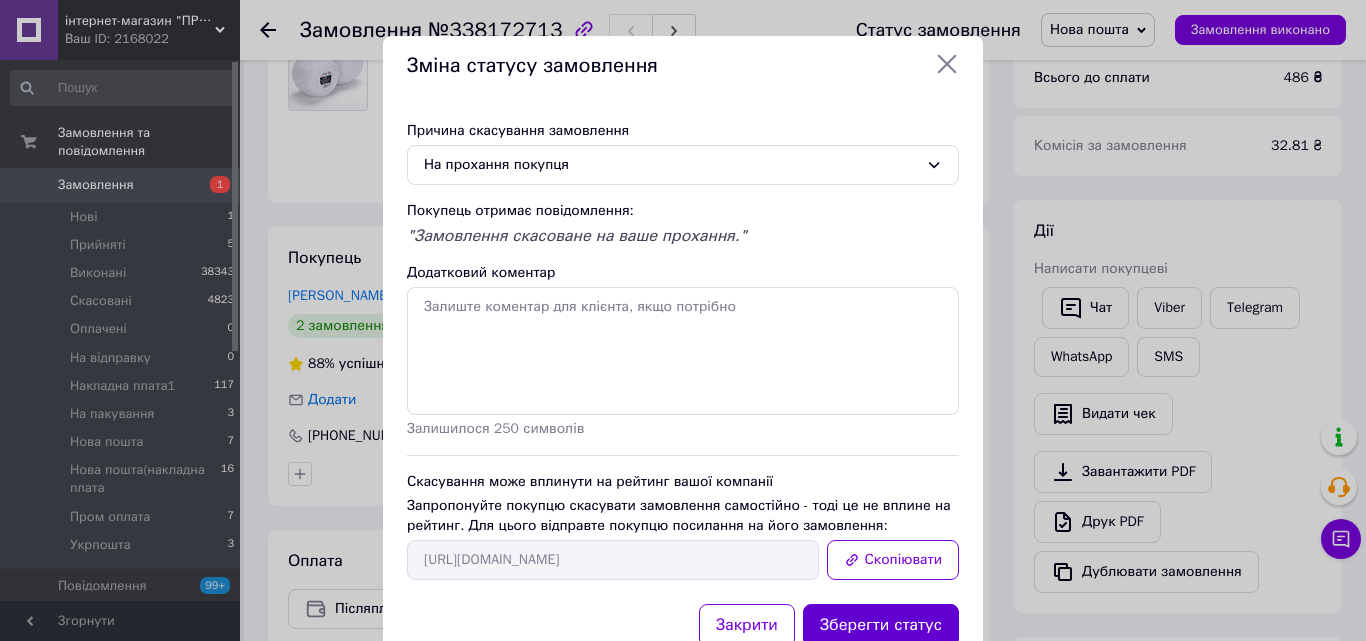 click on "Зберегти статус" at bounding box center [881, 625] 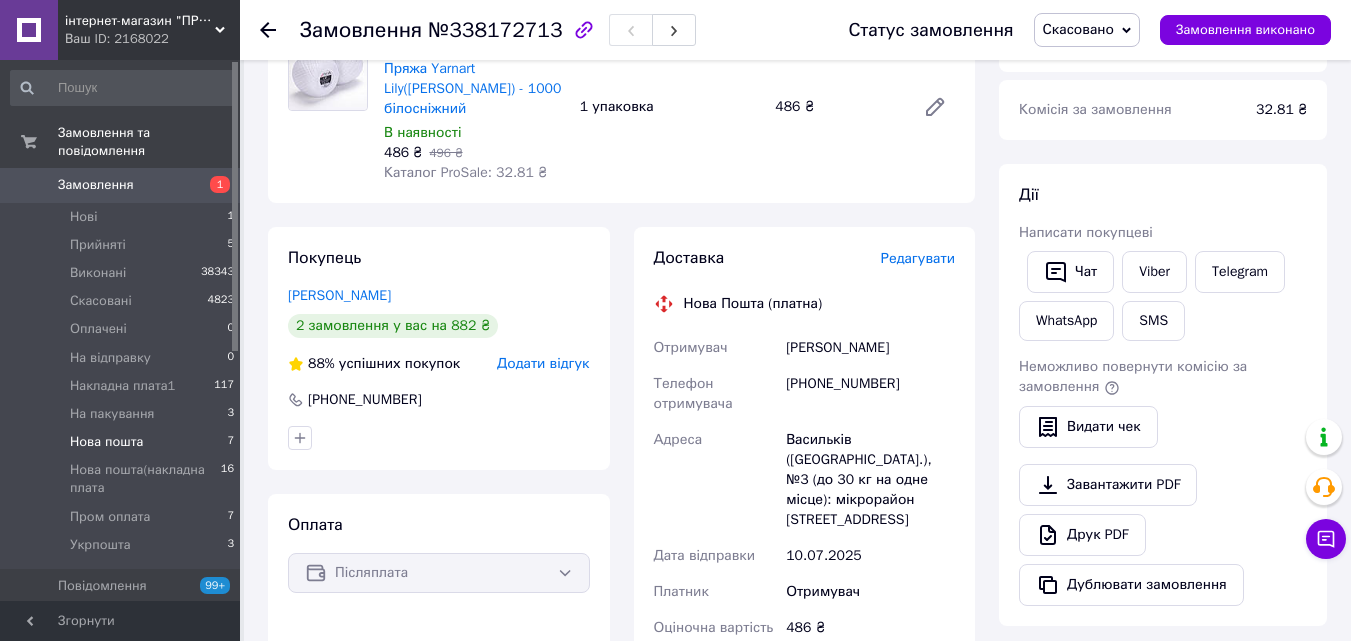 click on "Нова пошта" at bounding box center [106, 442] 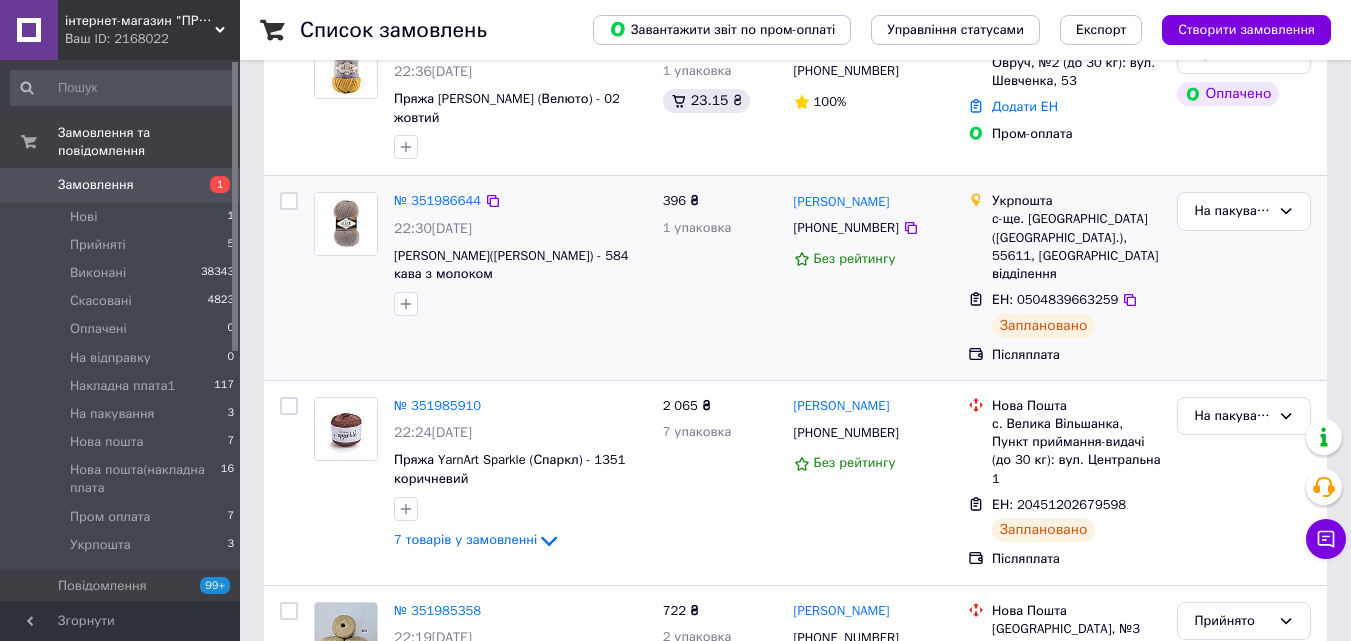scroll, scrollTop: 500, scrollLeft: 0, axis: vertical 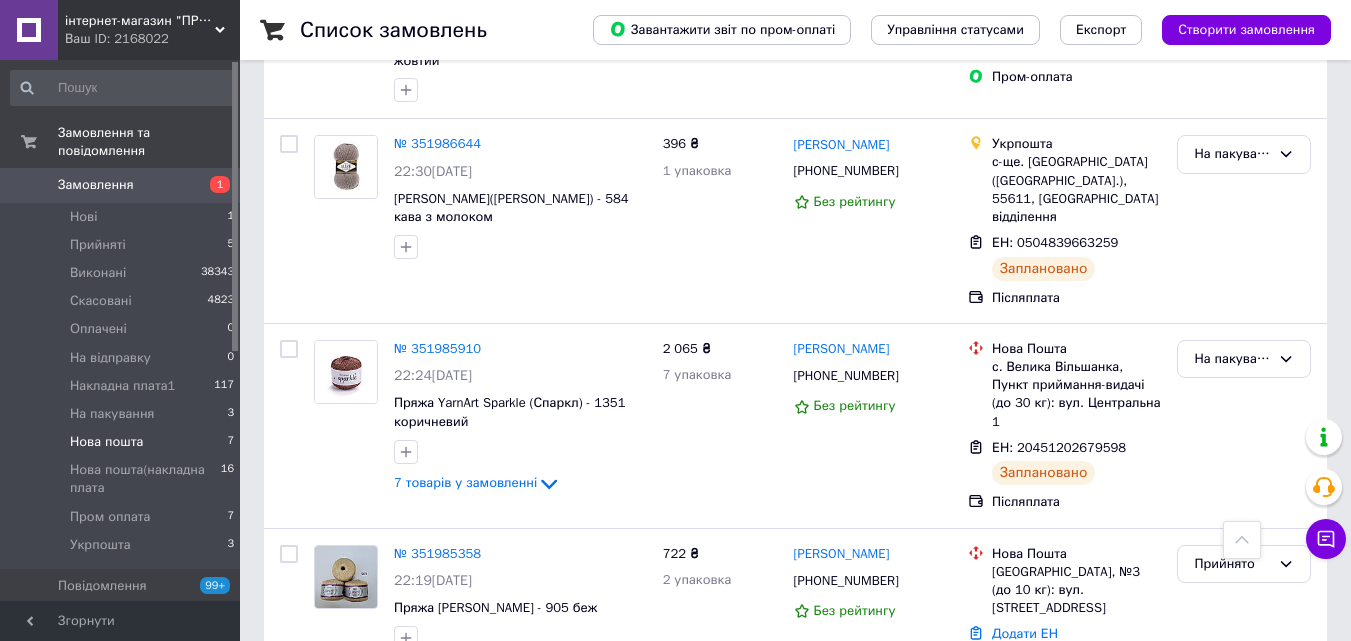 click on "Нова пошта" at bounding box center [106, 442] 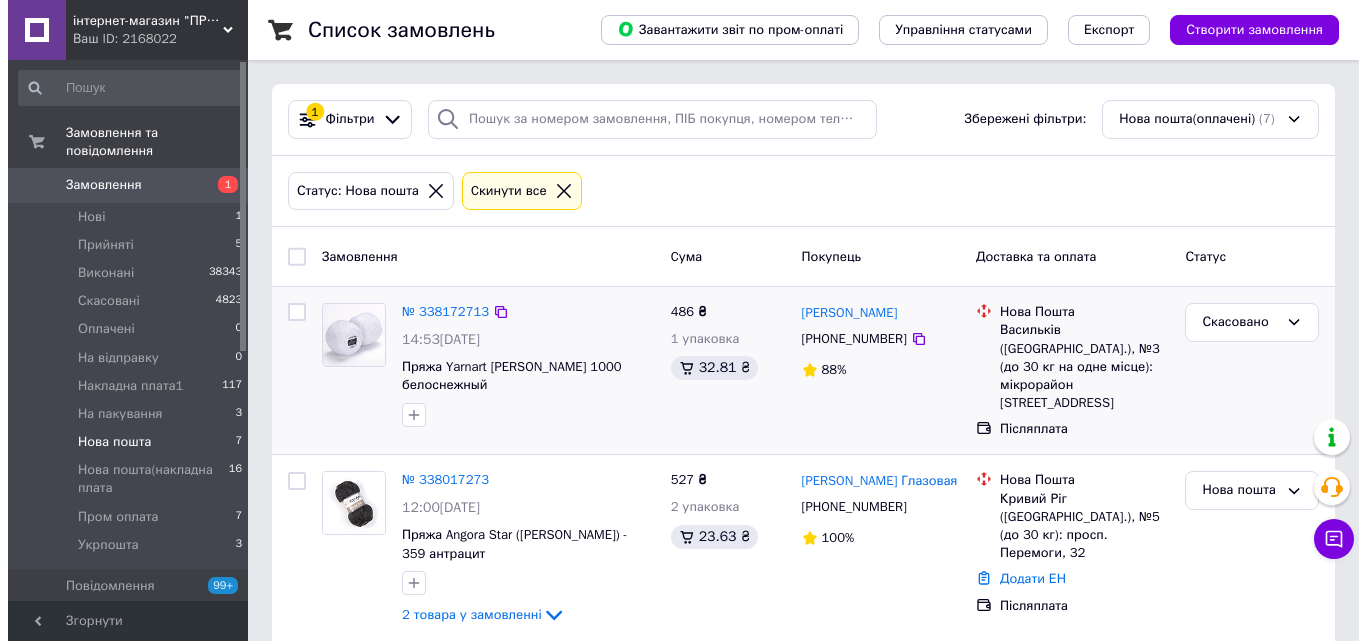 scroll, scrollTop: 26, scrollLeft: 0, axis: vertical 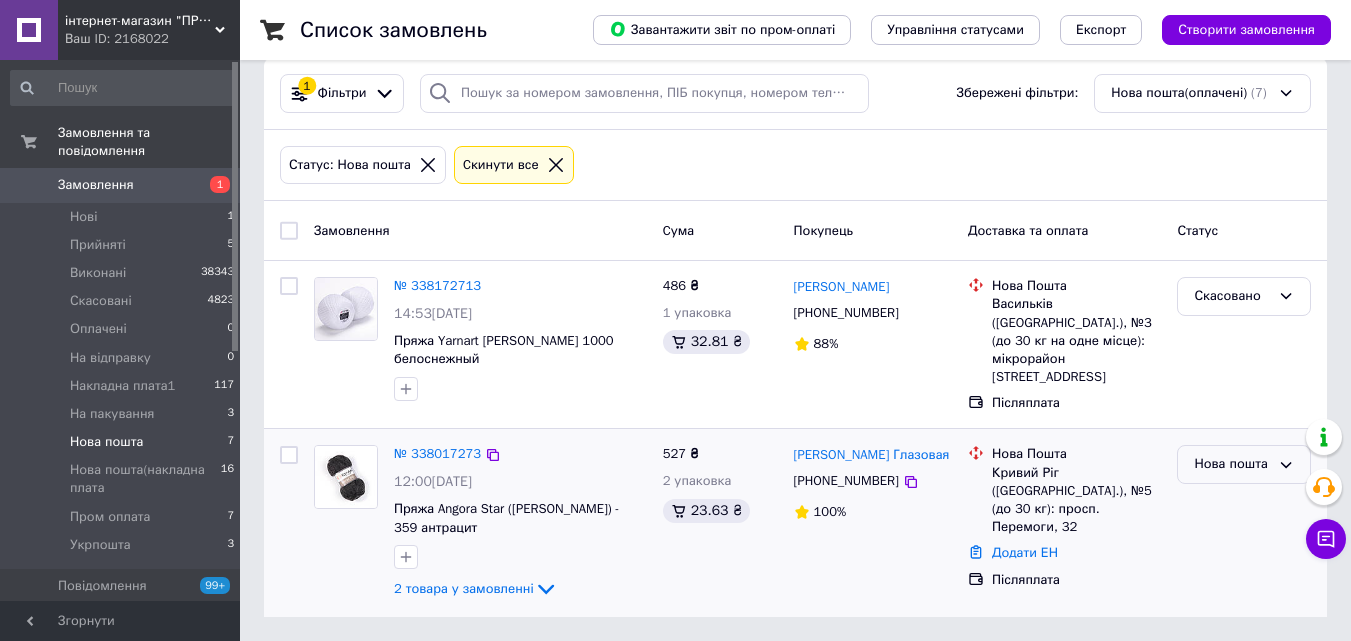 click on "Нова пошта" at bounding box center (1232, 464) 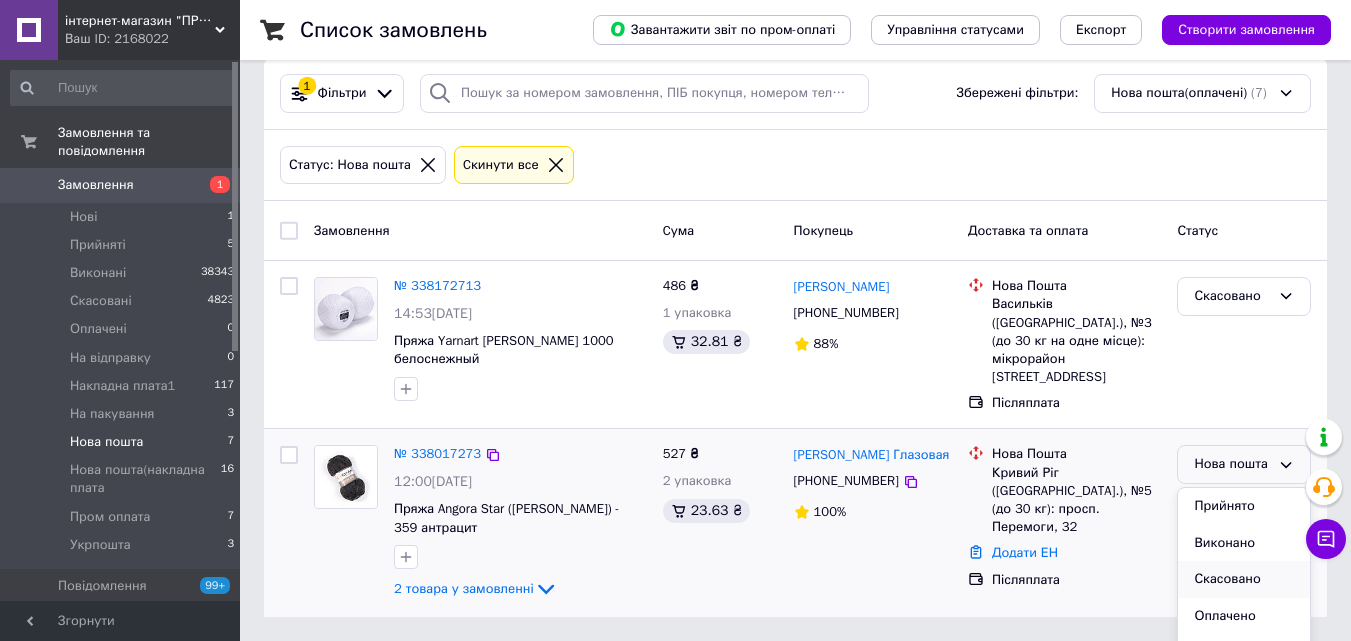 click on "Скасовано" at bounding box center (1244, 579) 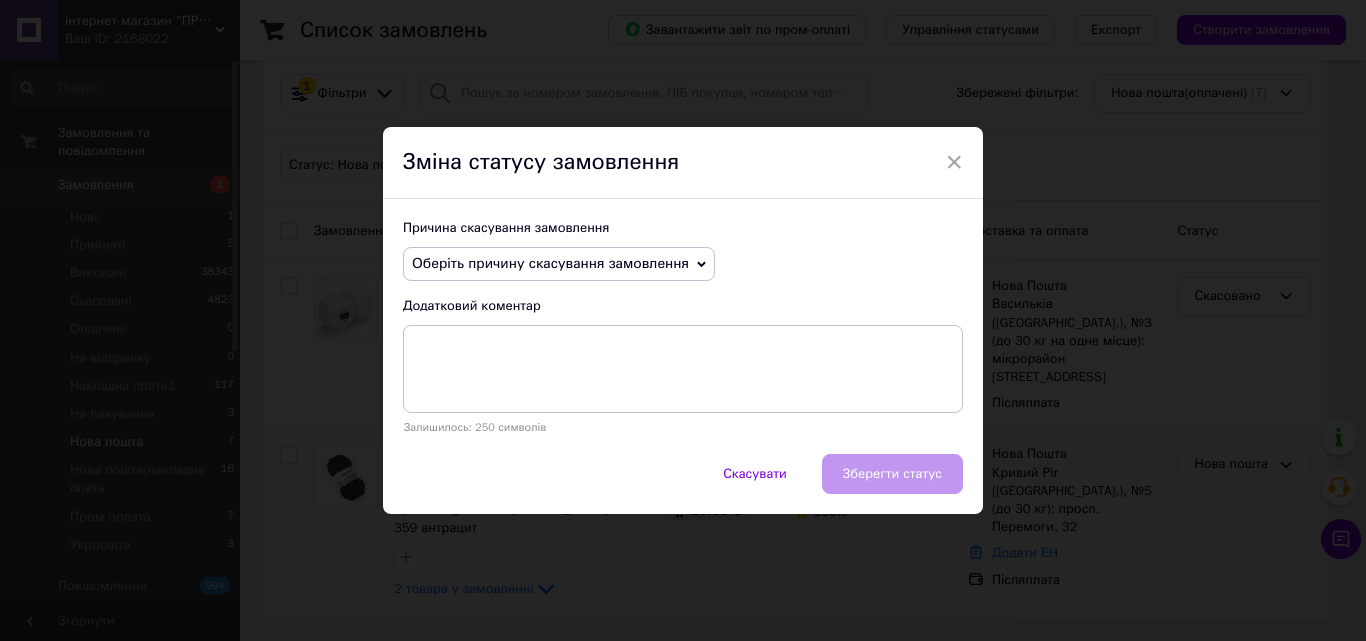 click on "Оберіть причину скасування замовлення" at bounding box center [559, 264] 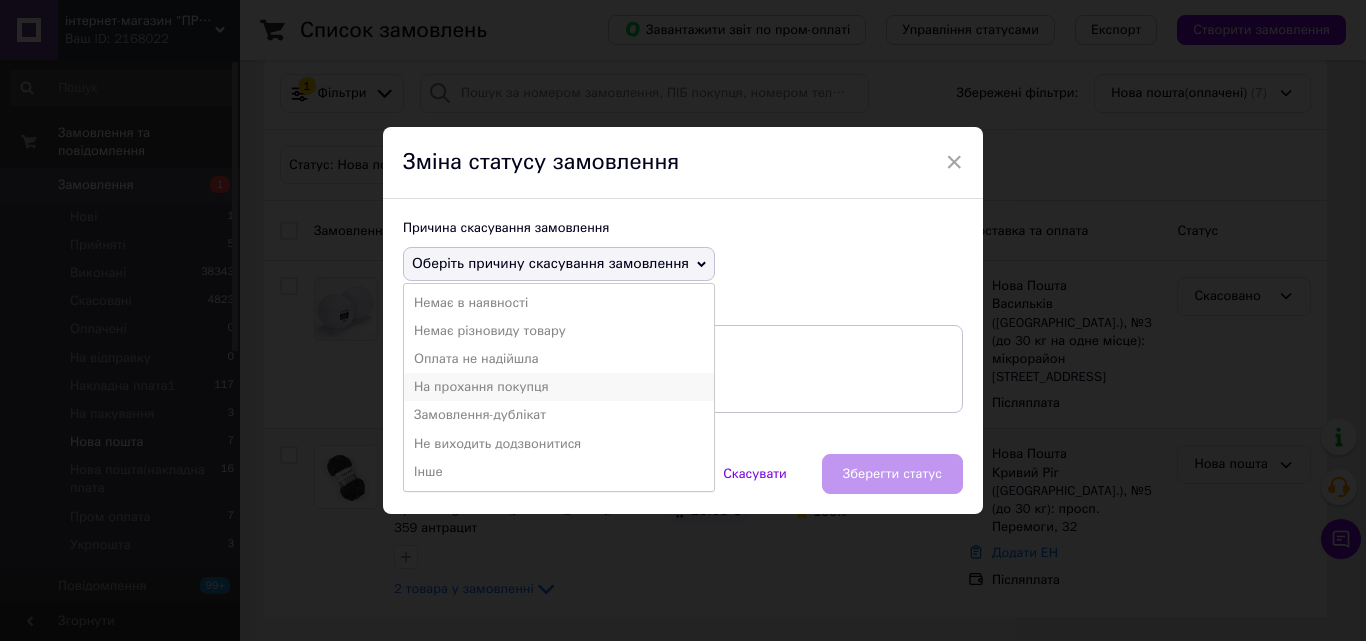 click on "На прохання покупця" at bounding box center [559, 387] 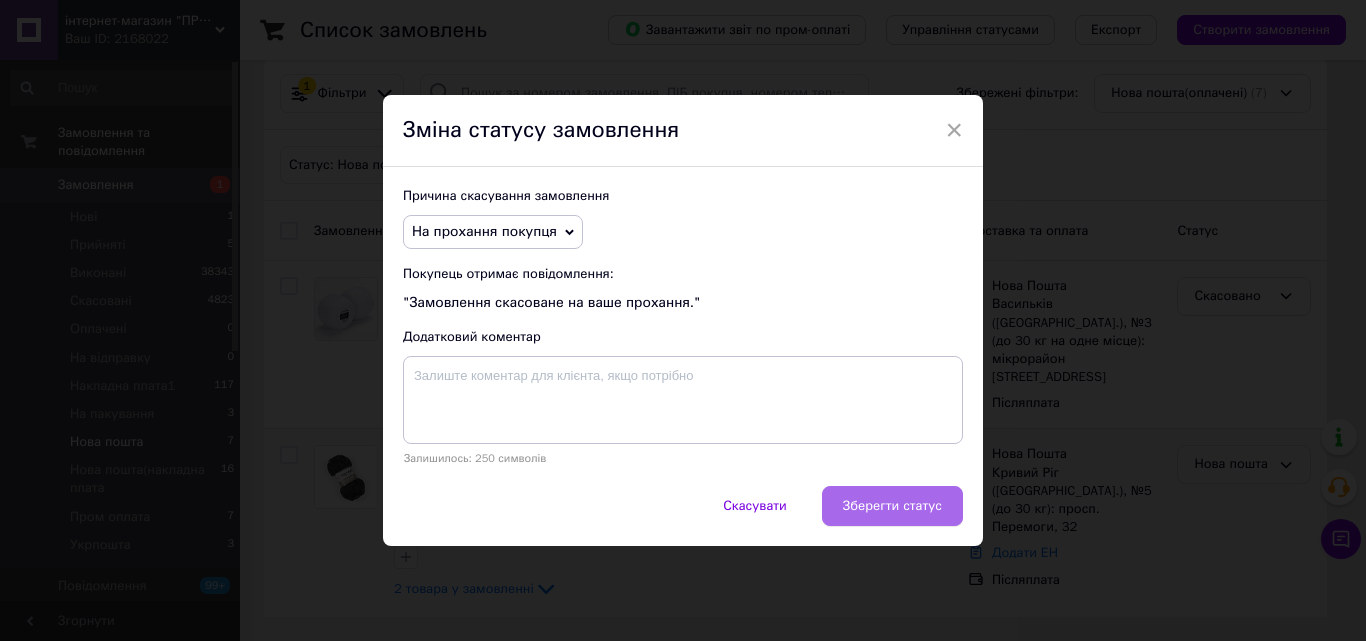 click on "Зберегти статус" at bounding box center (892, 506) 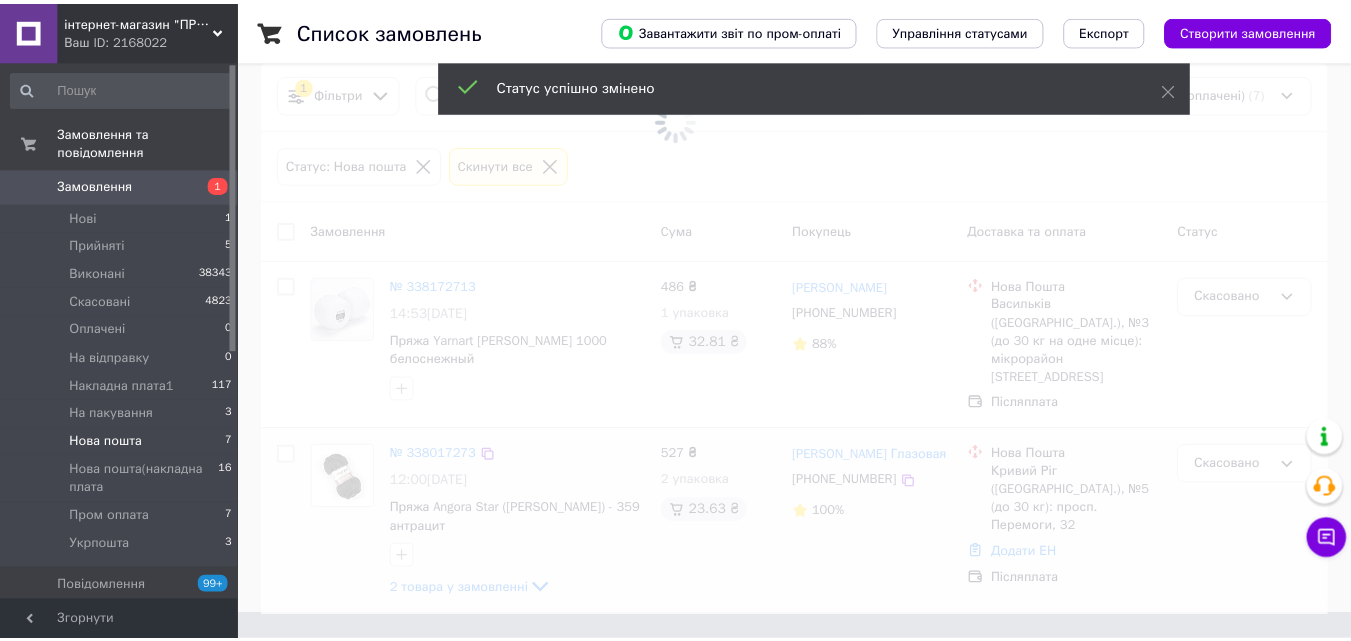 scroll, scrollTop: 8, scrollLeft: 0, axis: vertical 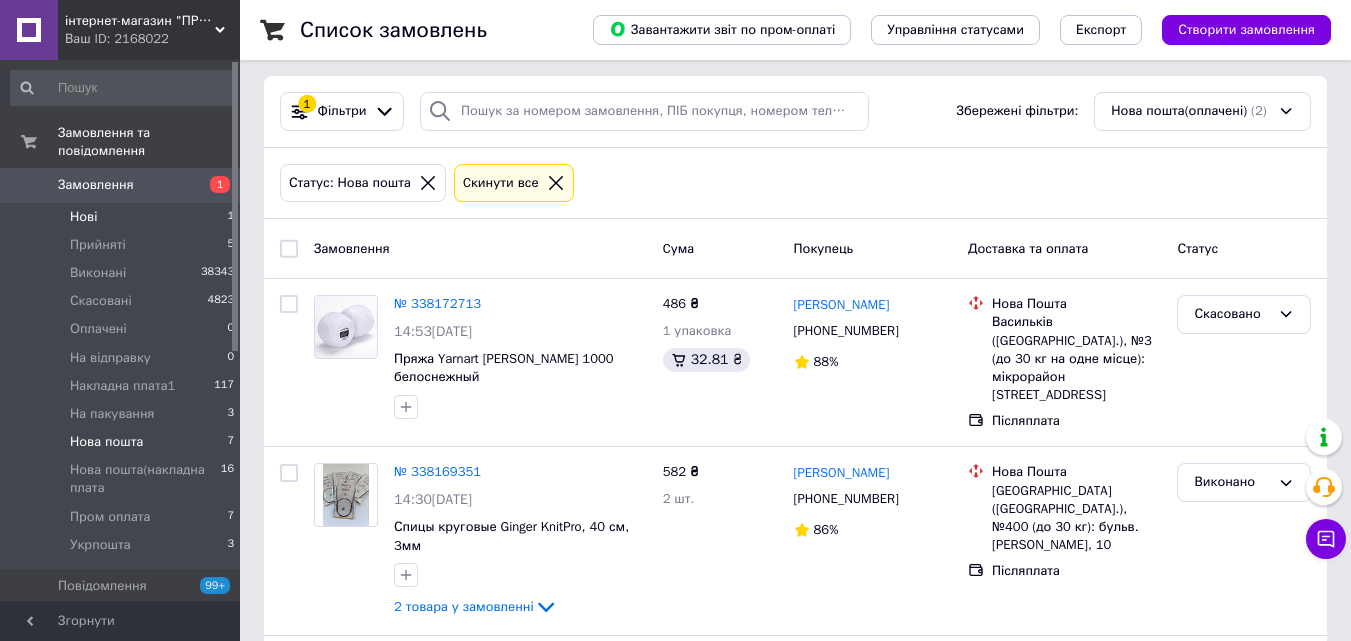 click on "Нові" at bounding box center (83, 217) 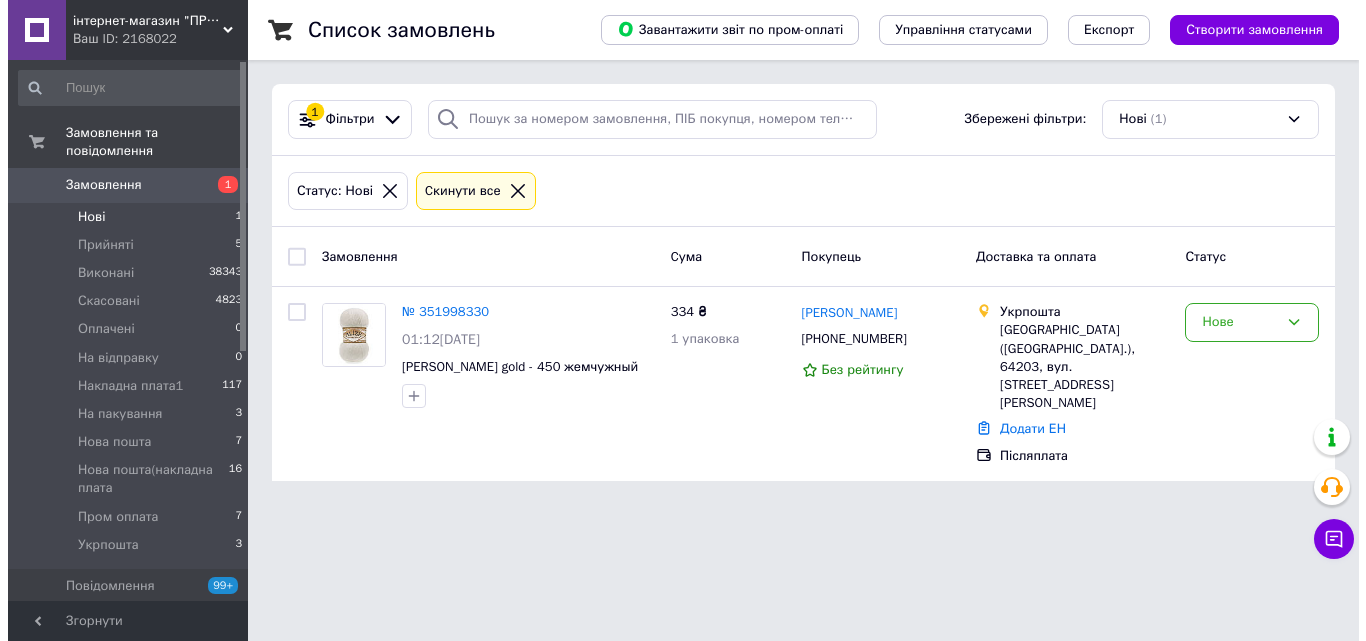 scroll, scrollTop: 0, scrollLeft: 0, axis: both 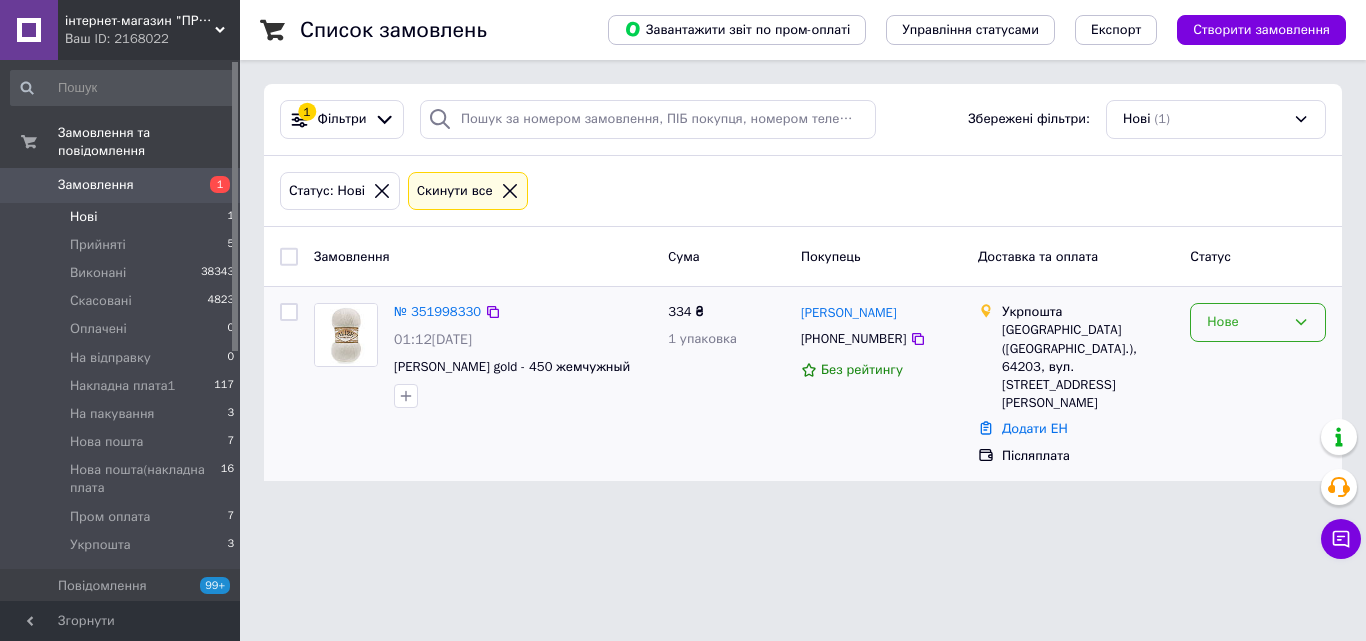 click on "Нове" at bounding box center [1258, 322] 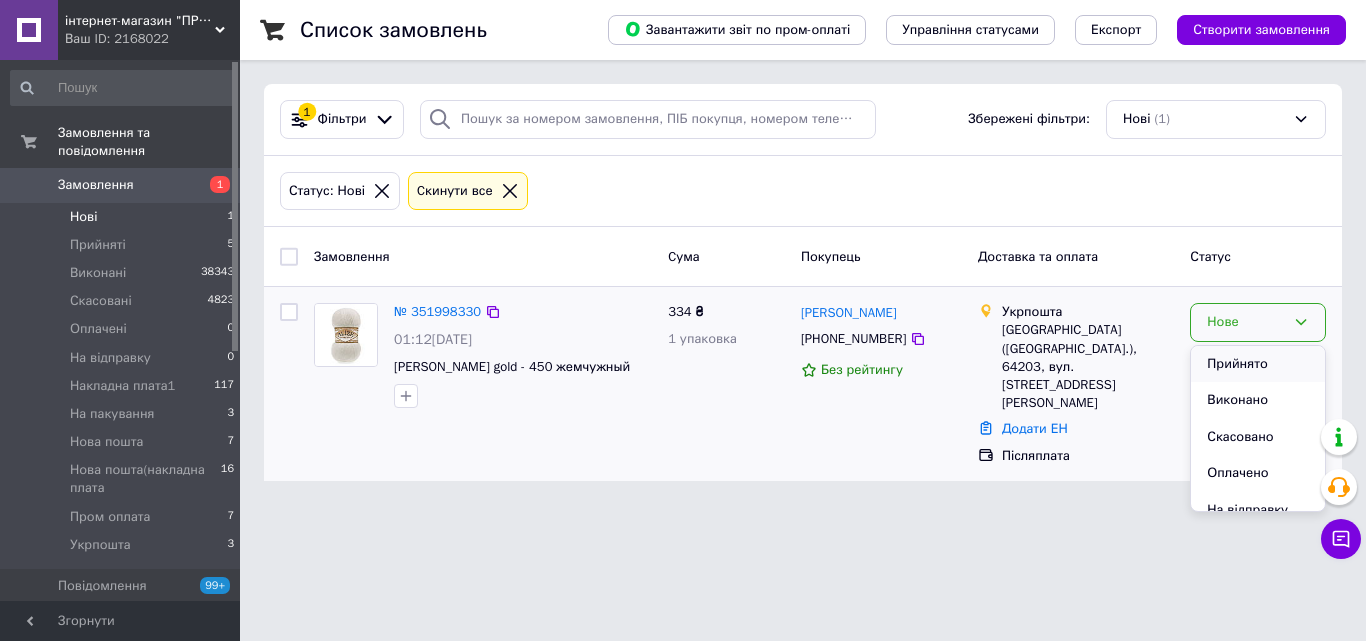 click on "Прийнято" at bounding box center [1258, 364] 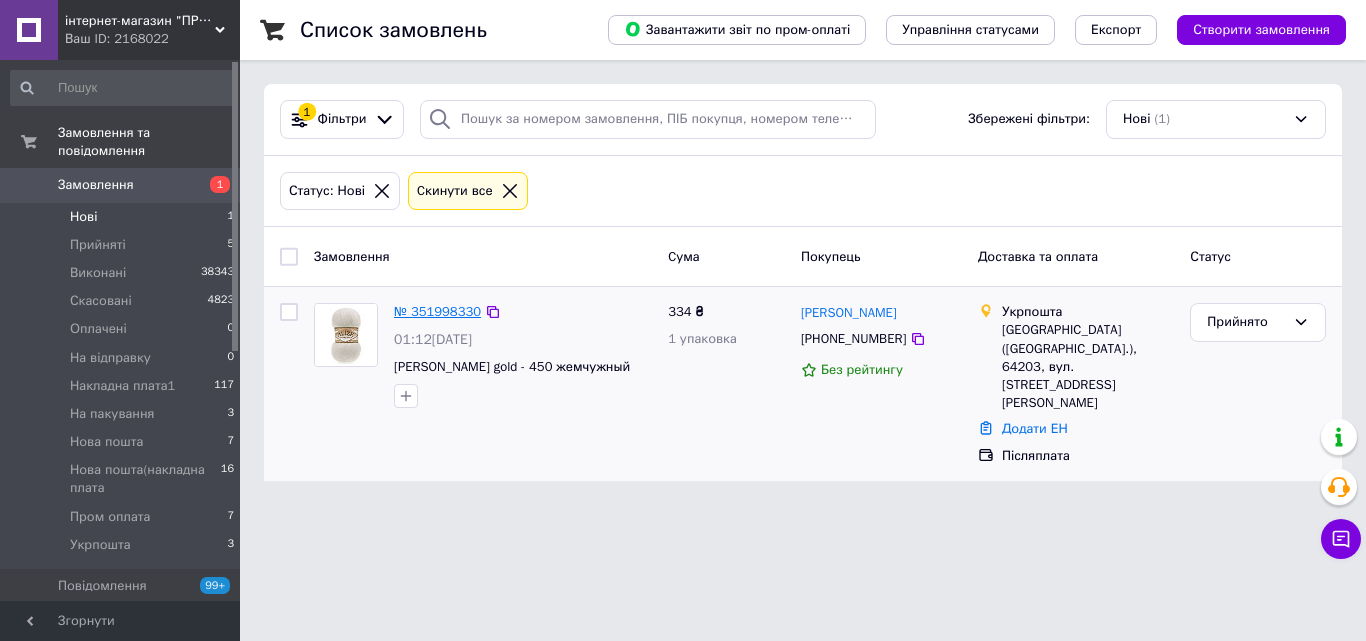 click on "№ 351998330" at bounding box center (437, 311) 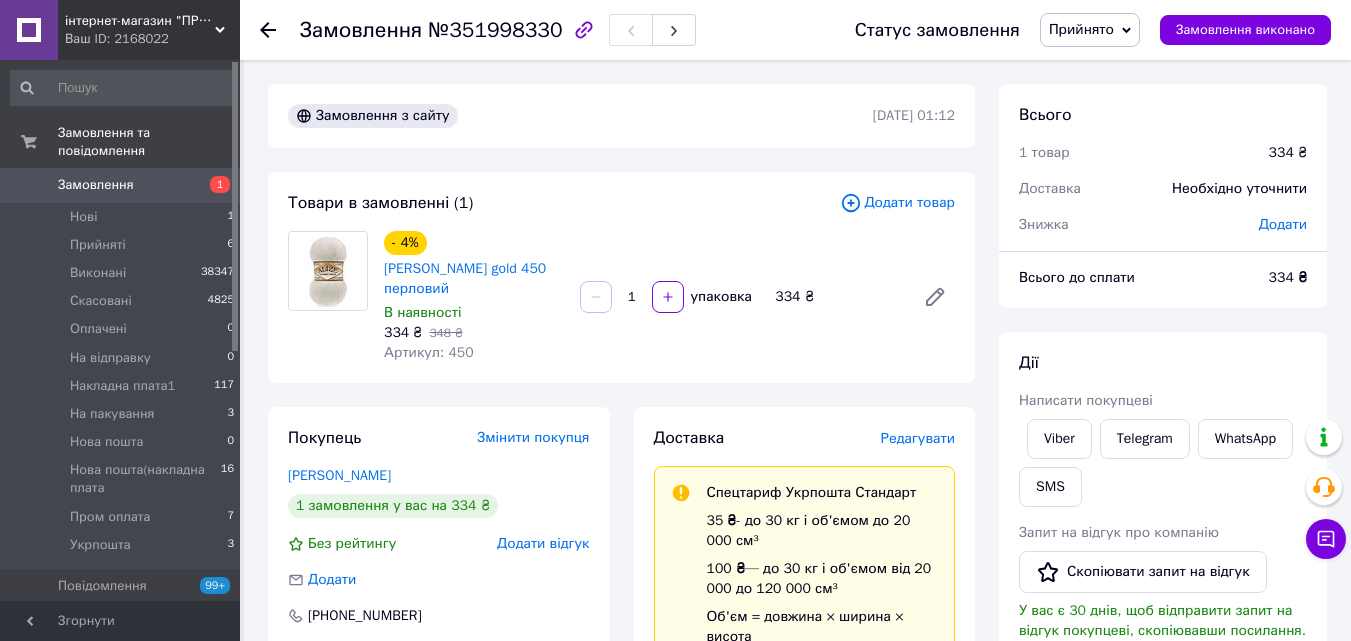click on "Редагувати" at bounding box center (918, 438) 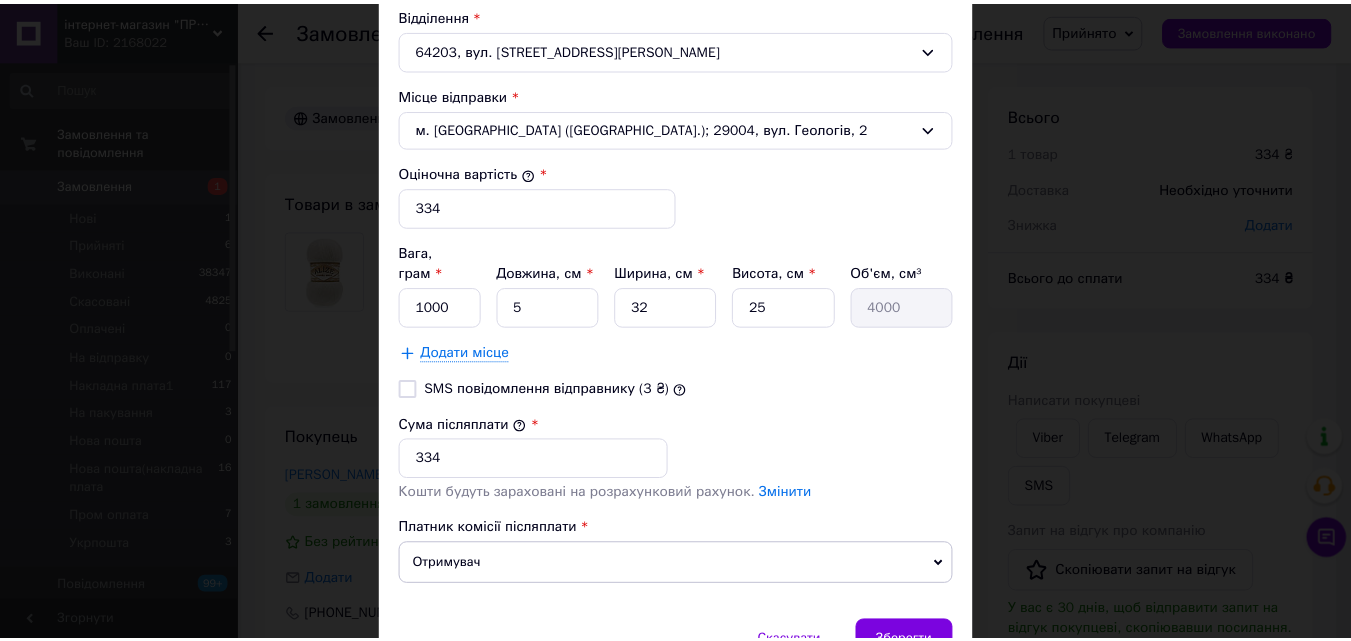 scroll, scrollTop: 796, scrollLeft: 0, axis: vertical 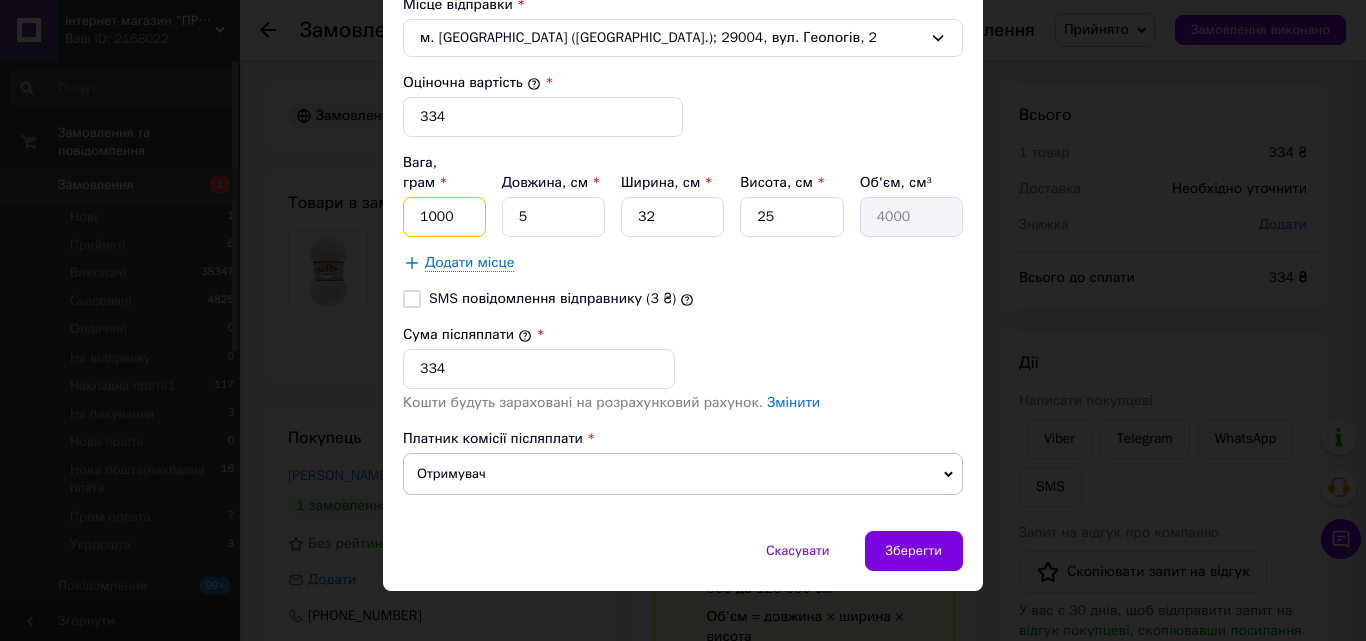 click on "1000" at bounding box center (444, 217) 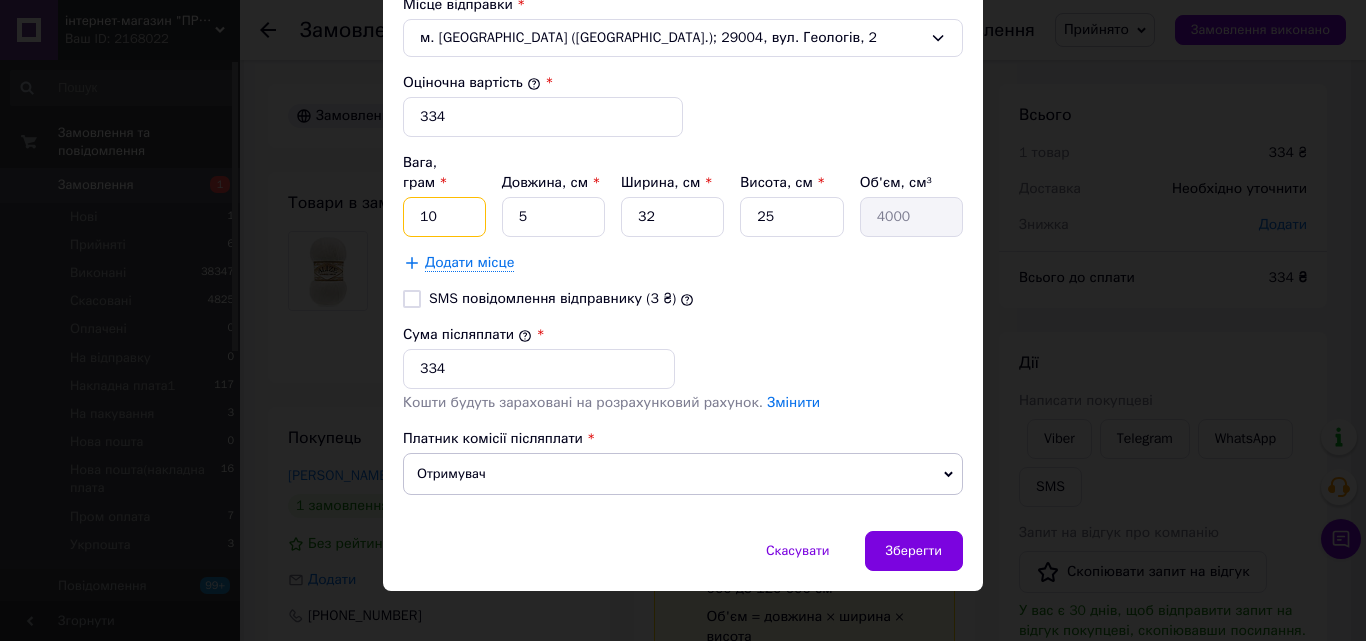 type on "1" 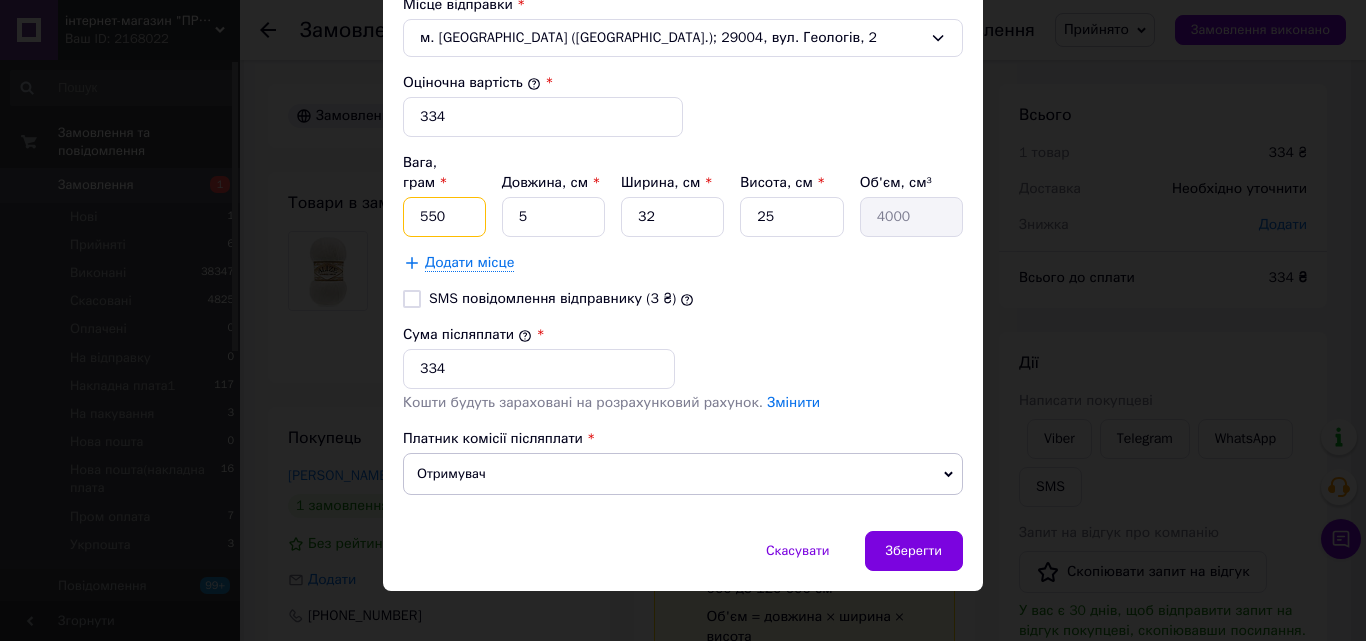 type on "550" 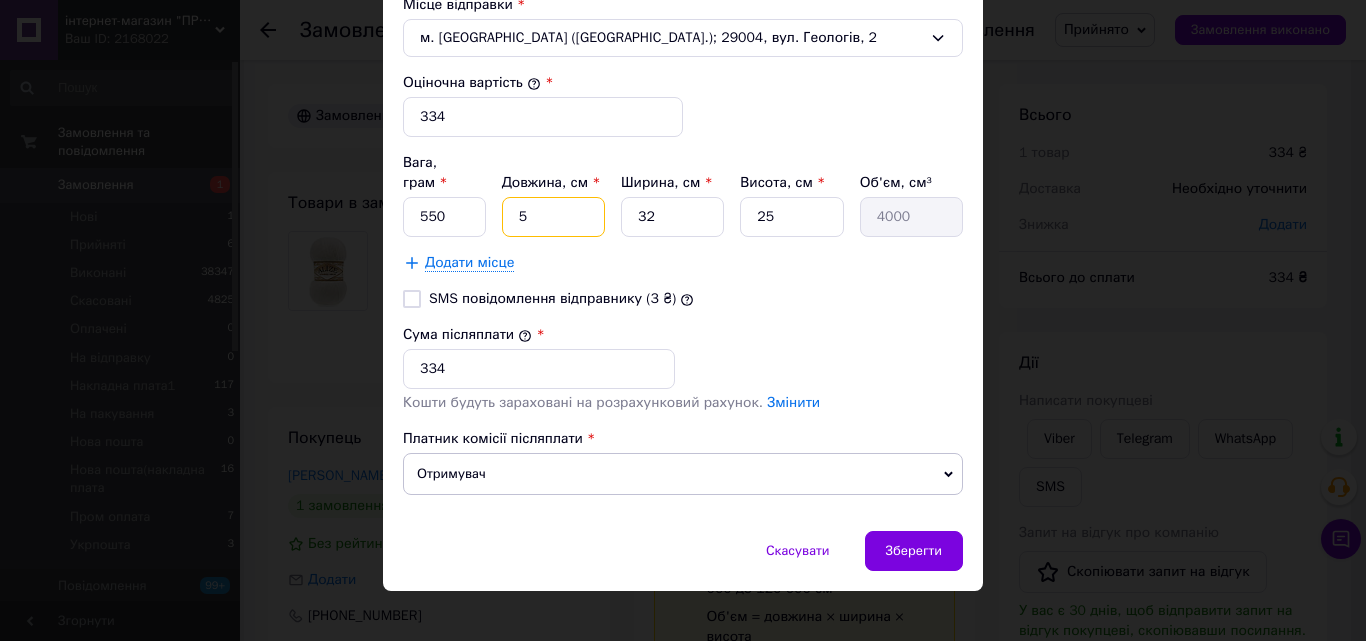 click on "5" at bounding box center (553, 217) 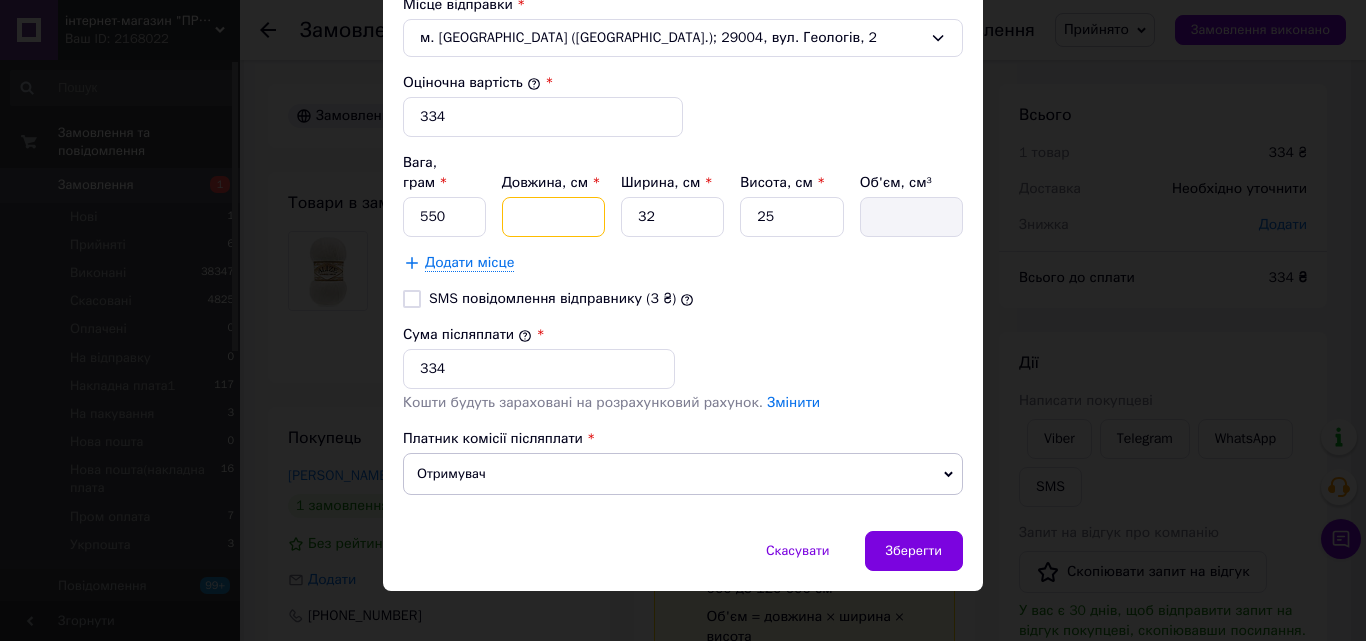 type on "4" 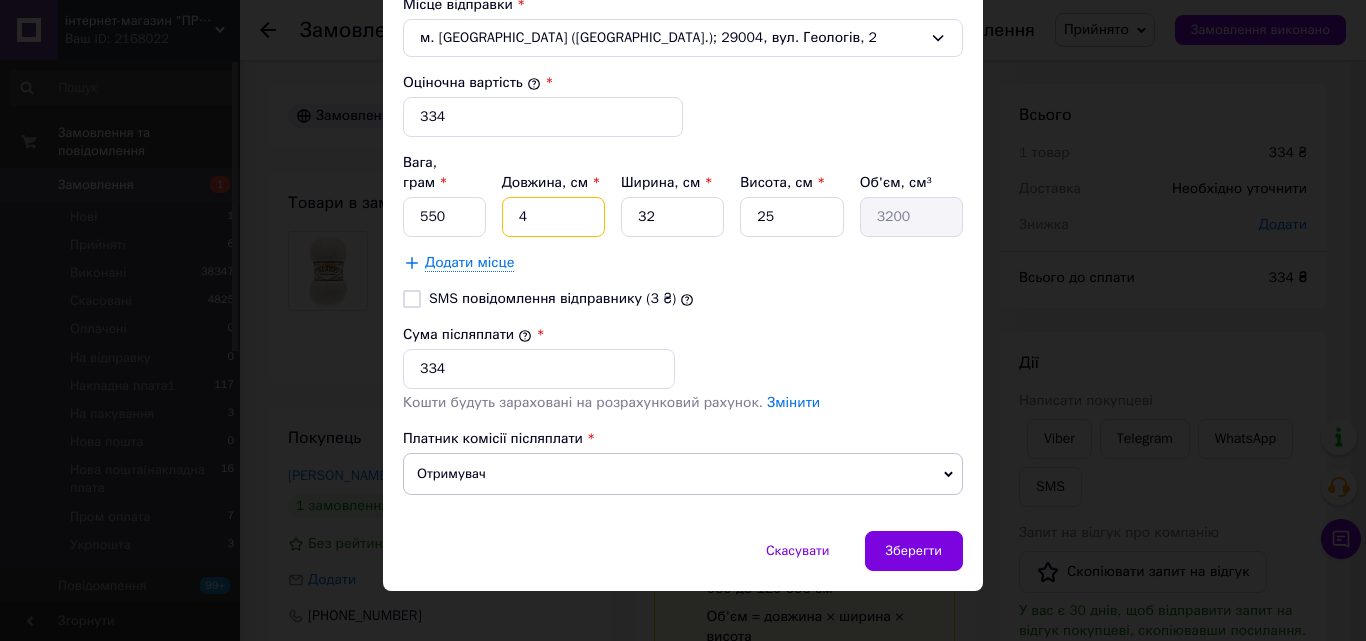 type on "45" 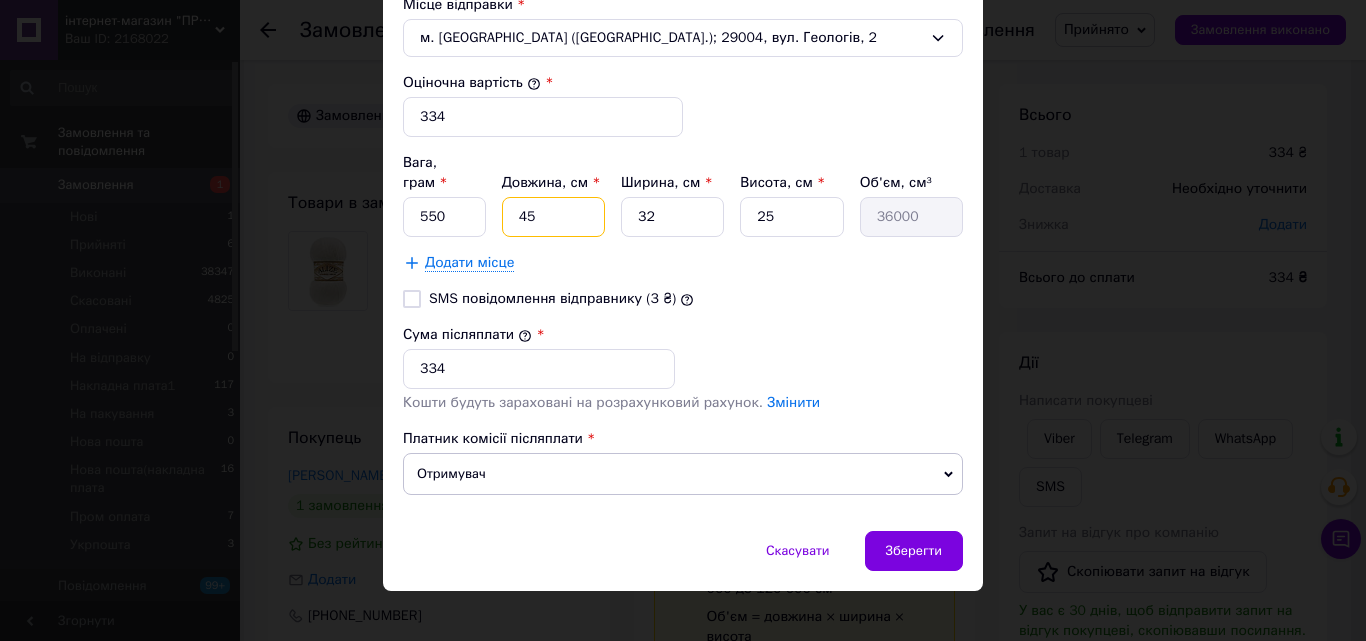 type on "45" 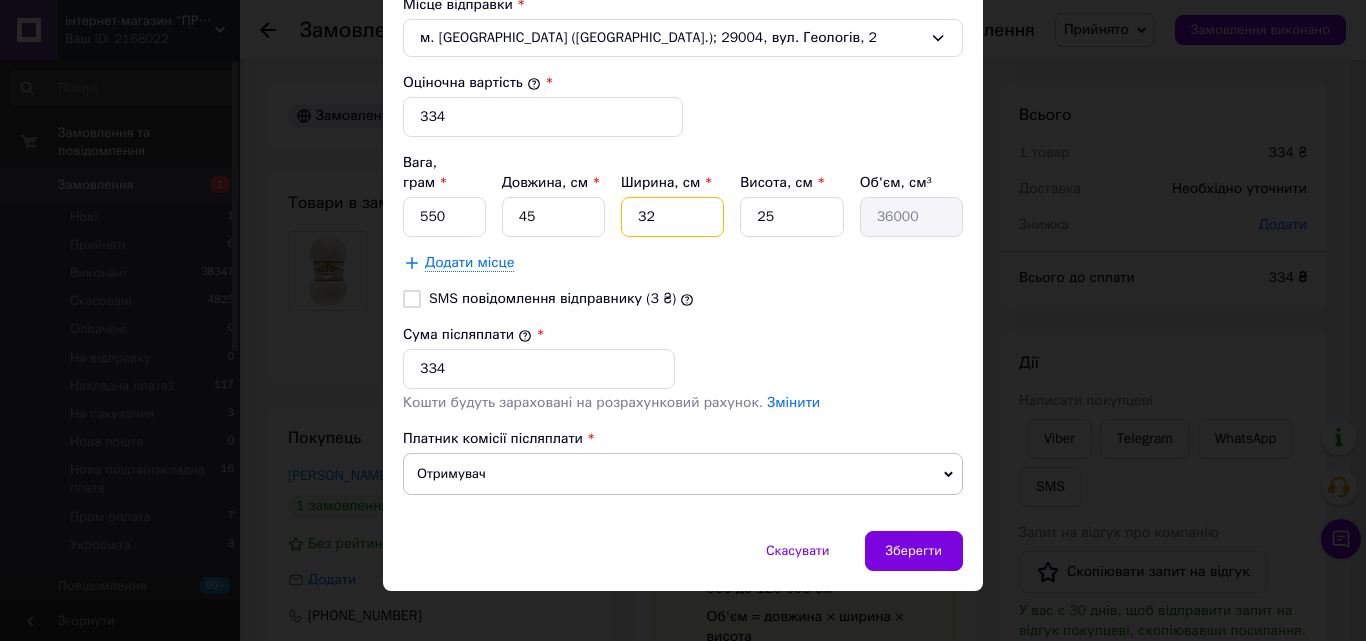 click on "32" at bounding box center (672, 217) 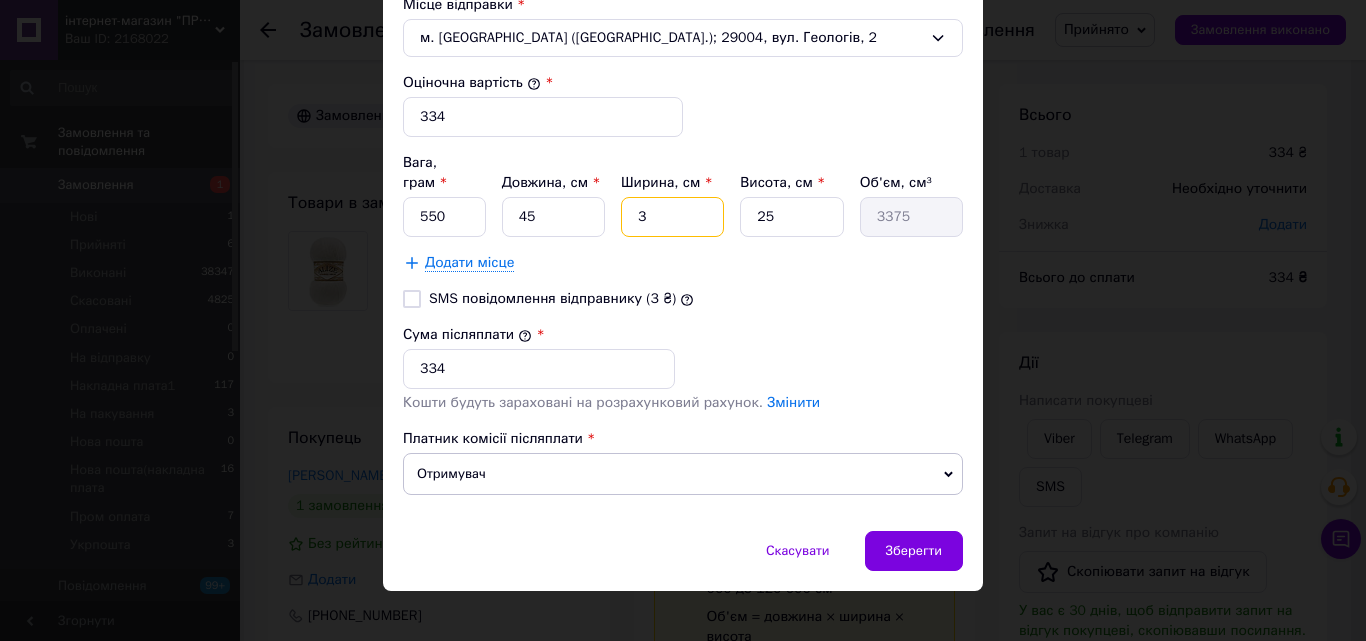 type 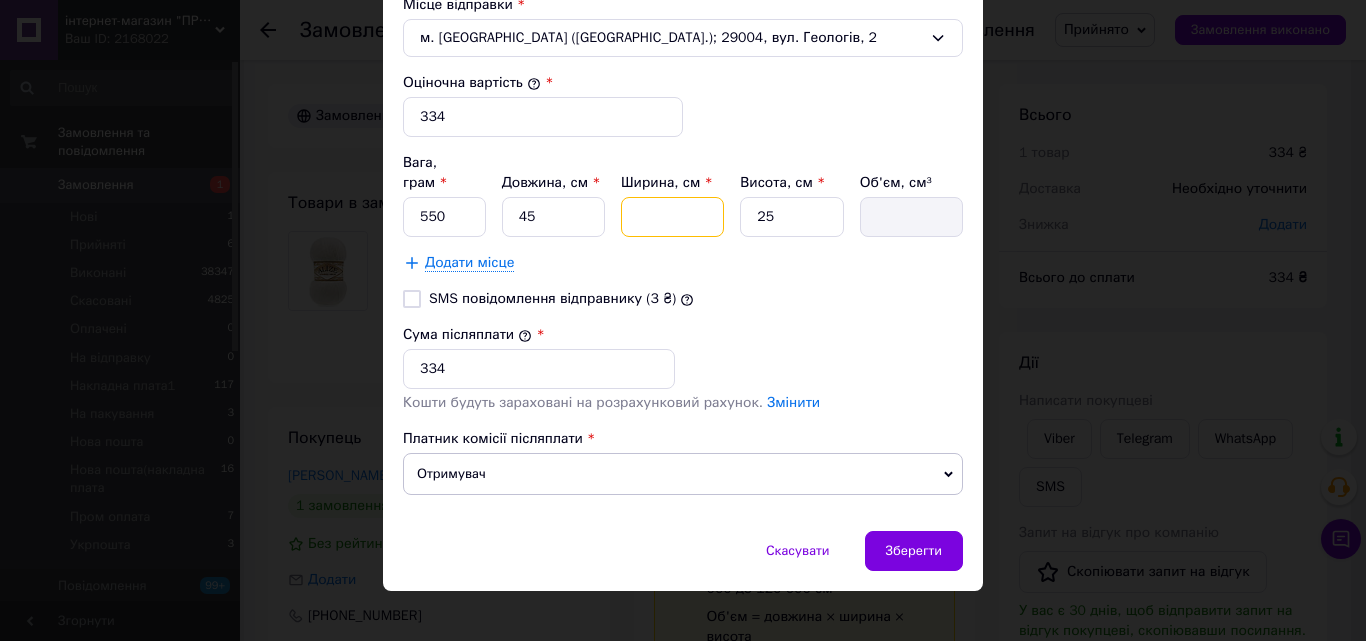 type on "5" 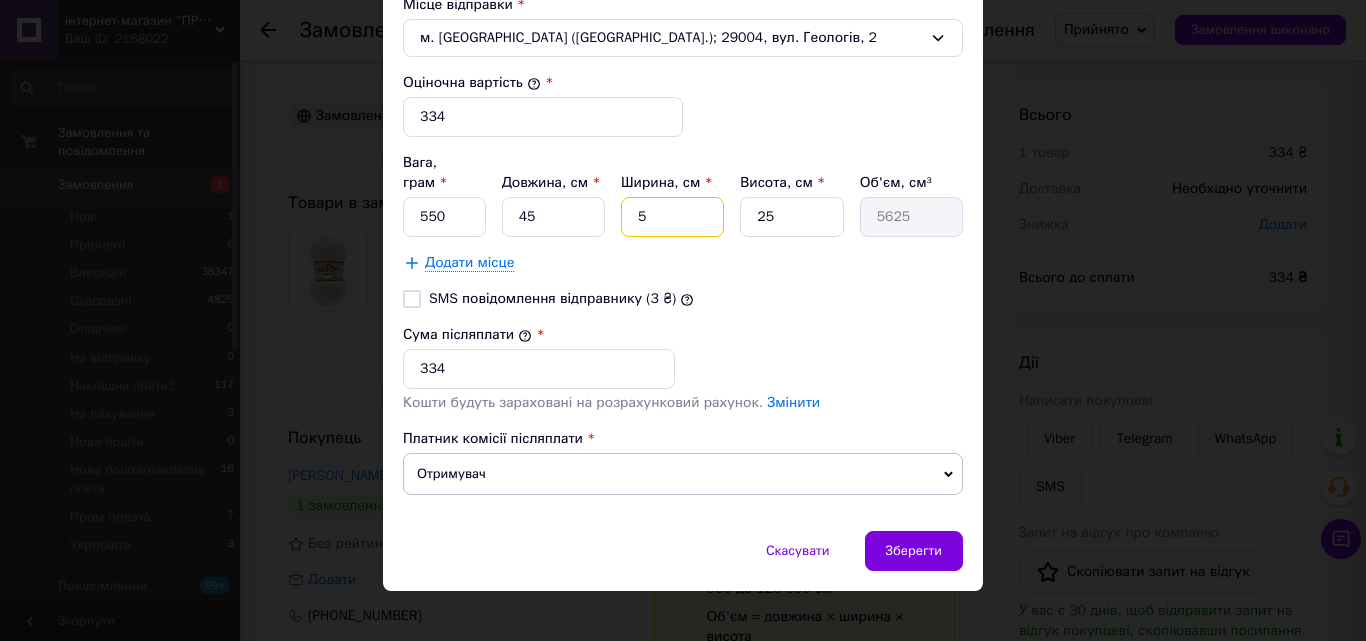 type on "5" 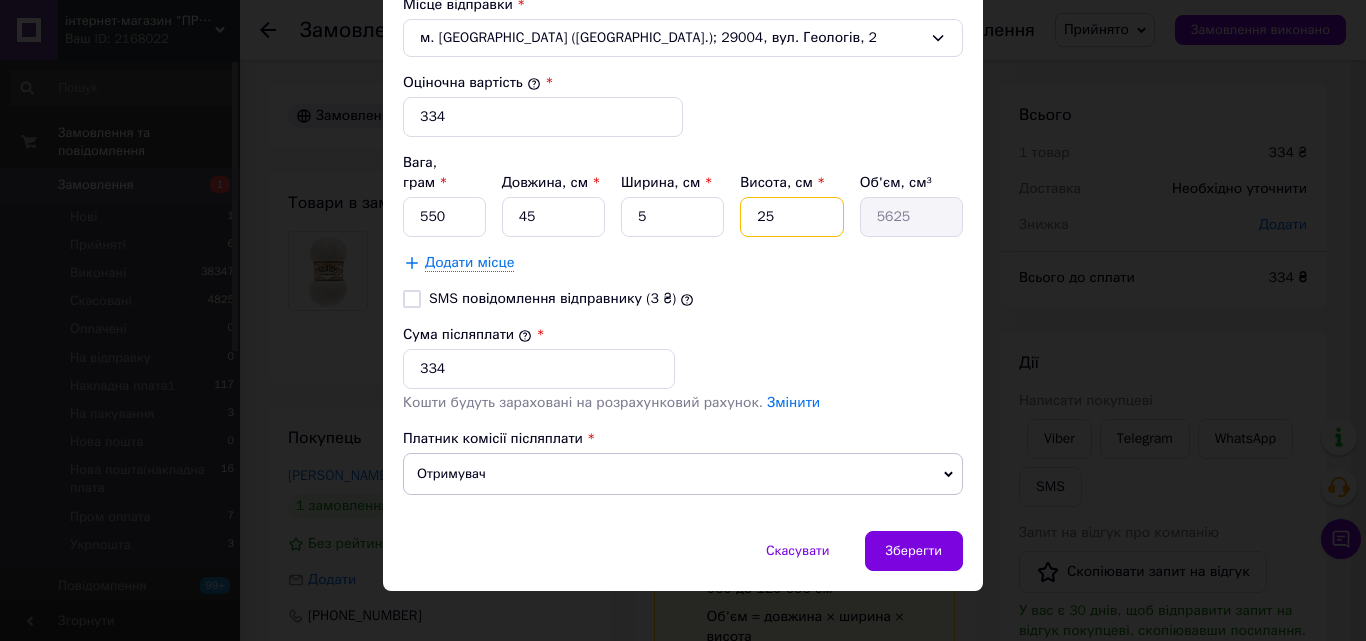 click on "25" at bounding box center [791, 217] 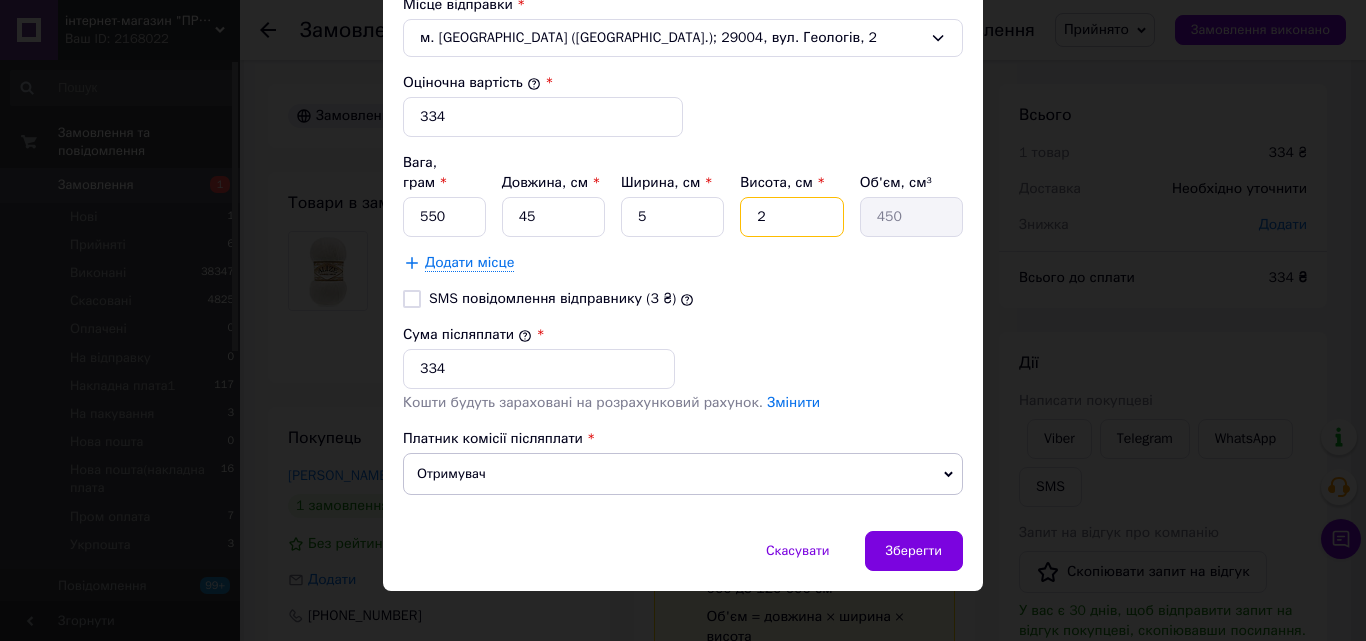 type 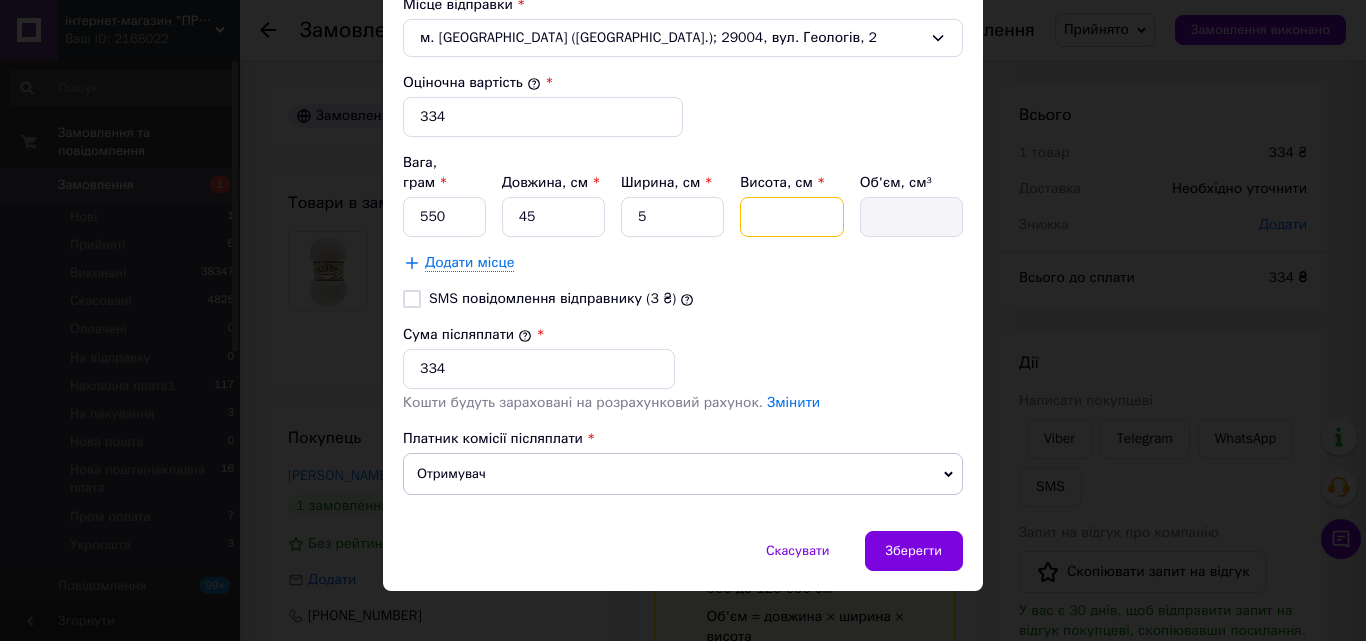 type on "5" 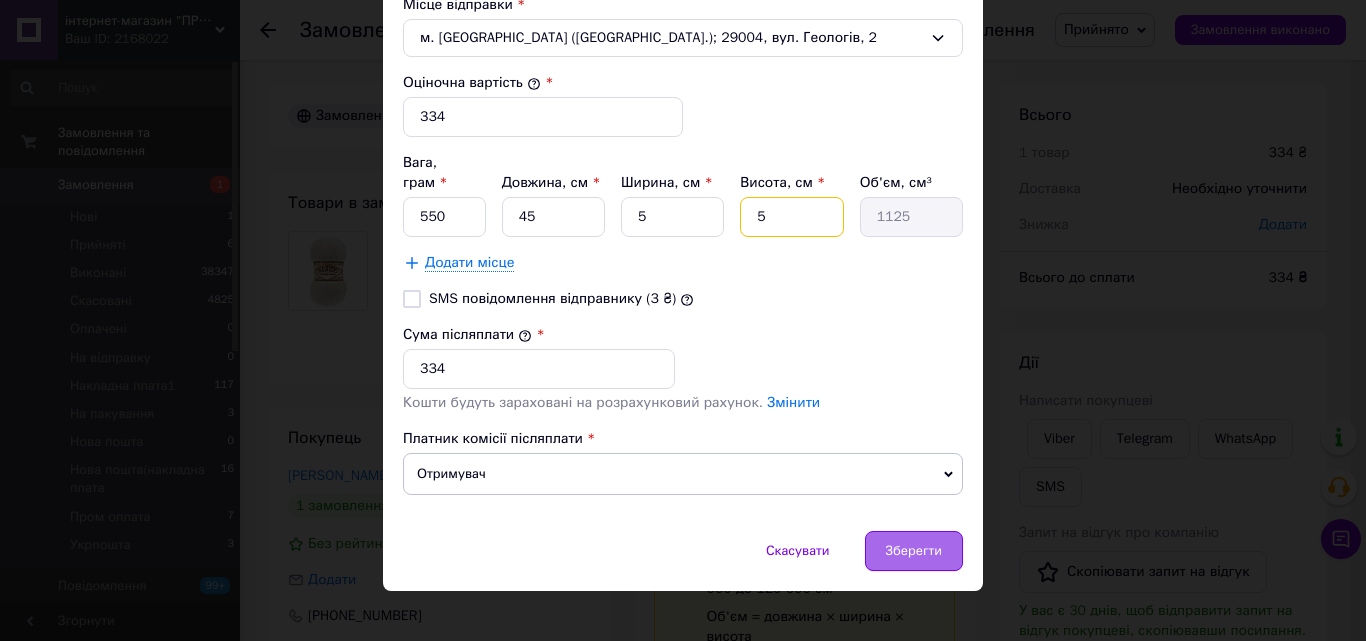 type on "5" 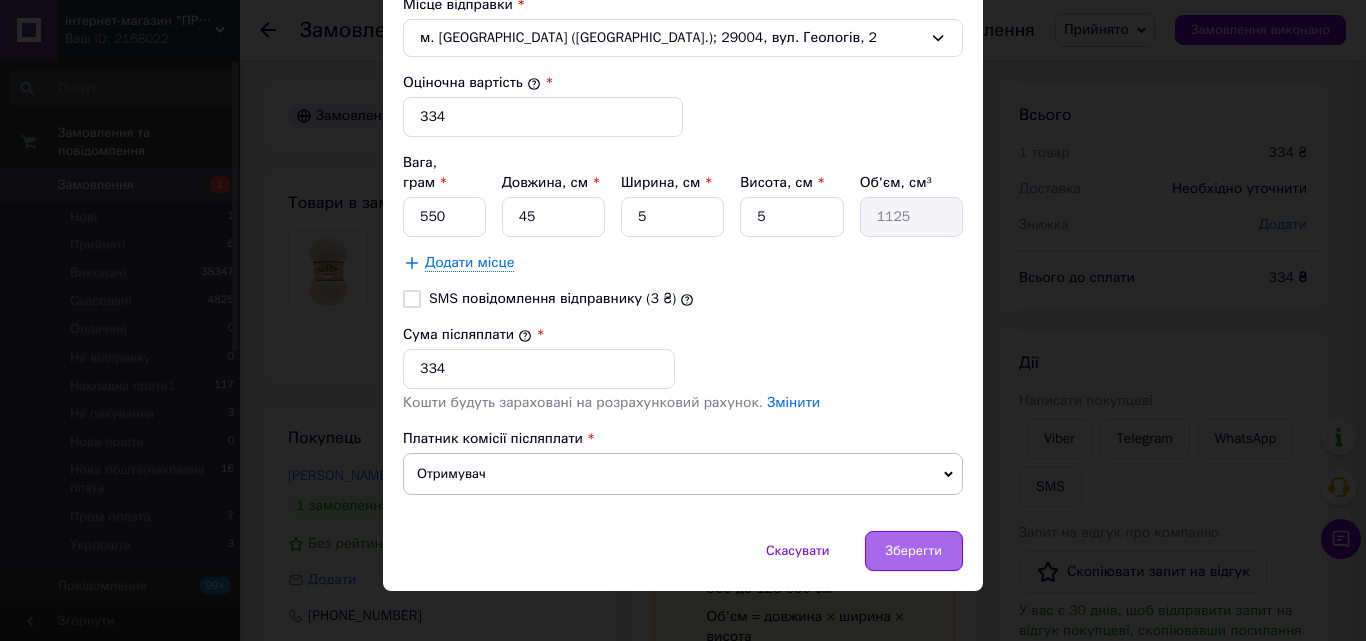 click on "Зберегти" at bounding box center (914, 551) 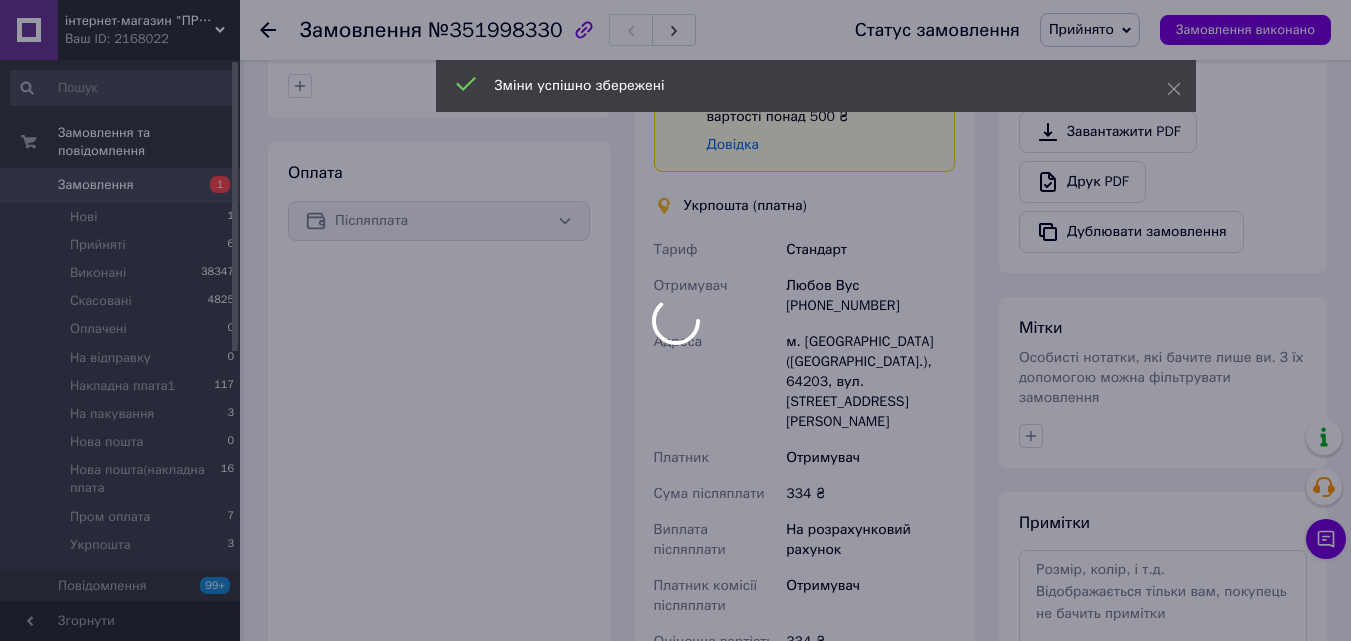 scroll, scrollTop: 800, scrollLeft: 0, axis: vertical 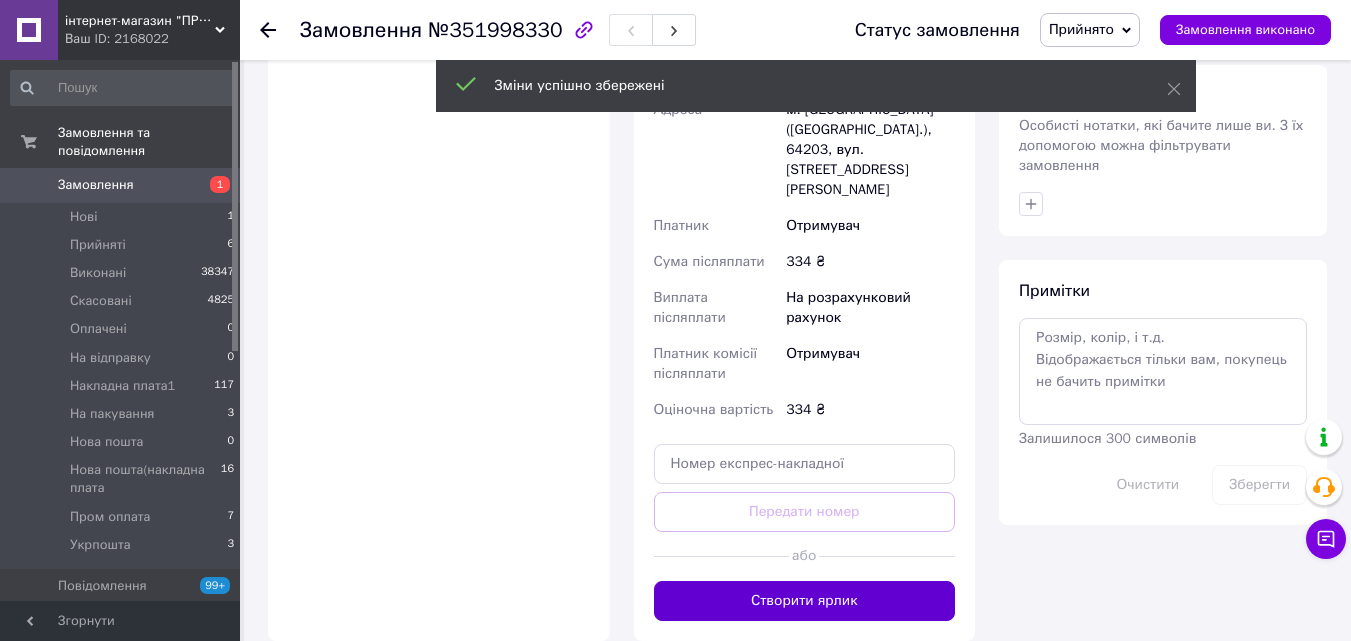 click on "Створити ярлик" at bounding box center (805, 601) 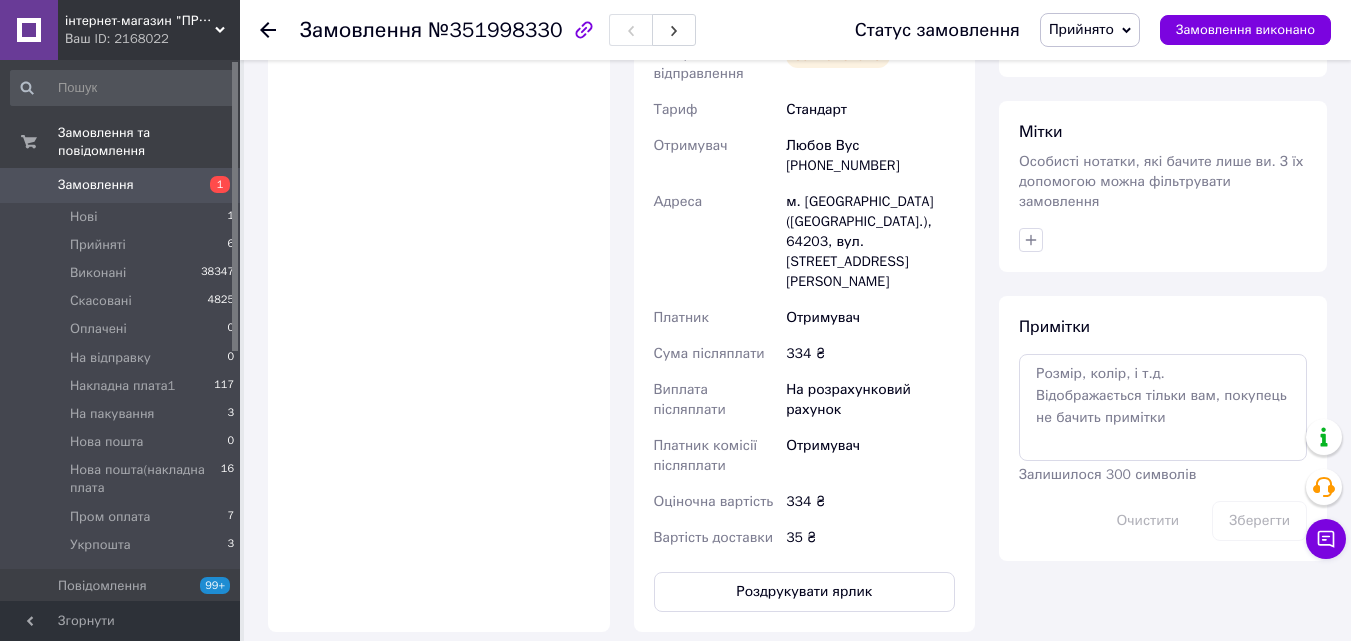 click on "Прийнято" at bounding box center (1090, 30) 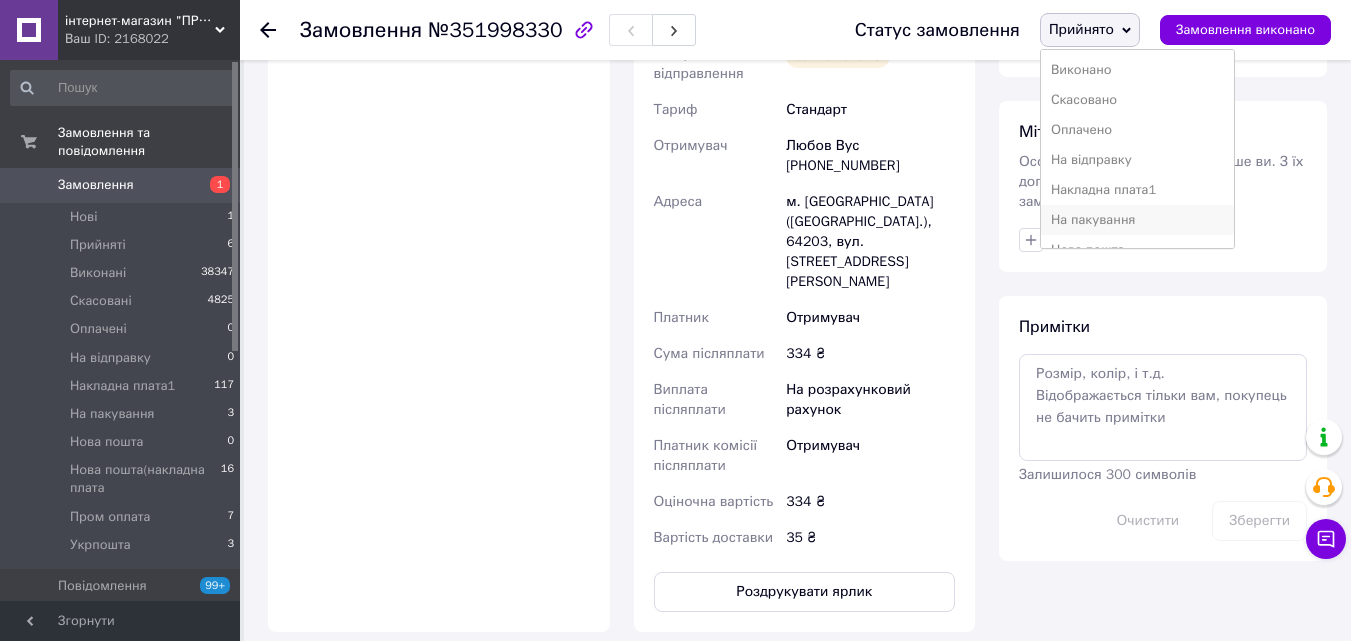 click on "На пакування" at bounding box center [1137, 220] 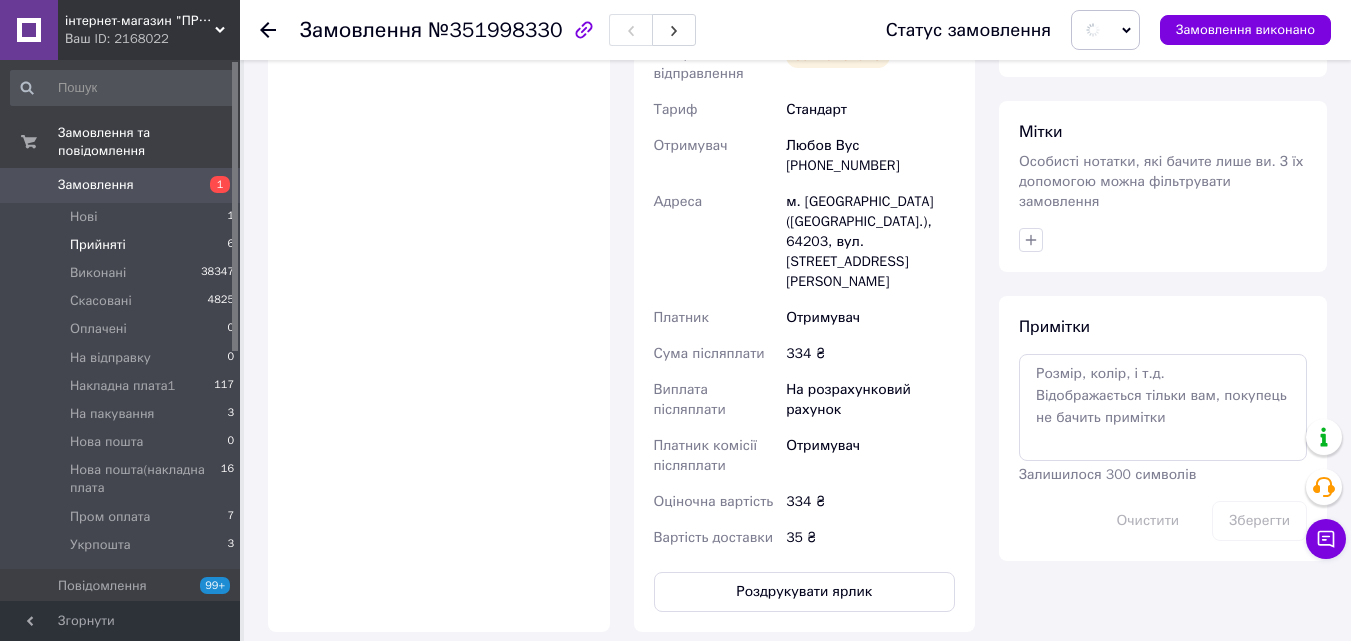 click on "Прийняті" at bounding box center (98, 245) 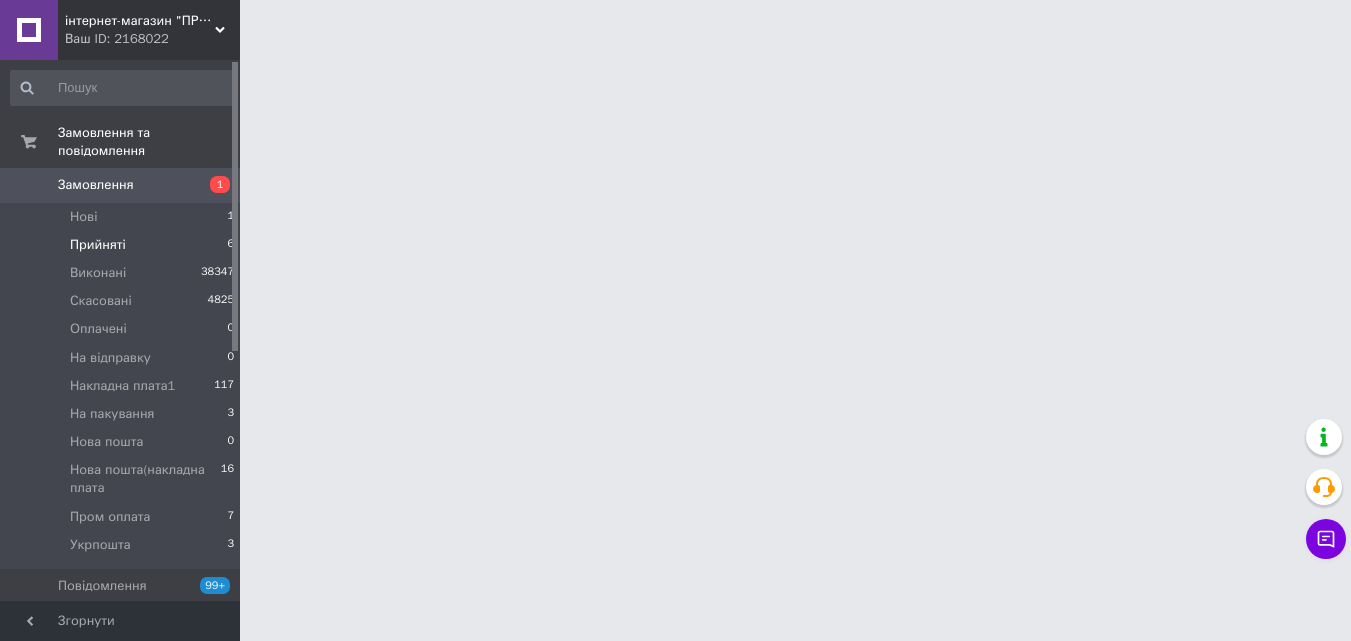 scroll, scrollTop: 0, scrollLeft: 0, axis: both 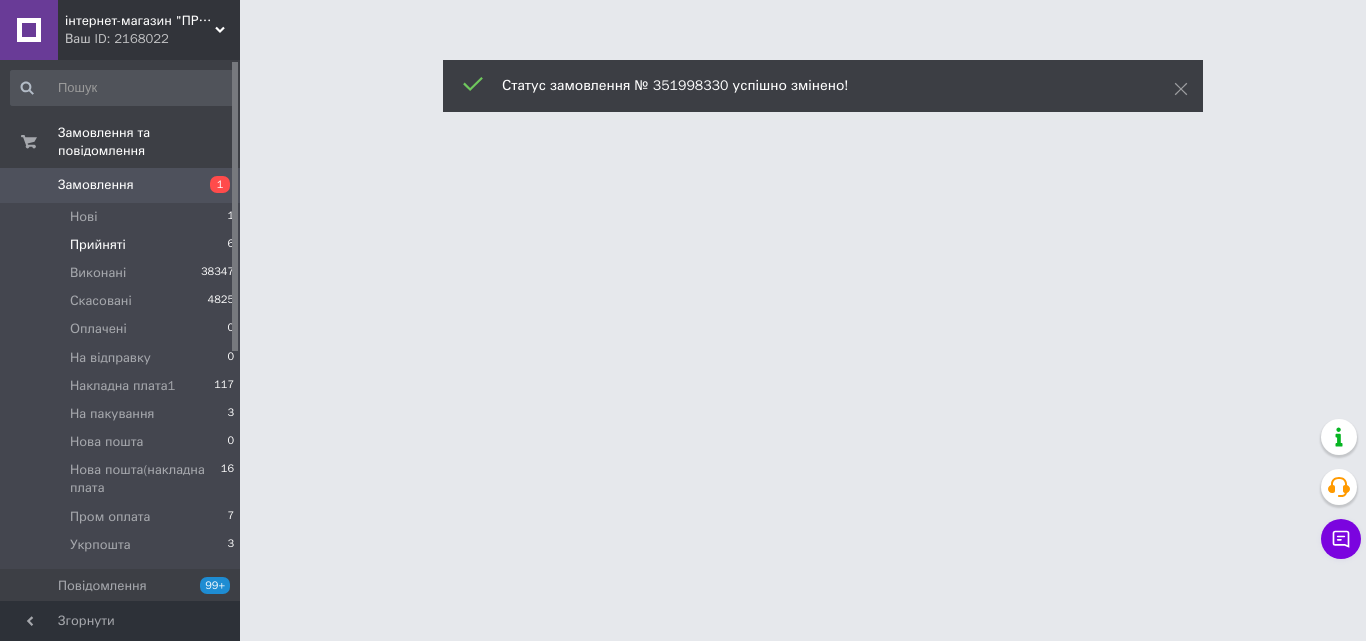 click on "Прийняті" at bounding box center [98, 245] 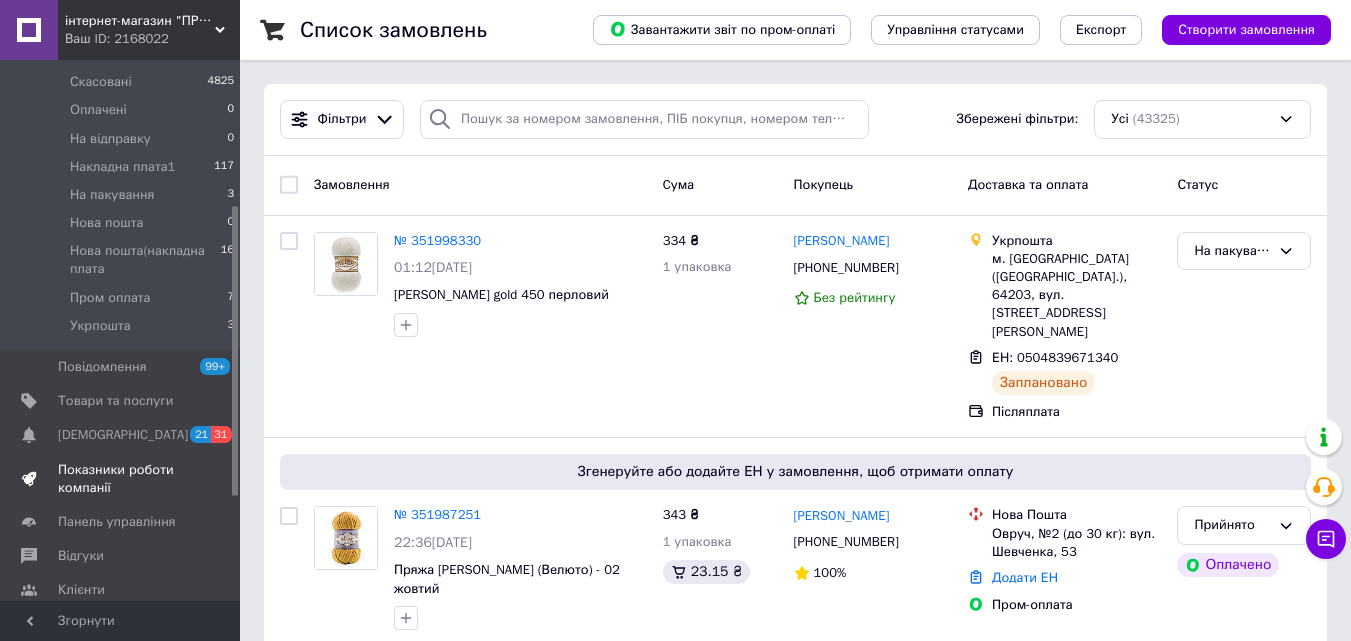 scroll, scrollTop: 300, scrollLeft: 0, axis: vertical 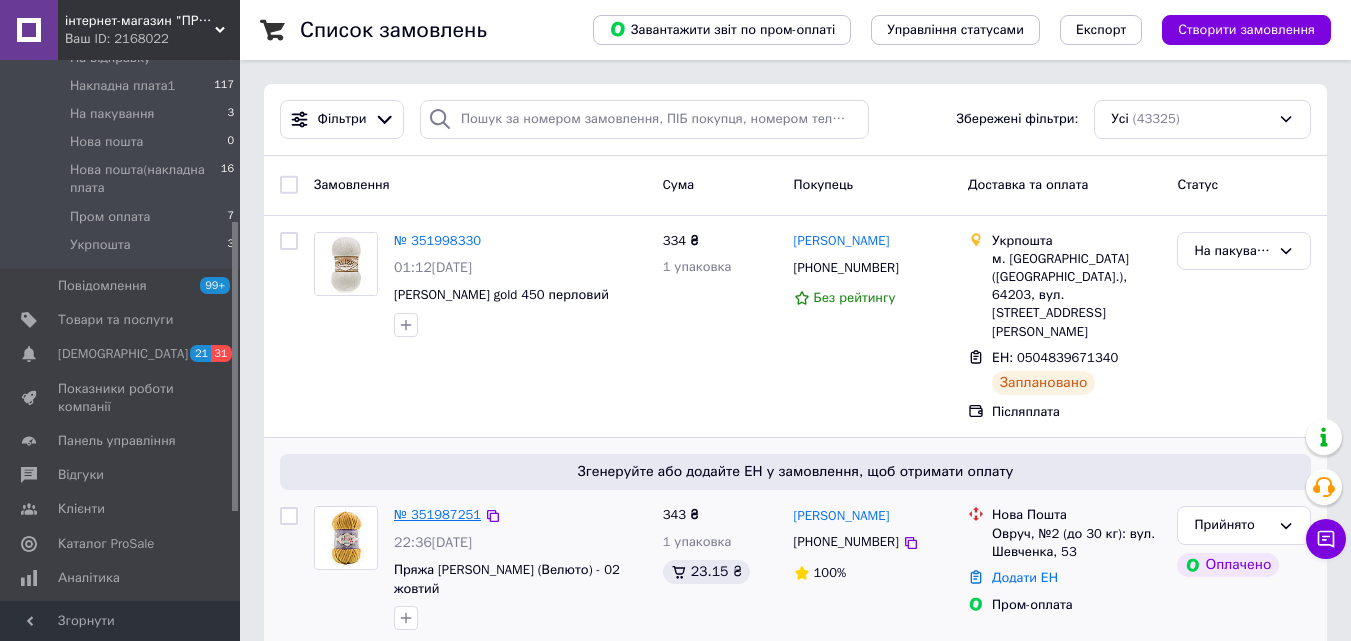 click on "№ 351987251" at bounding box center [437, 514] 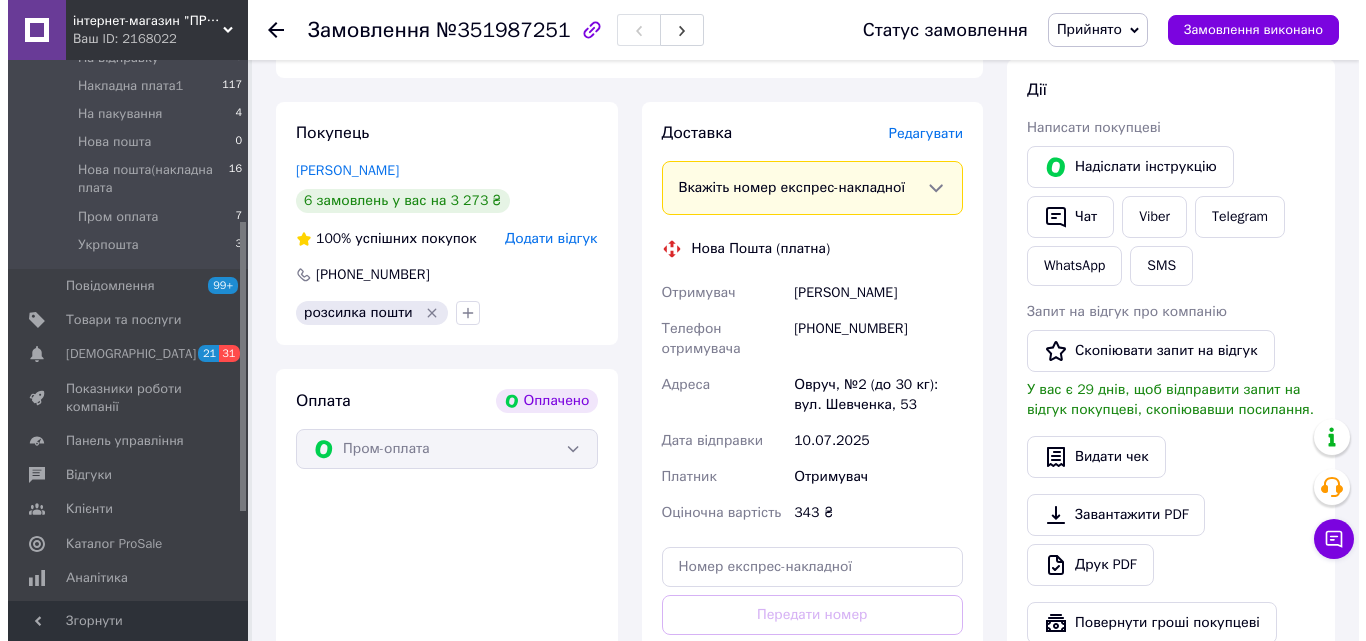 scroll, scrollTop: 800, scrollLeft: 0, axis: vertical 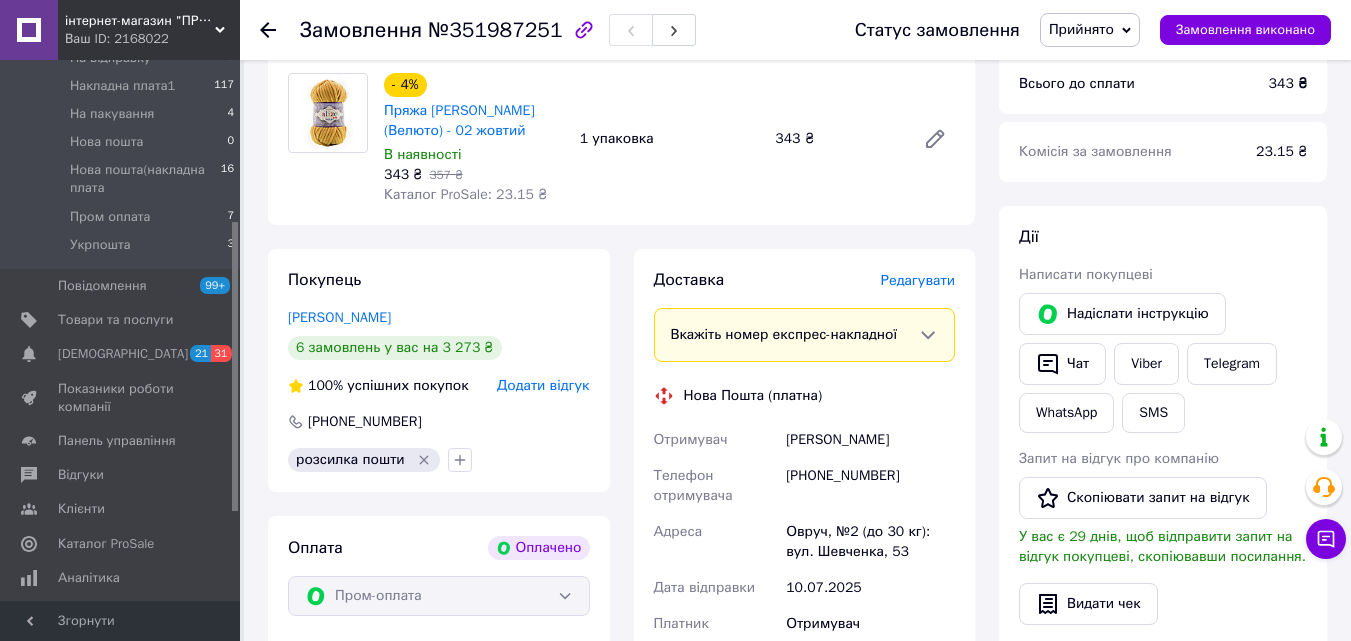 click on "Редагувати" at bounding box center (918, 280) 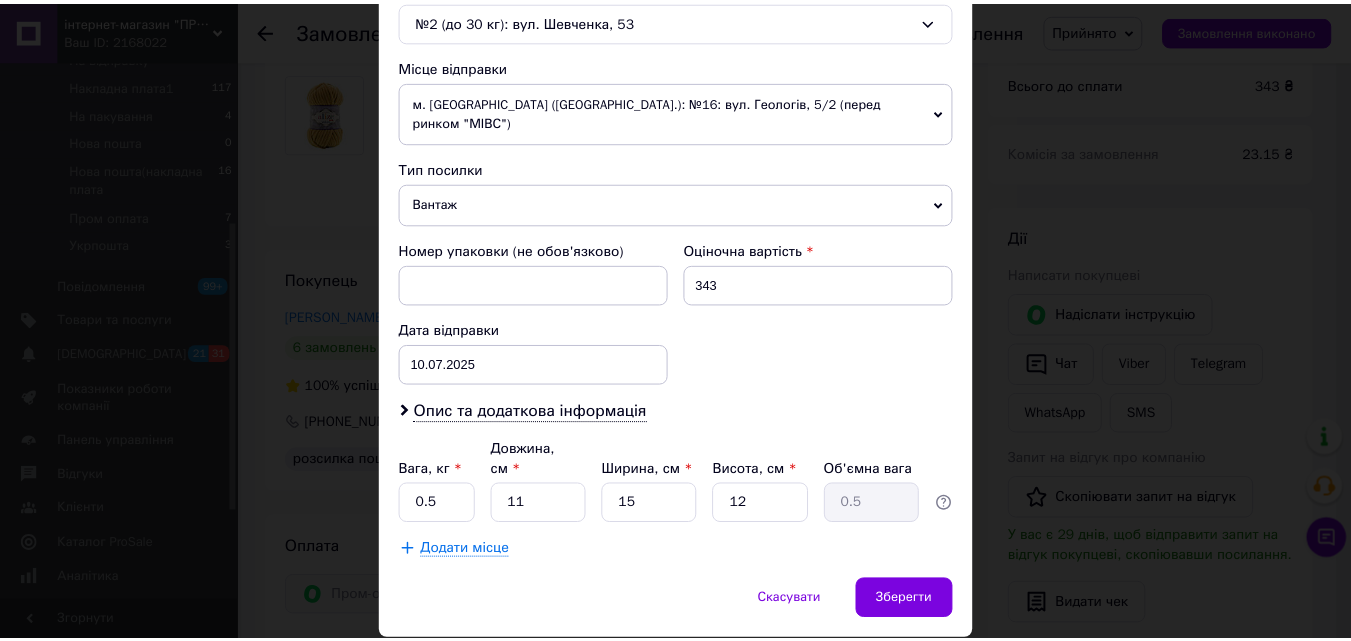 scroll, scrollTop: 707, scrollLeft: 0, axis: vertical 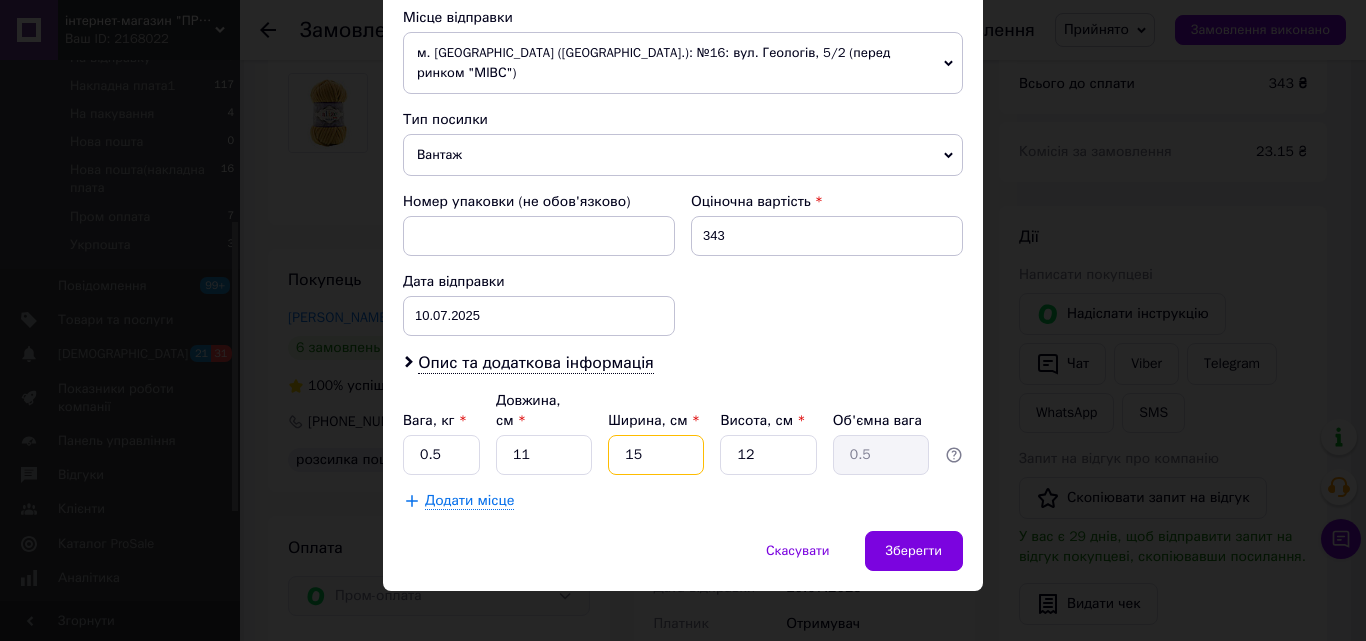 click on "15" at bounding box center [656, 455] 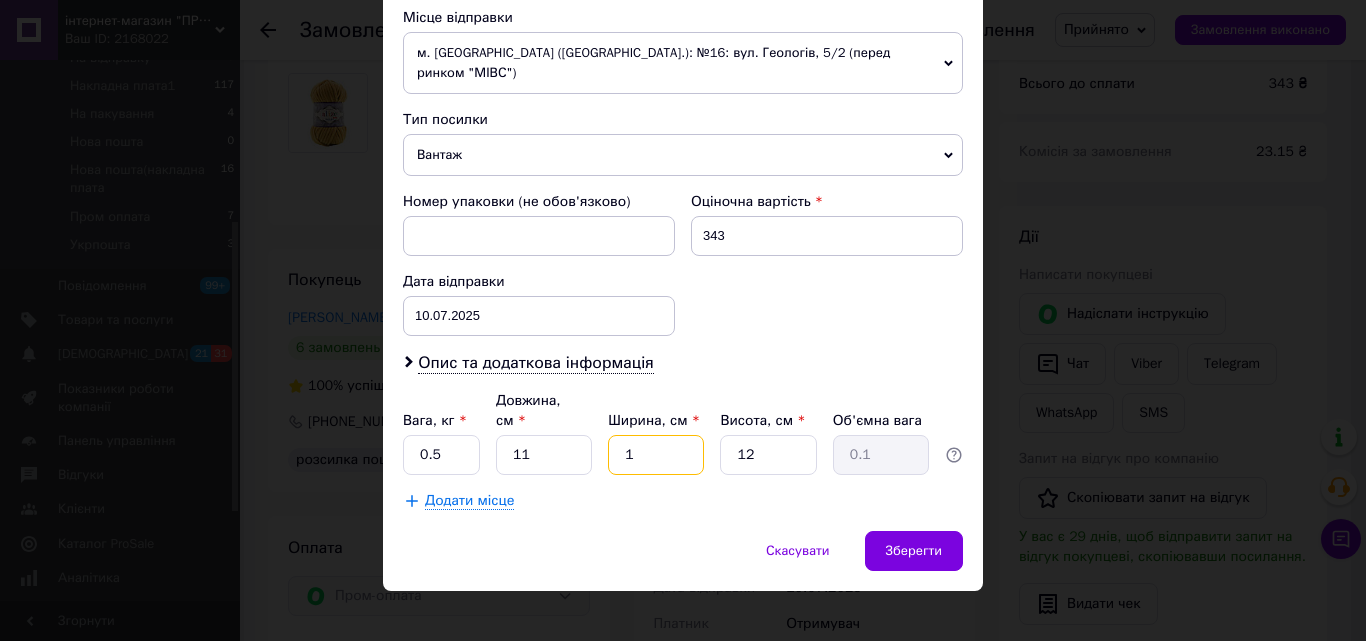 type 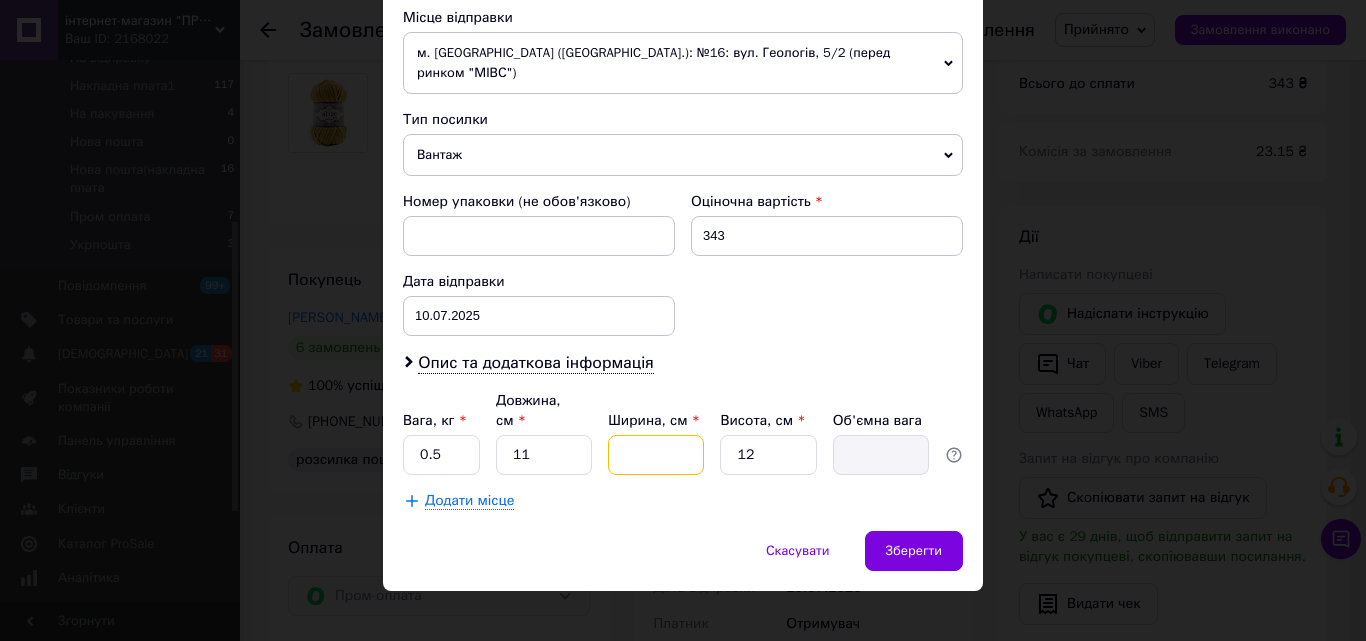 type on "3" 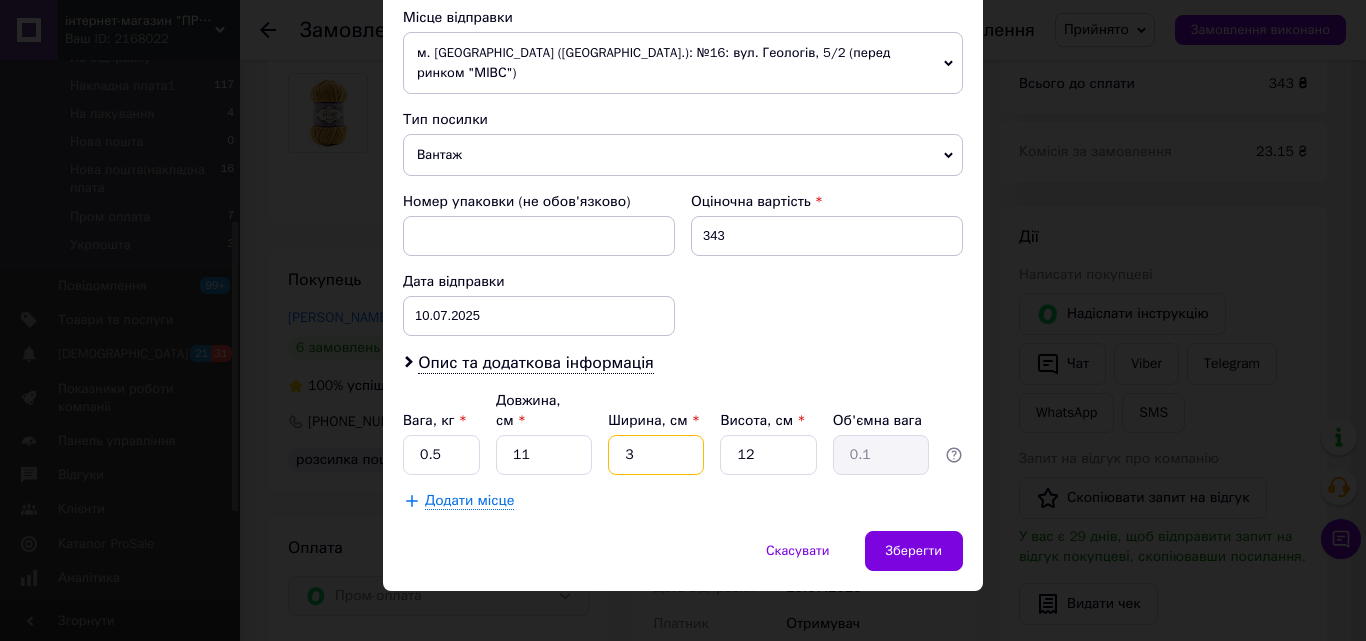 type on "33" 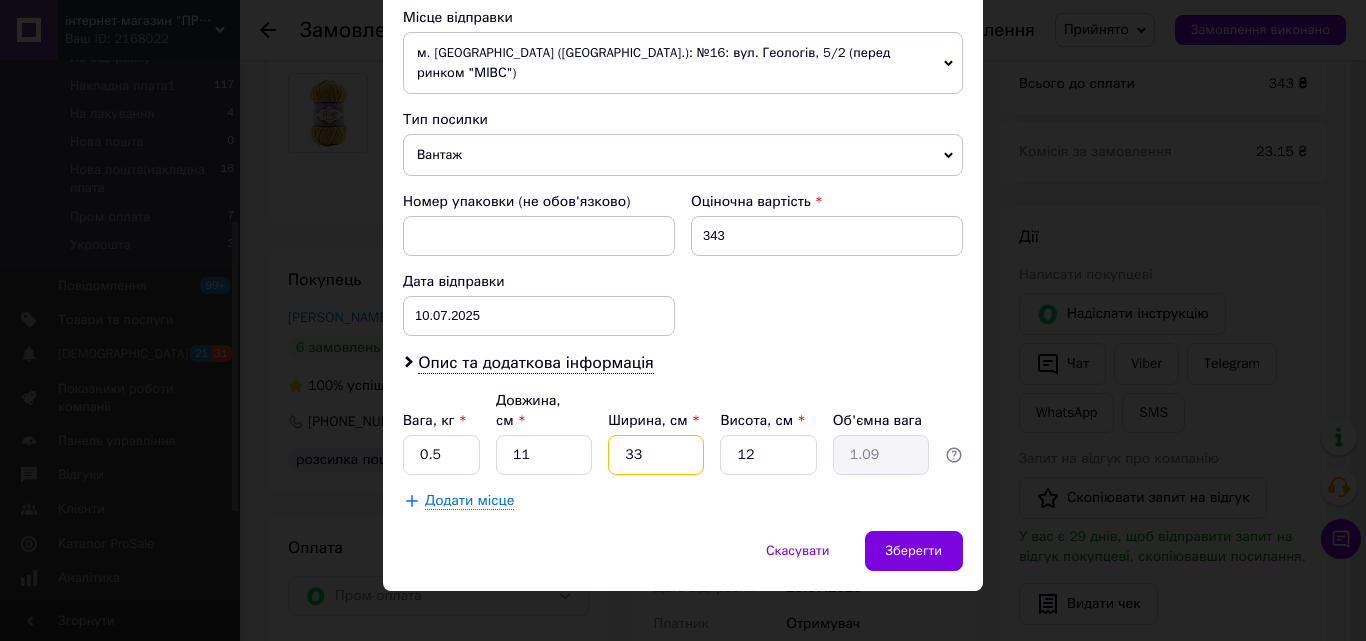 type on "33" 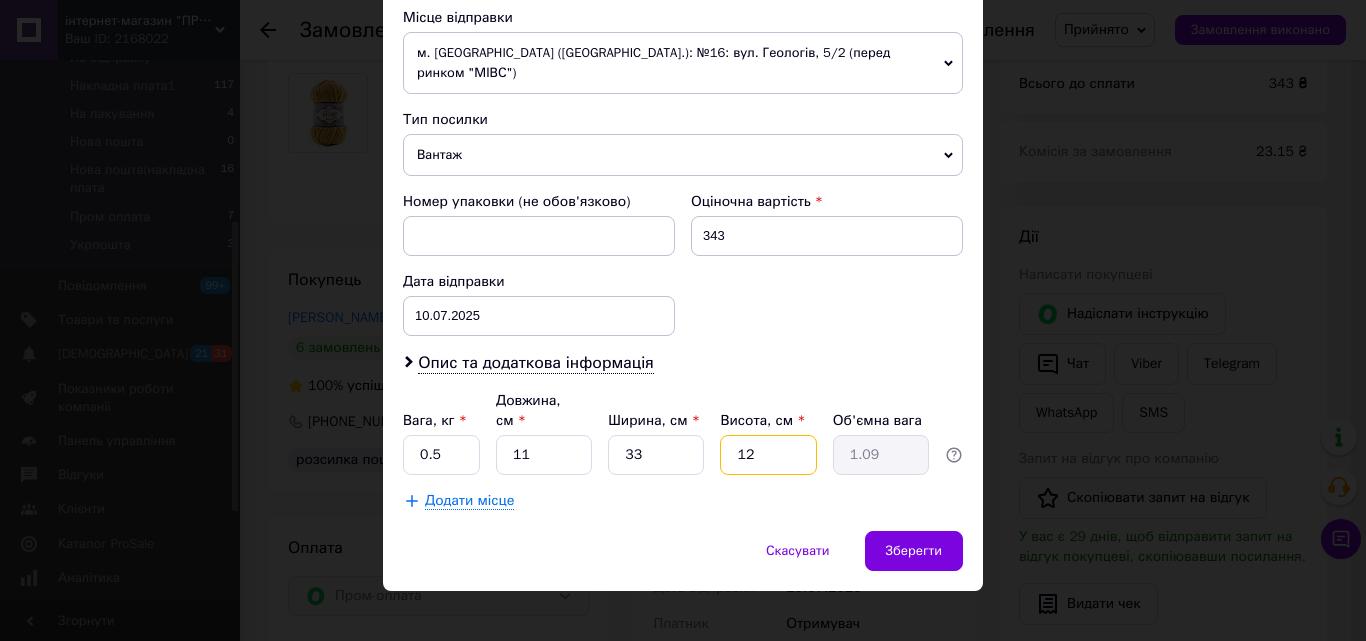 click on "12" at bounding box center (768, 455) 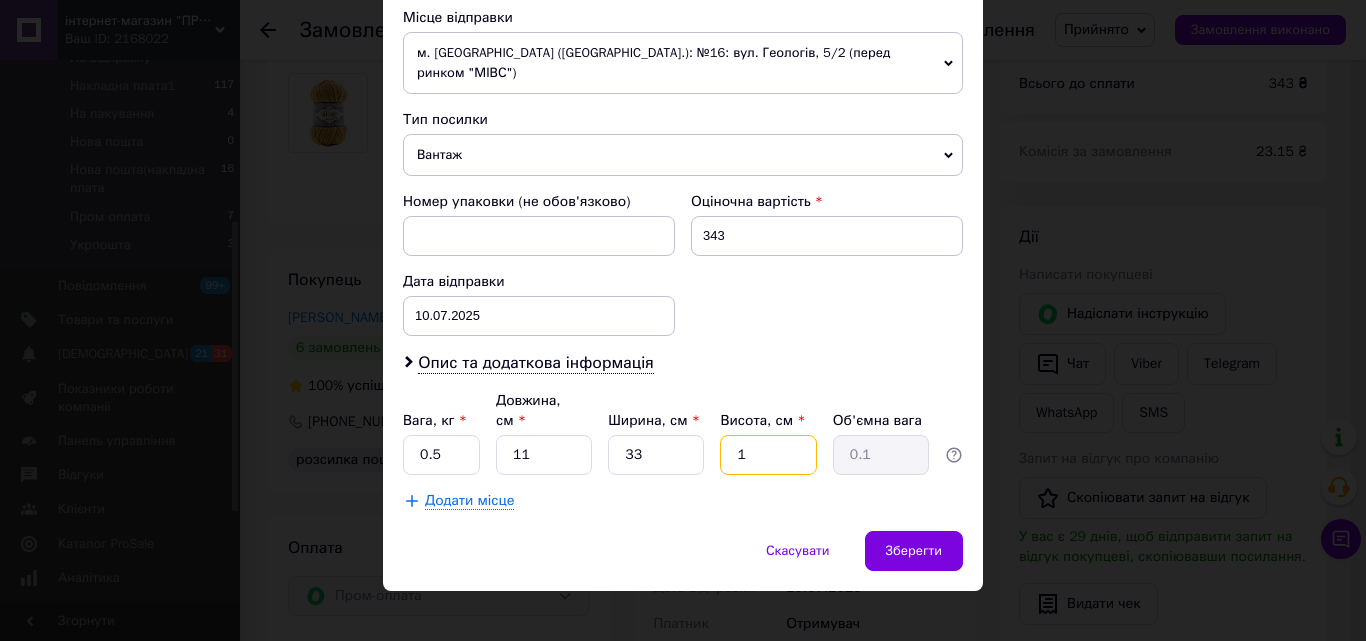 type 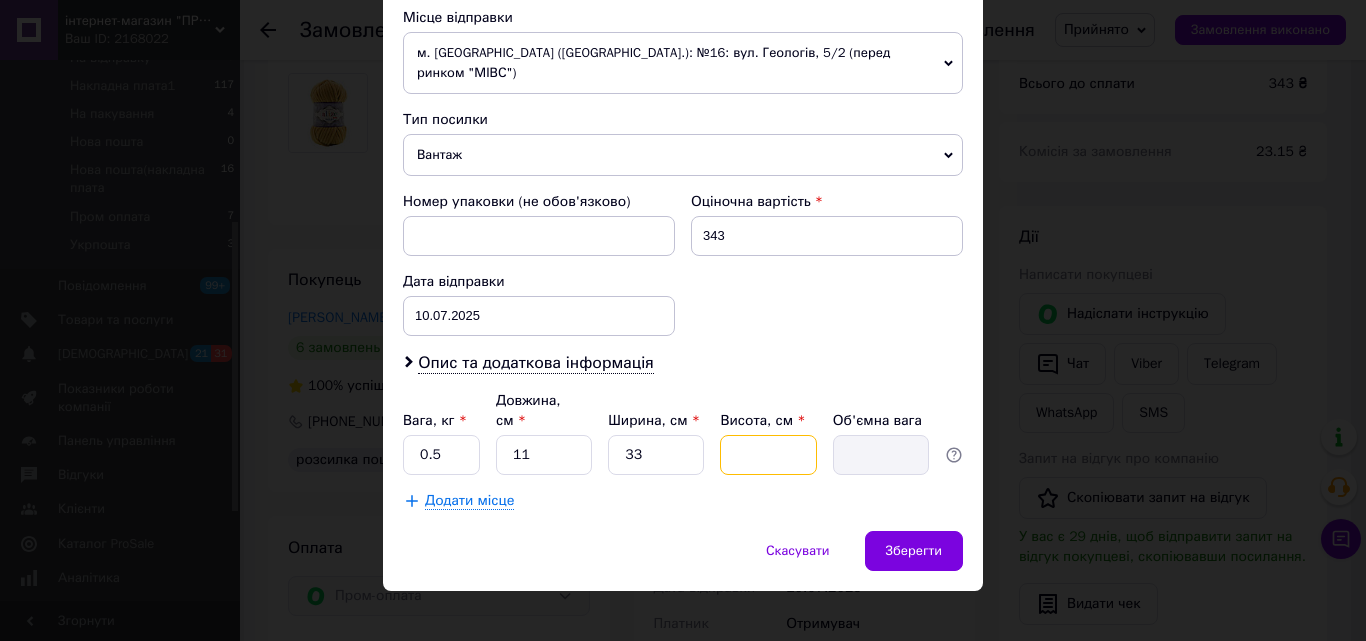 type on "2" 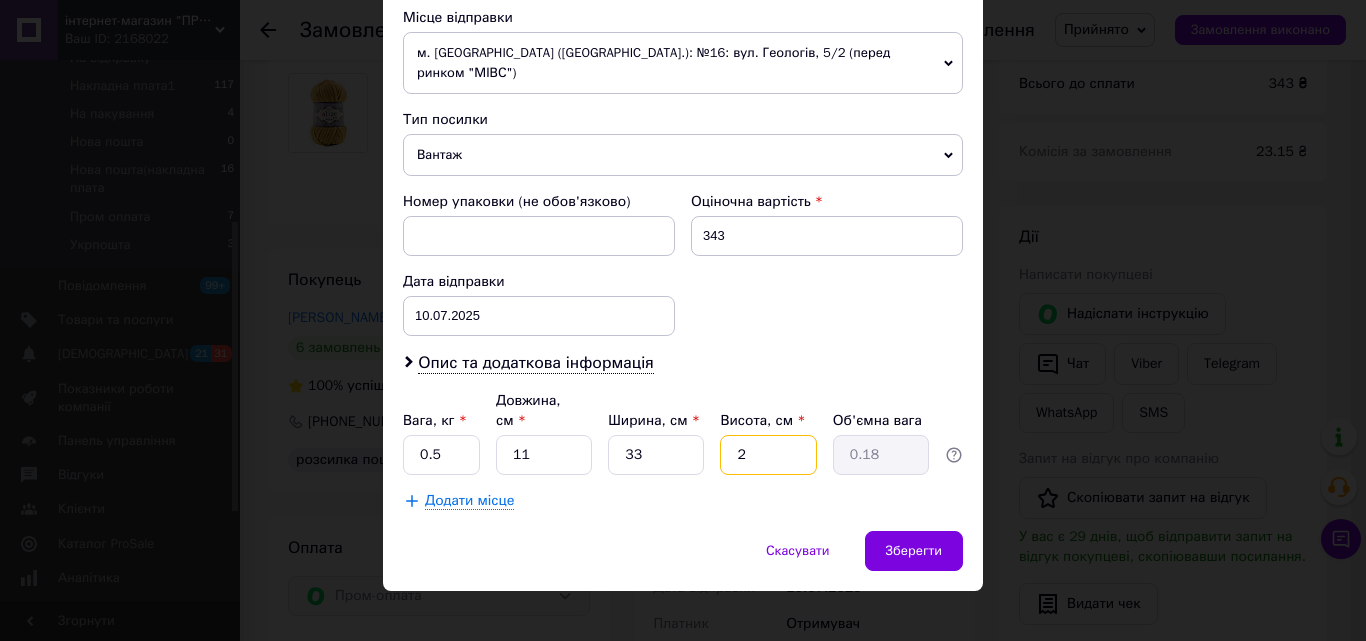 type on "22" 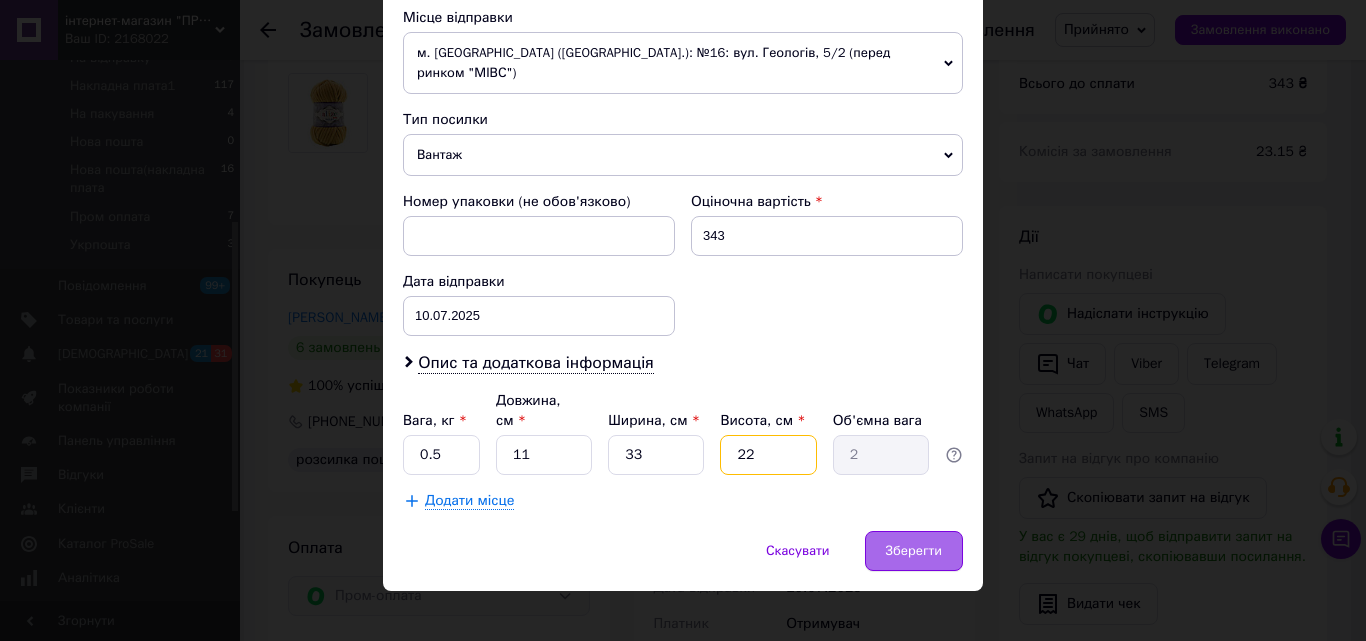 type on "22" 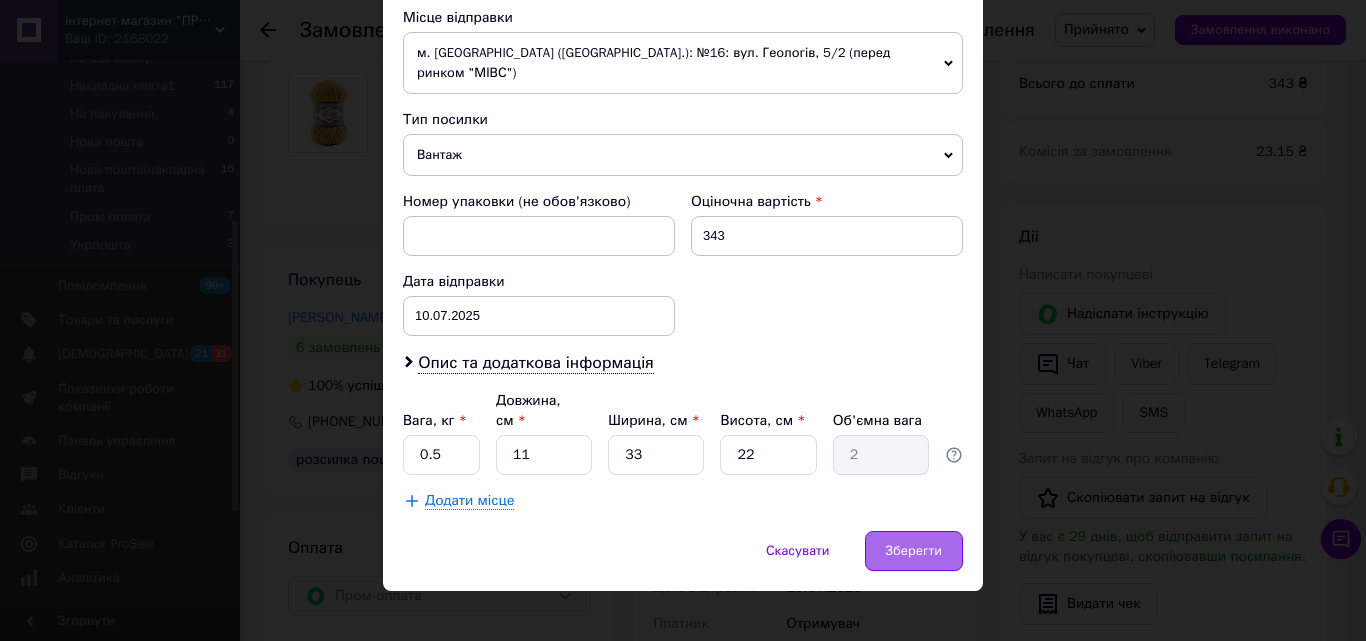 click on "Зберегти" at bounding box center (914, 551) 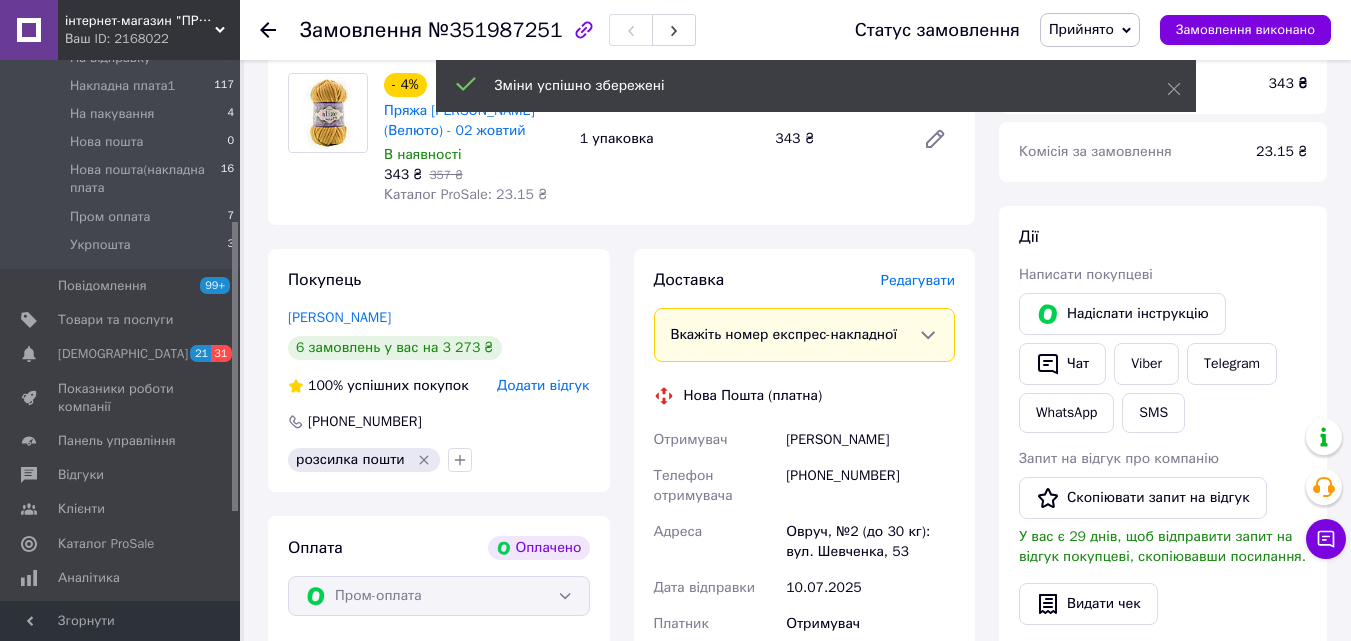 scroll, scrollTop: 1400, scrollLeft: 0, axis: vertical 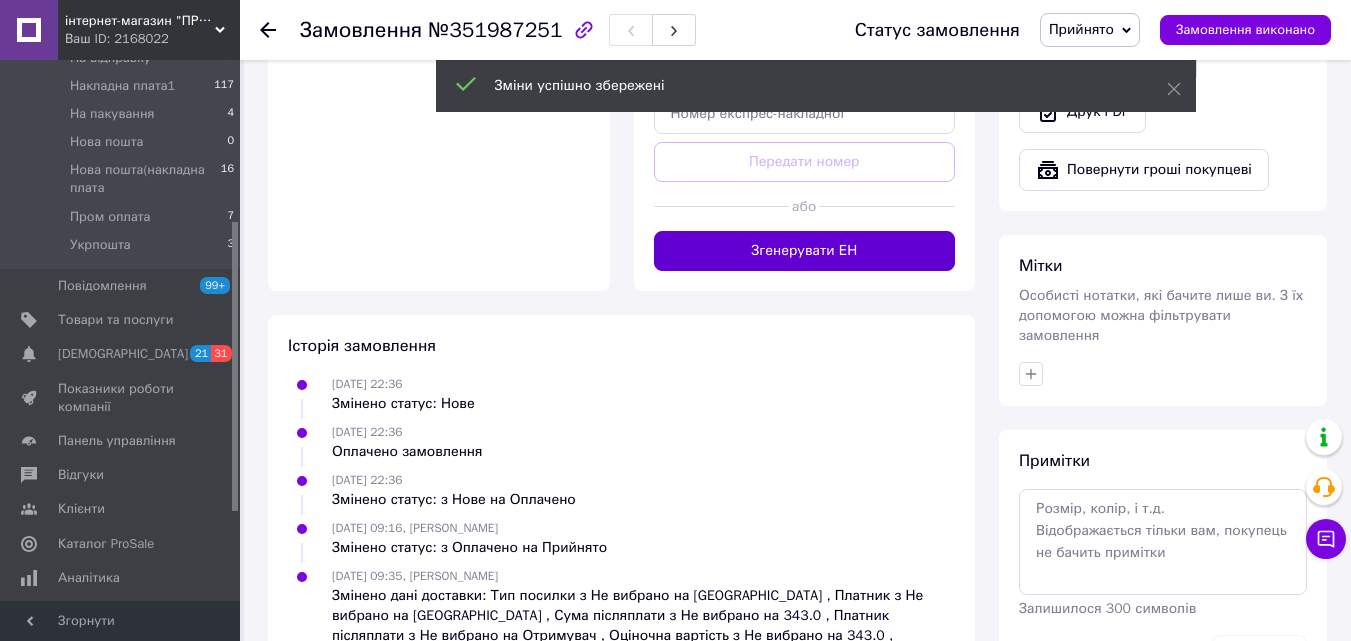click on "Згенерувати ЕН" at bounding box center (805, 251) 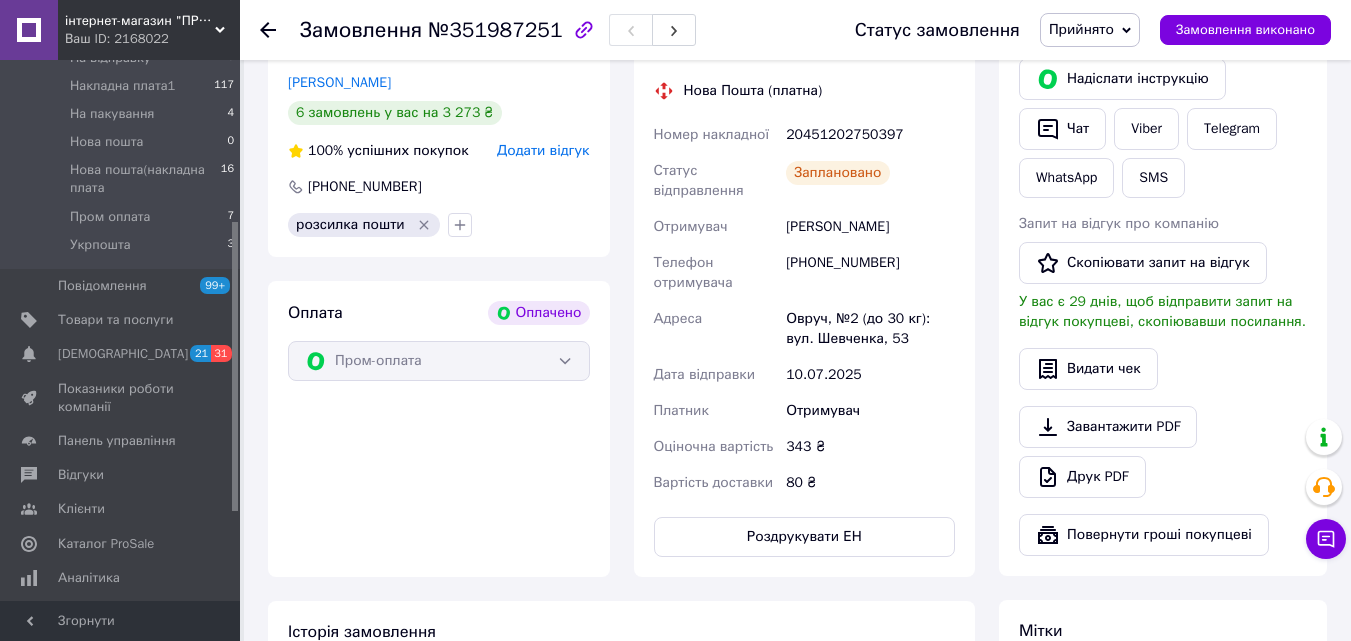scroll, scrollTop: 1000, scrollLeft: 0, axis: vertical 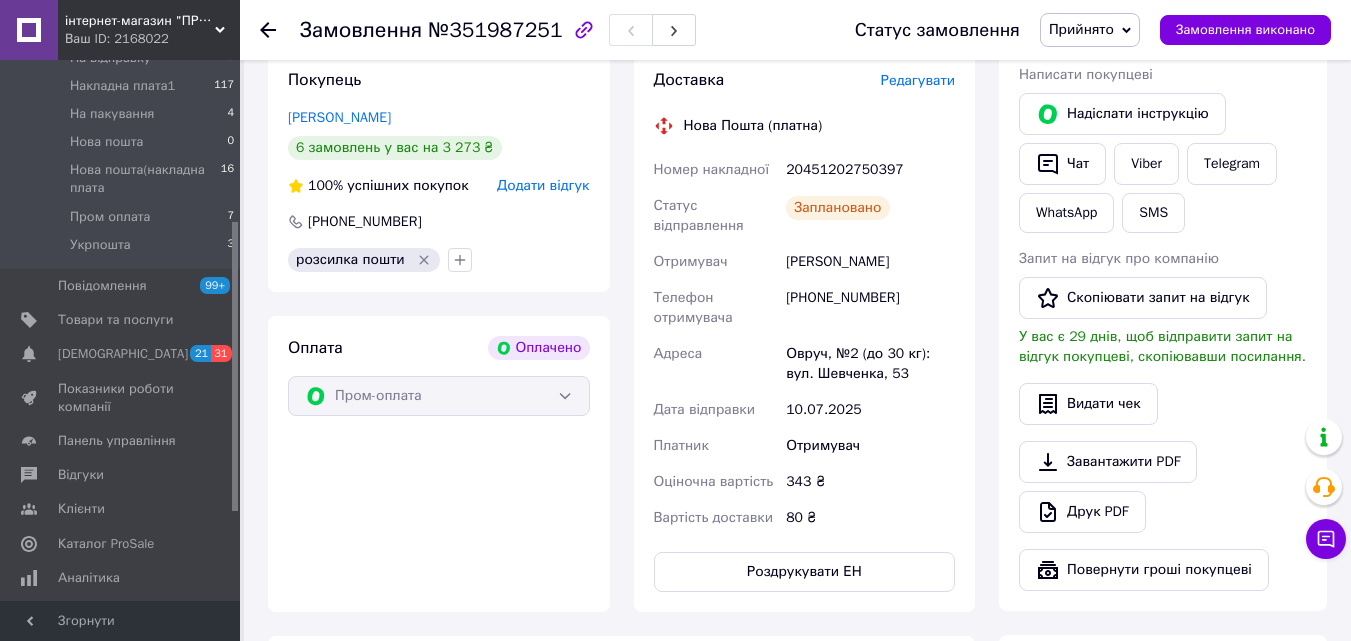 click on "Прийнято" at bounding box center [1081, 29] 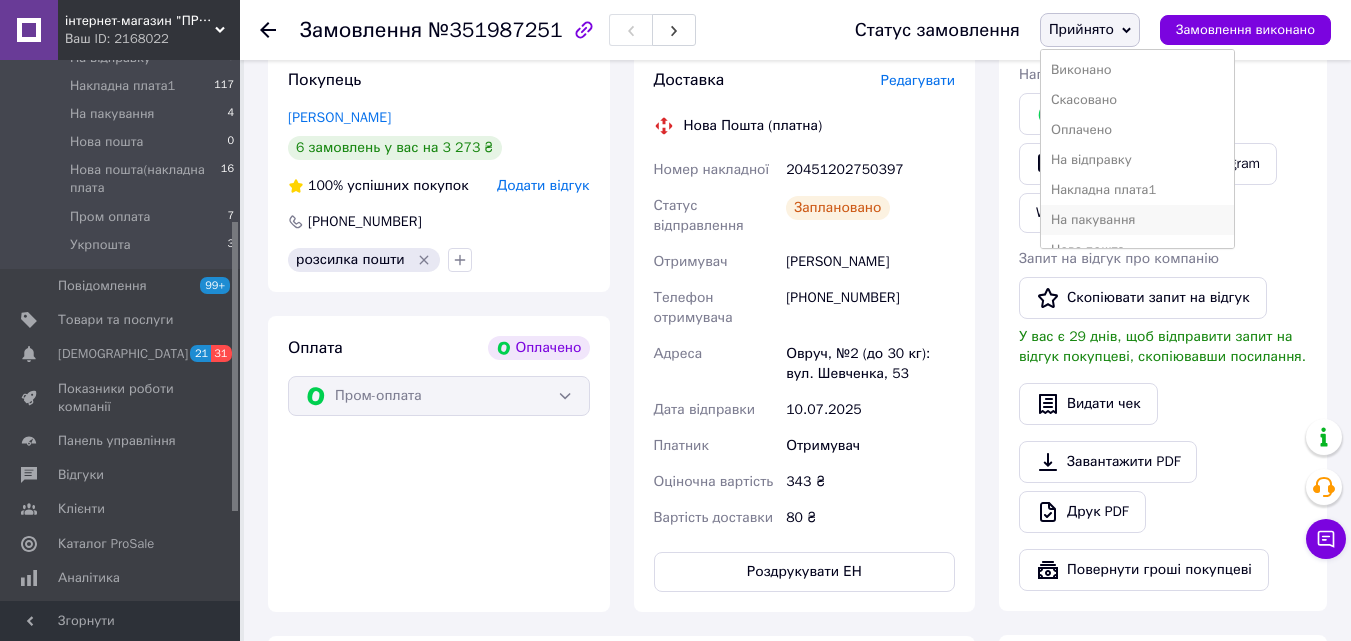 click on "На пакування" at bounding box center [1137, 220] 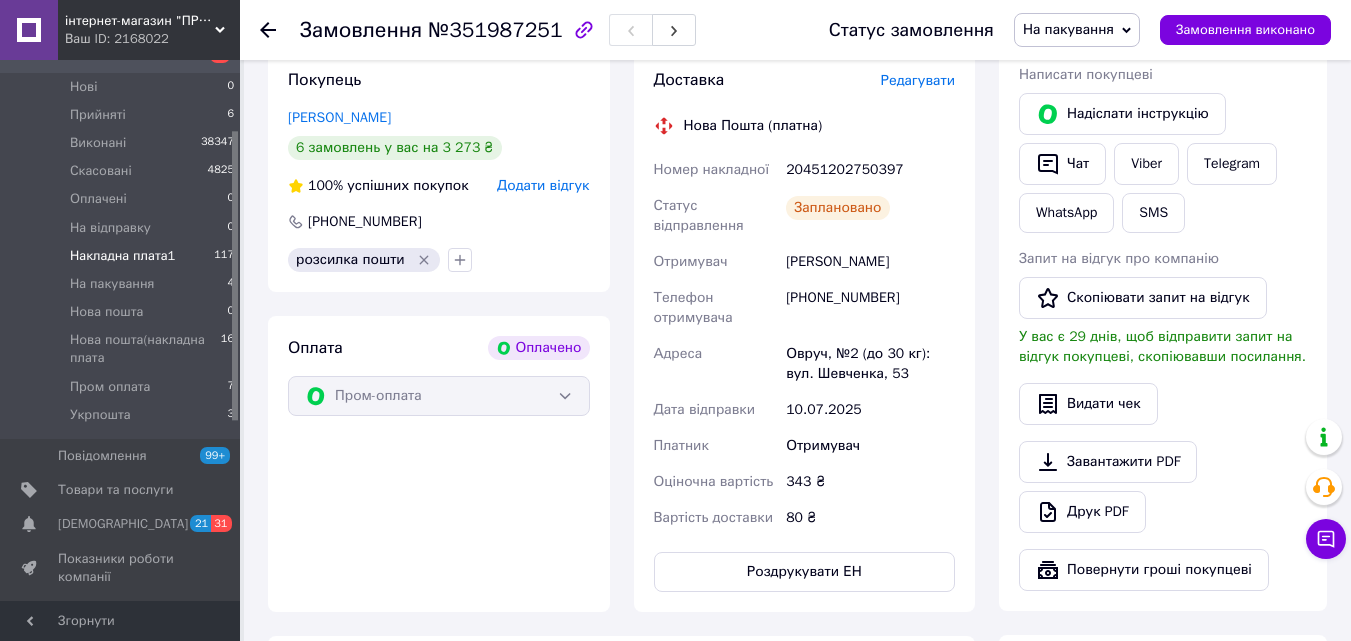scroll, scrollTop: 0, scrollLeft: 0, axis: both 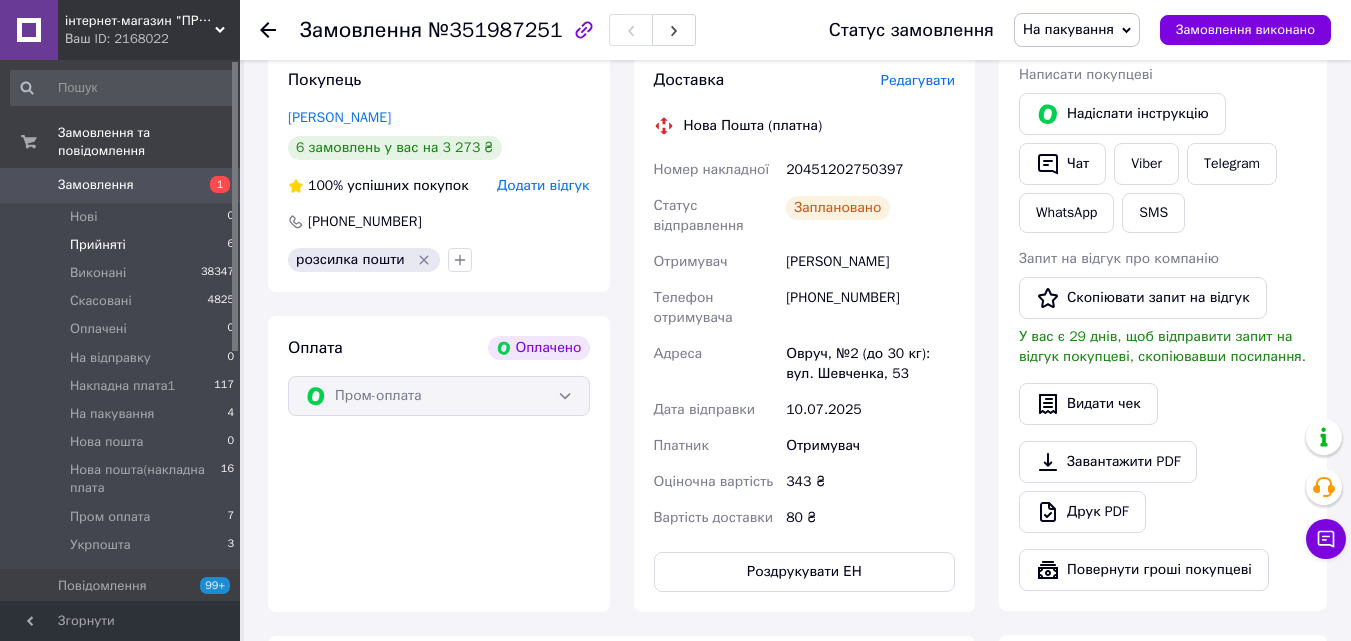 click on "Прийняті" at bounding box center [98, 245] 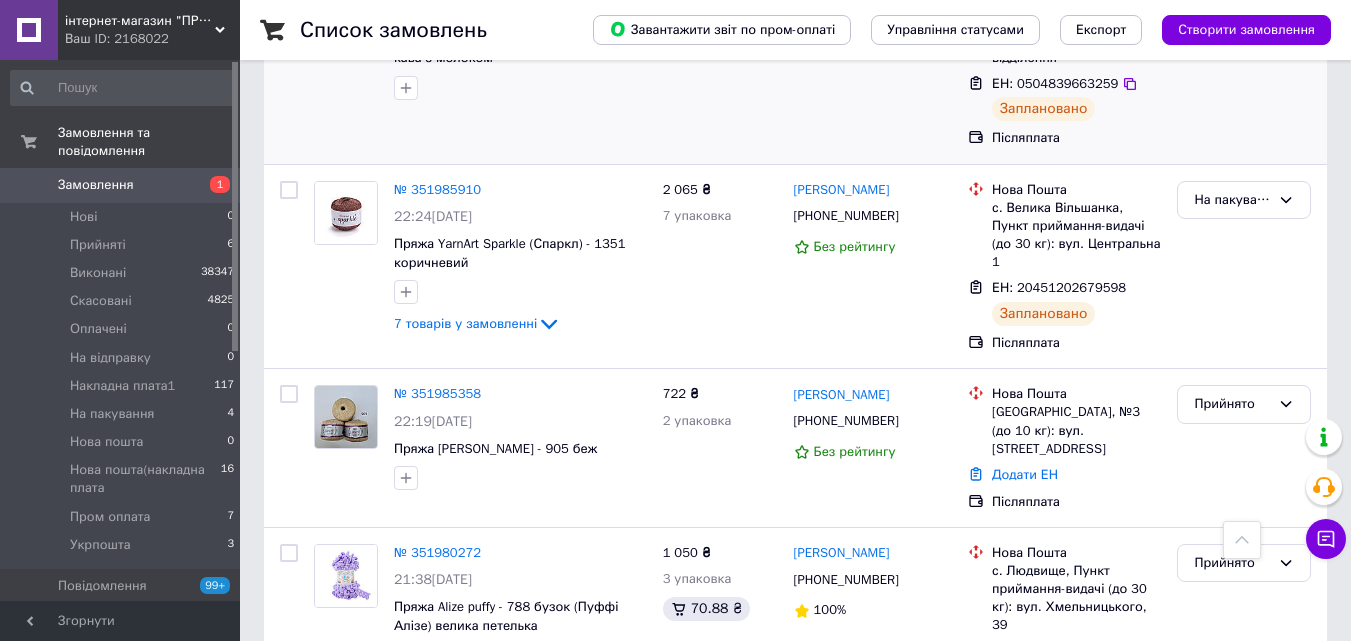 scroll, scrollTop: 700, scrollLeft: 0, axis: vertical 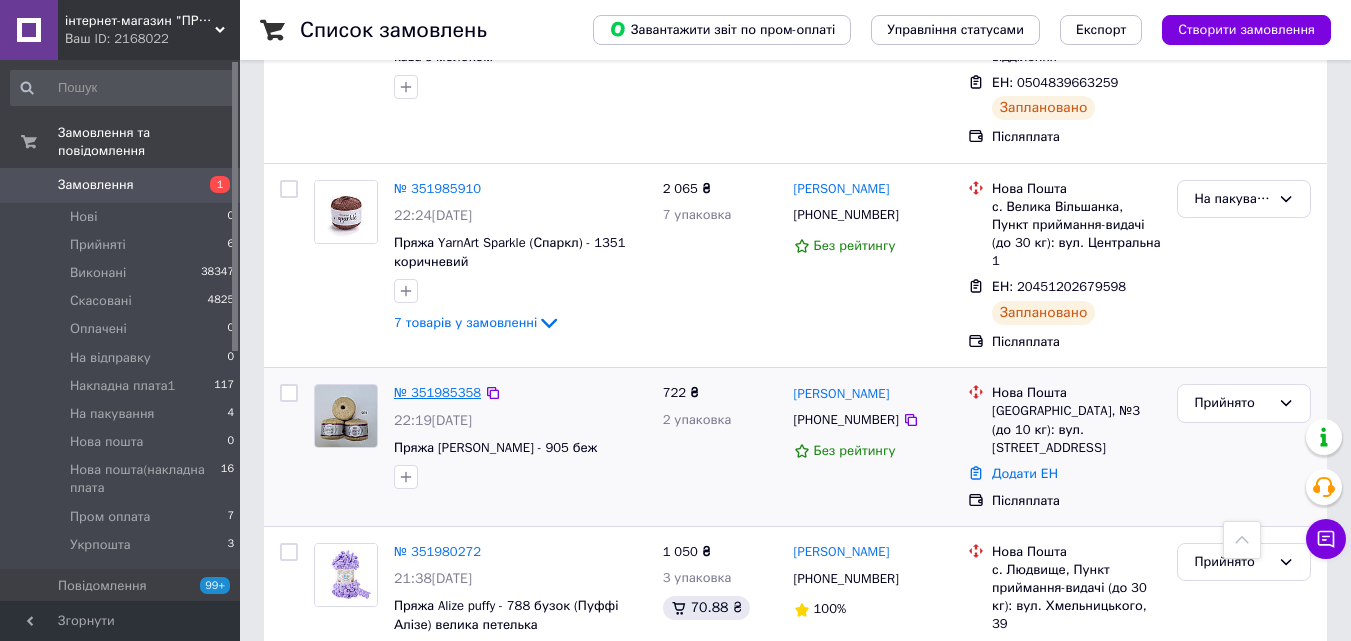click on "№ 351985358" at bounding box center (437, 392) 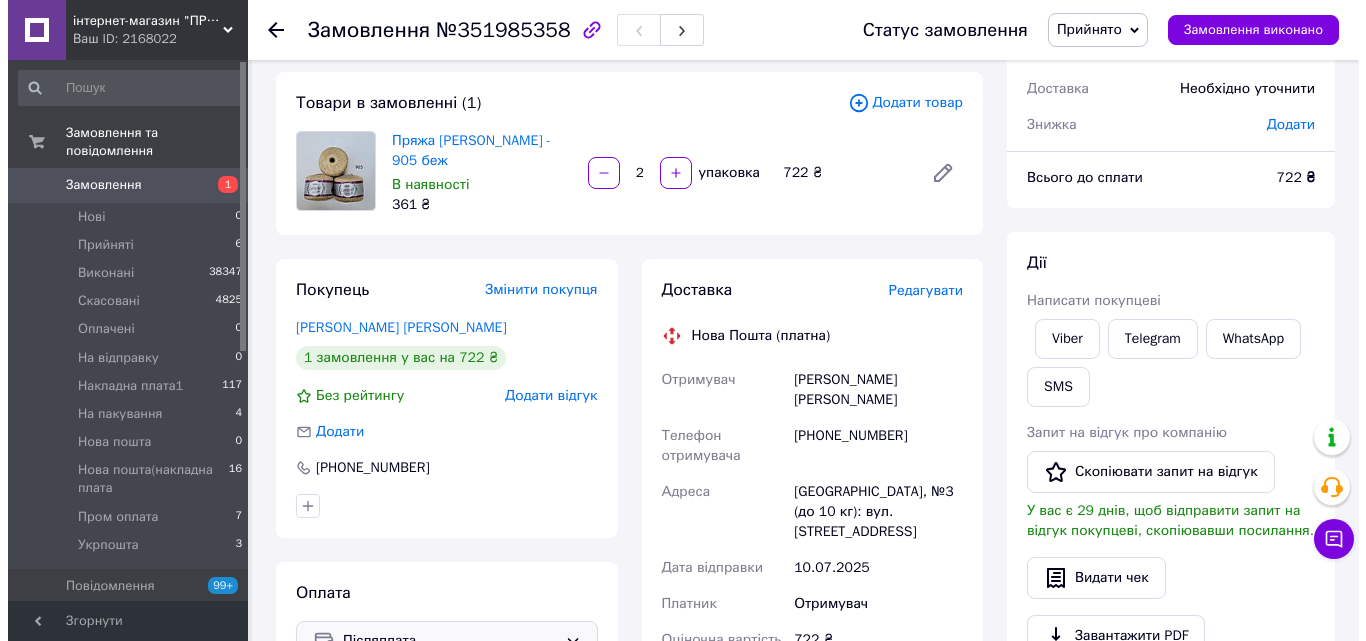 scroll, scrollTop: 0, scrollLeft: 0, axis: both 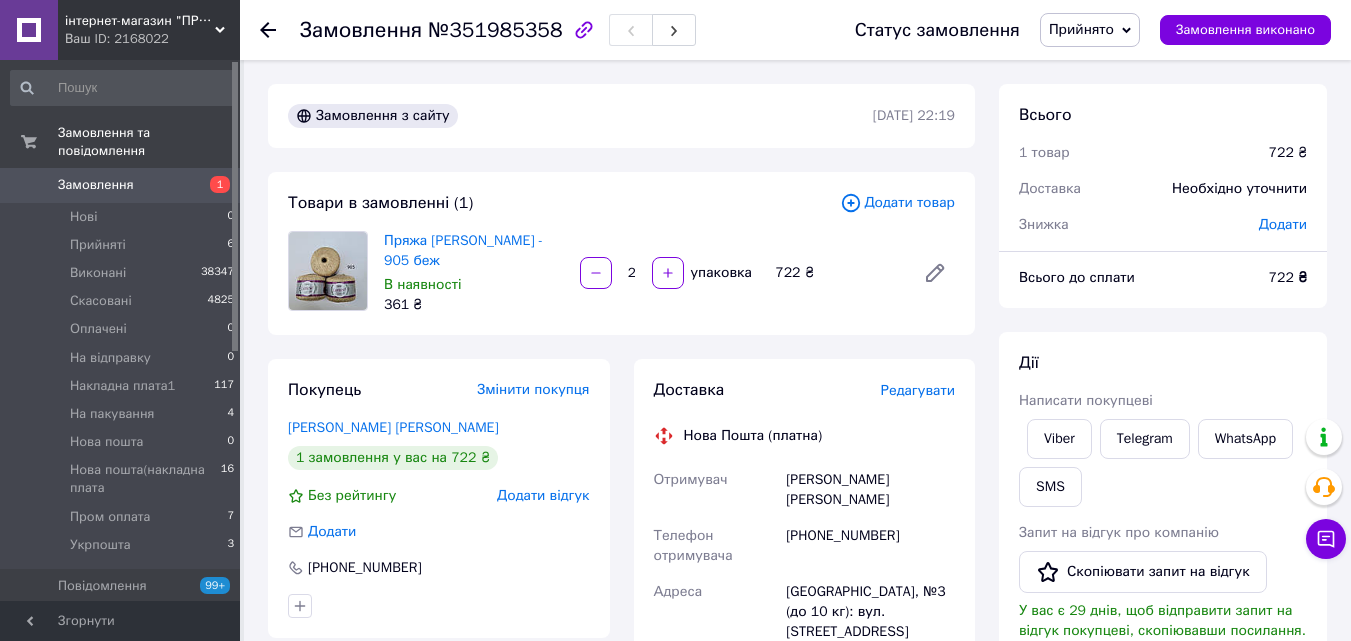 click on "Редагувати" at bounding box center (918, 390) 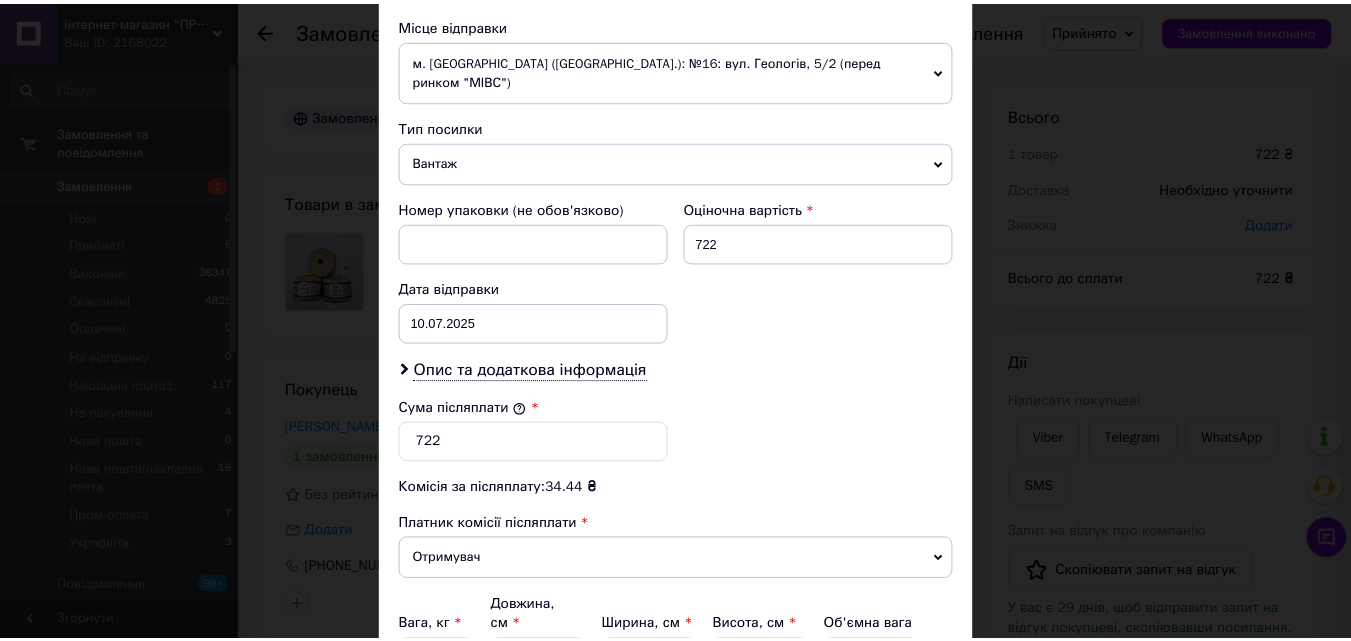 scroll, scrollTop: 905, scrollLeft: 0, axis: vertical 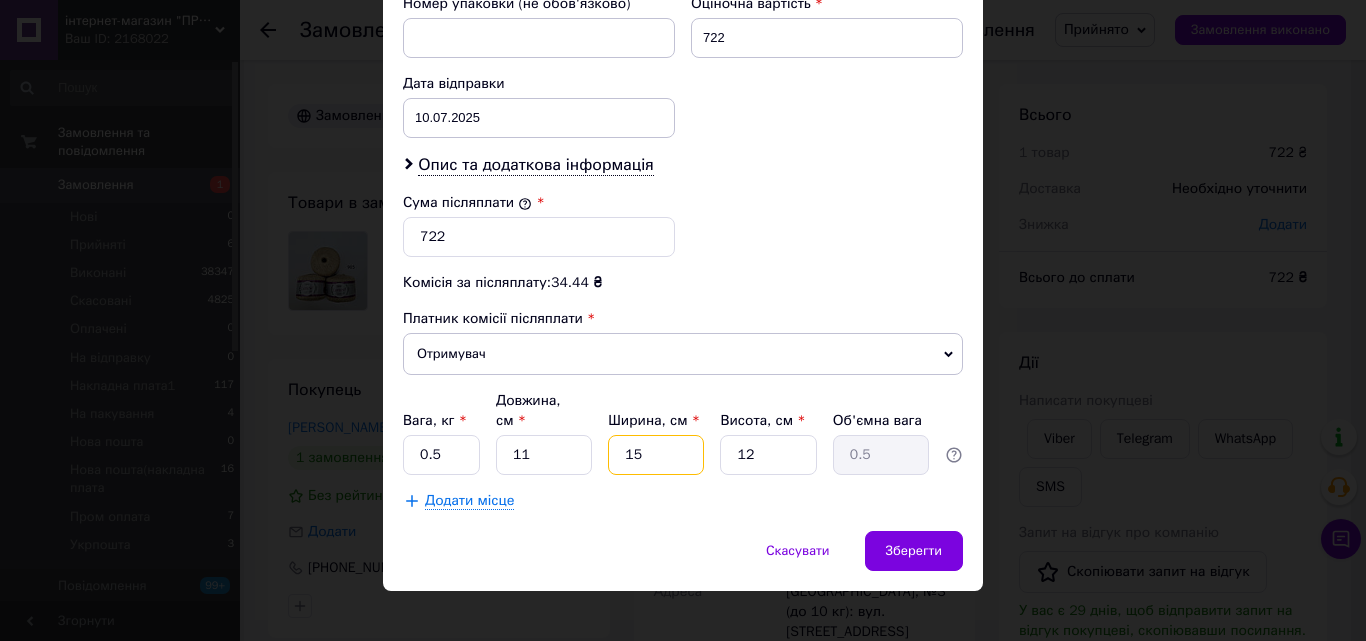 click on "15" at bounding box center [656, 455] 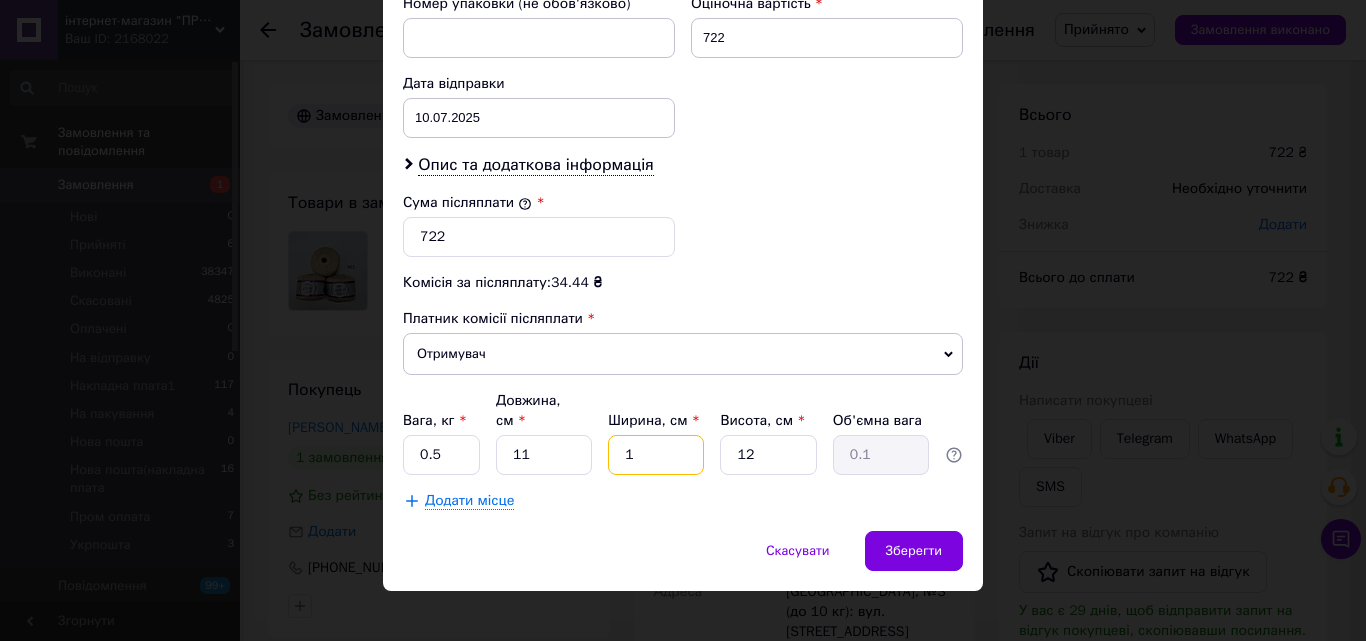 type 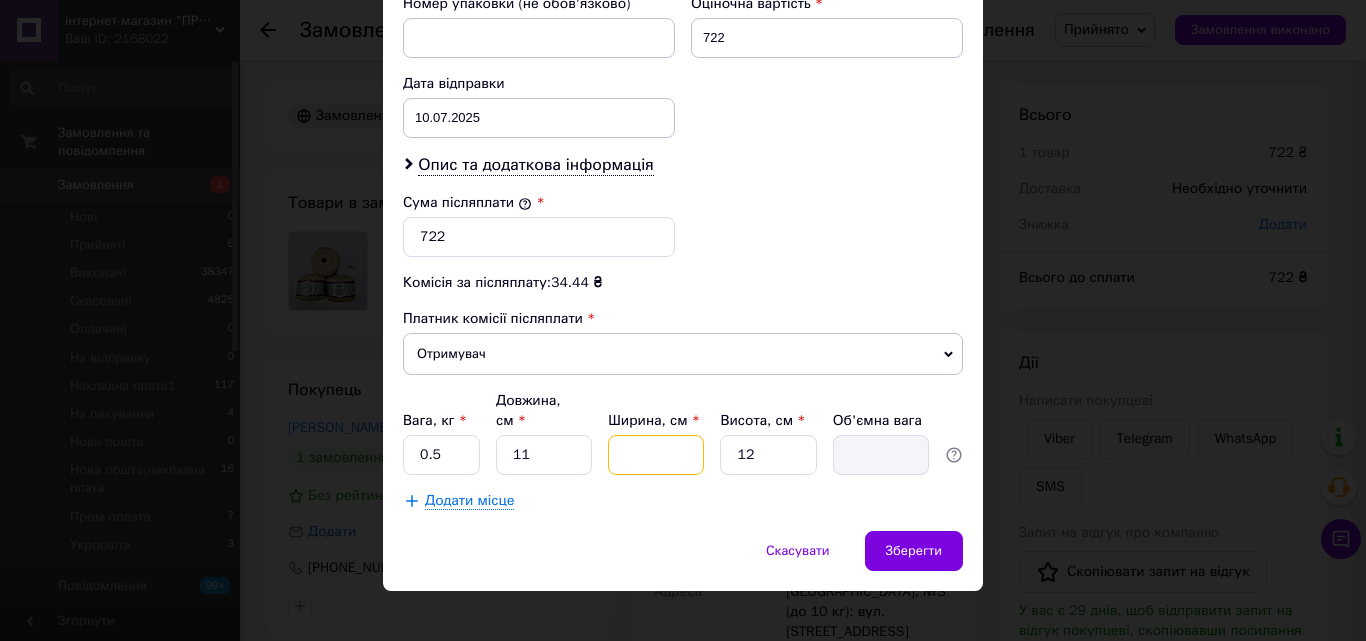 type on "3" 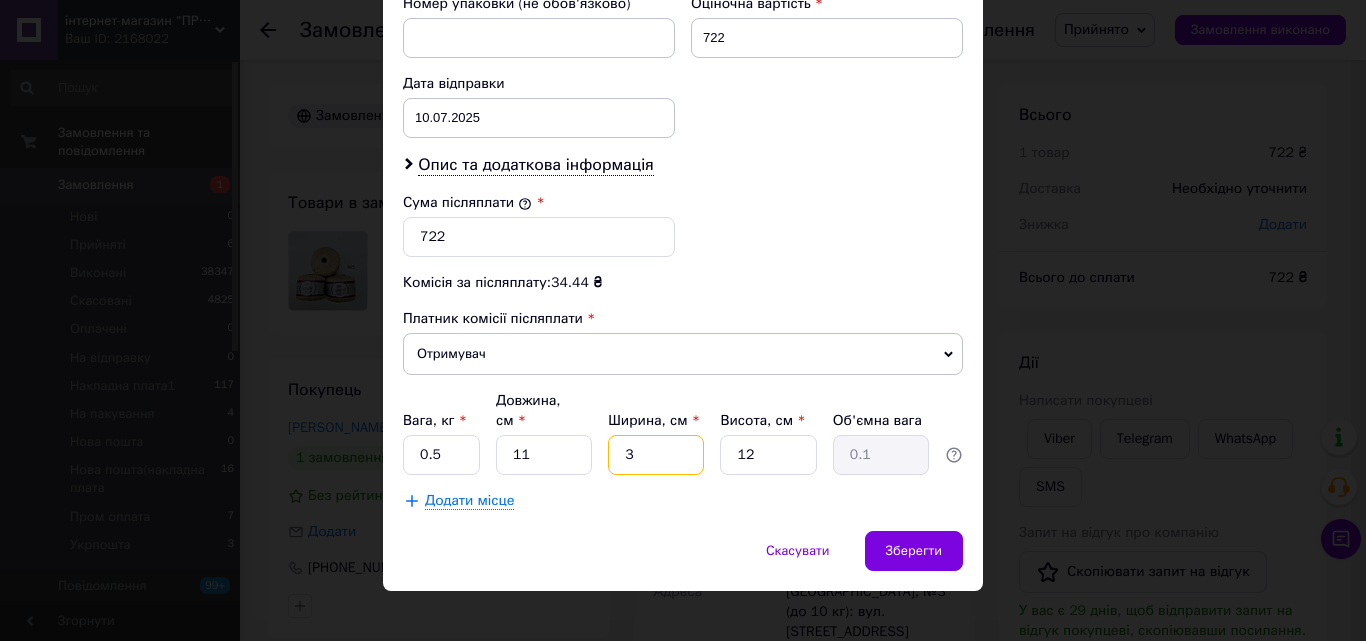 type on "33" 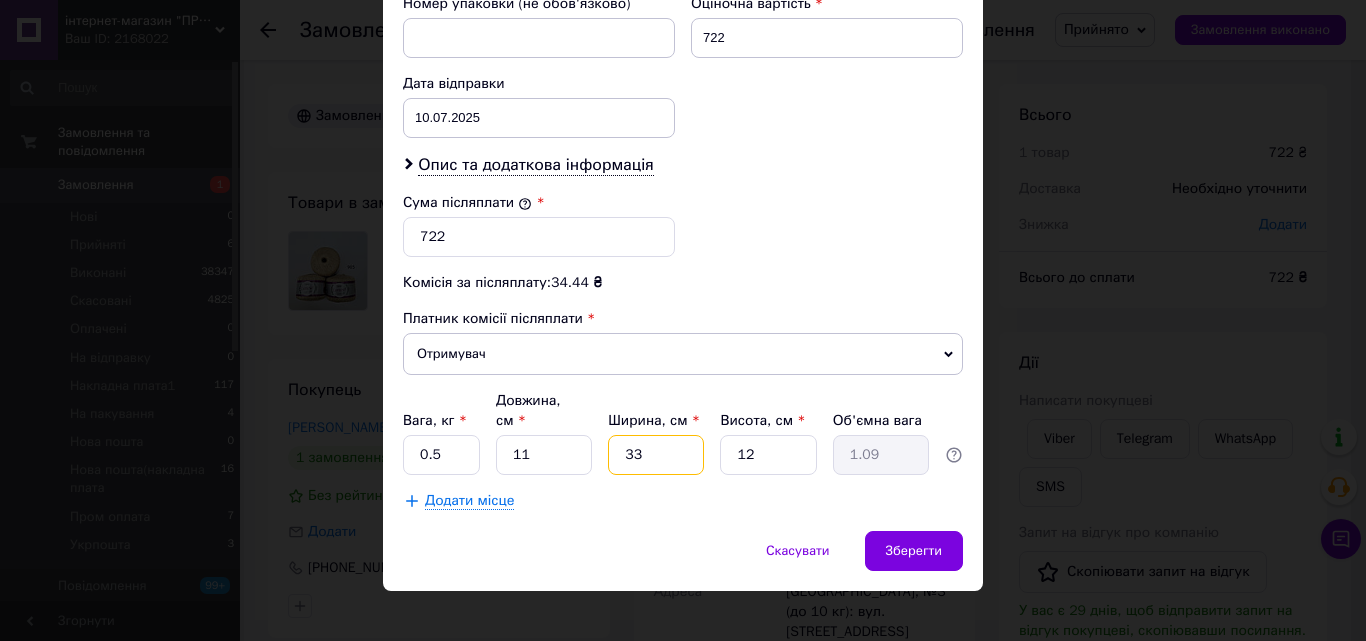 type on "33" 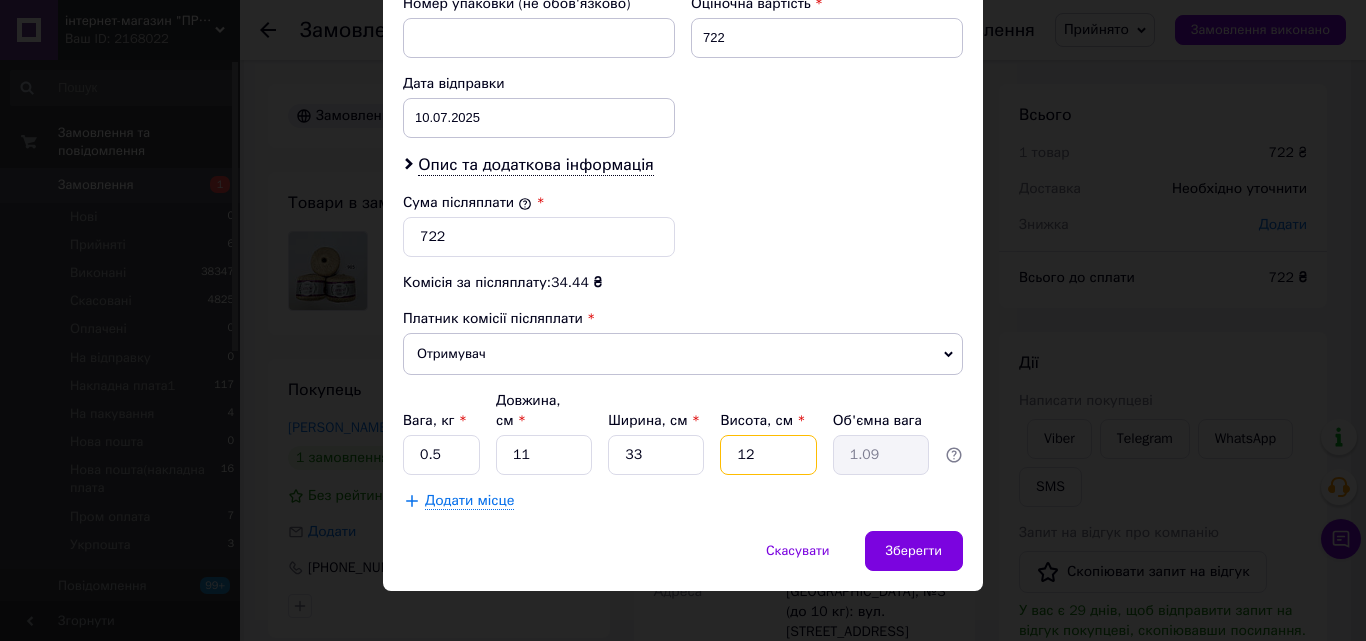 click on "12" at bounding box center [768, 455] 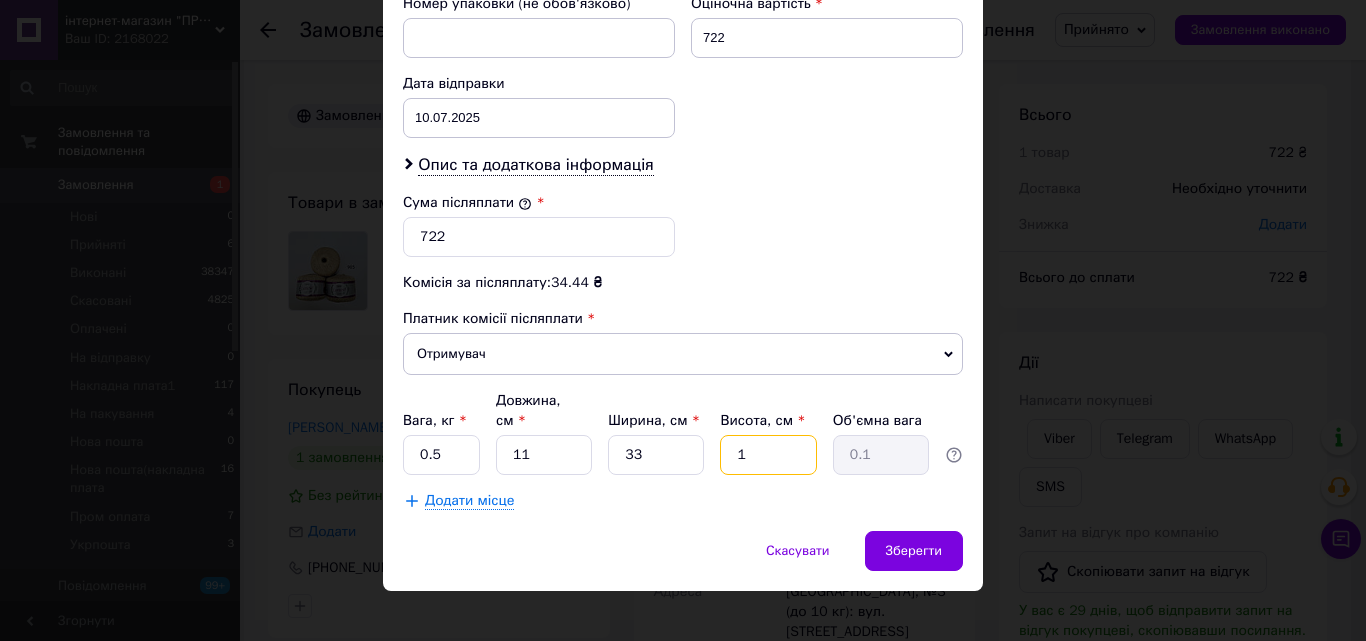 type 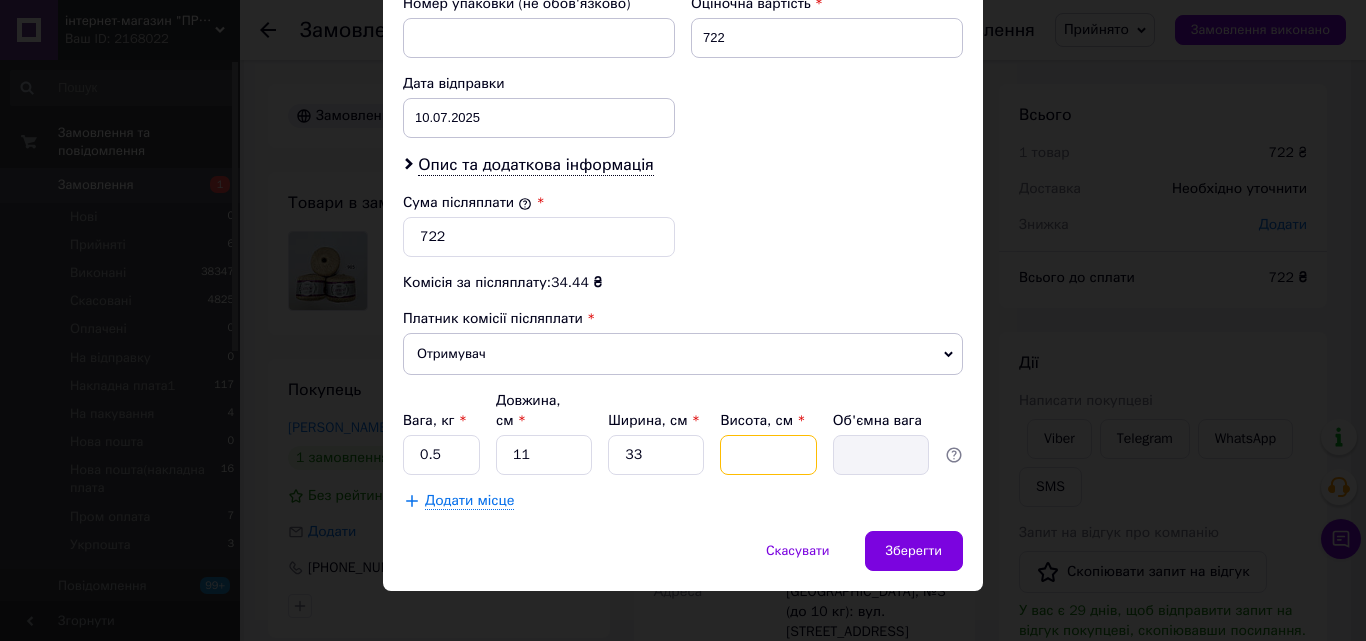 type on "2" 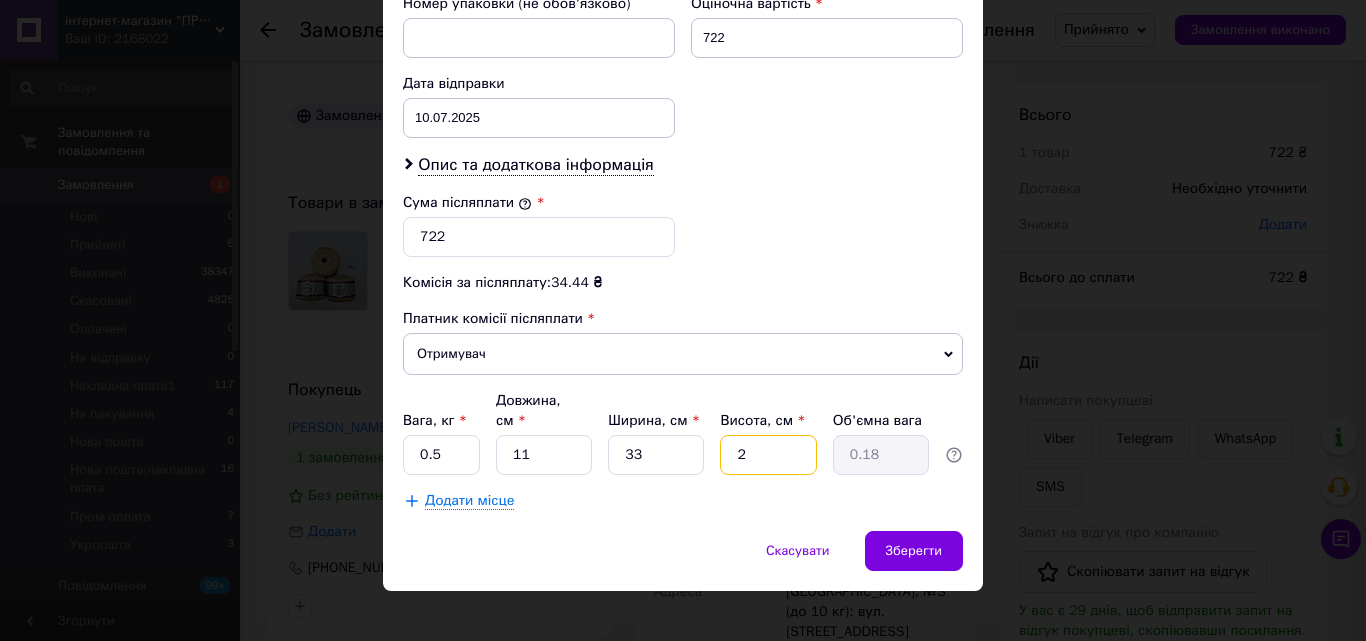type on "22" 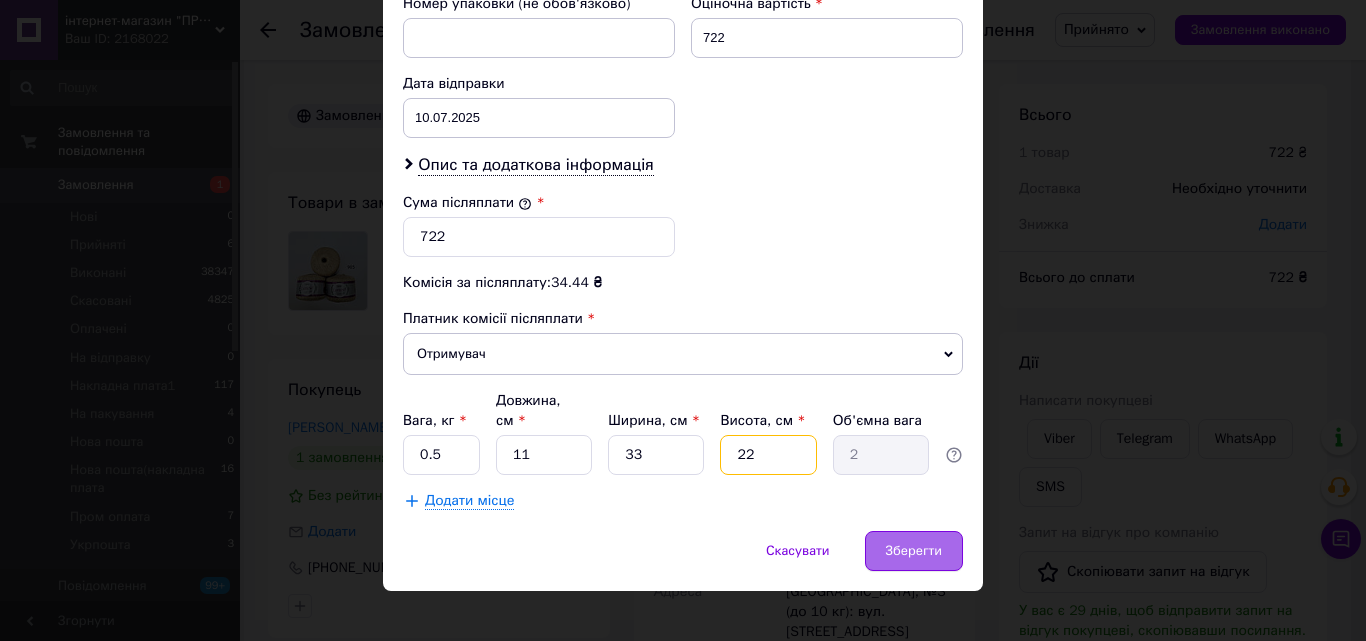 type on "22" 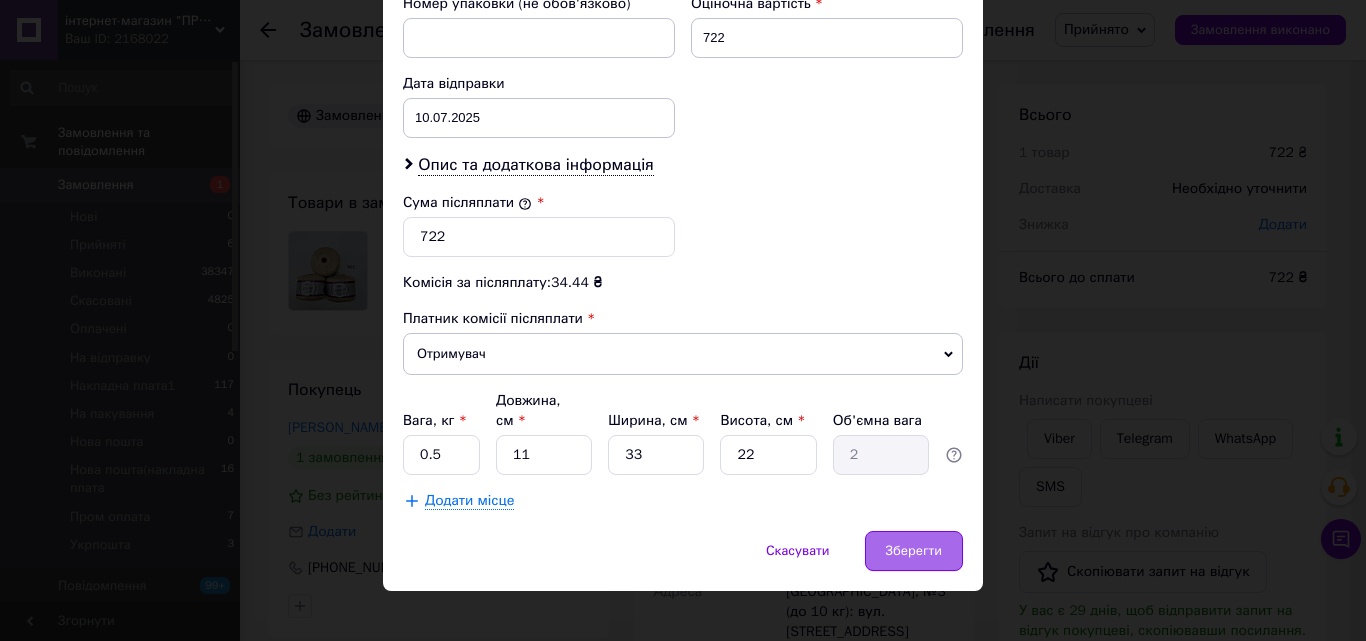click on "Зберегти" at bounding box center [914, 551] 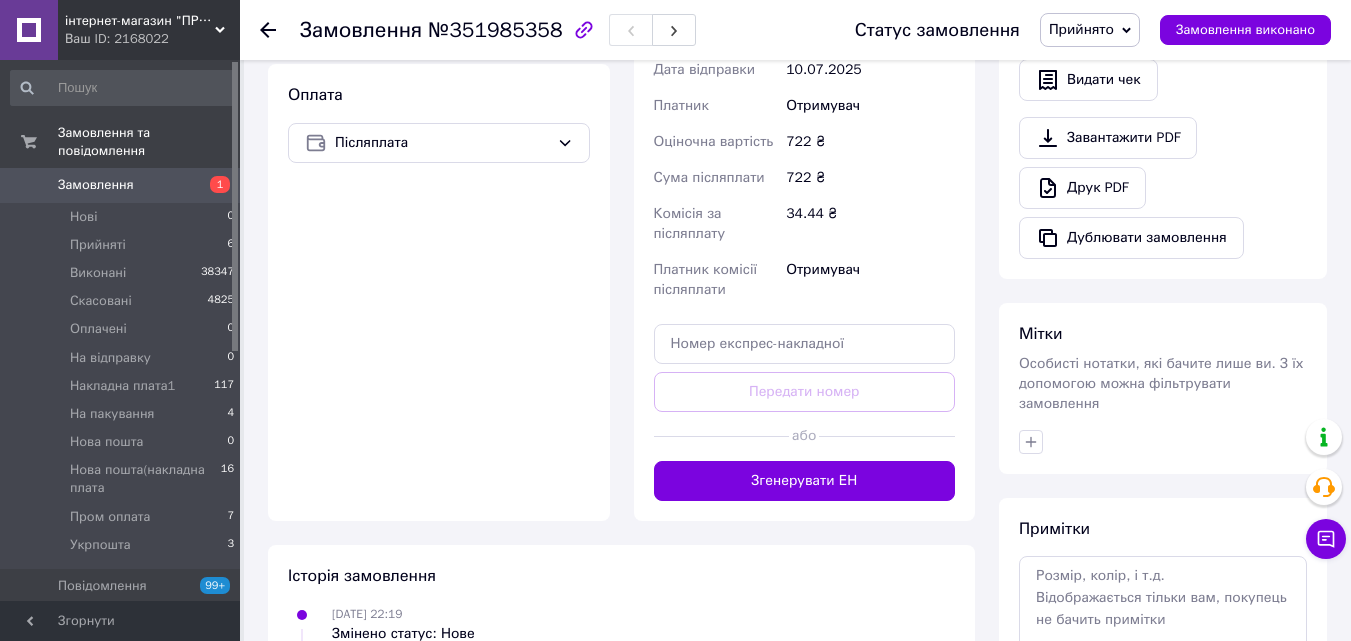 scroll, scrollTop: 600, scrollLeft: 0, axis: vertical 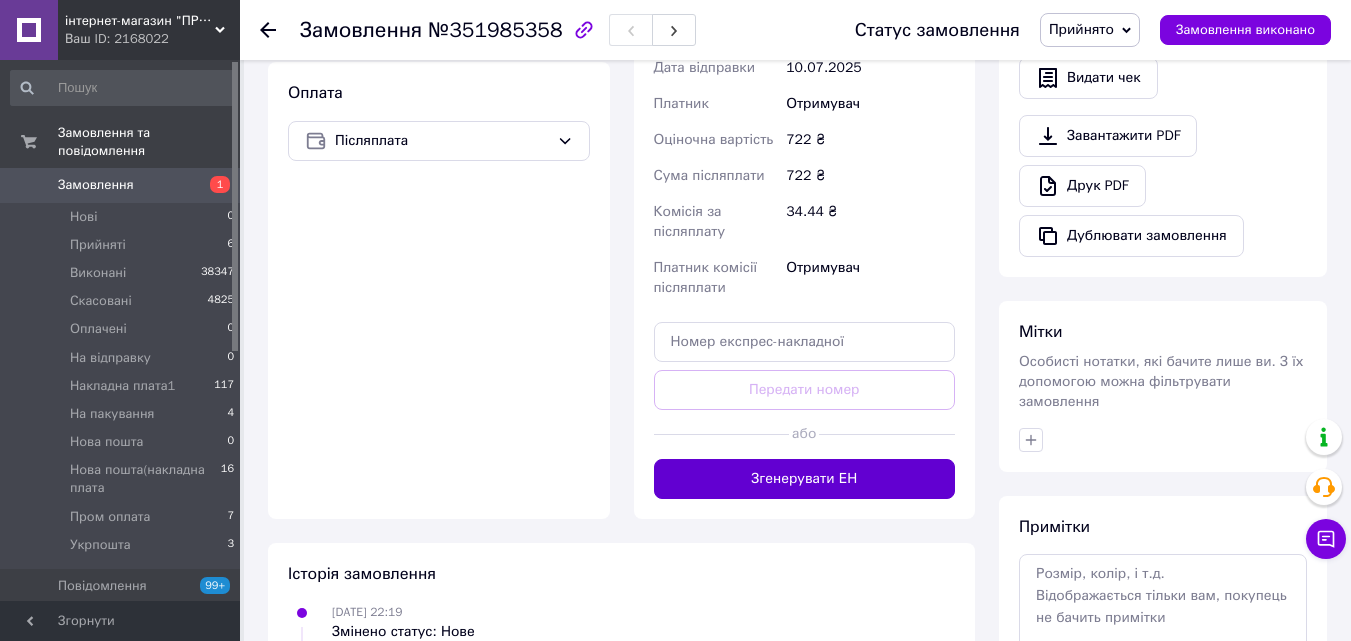 click on "Згенерувати ЕН" at bounding box center (805, 479) 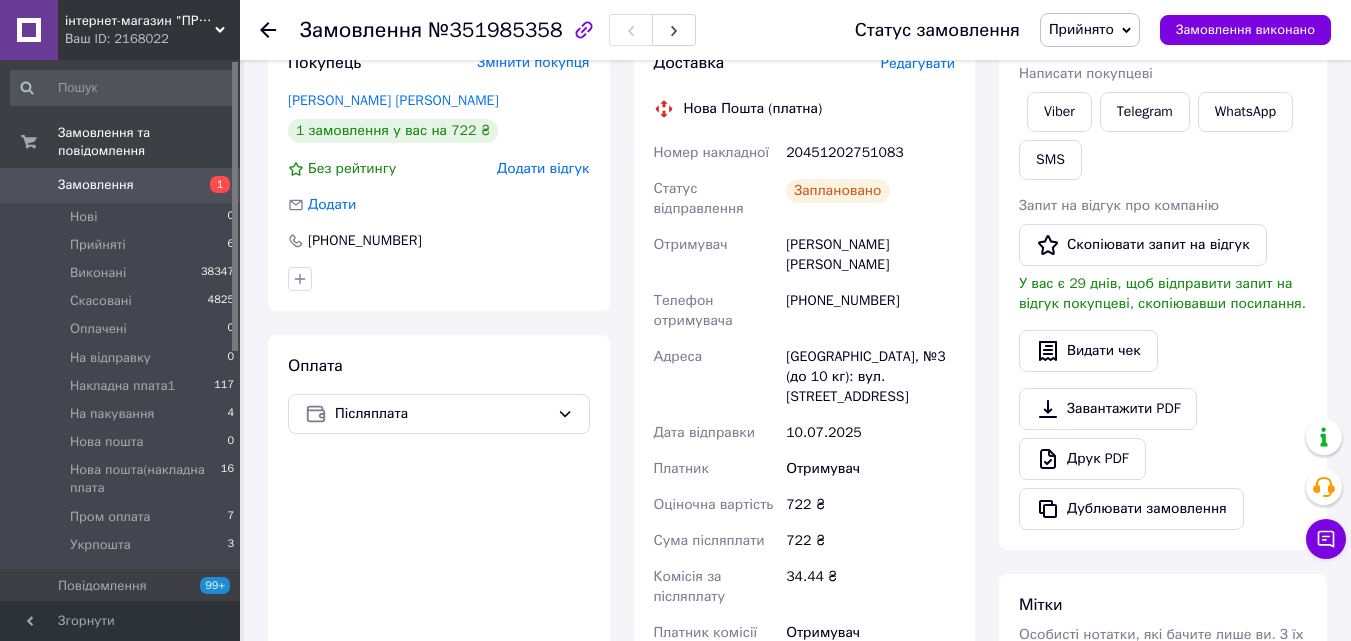 scroll, scrollTop: 300, scrollLeft: 0, axis: vertical 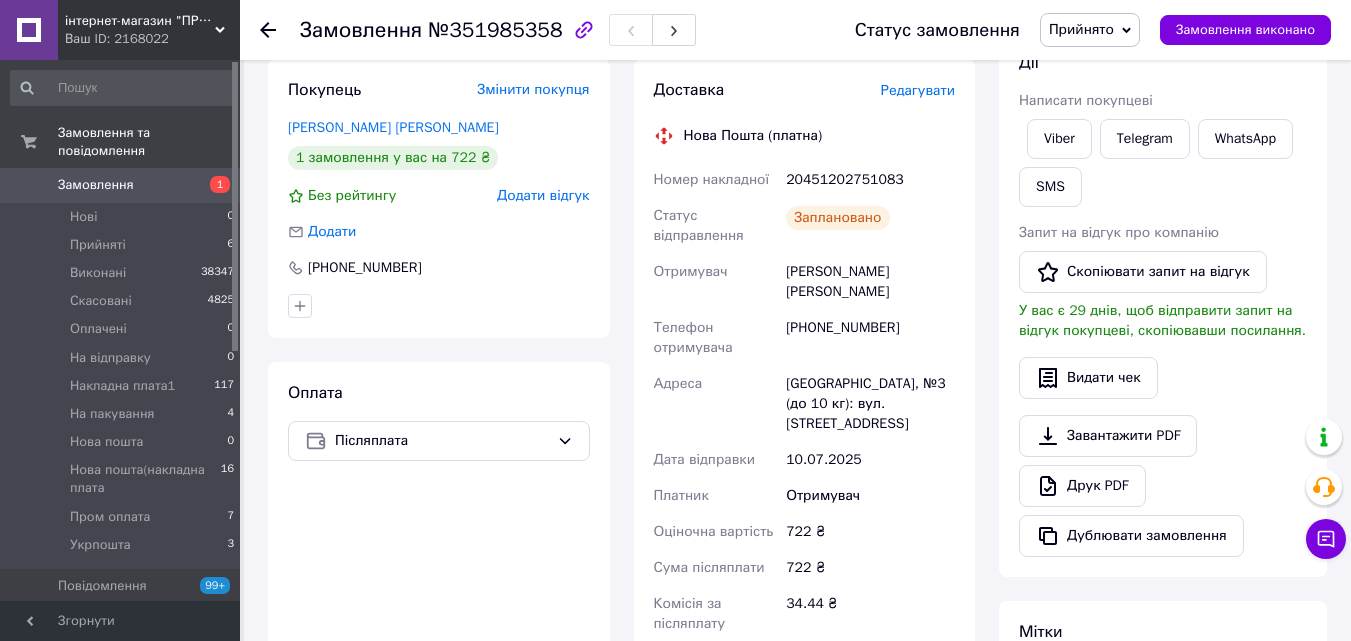 click on "Прийнято" at bounding box center [1081, 29] 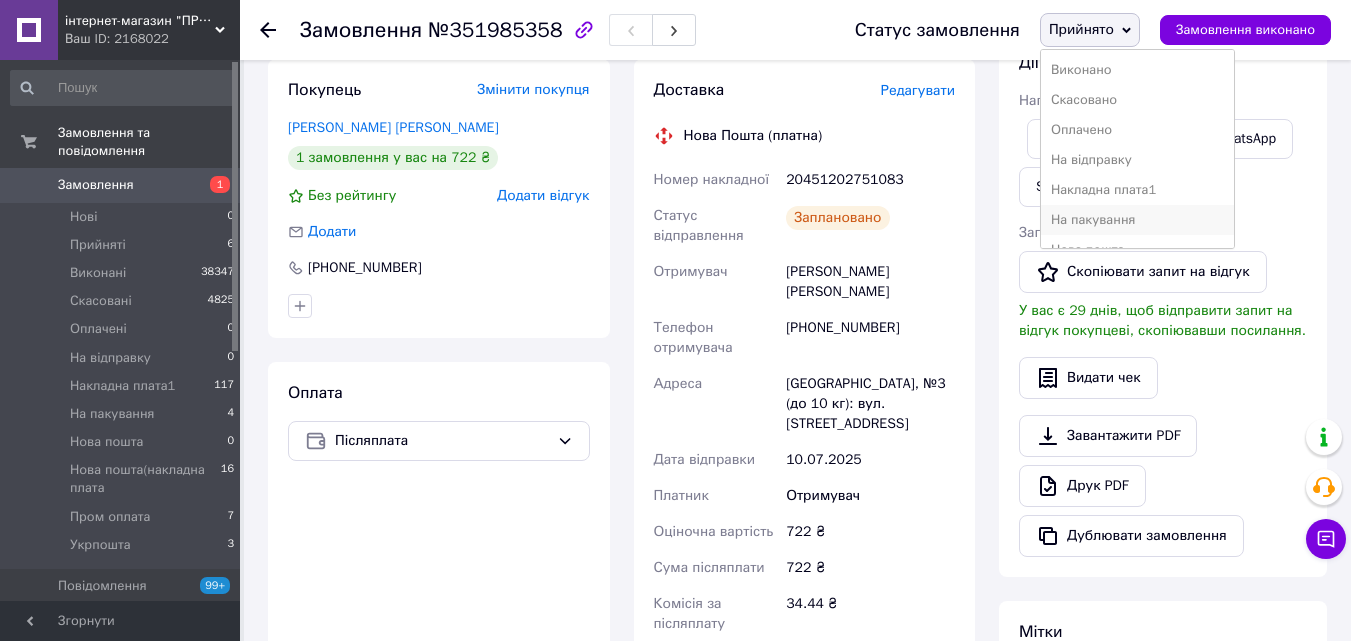 click on "На пакування" at bounding box center (1137, 220) 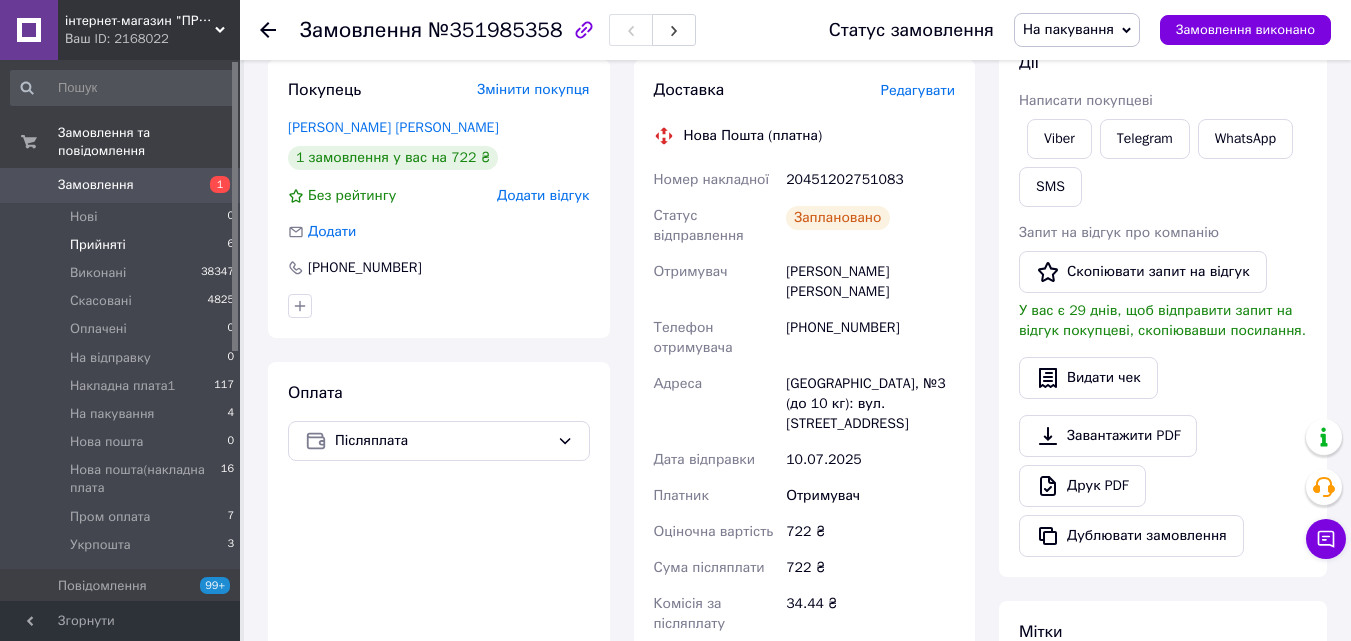 click on "Прийняті 6" at bounding box center [123, 245] 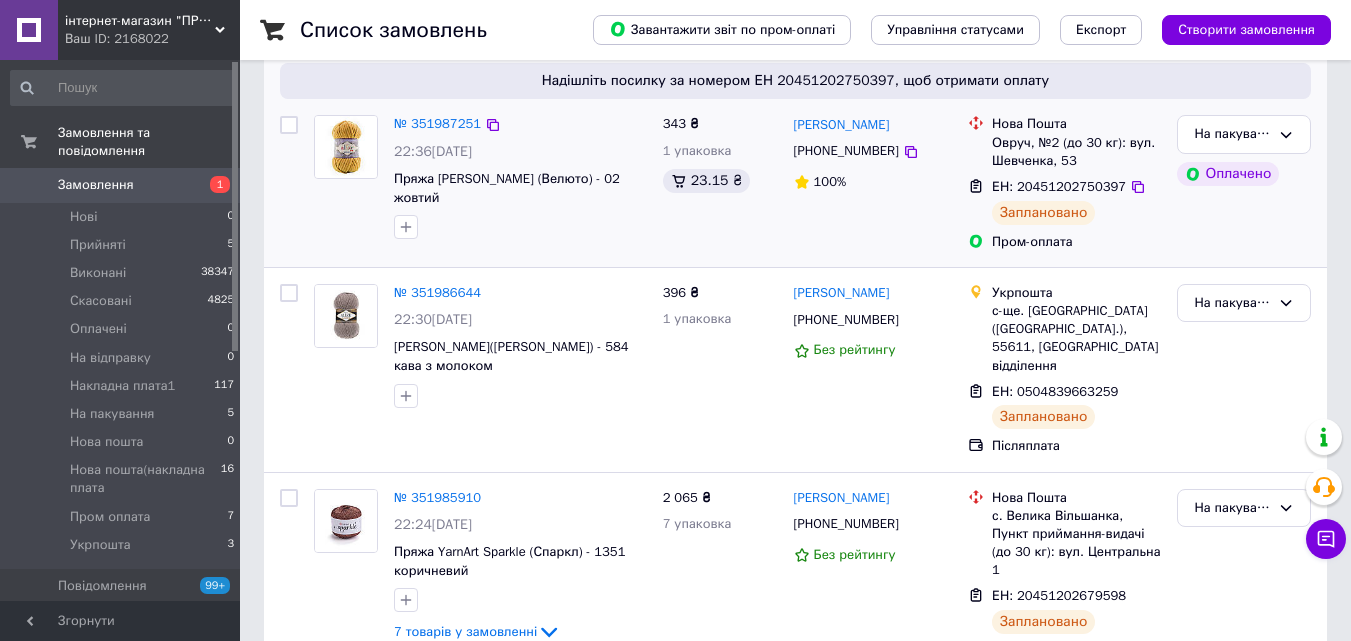 scroll, scrollTop: 500, scrollLeft: 0, axis: vertical 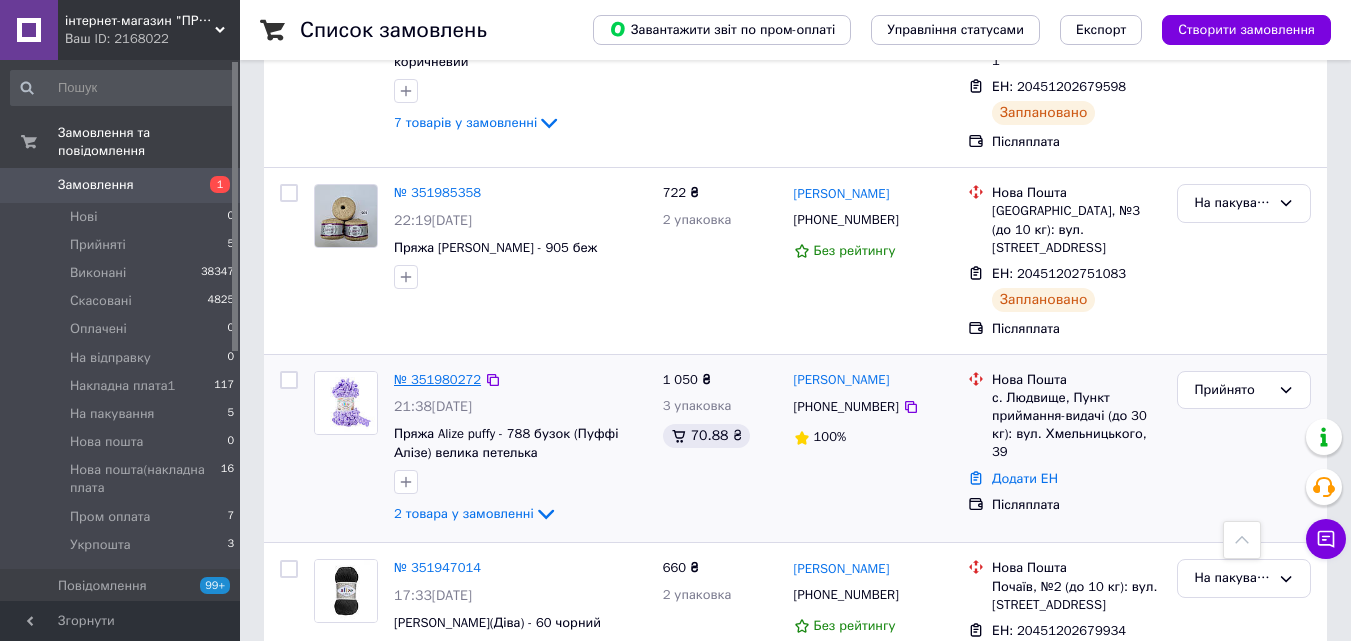 click on "№ 351980272" at bounding box center (437, 379) 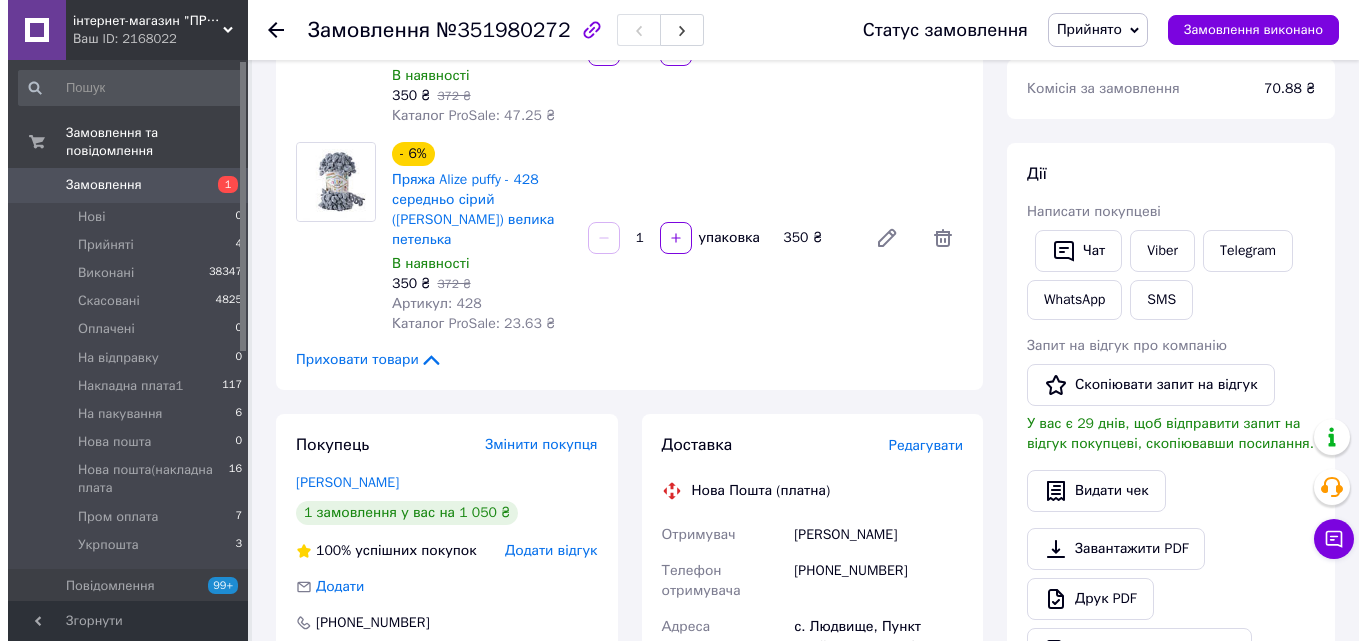 scroll, scrollTop: 400, scrollLeft: 0, axis: vertical 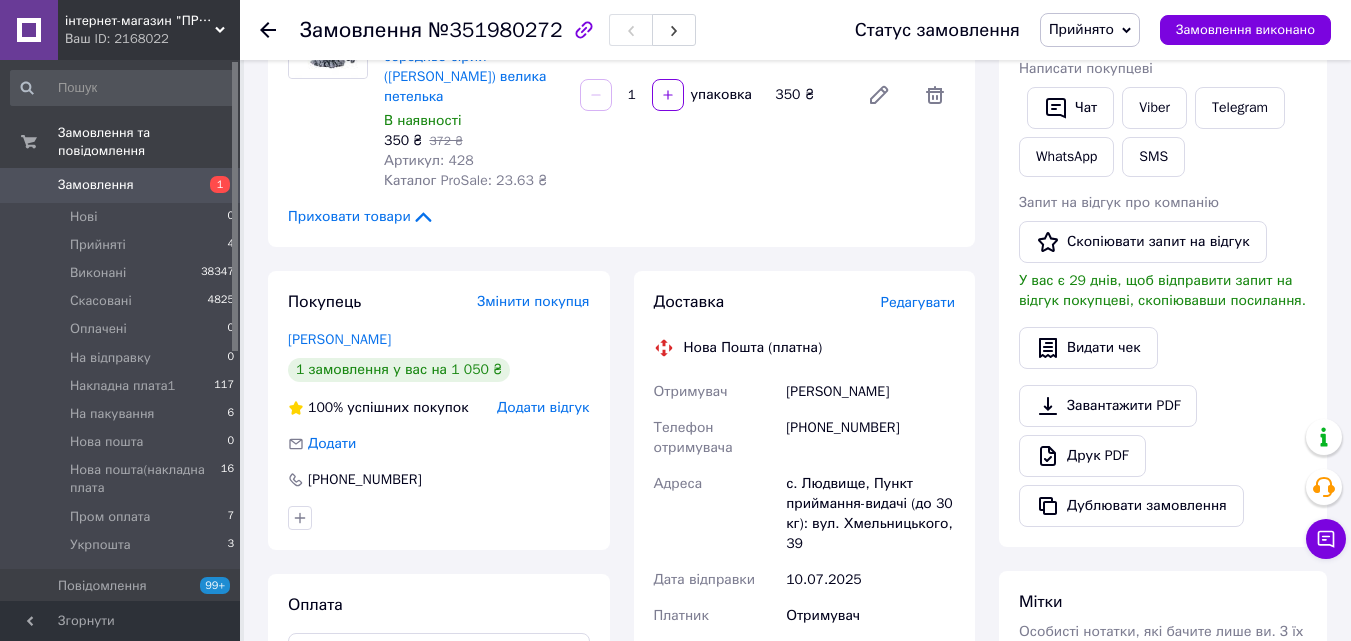 click on "Редагувати" at bounding box center (918, 302) 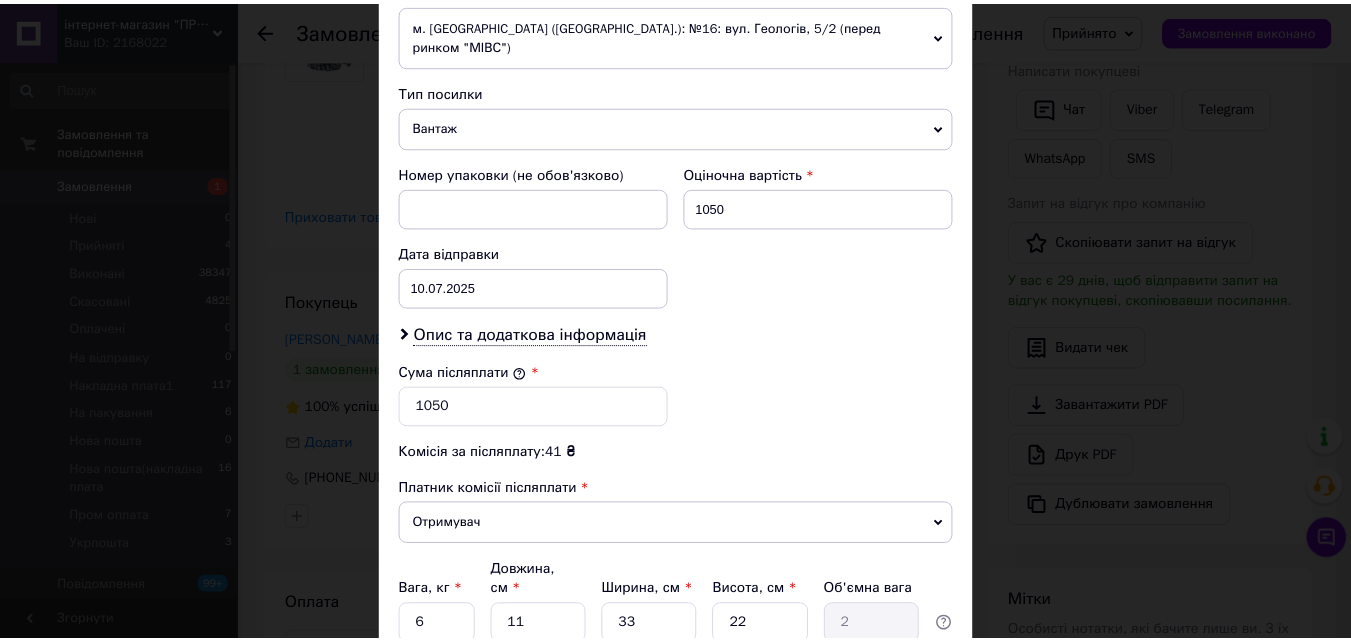 scroll, scrollTop: 905, scrollLeft: 0, axis: vertical 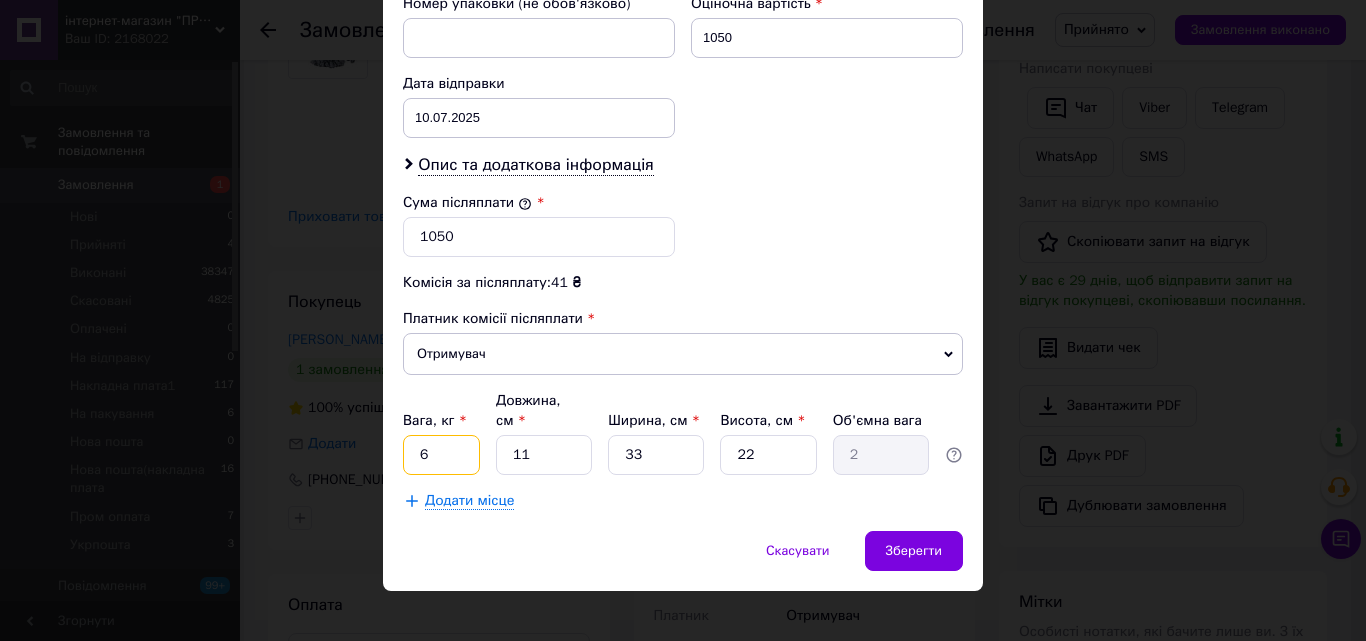click on "6" at bounding box center (441, 455) 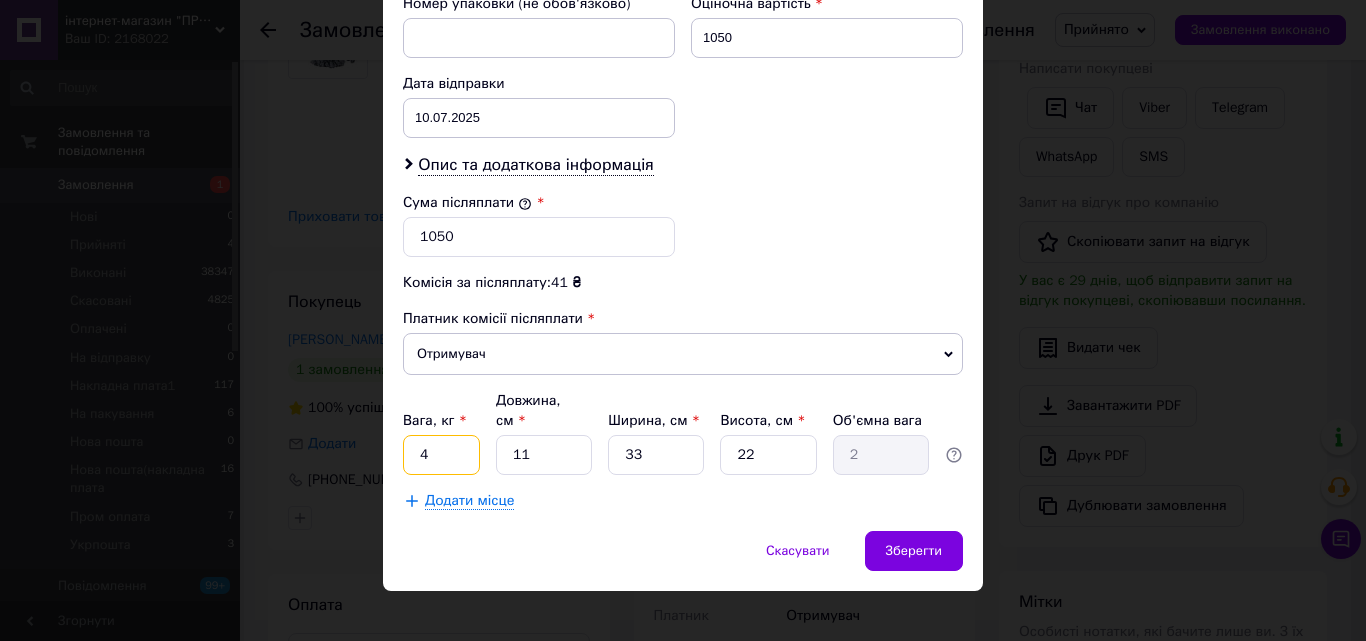 type on "4" 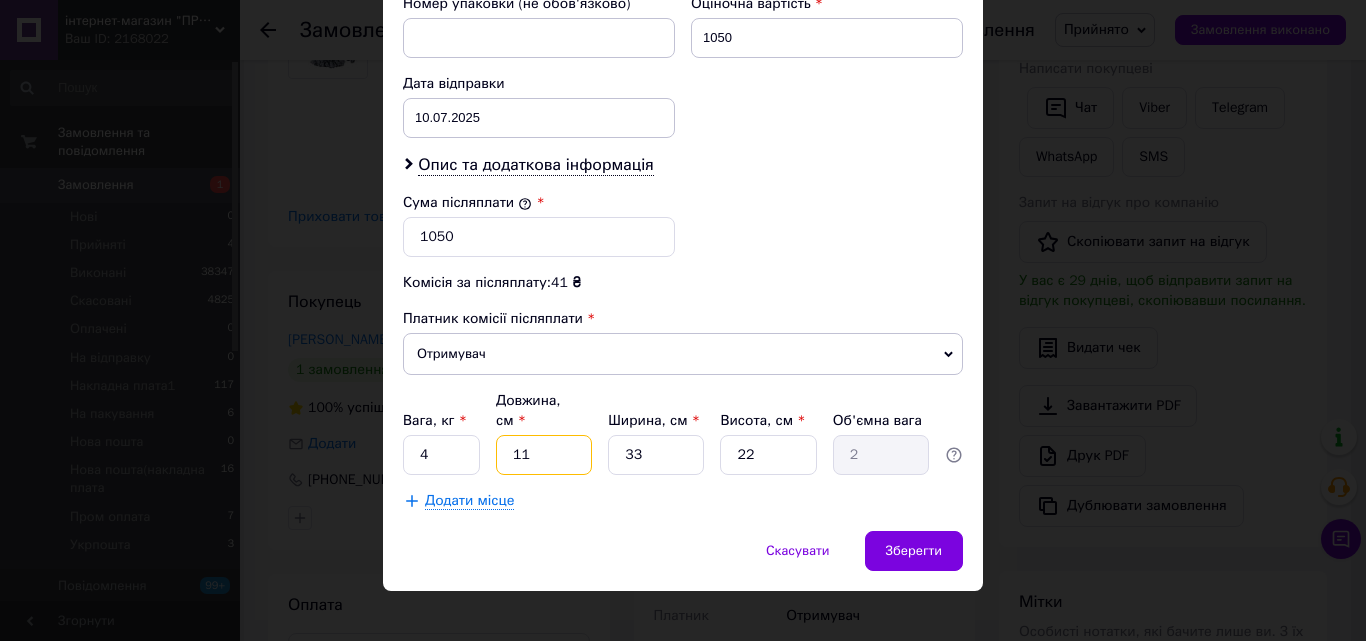 click on "11" at bounding box center (544, 455) 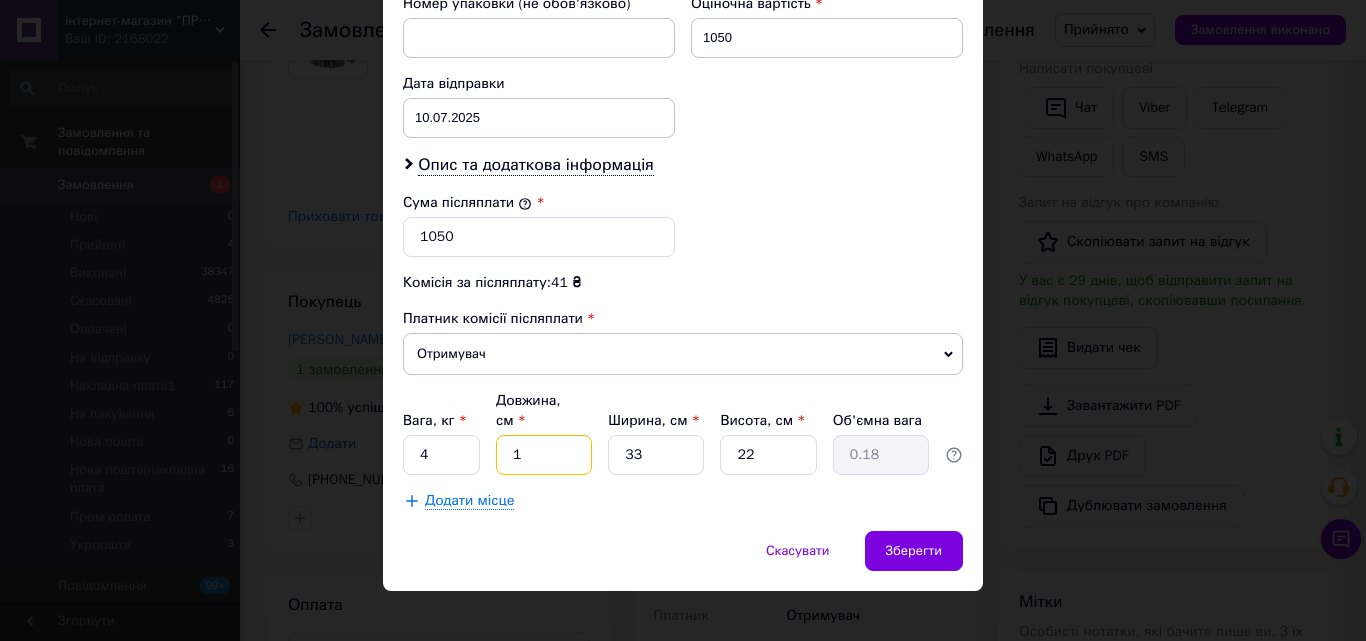 type 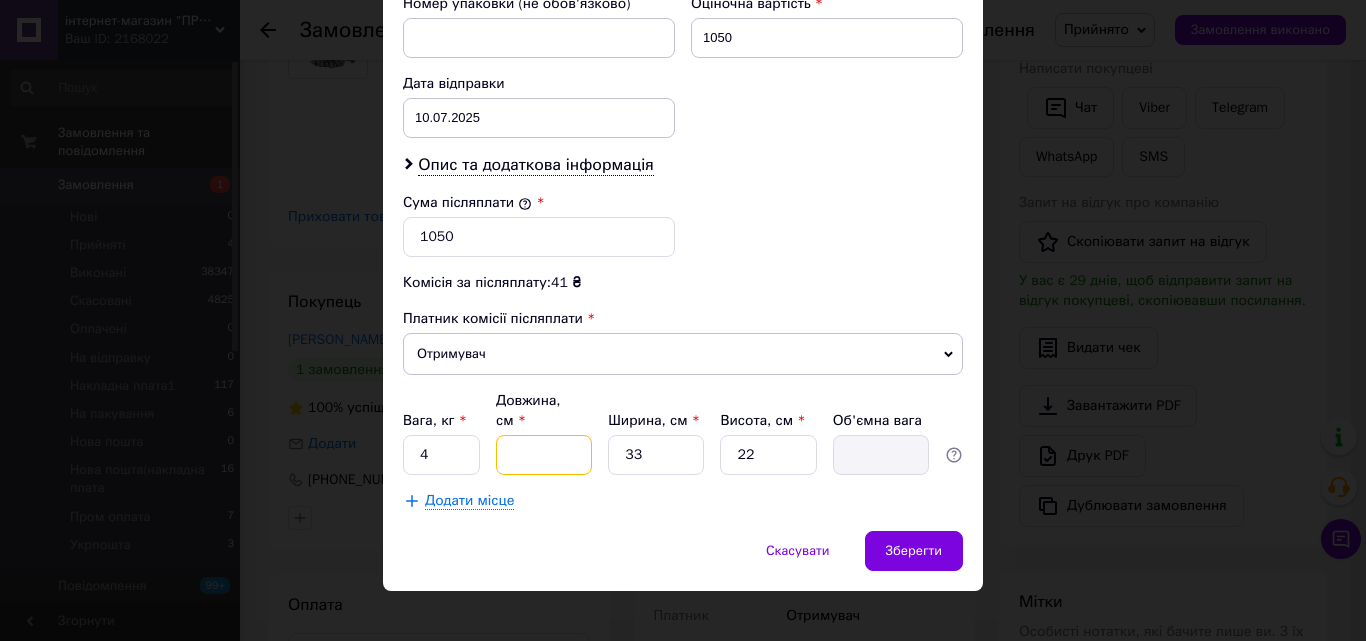 type on "5" 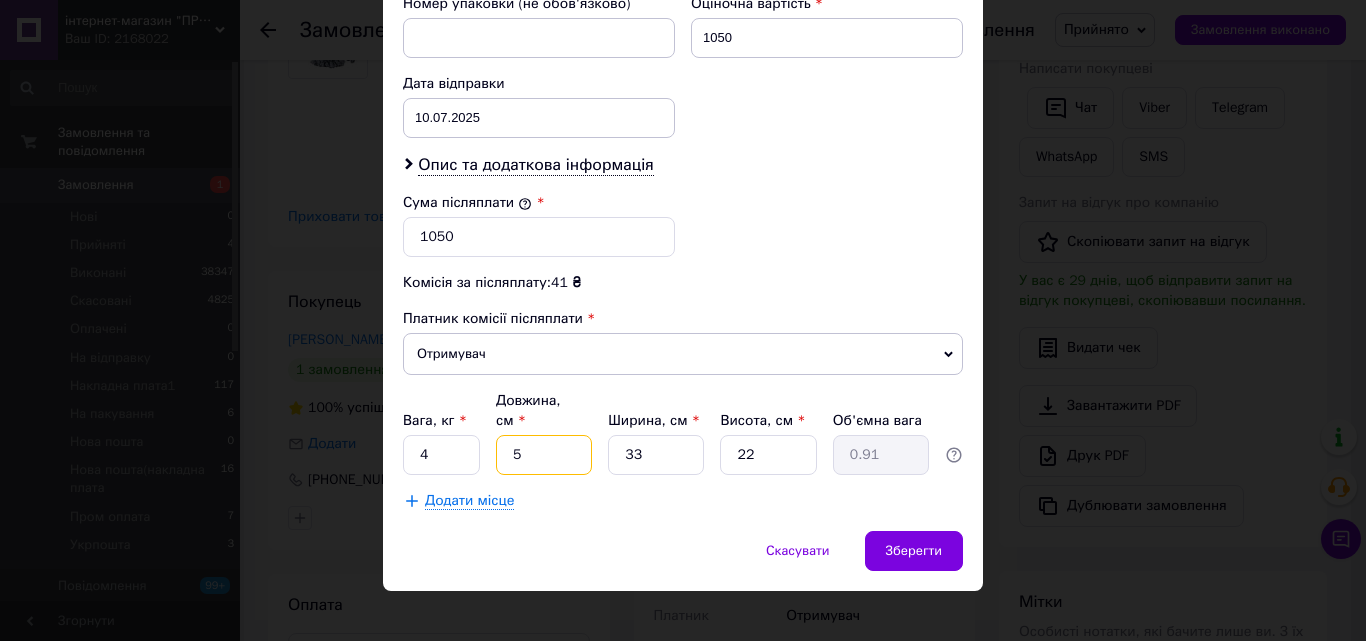 type on "50" 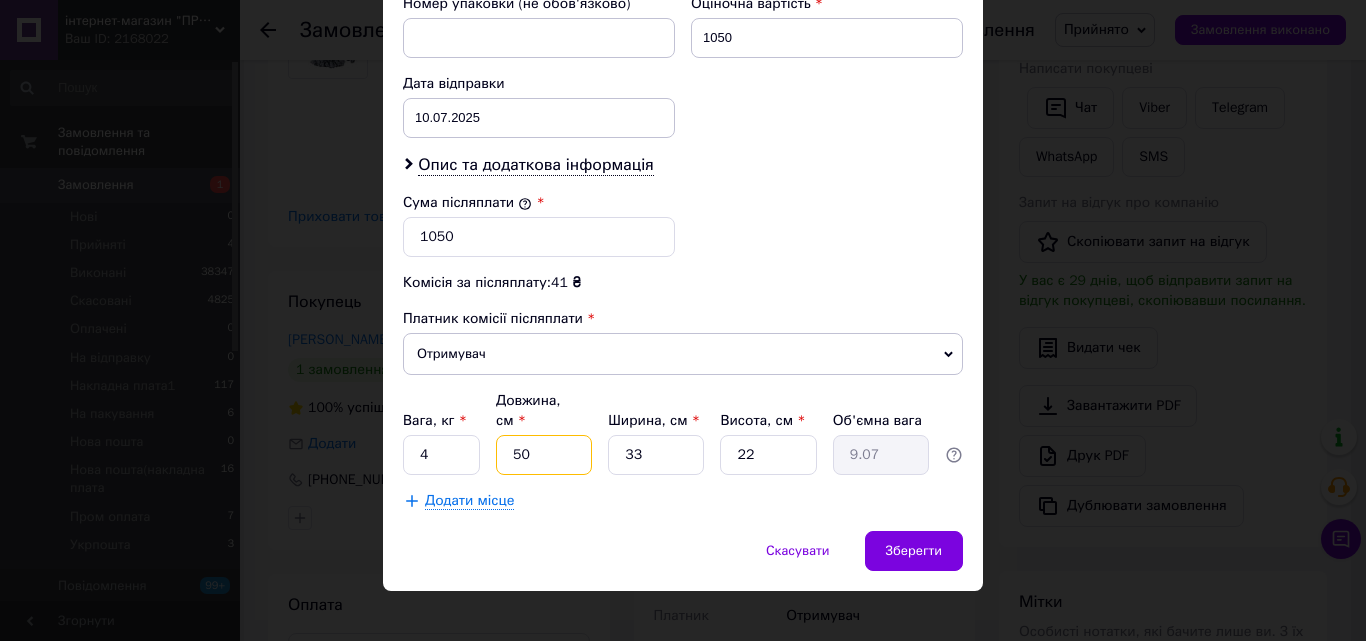 type on "50" 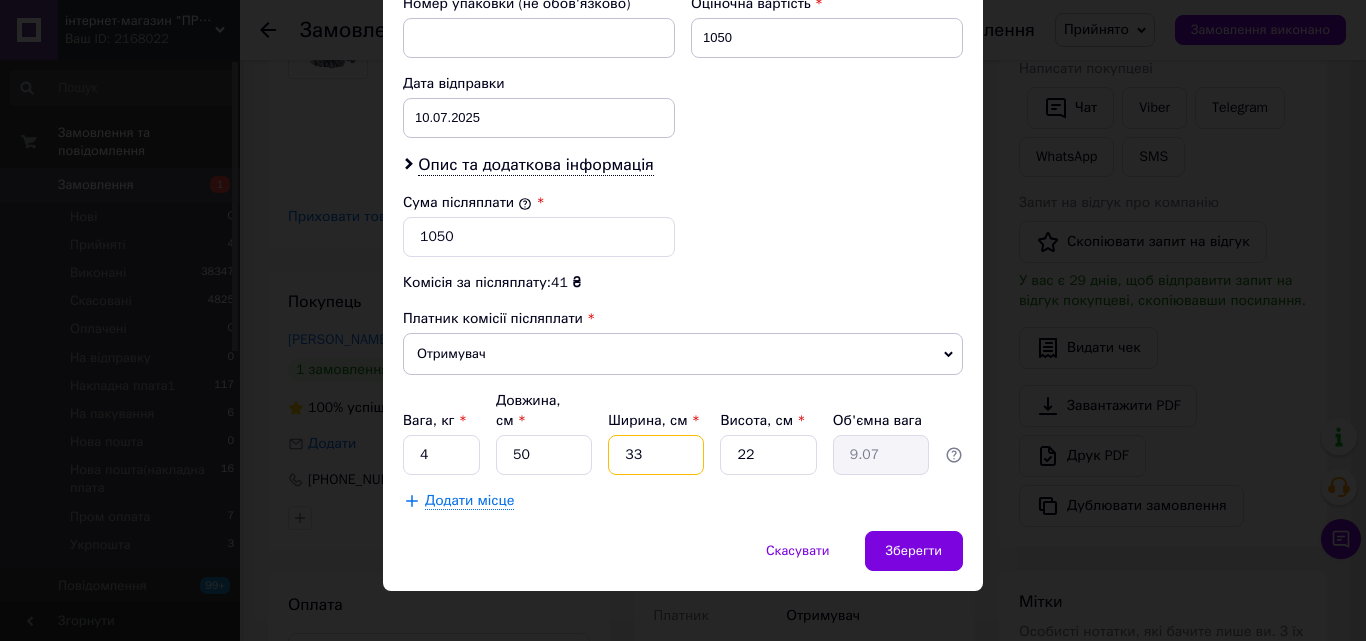 click on "33" at bounding box center [656, 455] 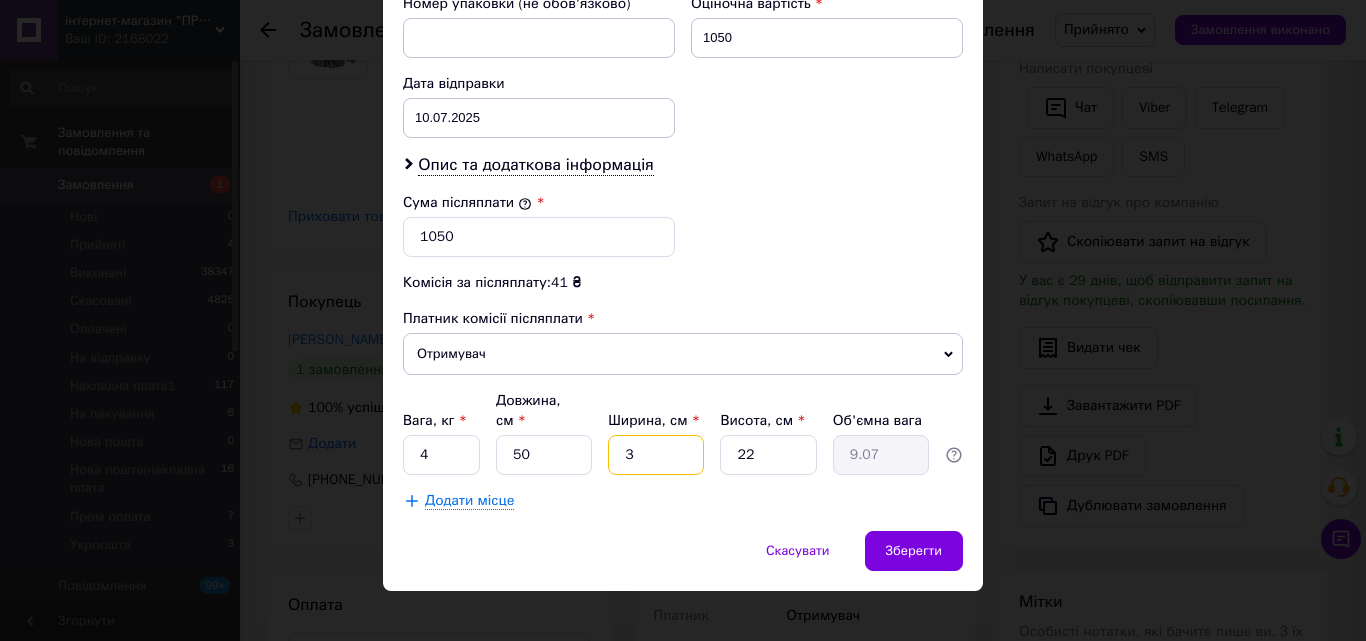 type on "0.83" 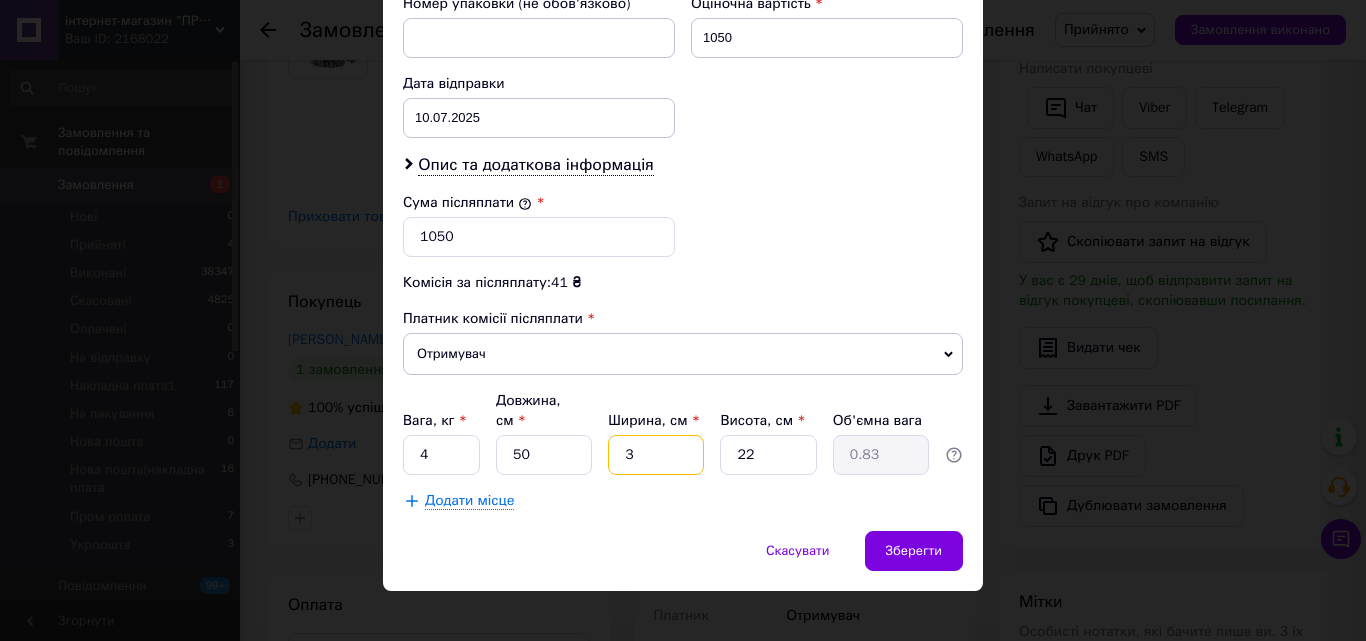 type 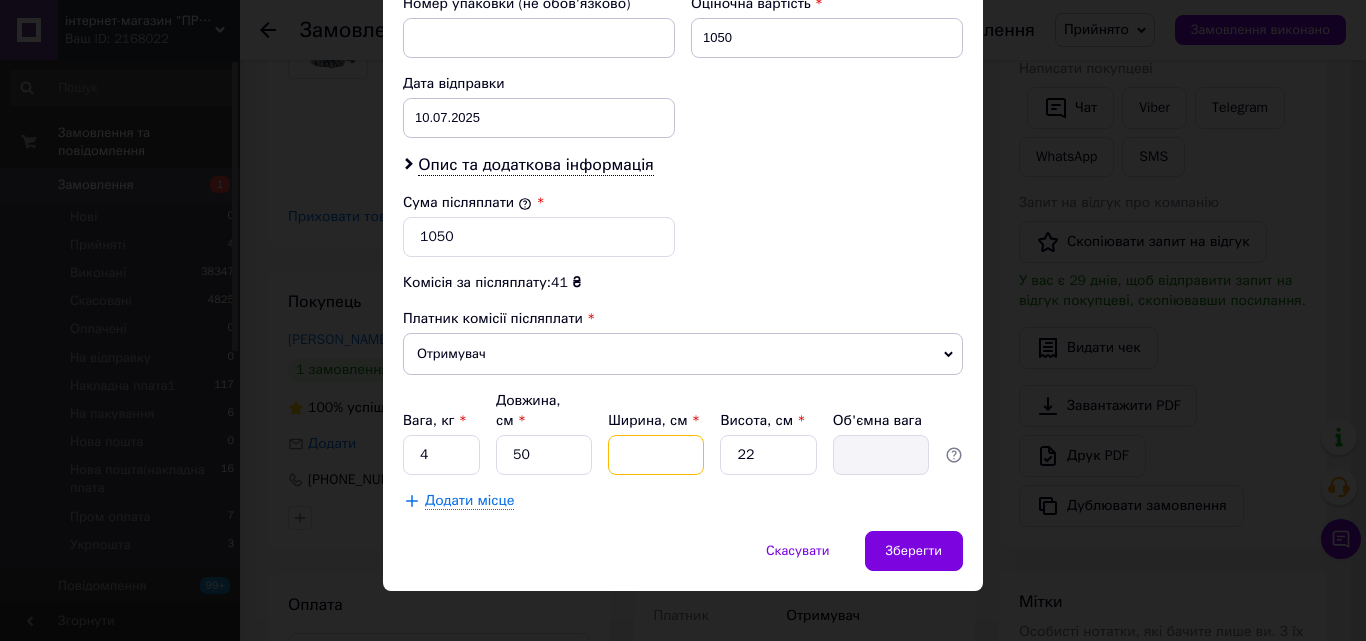 type on "4" 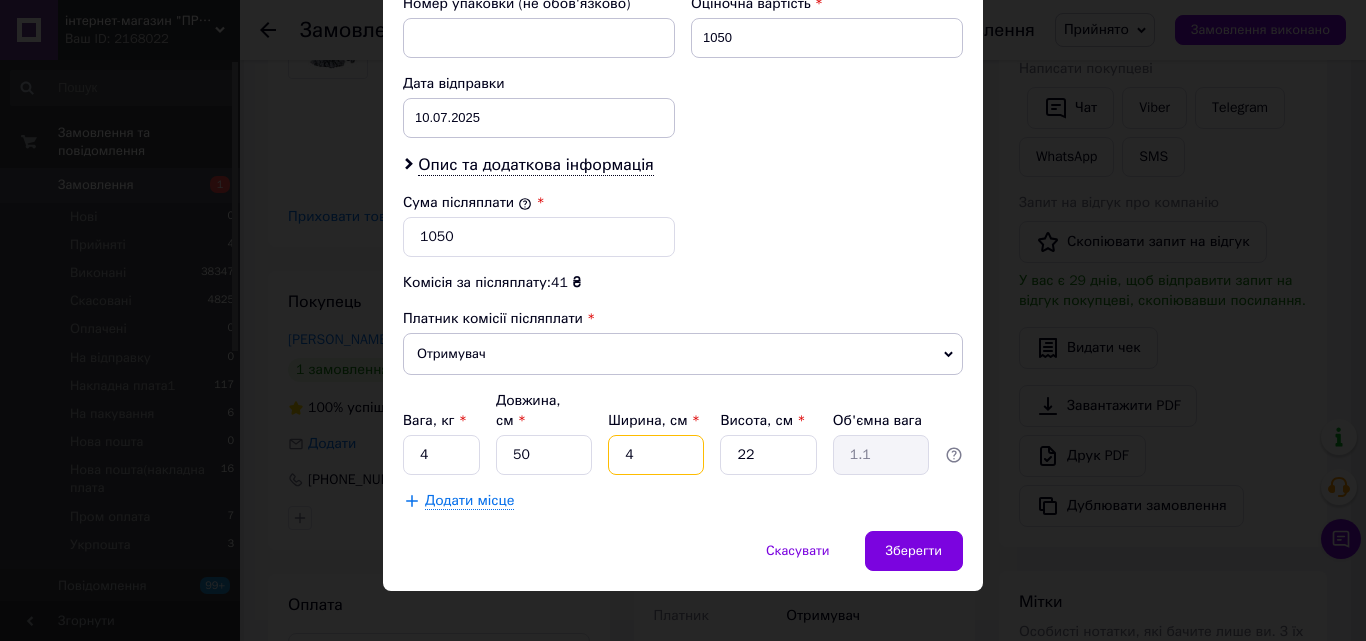type on "40" 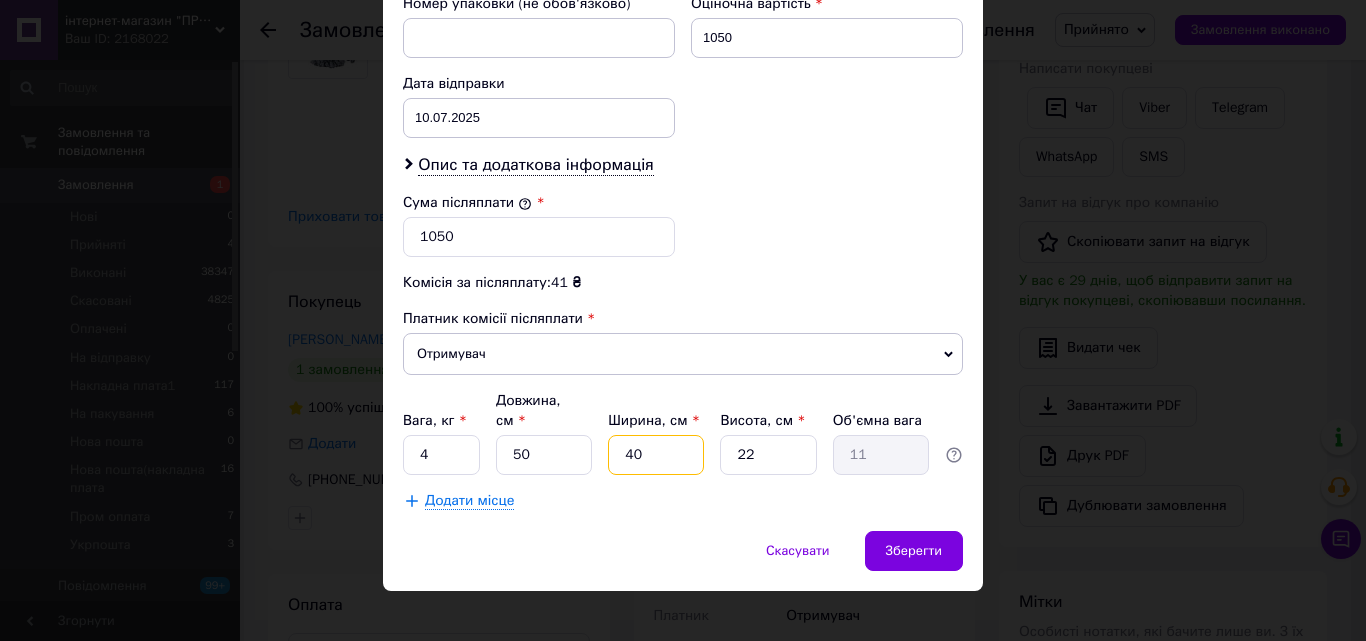 type on "40" 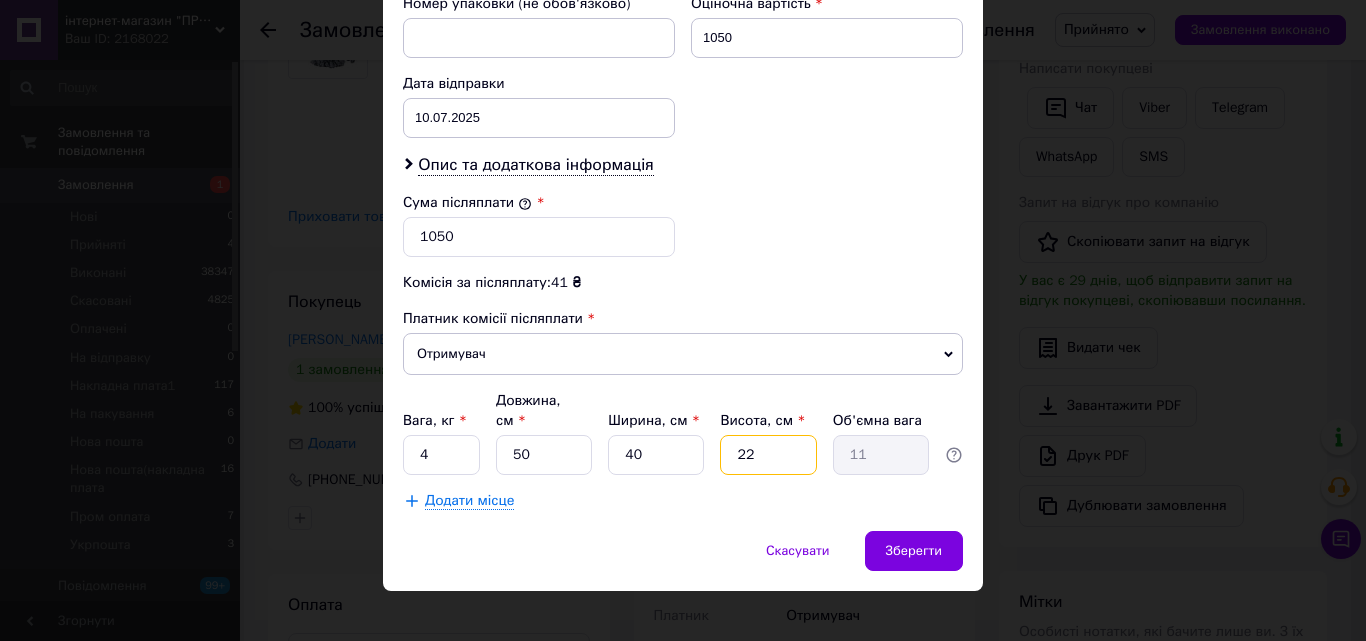 click on "22" at bounding box center [768, 455] 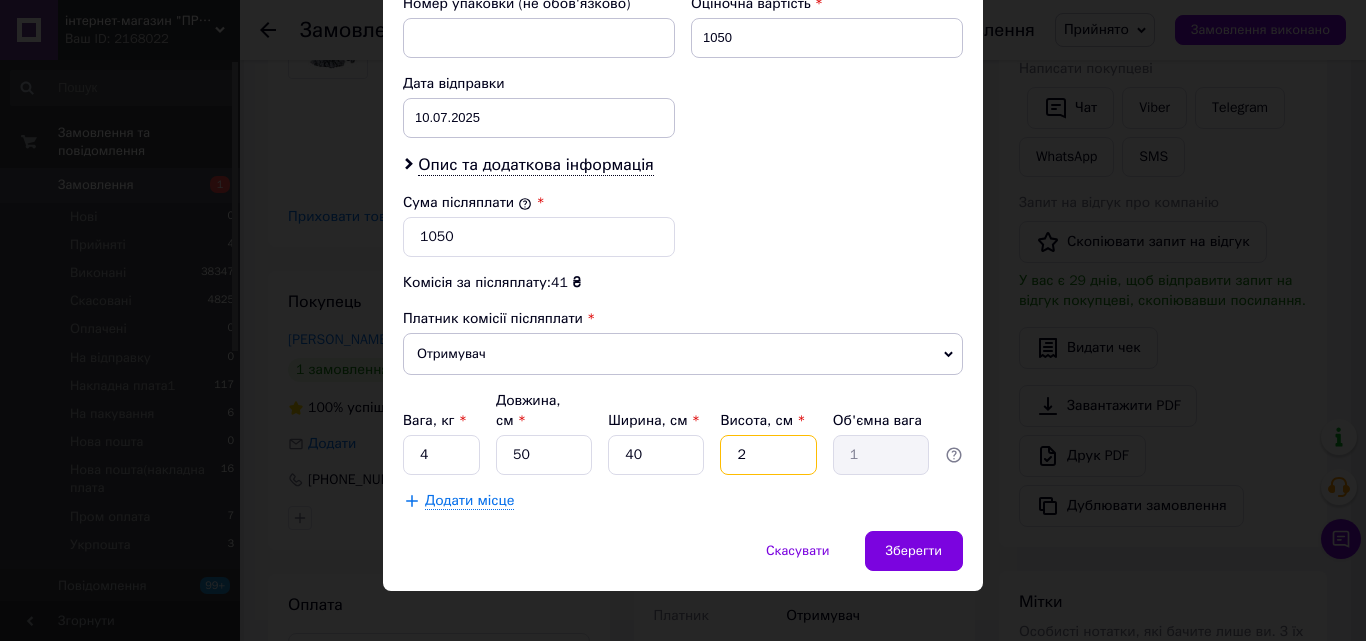 type 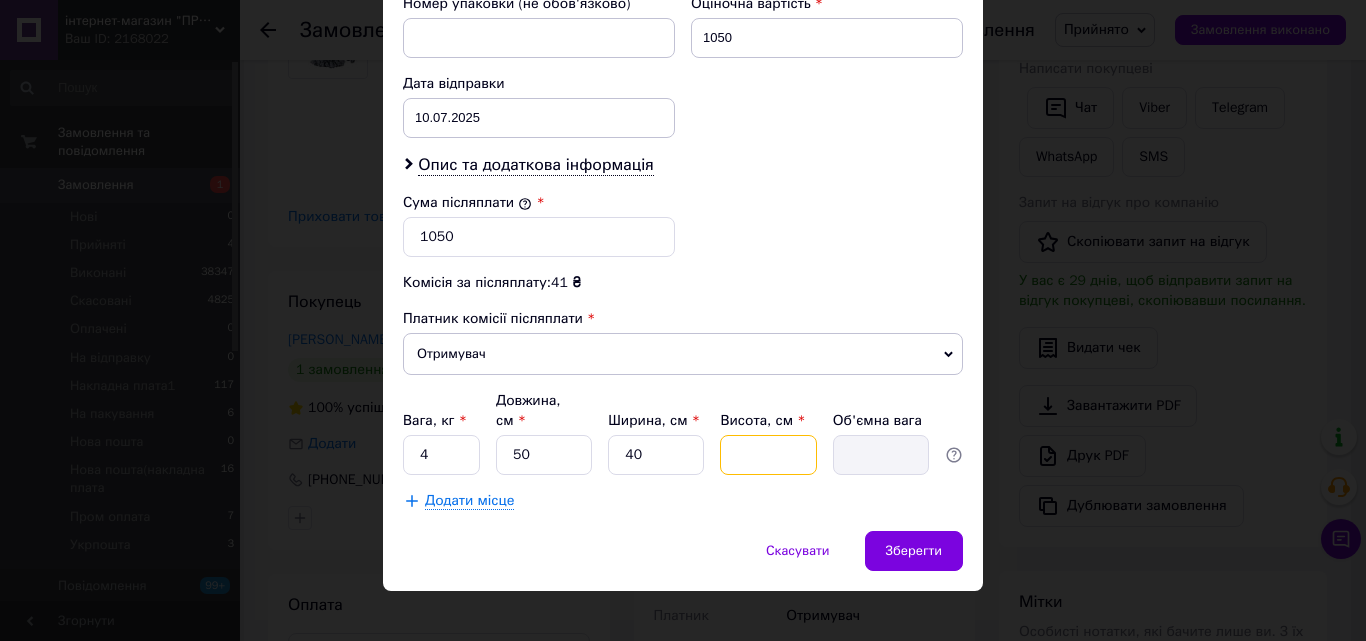 type on "8" 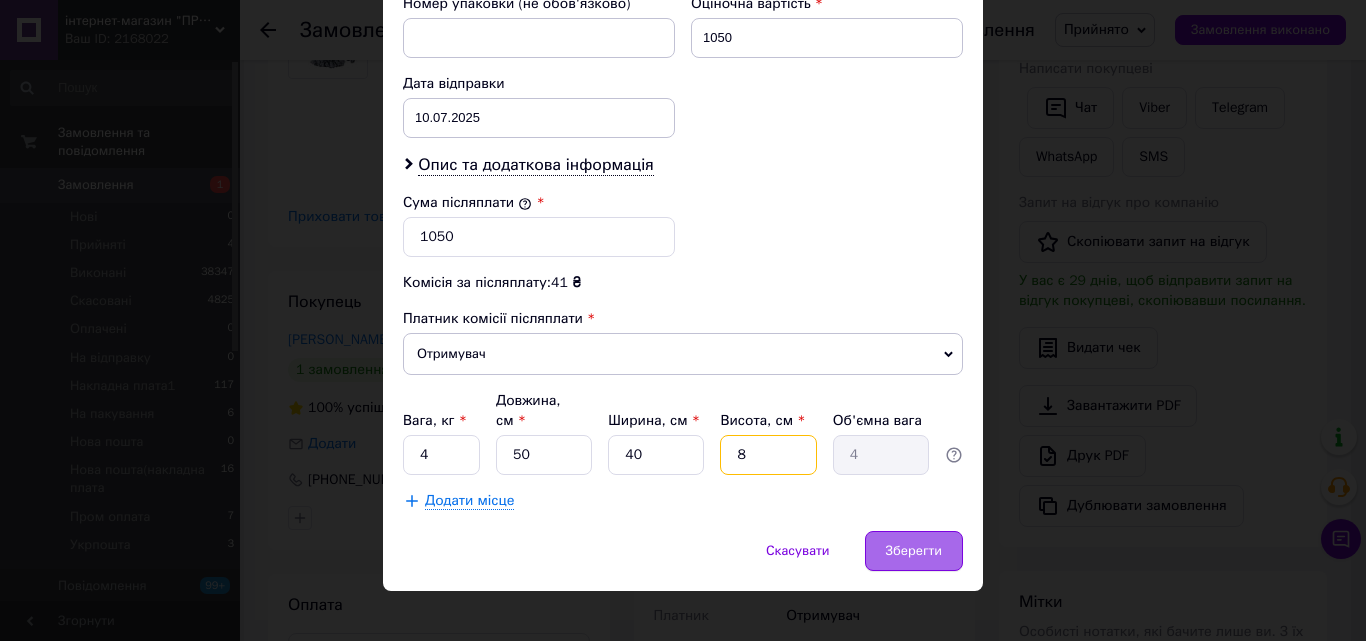 type on "8" 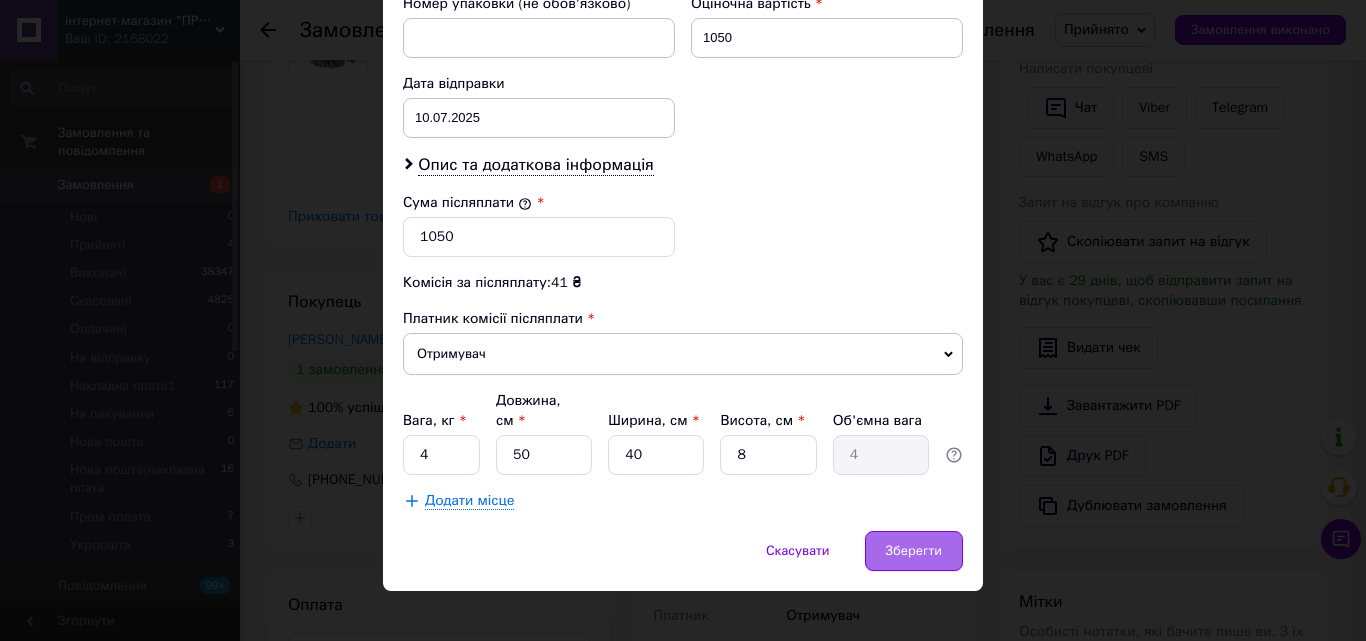 click on "Зберегти" at bounding box center (914, 551) 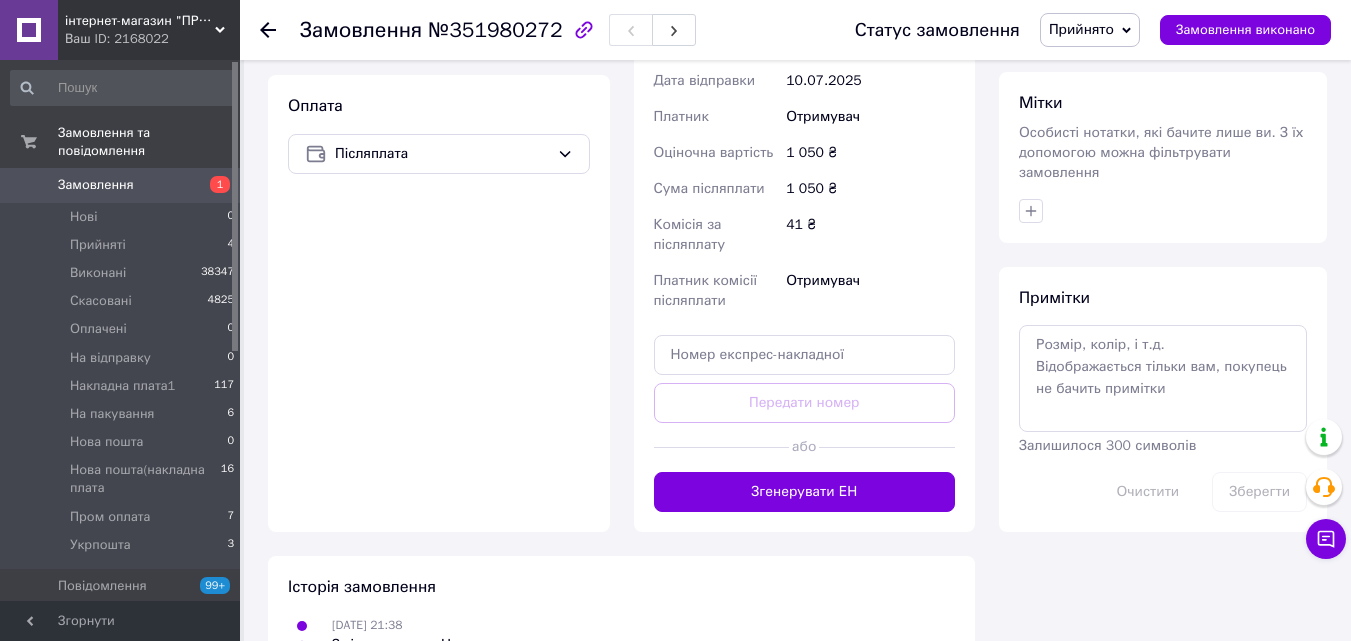 scroll, scrollTop: 900, scrollLeft: 0, axis: vertical 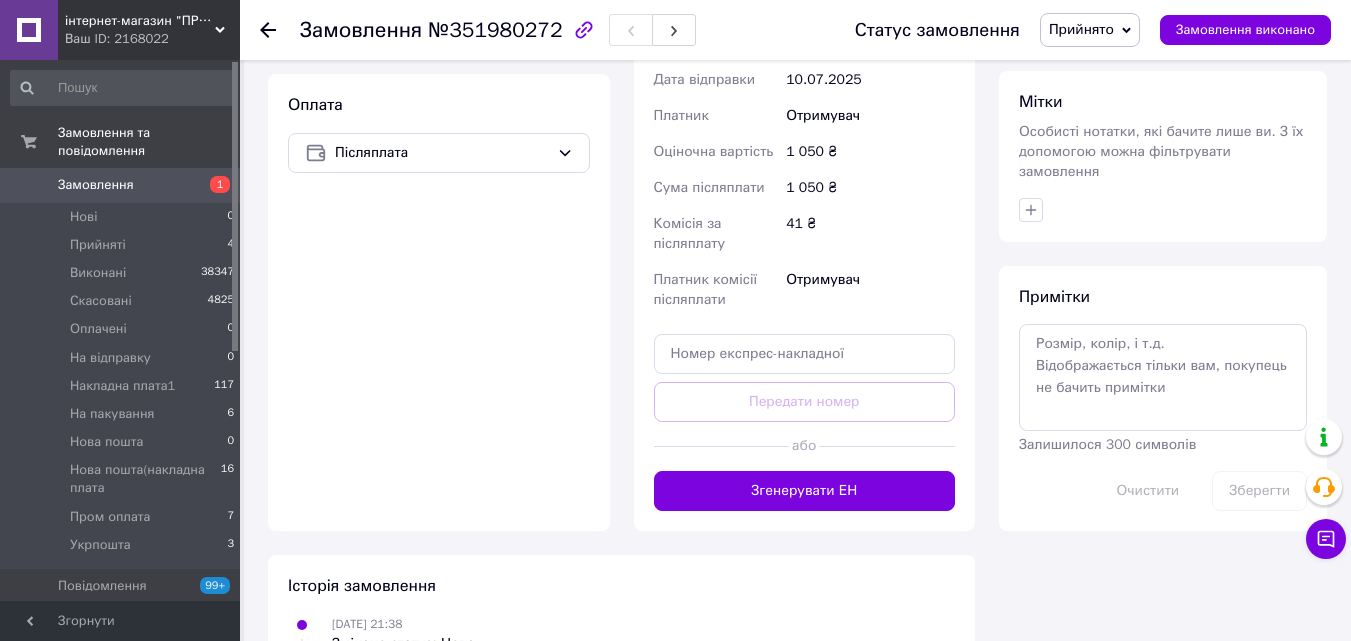 click on "Доставка Редагувати Нова Пошта (платна) Отримувач Людмила Петрук Телефон отримувача +380680095244 Адреса с. Людвище, Пункт приймання-видачі (до 30 кг): вул. Хмельницького, 39 Дата відправки 10.07.2025 Платник Отримувач Оціночна вартість 1 050 ₴ Сума післяплати 1 050 ₴ Комісія за післяплату 41 ₴ Платник комісії післяплати Отримувач Передати номер або Згенерувати ЕН Платник Отримувач Відправник Прізвище отримувача Людмила Ім'я отримувача Петрук По батькові отримувача Телефон отримувача +380680095244 Тип доставки У відділенні Кур'єром В поштоматі Місто -- Не обрано -- Вантаж < >" at bounding box center (805, 151) 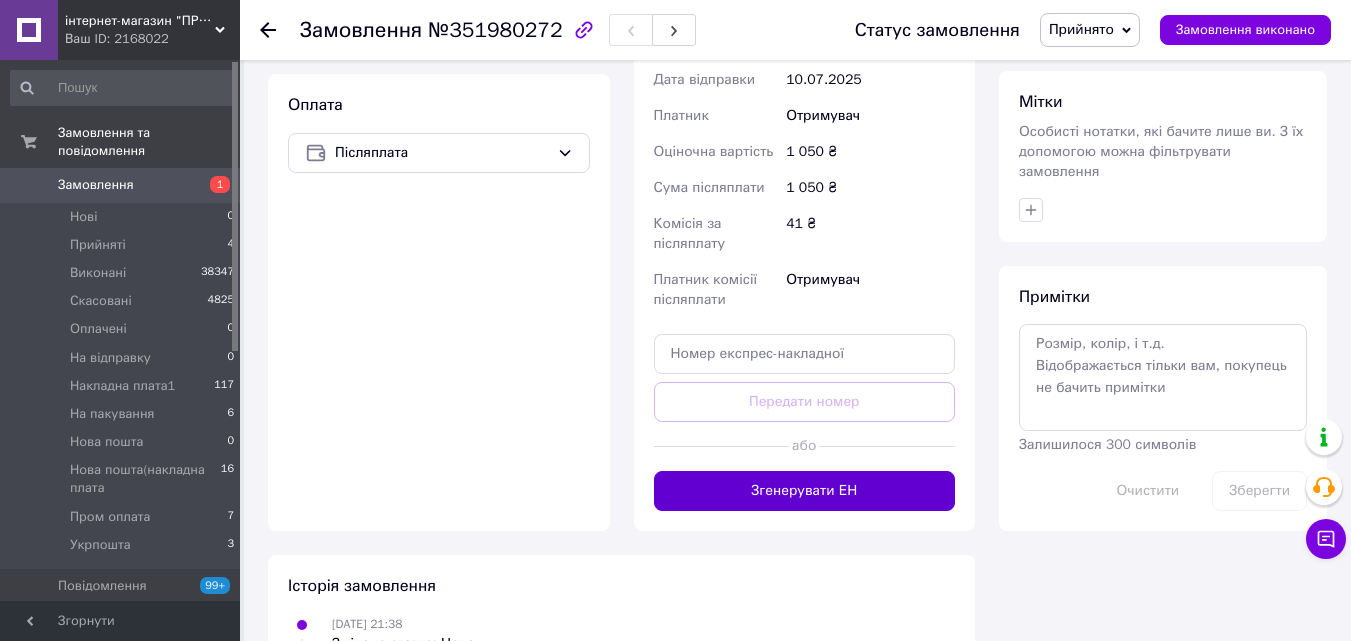click on "Згенерувати ЕН" at bounding box center (805, 491) 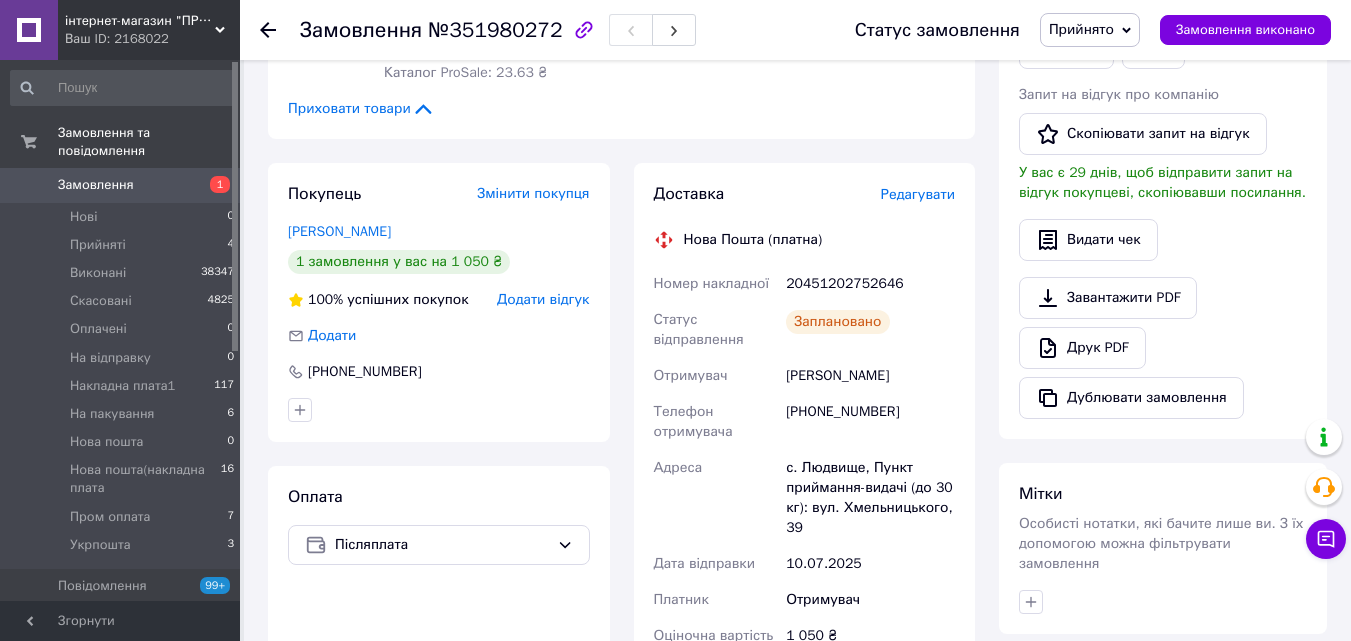 scroll, scrollTop: 500, scrollLeft: 0, axis: vertical 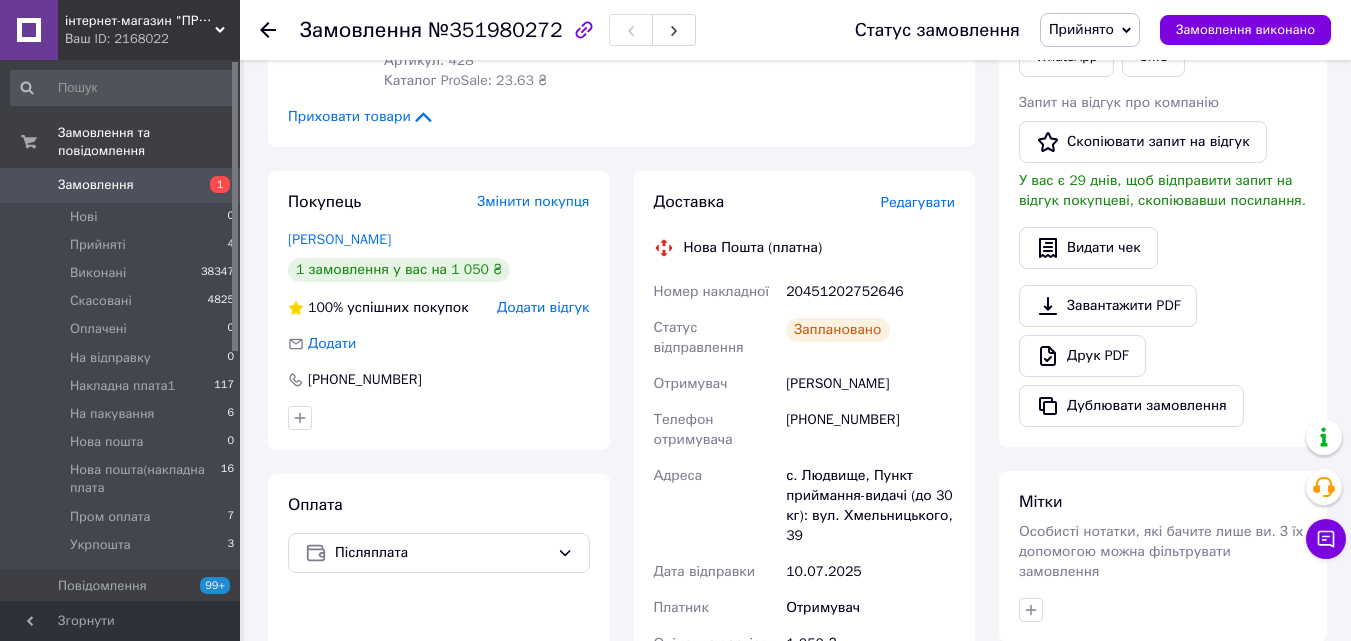 click on "Прийнято" at bounding box center (1081, 29) 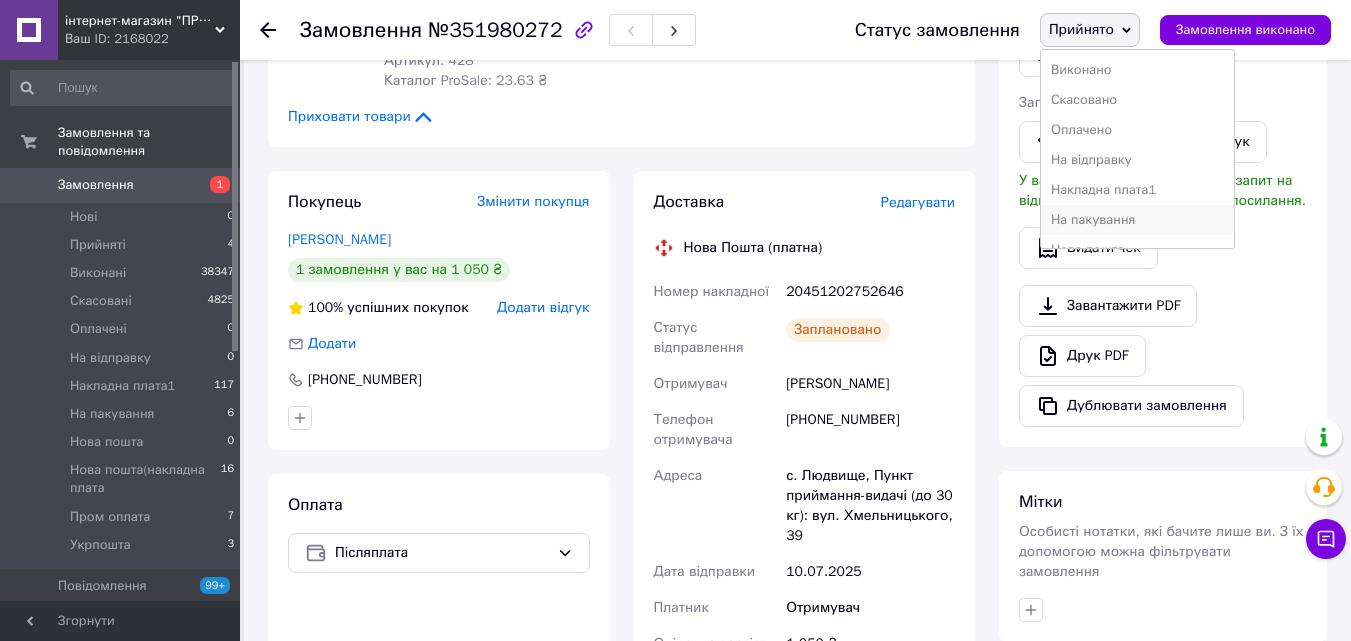 click on "На пакування" at bounding box center (1137, 220) 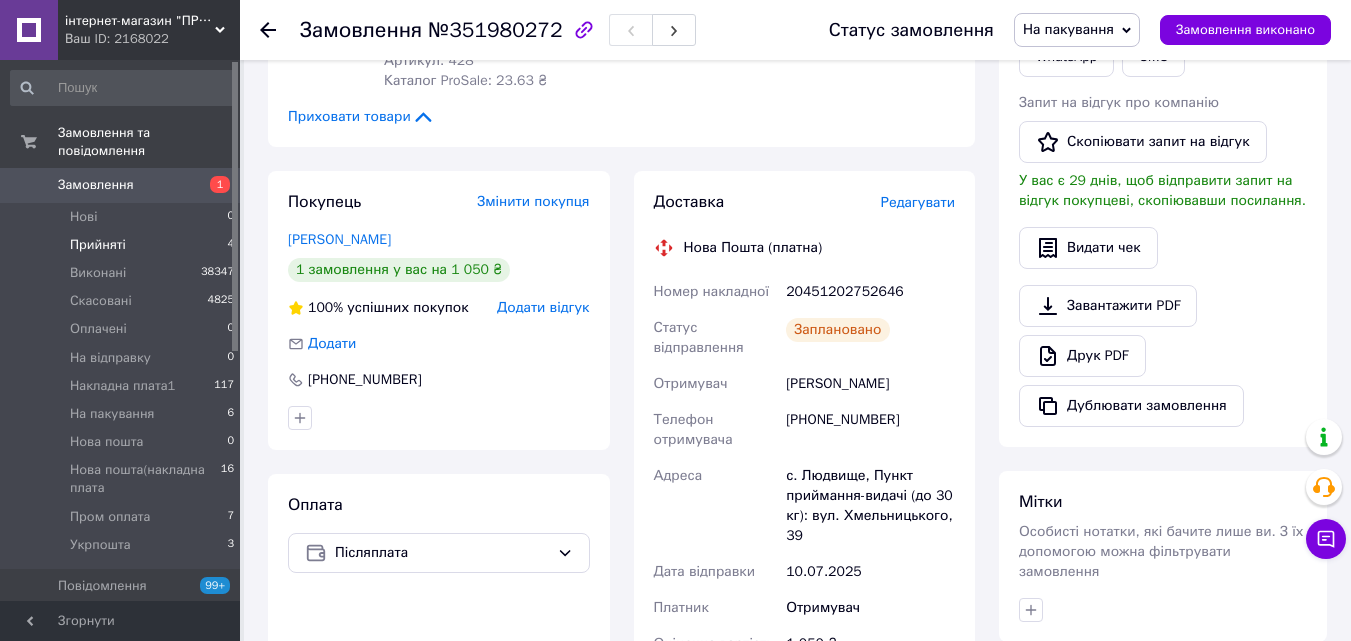 click on "Прийняті 4" at bounding box center (123, 245) 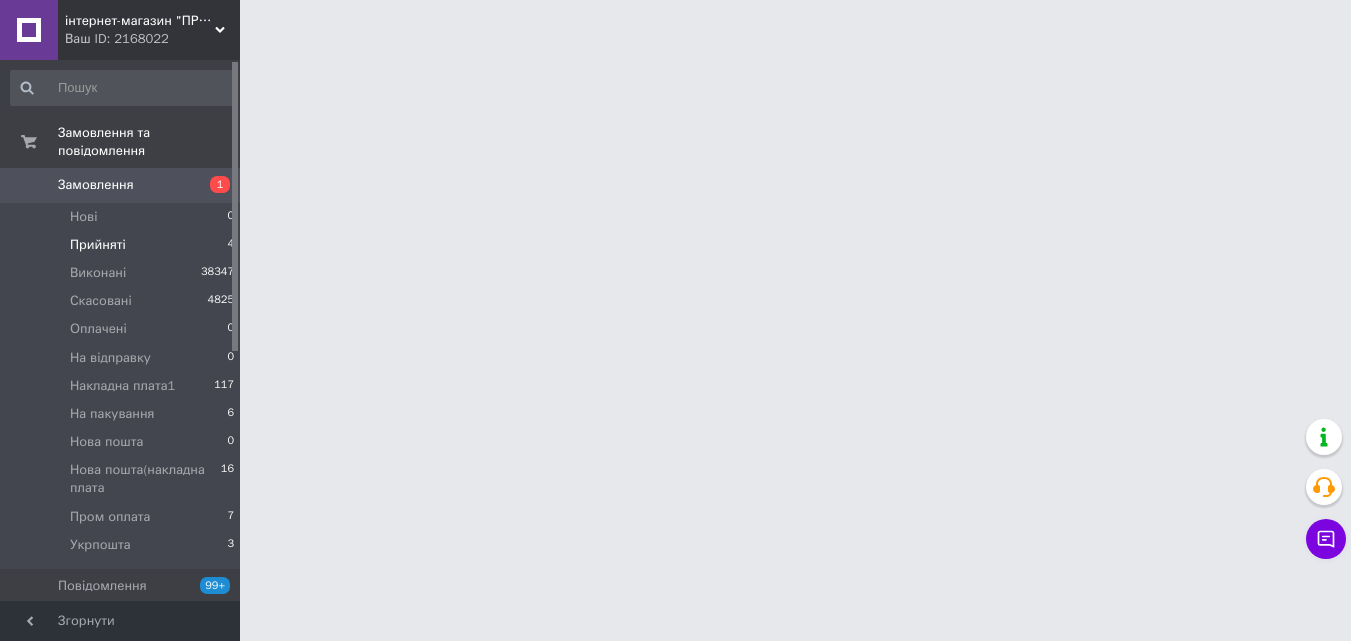 scroll, scrollTop: 0, scrollLeft: 0, axis: both 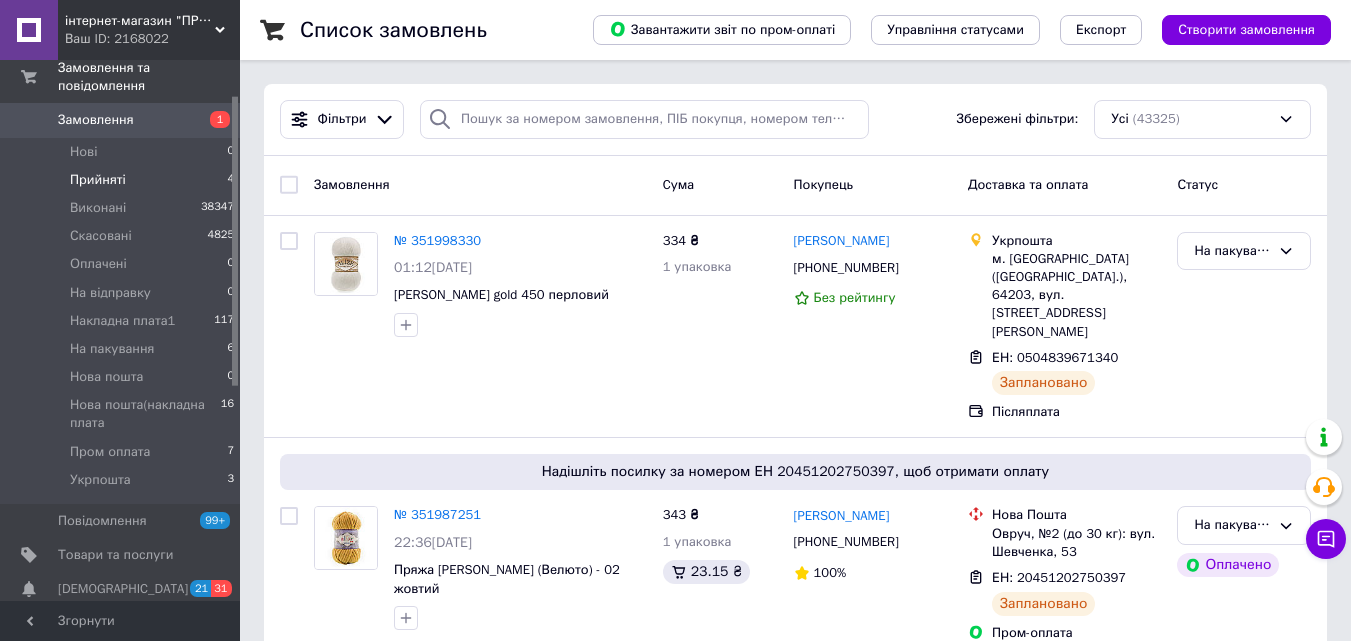 click on "Прийняті 4" at bounding box center (123, 180) 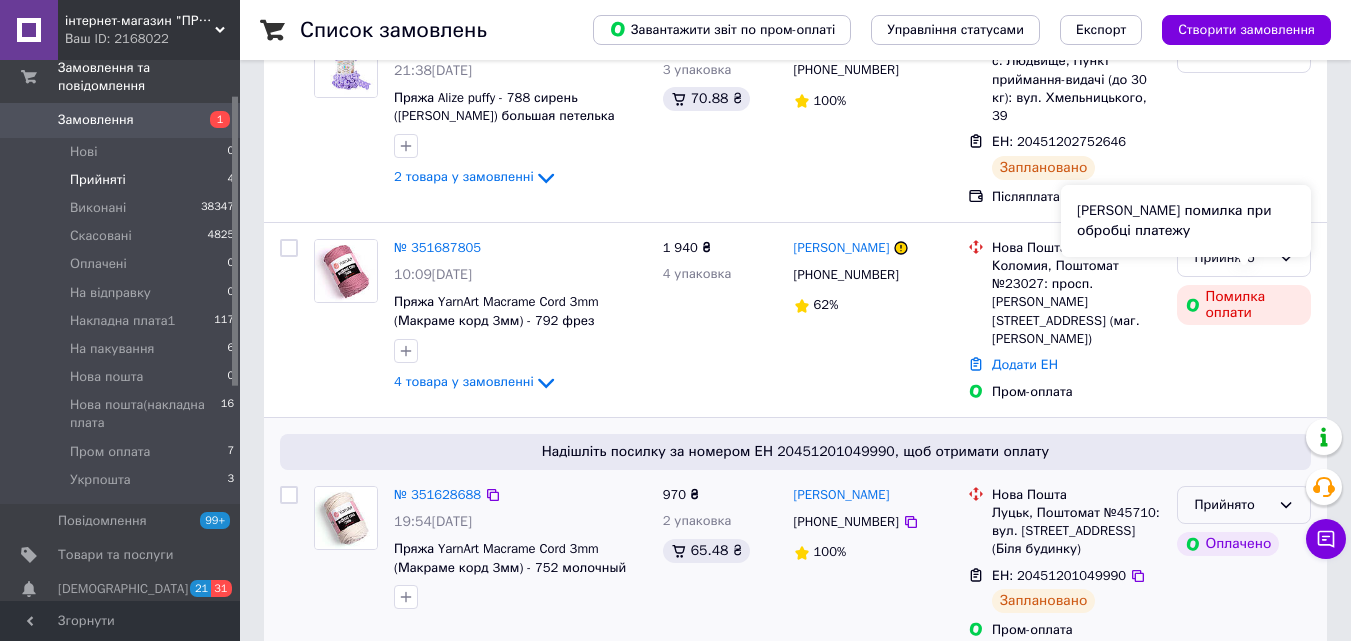 scroll, scrollTop: 374, scrollLeft: 0, axis: vertical 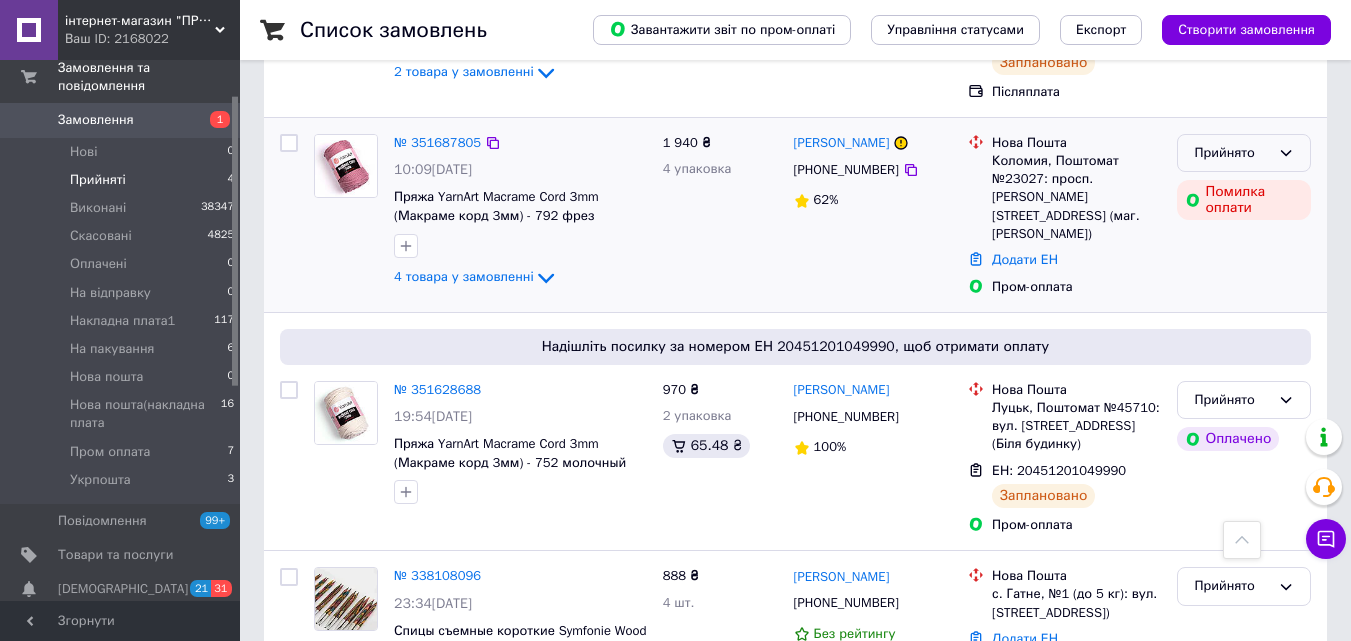 click on "Прийнято" at bounding box center (1244, 153) 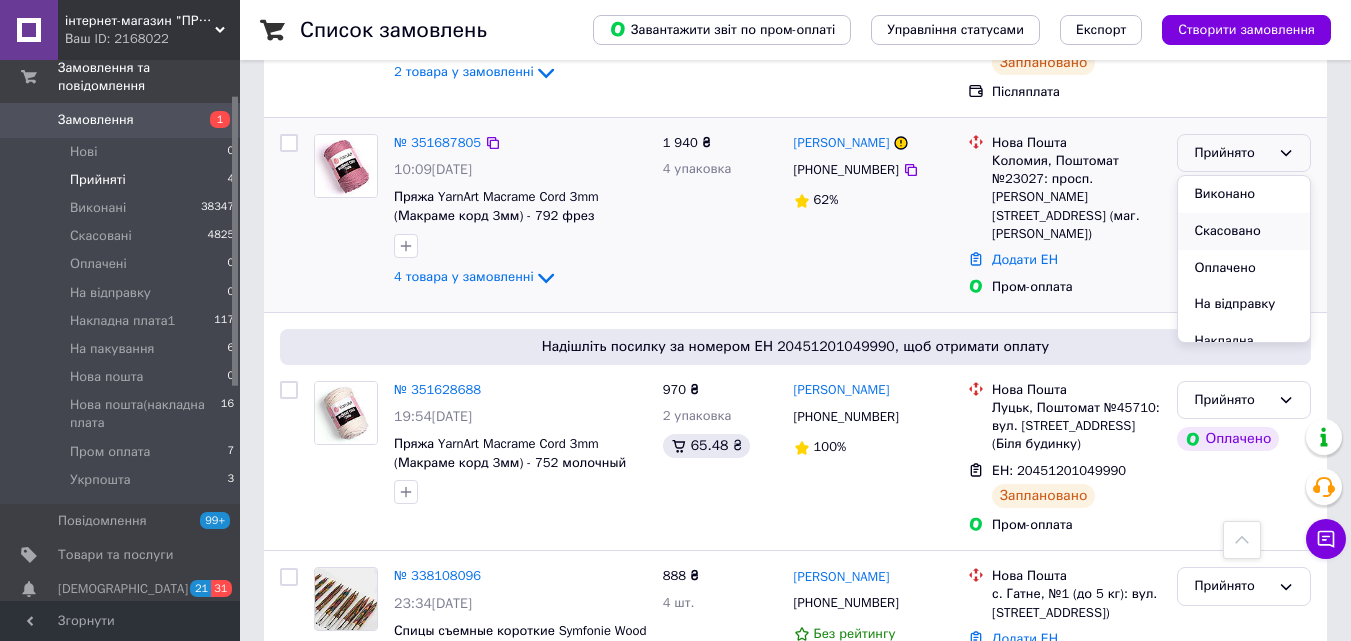 click on "Скасовано" at bounding box center (1244, 231) 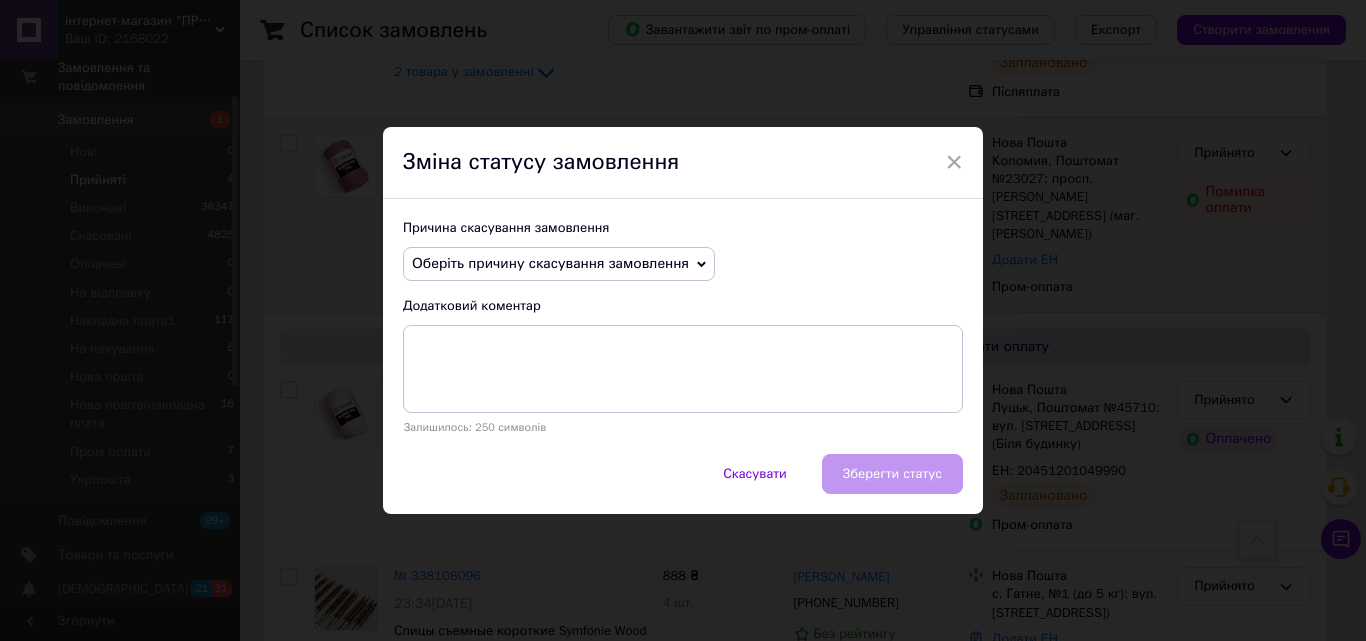 click on "Оберіть причину скасування замовлення" at bounding box center [550, 263] 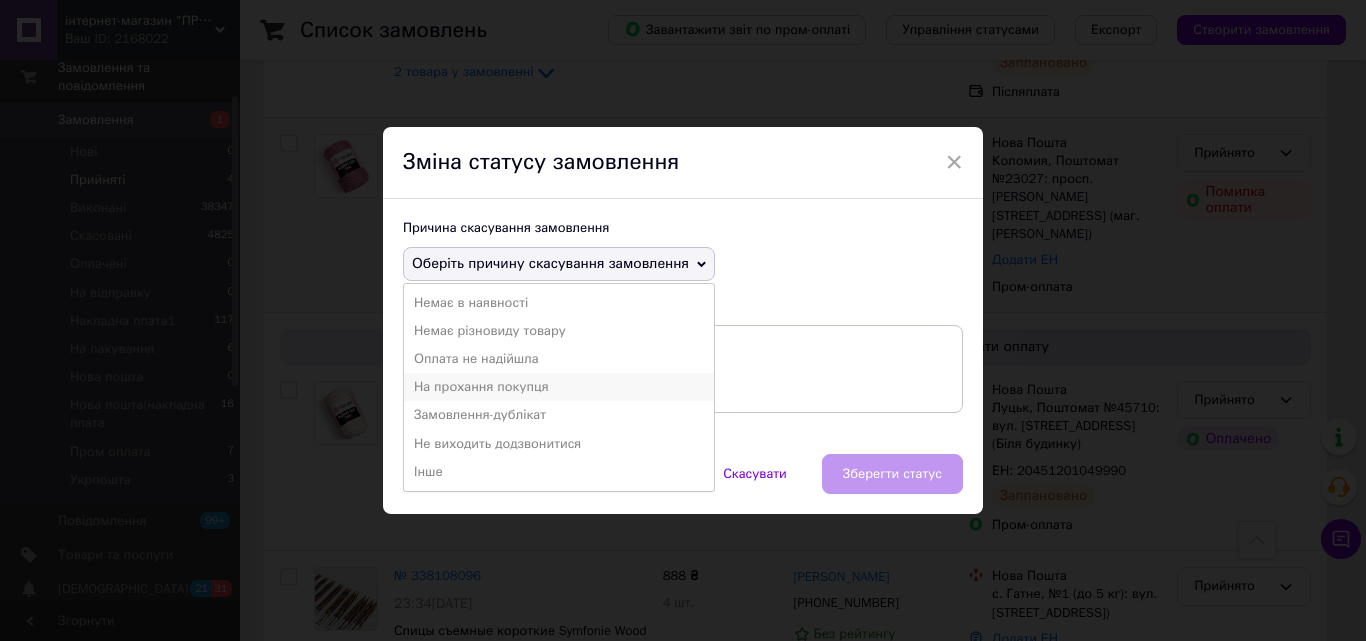 click on "На прохання покупця" at bounding box center [559, 387] 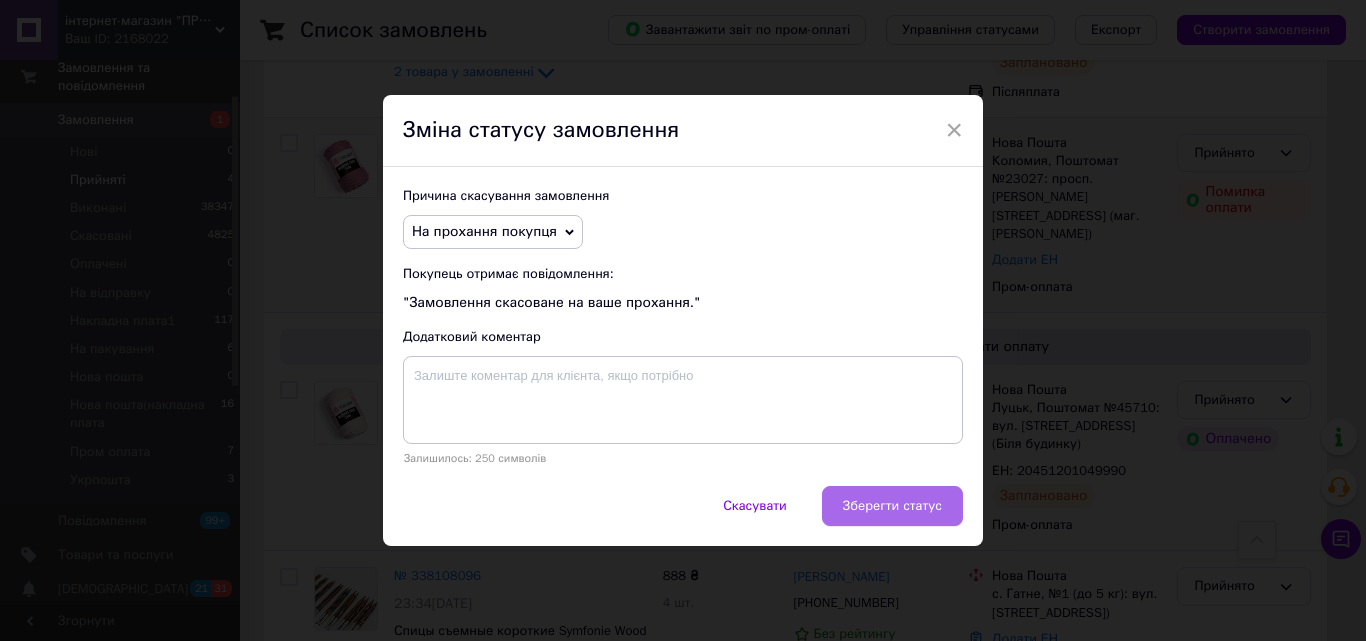click on "Зберегти статус" at bounding box center (892, 506) 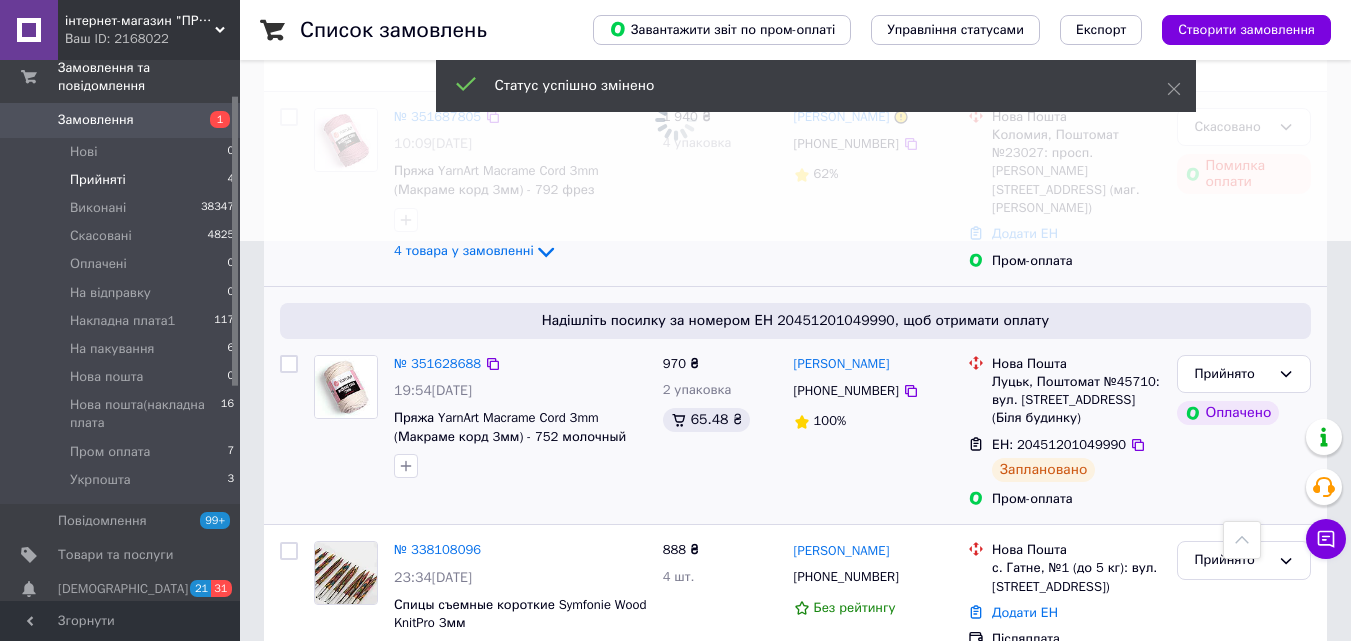 scroll, scrollTop: 233, scrollLeft: 0, axis: vertical 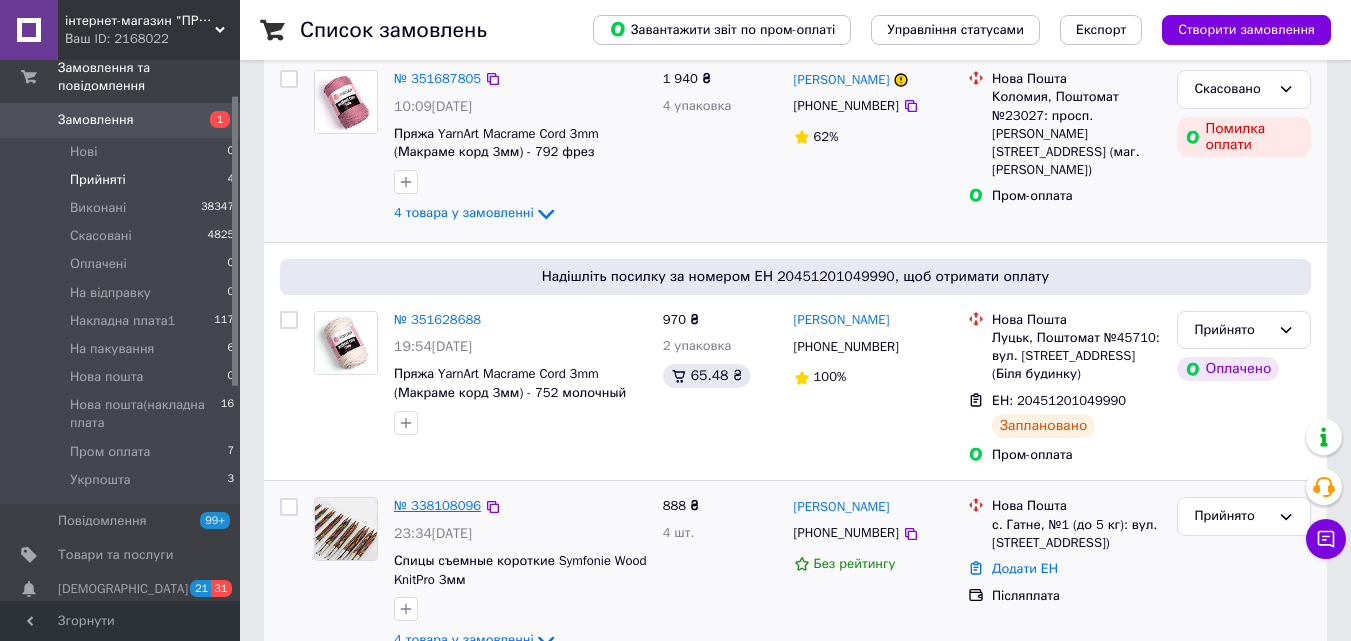 click on "№ 338108096" at bounding box center (437, 505) 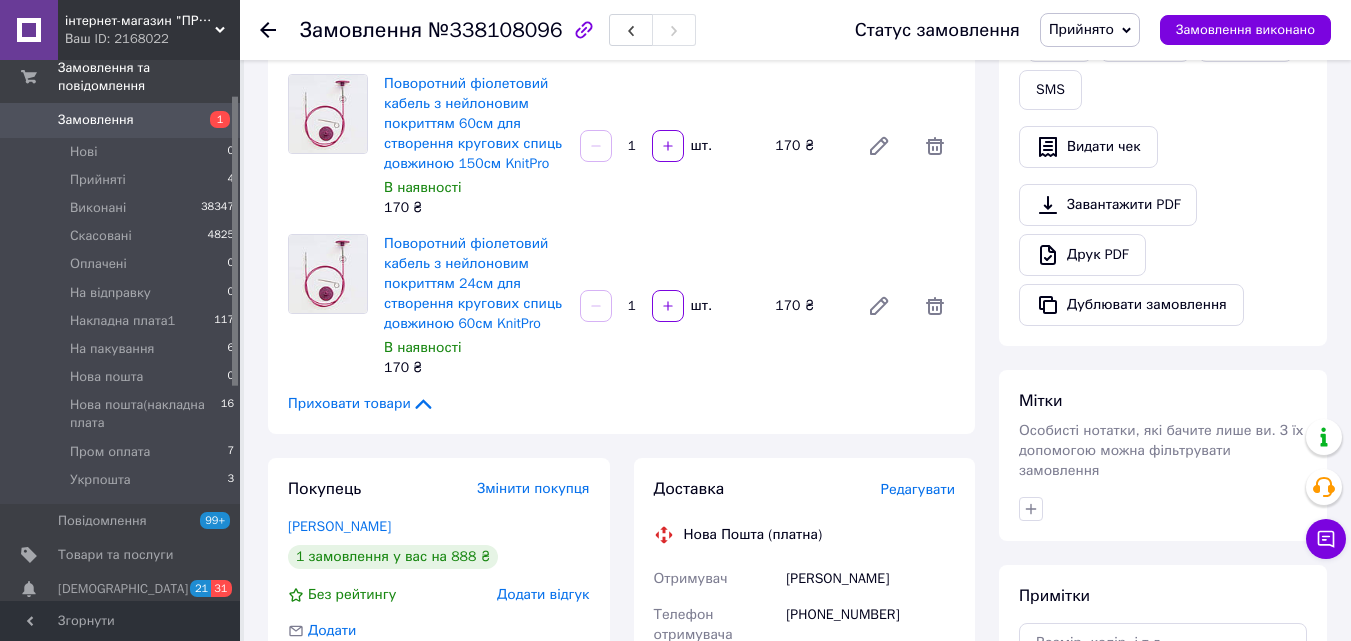 scroll, scrollTop: 100, scrollLeft: 0, axis: vertical 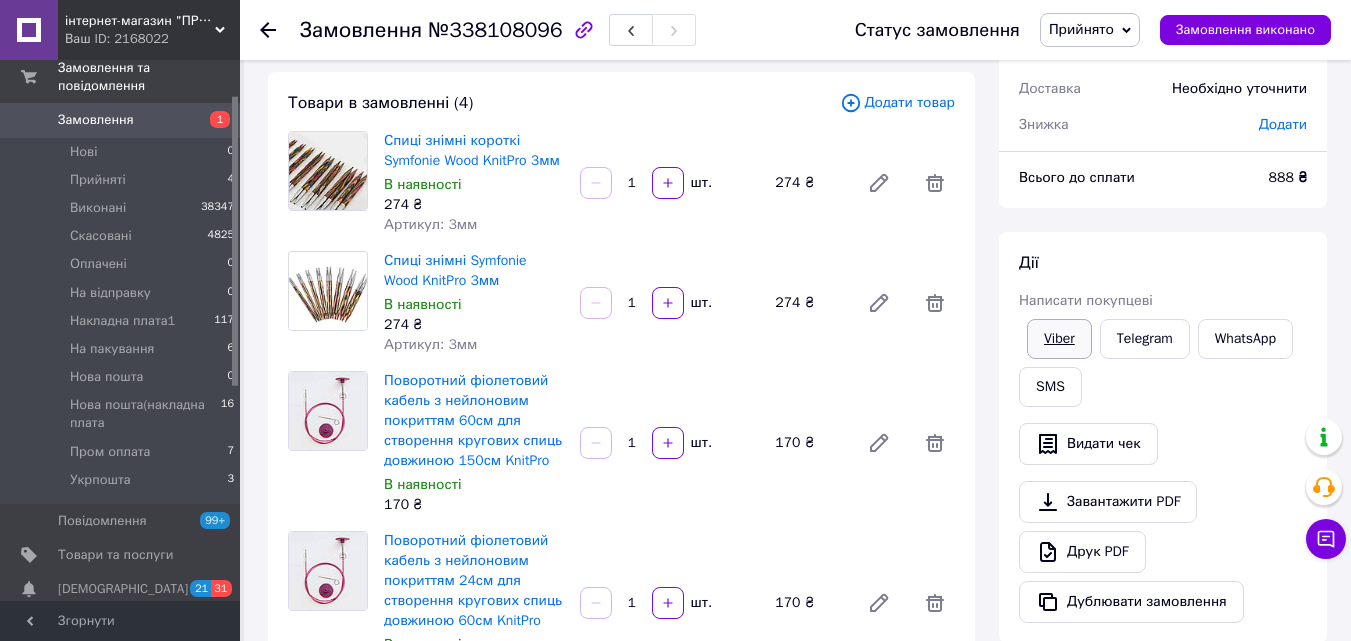 click on "Viber" at bounding box center [1059, 339] 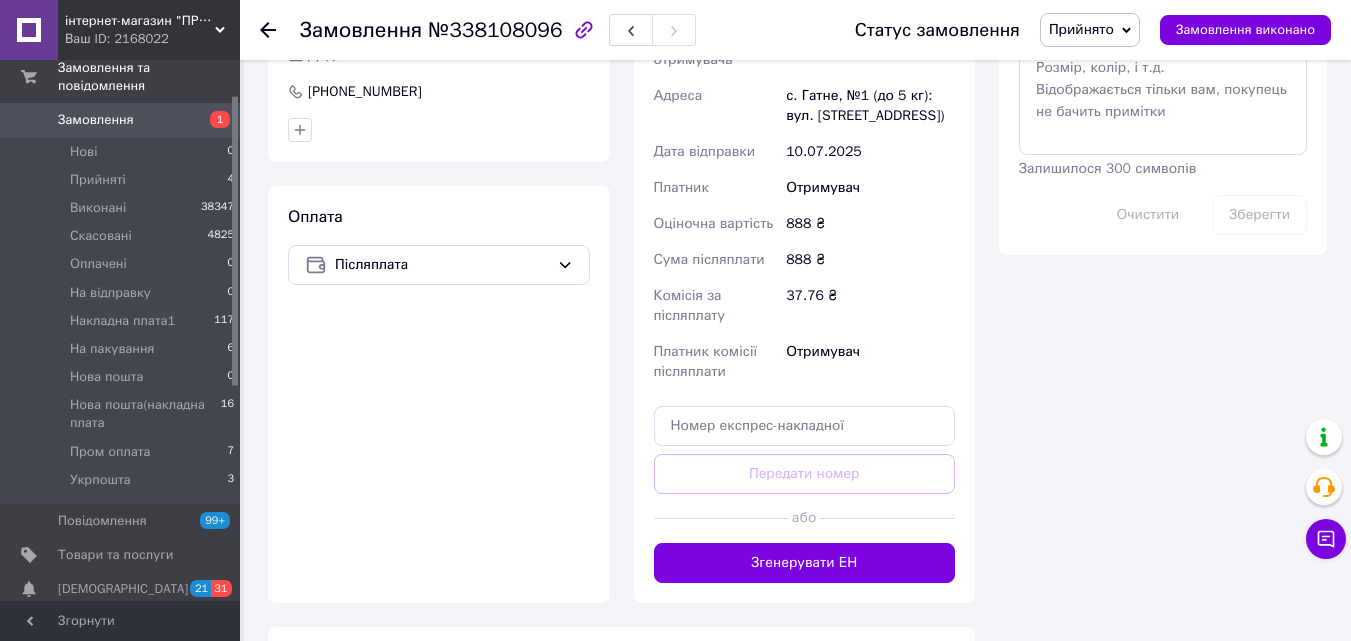 scroll, scrollTop: 1000, scrollLeft: 0, axis: vertical 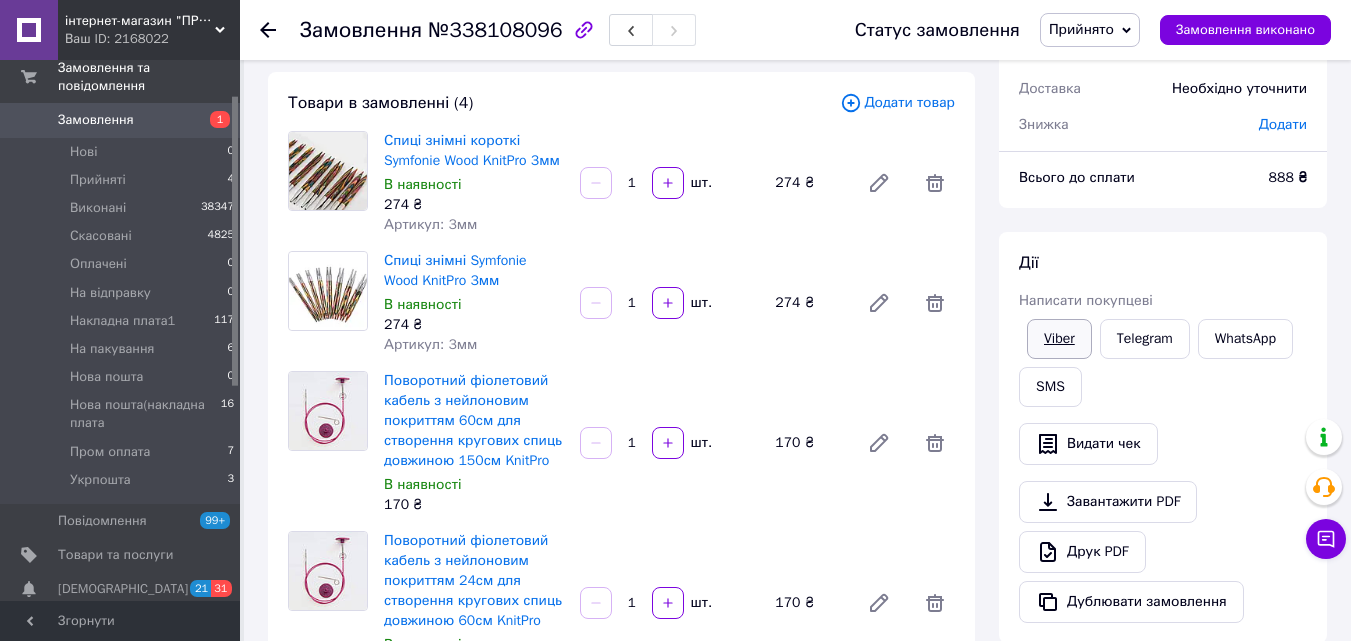 click on "Viber" at bounding box center [1059, 339] 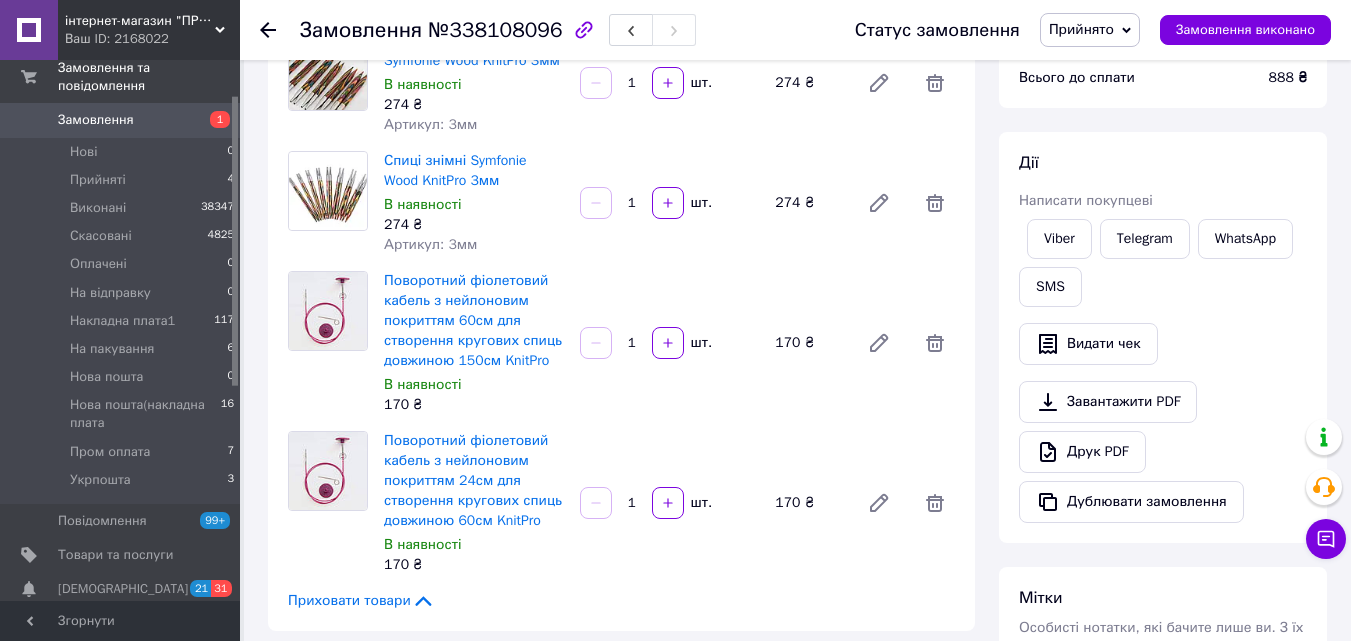 scroll, scrollTop: 0, scrollLeft: 0, axis: both 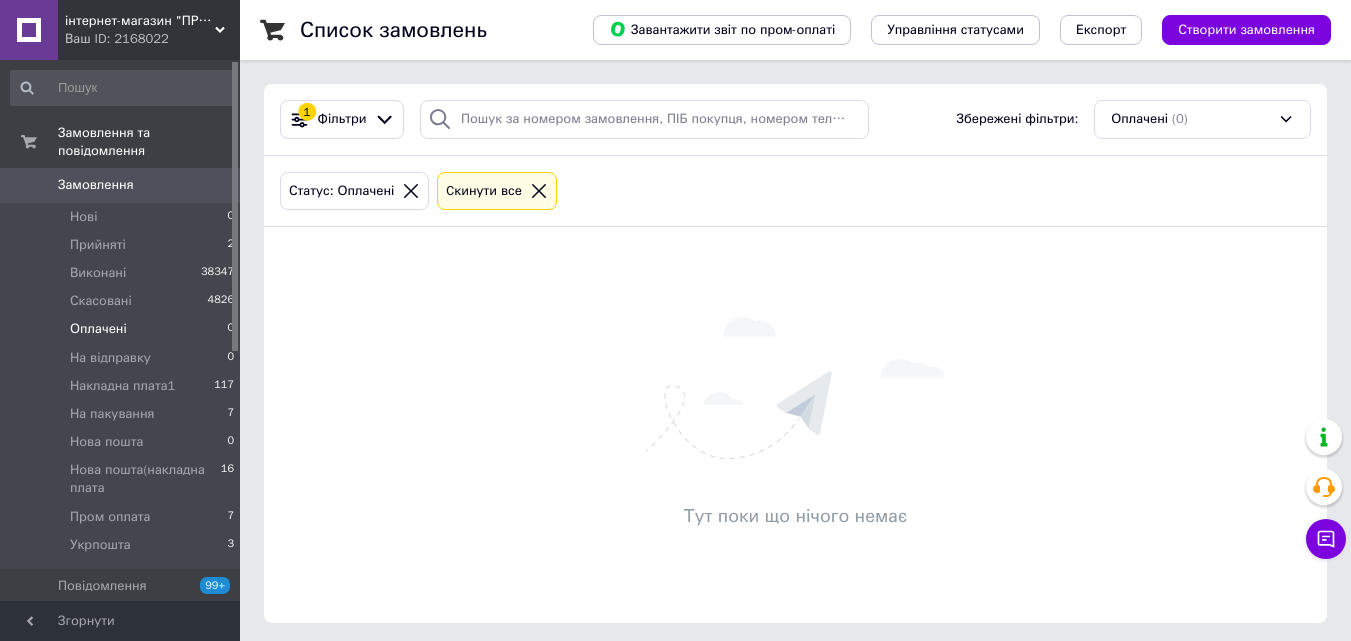 drag, startPoint x: 1245, startPoint y: 33, endPoint x: 1251, endPoint y: 20, distance: 14.3178215 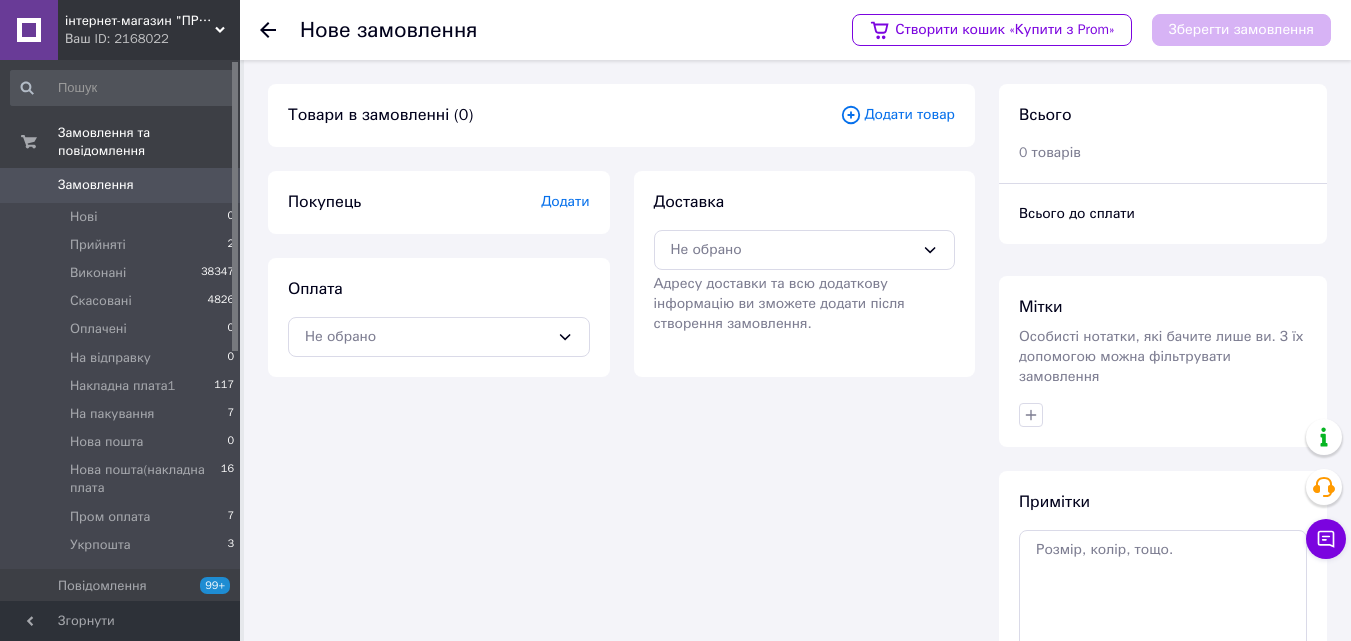 click on "Додати товар" at bounding box center (897, 115) 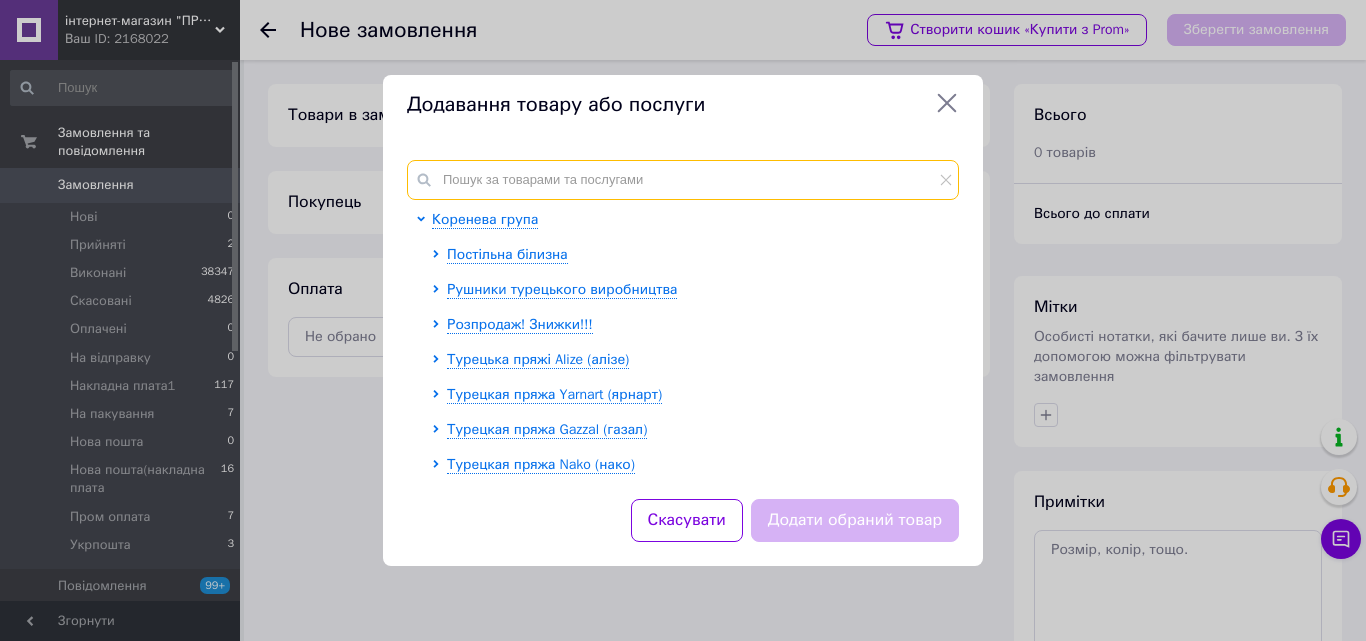 click at bounding box center (683, 180) 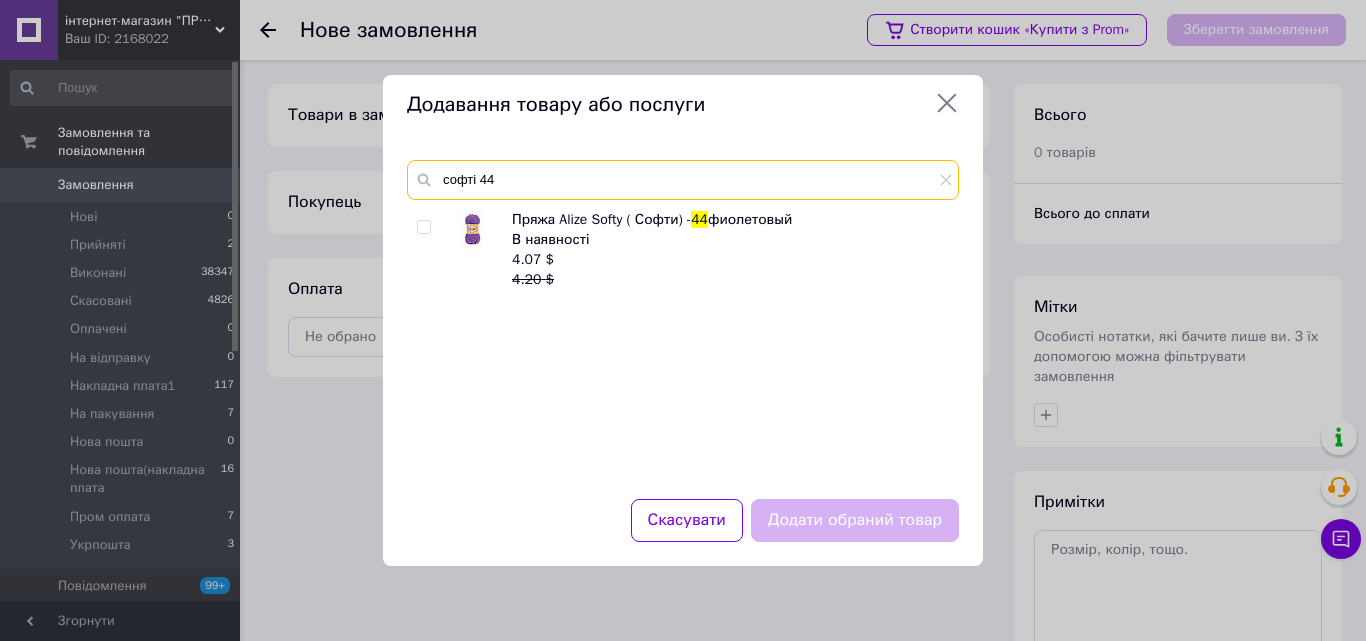 type on "софті 44" 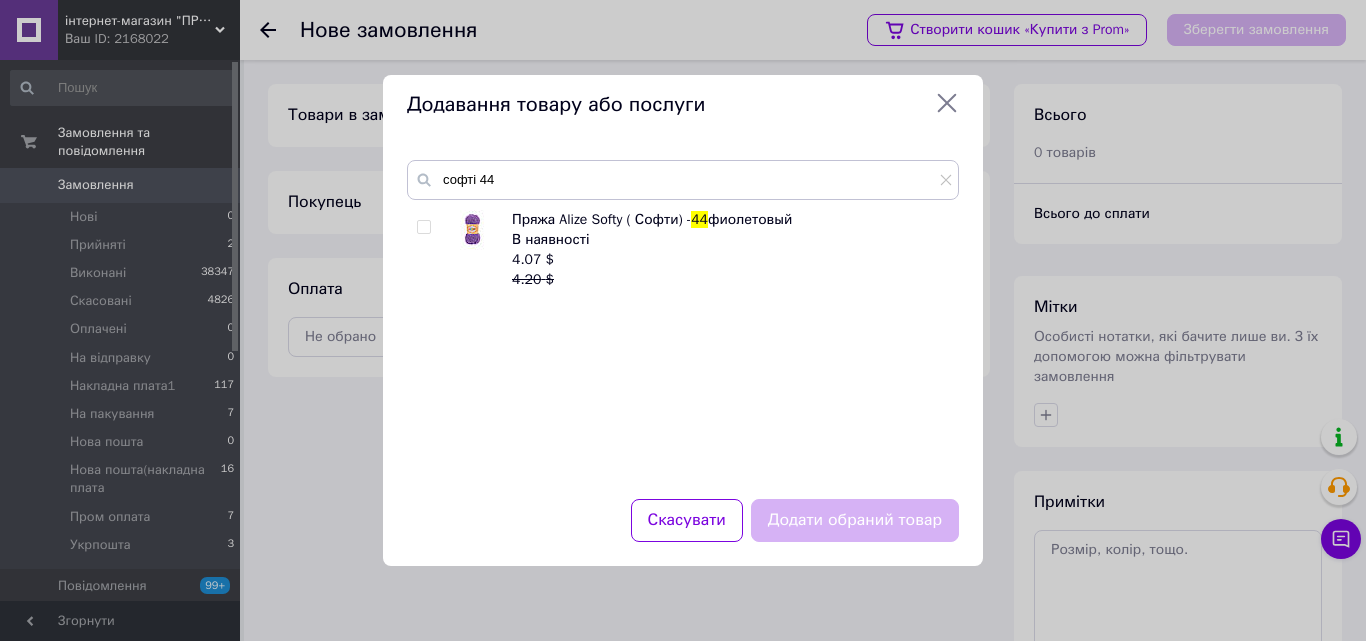 click at bounding box center (423, 227) 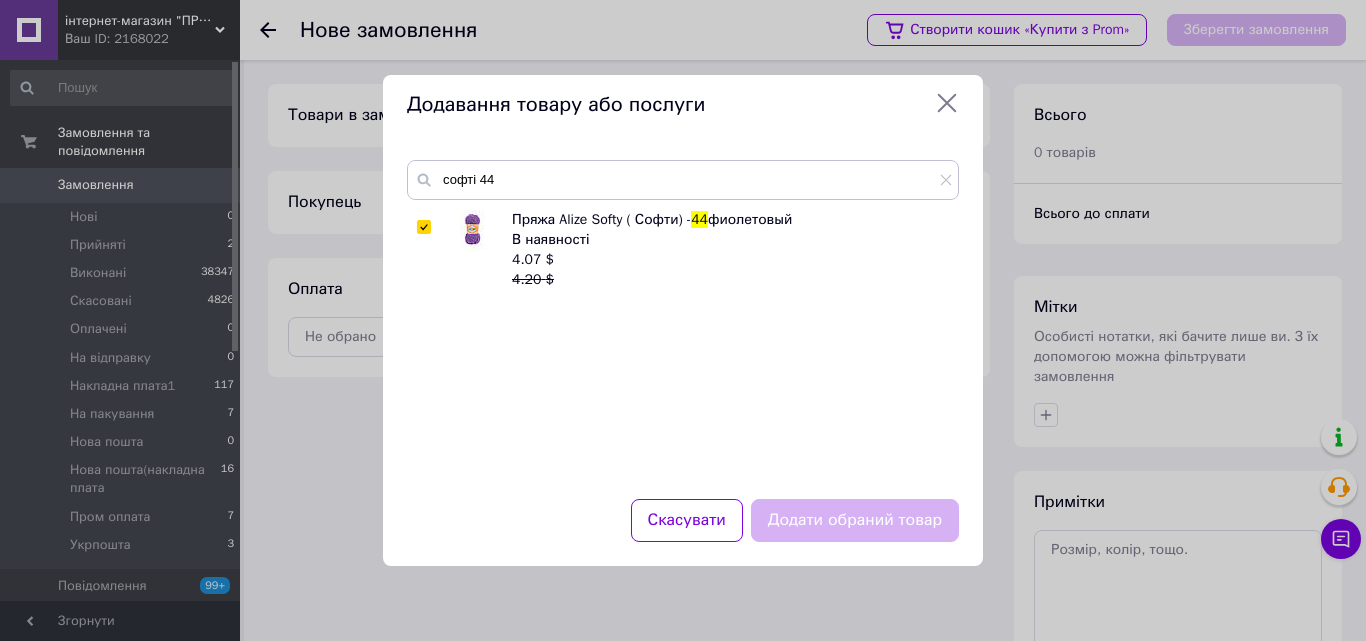 checkbox on "true" 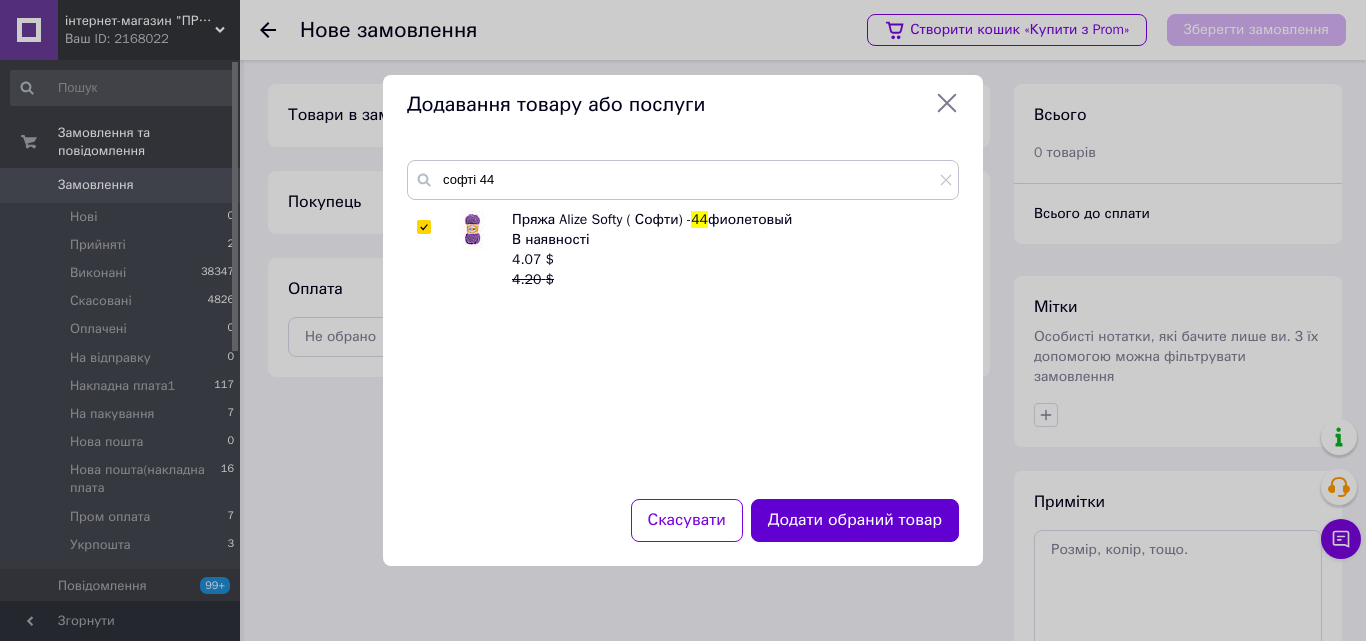 click on "Додати обраний товар" at bounding box center [855, 520] 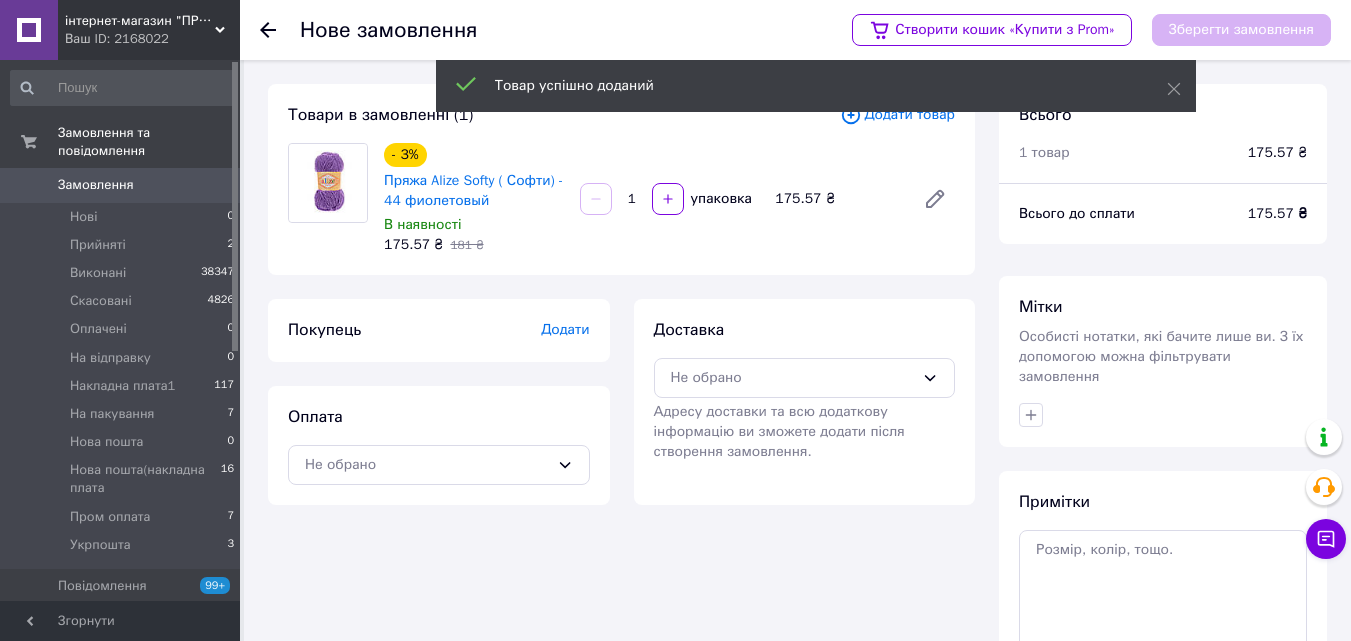 click on "Товар успішно доданий" at bounding box center [816, 88] 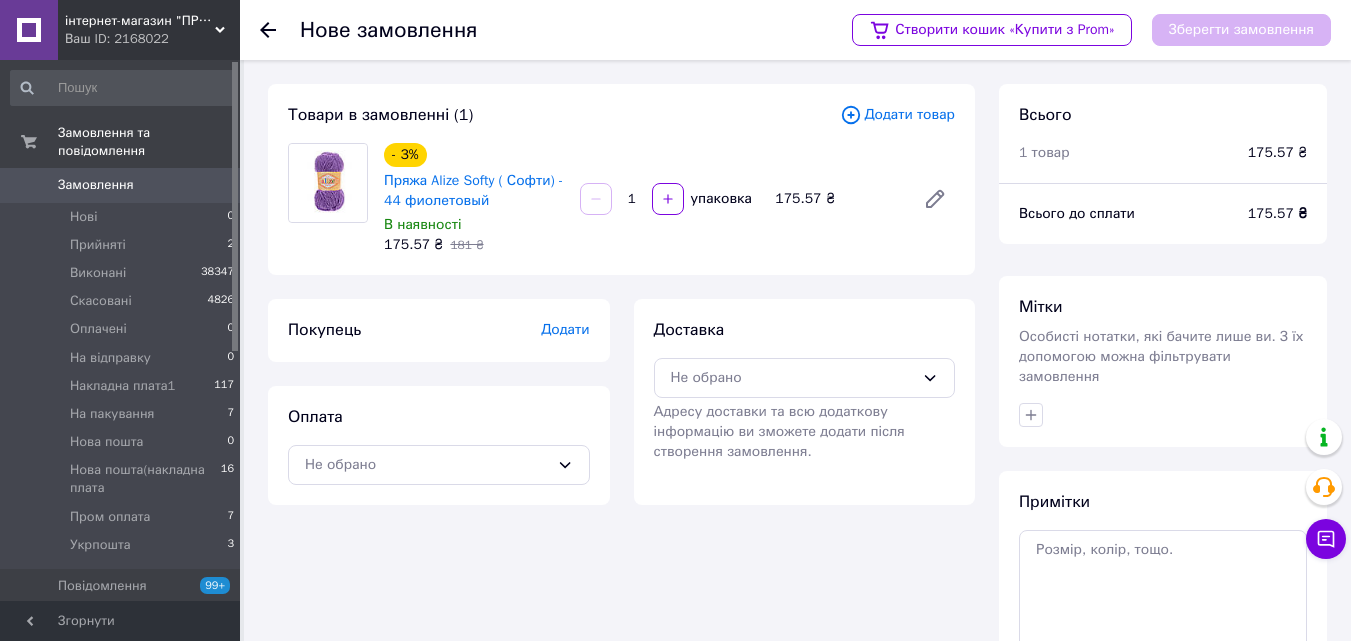 click on "Додати товар" at bounding box center (897, 115) 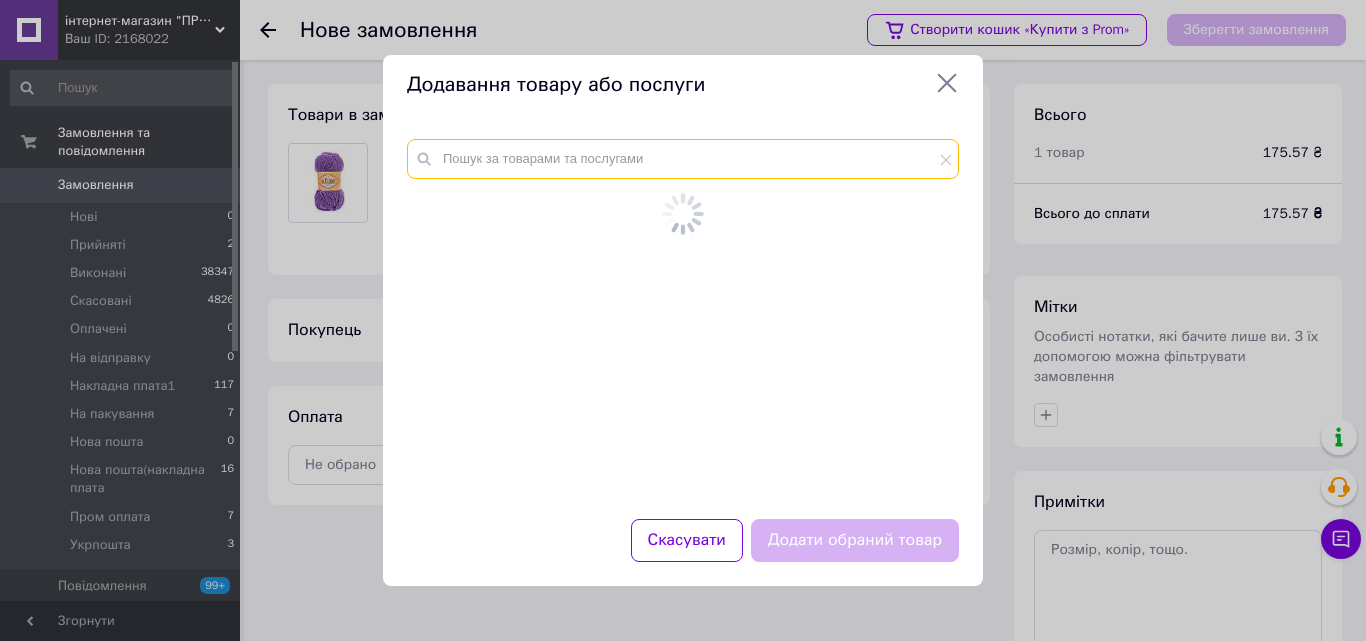 click at bounding box center [683, 159] 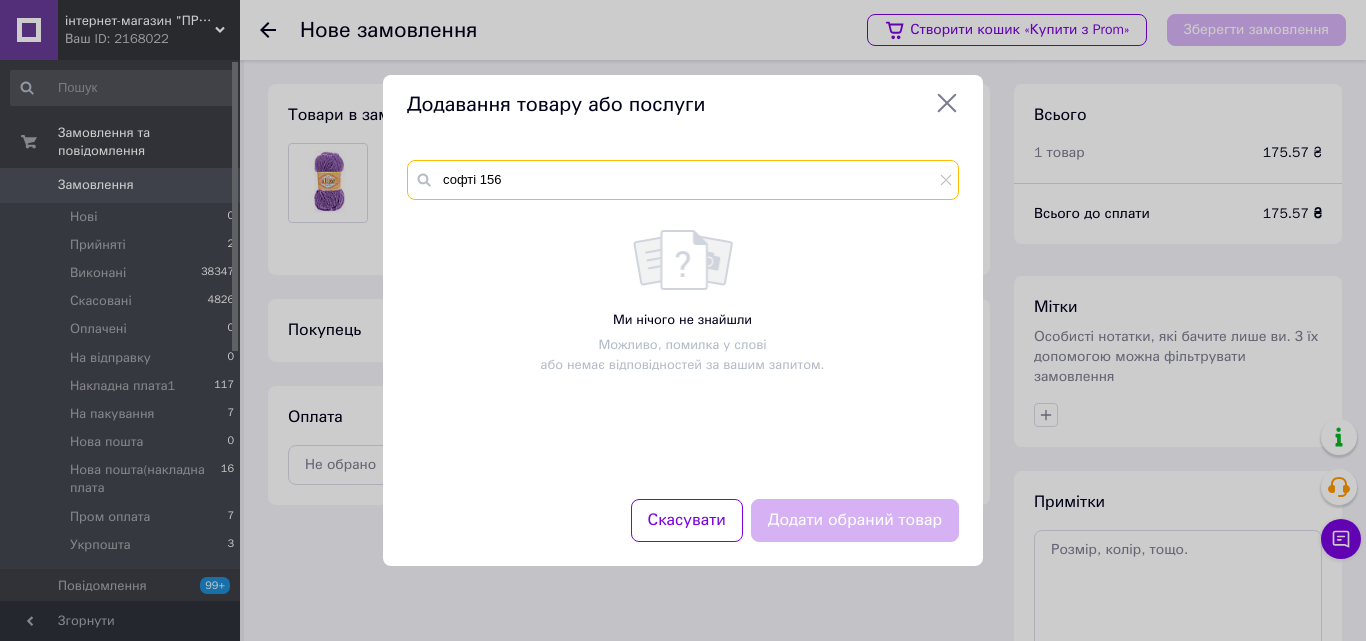click on "софті 156" at bounding box center [683, 180] 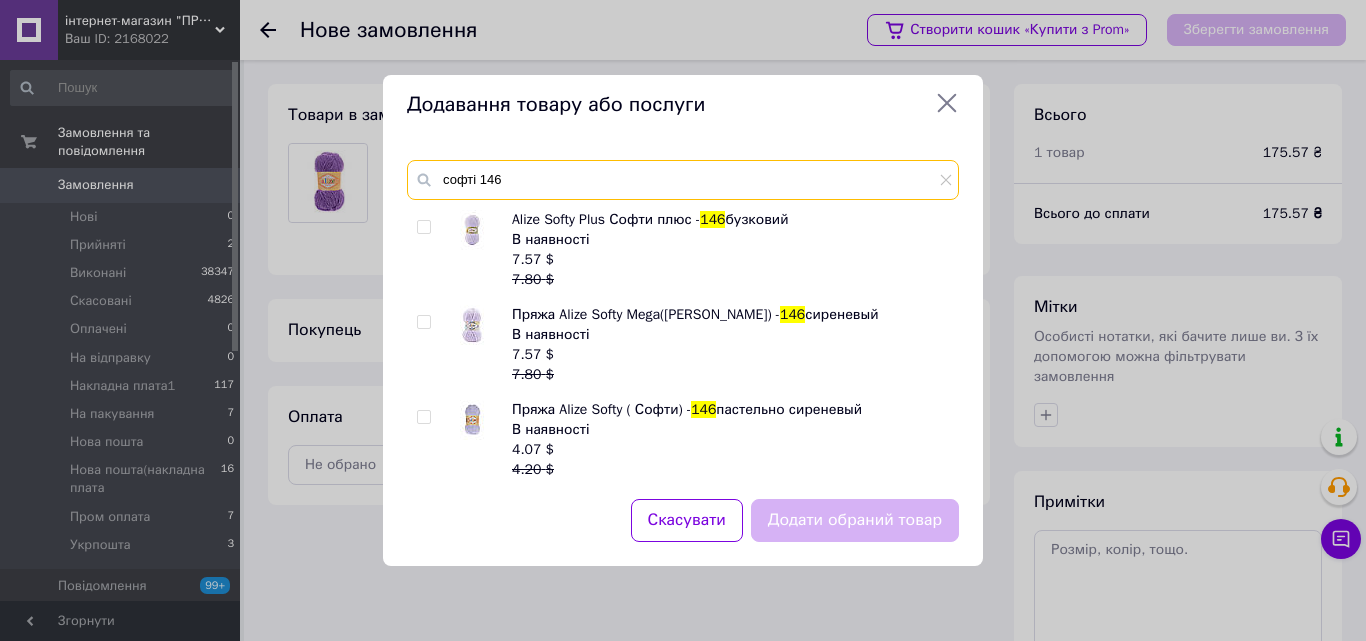 type on "софті 146" 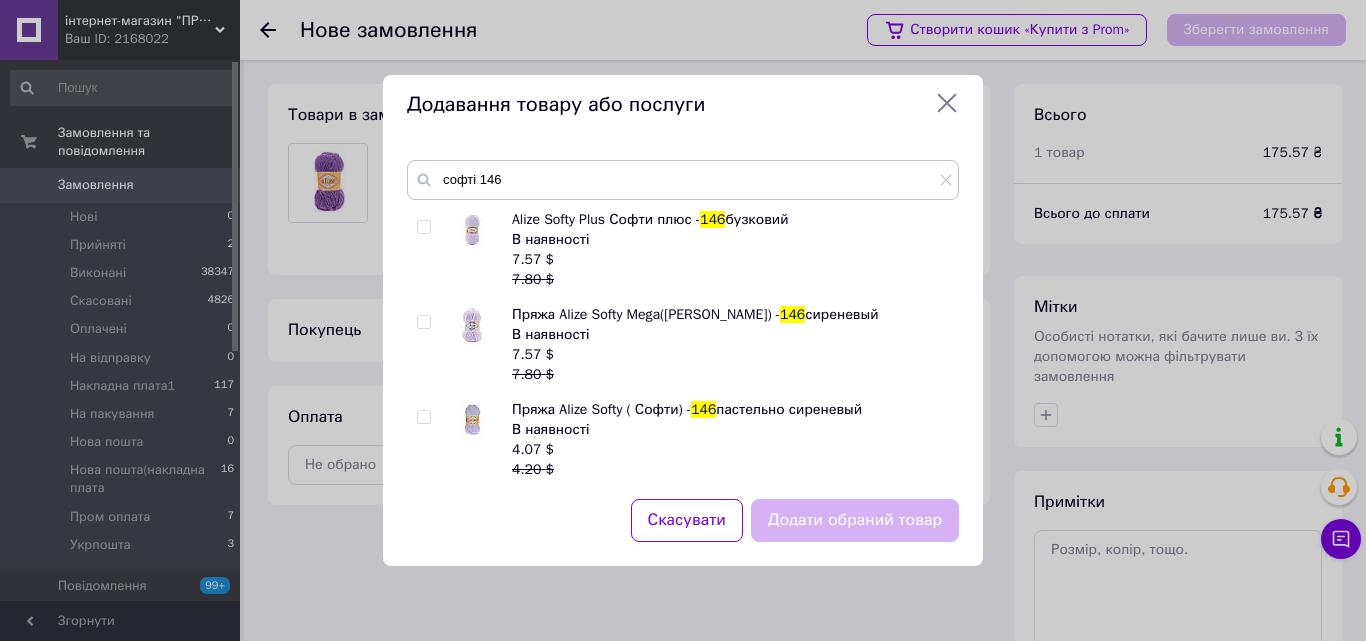 click at bounding box center [424, 417] 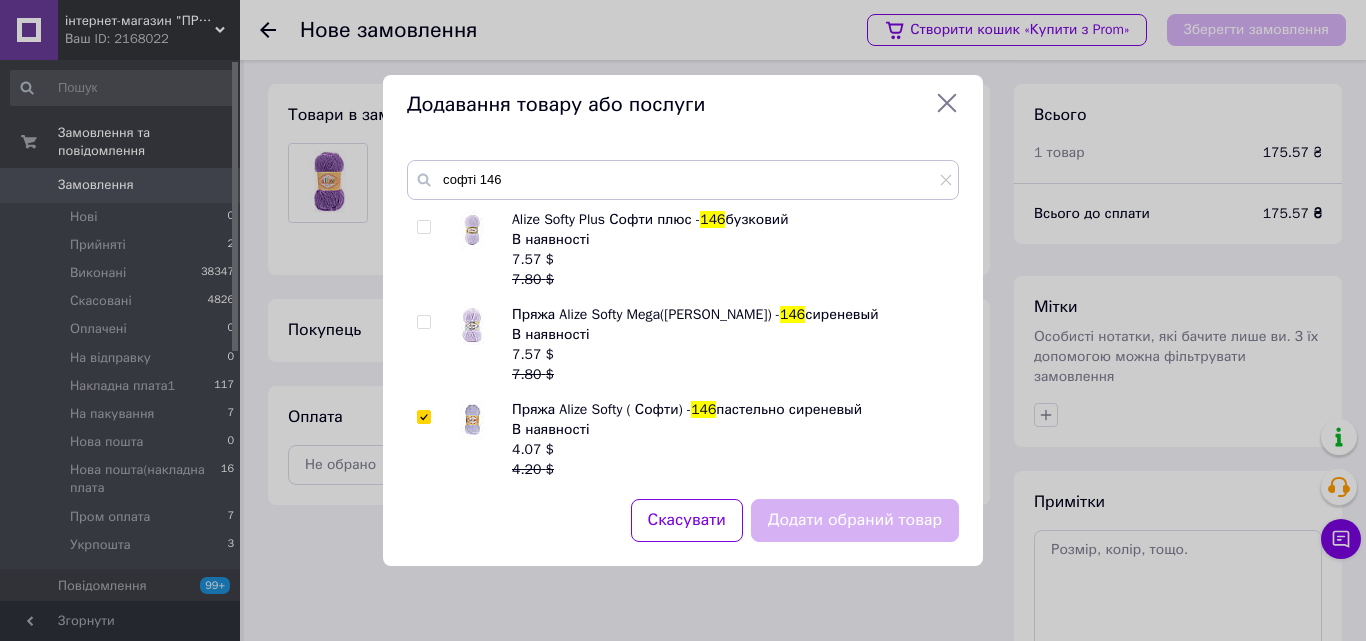 checkbox on "true" 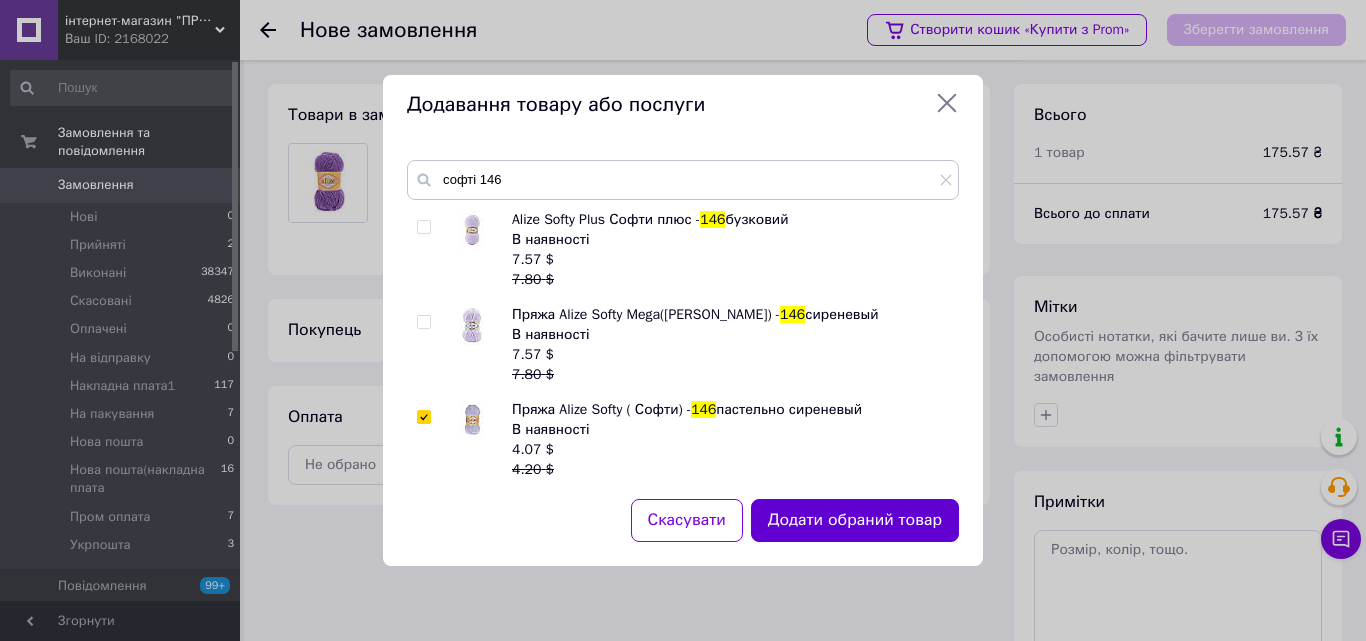 click on "Додати обраний товар" at bounding box center (855, 520) 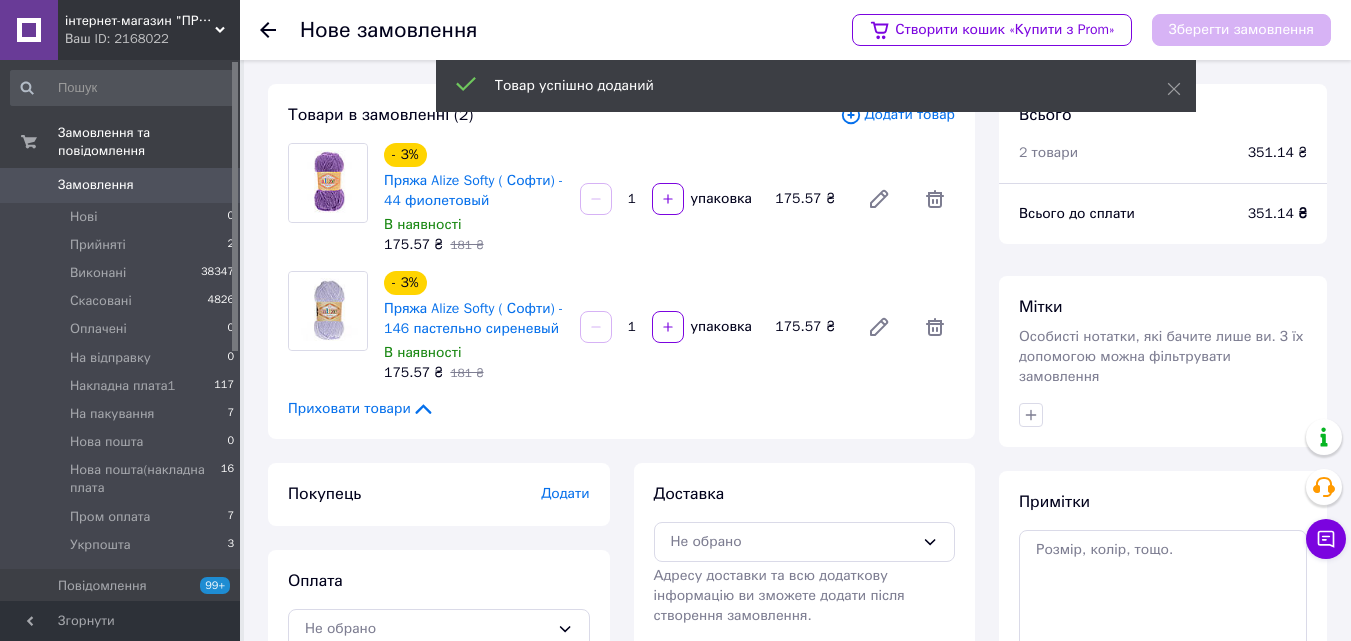 click on "Додати товар" at bounding box center (897, 115) 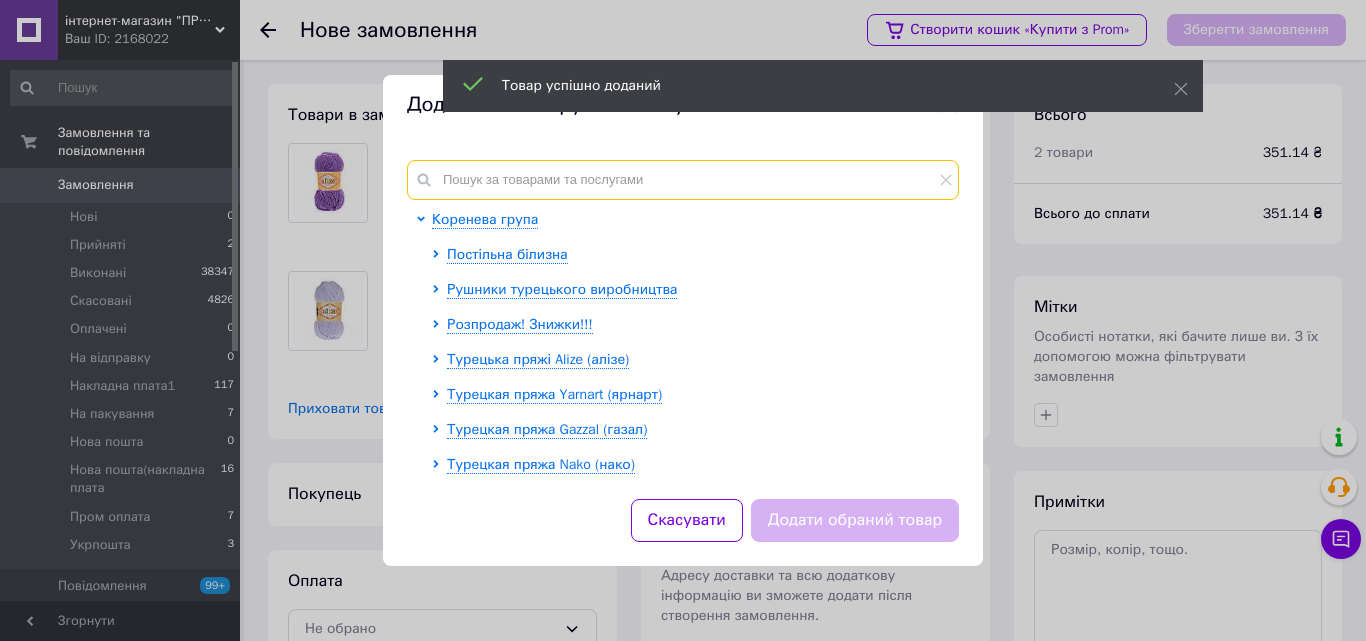 click at bounding box center [683, 180] 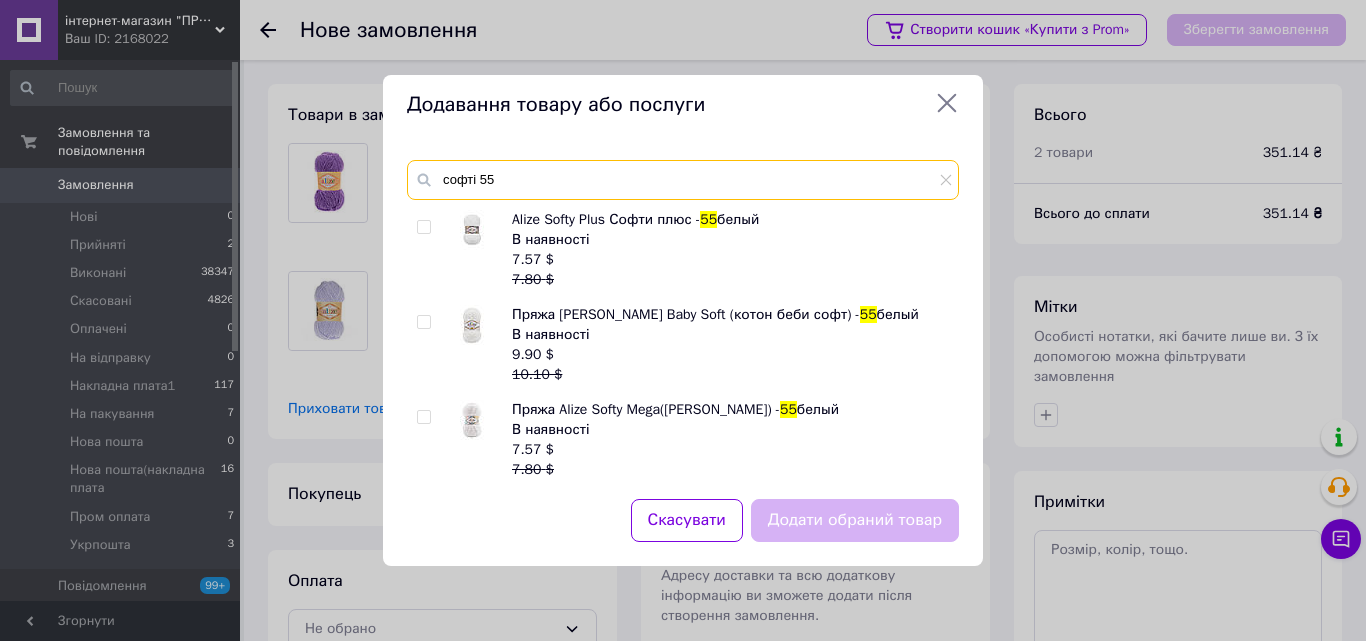 type on "софті 55" 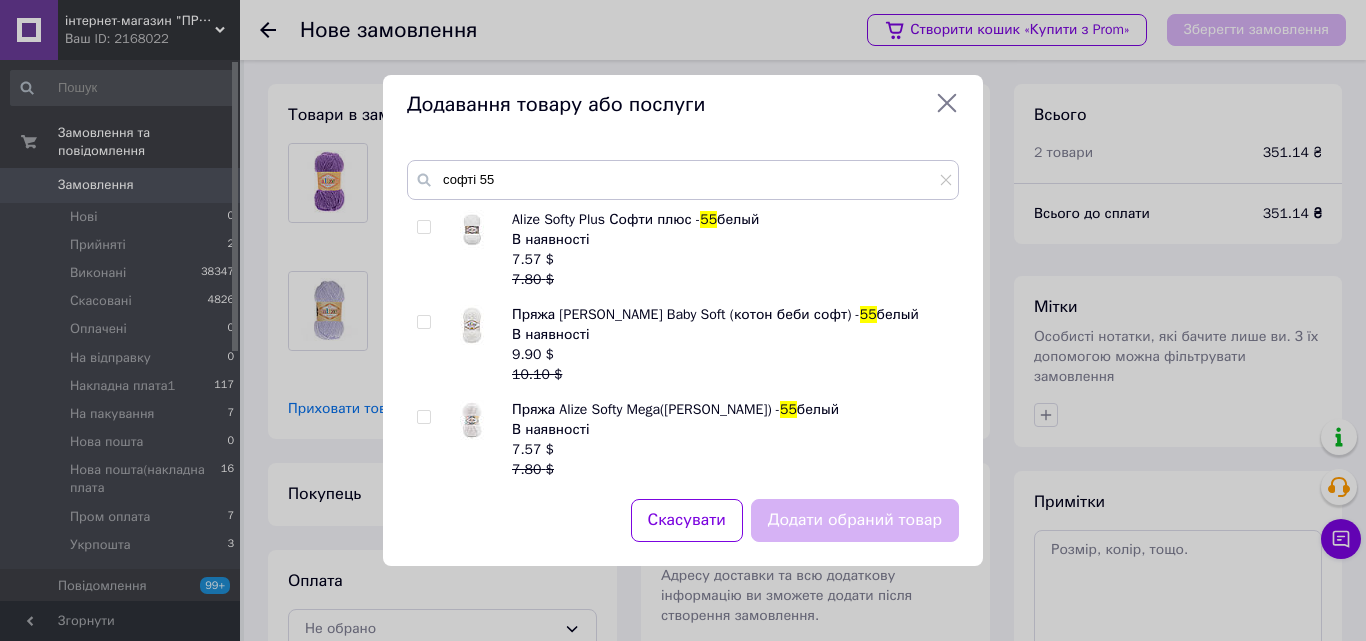 click at bounding box center (423, 417) 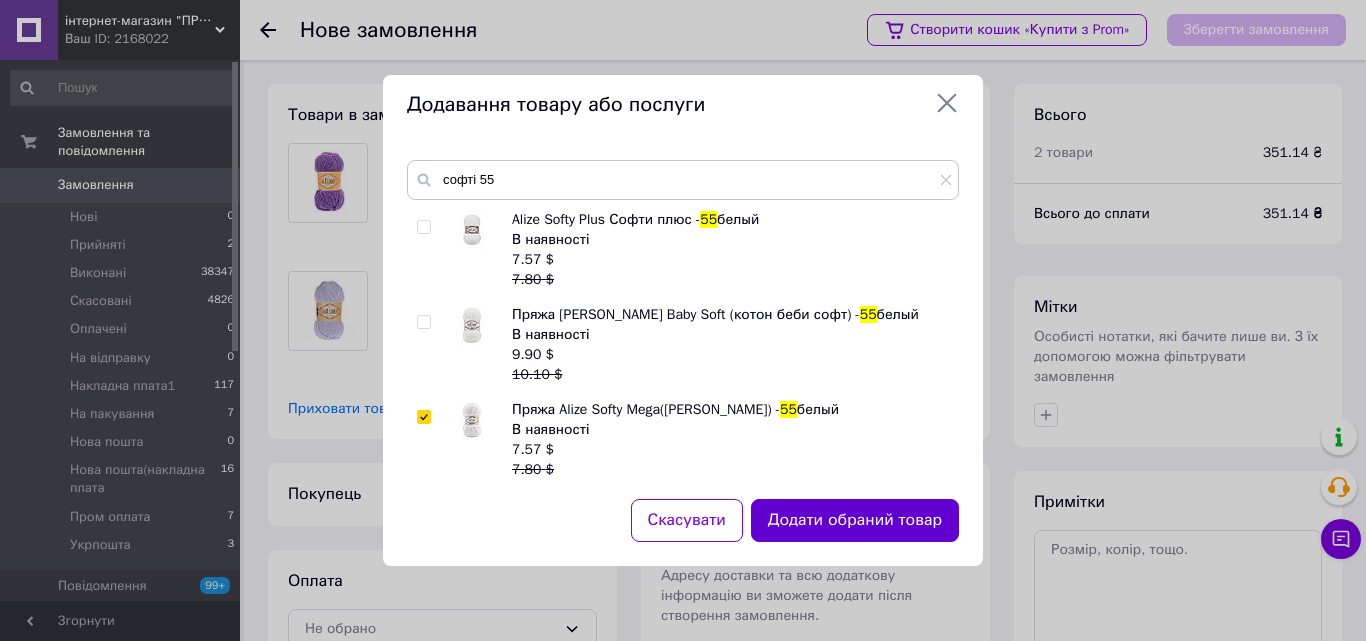 click on "Додати обраний товар" at bounding box center (855, 520) 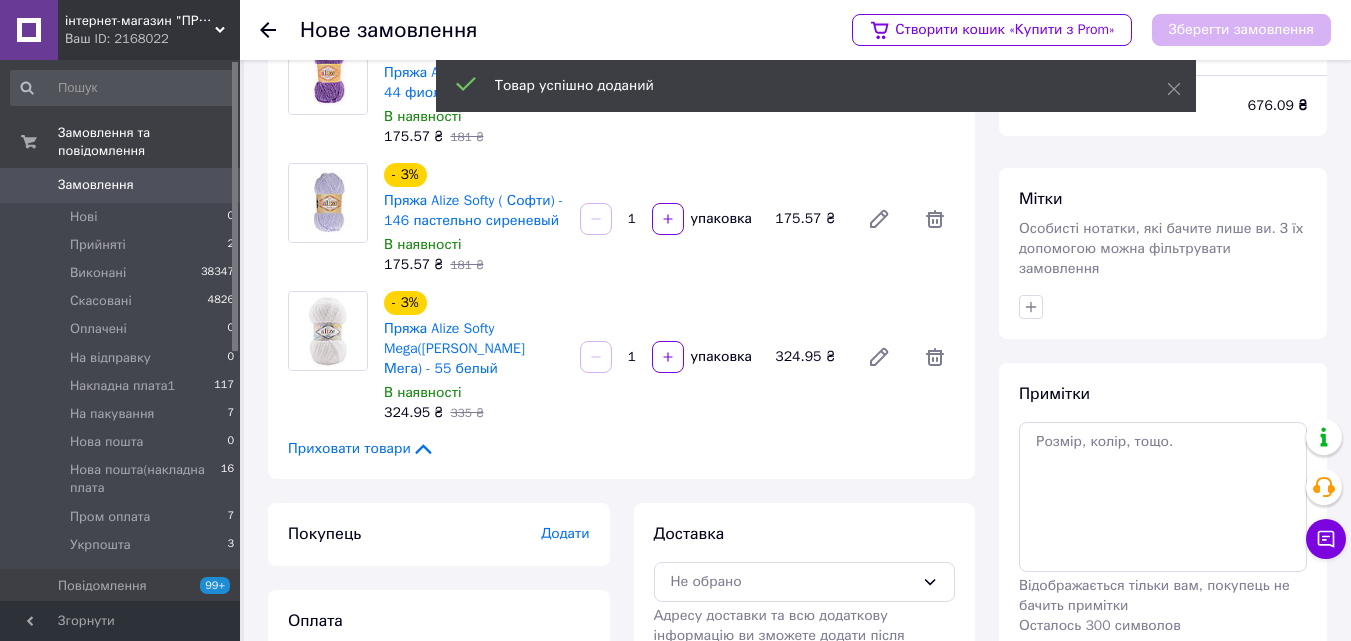 scroll, scrollTop: 0, scrollLeft: 0, axis: both 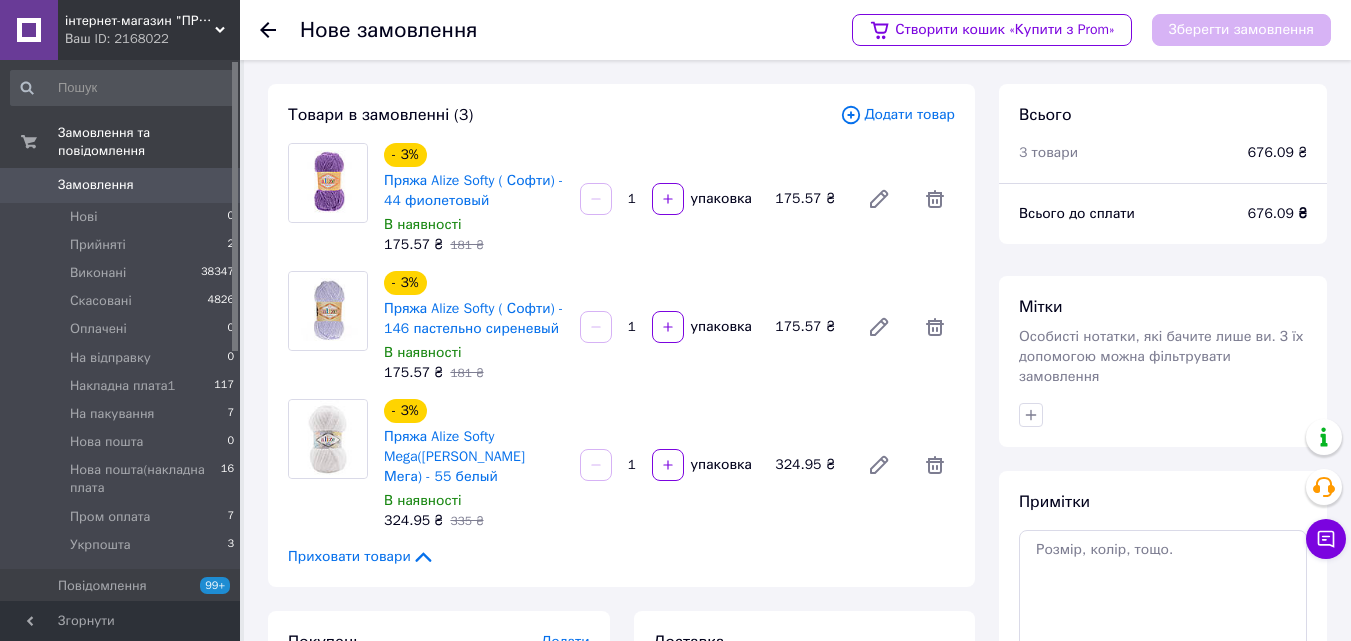 click on "Товар успішно доданий" at bounding box center [816, 88] 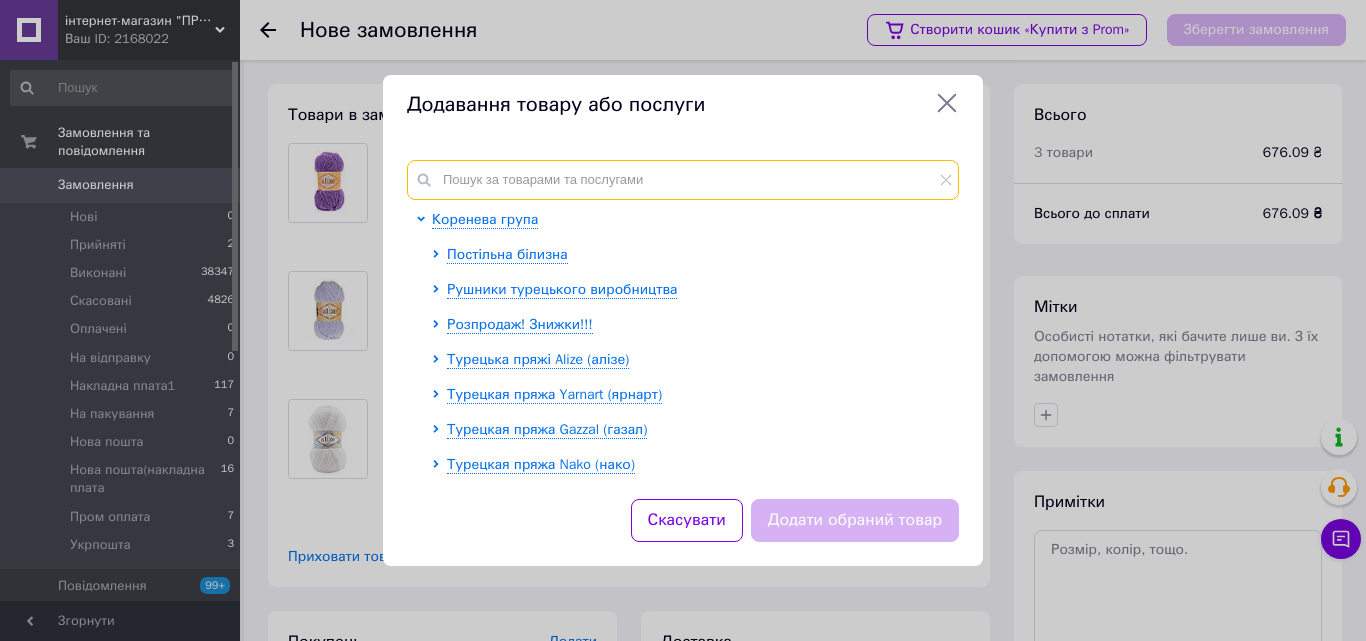 click at bounding box center [683, 180] 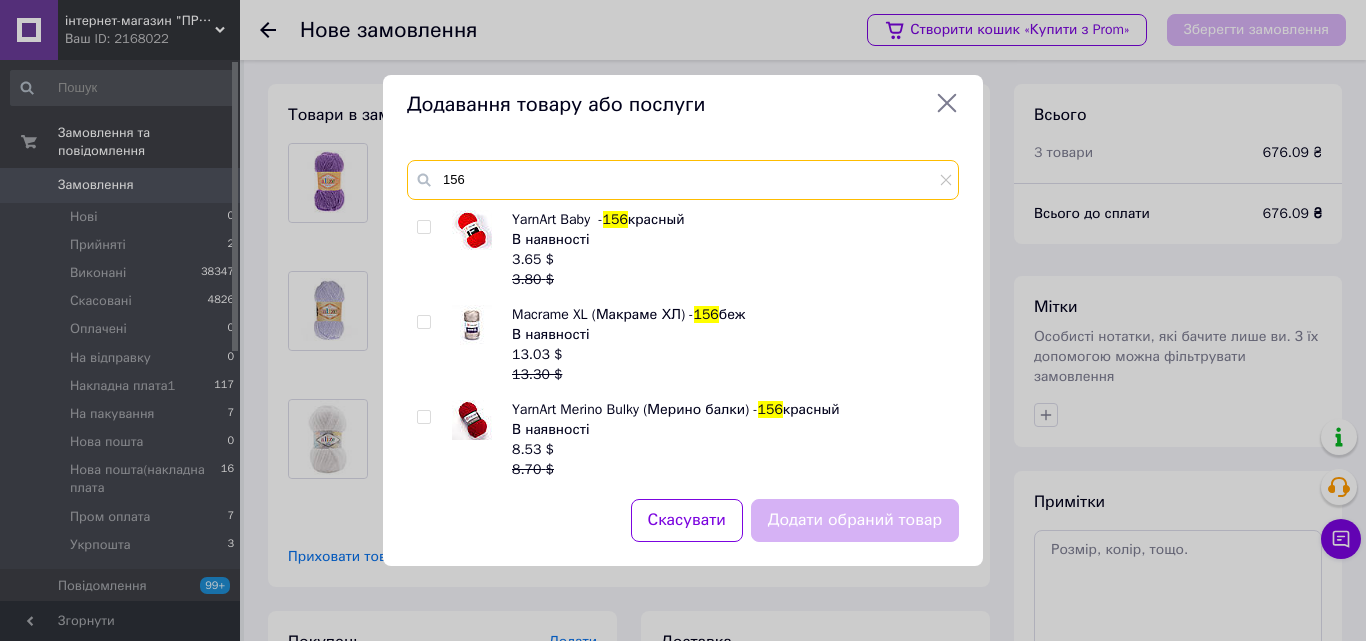 type on "156" 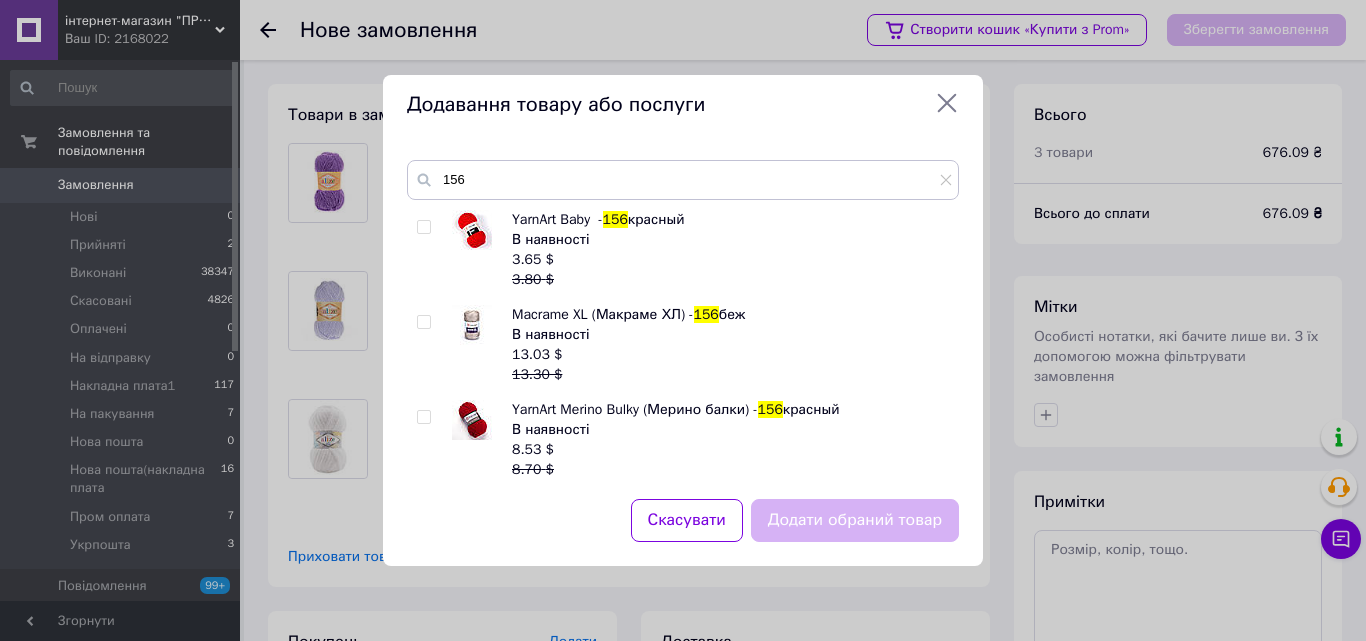 click at bounding box center (423, 322) 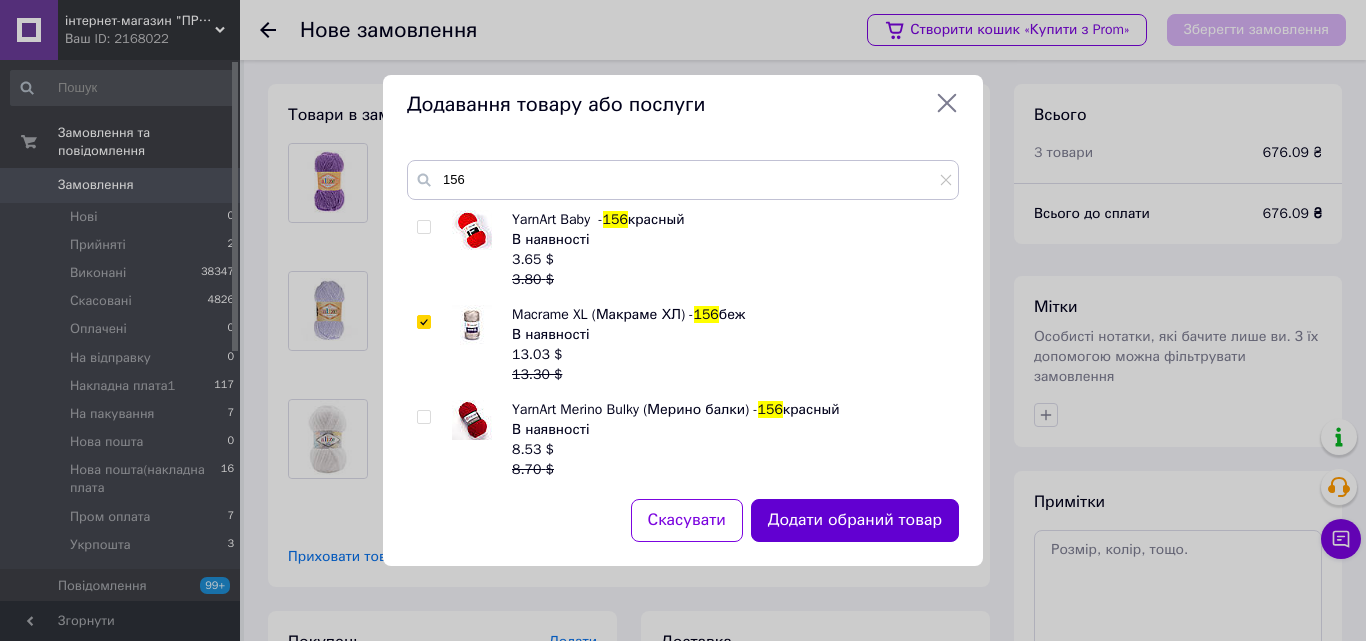 click on "Додати обраний товар" at bounding box center [855, 520] 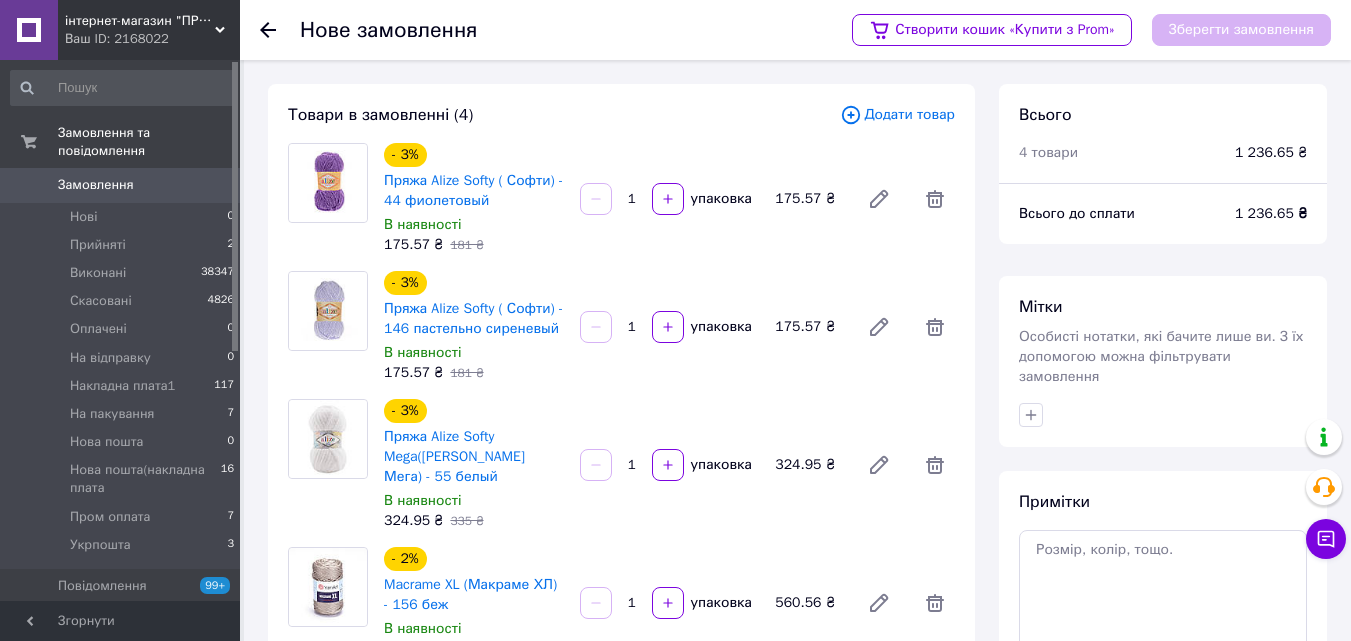 click on "Додати товар" at bounding box center [897, 115] 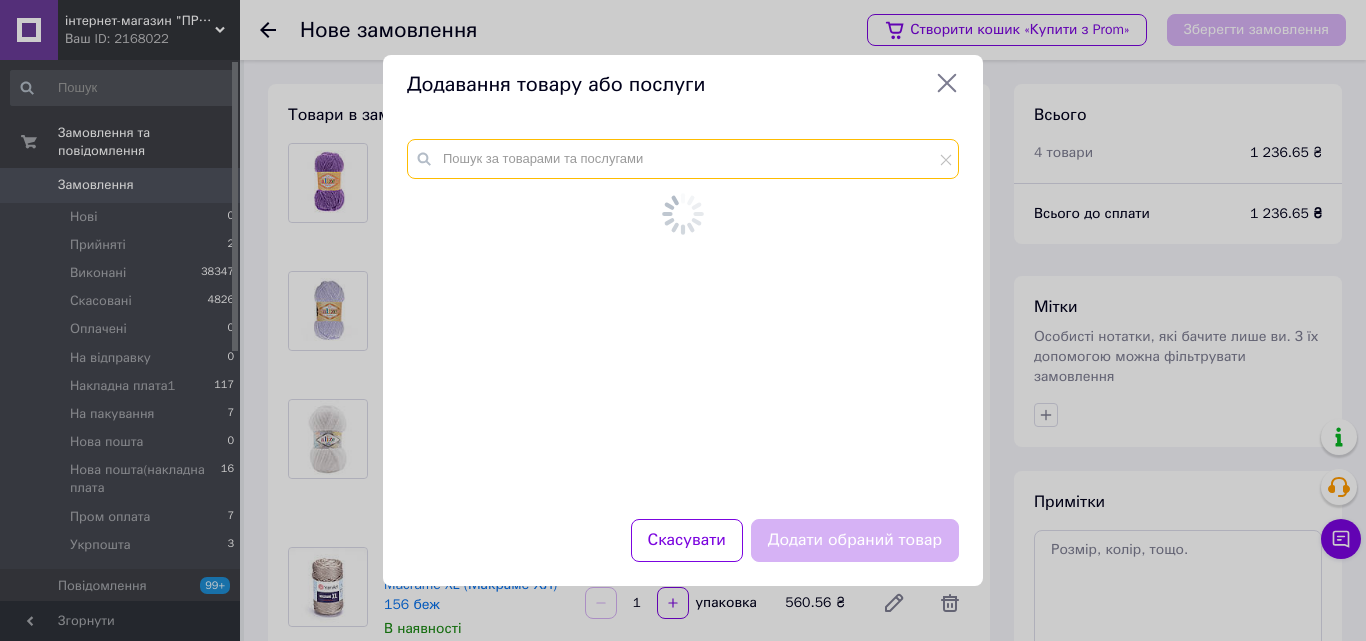 drag, startPoint x: 611, startPoint y: 168, endPoint x: 665, endPoint y: 75, distance: 107.54069 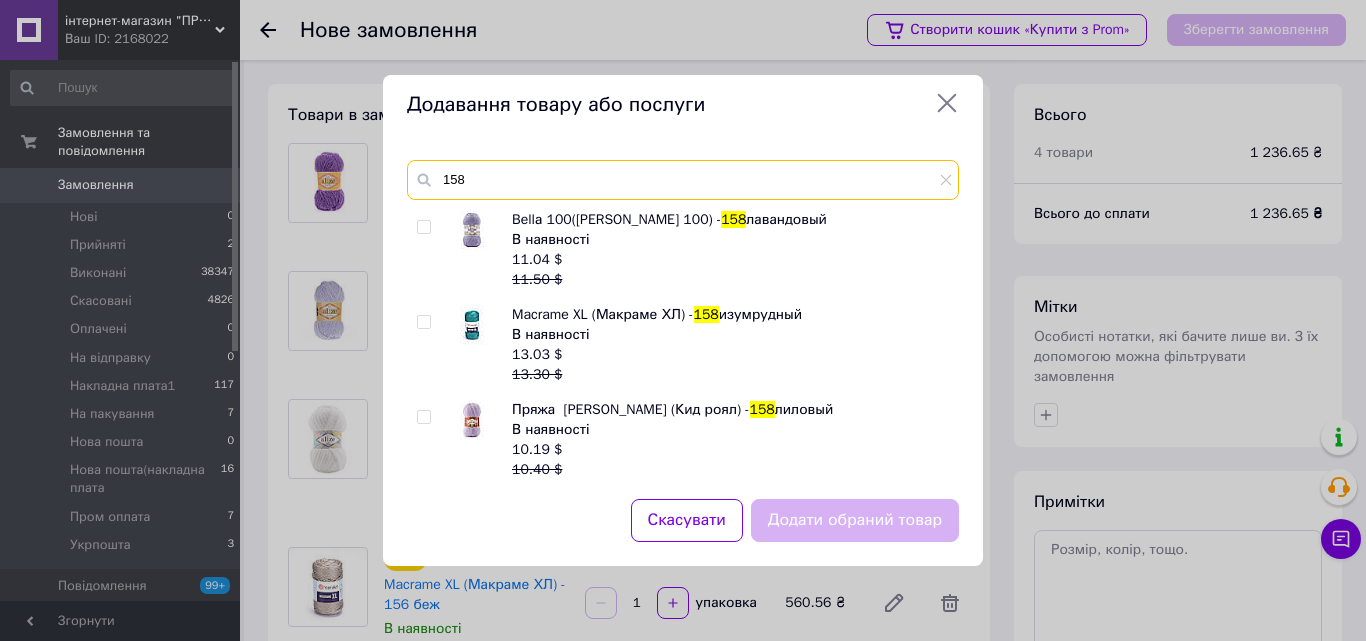 type on "158" 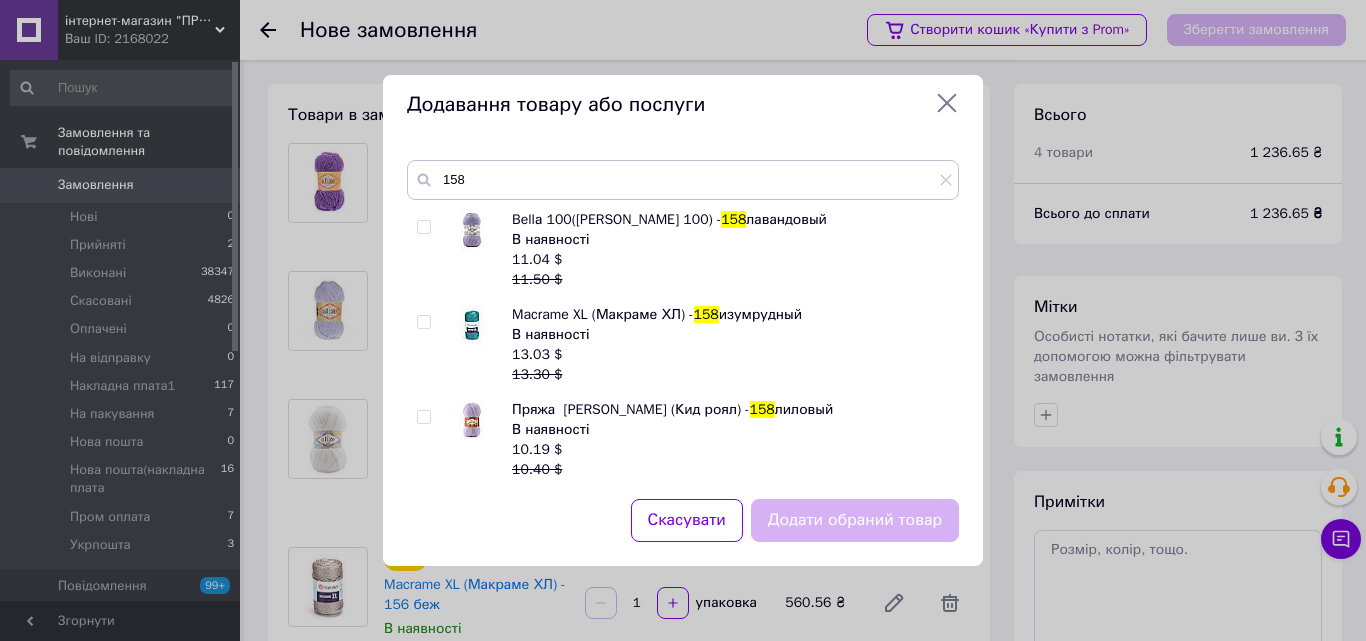 click at bounding box center [423, 322] 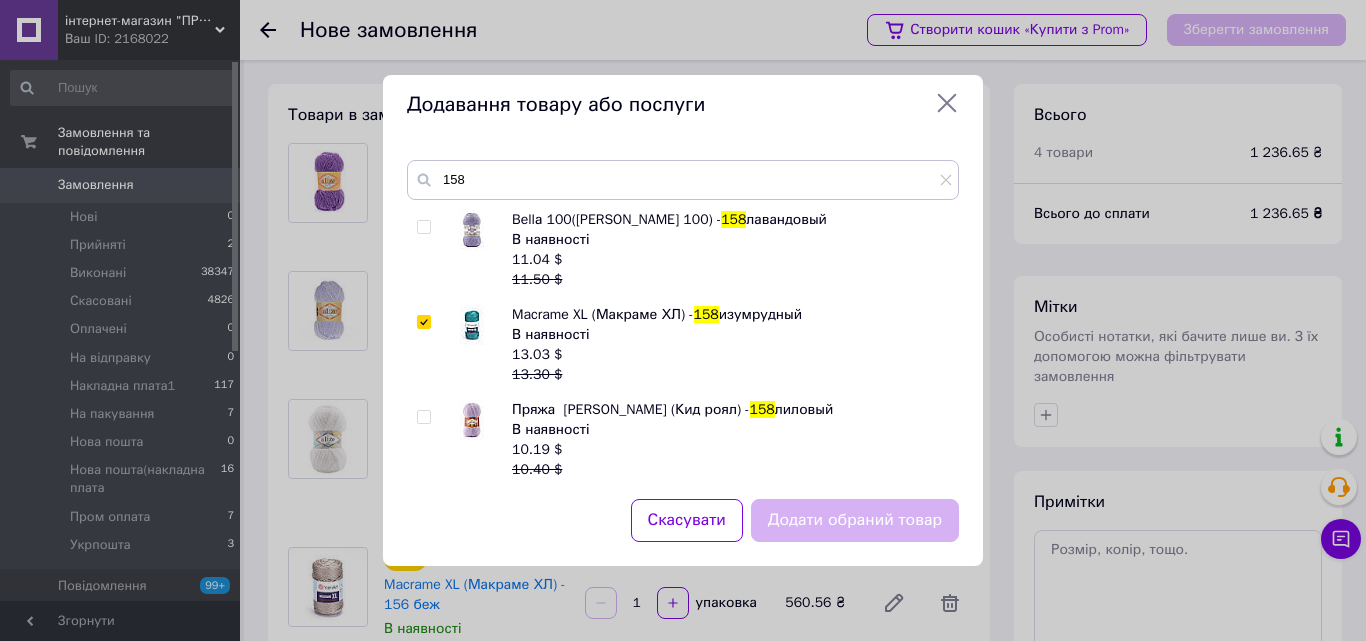 checkbox on "true" 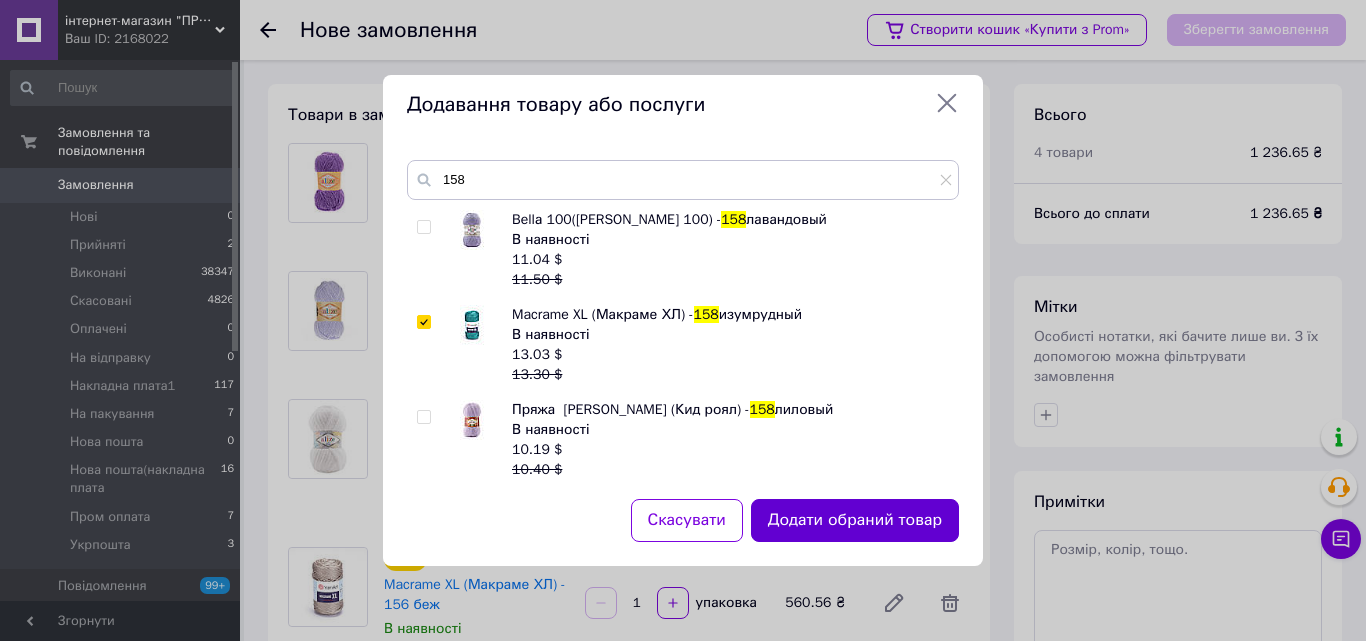 click on "Додати обраний товар" at bounding box center [855, 520] 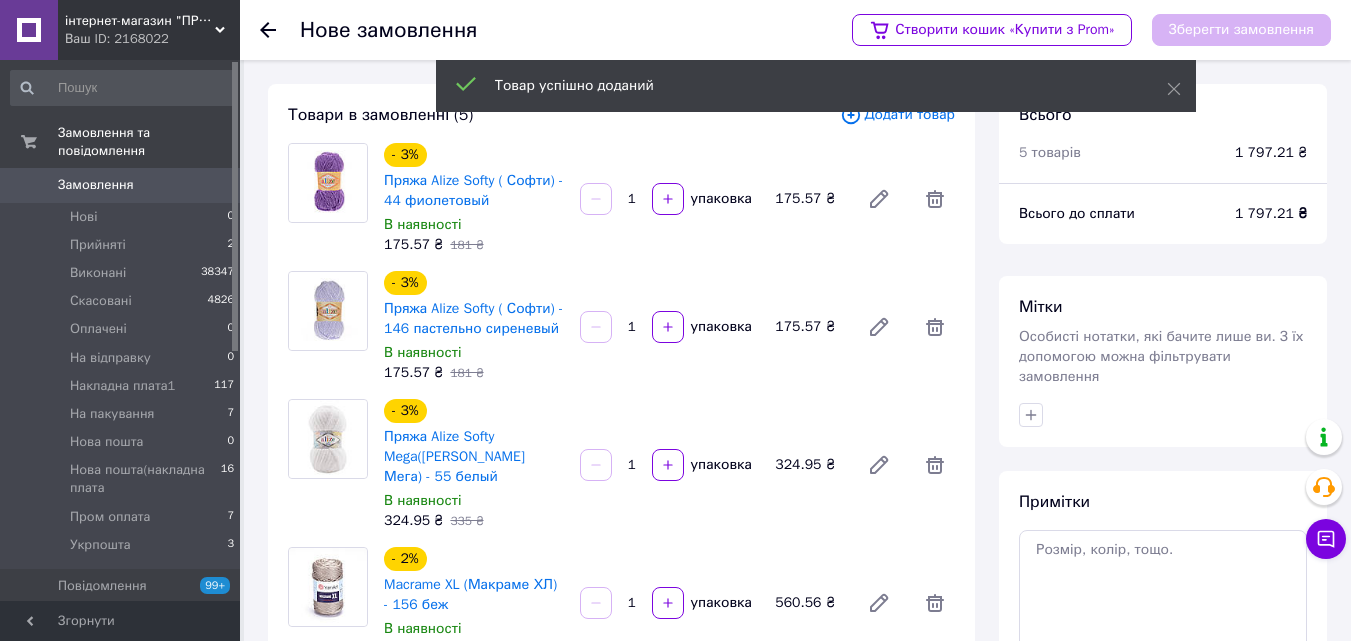 scroll, scrollTop: 456, scrollLeft: 0, axis: vertical 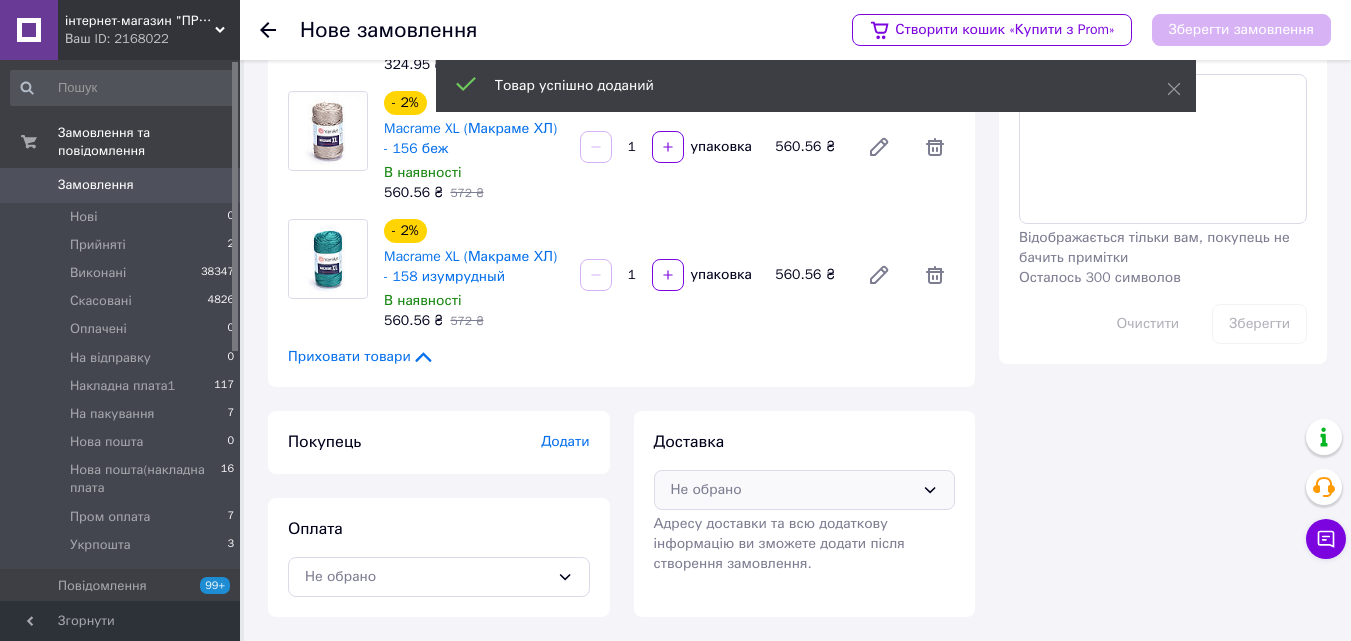 click on "Не обрано" at bounding box center [805, 490] 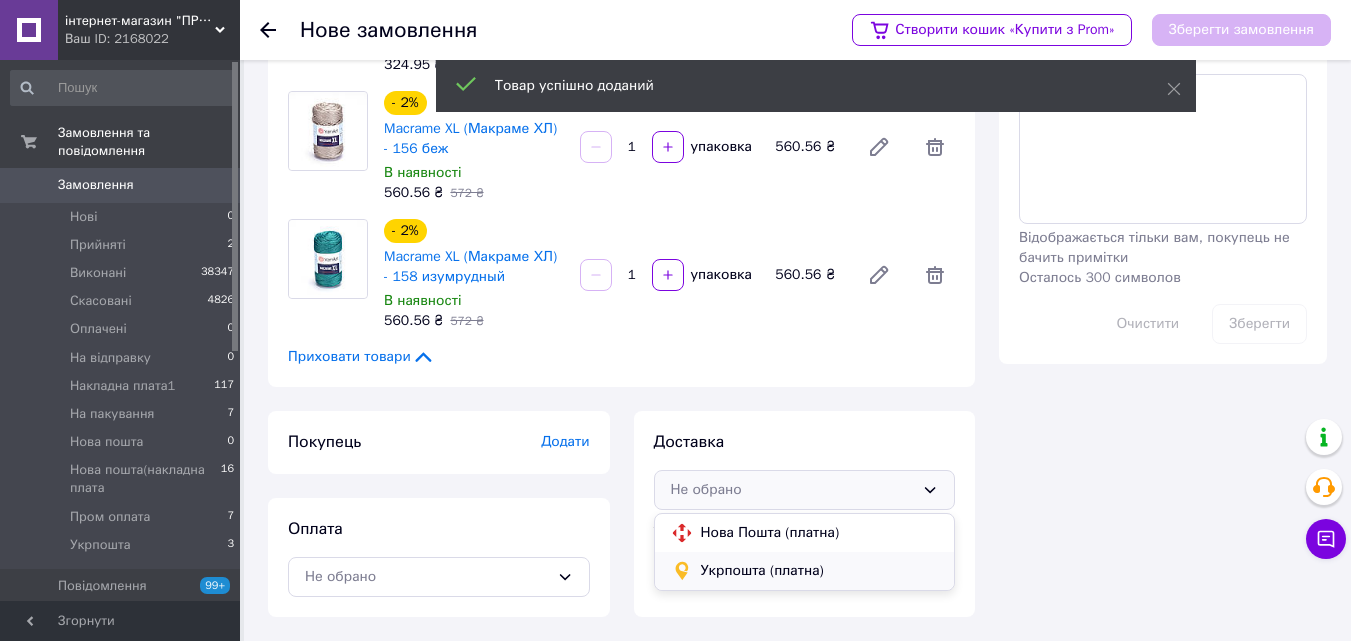 click on "Укрпошта (платна)" at bounding box center (820, 571) 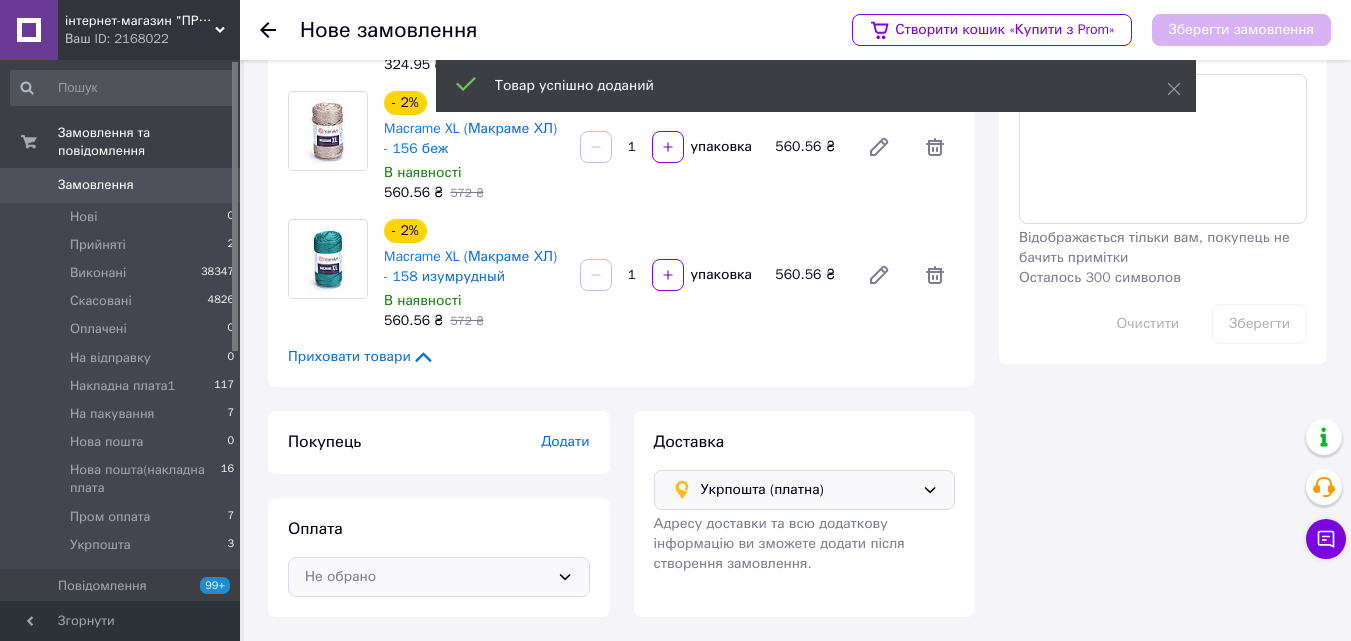 click on "Не обрано" at bounding box center [427, 577] 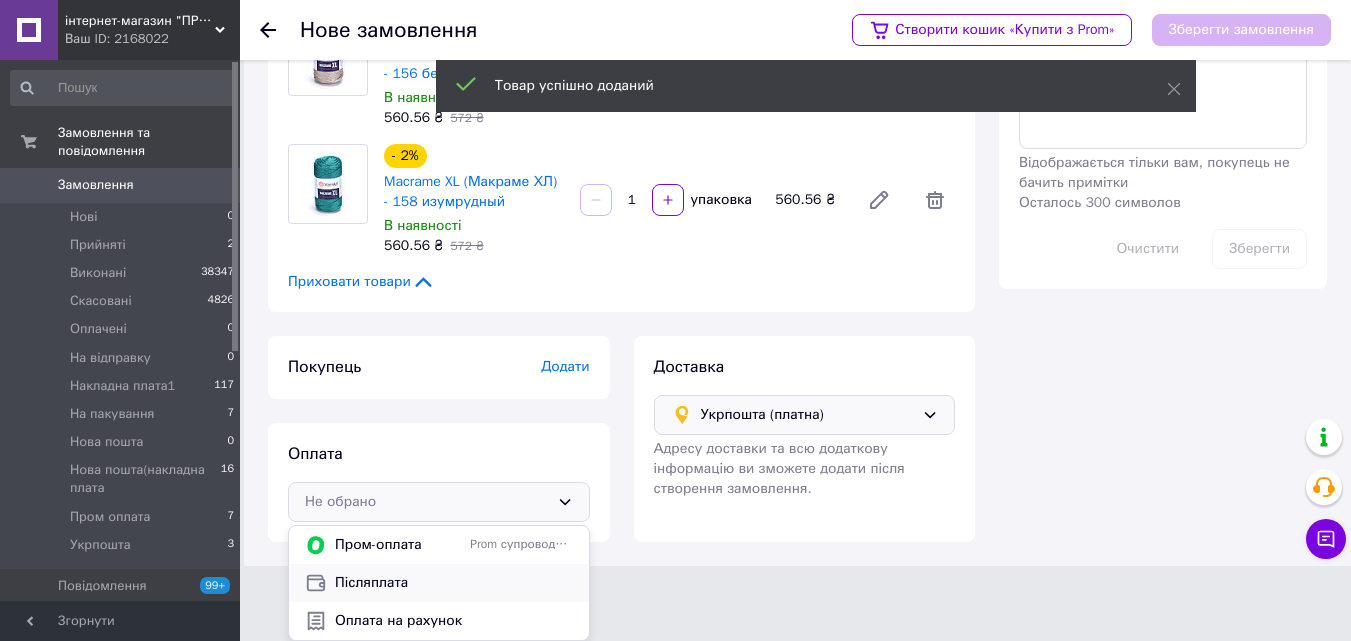 click on "Післяплата" at bounding box center [454, 583] 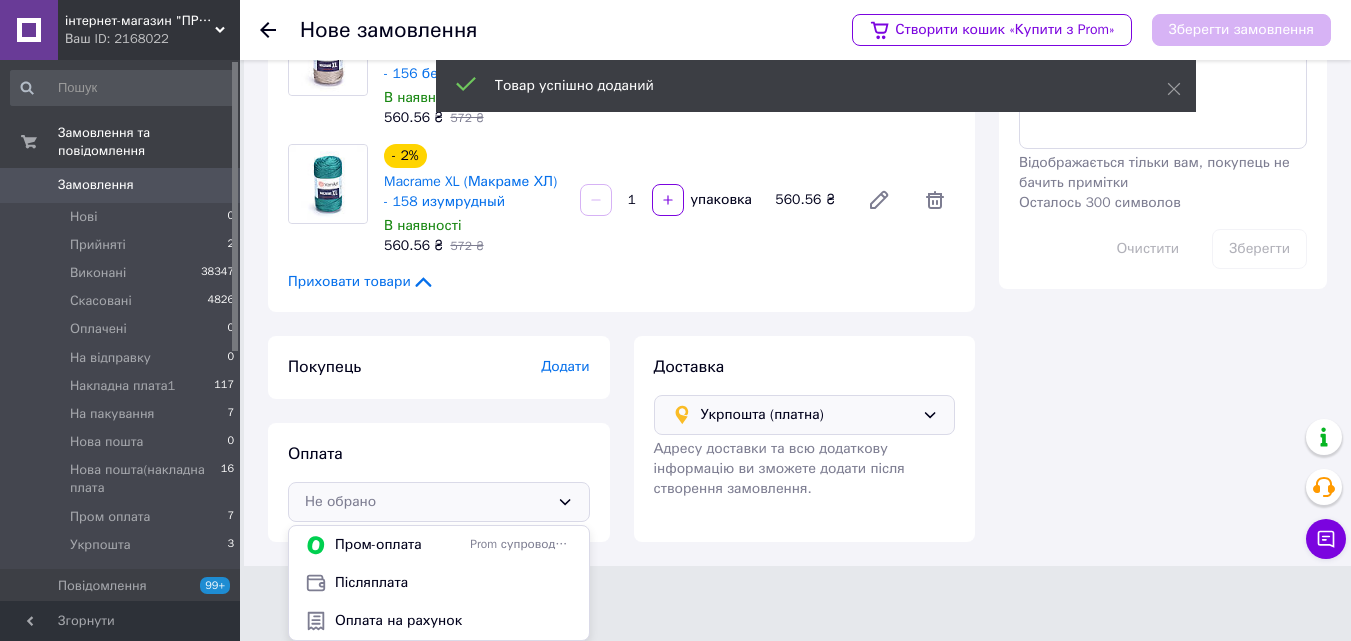 scroll, scrollTop: 456, scrollLeft: 0, axis: vertical 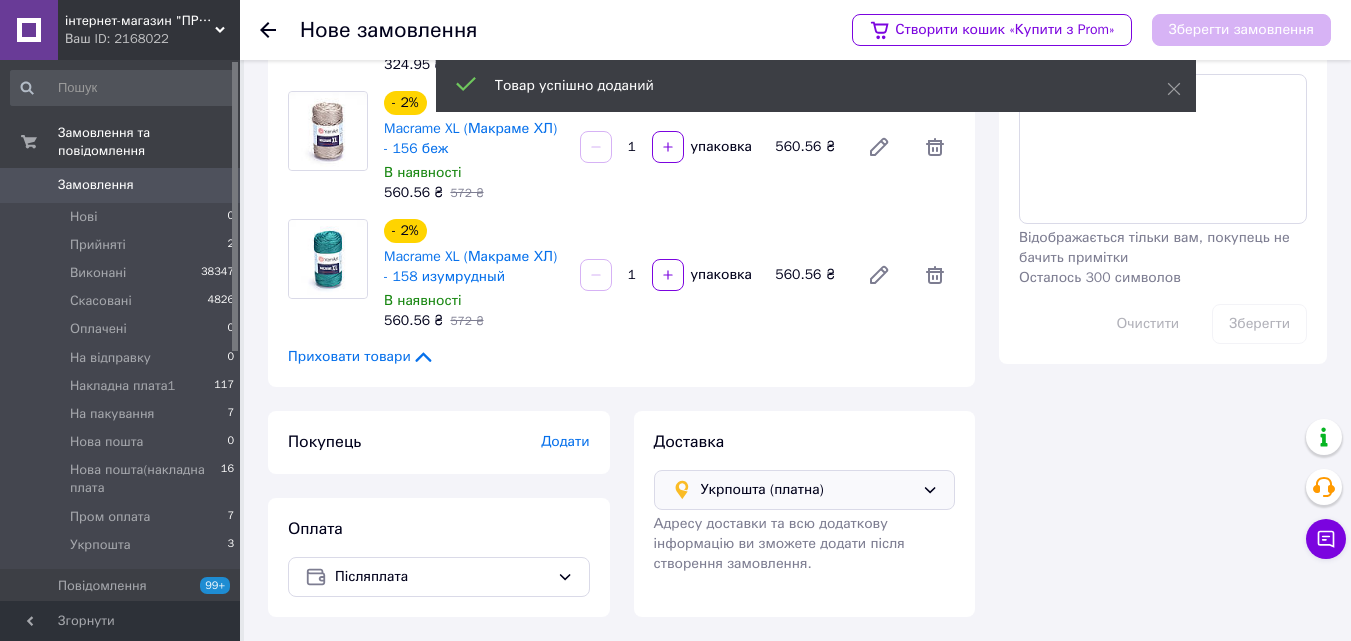 click on "Додати" at bounding box center [565, 441] 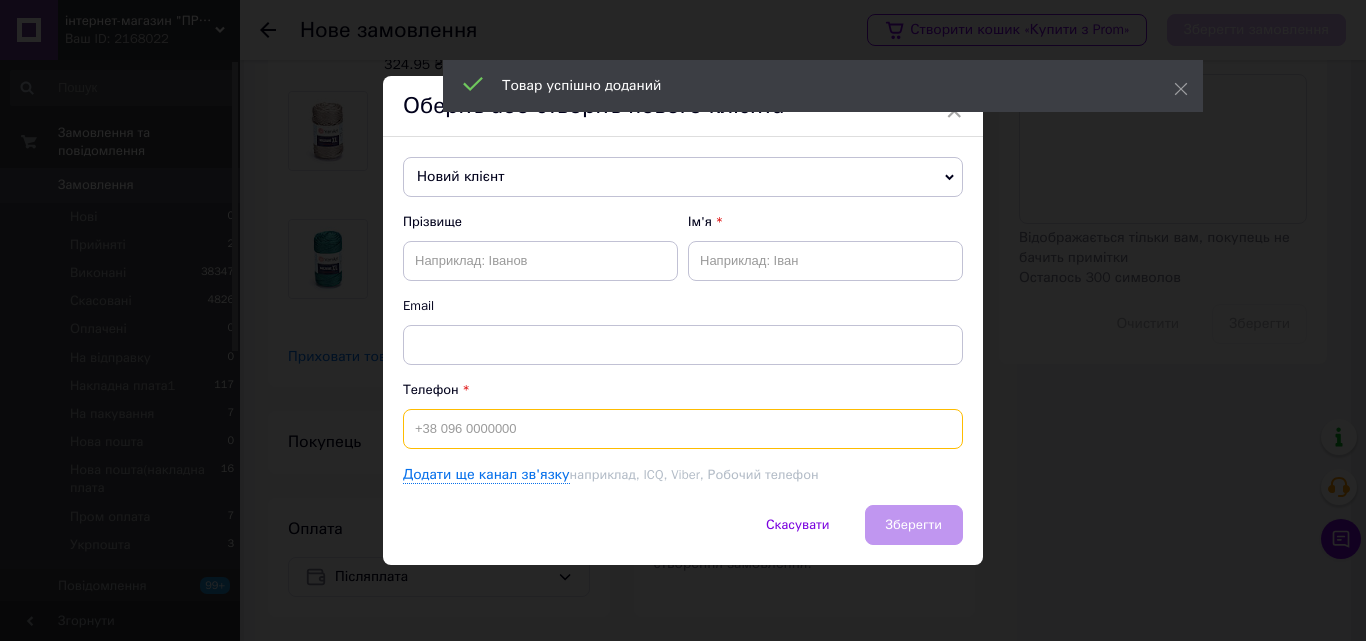 click at bounding box center [683, 429] 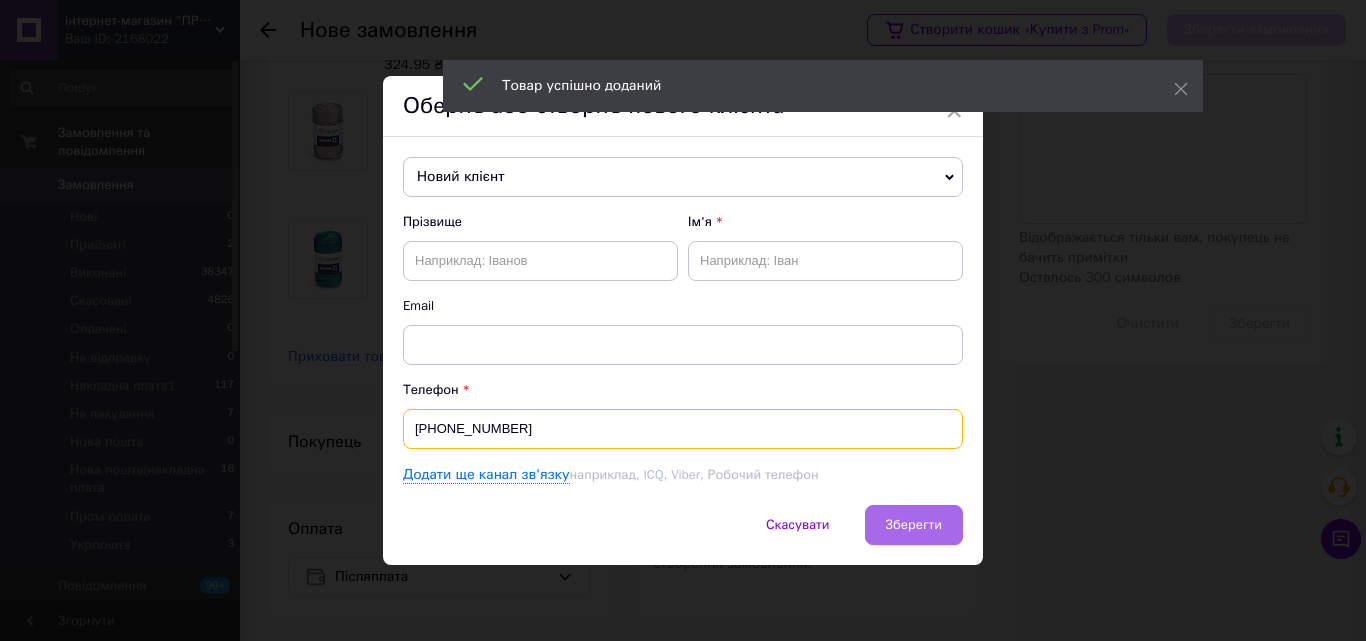type on "[PHONE_NUMBER]" 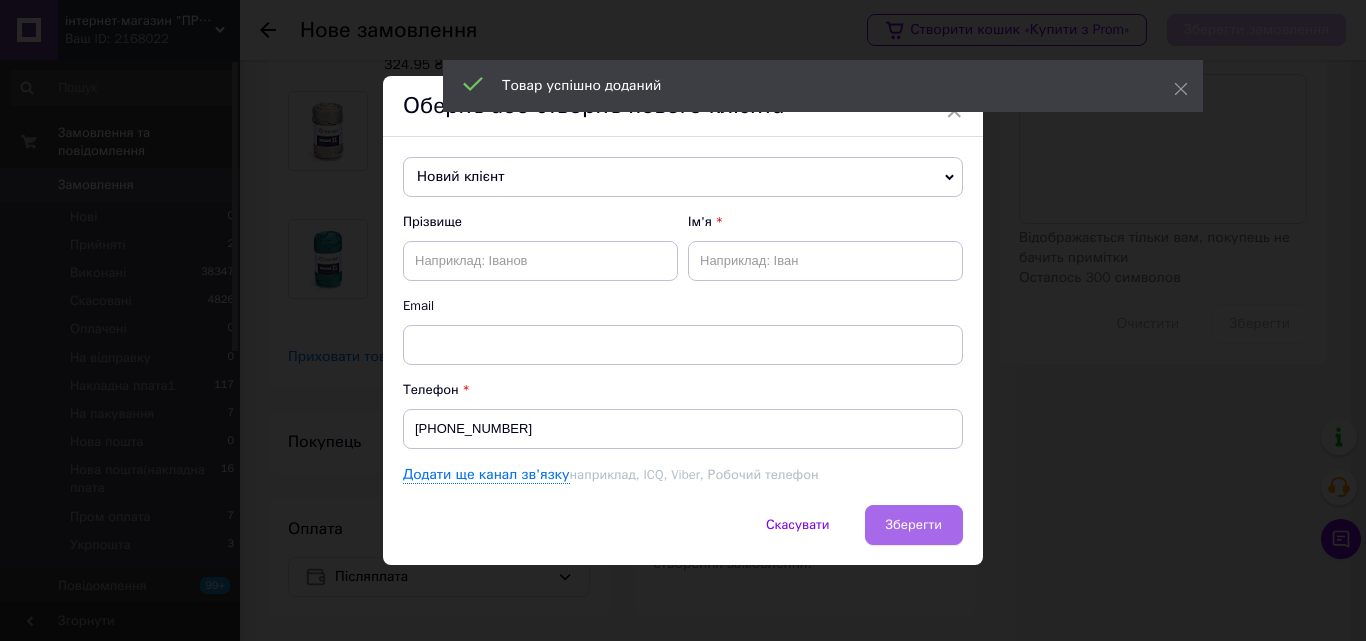 click on "Зберегти" at bounding box center [914, 524] 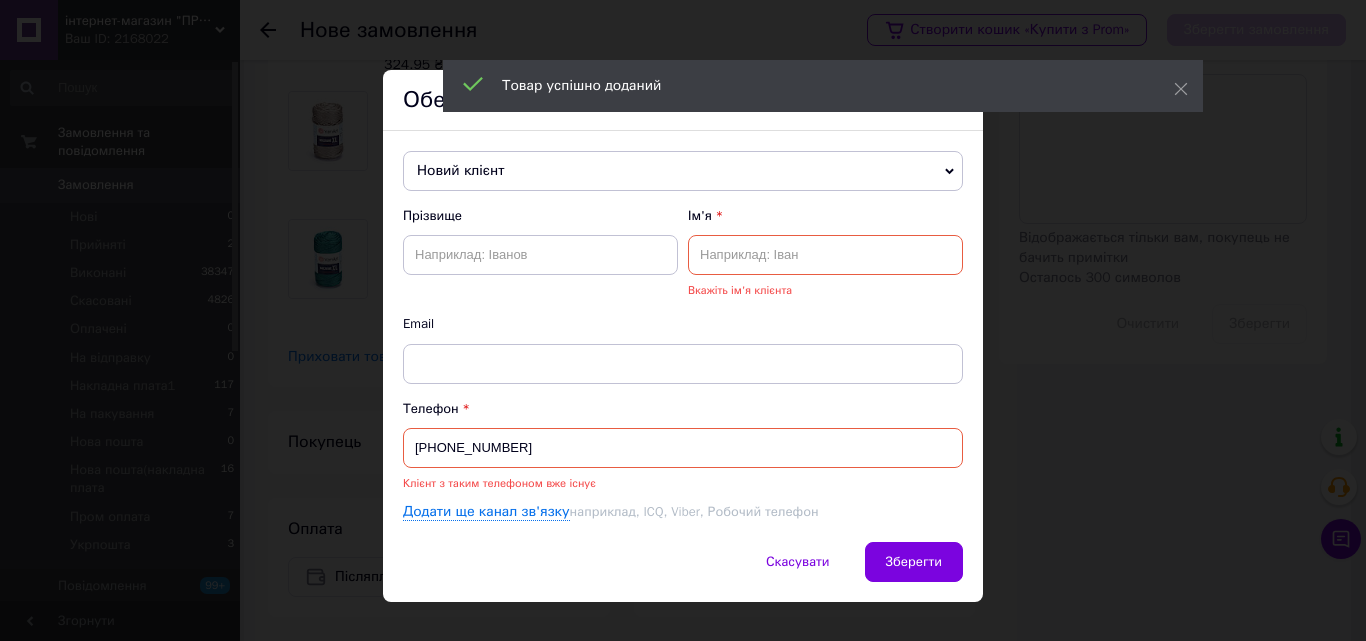 drag, startPoint x: 552, startPoint y: 447, endPoint x: 403, endPoint y: 440, distance: 149.16434 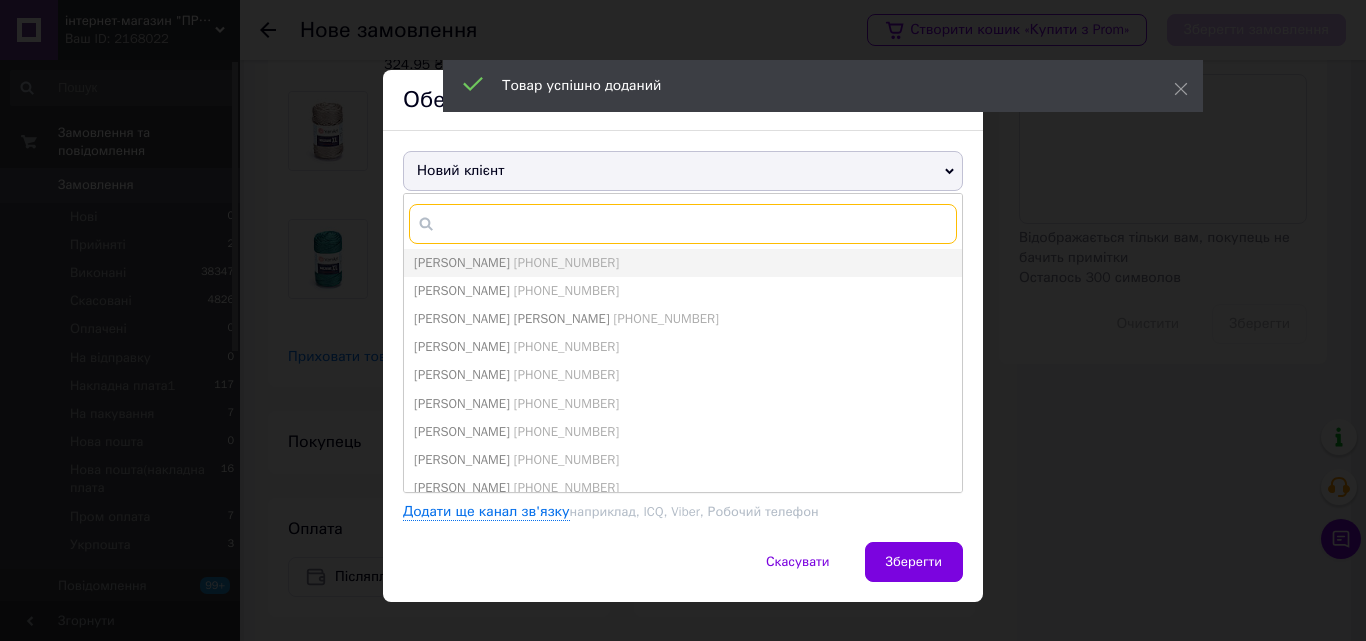 click at bounding box center (683, 224) 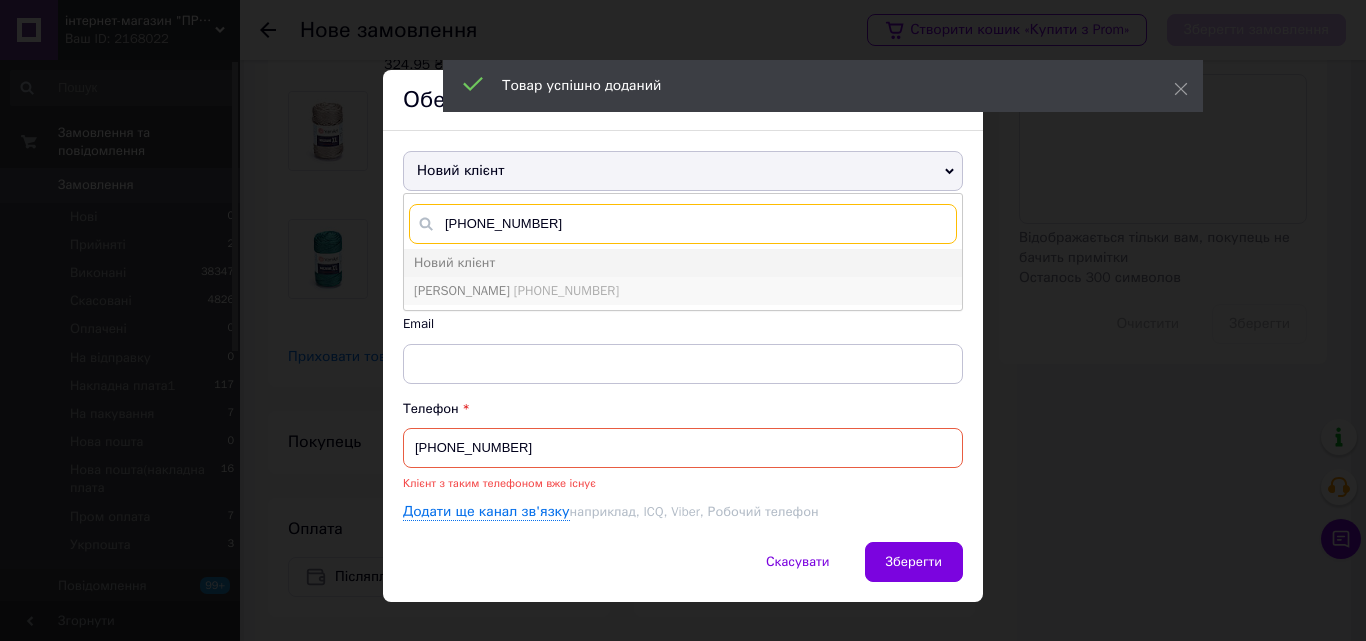type on "[PHONE_NUMBER]" 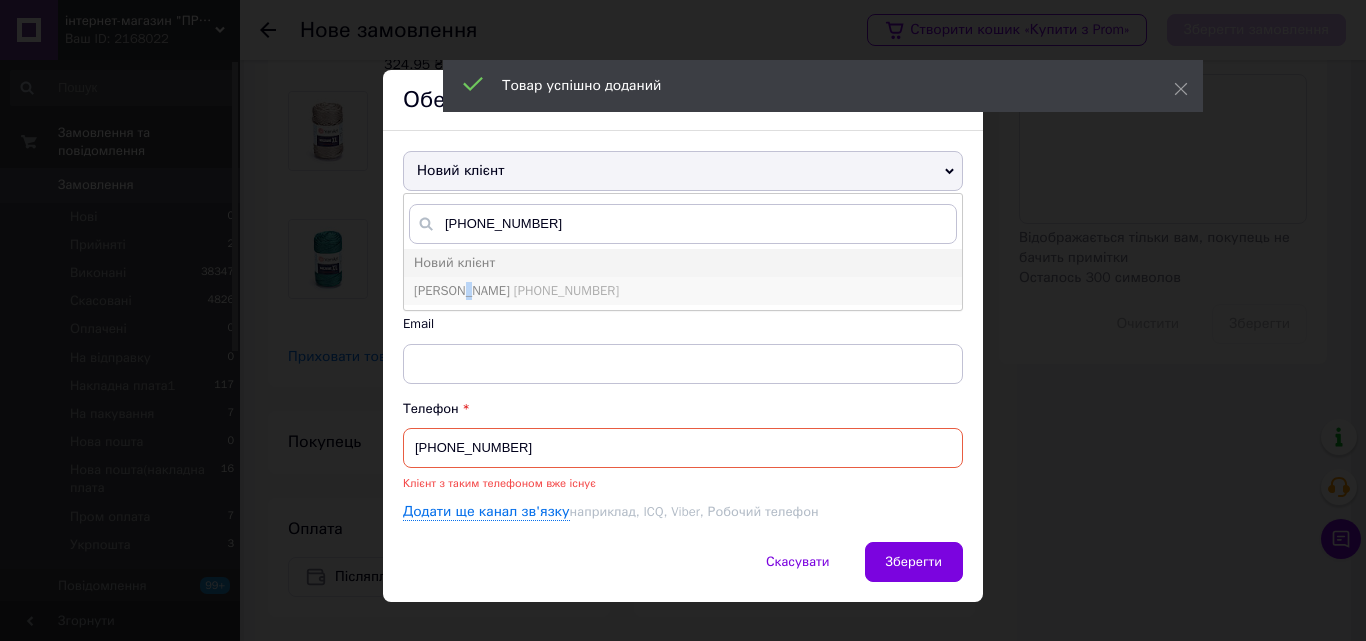 click on "[PERSON_NAME]" at bounding box center [462, 290] 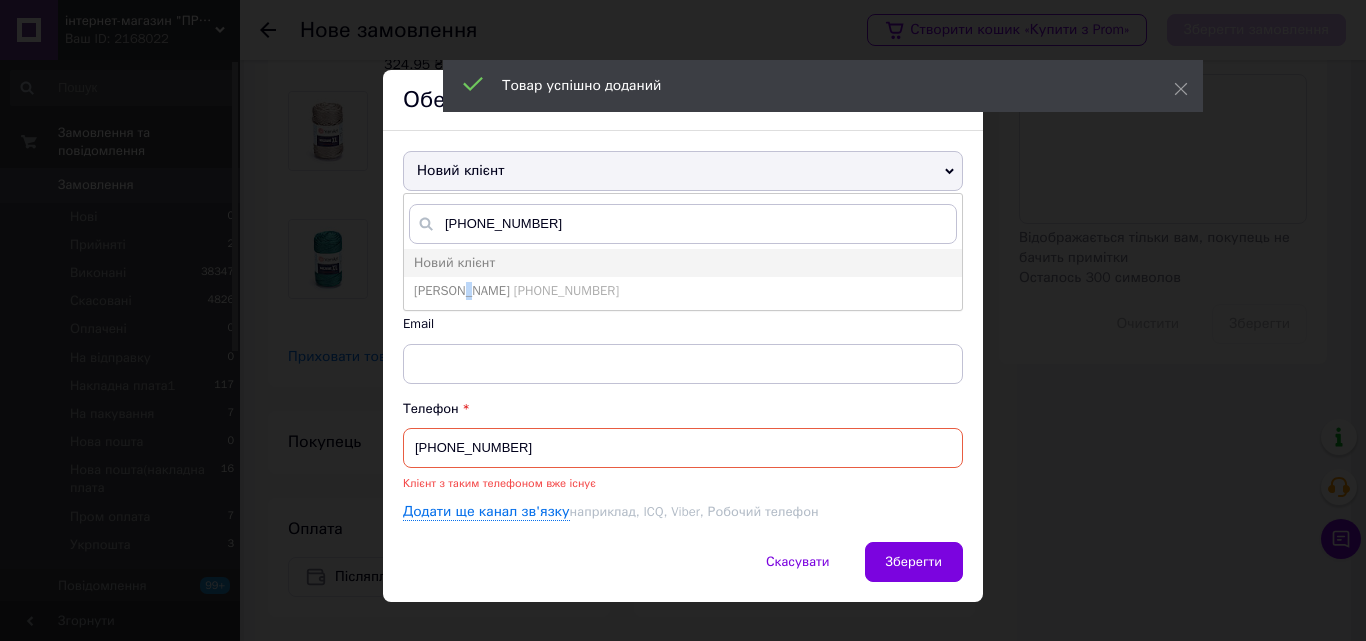type on "[PERSON_NAME]" 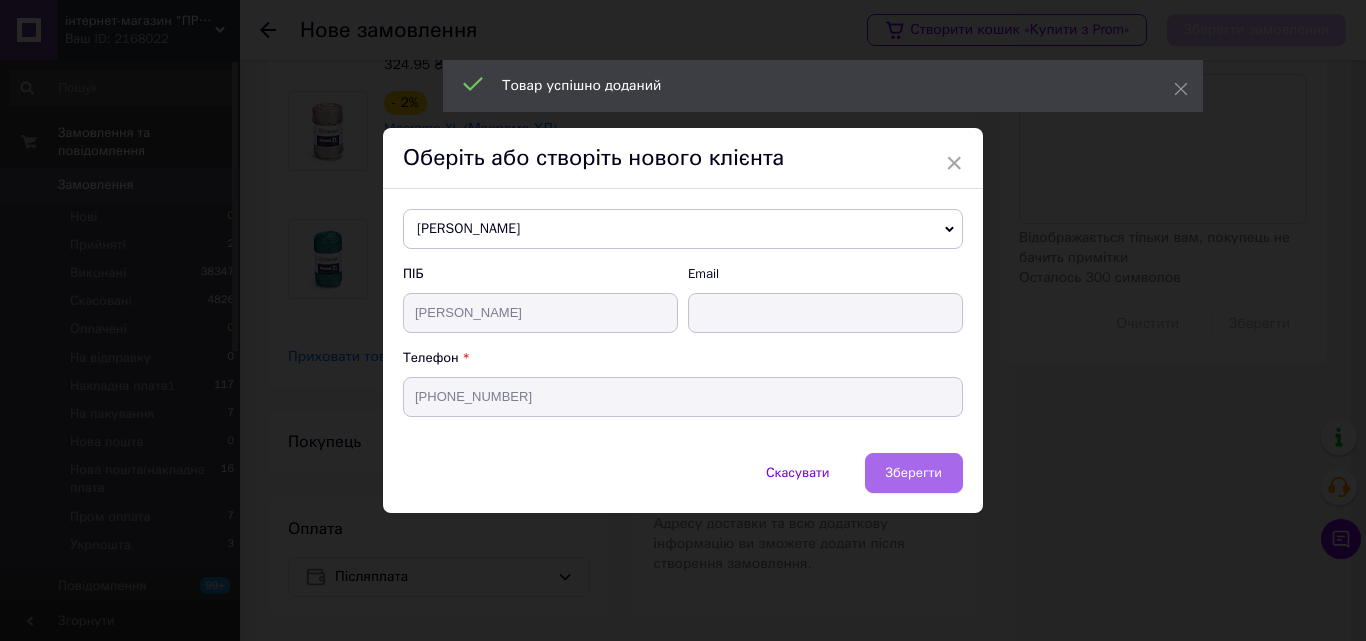 click on "Зберегти" at bounding box center (914, 472) 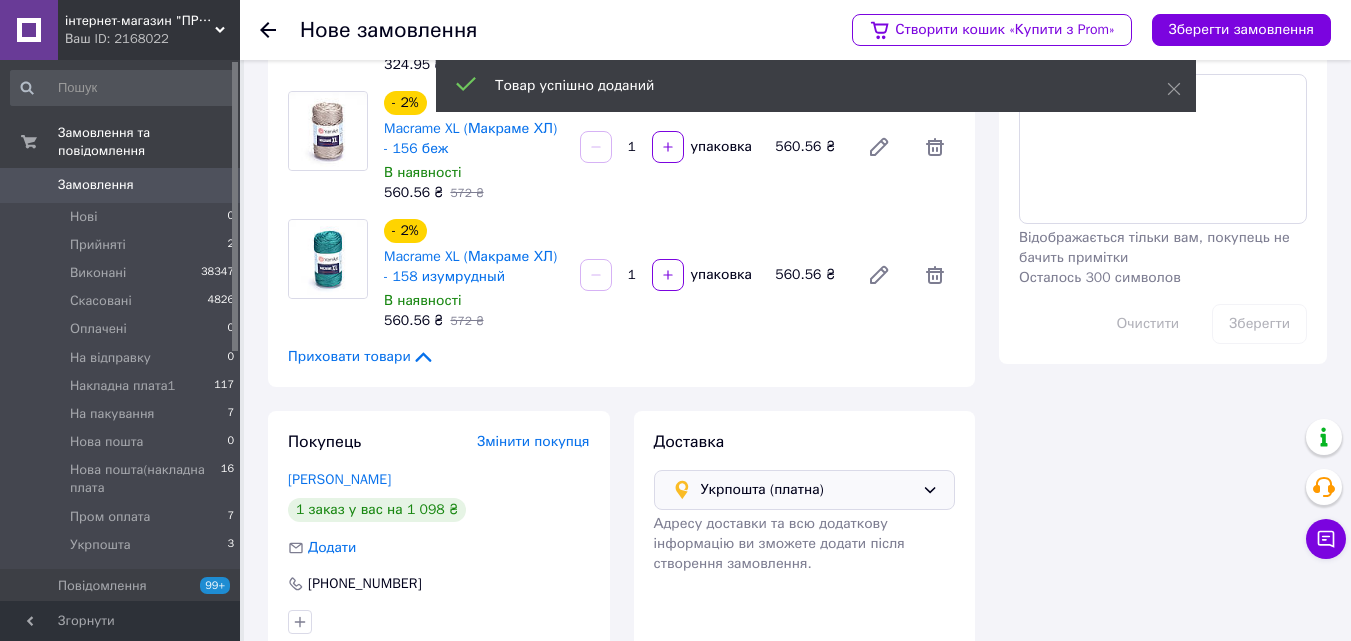 scroll, scrollTop: 636, scrollLeft: 0, axis: vertical 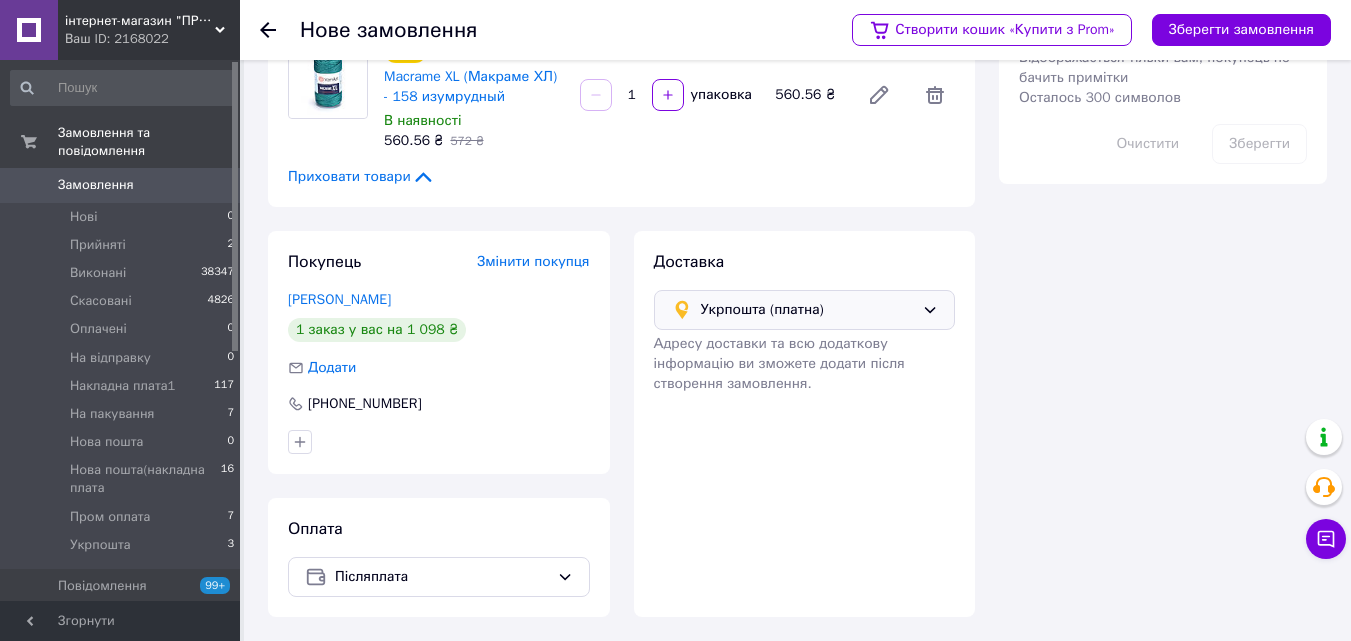 click on "Створити кошик «Купити з Prom» Зберегти замовлення" at bounding box center (1081, 30) 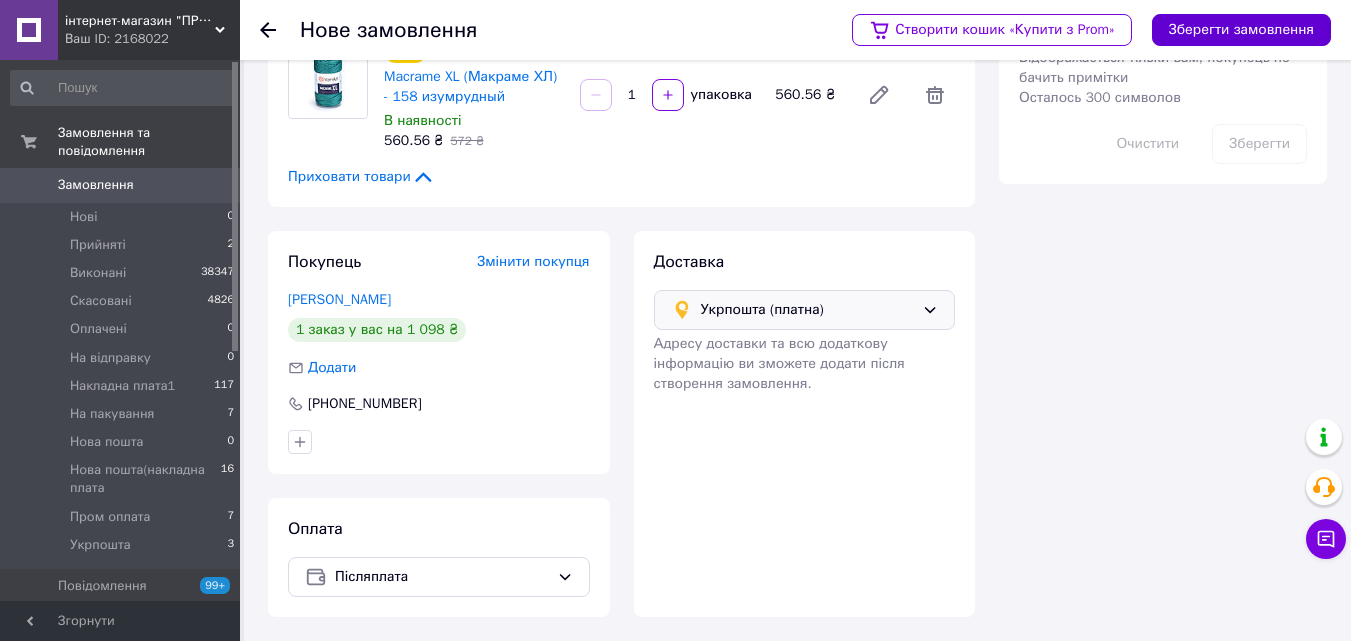 click on "Зберегти замовлення" at bounding box center (1241, 30) 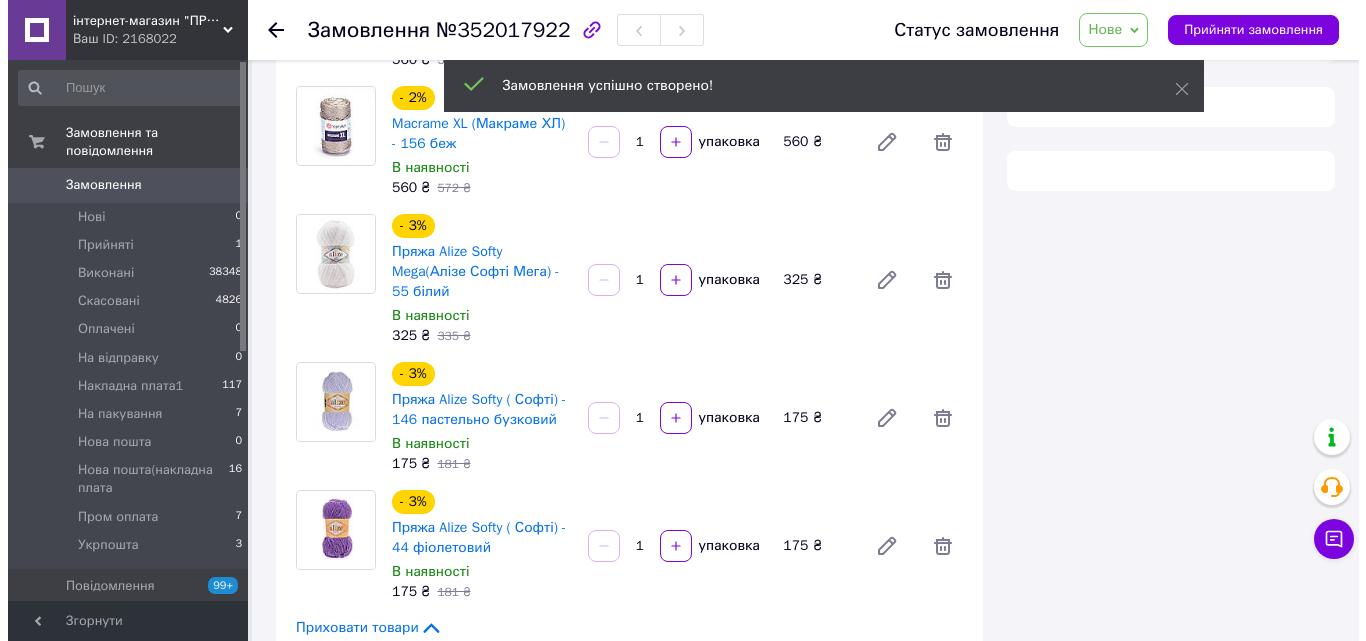 scroll, scrollTop: 636, scrollLeft: 0, axis: vertical 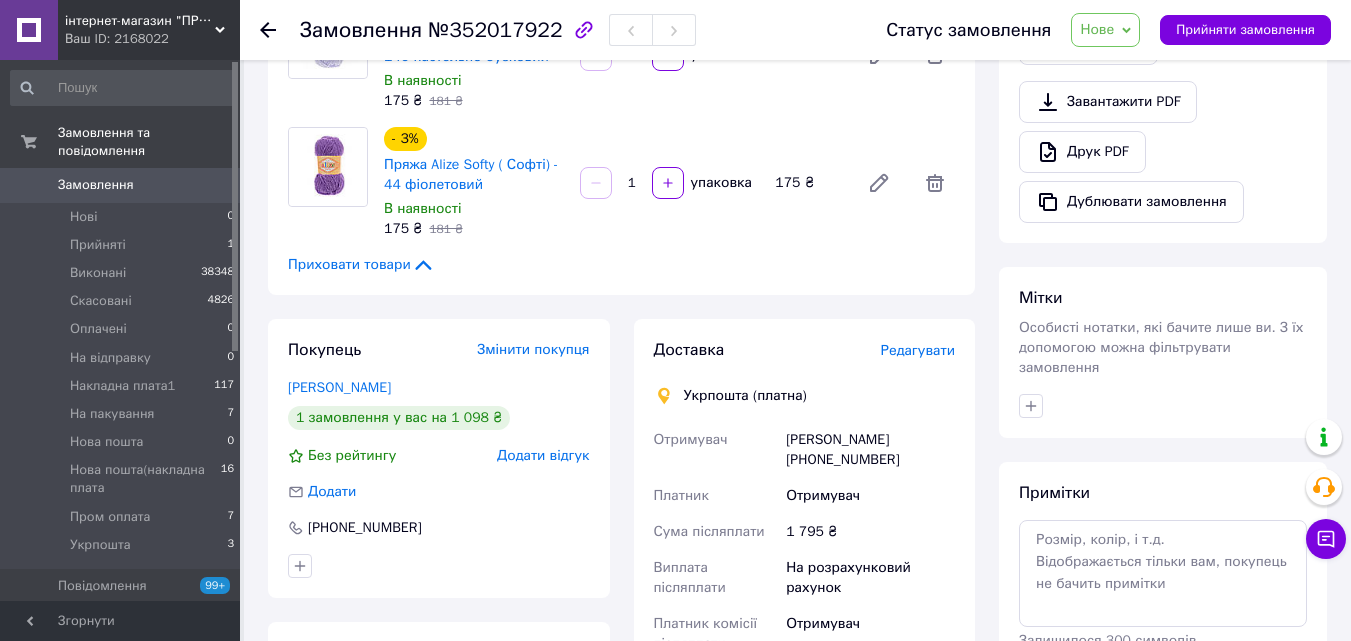 click on "Редагувати" at bounding box center [918, 350] 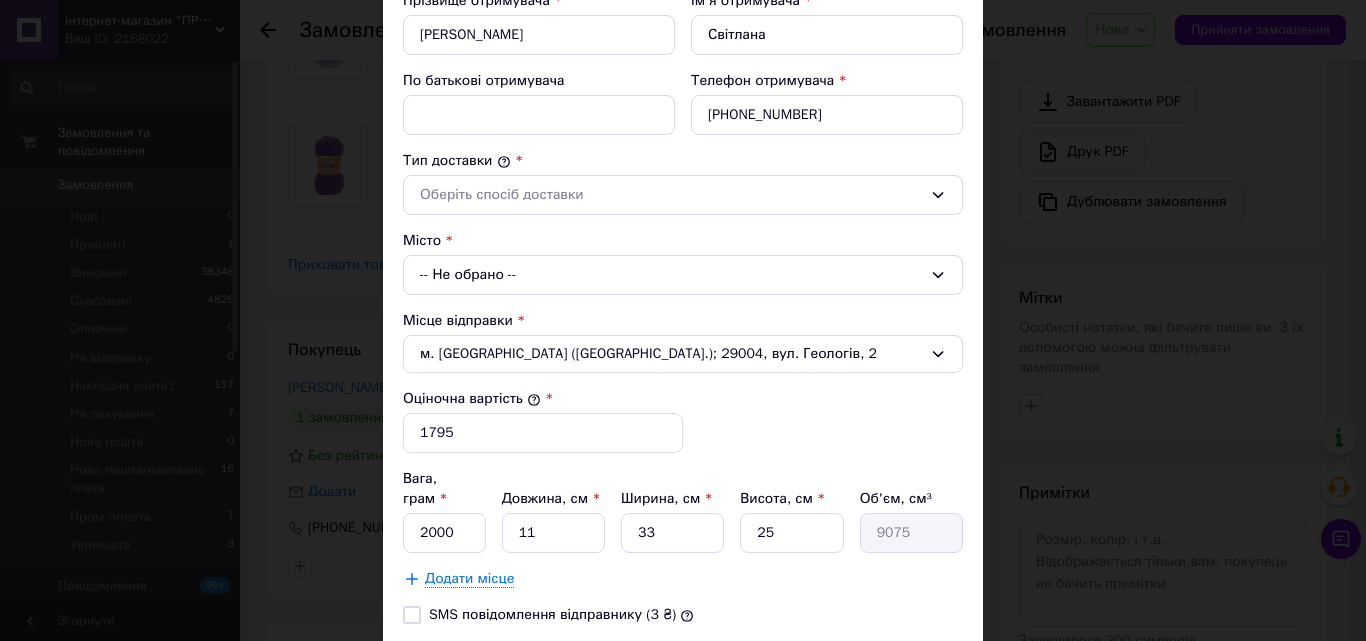 scroll, scrollTop: 100, scrollLeft: 0, axis: vertical 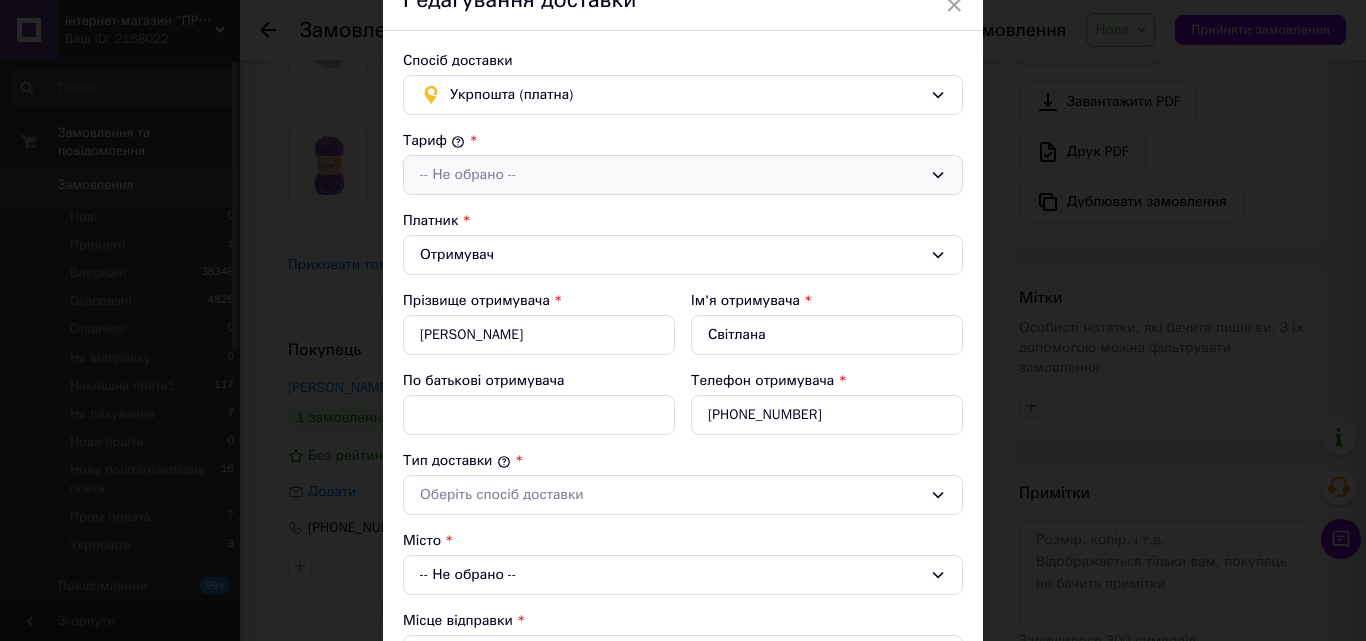 click on "-- Не обрано --" at bounding box center [671, 175] 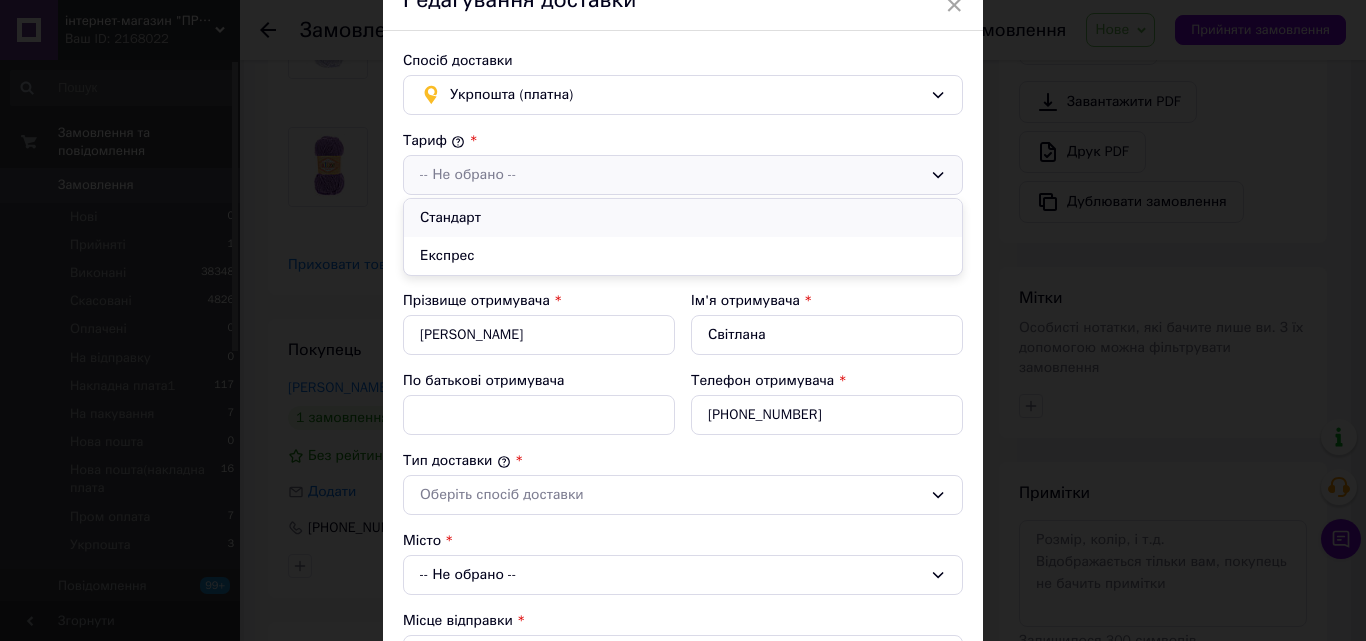 click on "Стандарт" at bounding box center [683, 218] 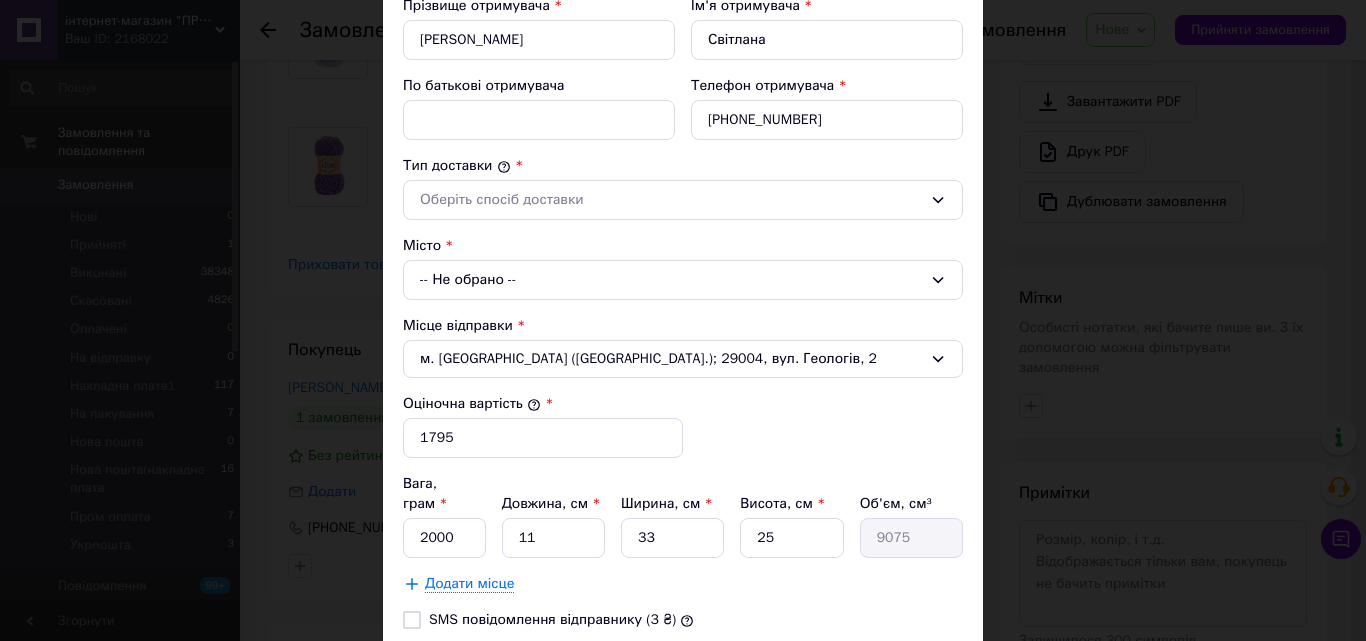 scroll, scrollTop: 400, scrollLeft: 0, axis: vertical 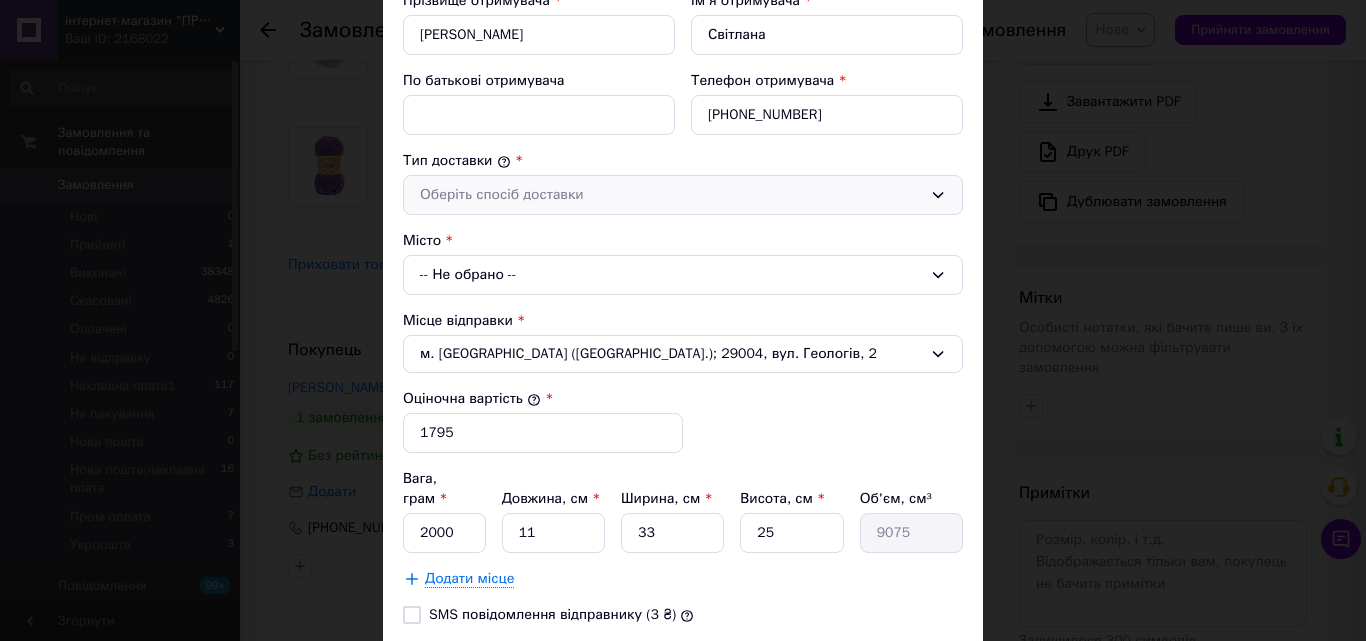 click on "Оберіть спосіб доставки" at bounding box center (671, 195) 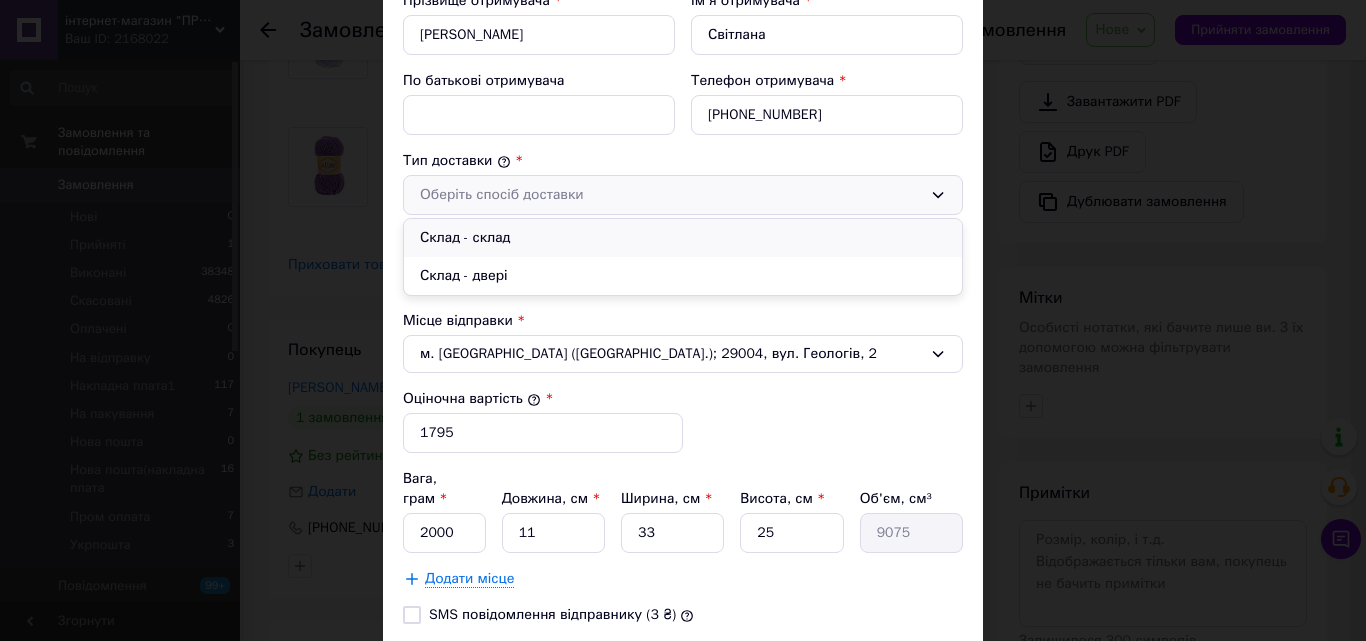 click on "Склад - склад" at bounding box center [683, 238] 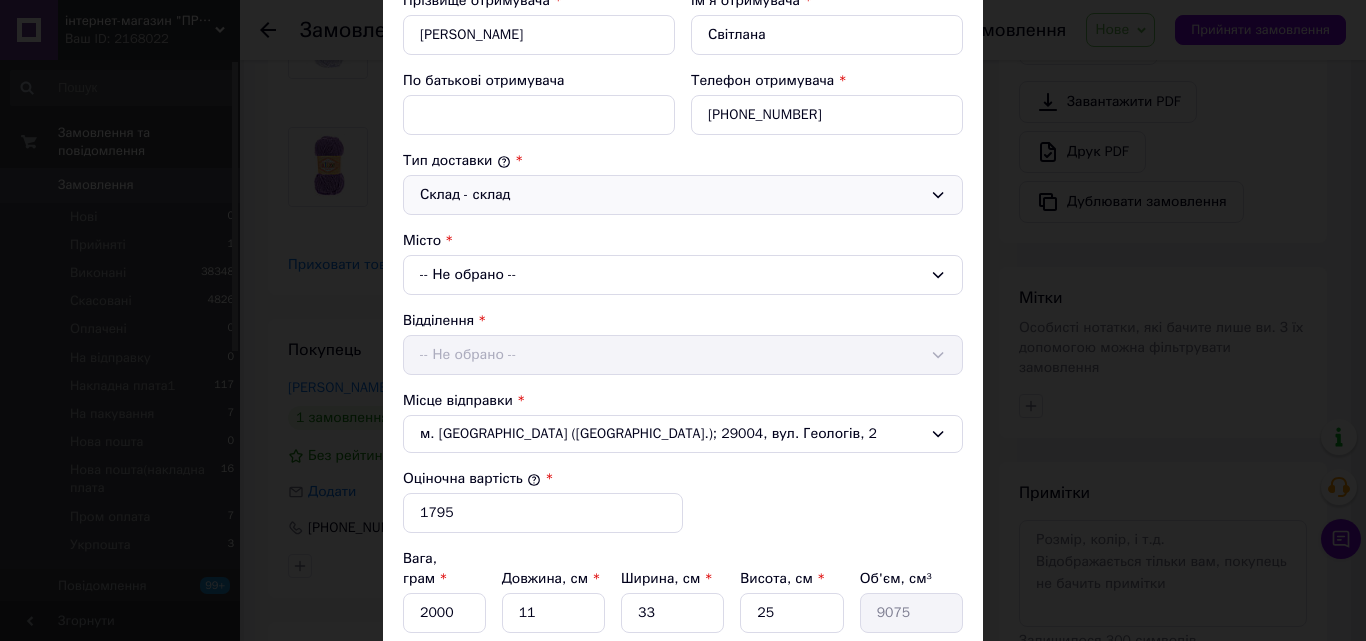 click on "-- Не обрано --" at bounding box center (683, 275) 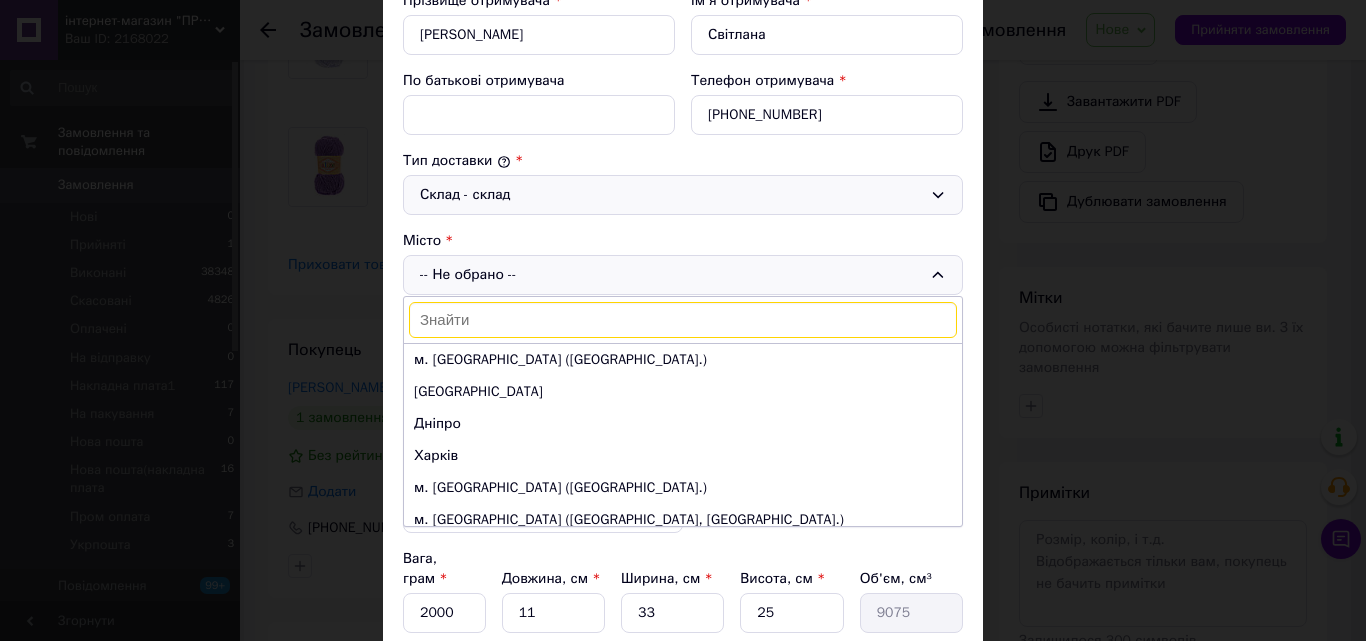 click at bounding box center (683, 320) 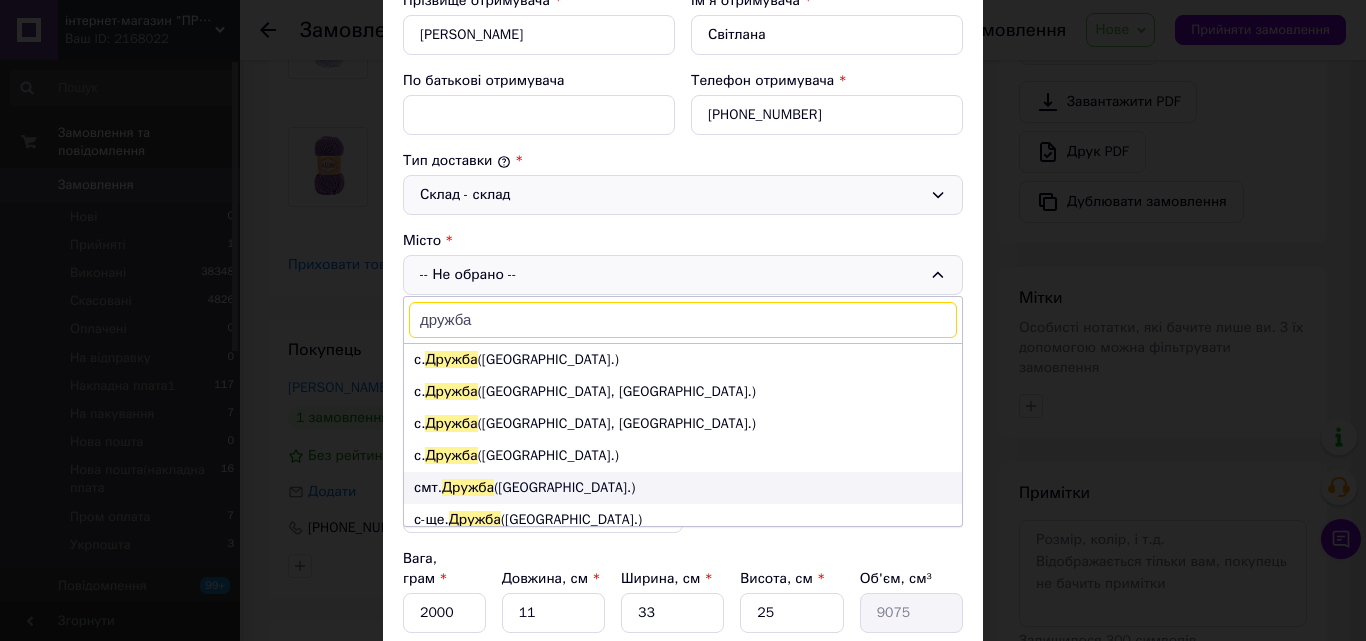 scroll, scrollTop: 100, scrollLeft: 0, axis: vertical 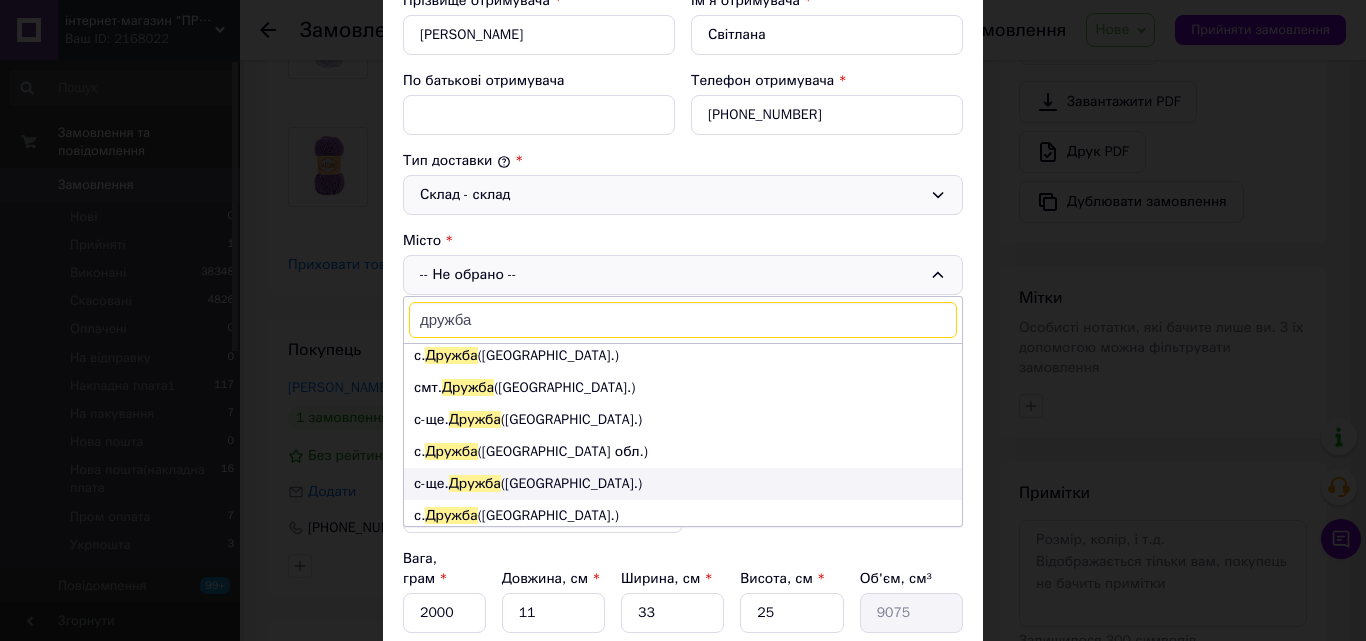 type on "дружба" 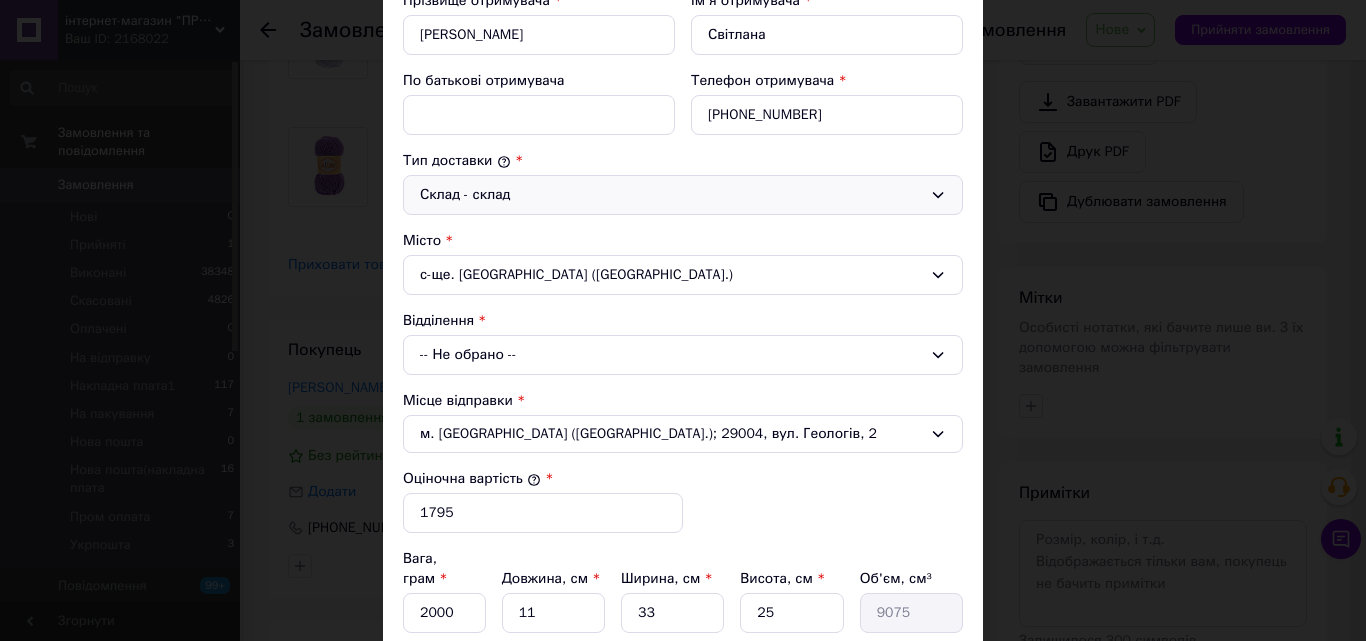 click on "-- Не обрано --" at bounding box center [683, 355] 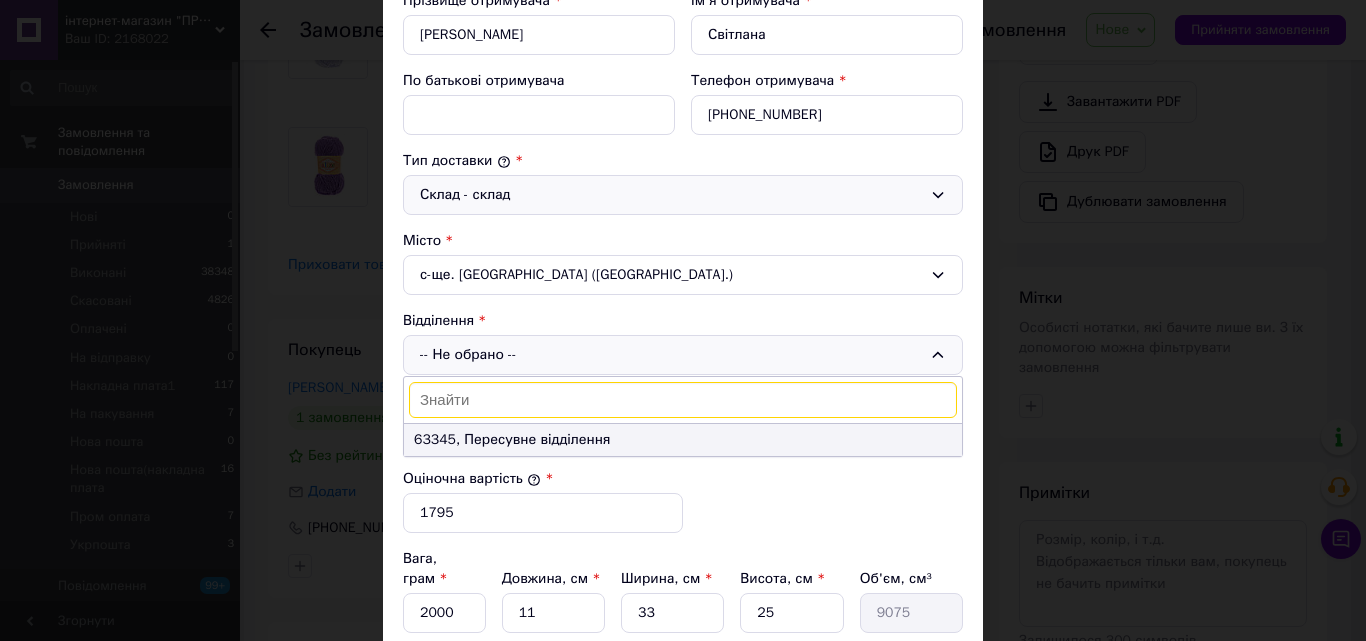 click on "63345, Пересувне відділення" at bounding box center (683, 440) 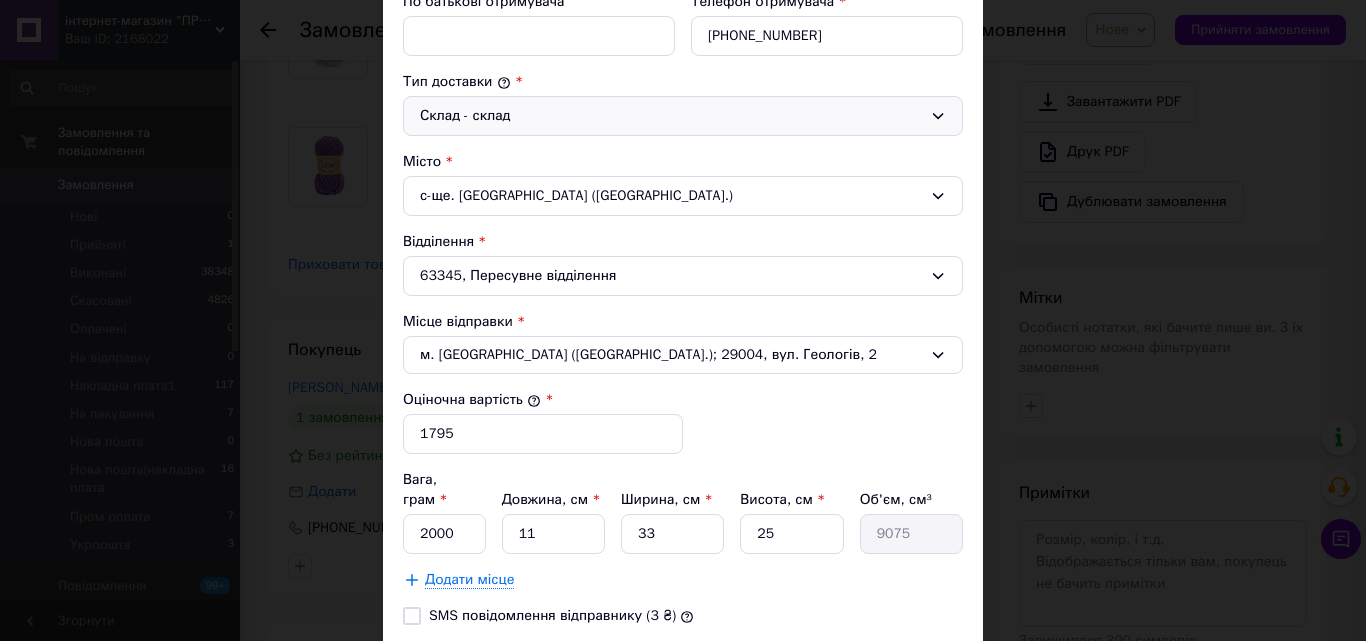 scroll, scrollTop: 600, scrollLeft: 0, axis: vertical 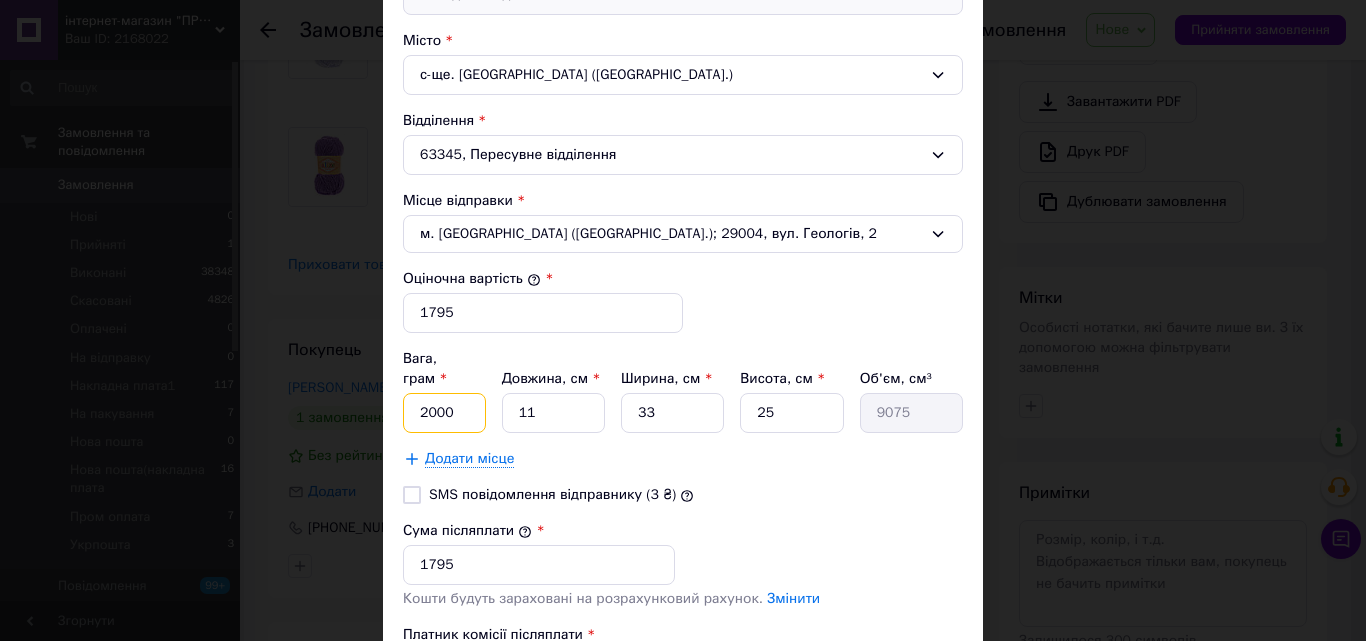 click on "2000" at bounding box center (444, 413) 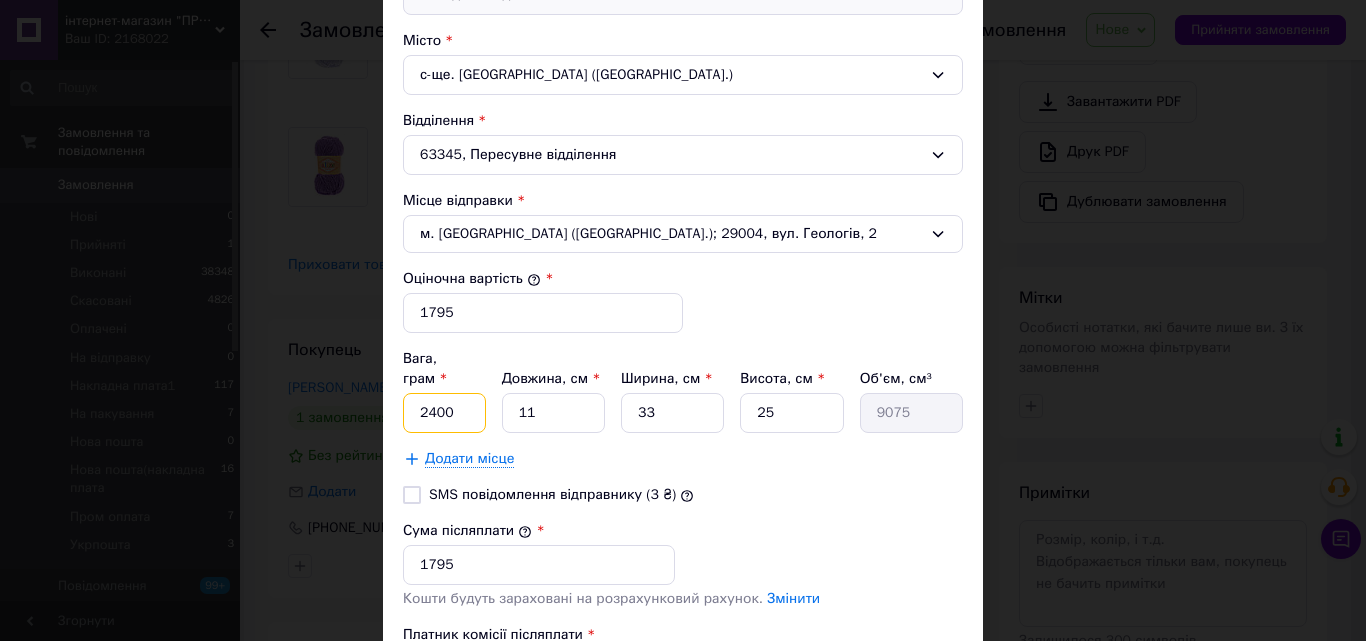 type on "2400" 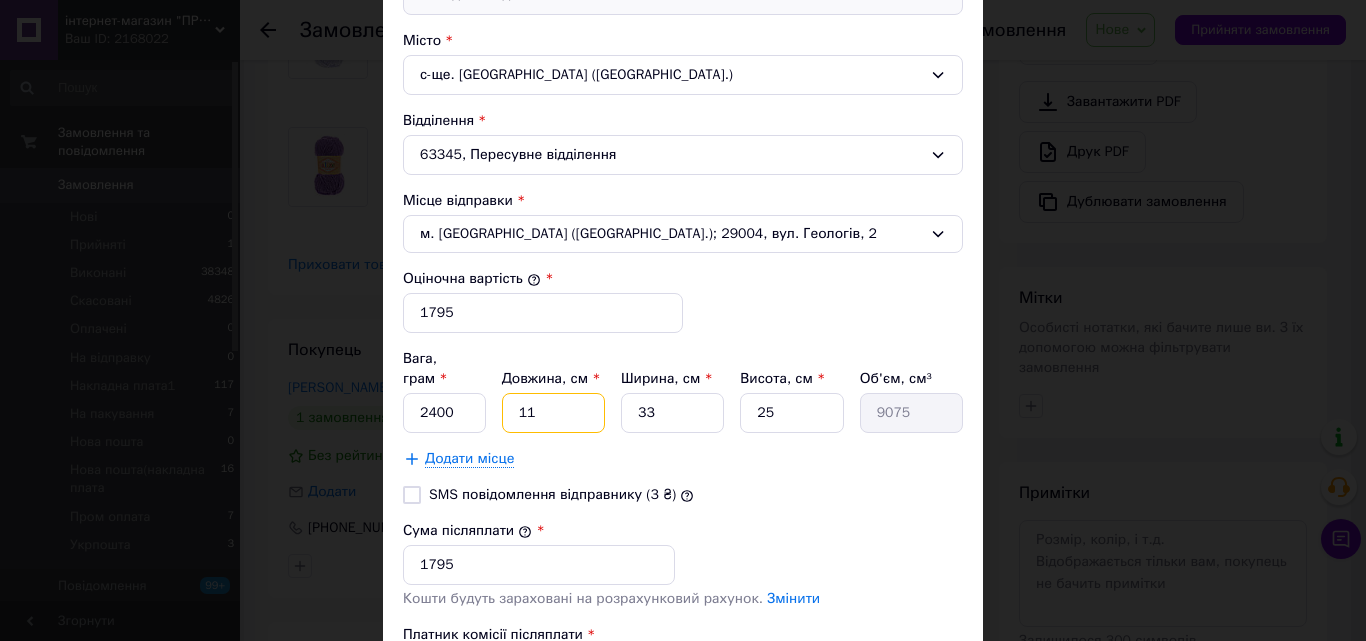 click on "11" at bounding box center (553, 413) 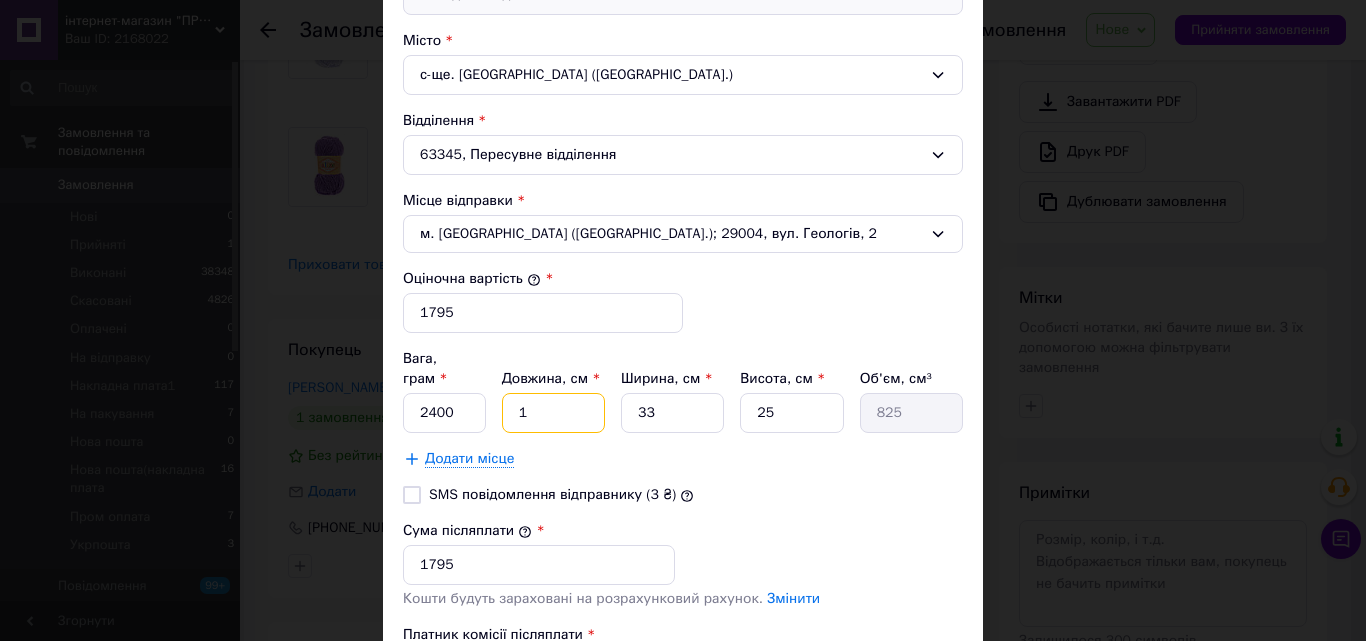 type 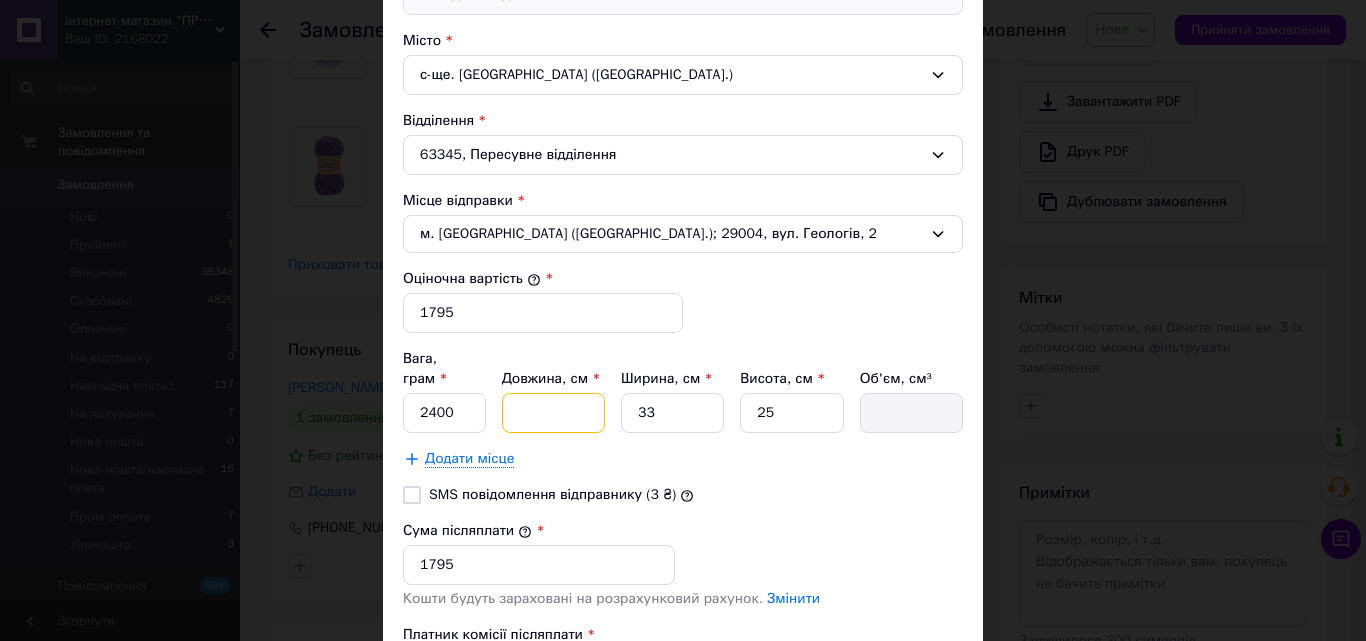 type on "4" 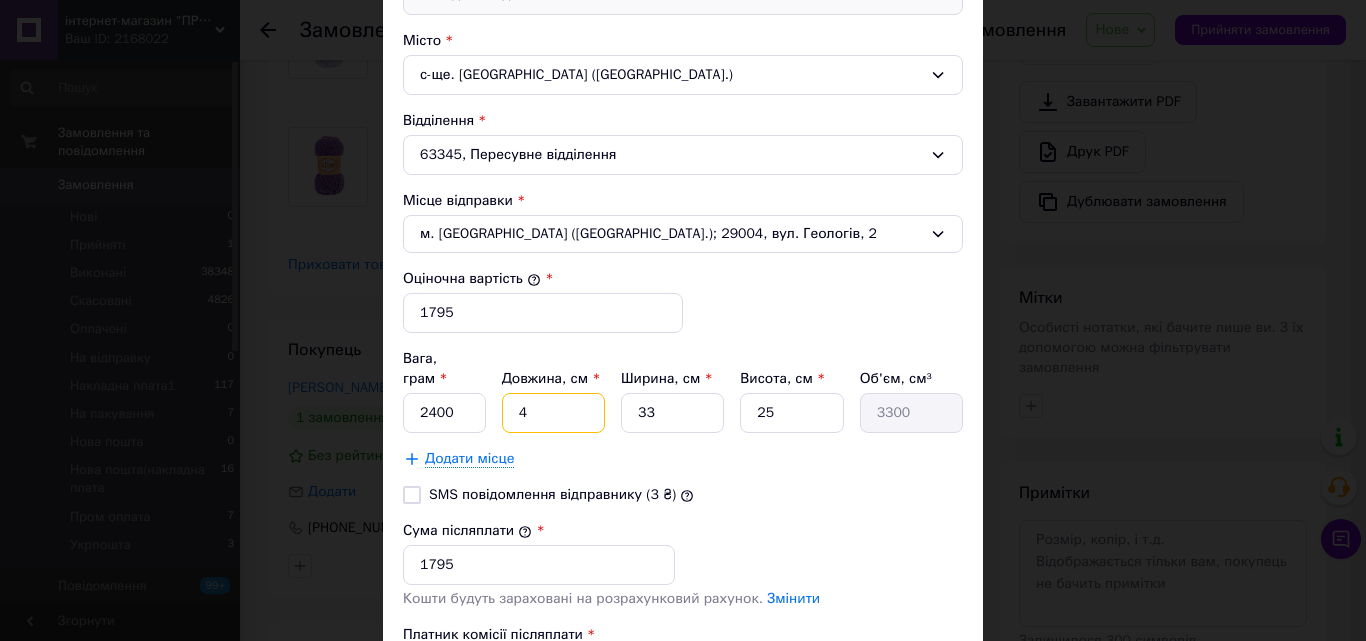 type on "45" 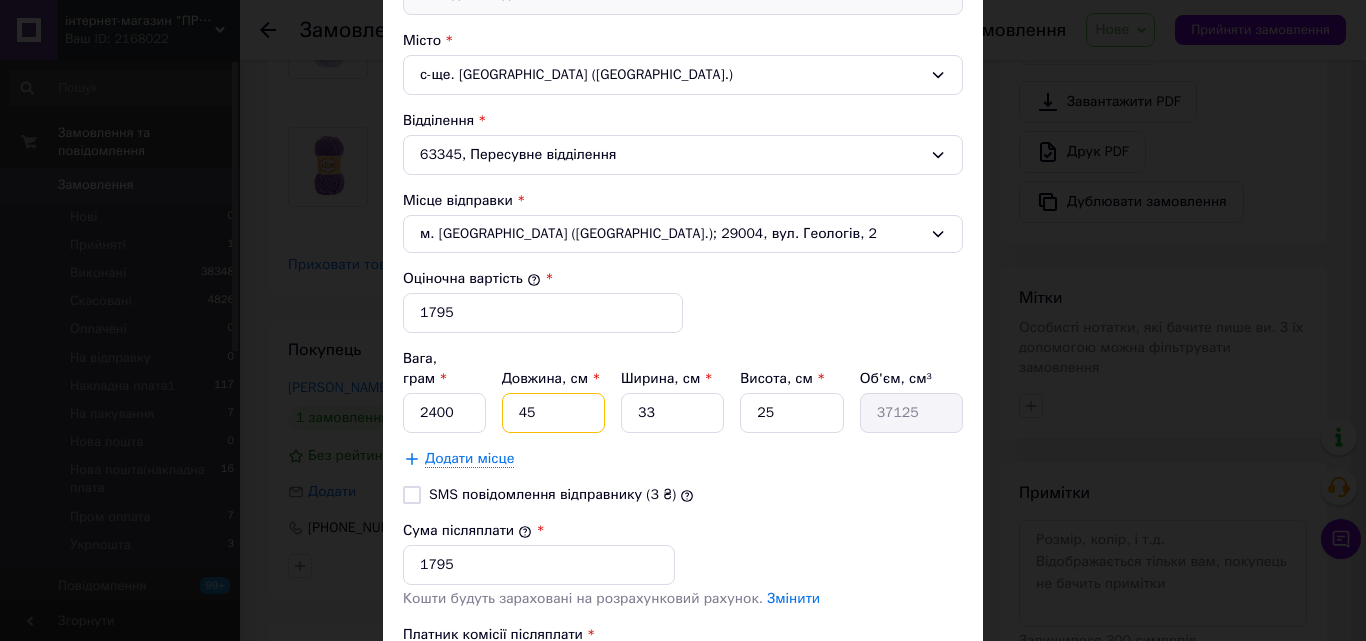 type on "45" 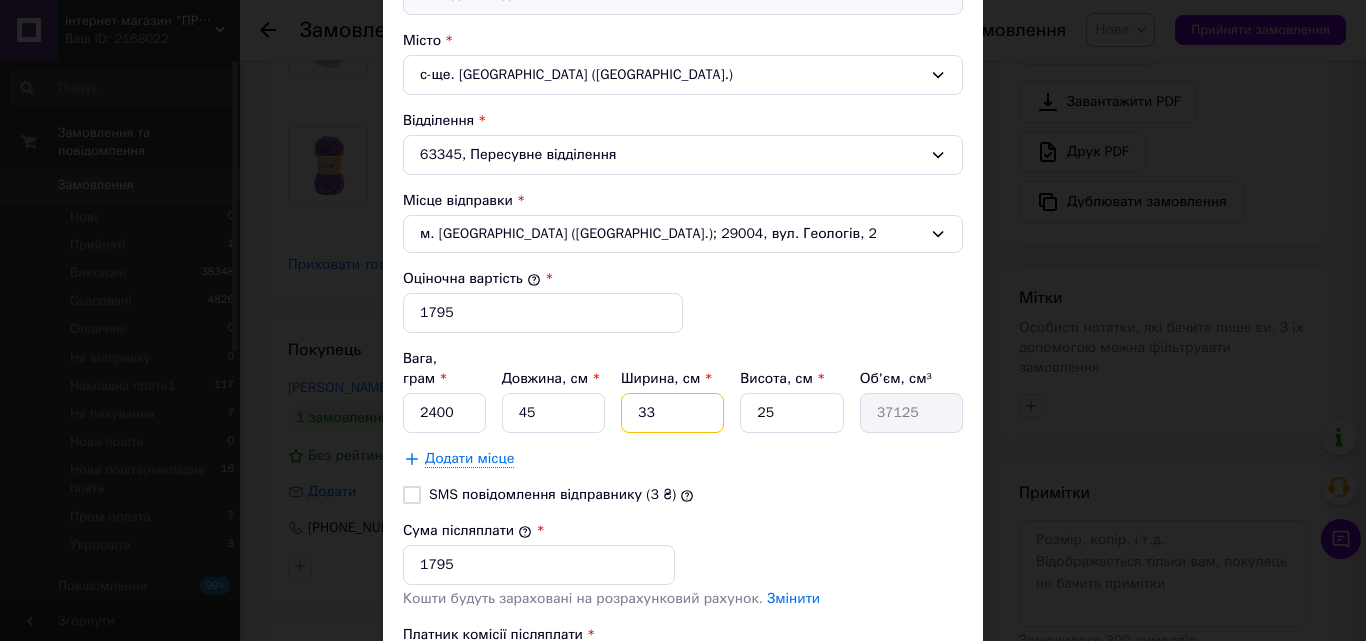 click on "33" at bounding box center [672, 413] 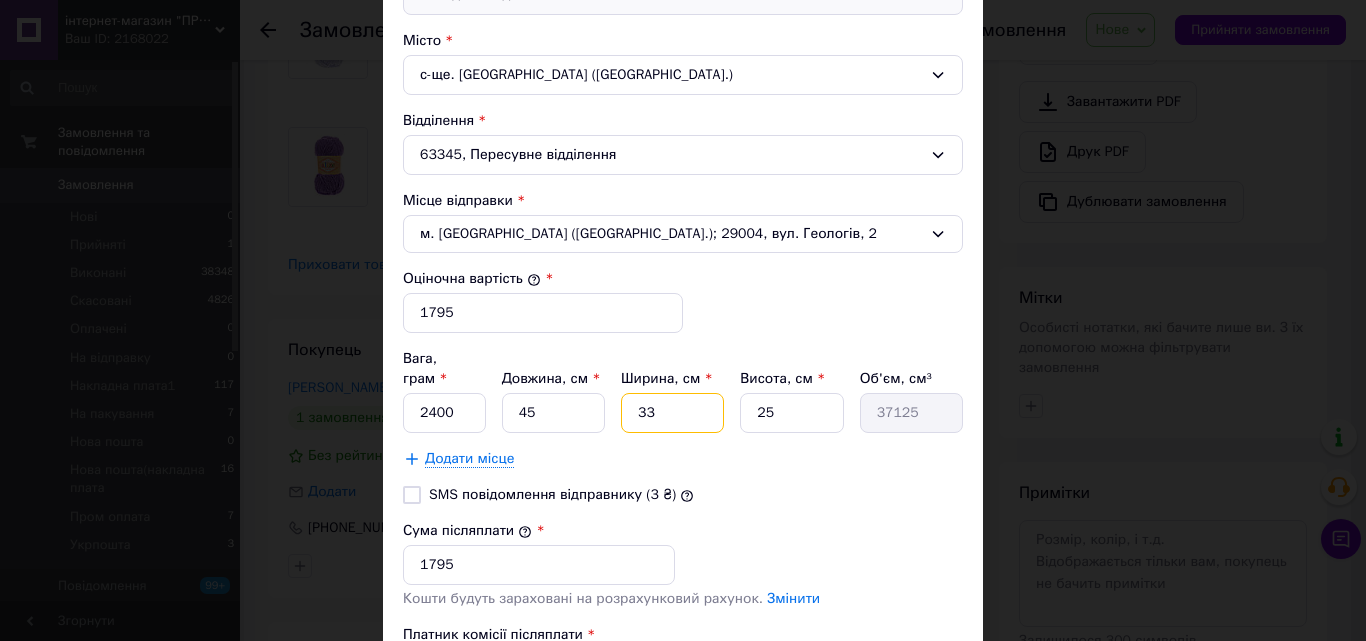 type on "3" 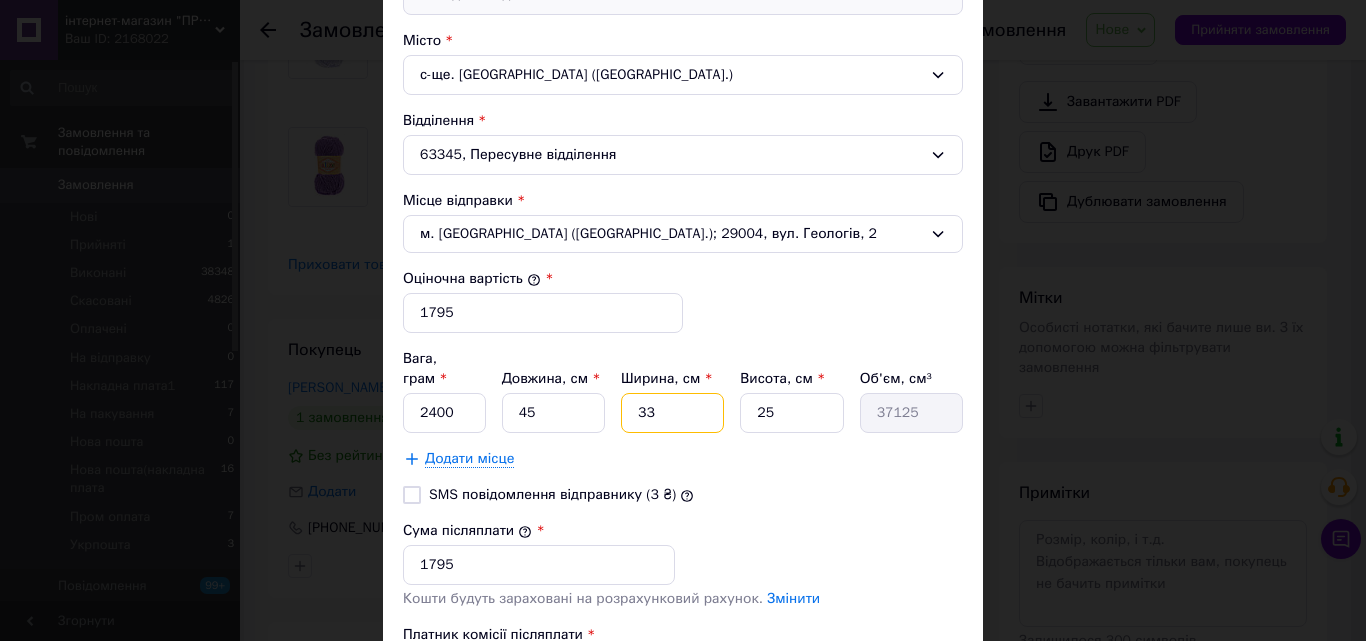 type on "3375" 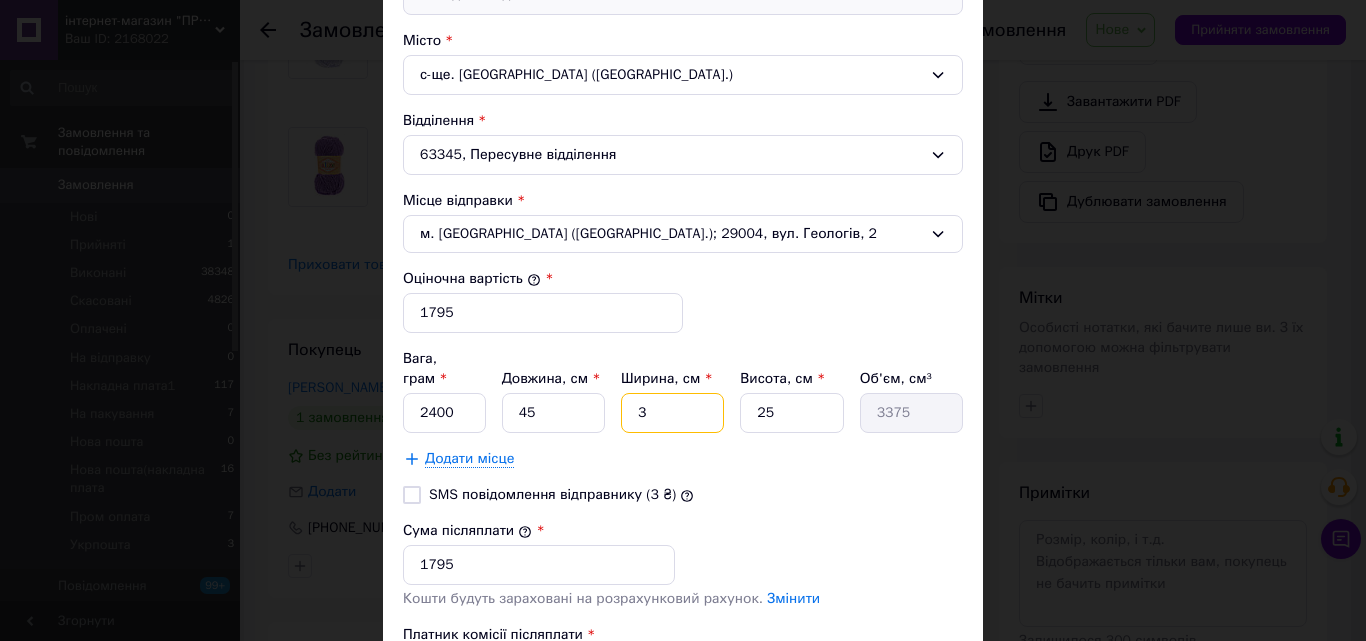 type 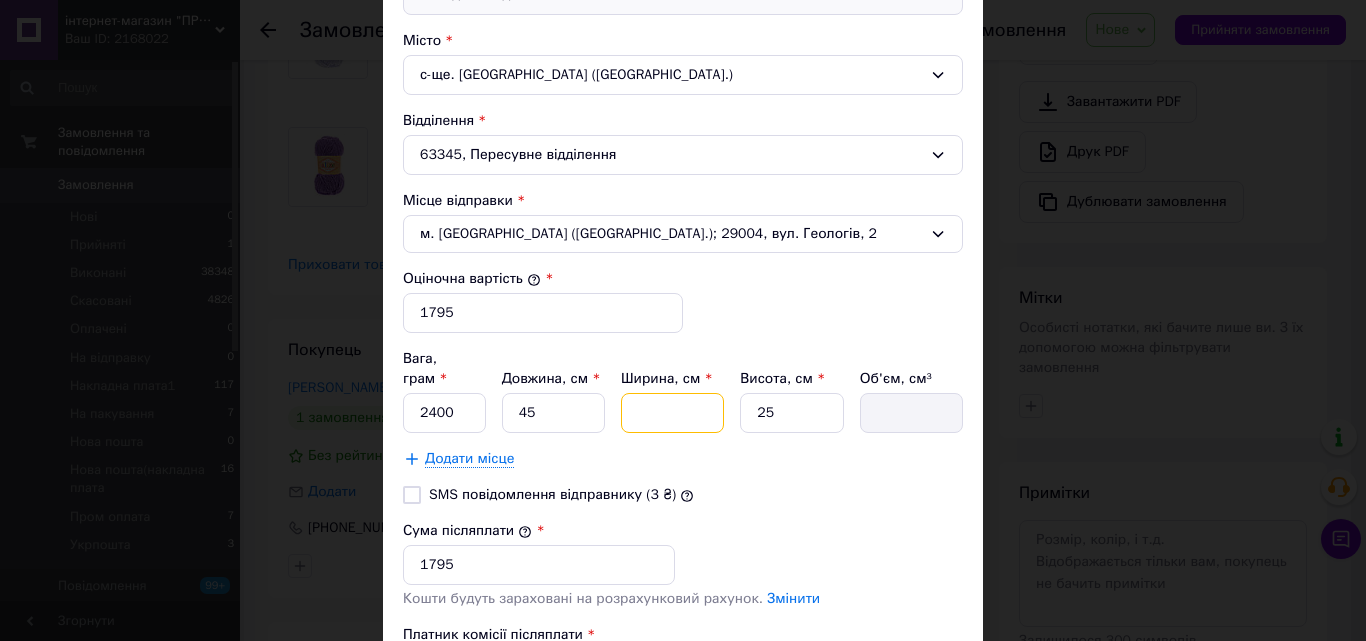 type on "5" 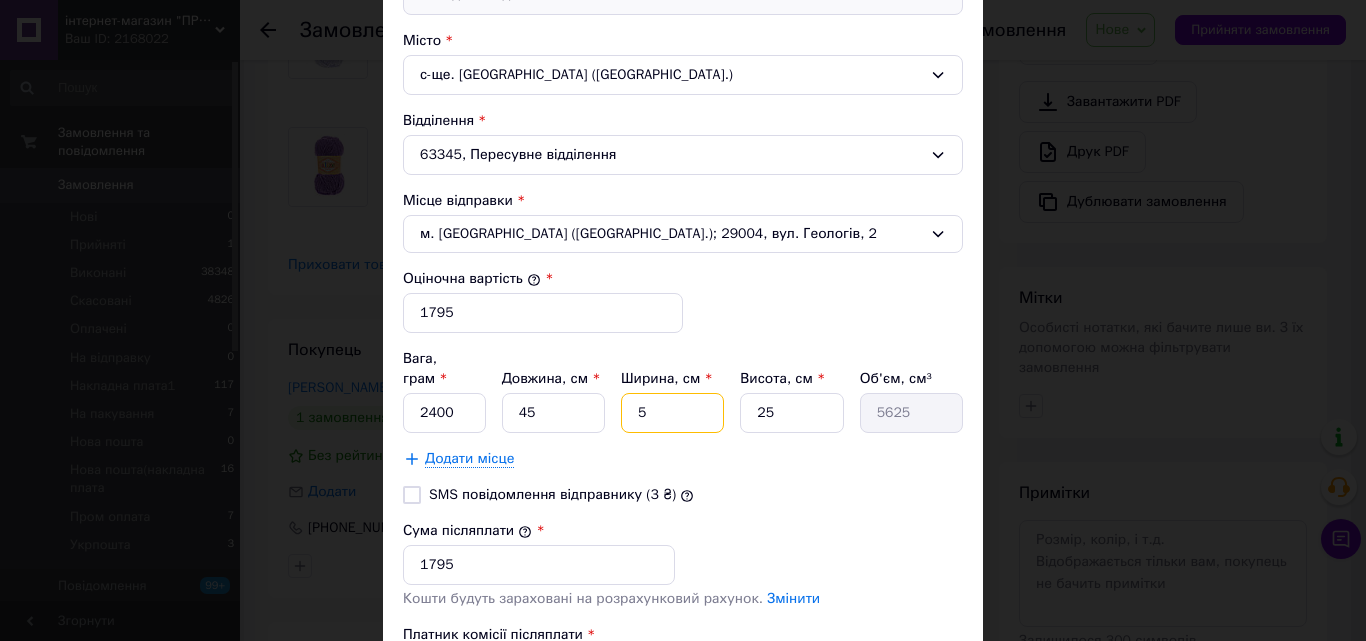 type on "5" 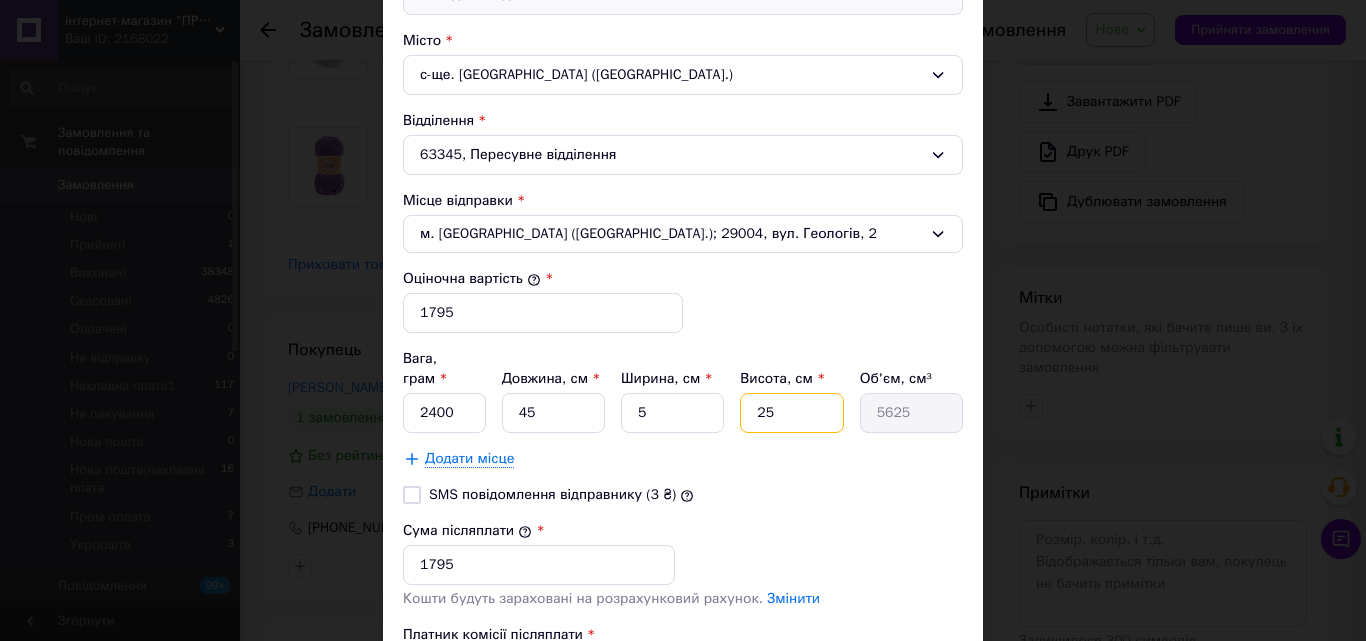 click on "25" at bounding box center (791, 413) 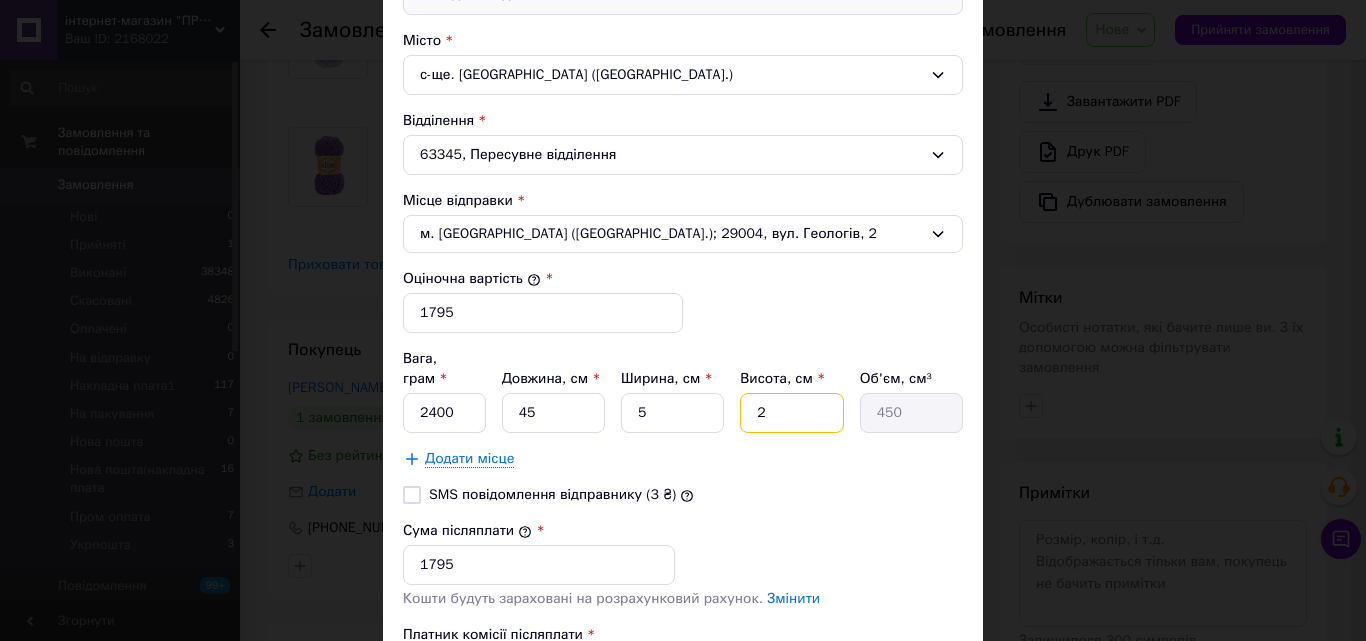 type 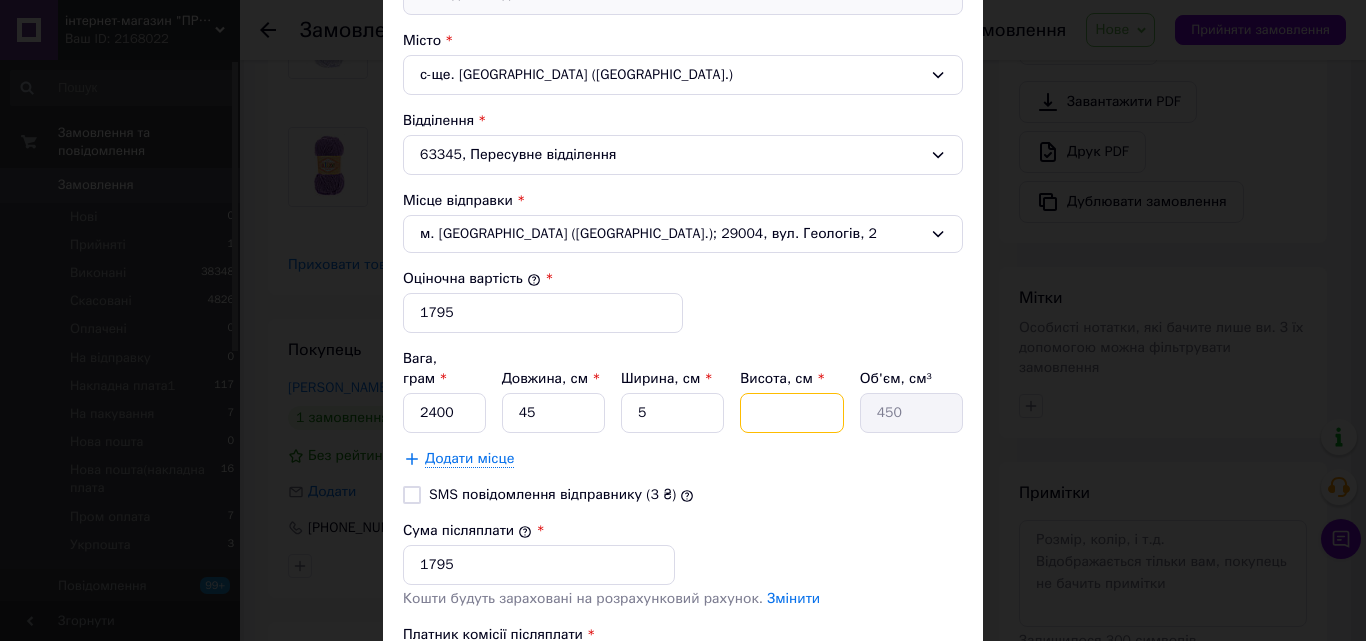 type 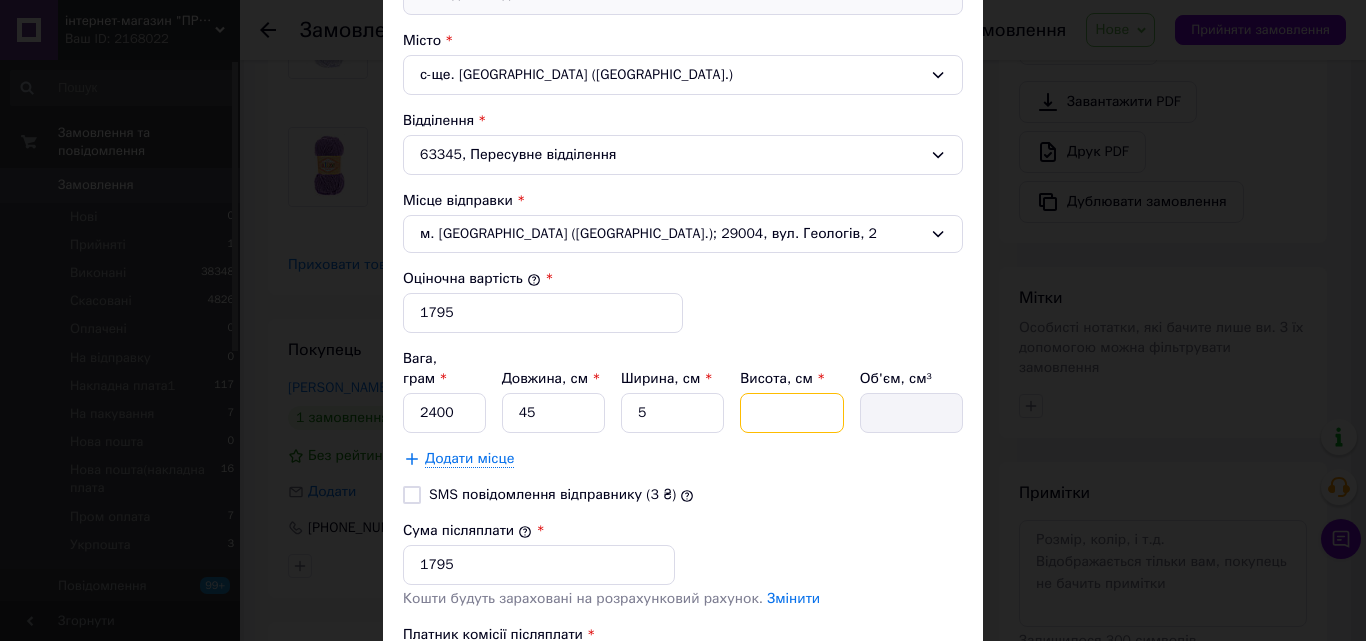type on "5" 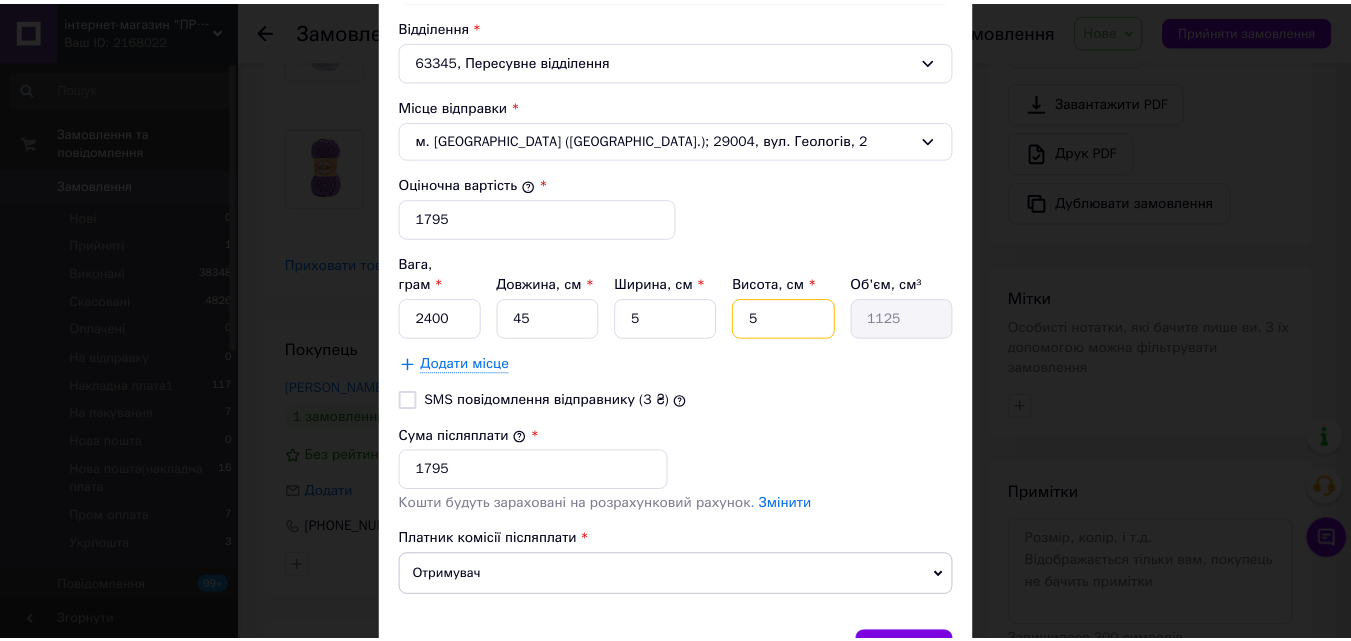 scroll, scrollTop: 796, scrollLeft: 0, axis: vertical 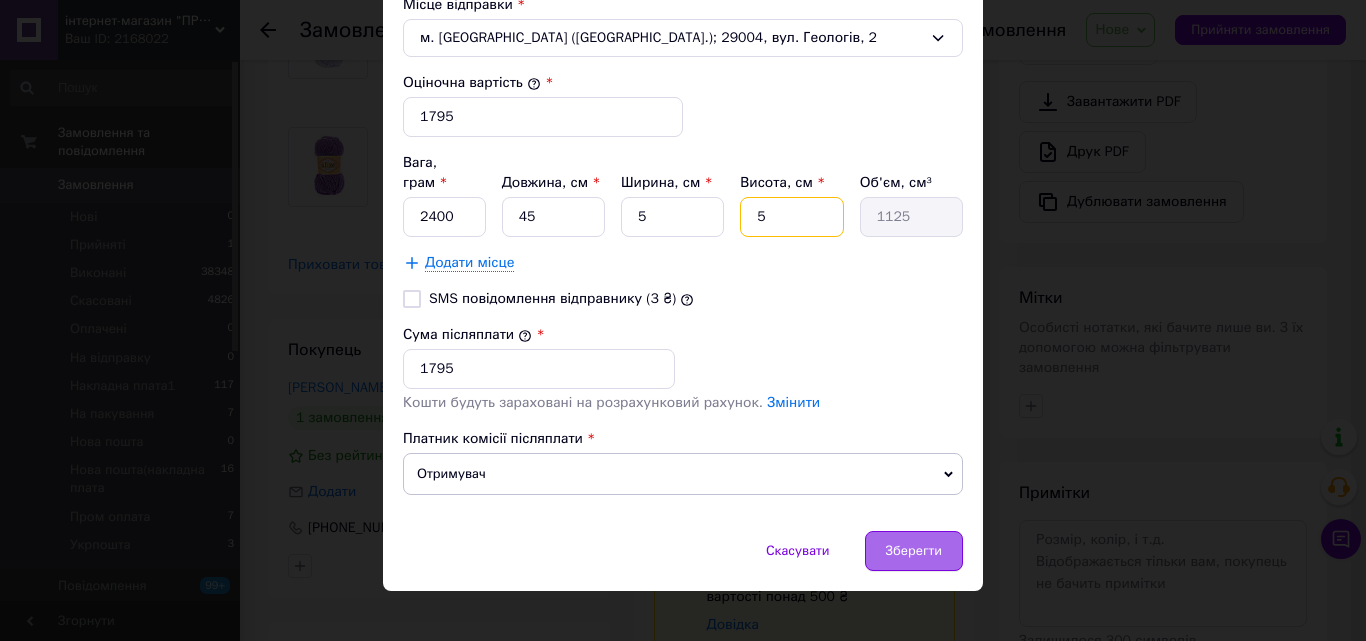type on "5" 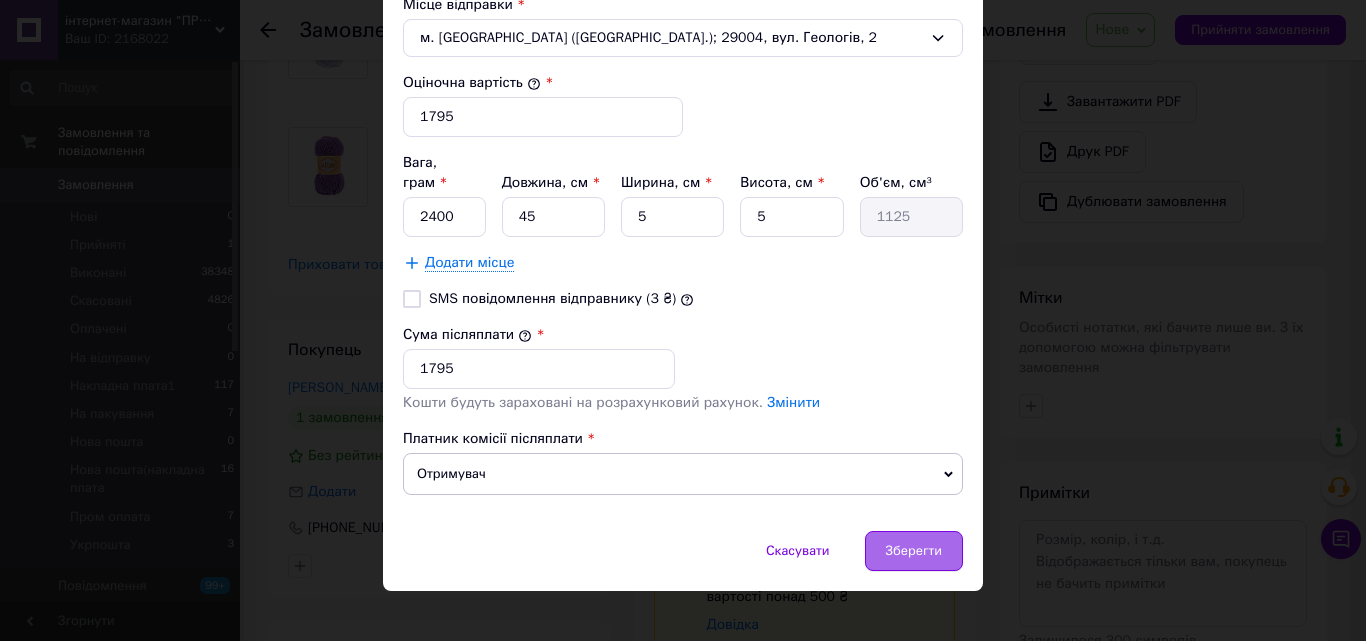 click on "Зберегти" at bounding box center (914, 551) 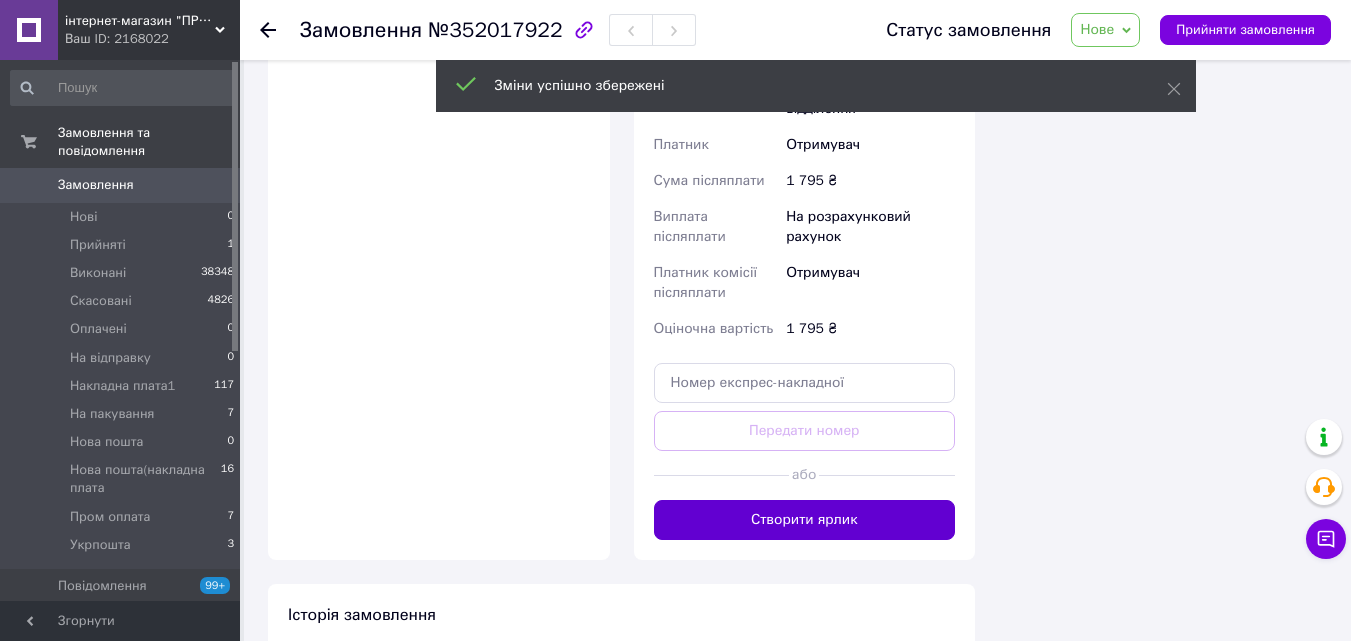 scroll, scrollTop: 1436, scrollLeft: 0, axis: vertical 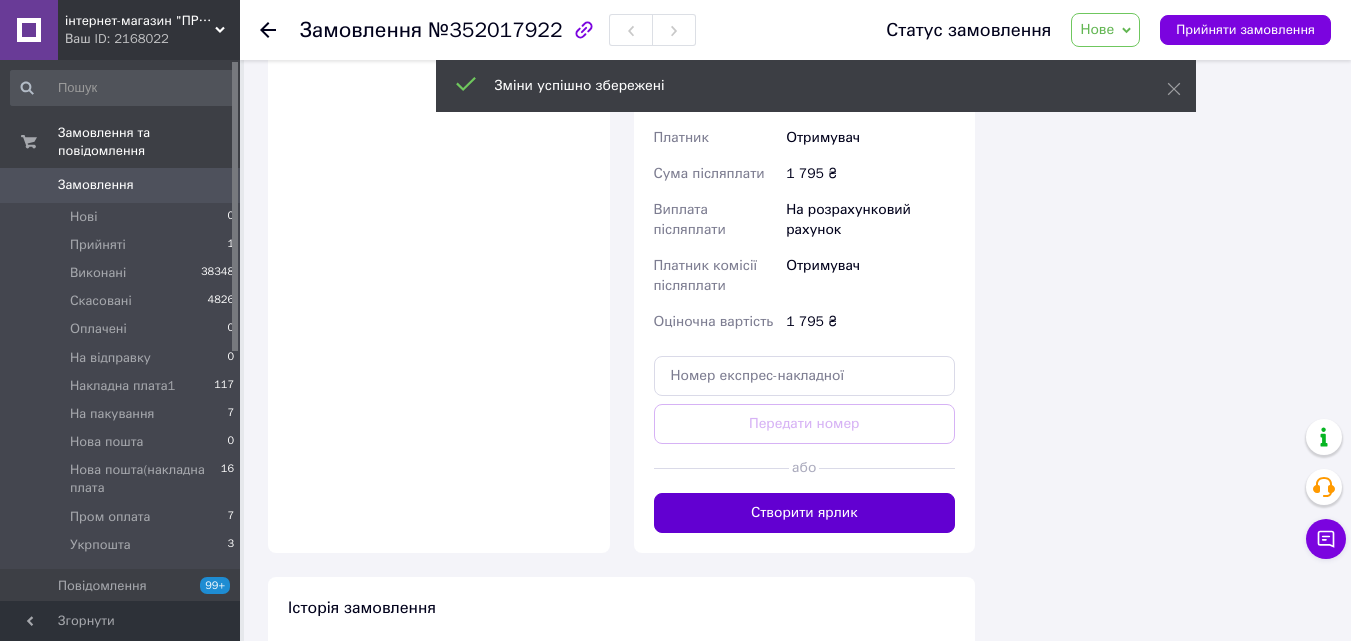 click on "Створити ярлик" at bounding box center (805, 513) 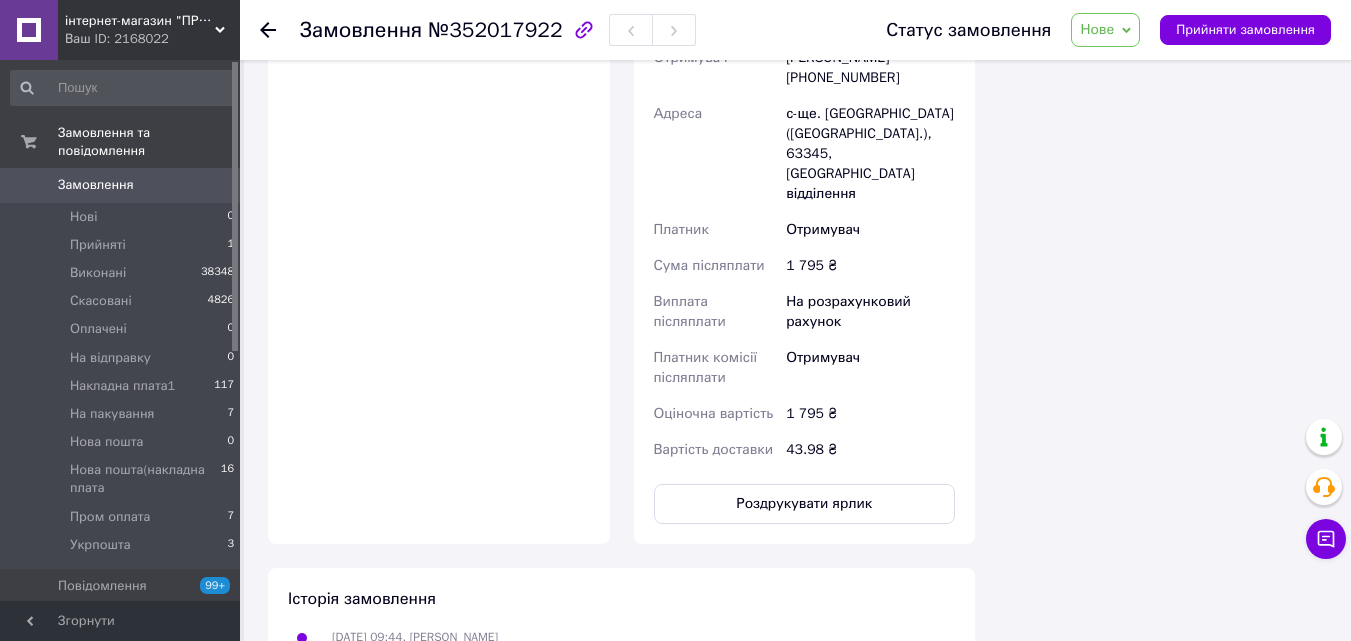 scroll, scrollTop: 1036, scrollLeft: 0, axis: vertical 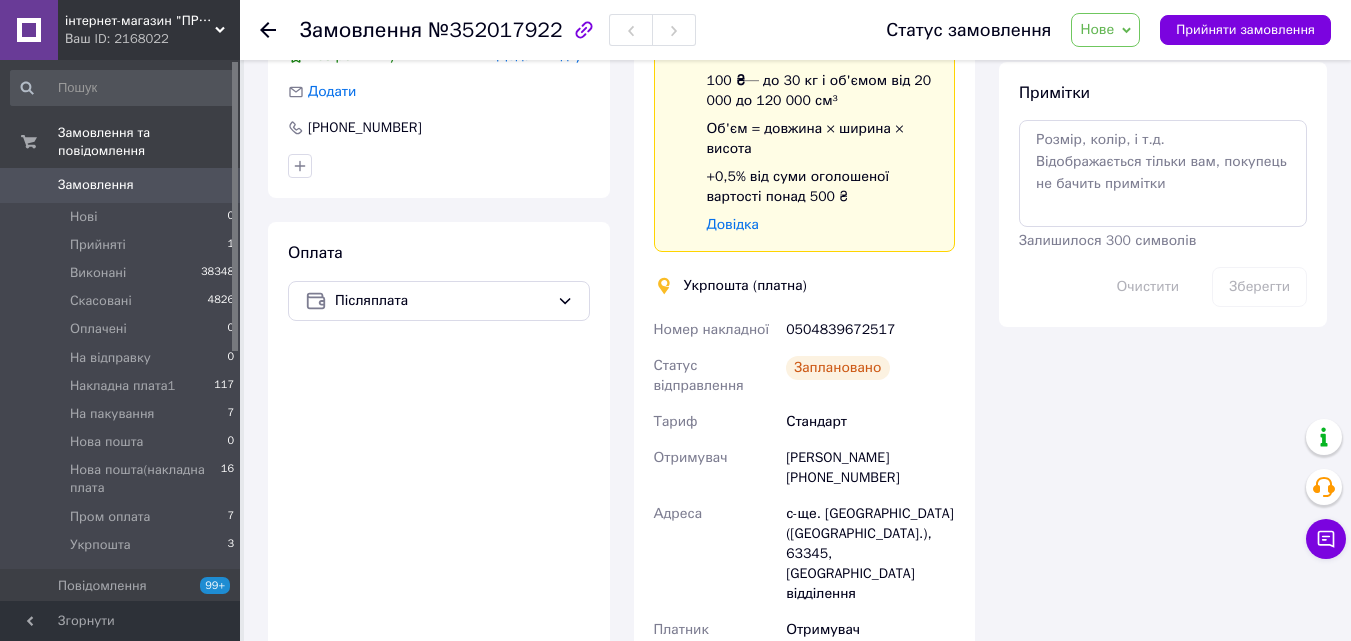 click on "Нове" at bounding box center [1097, 29] 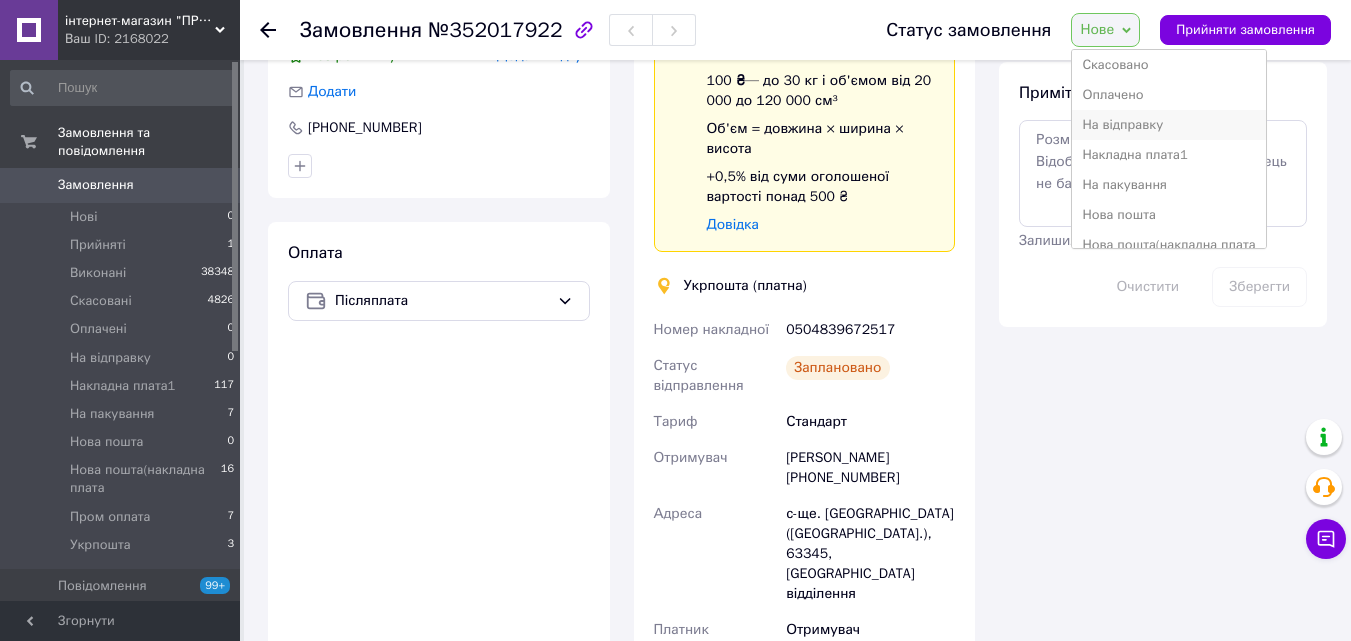 scroll, scrollTop: 100, scrollLeft: 0, axis: vertical 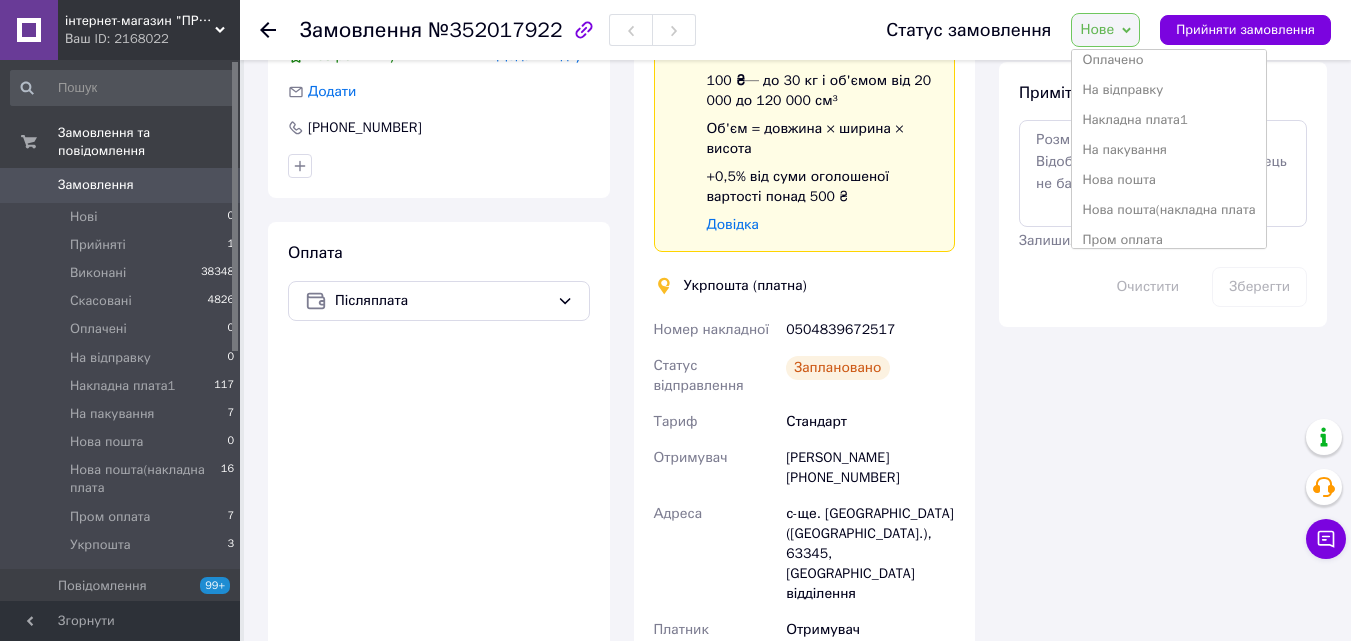 click on "На пакування" at bounding box center [1168, 150] 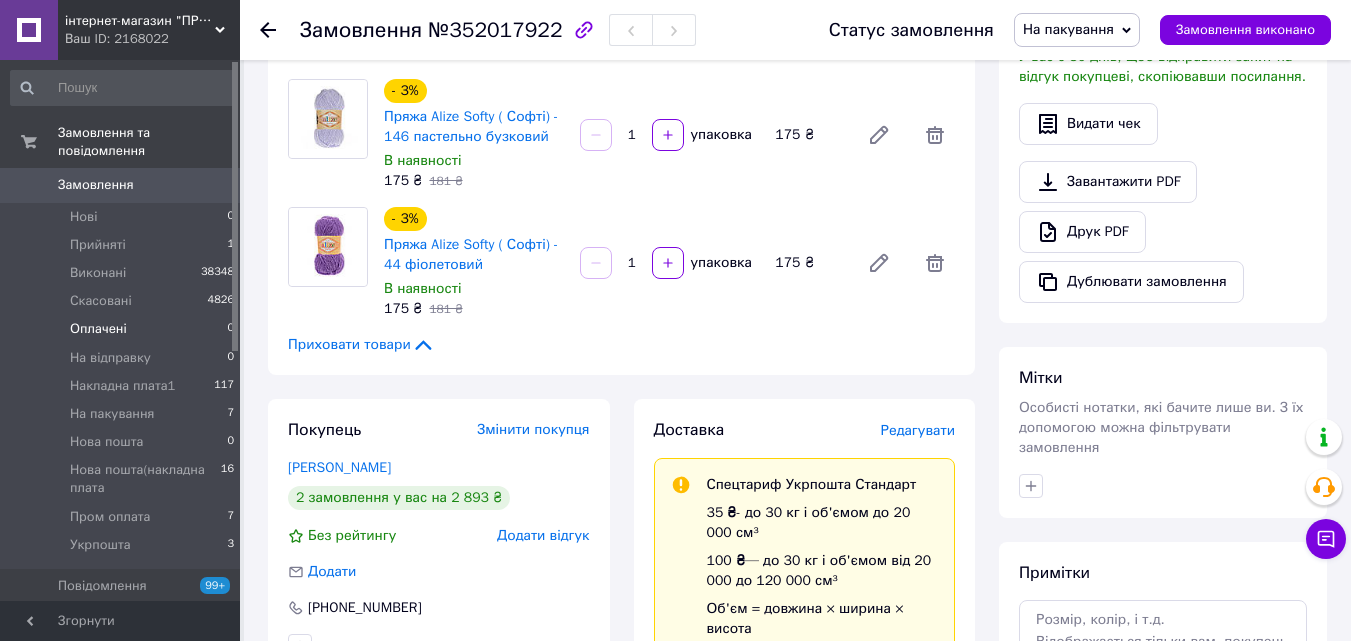 scroll, scrollTop: 436, scrollLeft: 0, axis: vertical 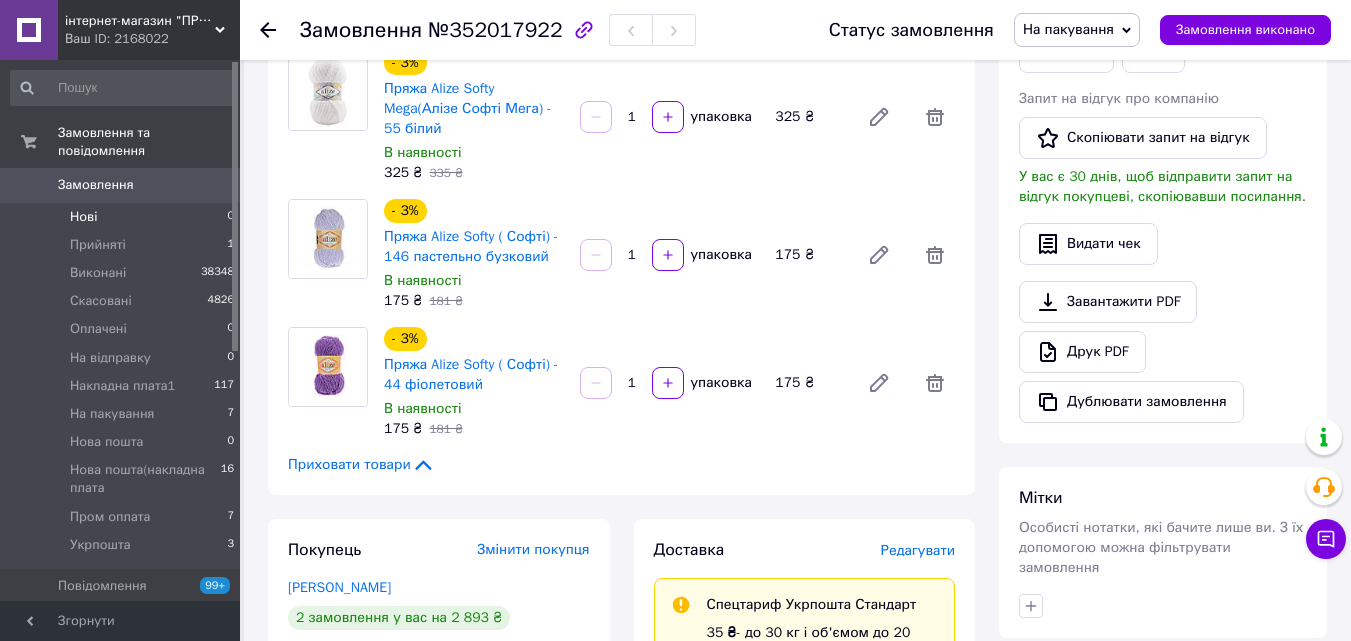 click on "Нові" at bounding box center [83, 217] 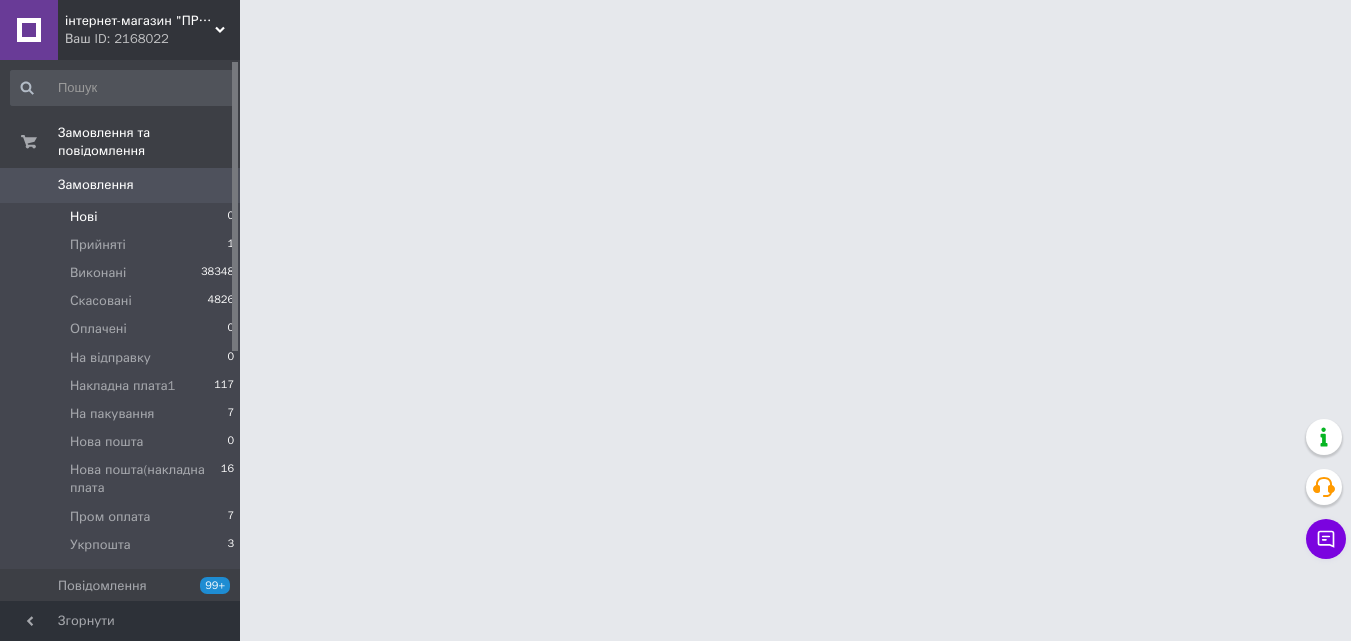 scroll, scrollTop: 0, scrollLeft: 0, axis: both 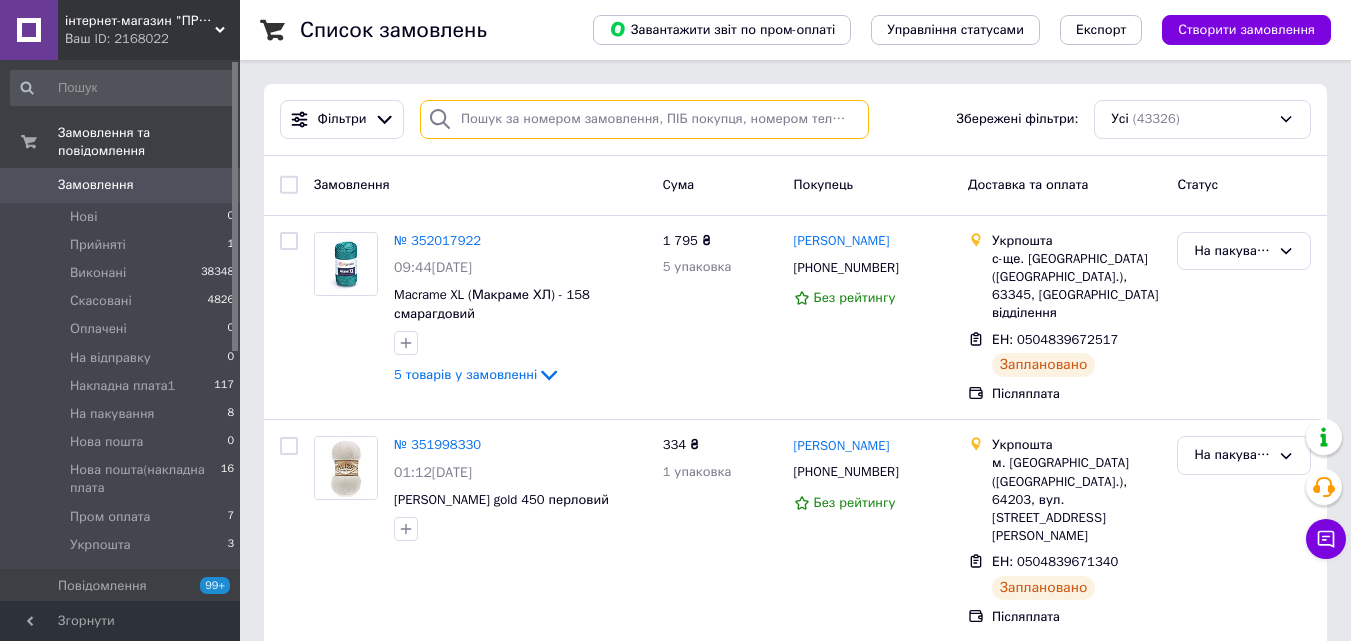 click at bounding box center (644, 119) 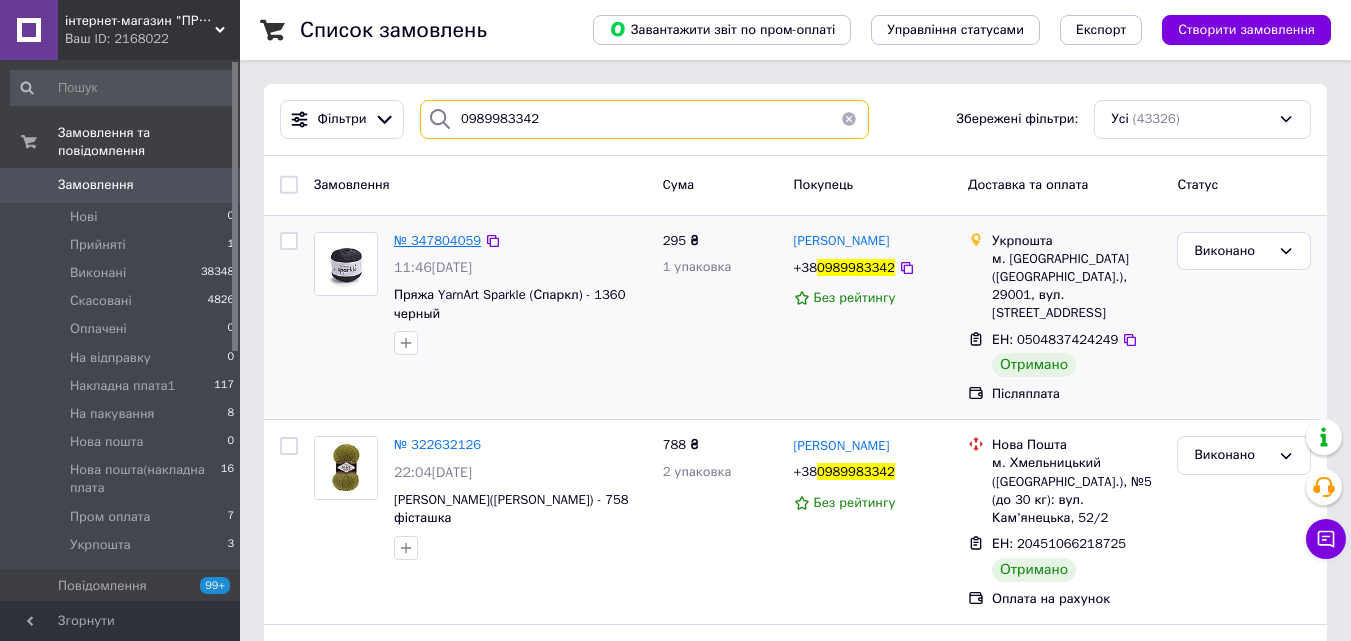 type on "0989983342" 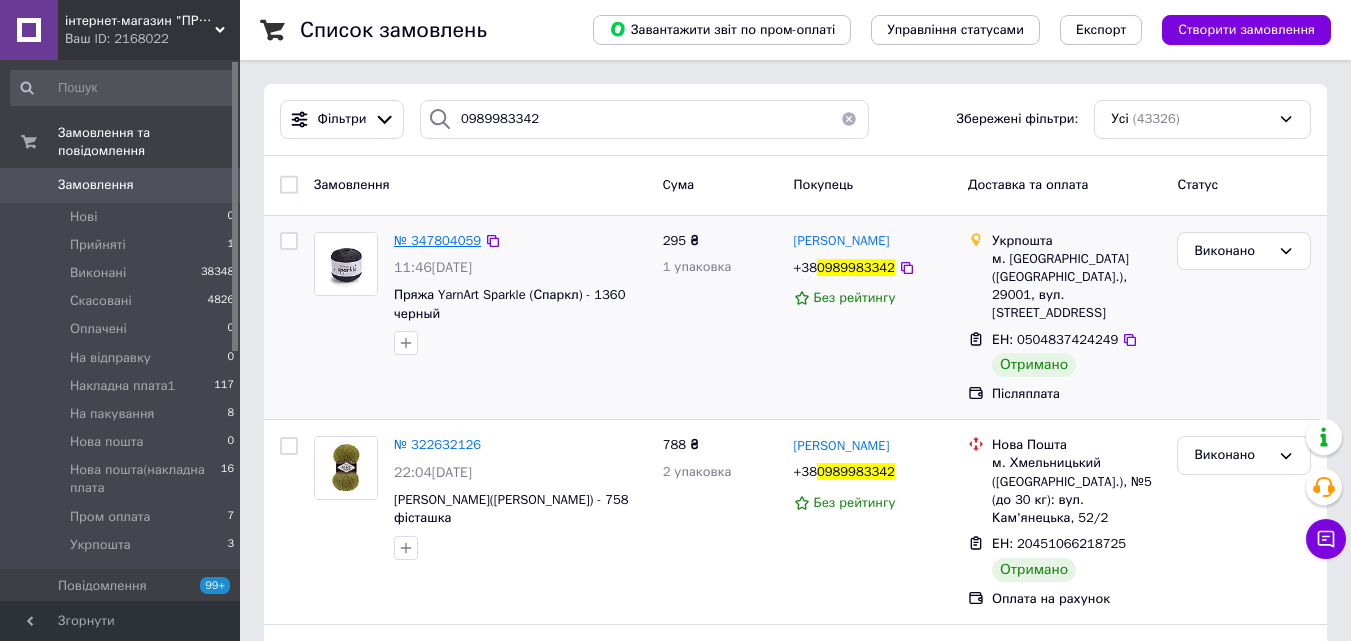 click on "№ 347804059" at bounding box center (437, 240) 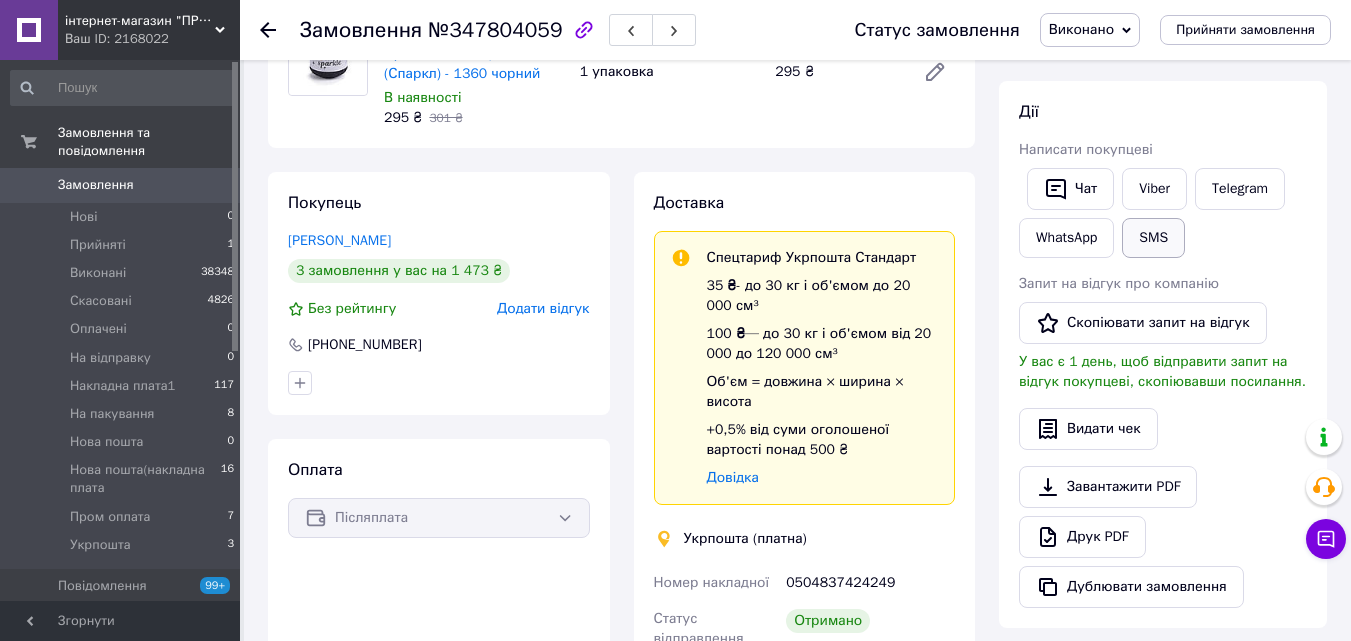 scroll, scrollTop: 500, scrollLeft: 0, axis: vertical 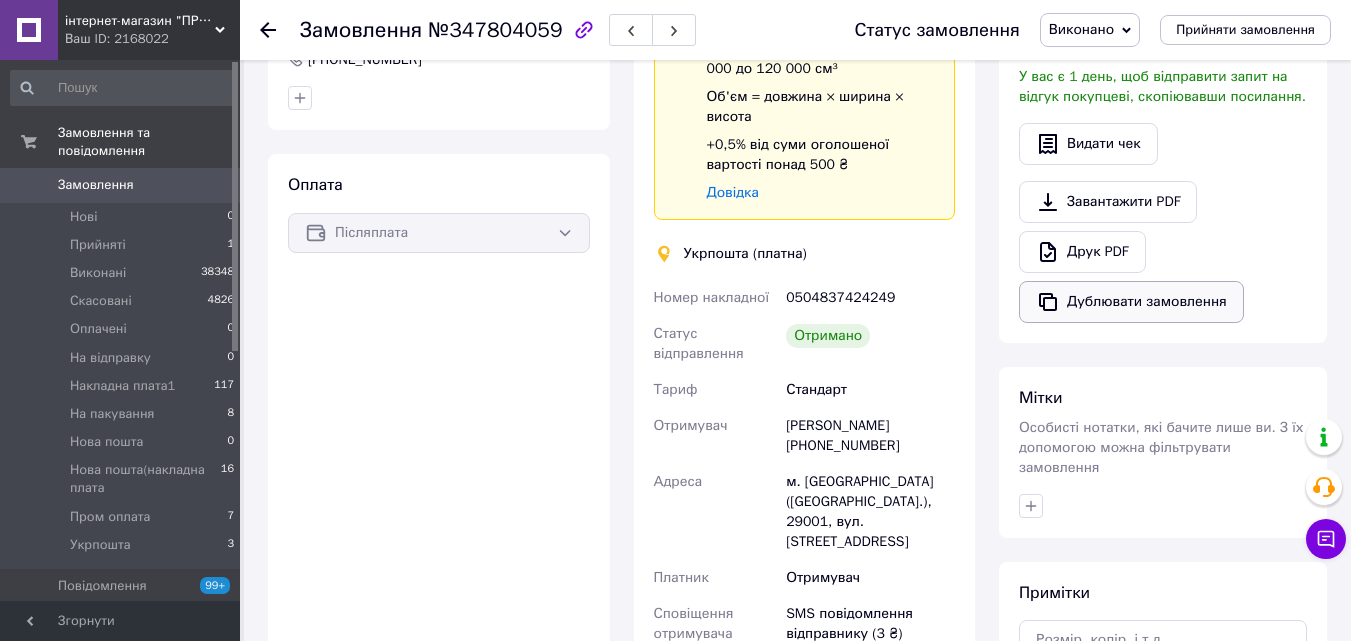 click on "Дублювати замовлення" at bounding box center [1131, 302] 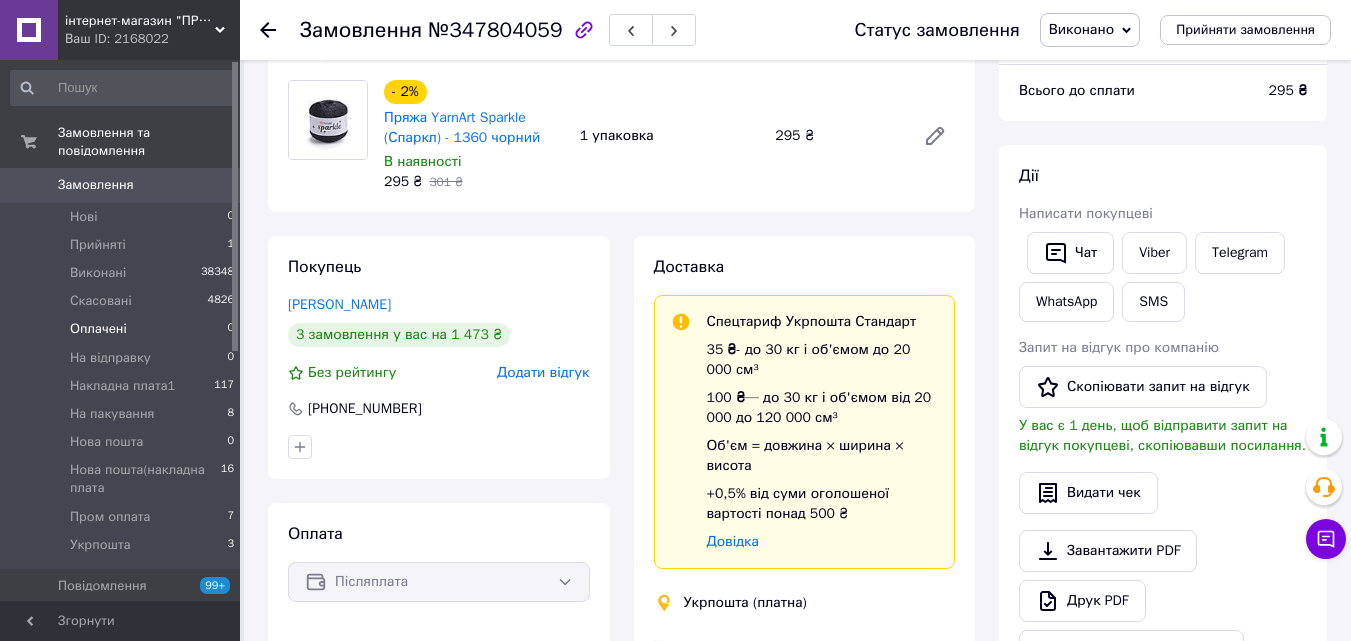scroll, scrollTop: 0, scrollLeft: 0, axis: both 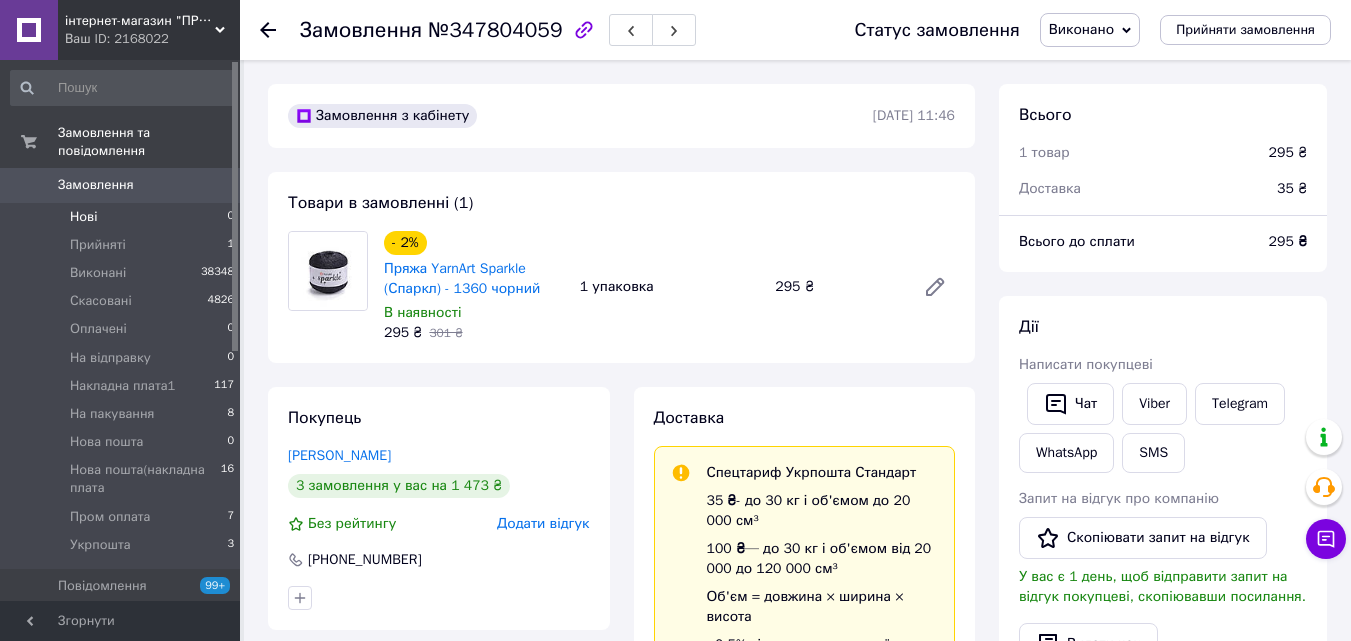 click on "Нові" at bounding box center (83, 217) 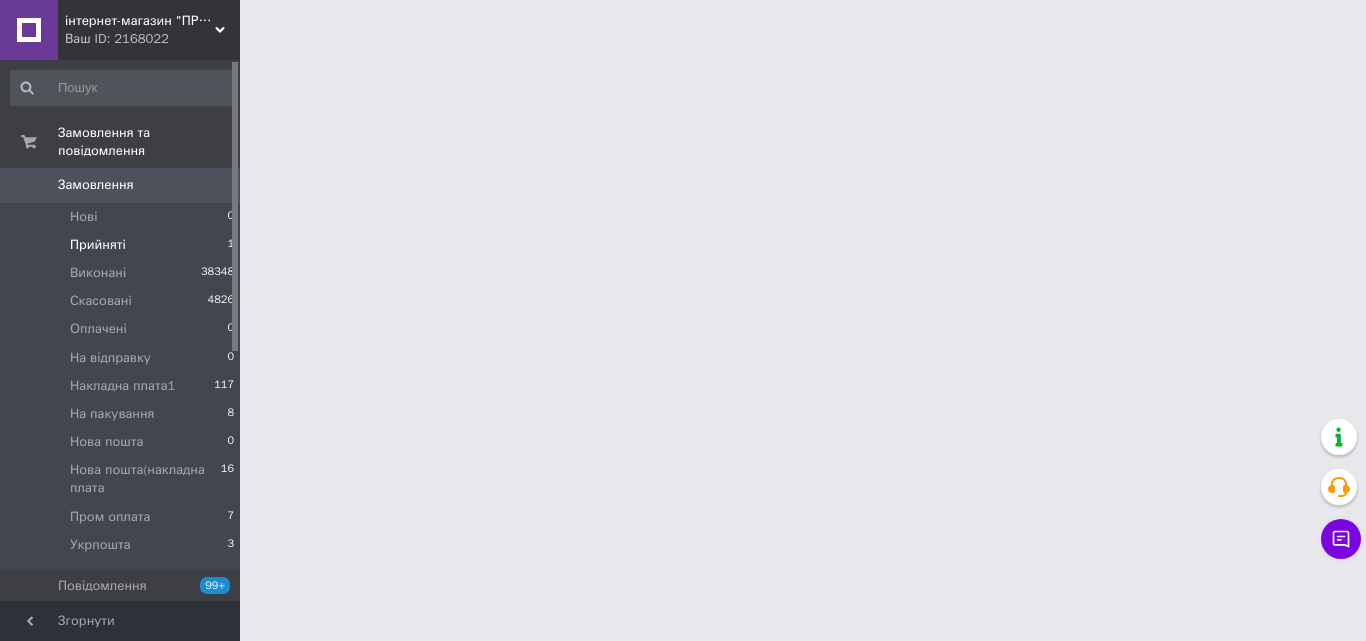 click on "Прийняті" at bounding box center [98, 245] 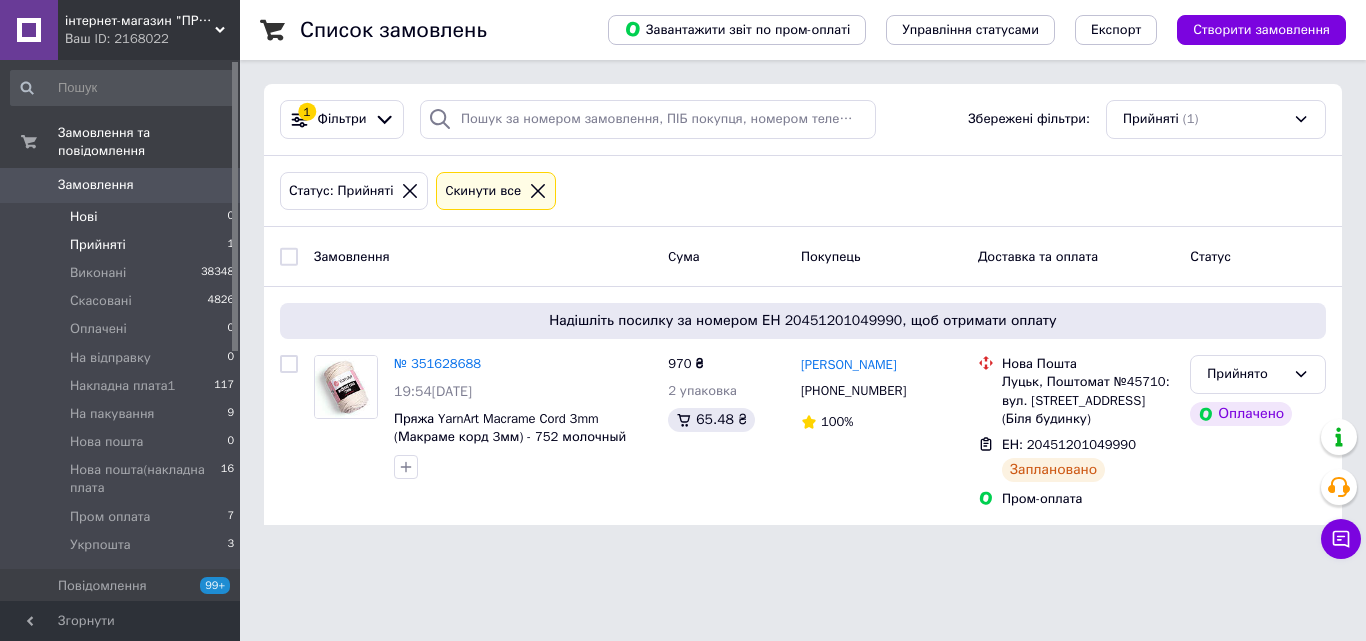 click on "Нові" at bounding box center [83, 217] 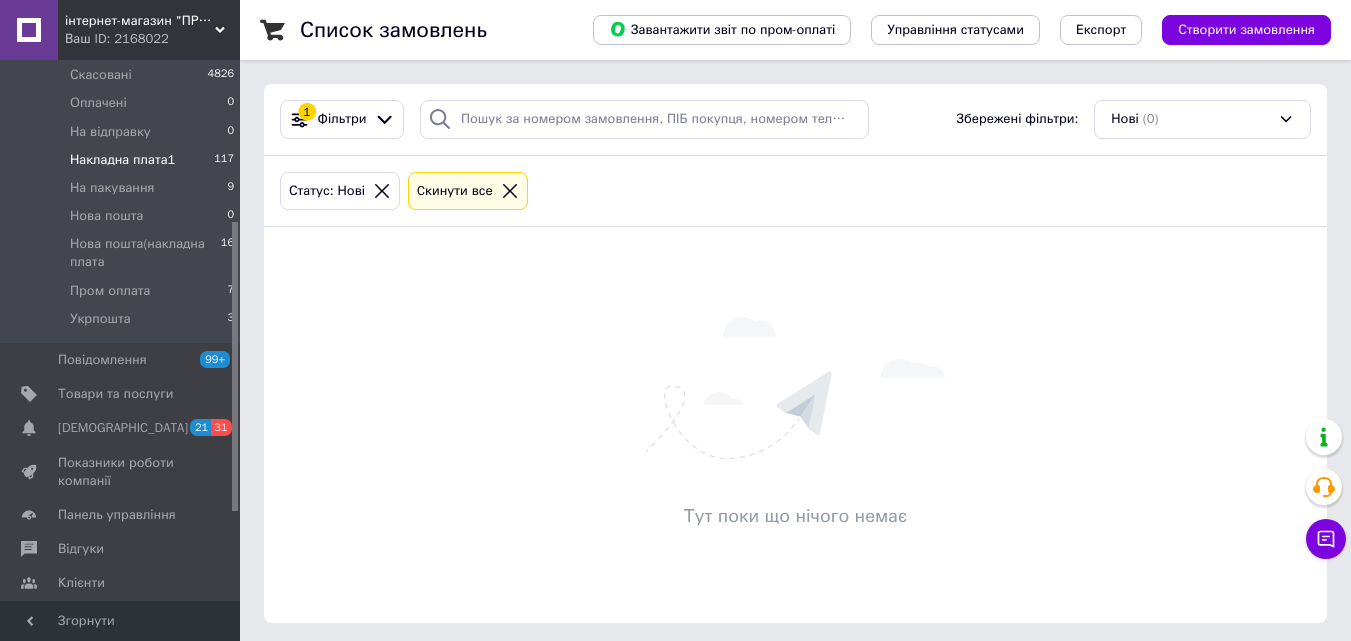 scroll, scrollTop: 300, scrollLeft: 0, axis: vertical 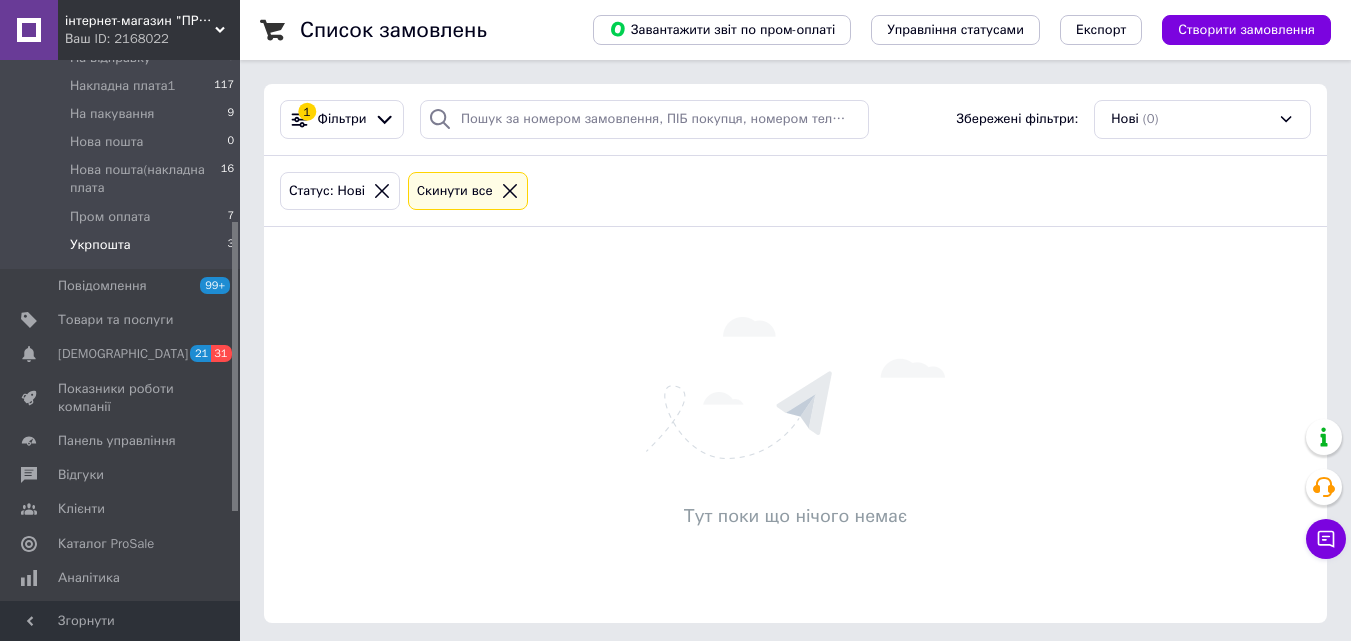 click on "Укрпошта" at bounding box center (100, 245) 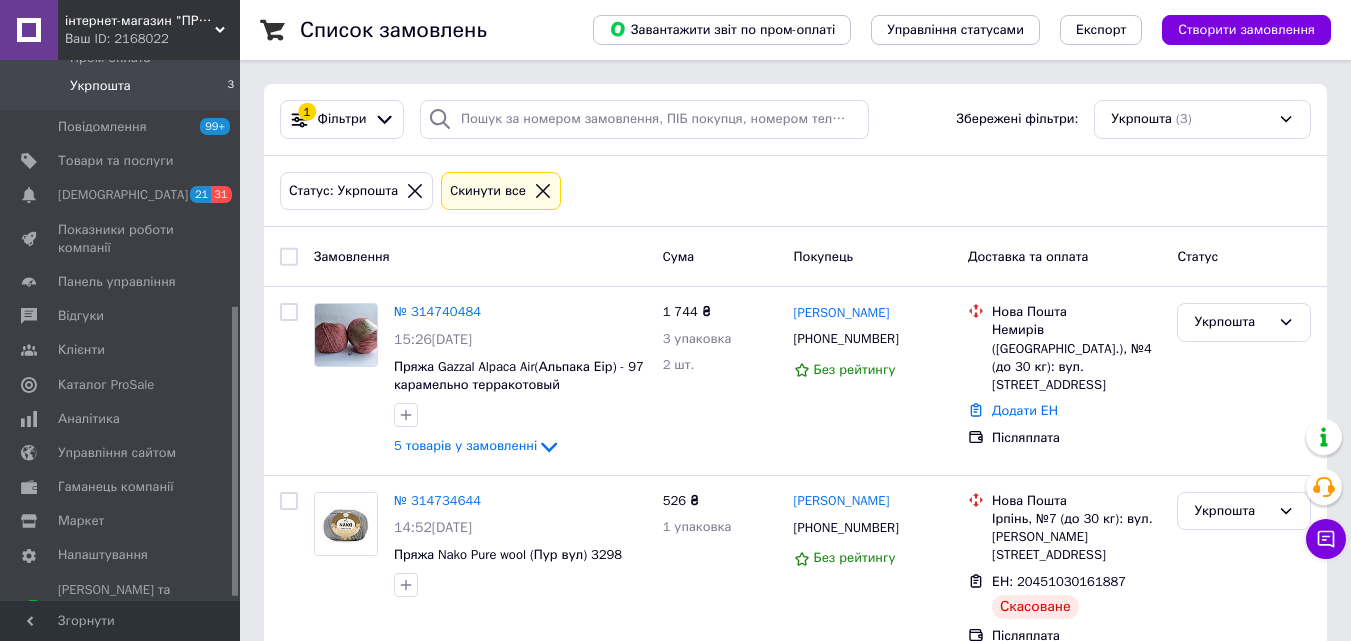 scroll, scrollTop: 465, scrollLeft: 0, axis: vertical 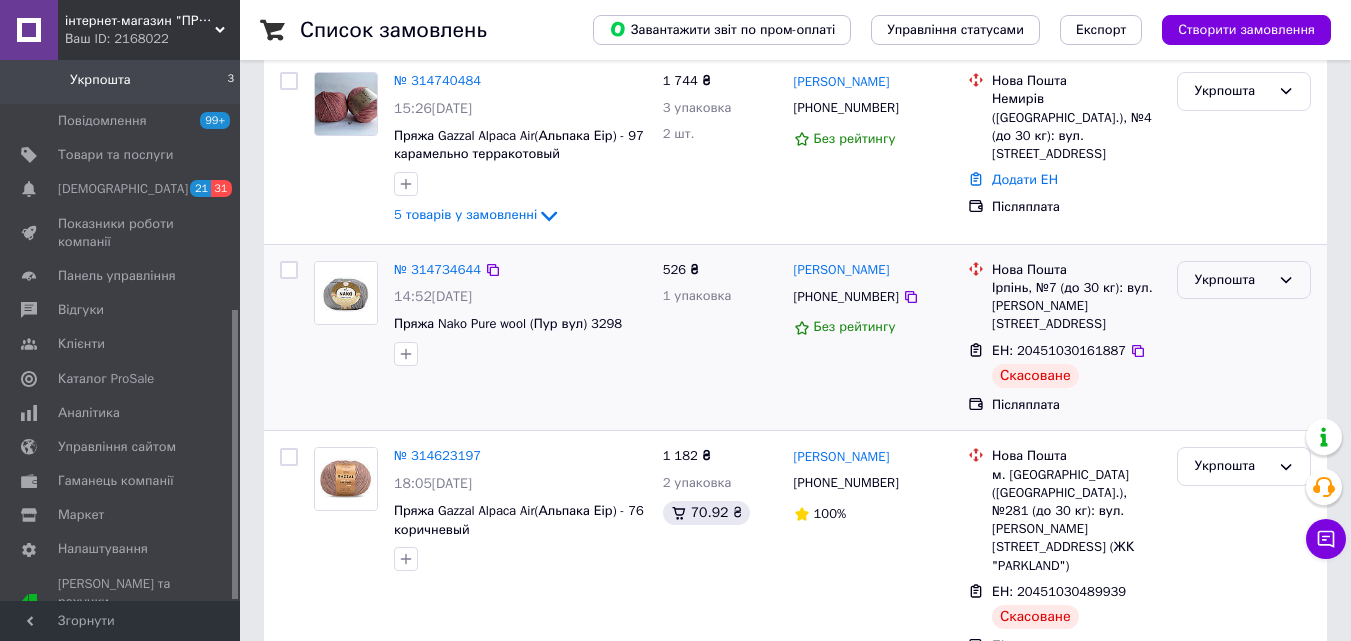 click on "Укрпошта" at bounding box center (1232, 280) 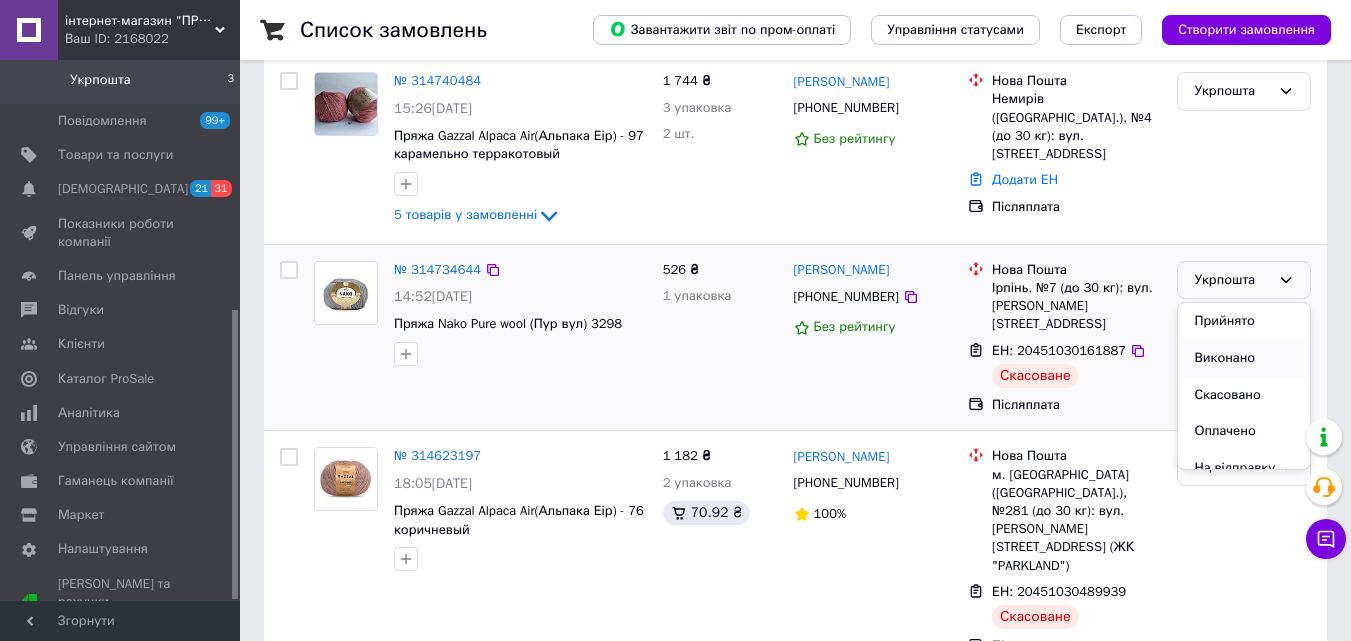 click on "Виконано" at bounding box center (1244, 358) 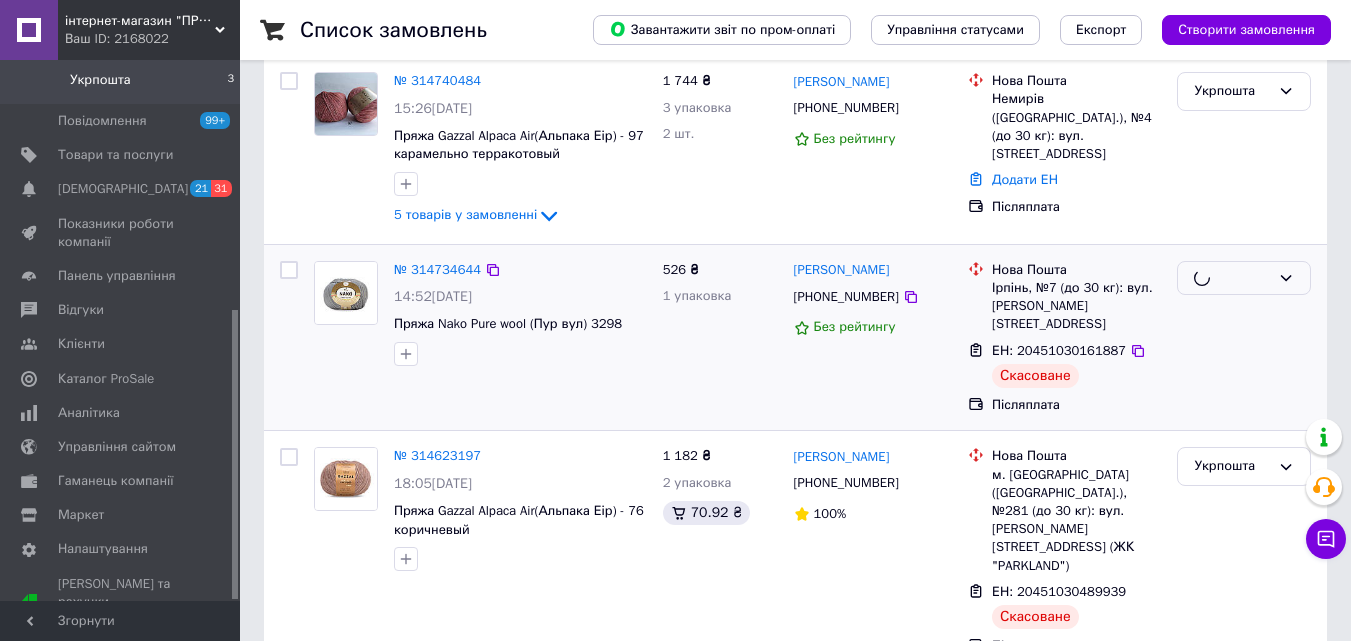 scroll, scrollTop: 31, scrollLeft: 0, axis: vertical 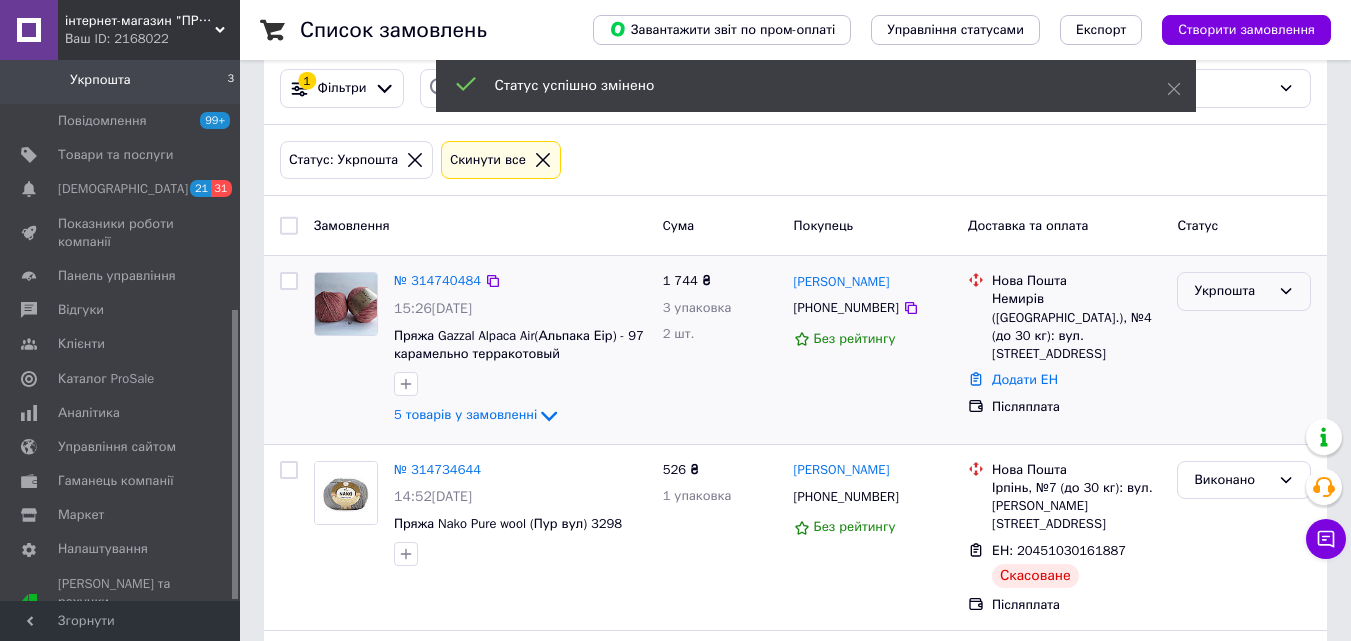 click on "Укрпошта" at bounding box center [1232, 291] 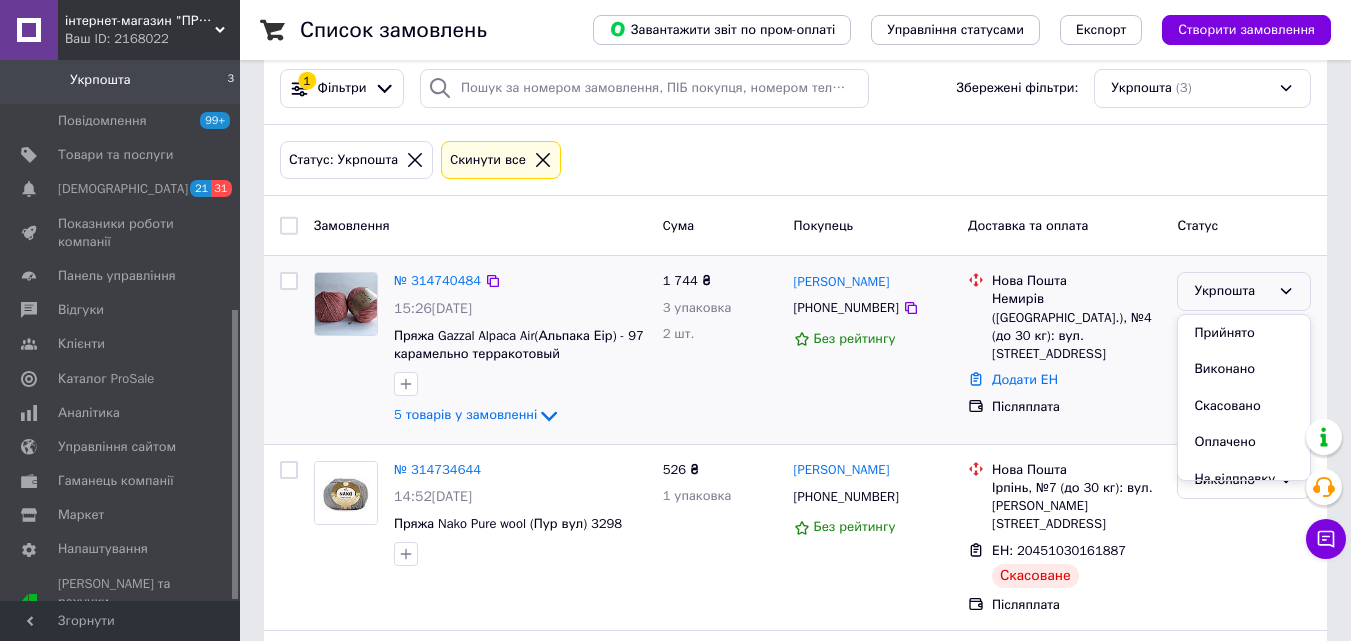 click on "Виконано" at bounding box center [1244, 369] 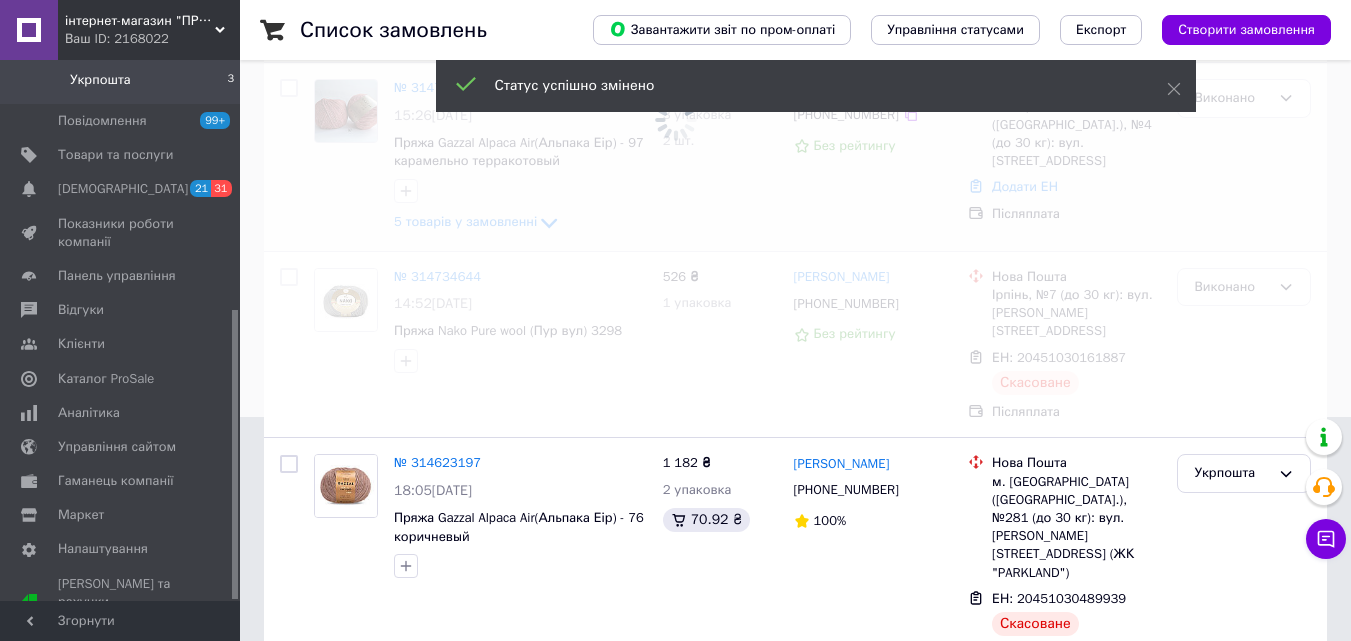 scroll, scrollTop: 231, scrollLeft: 0, axis: vertical 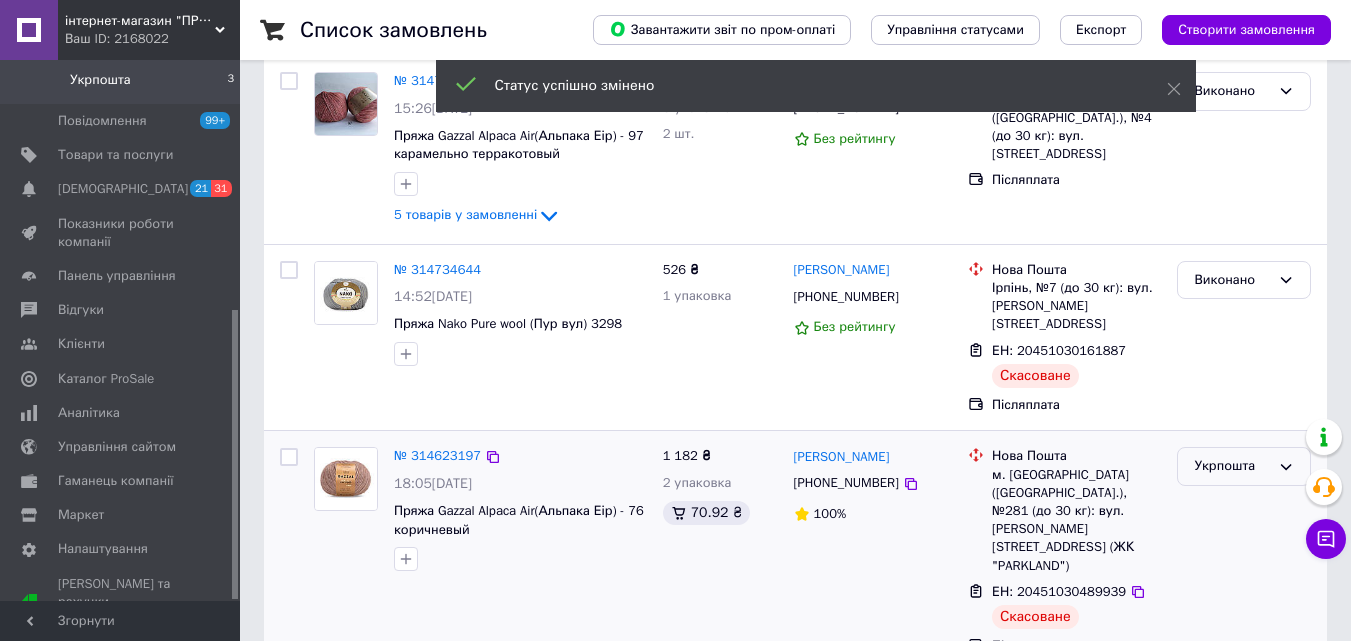 click on "Укрпошта" at bounding box center (1232, 466) 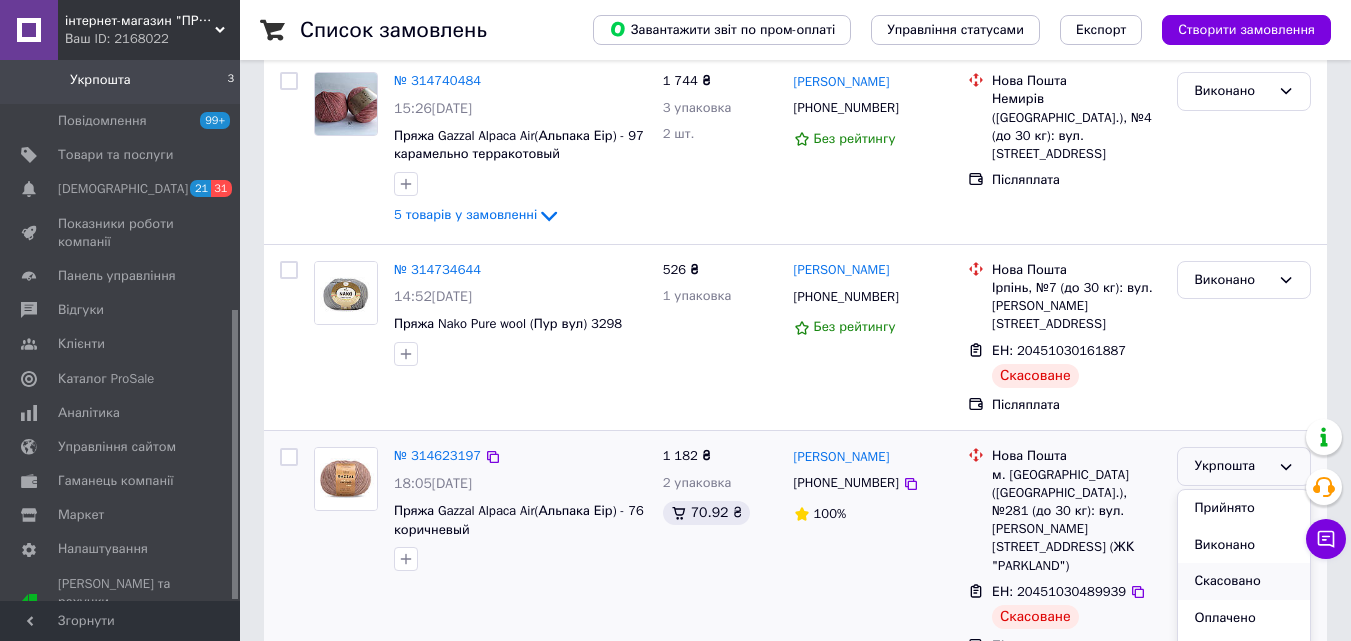 click on "Скасовано" at bounding box center [1244, 581] 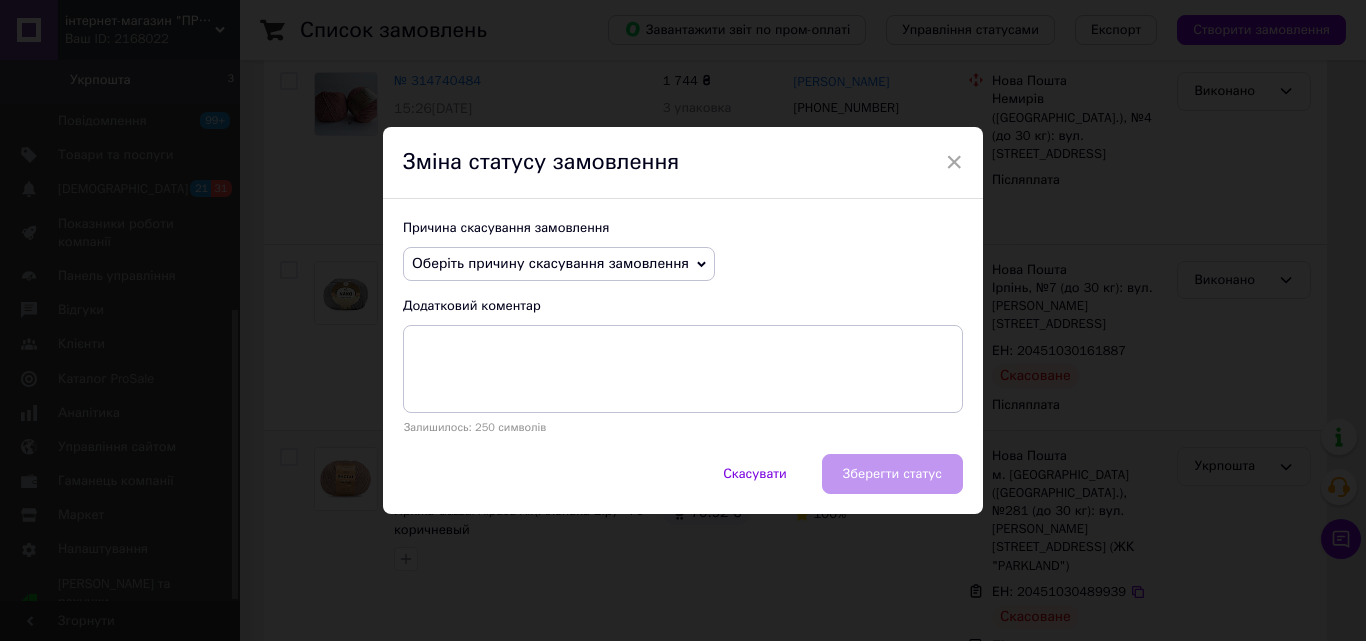 click on "Оберіть причину скасування замовлення" at bounding box center (550, 263) 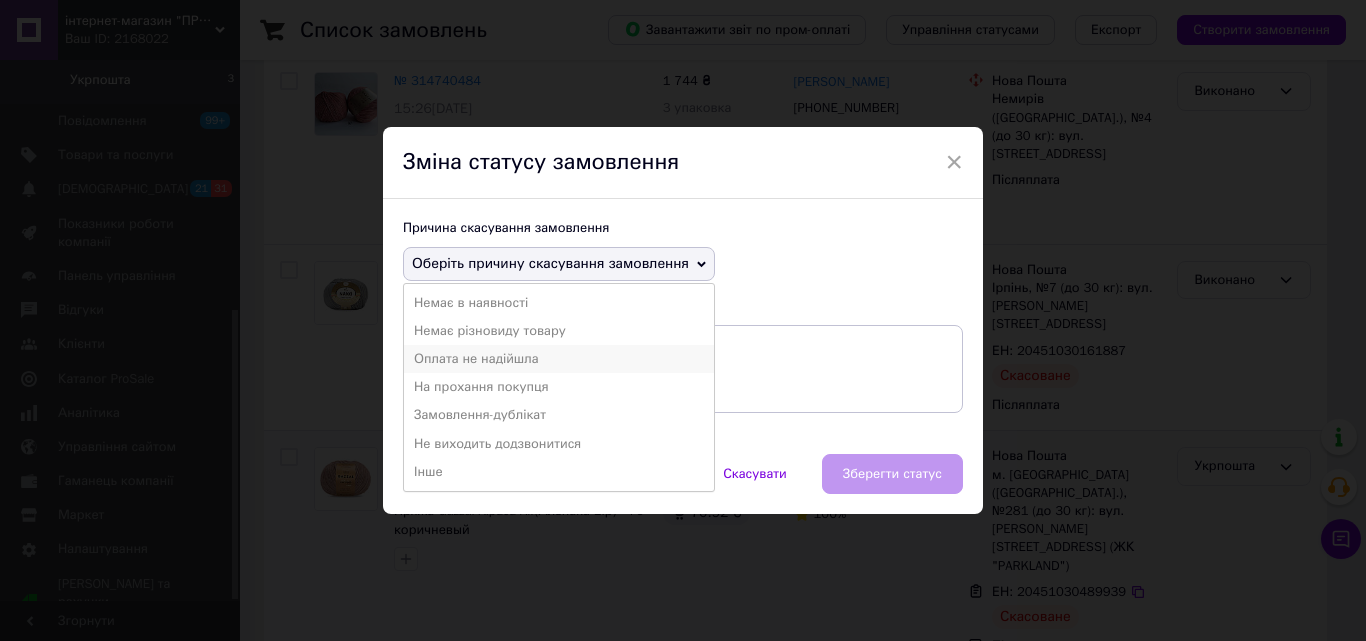 click on "Оплата не надійшла" at bounding box center [559, 359] 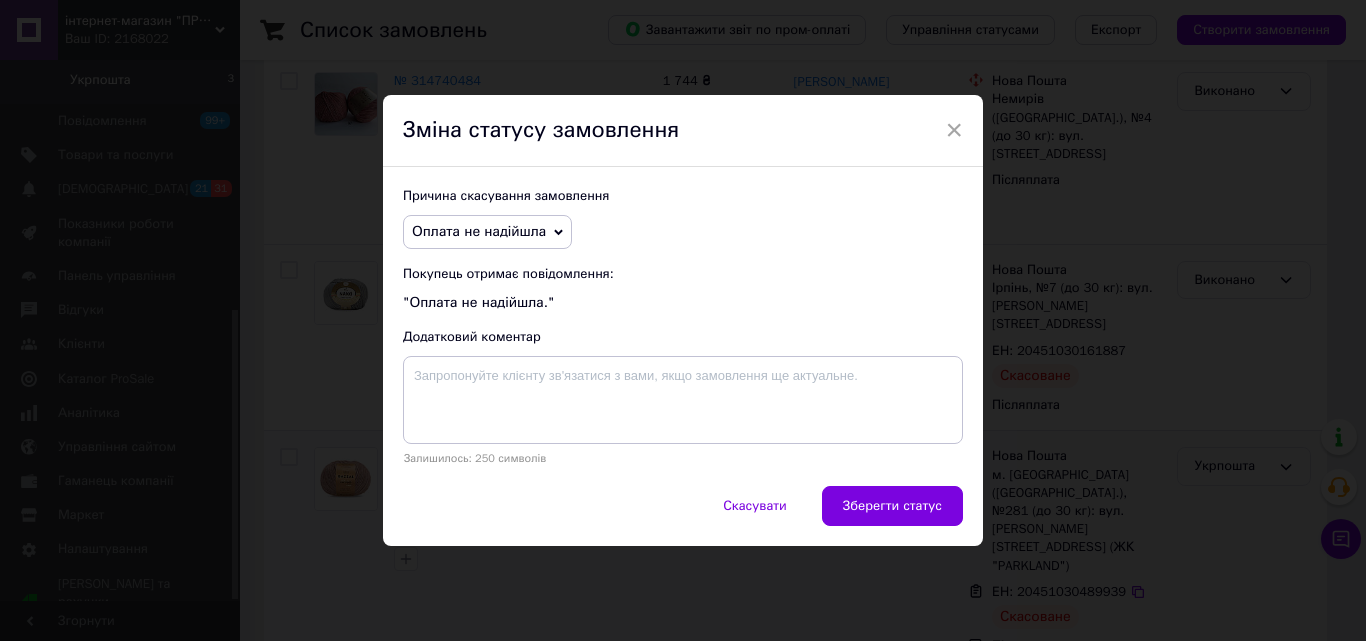 click on "Скасувати   Зберегти статус" at bounding box center (683, 516) 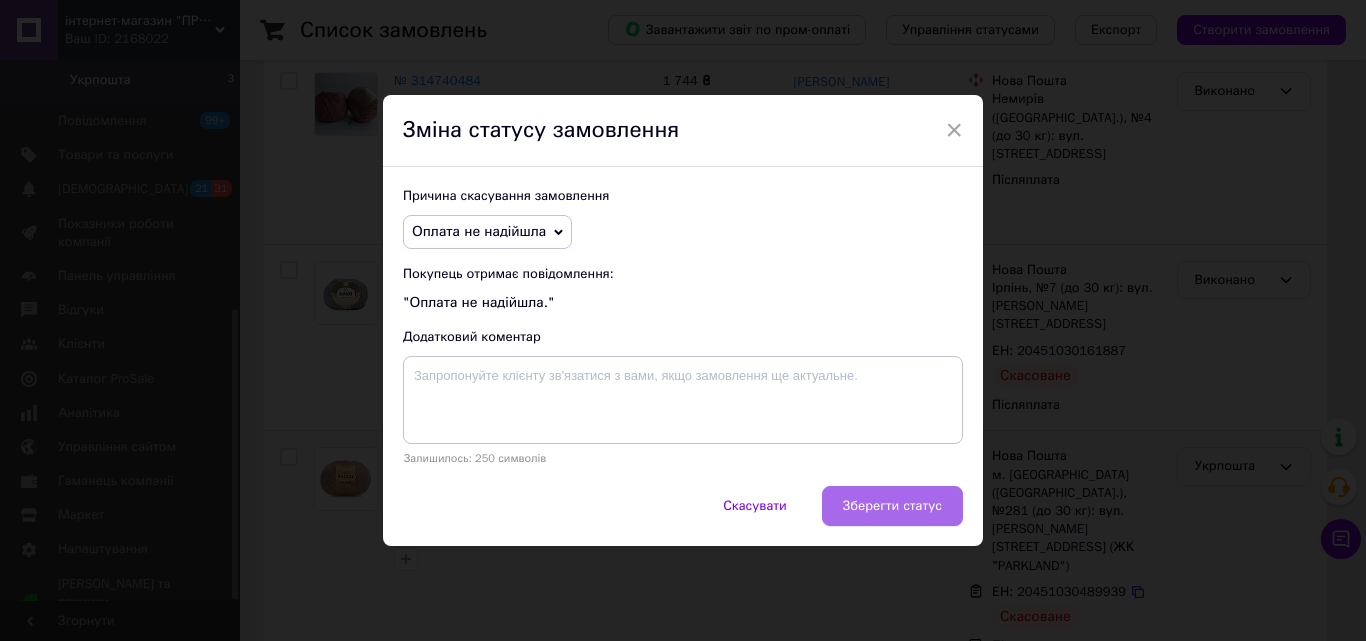 click on "Зберегти статус" at bounding box center (892, 506) 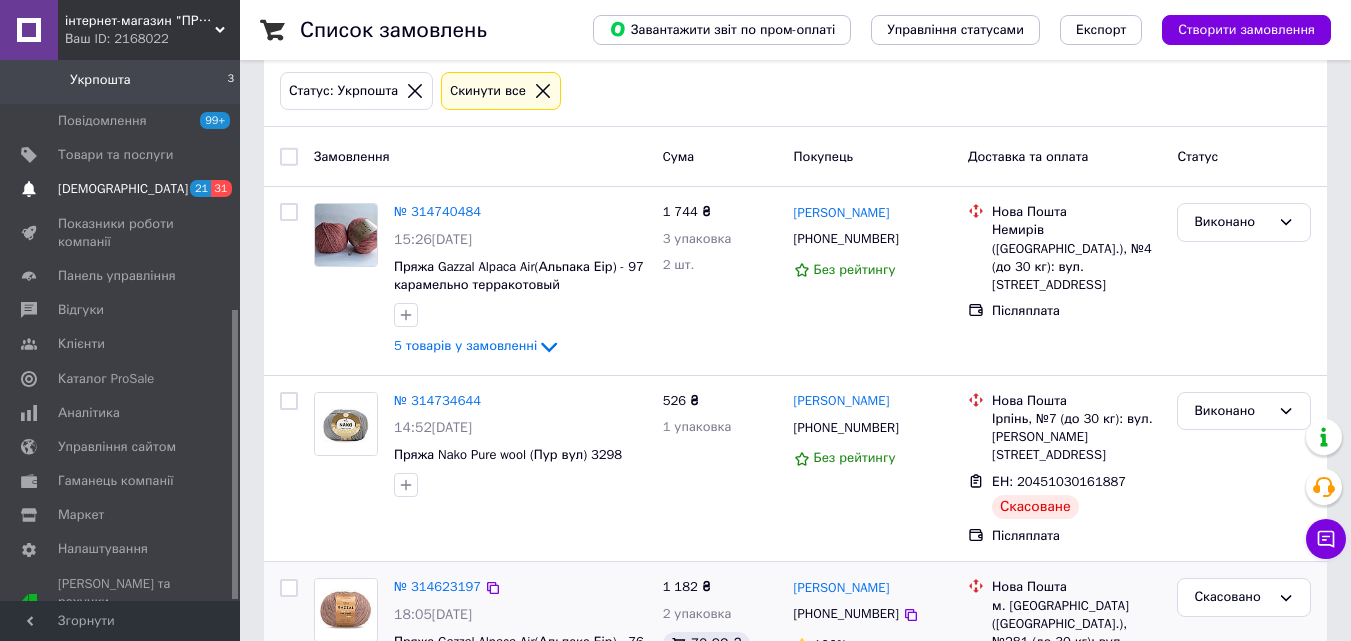 scroll, scrollTop: 0, scrollLeft: 0, axis: both 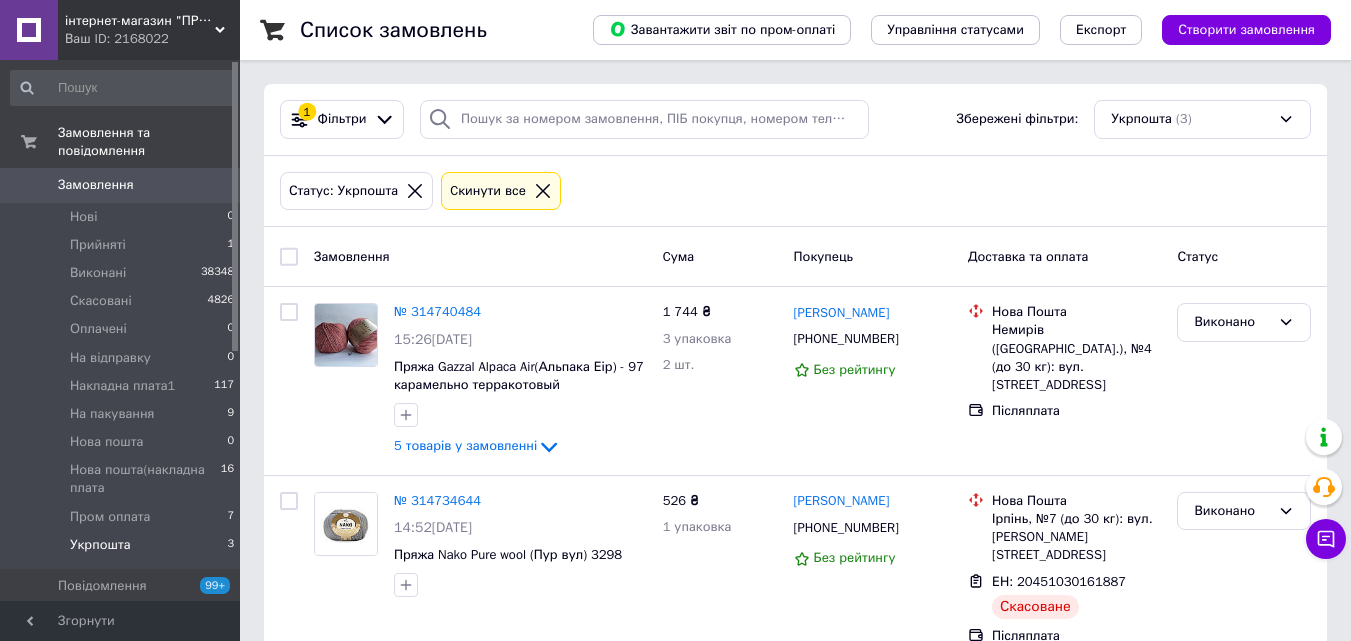 click on "Замовлення" at bounding box center [96, 185] 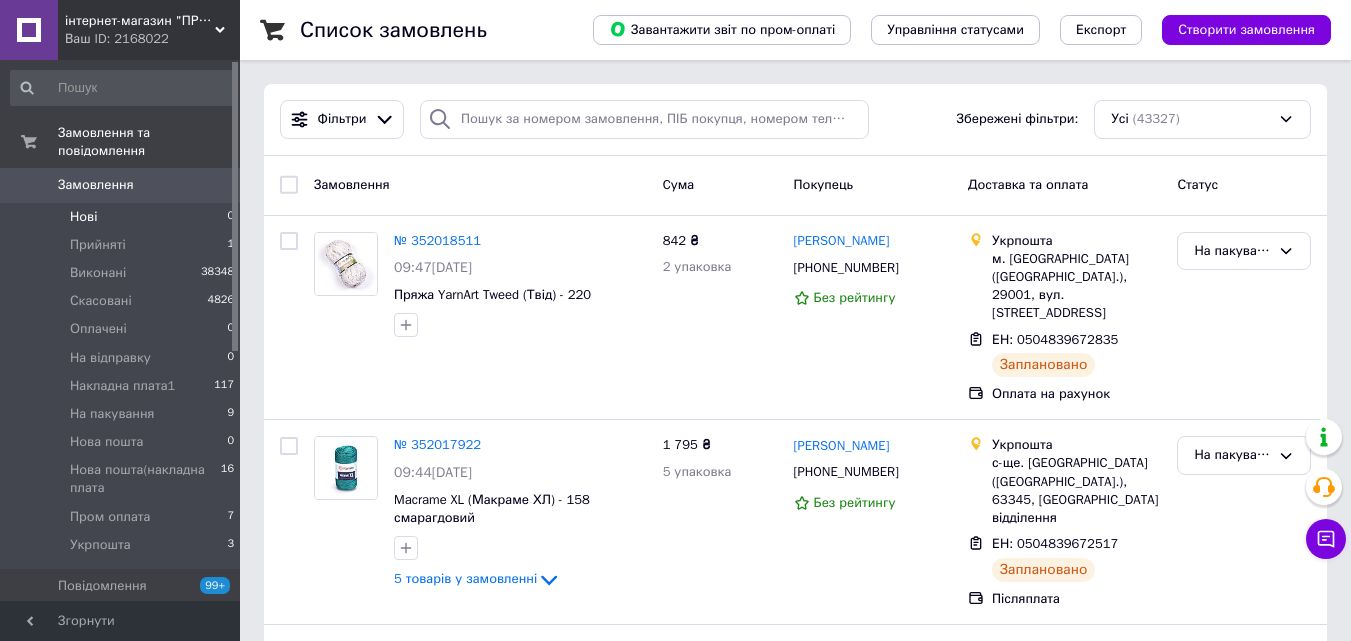 click on "Замовлення 0" at bounding box center [123, 185] 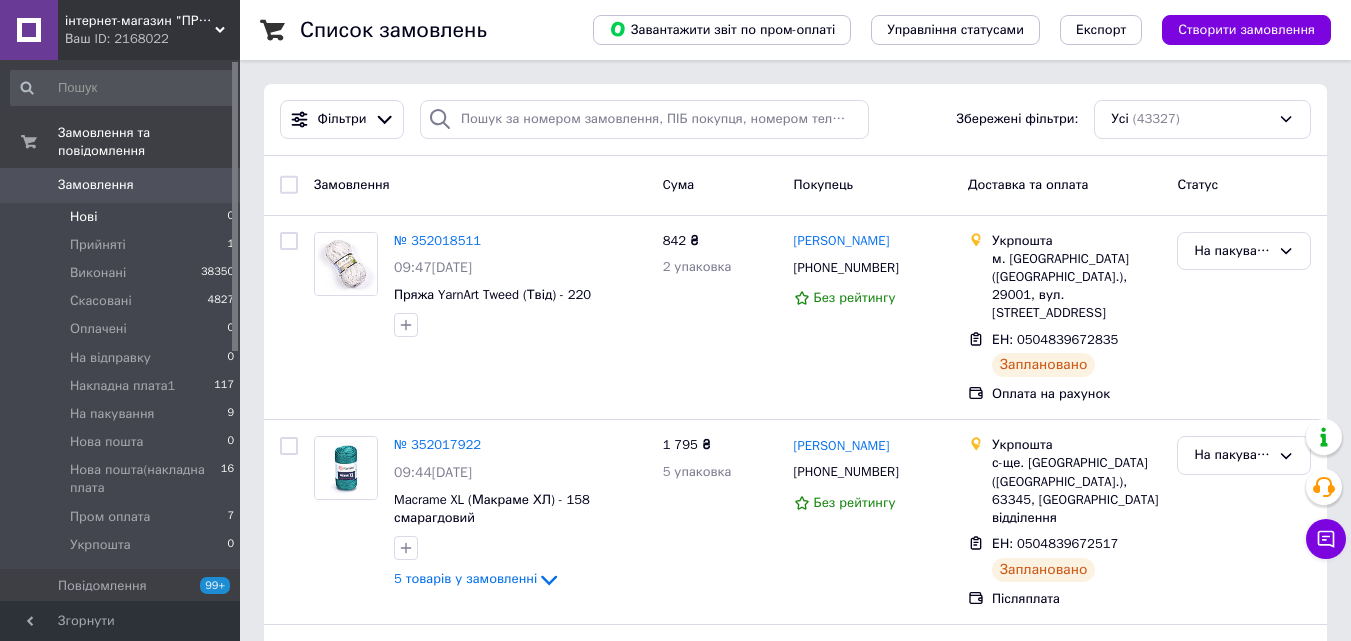 click on "Нові 0" at bounding box center [123, 217] 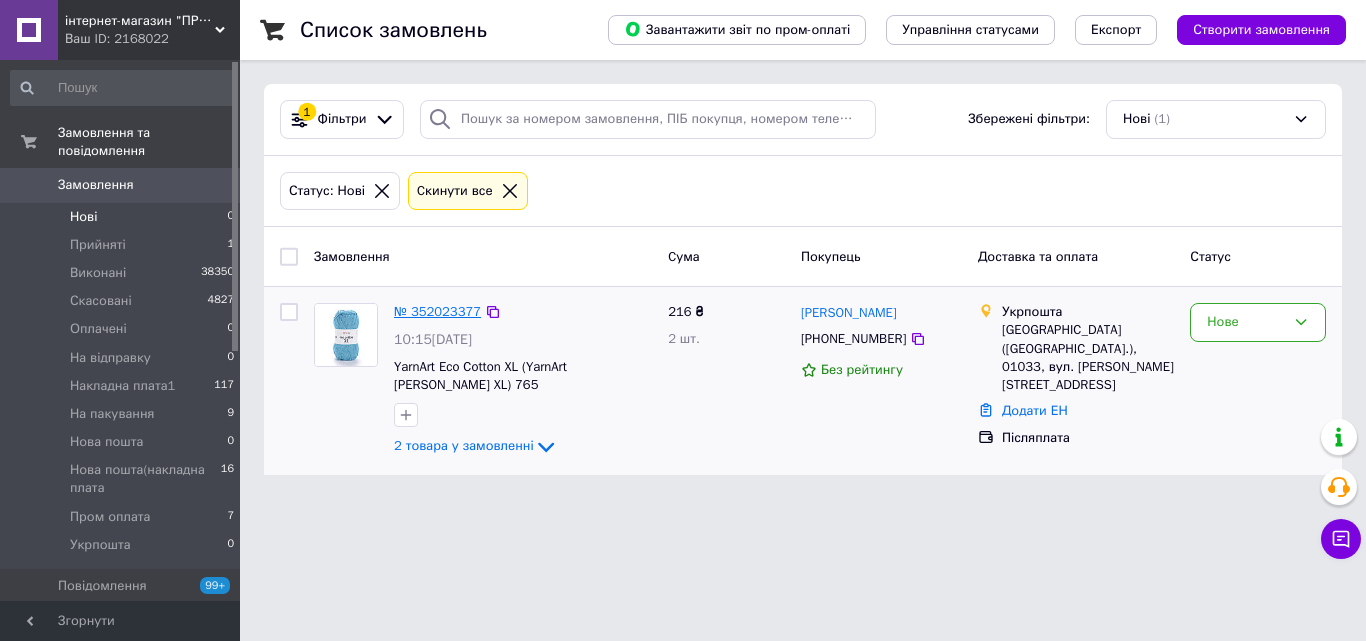 click on "№ 352023377" at bounding box center [437, 311] 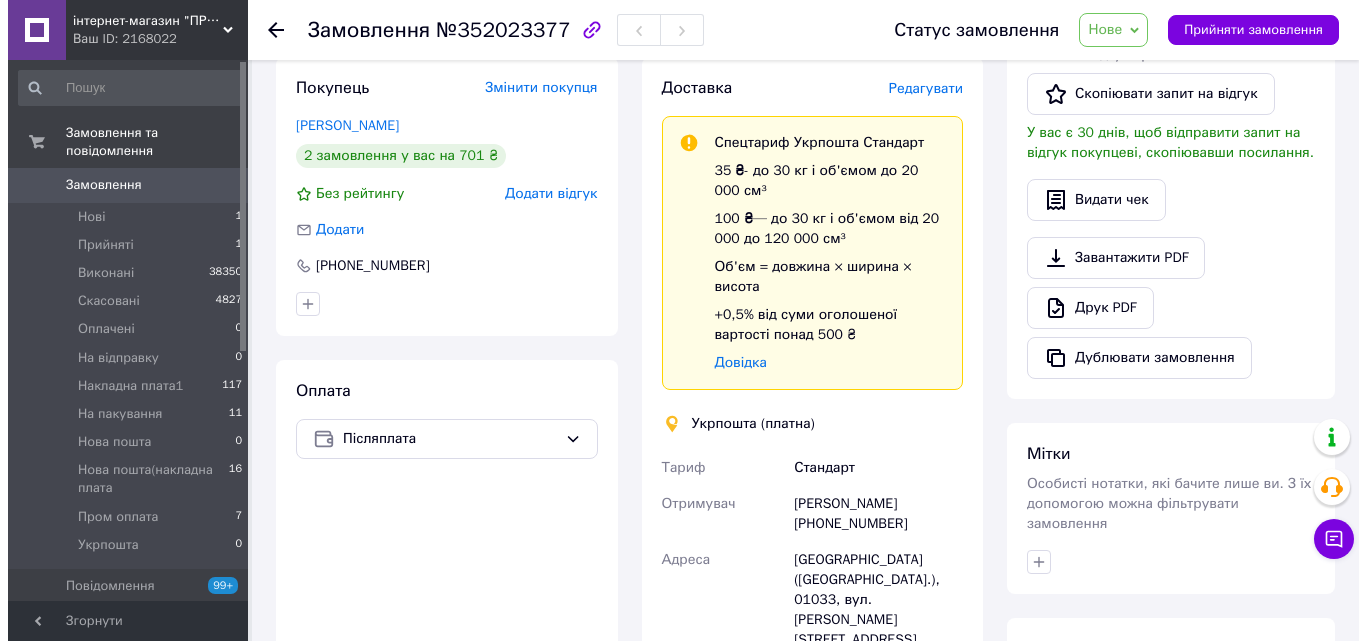 scroll, scrollTop: 500, scrollLeft: 0, axis: vertical 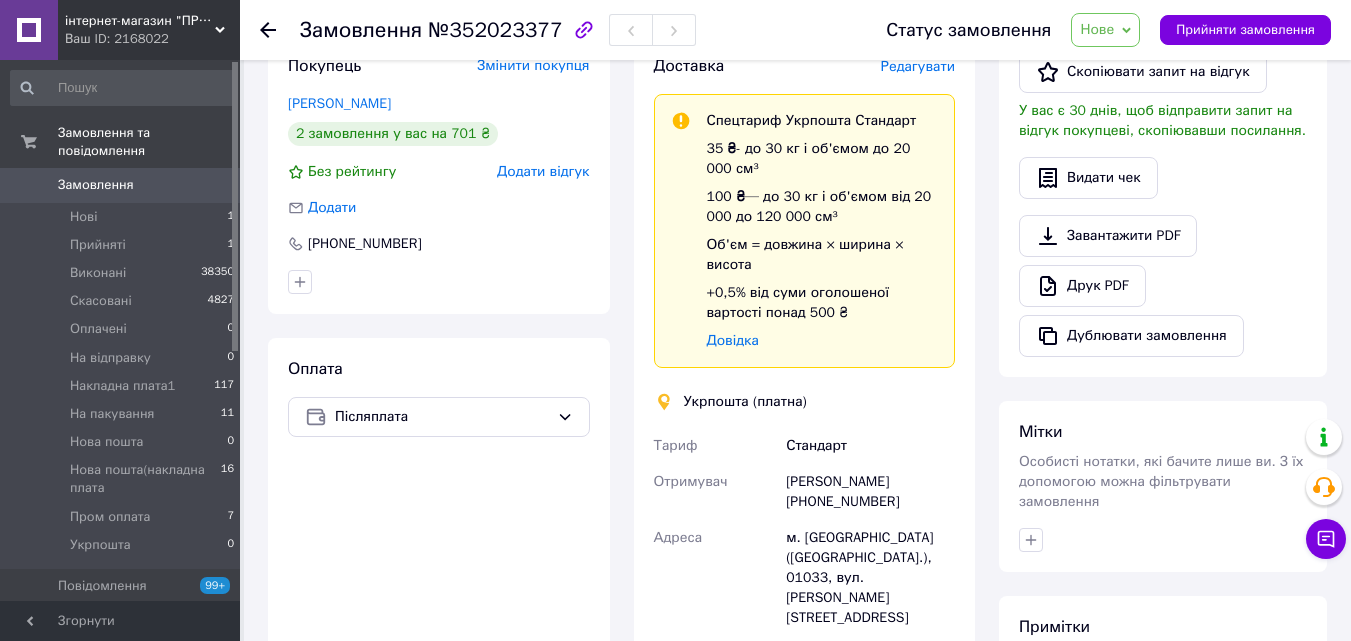 click on "Редагувати" at bounding box center (918, 66) 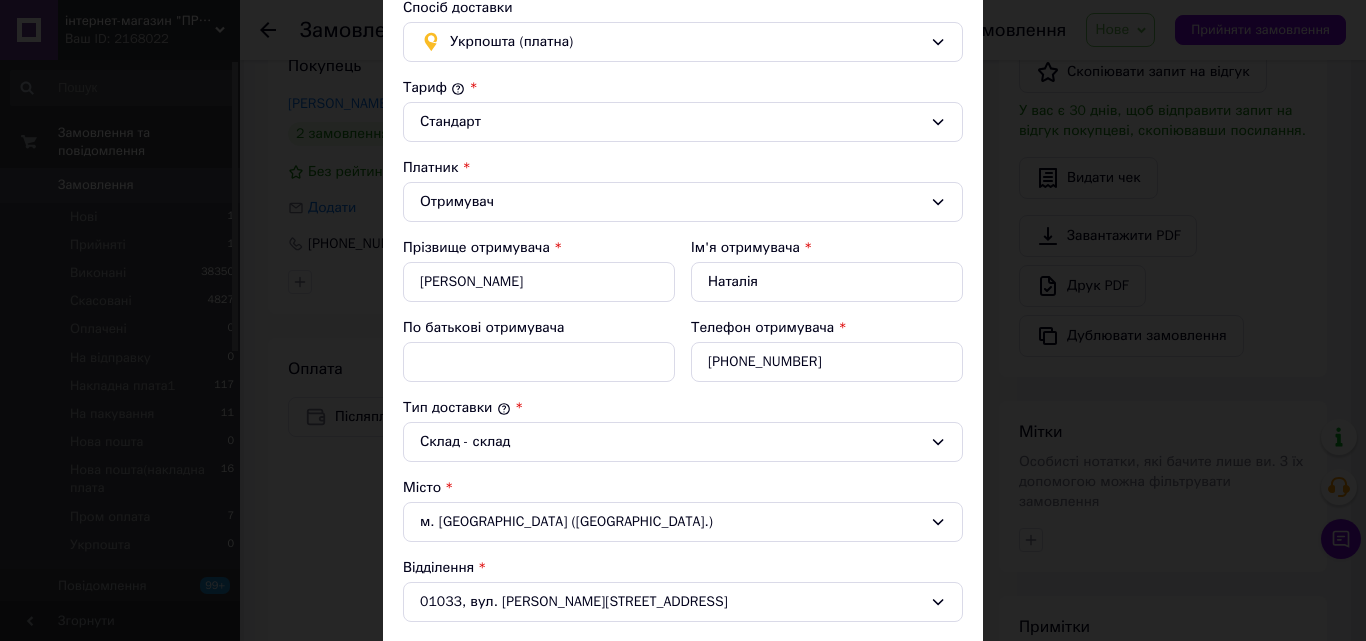 scroll, scrollTop: 400, scrollLeft: 0, axis: vertical 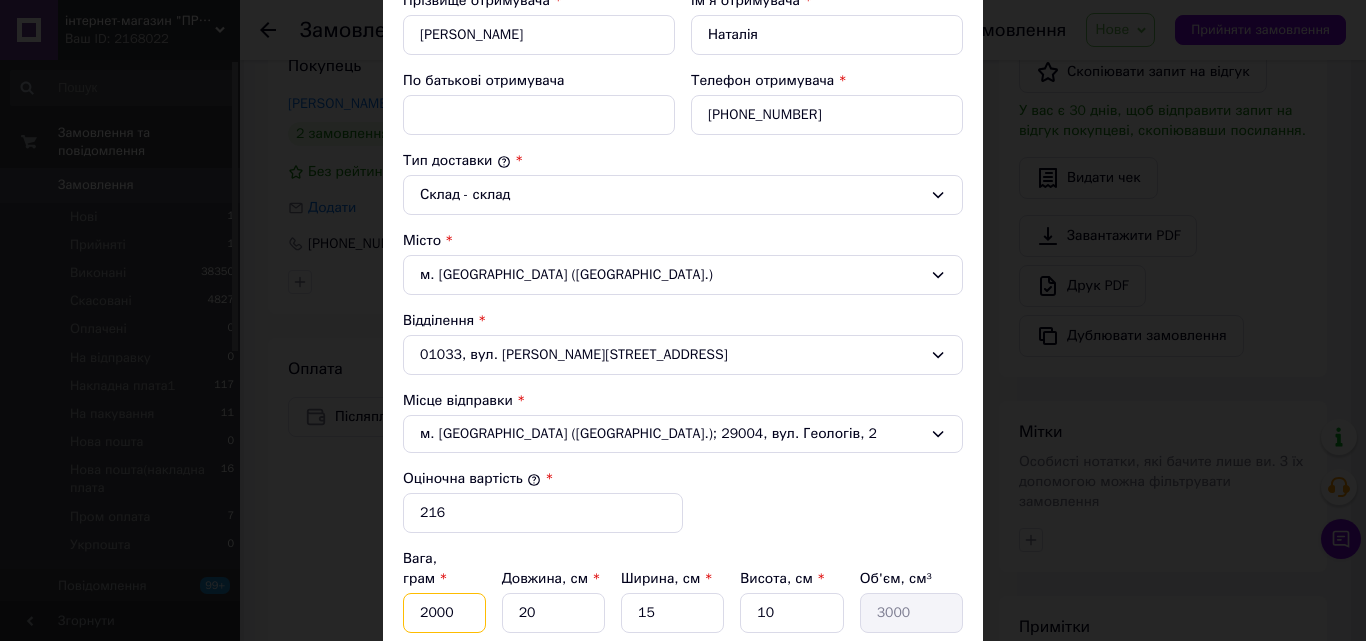 click on "2000" at bounding box center [444, 613] 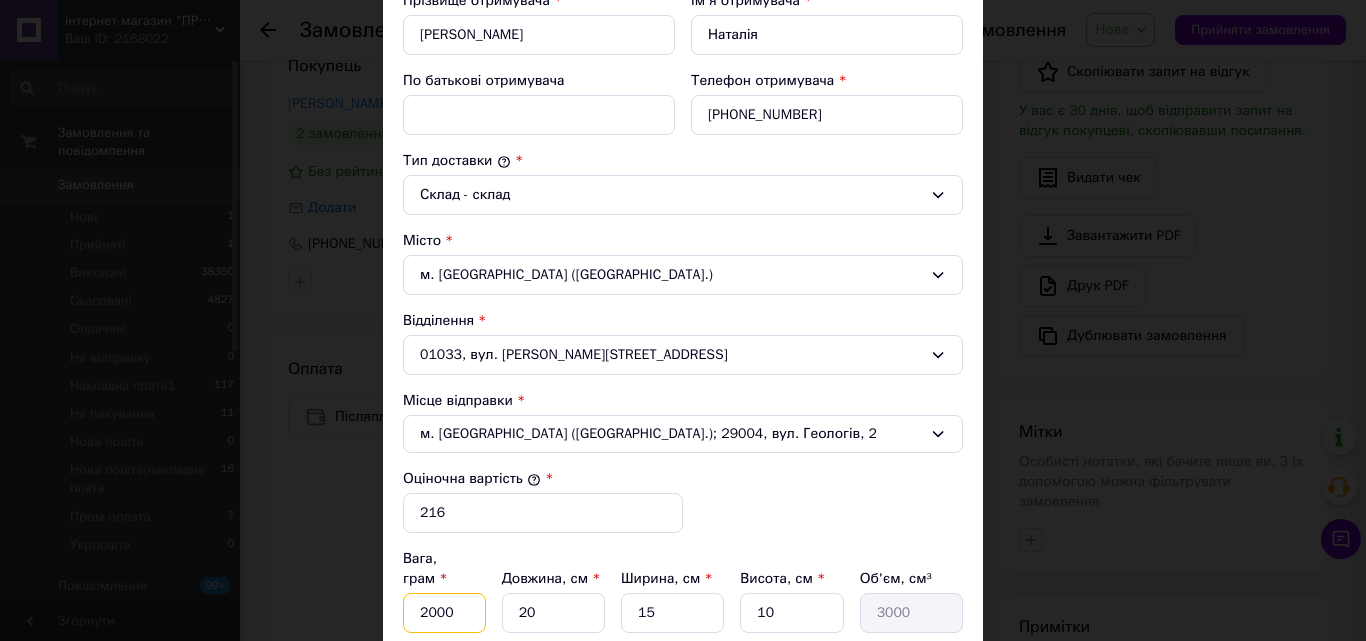 click on "2000" at bounding box center [444, 613] 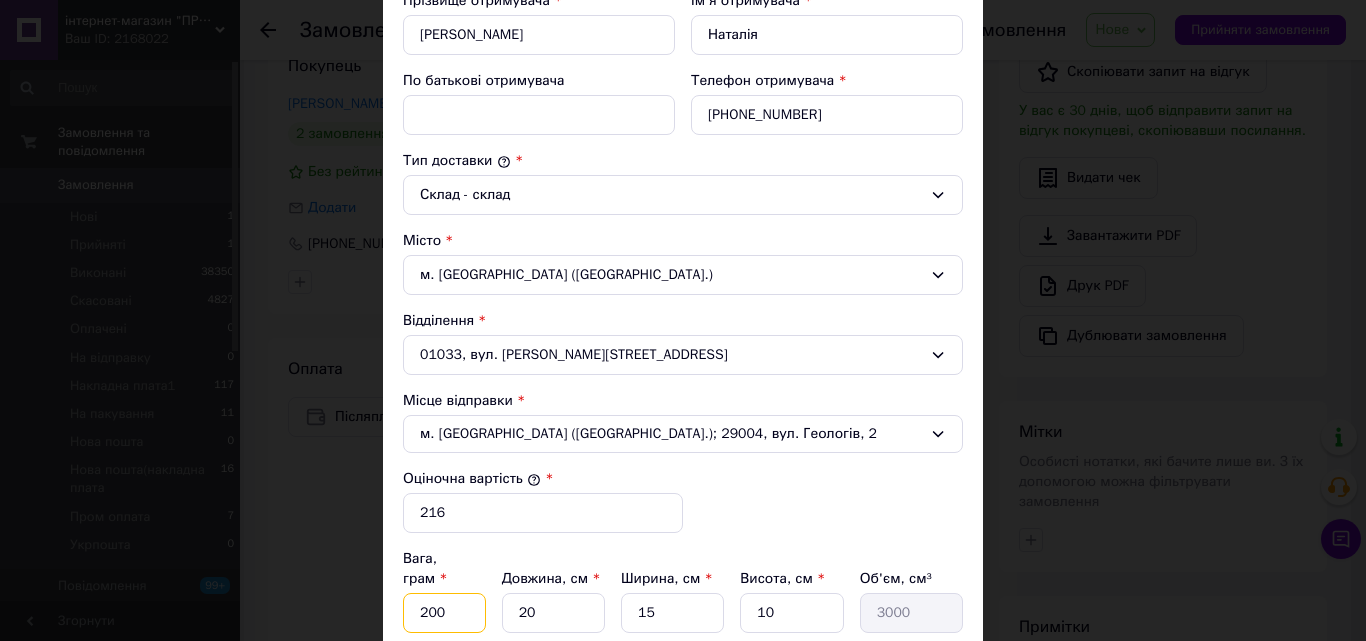 type on "200" 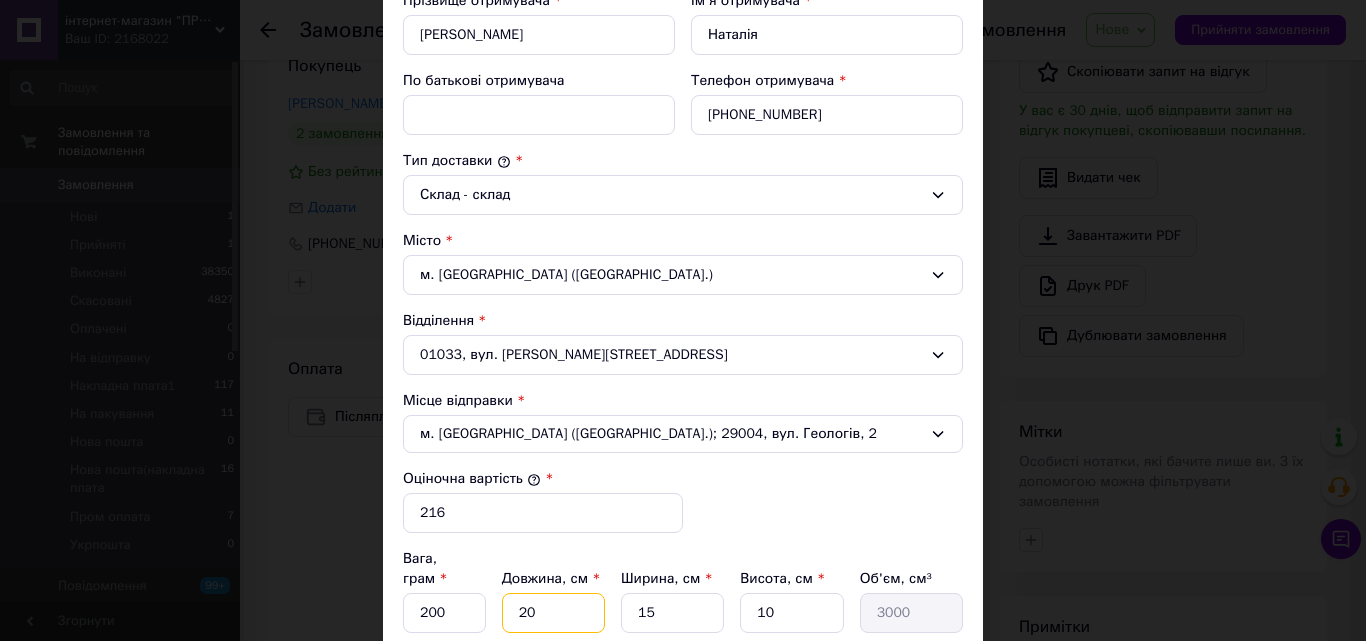 click on "20" at bounding box center (553, 613) 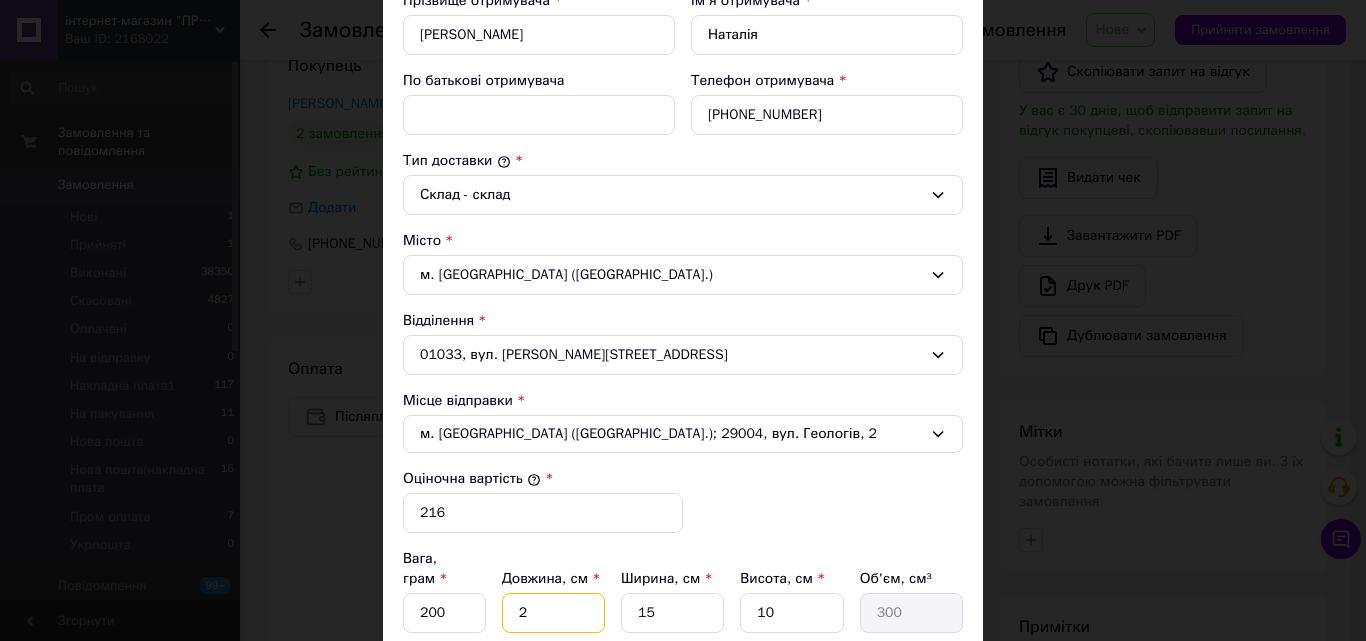 type 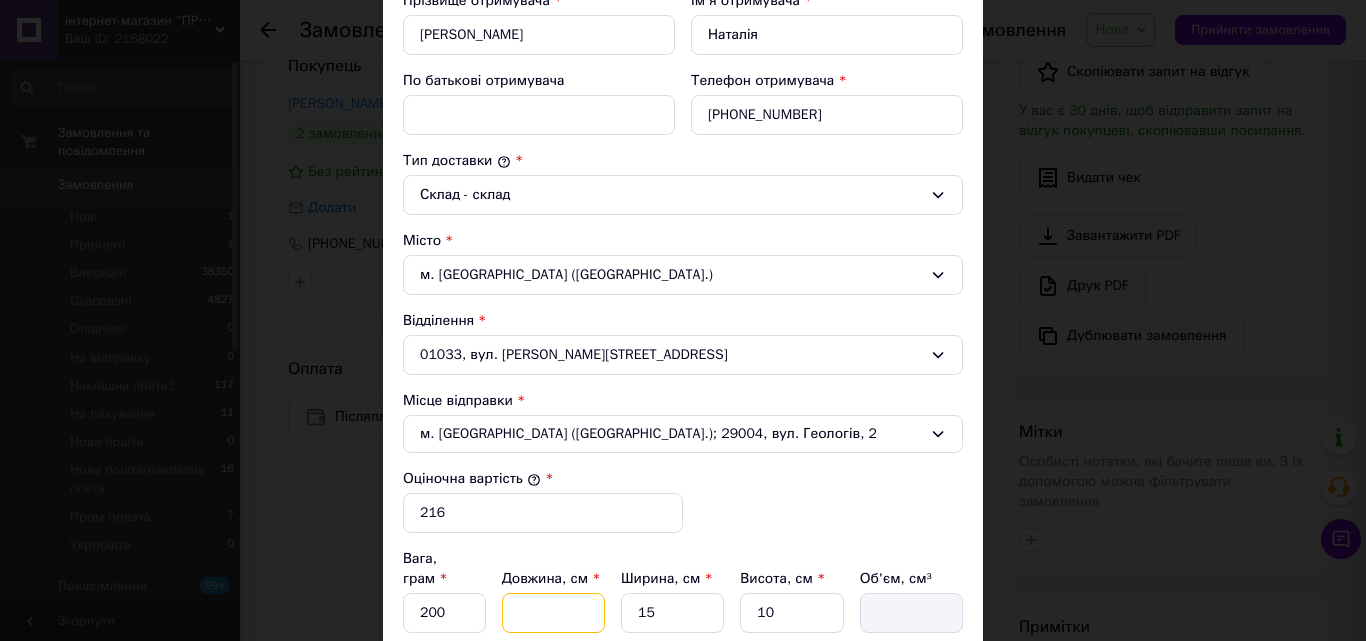 type on "3" 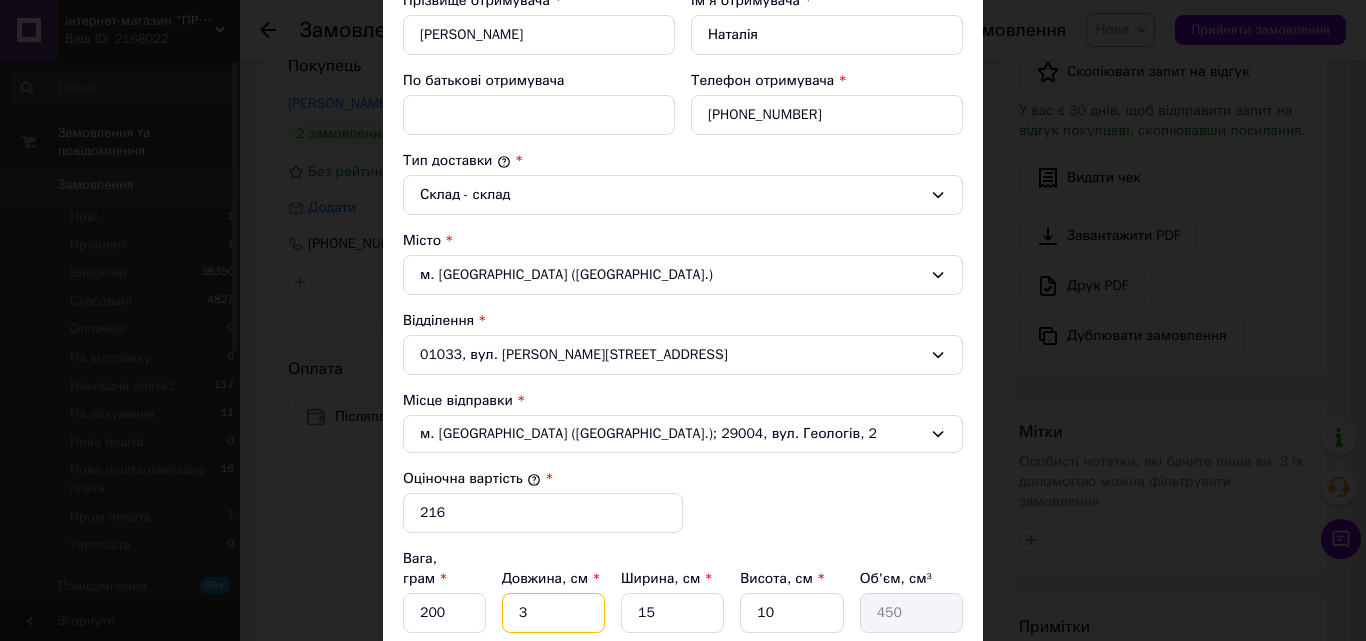 type on "35" 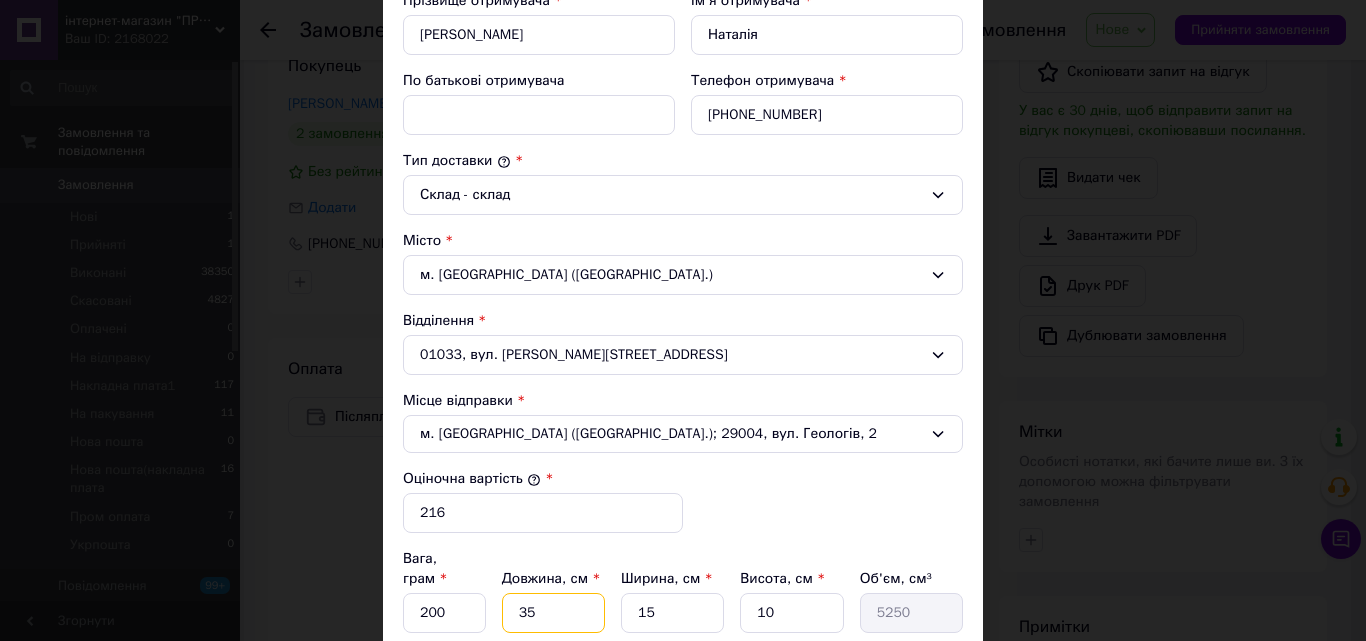 type on "35" 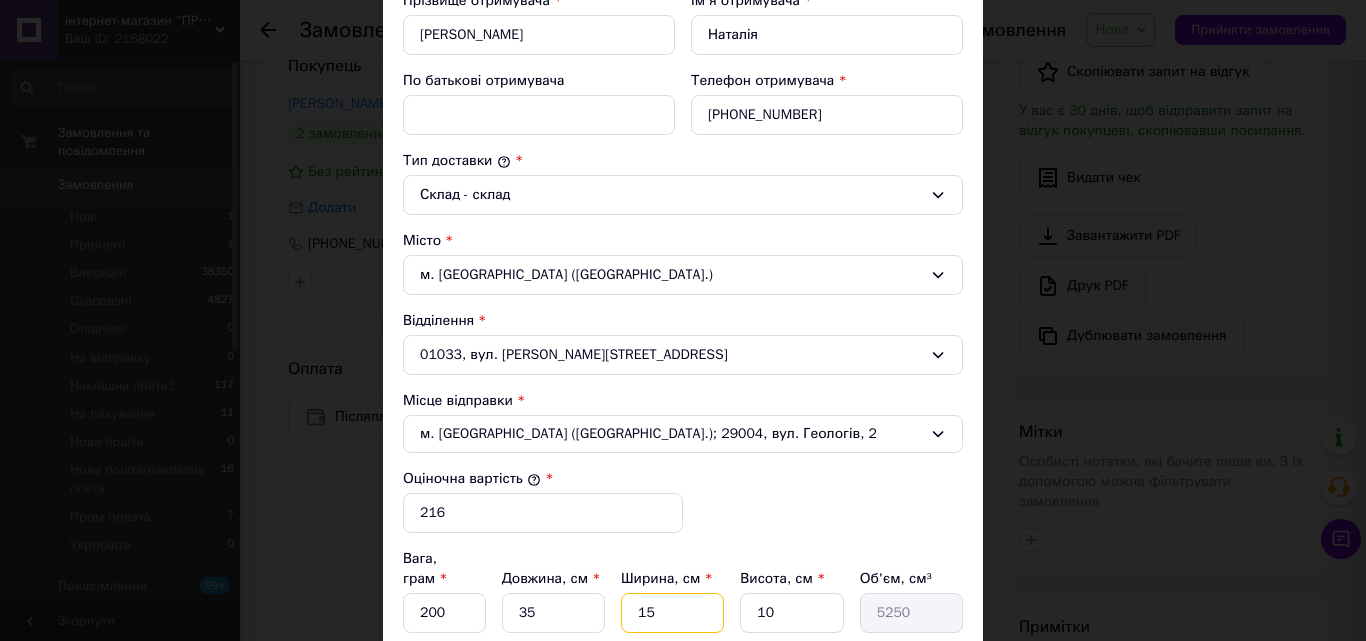 click on "15" at bounding box center [672, 613] 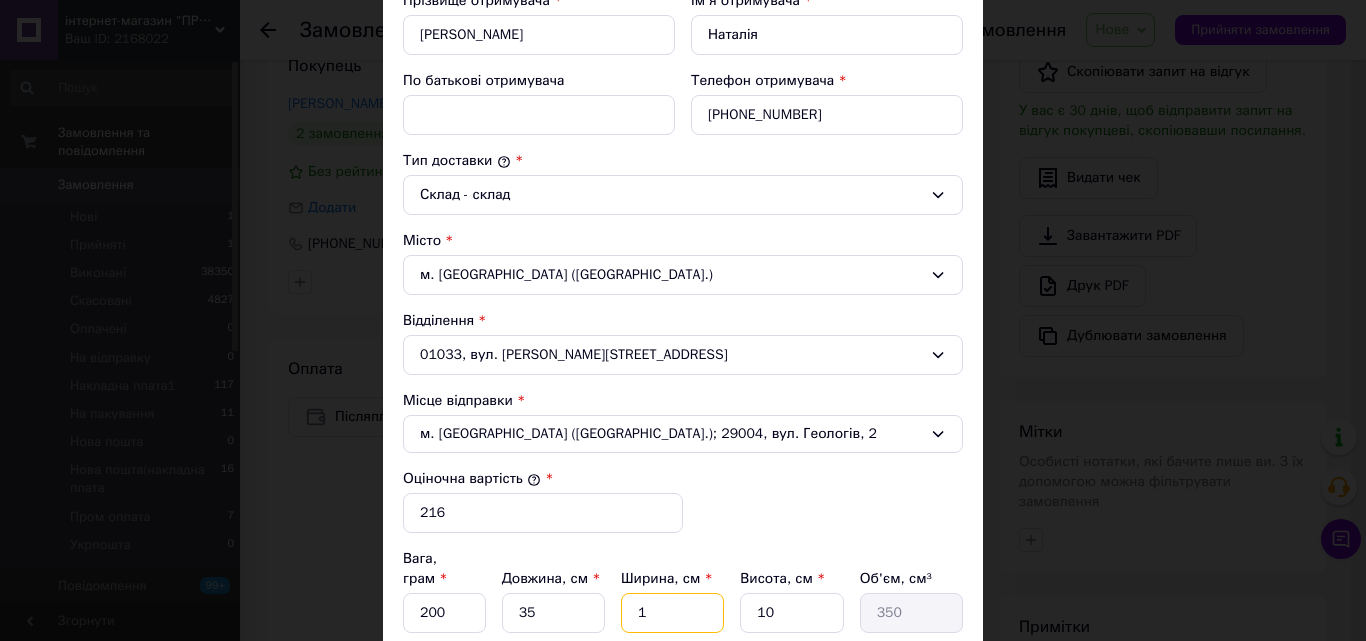 type 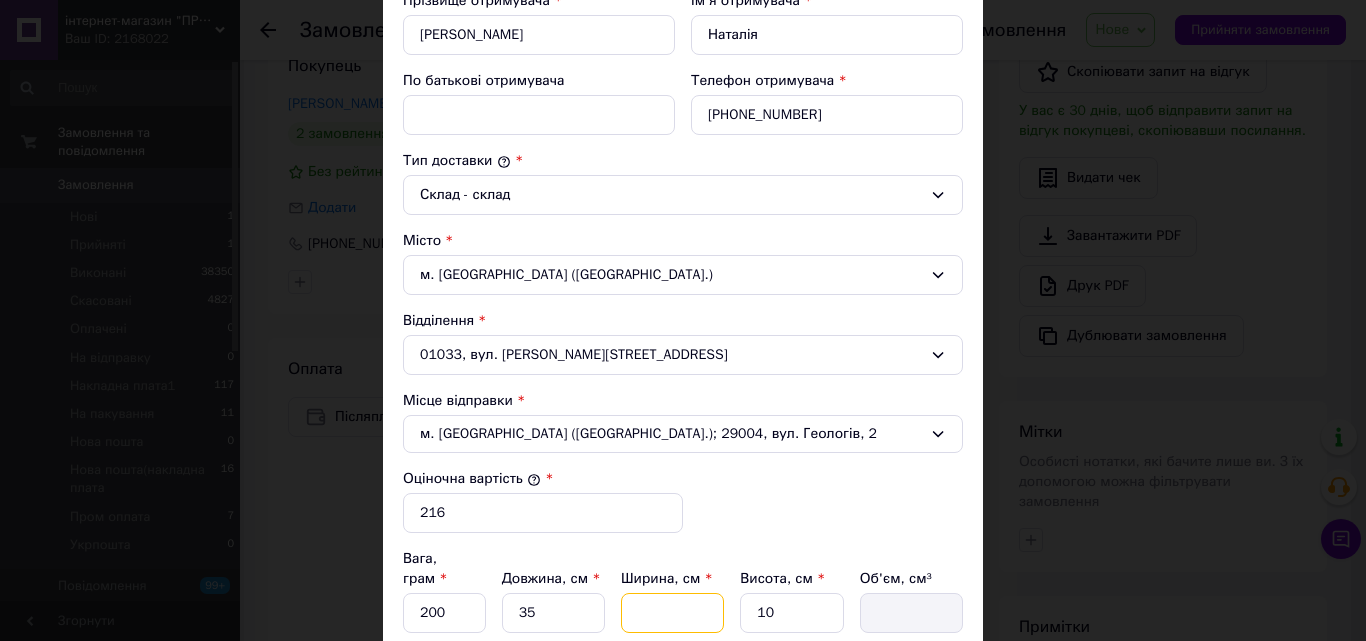 type on "5" 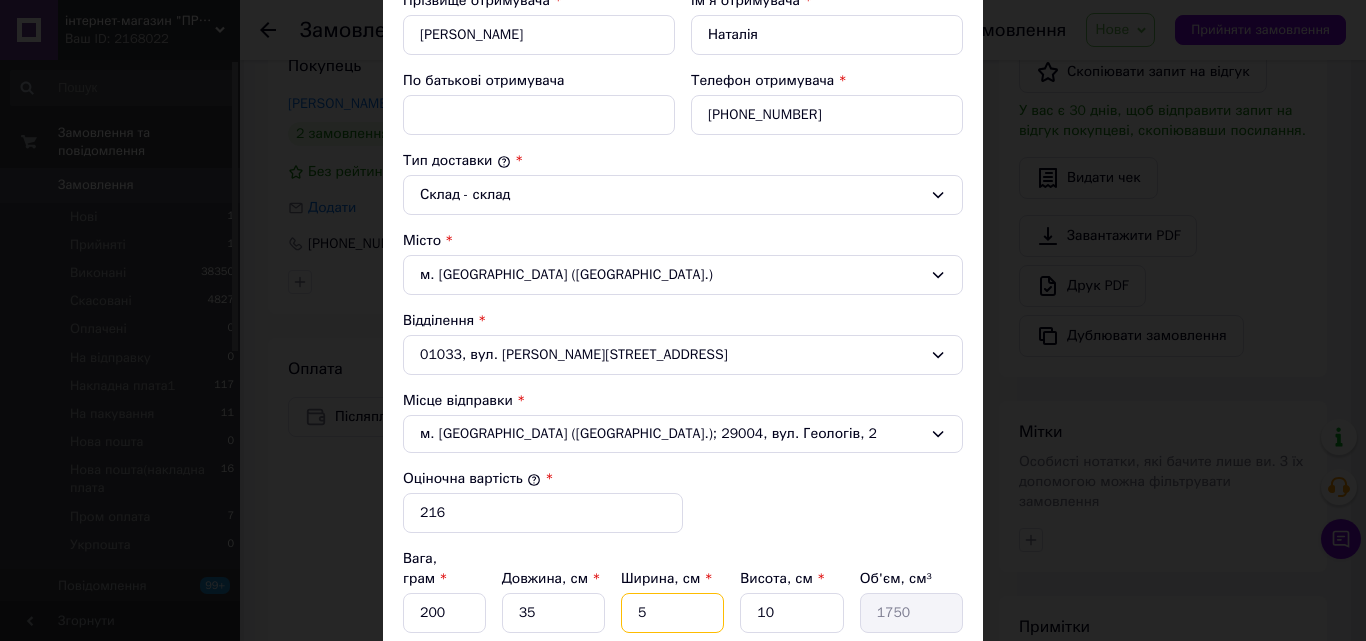 type on "5" 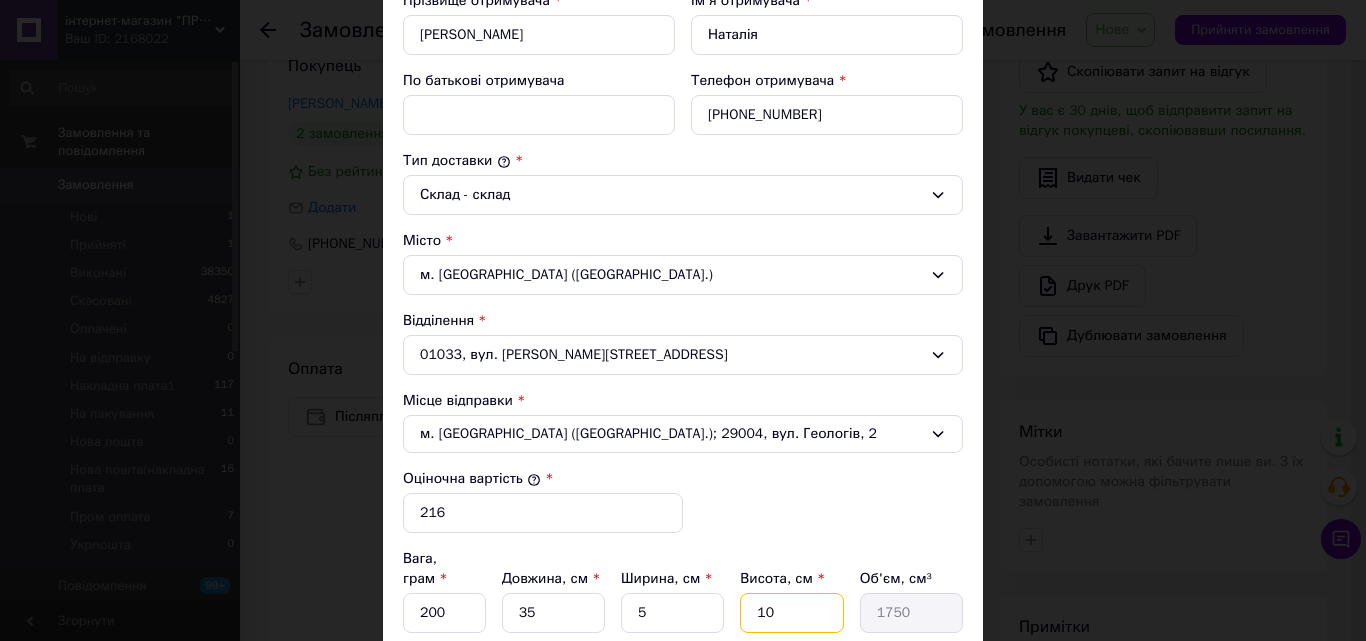 click on "10" at bounding box center (791, 613) 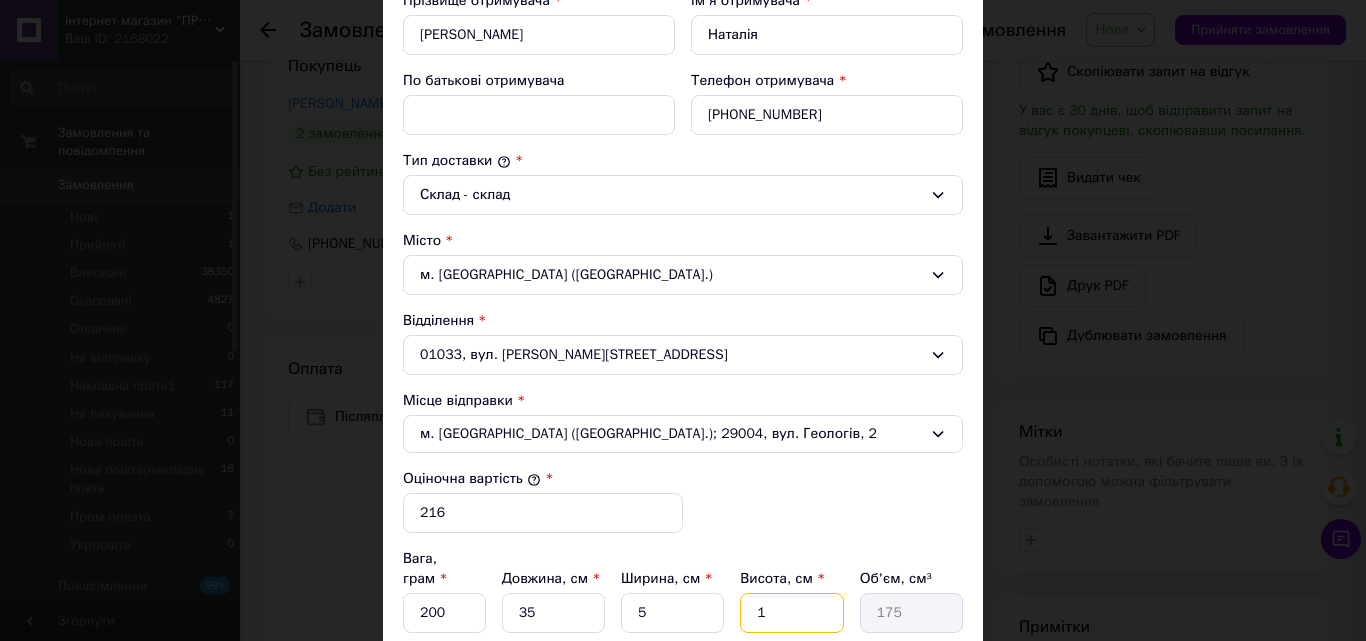 type 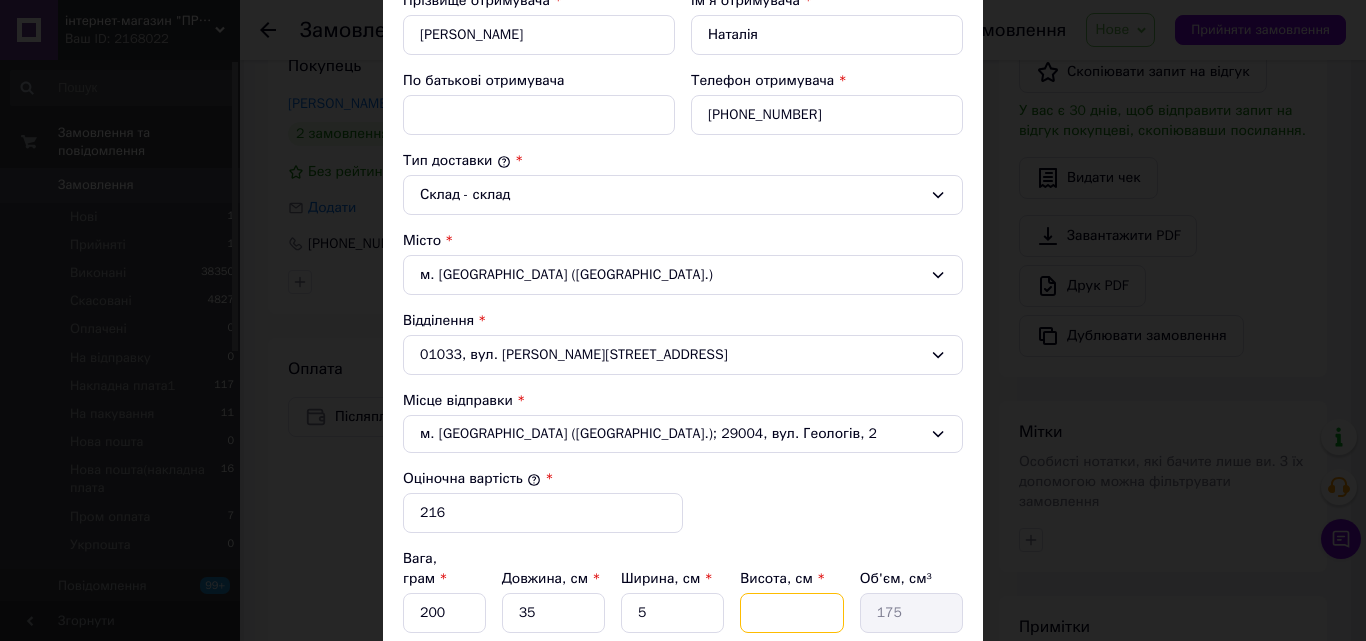 type 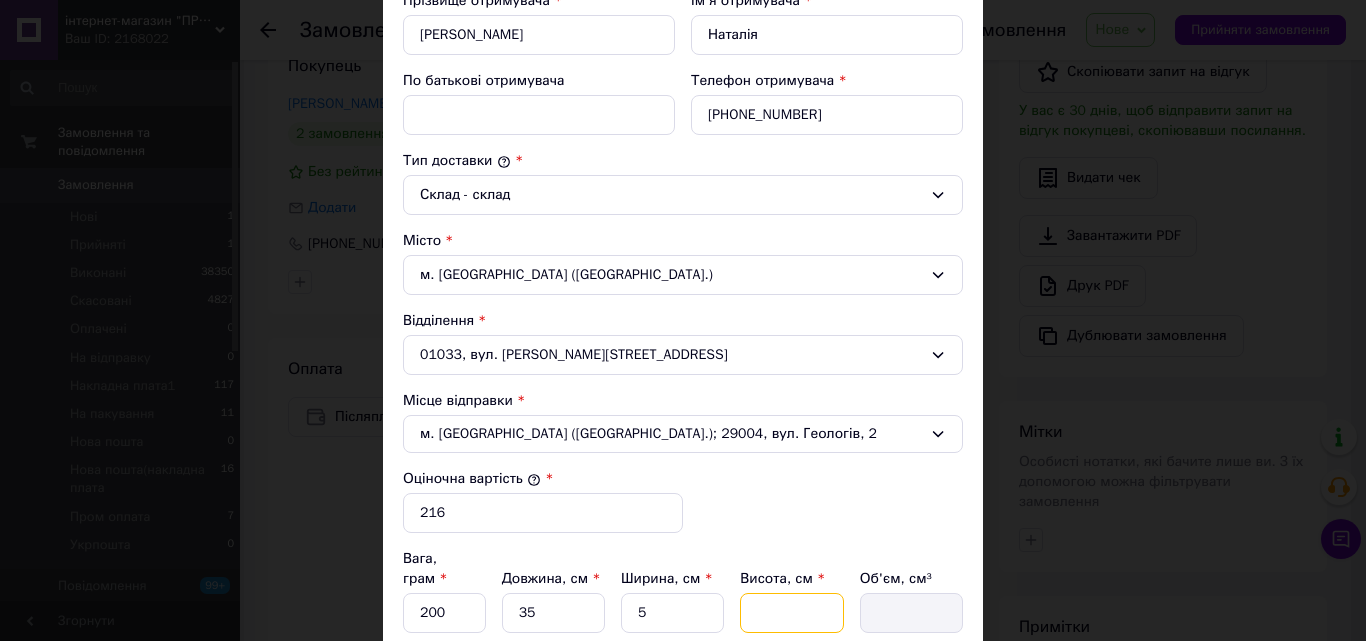 type on "5" 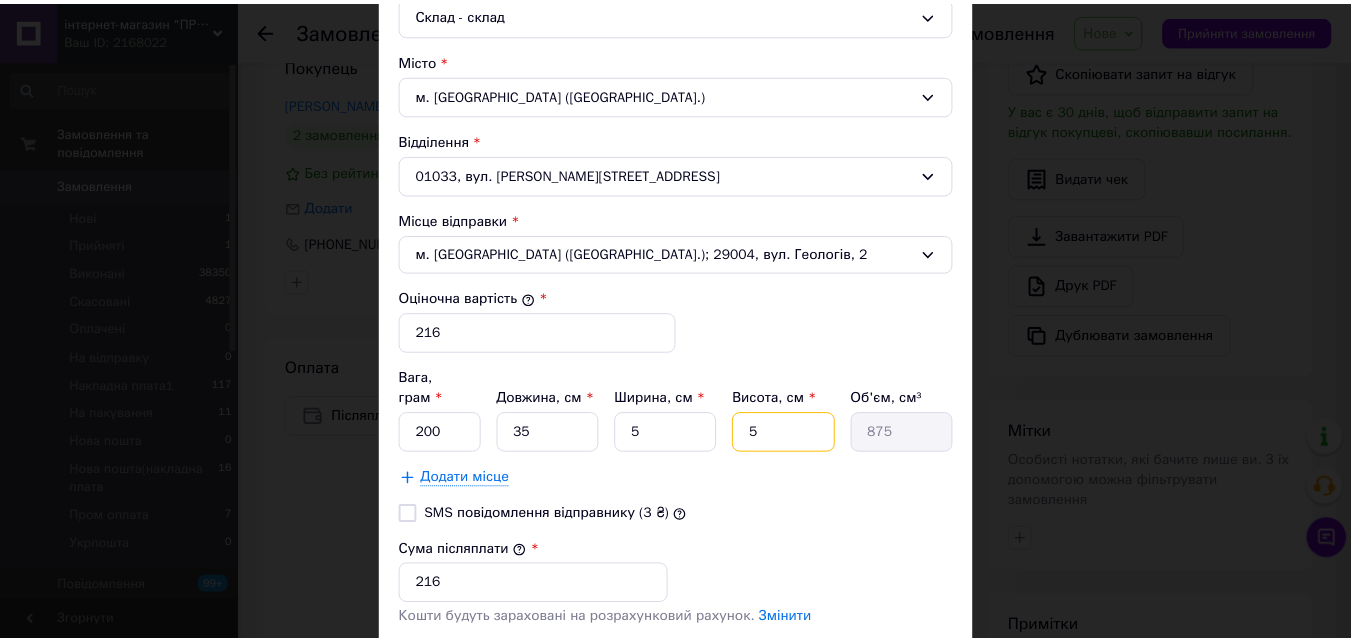 scroll, scrollTop: 796, scrollLeft: 0, axis: vertical 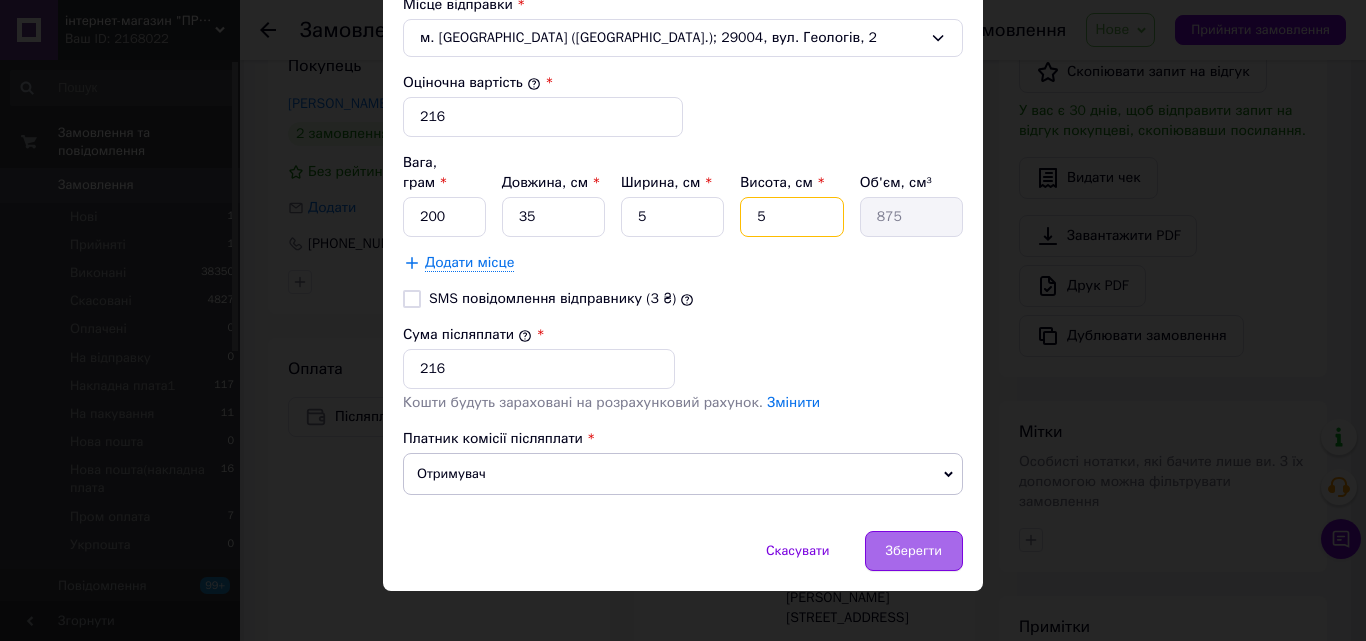 type on "5" 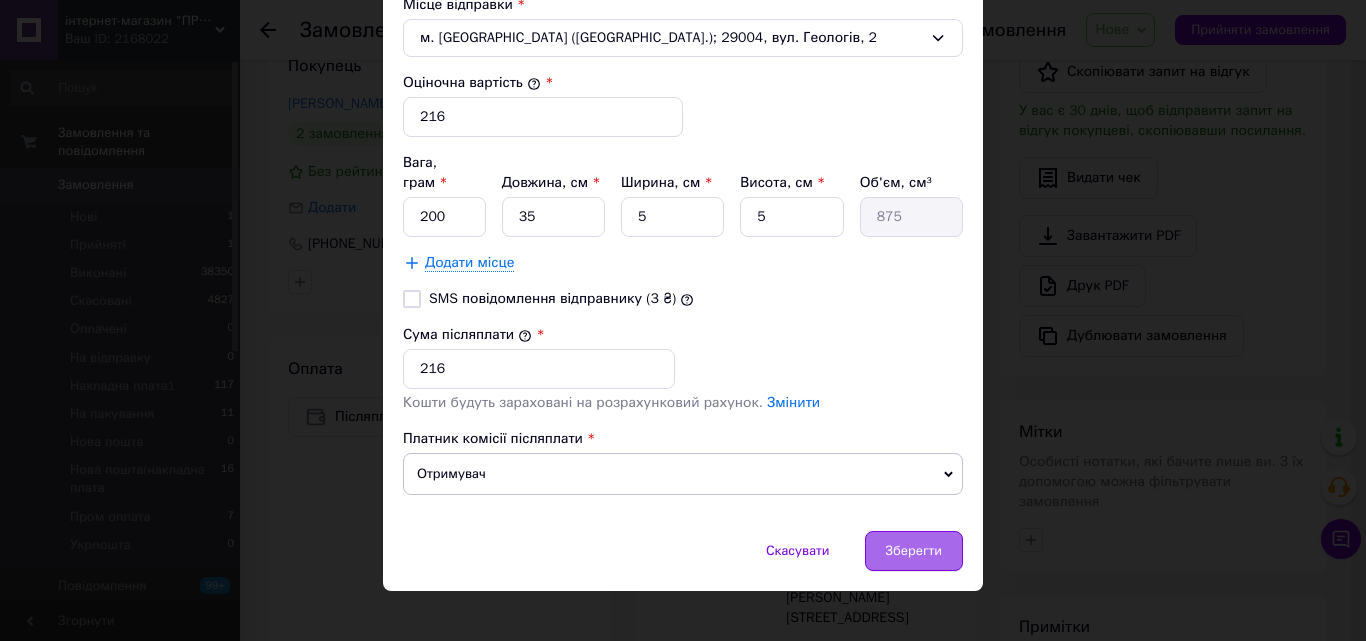 click on "Зберегти" at bounding box center (914, 551) 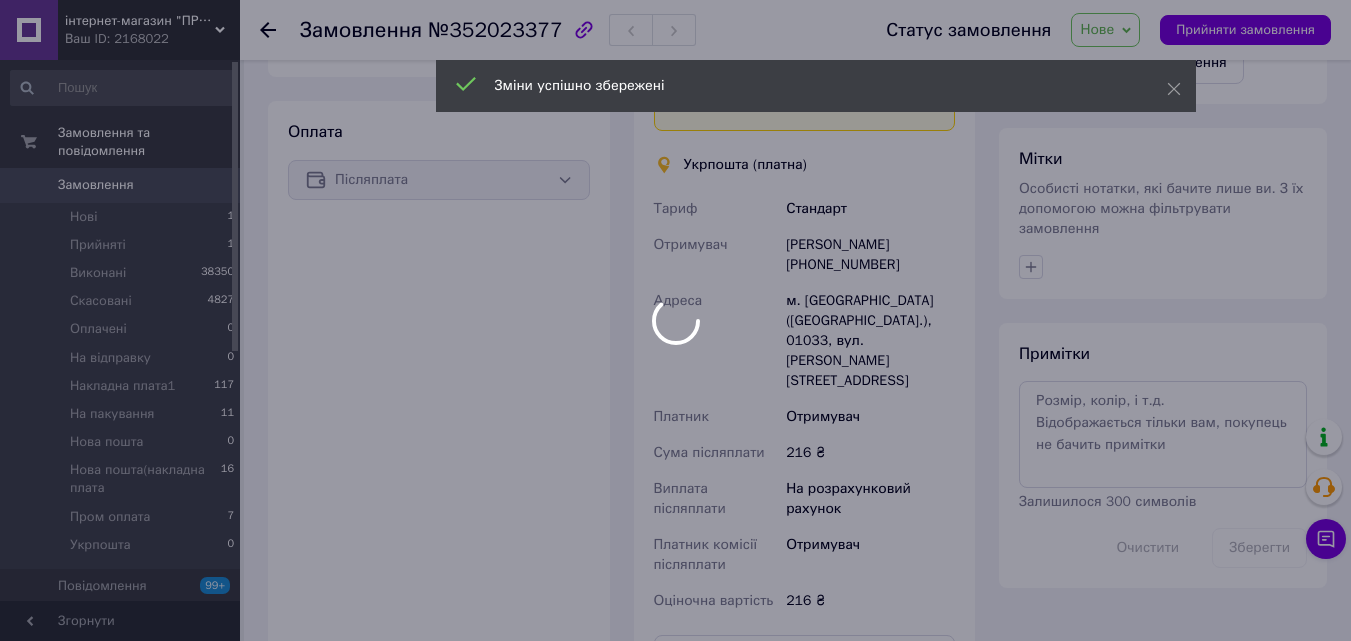 scroll, scrollTop: 1055, scrollLeft: 0, axis: vertical 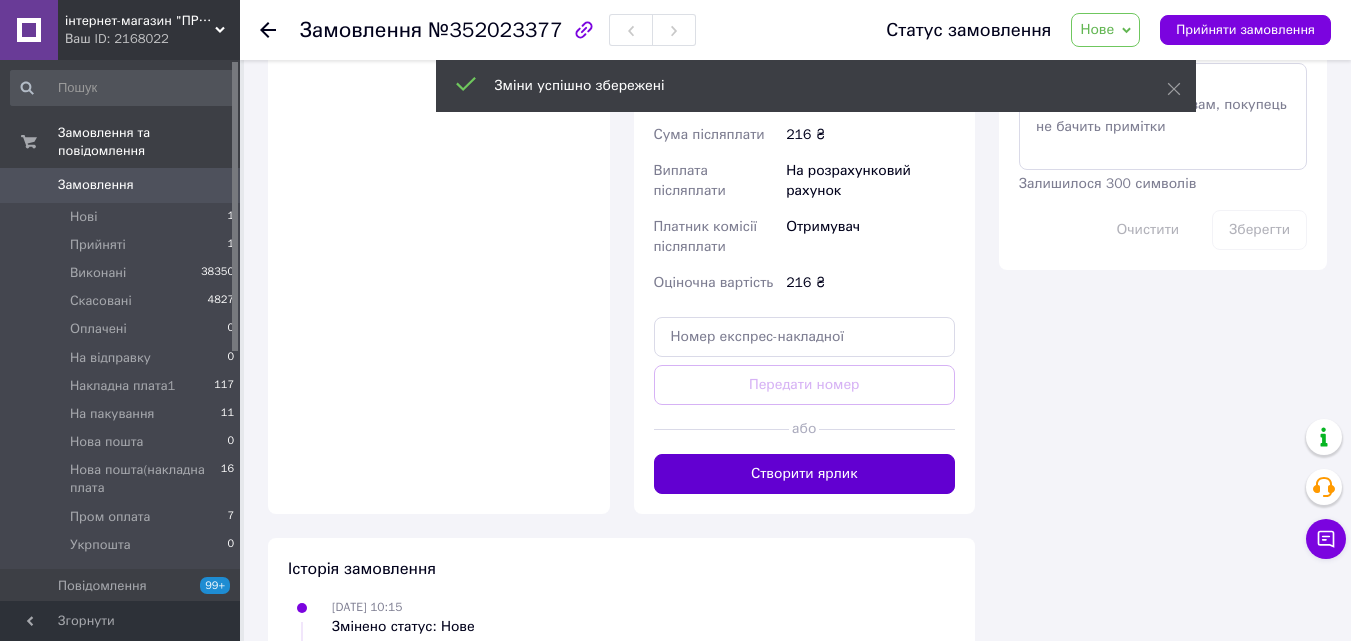 click on "Створити ярлик" at bounding box center (805, 474) 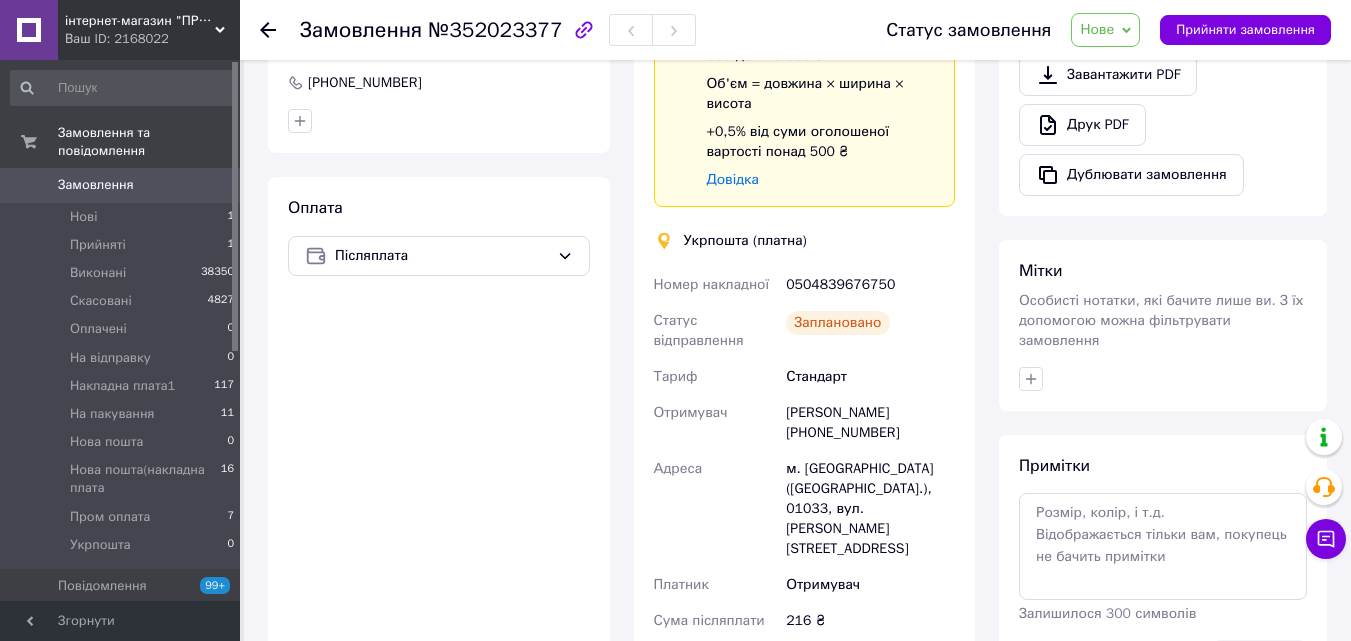 scroll, scrollTop: 655, scrollLeft: 0, axis: vertical 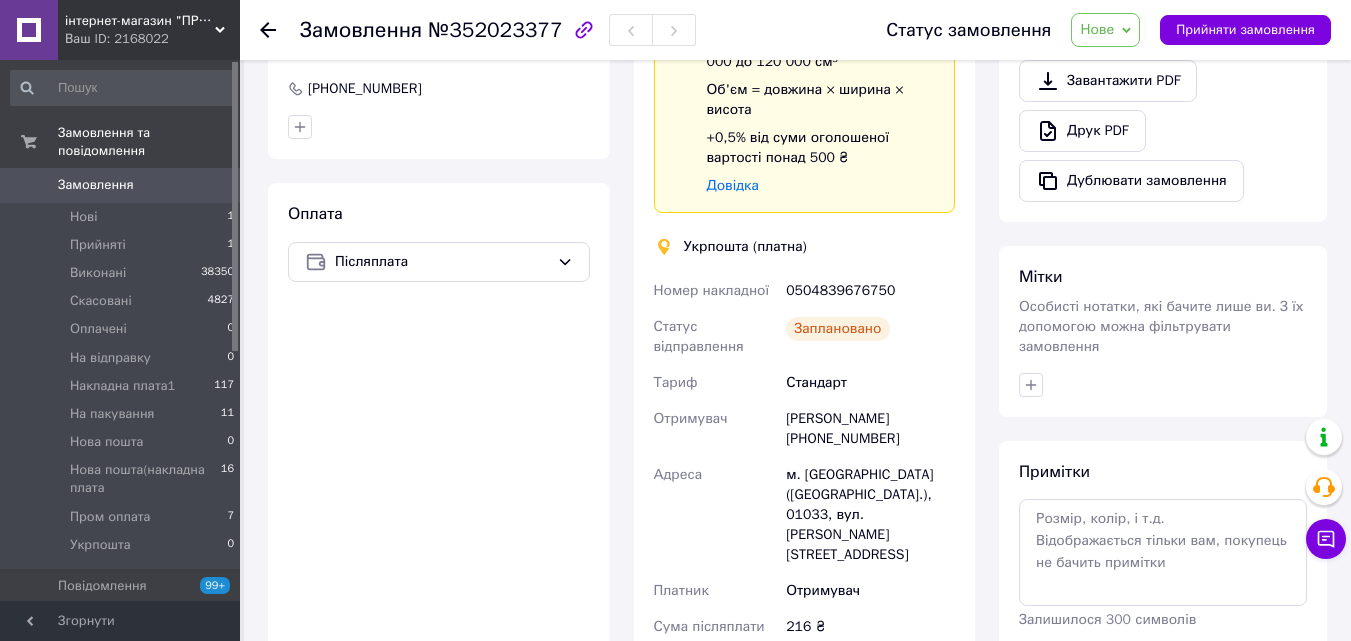 click on "Нове" at bounding box center [1105, 30] 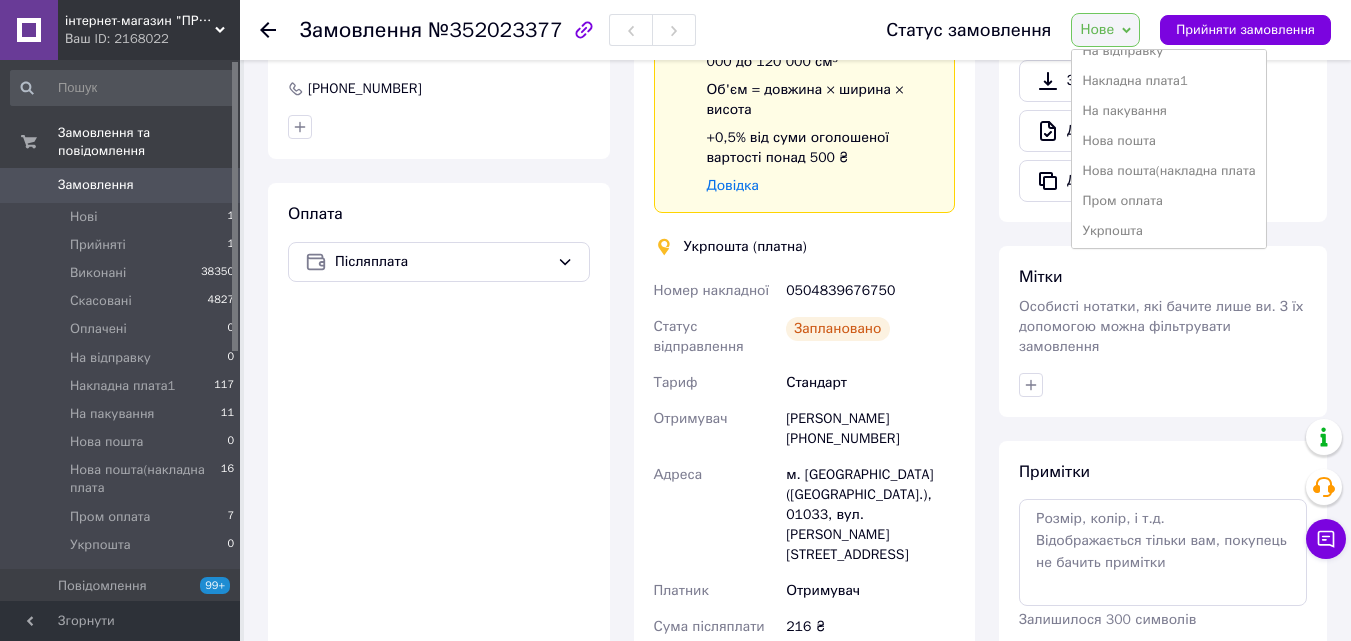 scroll, scrollTop: 142, scrollLeft: 0, axis: vertical 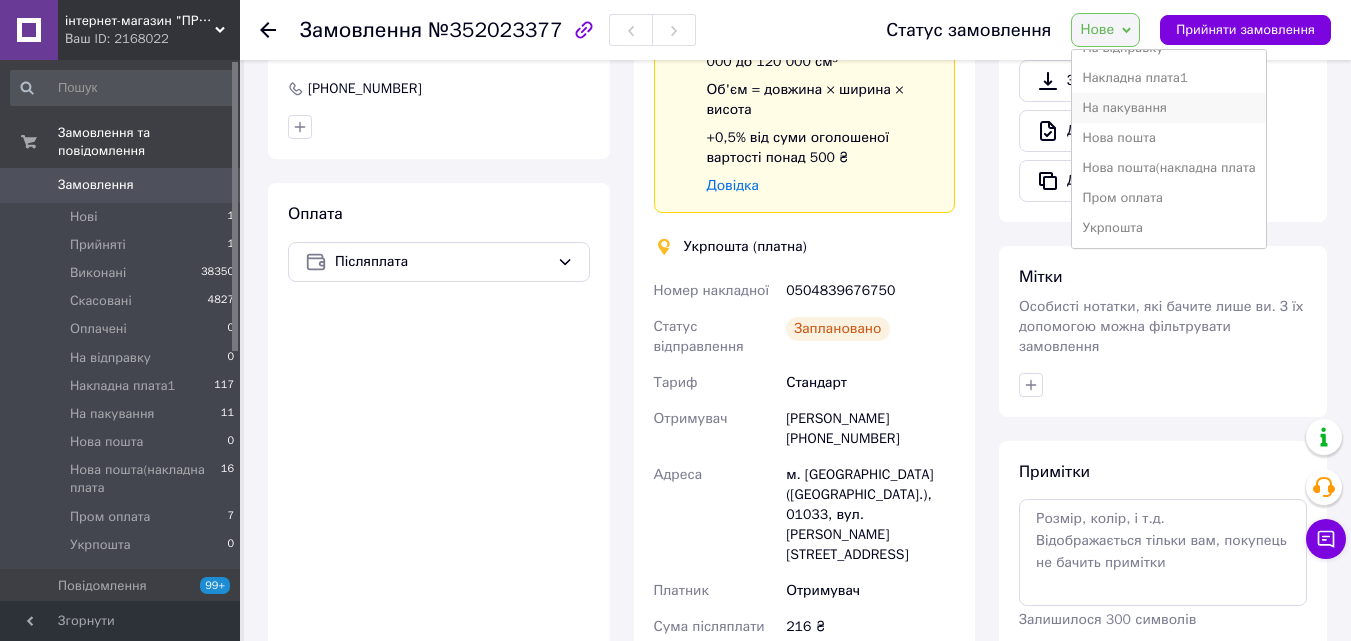 click on "На пакування" at bounding box center (1168, 108) 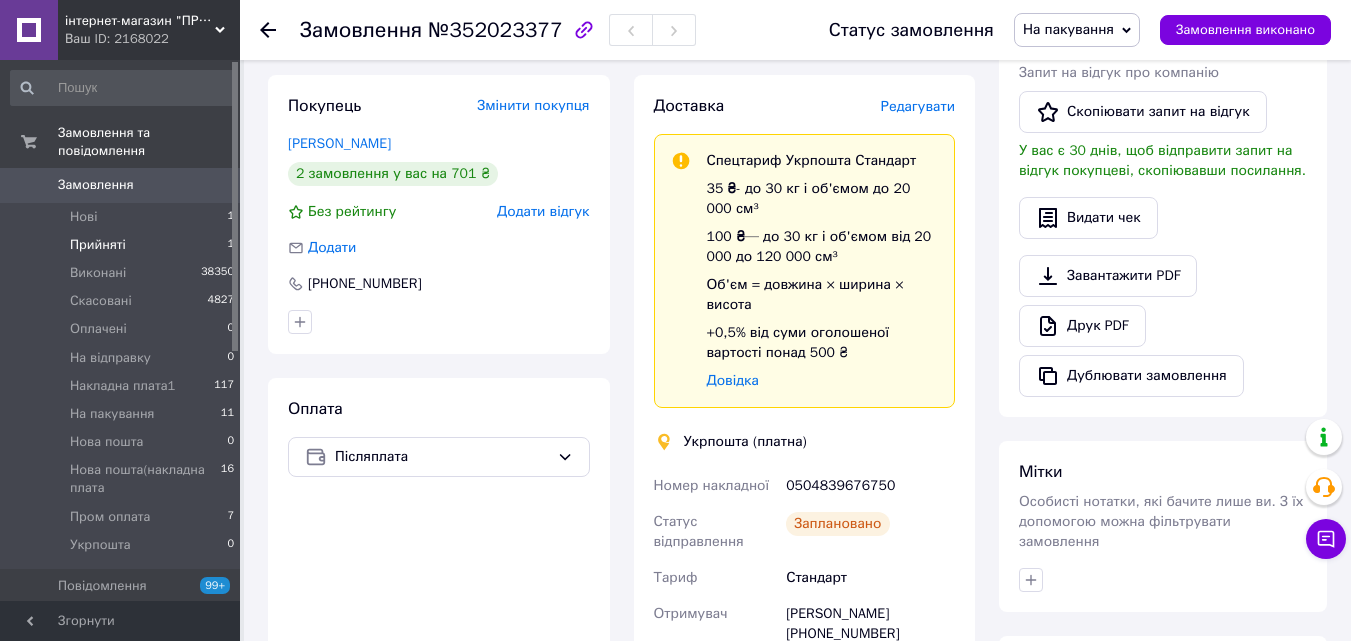 scroll, scrollTop: 455, scrollLeft: 0, axis: vertical 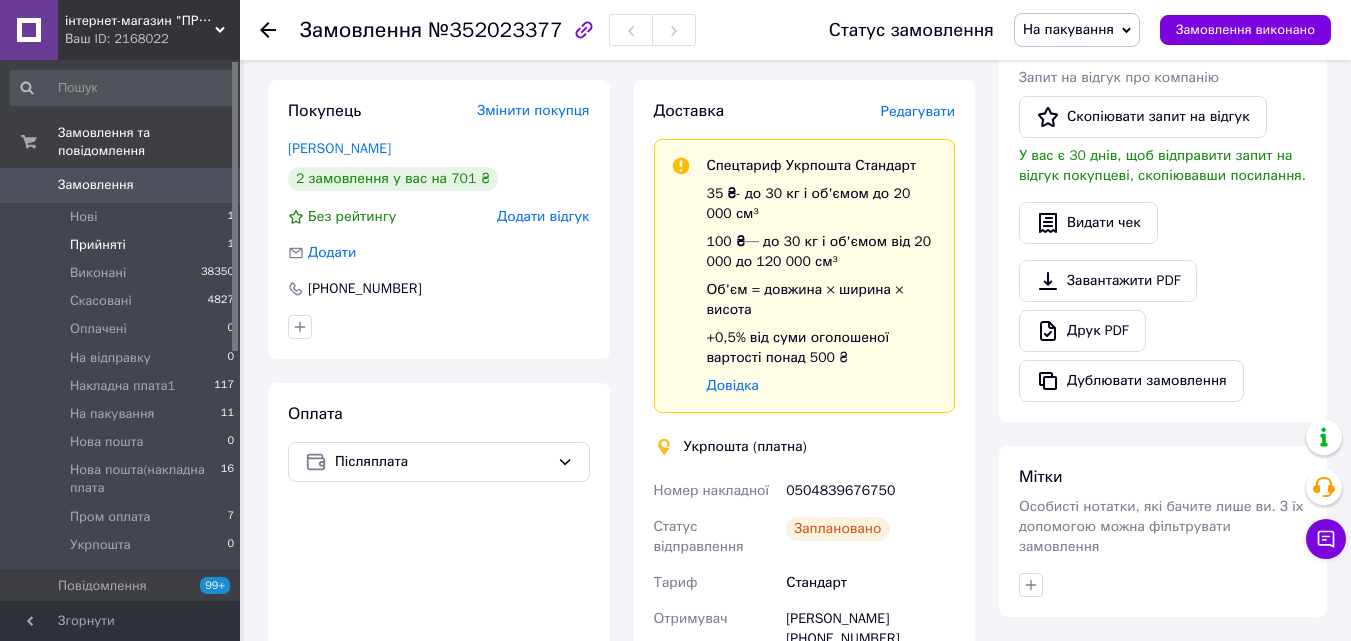 click on "Прийняті" at bounding box center (98, 245) 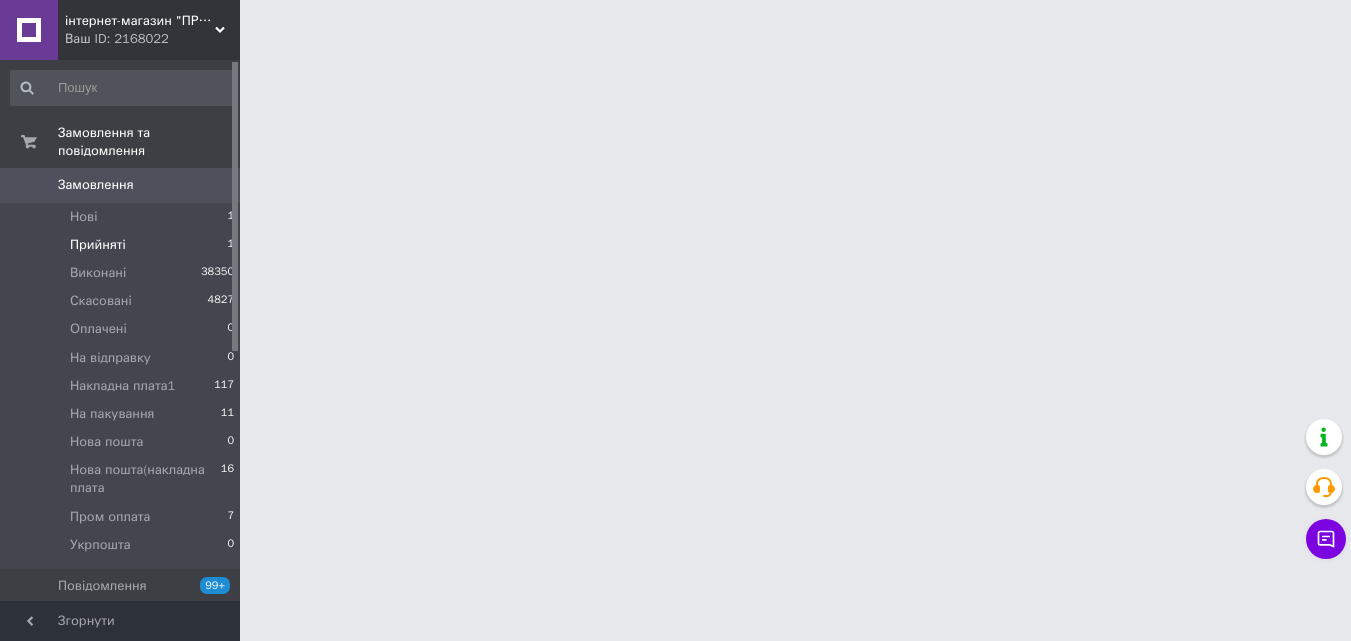 scroll, scrollTop: 0, scrollLeft: 0, axis: both 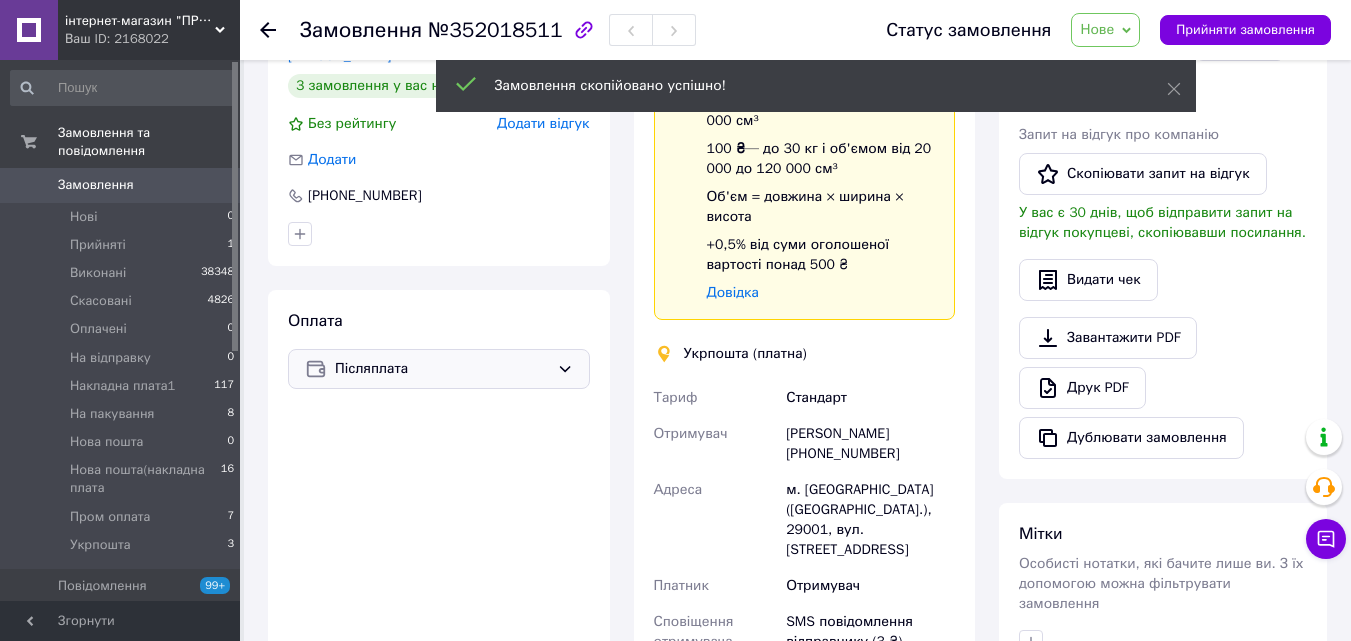 click on "Післяплата" at bounding box center (442, 369) 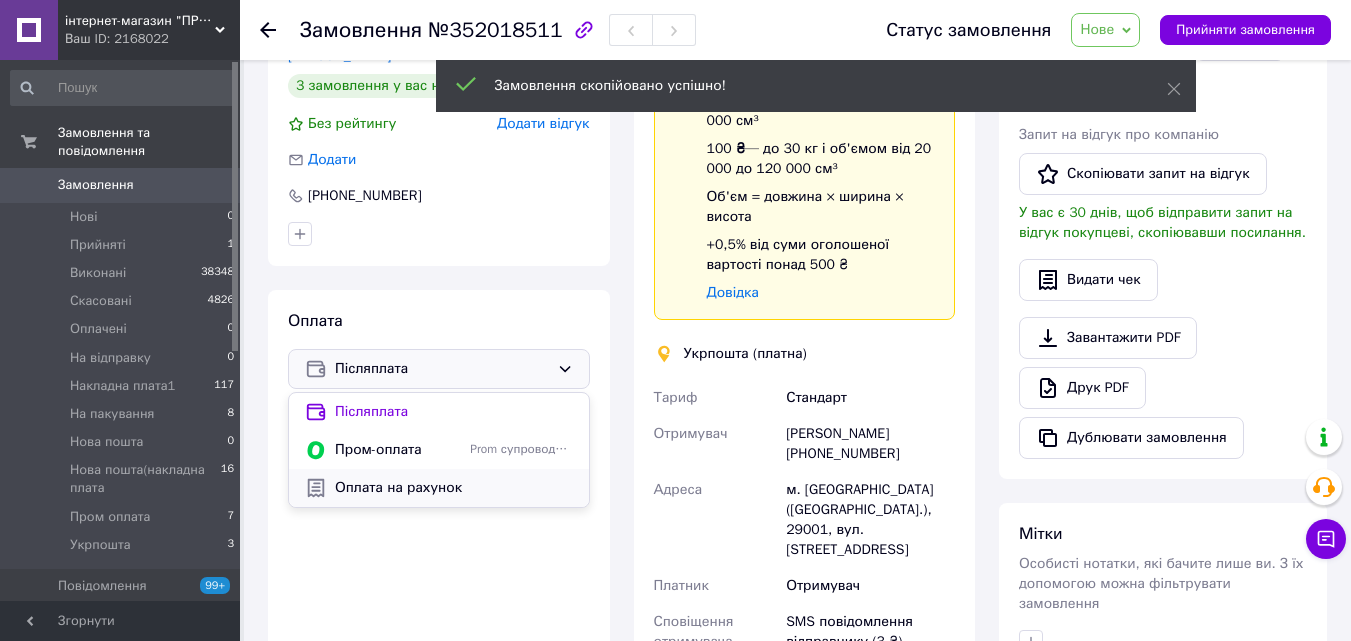 click on "Оплата на рахунок" at bounding box center [454, 488] 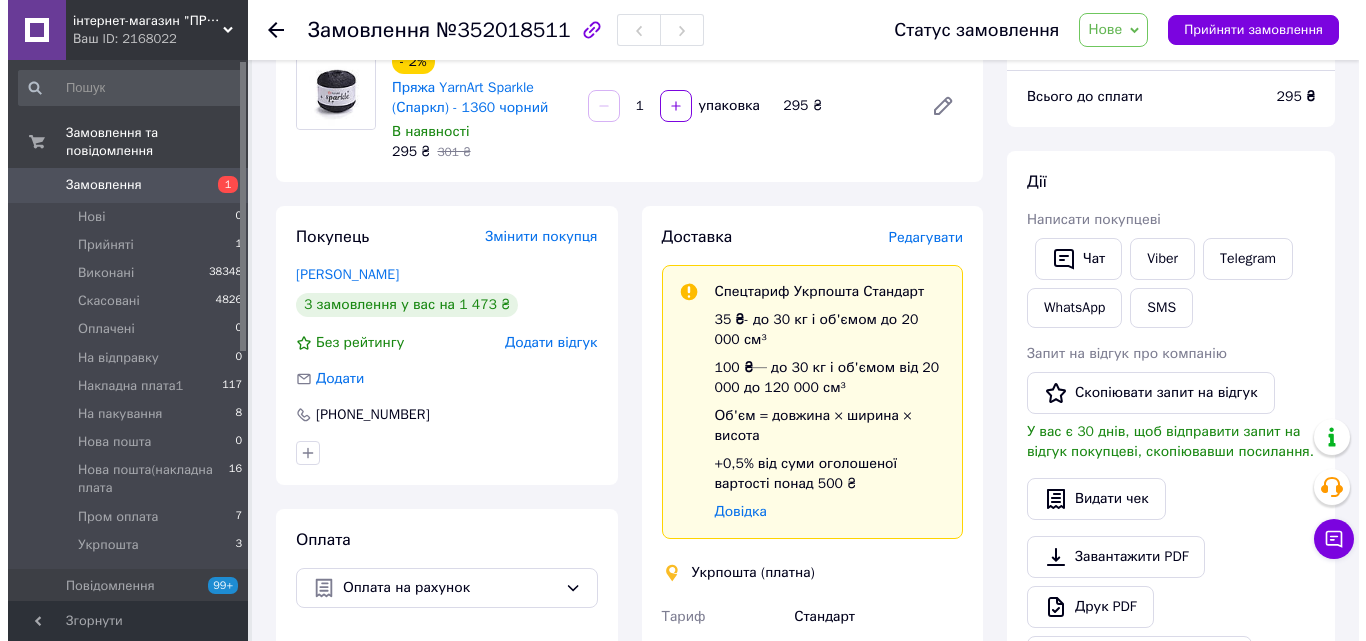 scroll, scrollTop: 0, scrollLeft: 0, axis: both 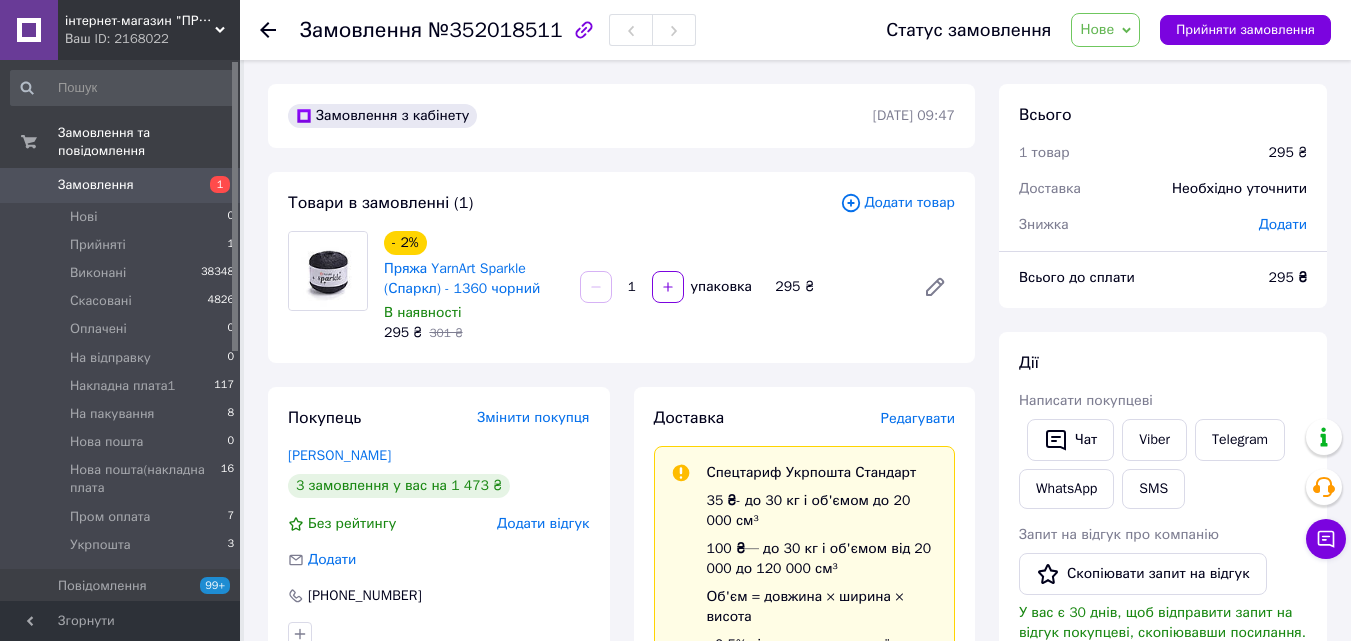 click on "Додати товар" at bounding box center (897, 203) 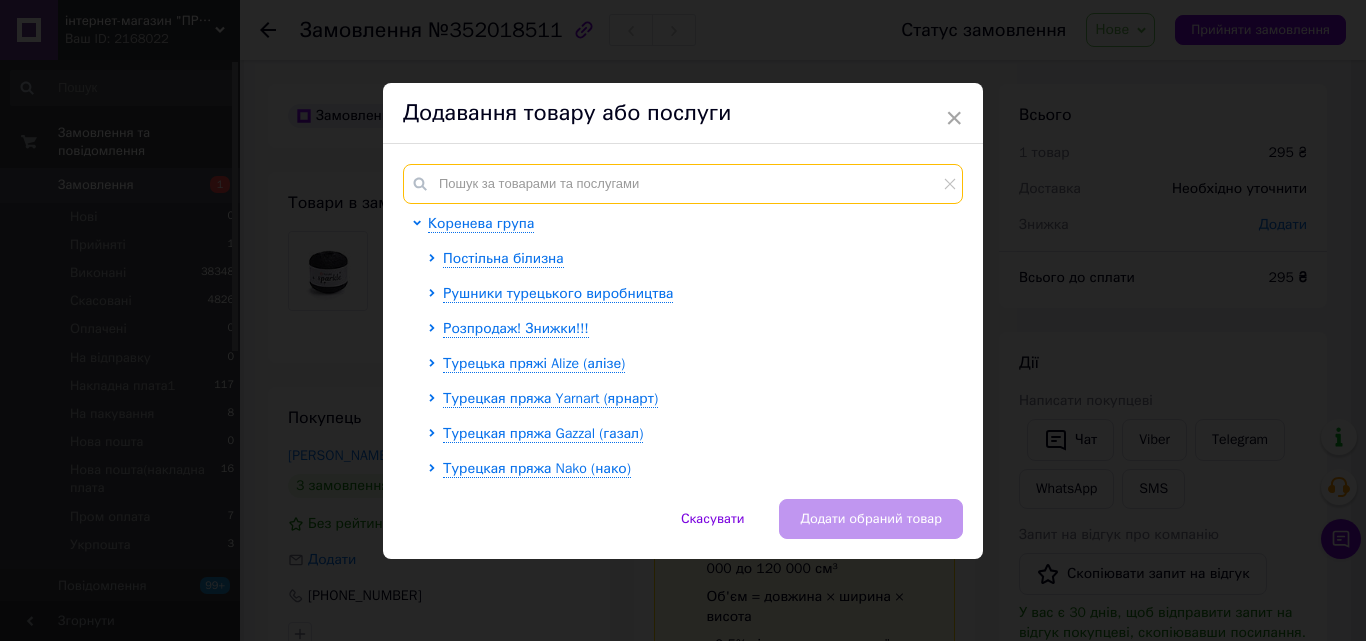 click at bounding box center (683, 184) 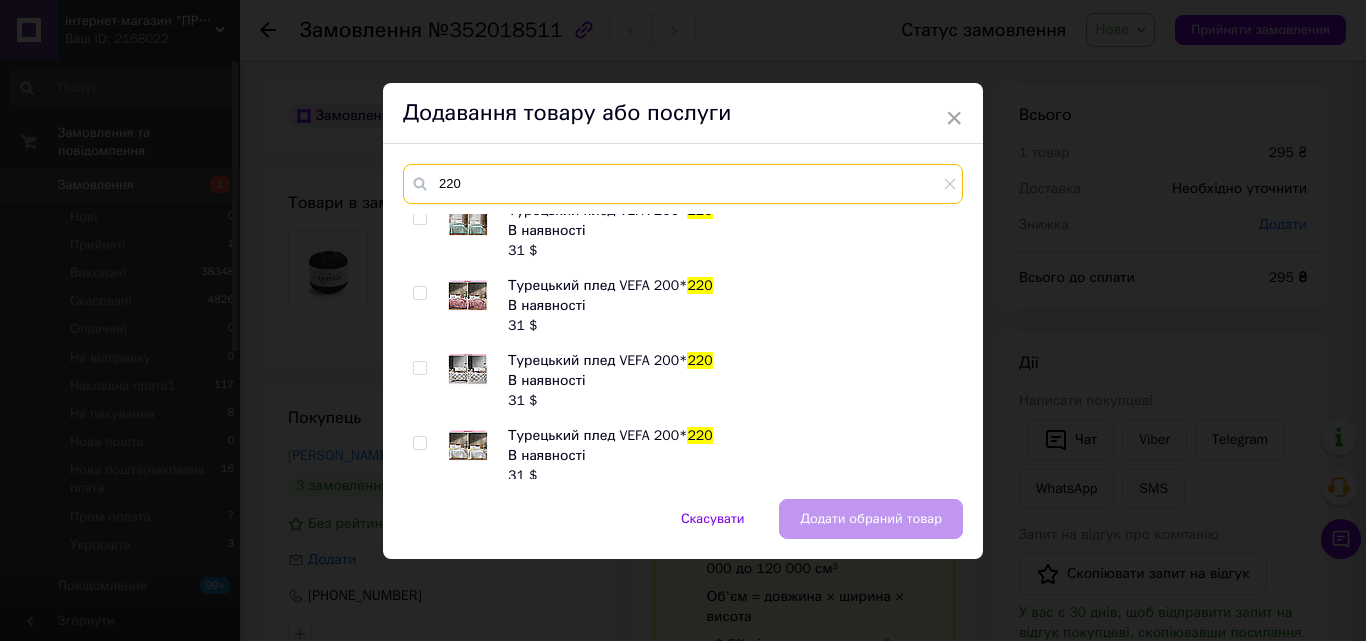 scroll, scrollTop: 400, scrollLeft: 0, axis: vertical 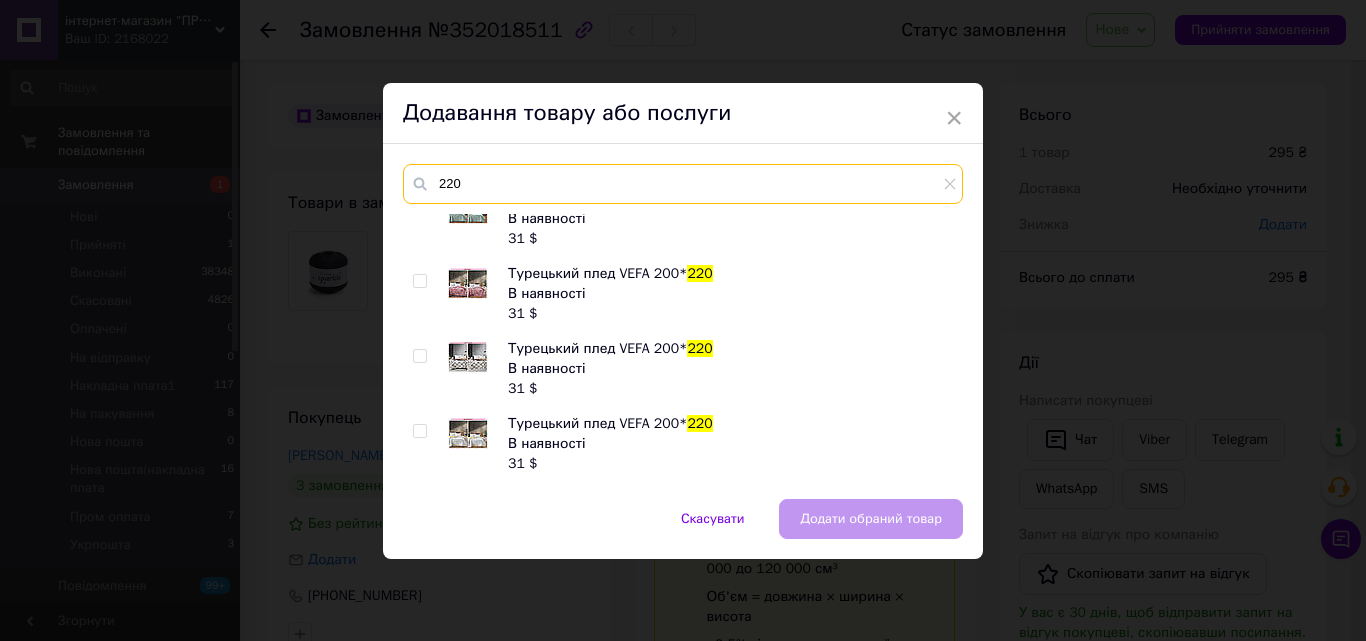 click on "220" at bounding box center (683, 184) 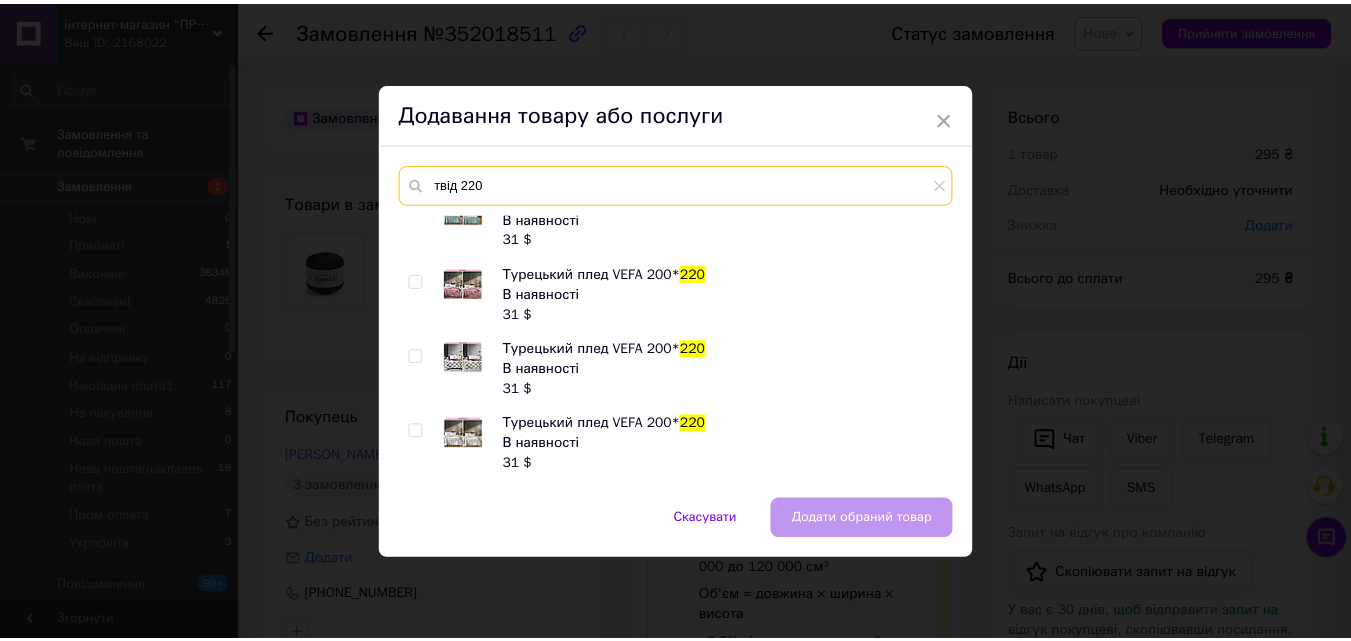 scroll, scrollTop: 0, scrollLeft: 0, axis: both 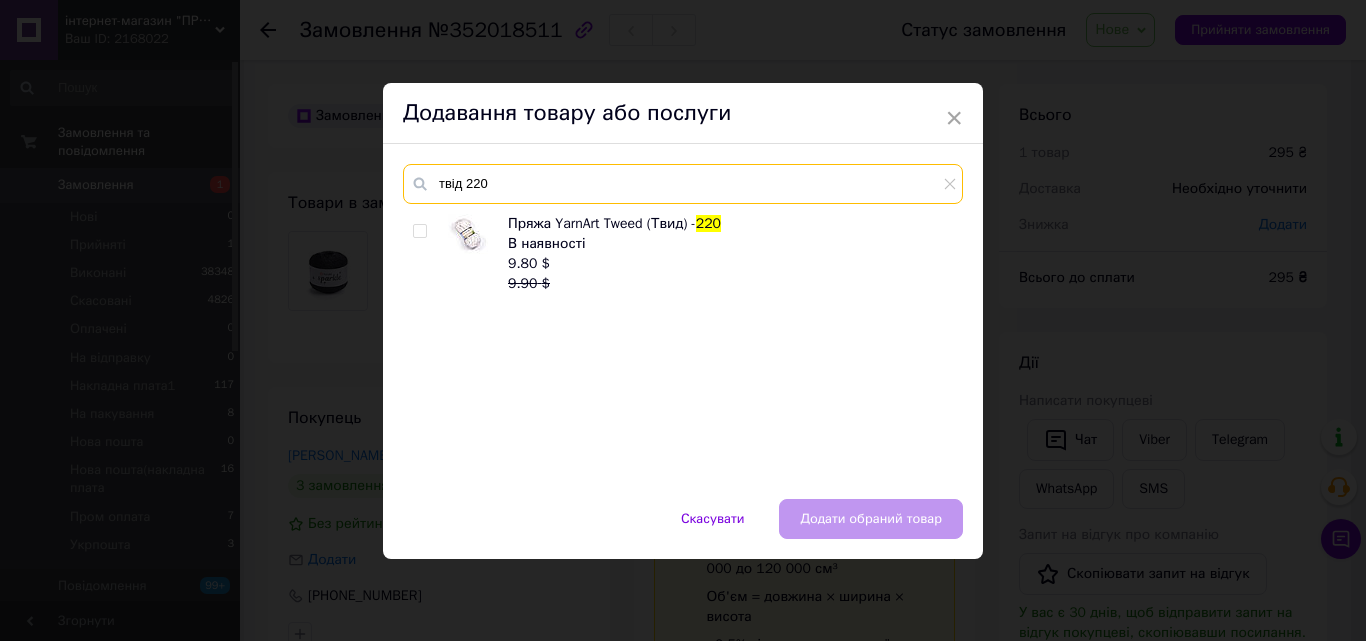 type on "твід 220" 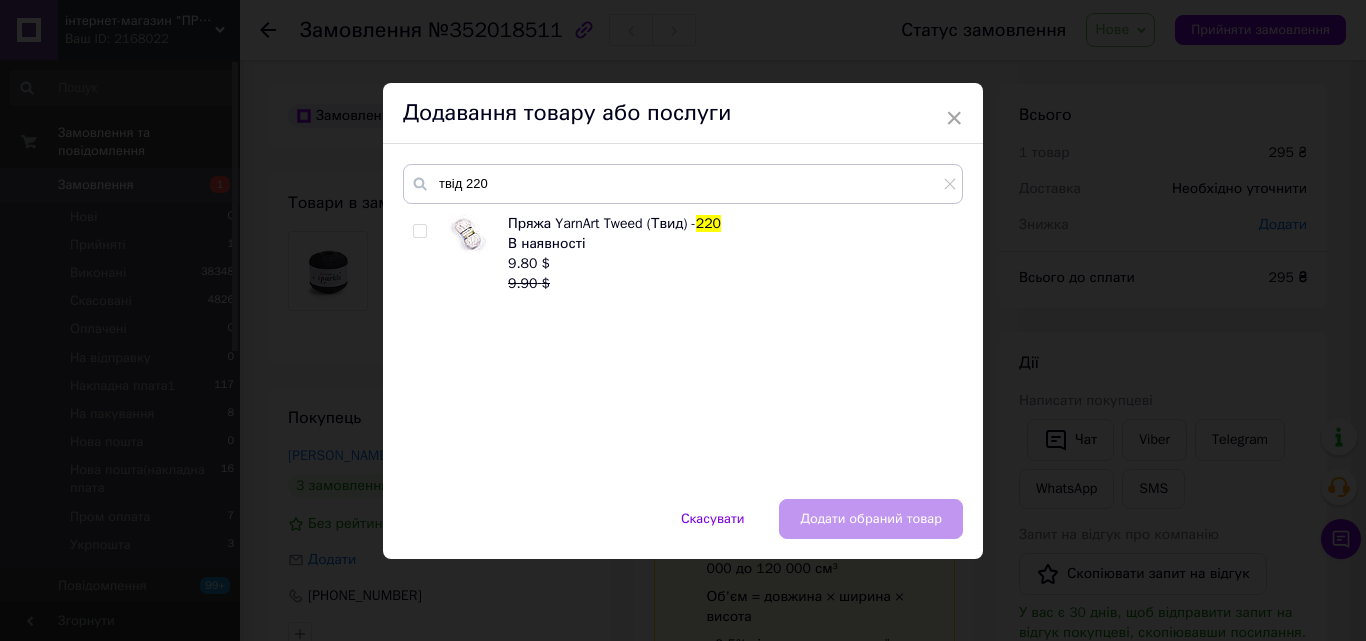 click at bounding box center (419, 231) 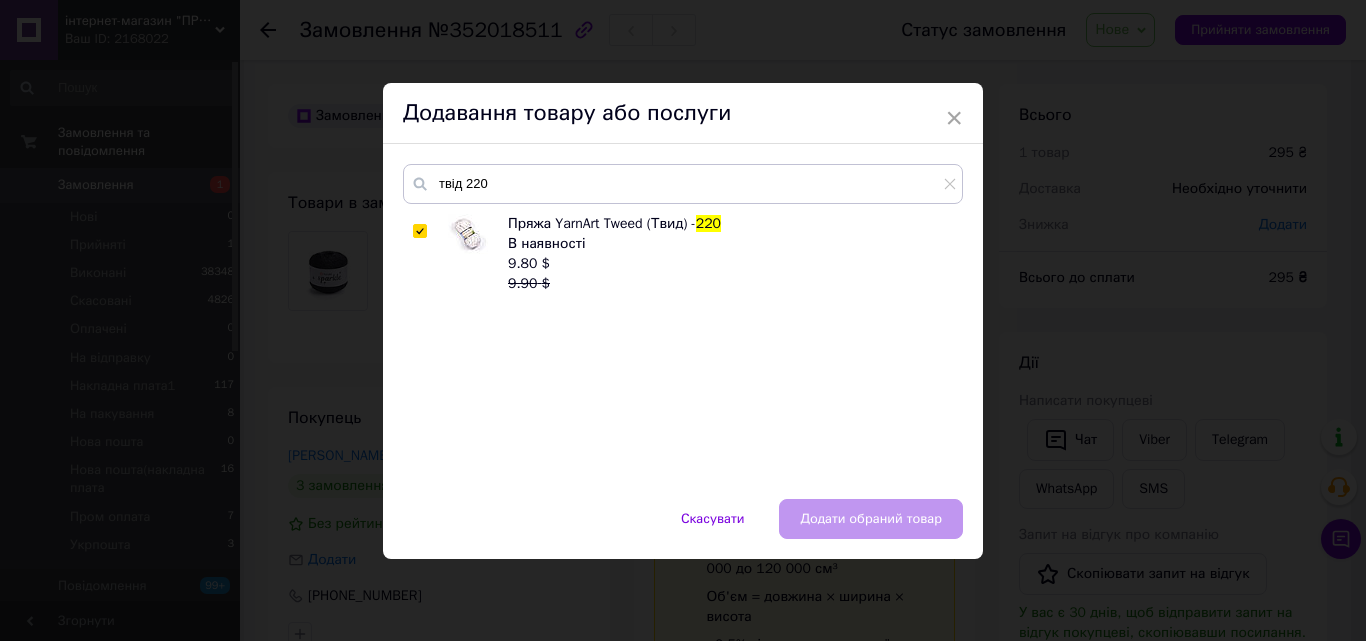 checkbox on "true" 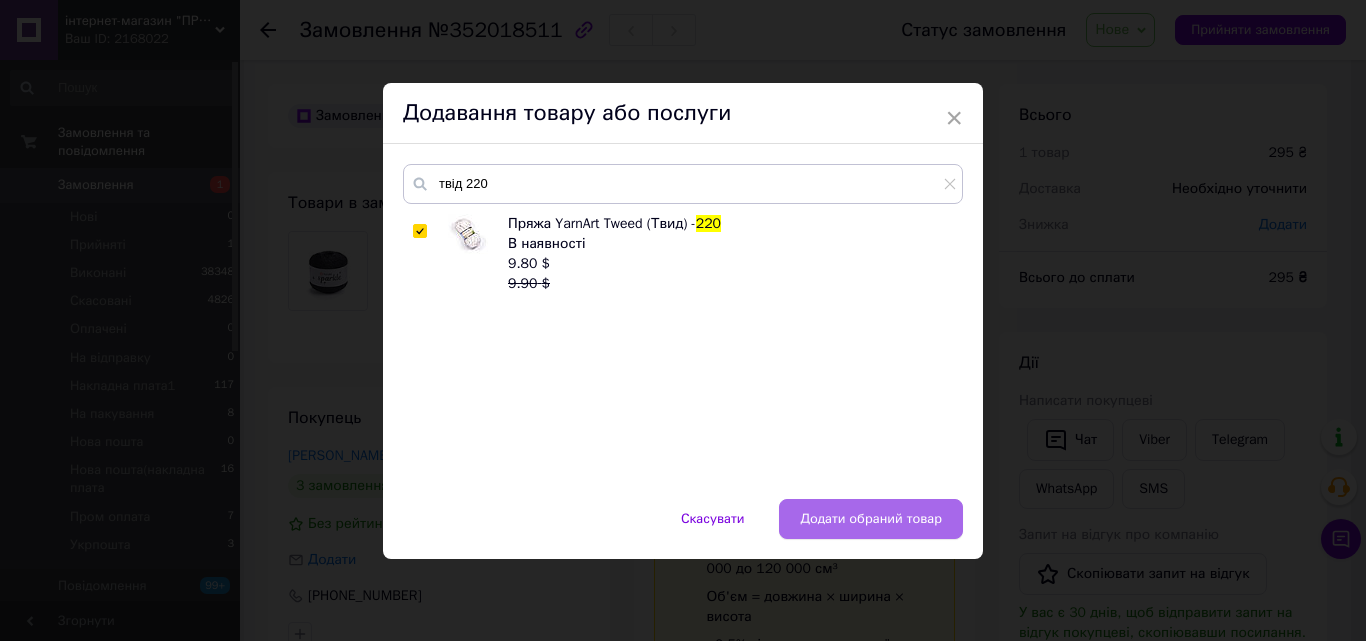 click on "Додати обраний товар" at bounding box center [871, 519] 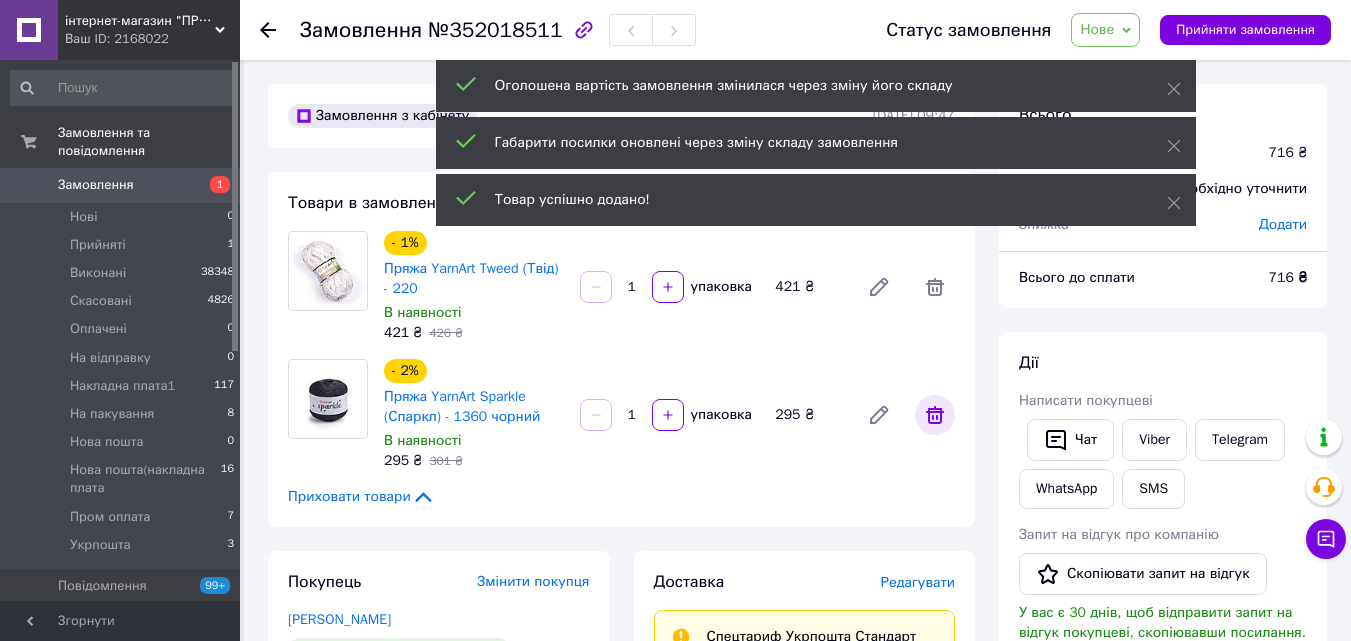 click 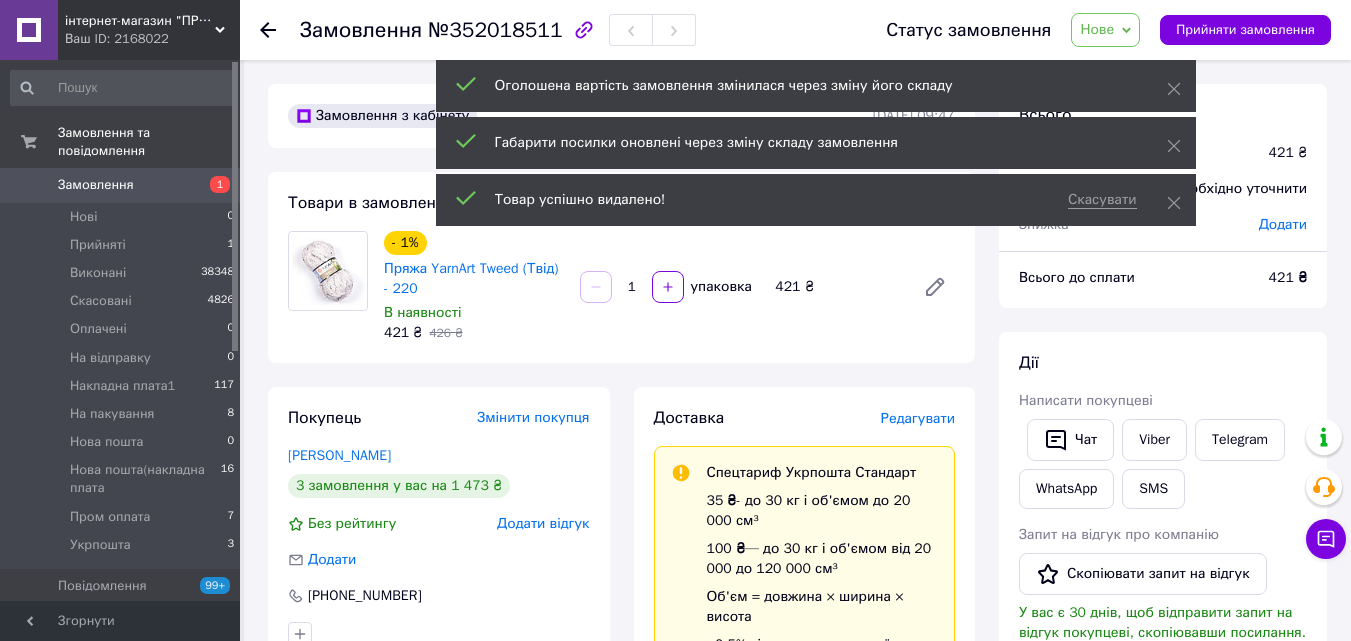 click 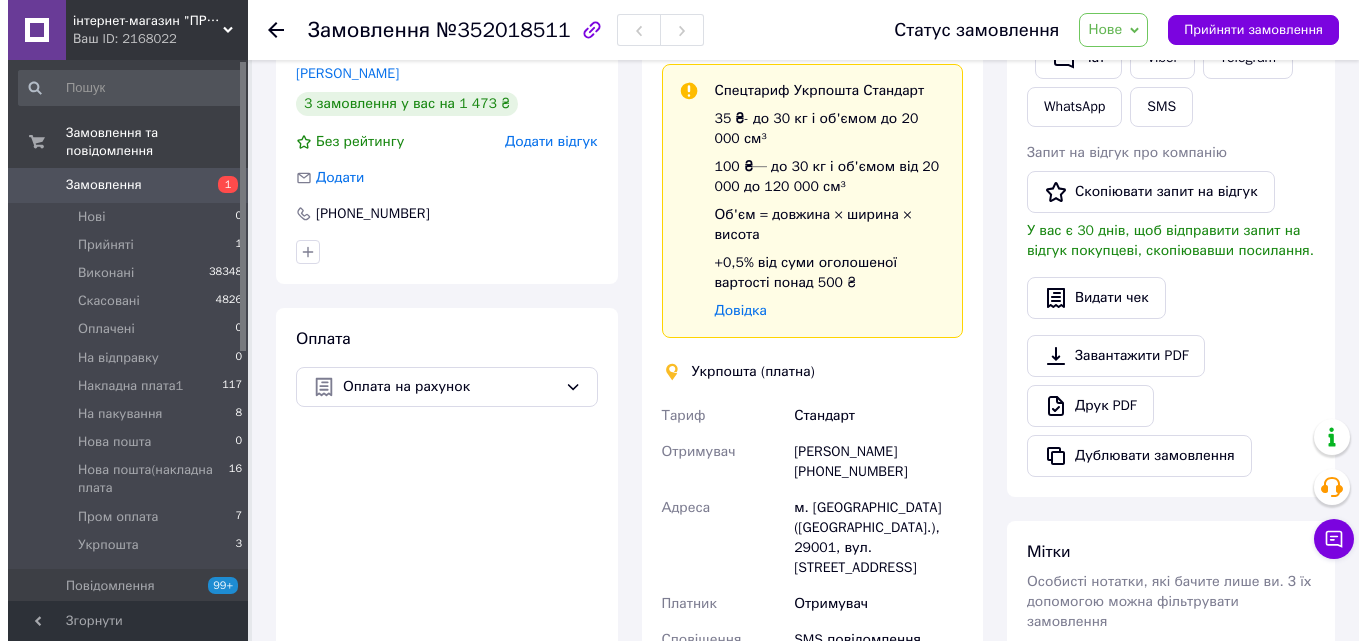 scroll, scrollTop: 200, scrollLeft: 0, axis: vertical 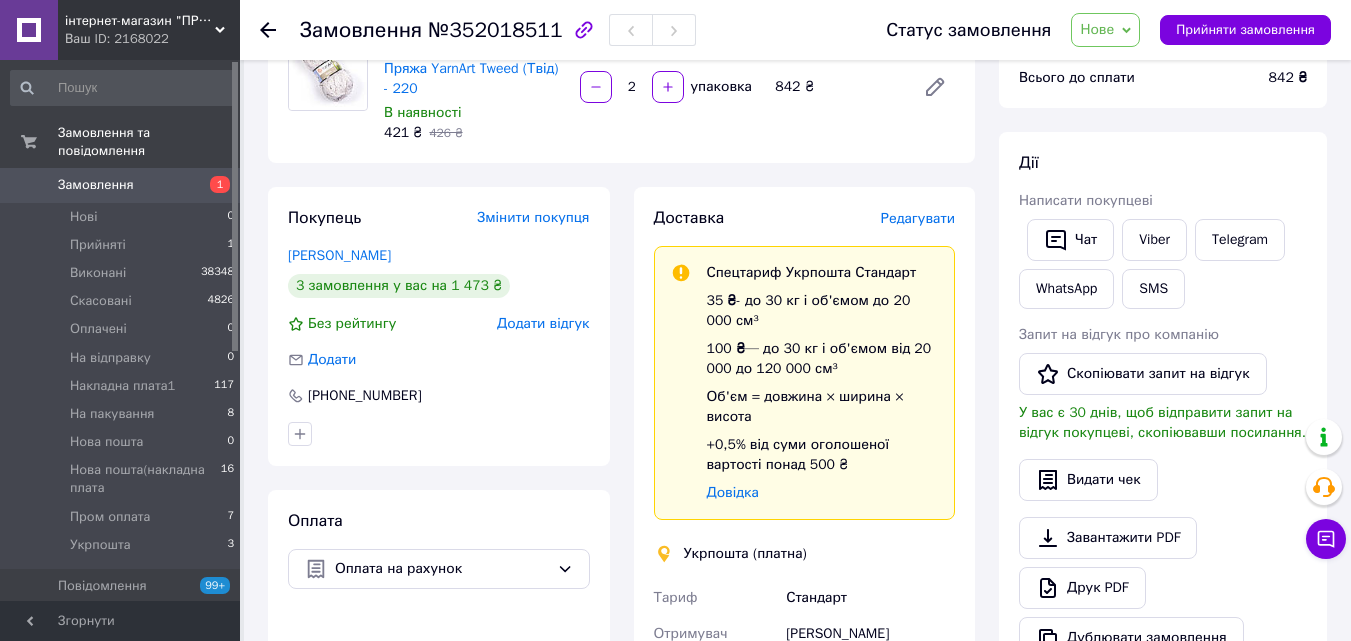 click on "Редагувати" at bounding box center (918, 218) 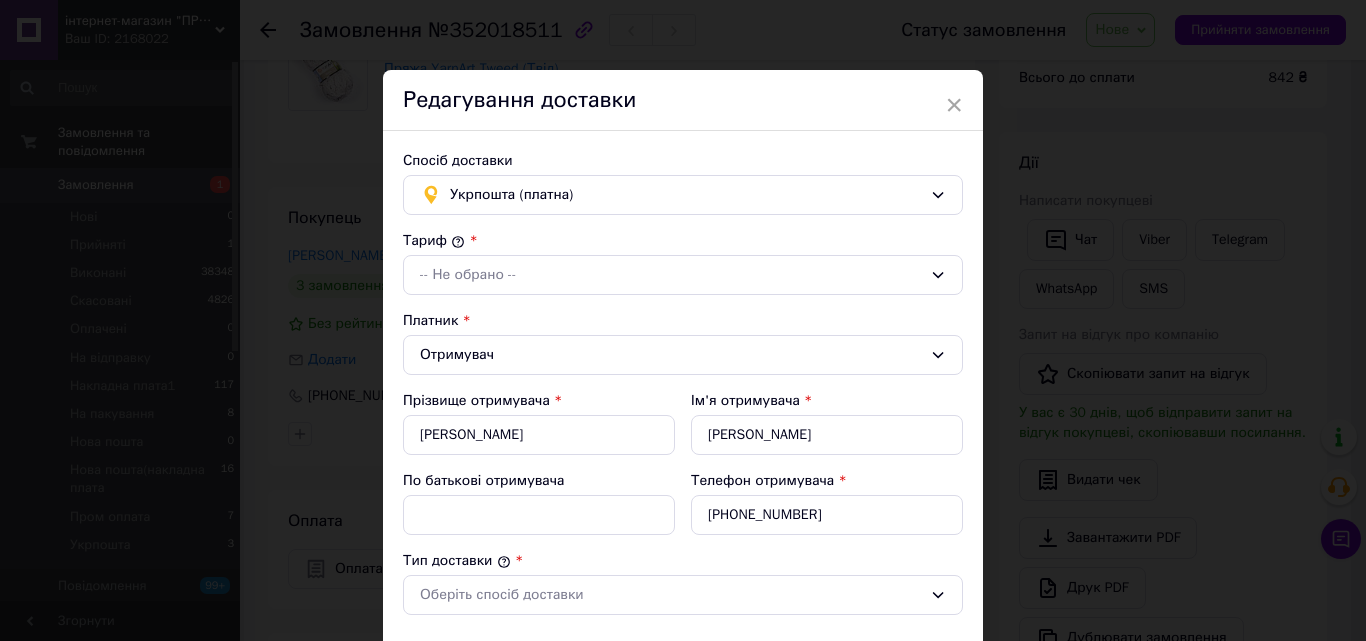 type on "842" 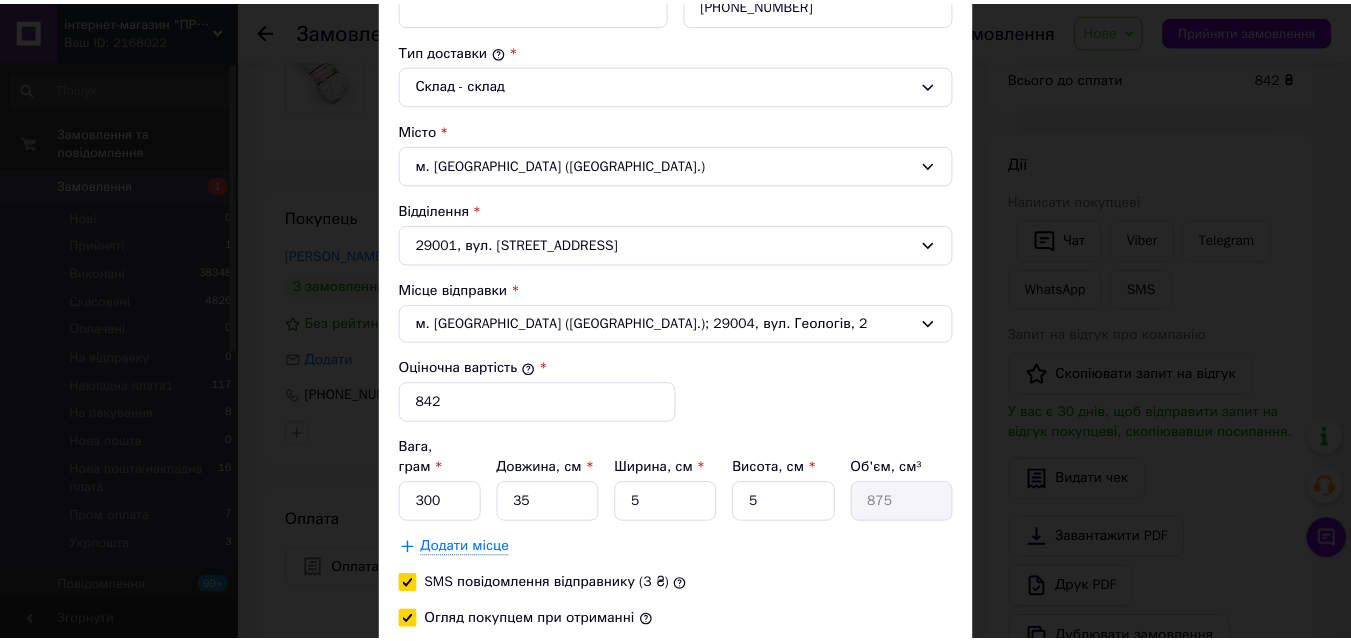 scroll, scrollTop: 682, scrollLeft: 0, axis: vertical 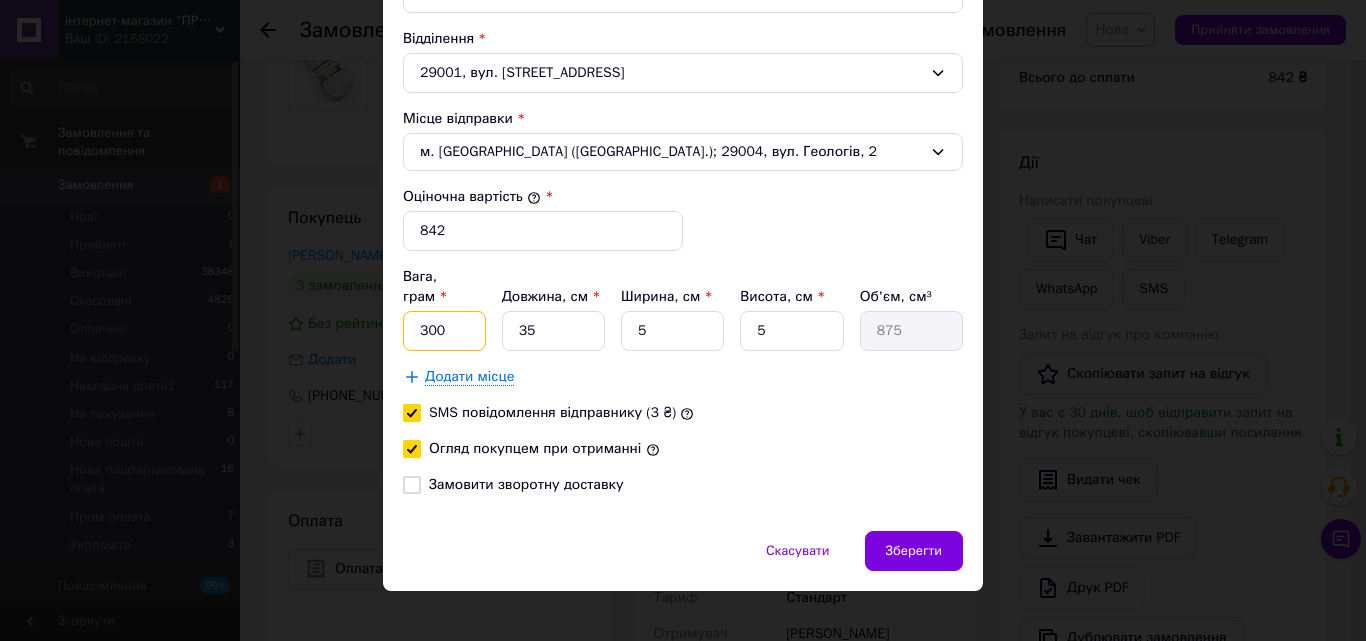 click on "300" at bounding box center (444, 331) 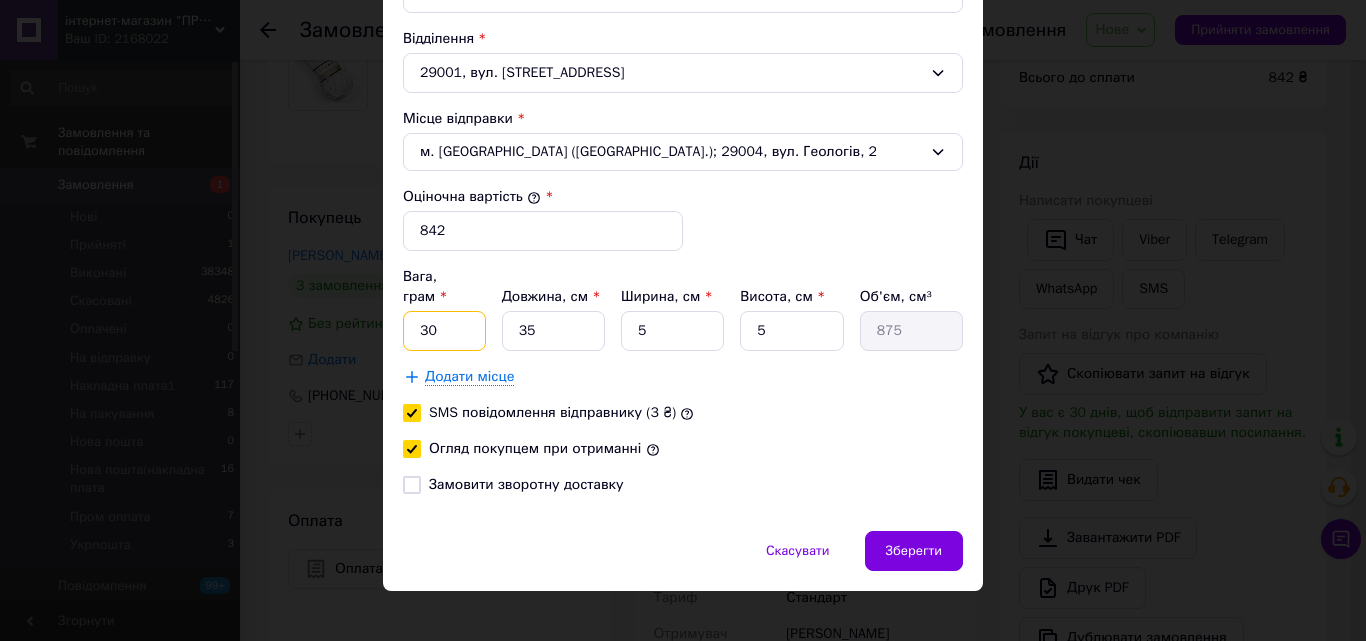 type on "3" 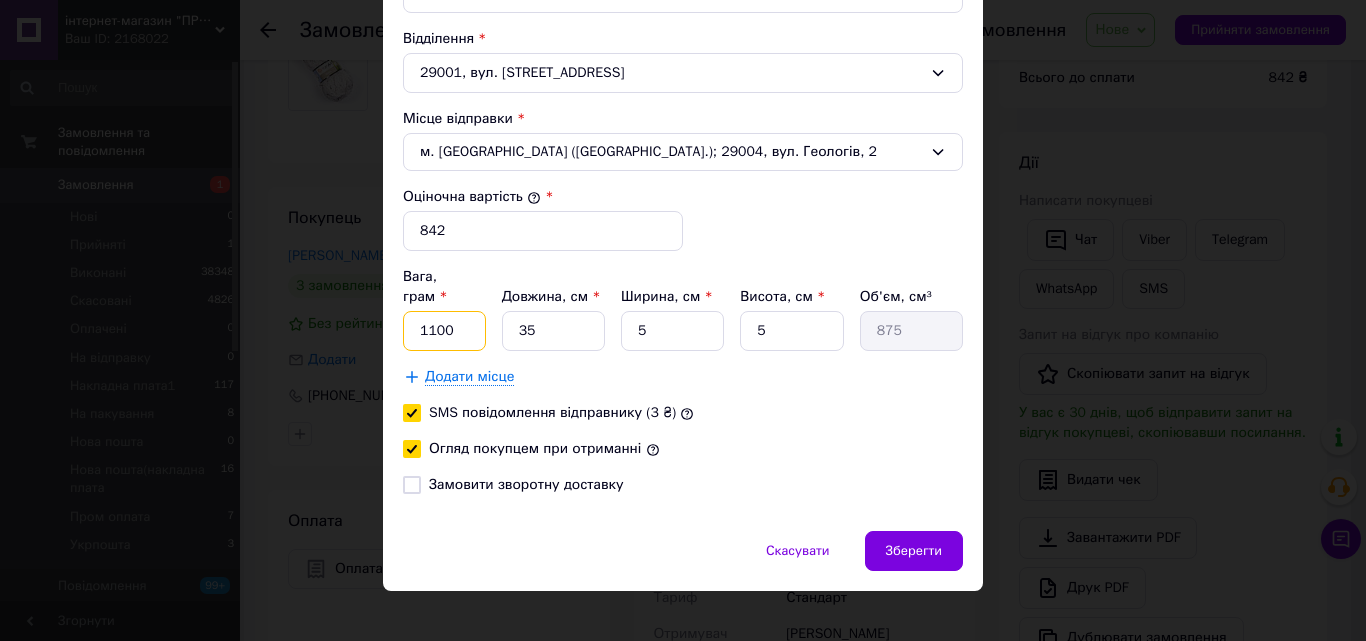 type on "1100" 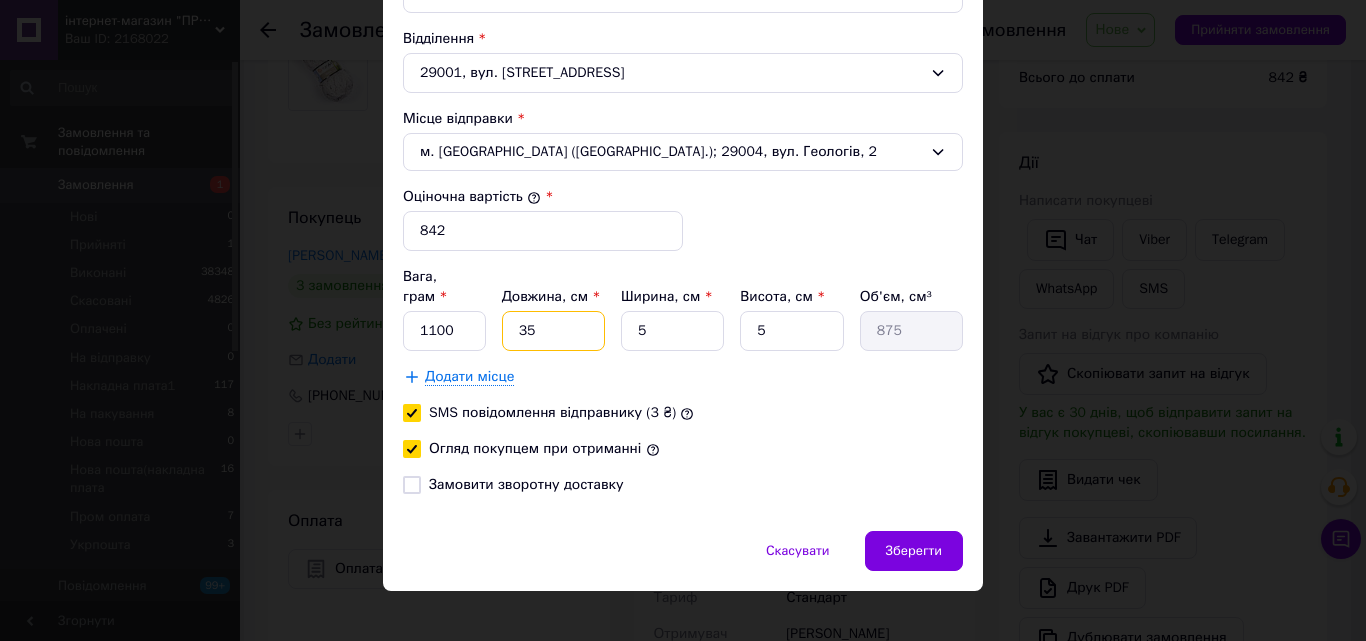 click on "35" at bounding box center (553, 331) 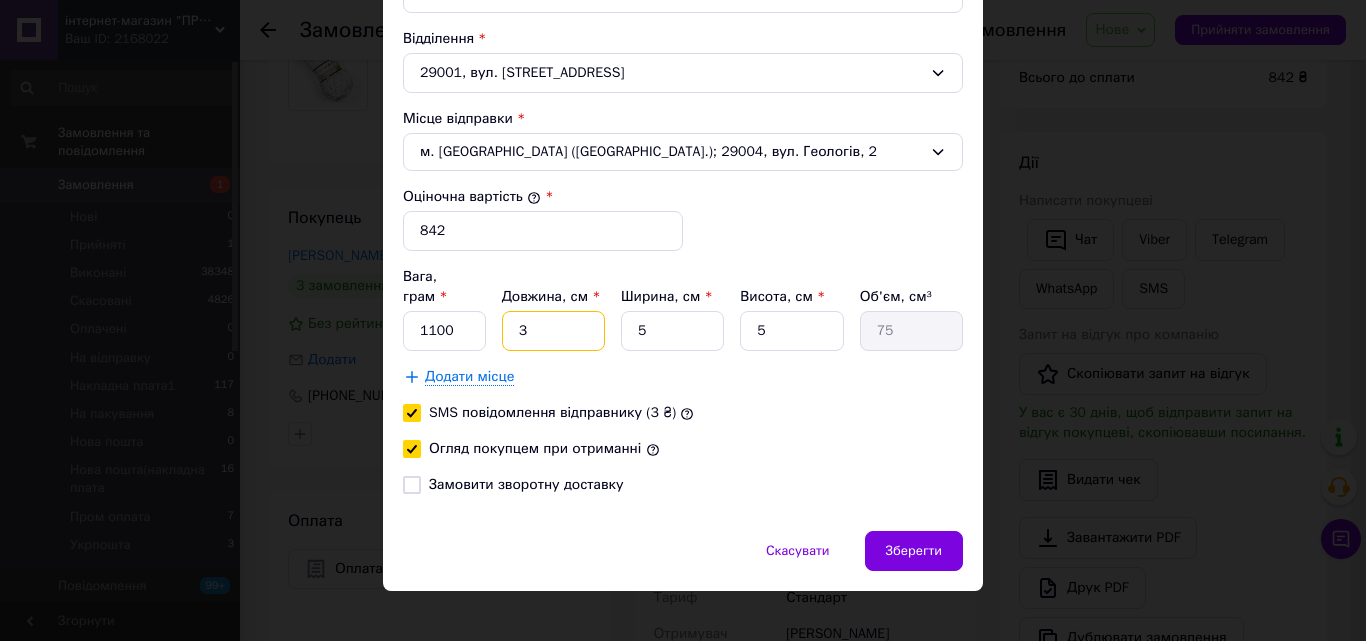 type 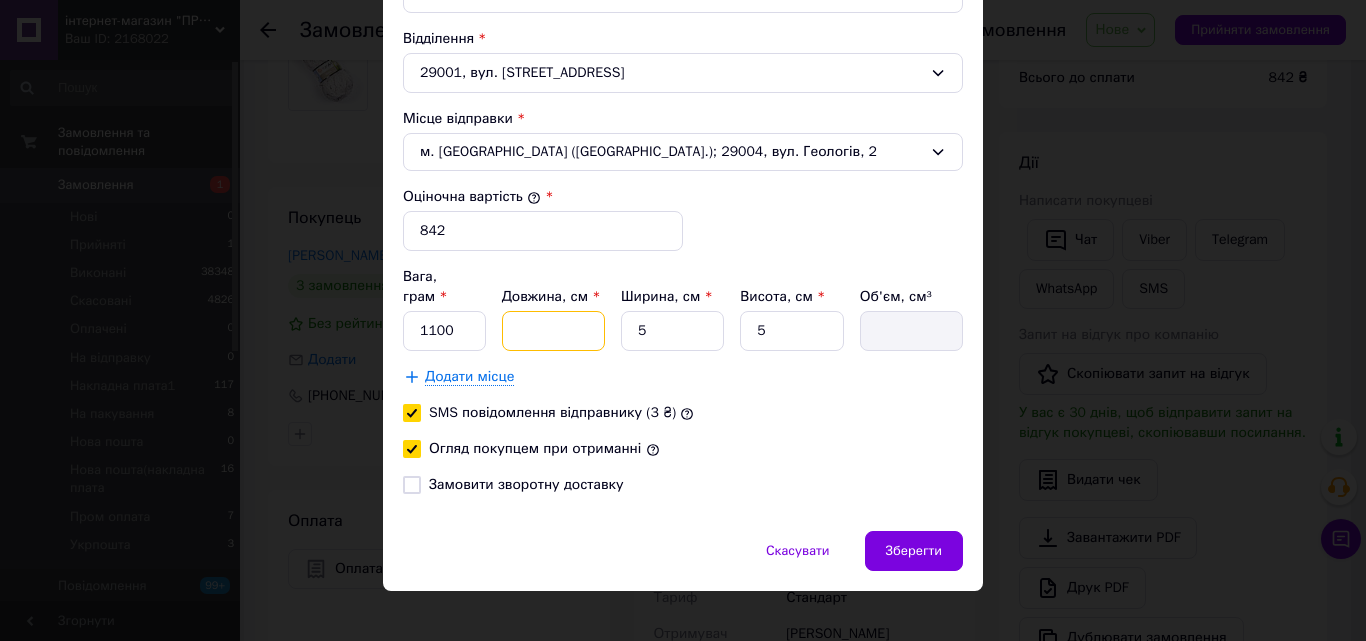 type on "4" 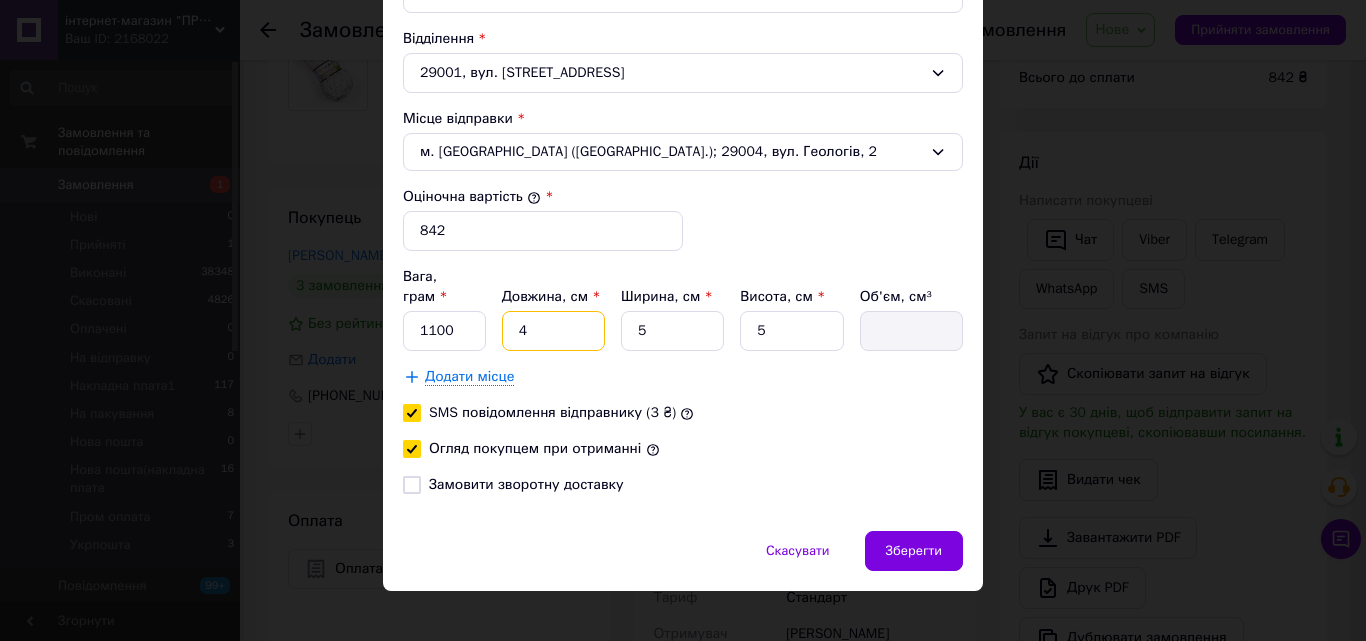 type on "100" 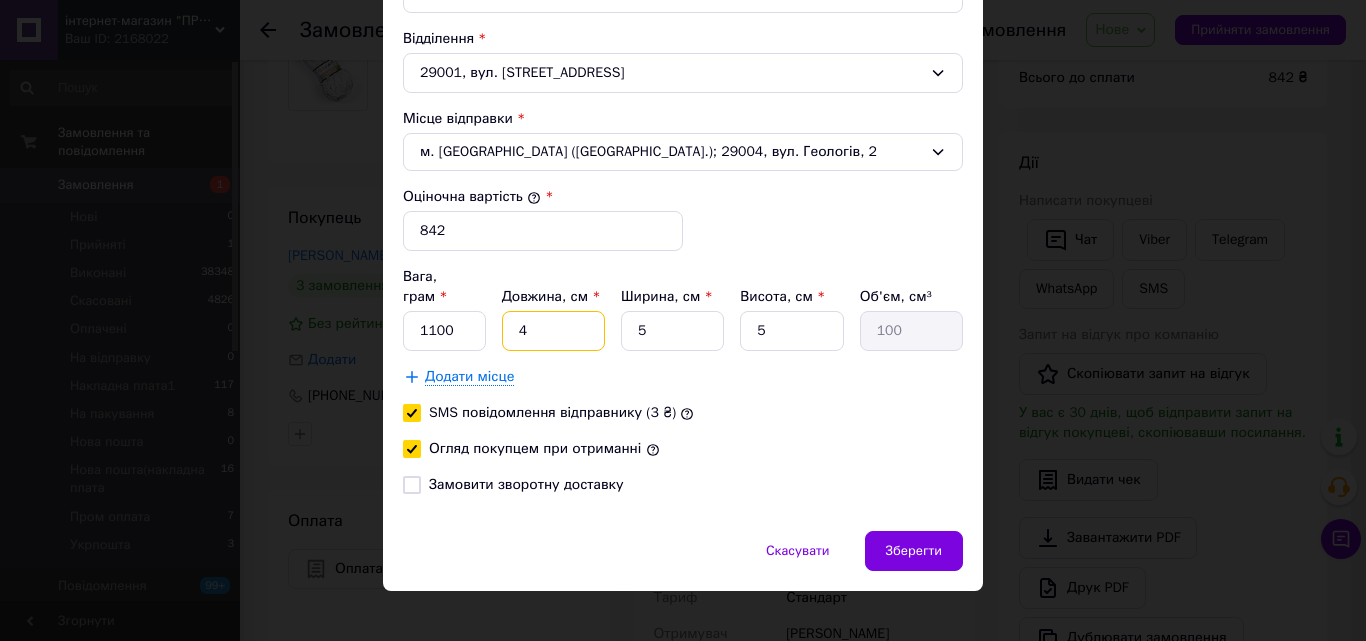 type on "45" 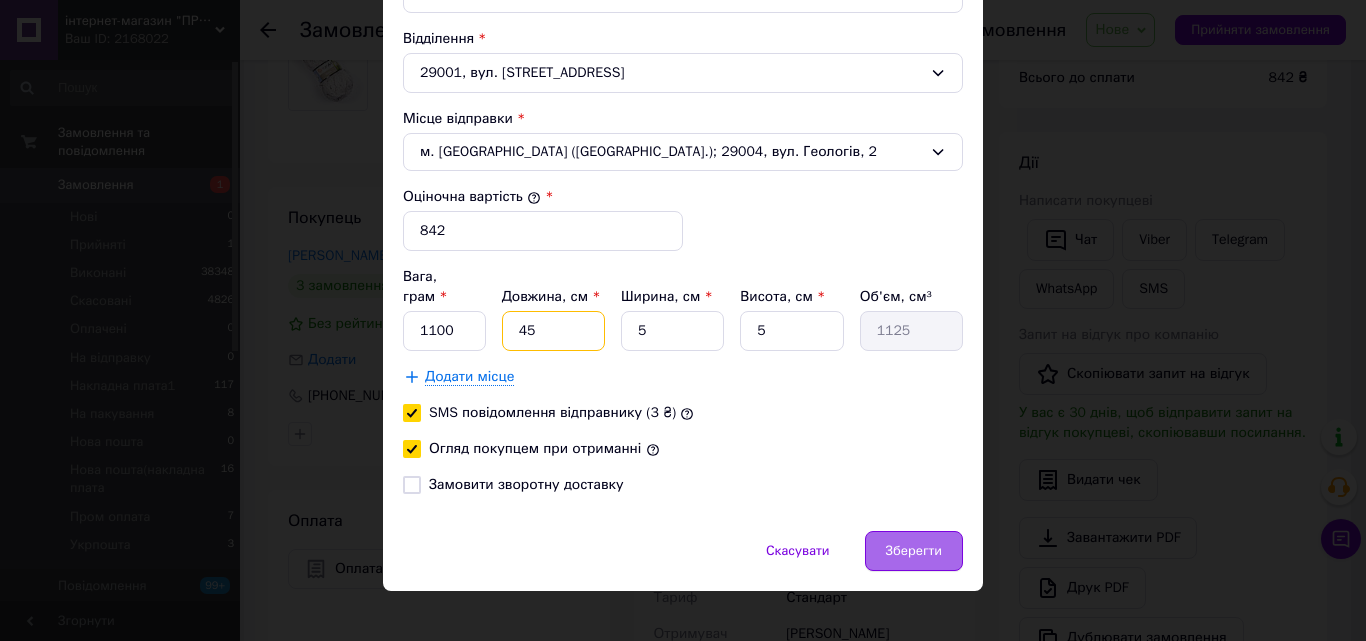 type on "45" 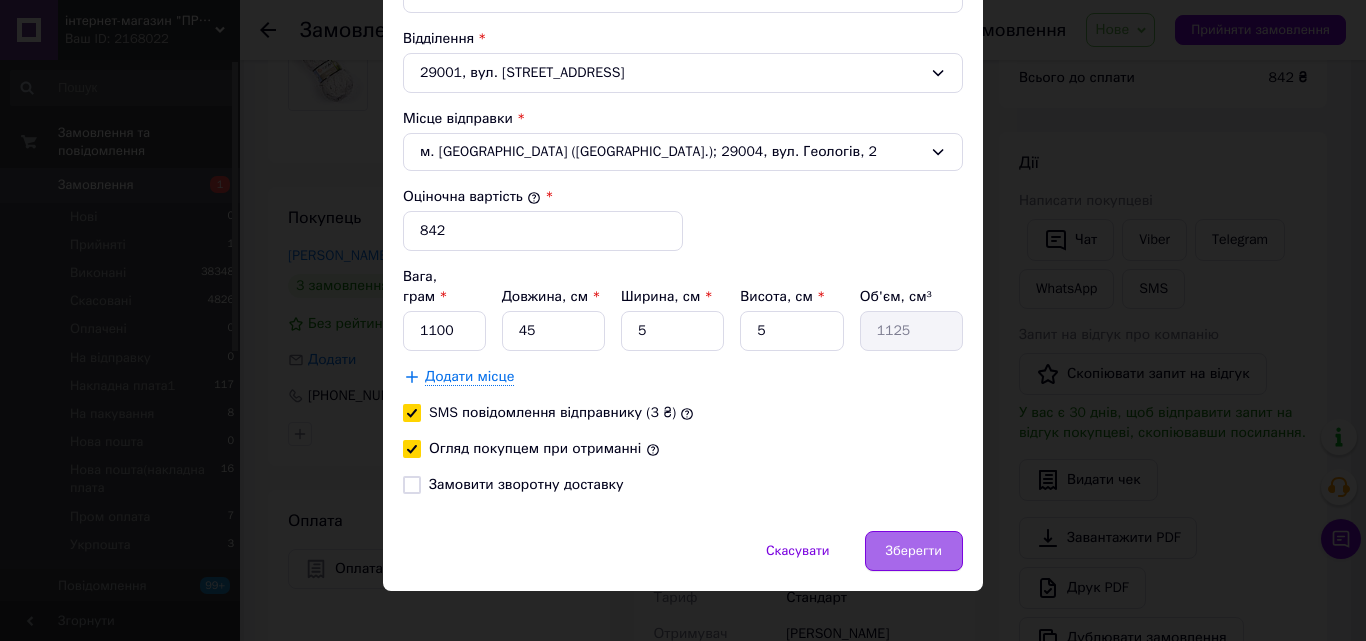 click on "Зберегти" at bounding box center (914, 551) 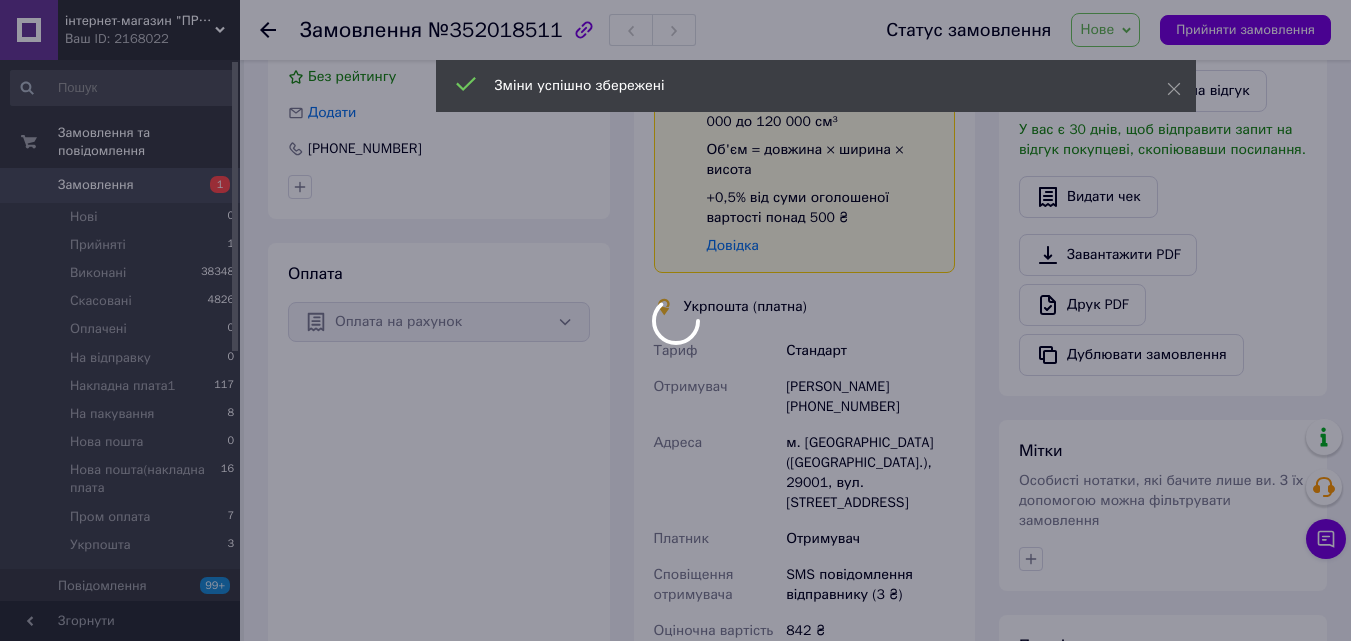scroll, scrollTop: 700, scrollLeft: 0, axis: vertical 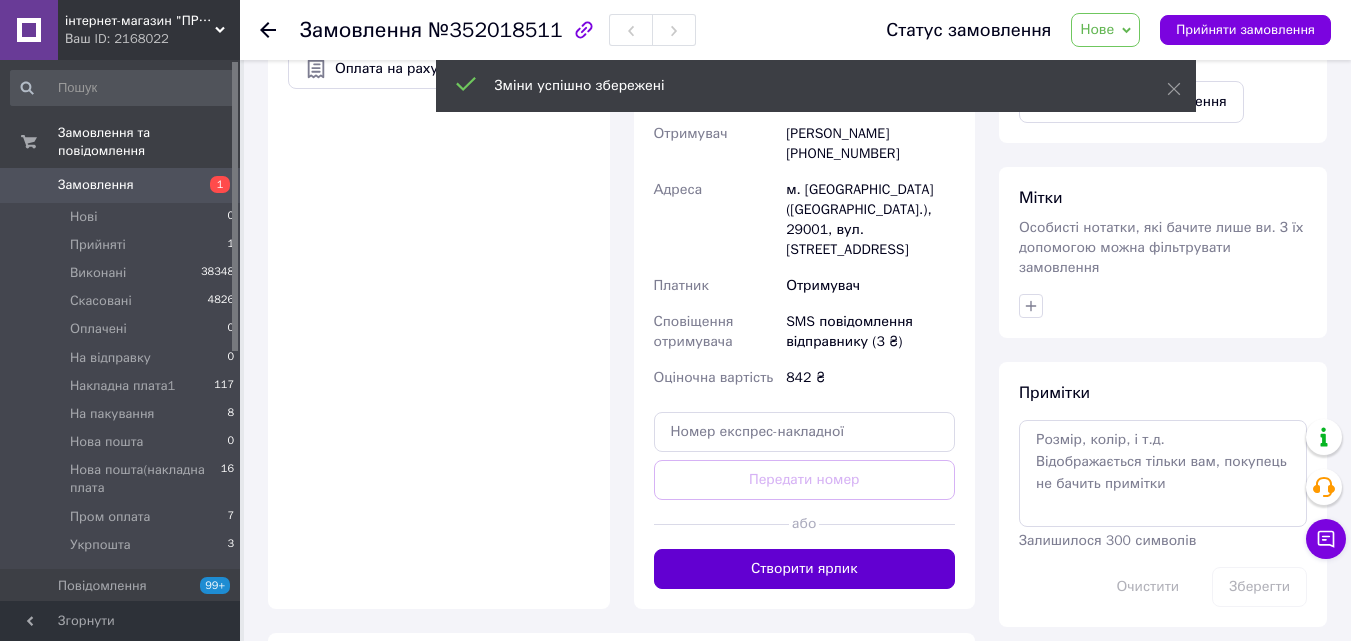 click on "Створити ярлик" at bounding box center (805, 569) 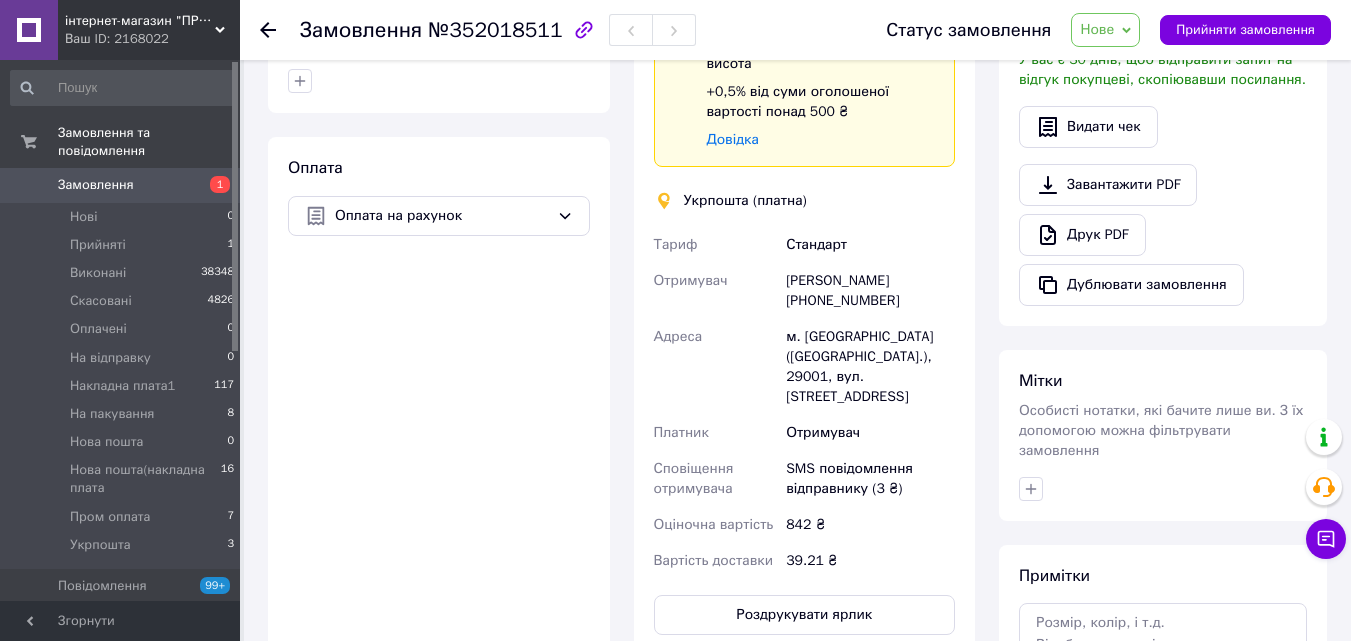 scroll, scrollTop: 400, scrollLeft: 0, axis: vertical 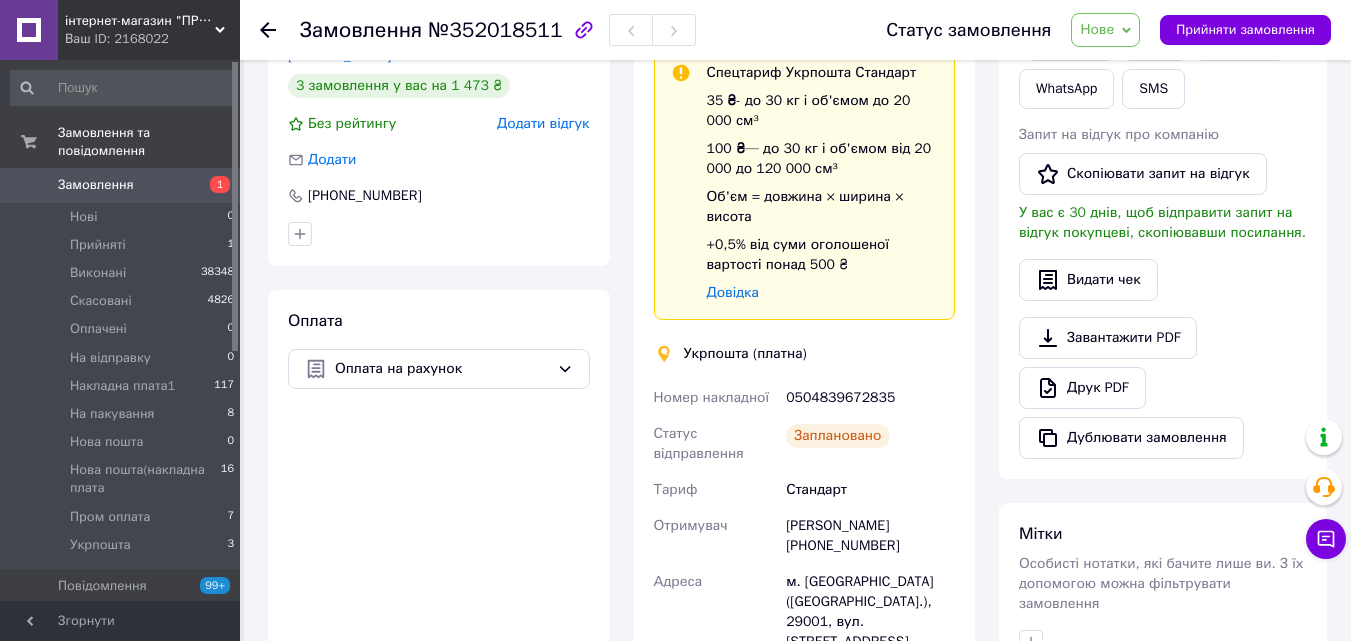 click on "Нове" at bounding box center [1097, 29] 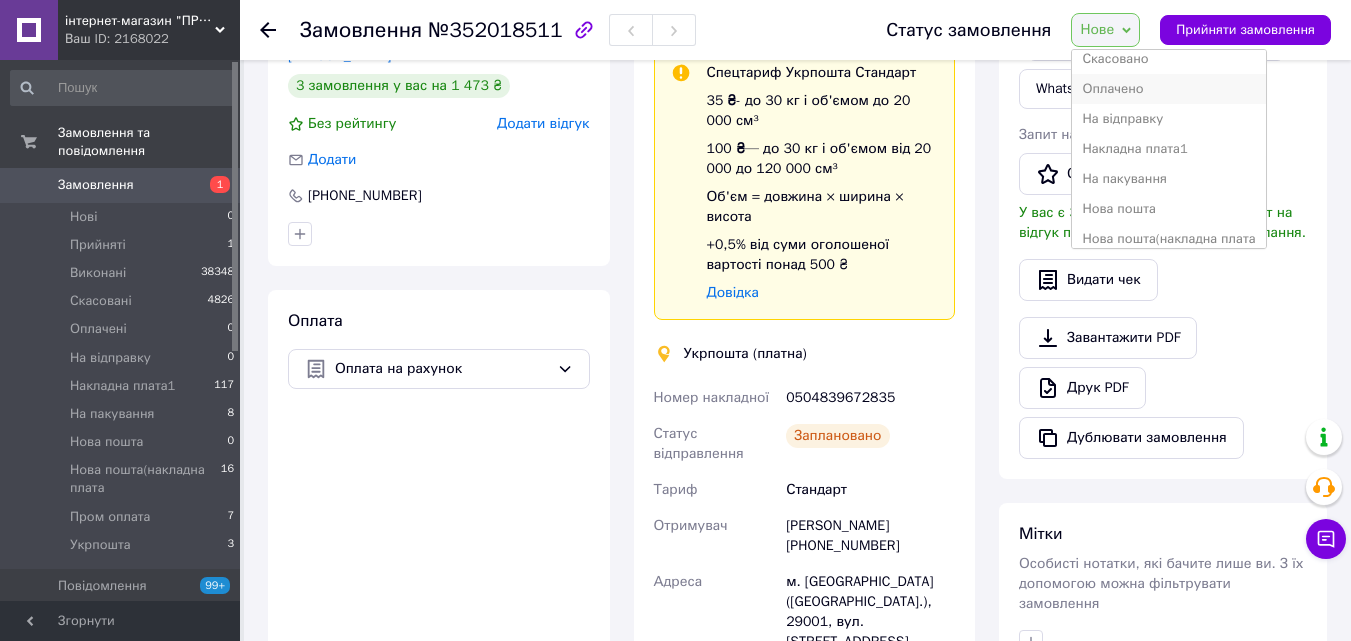 scroll, scrollTop: 100, scrollLeft: 0, axis: vertical 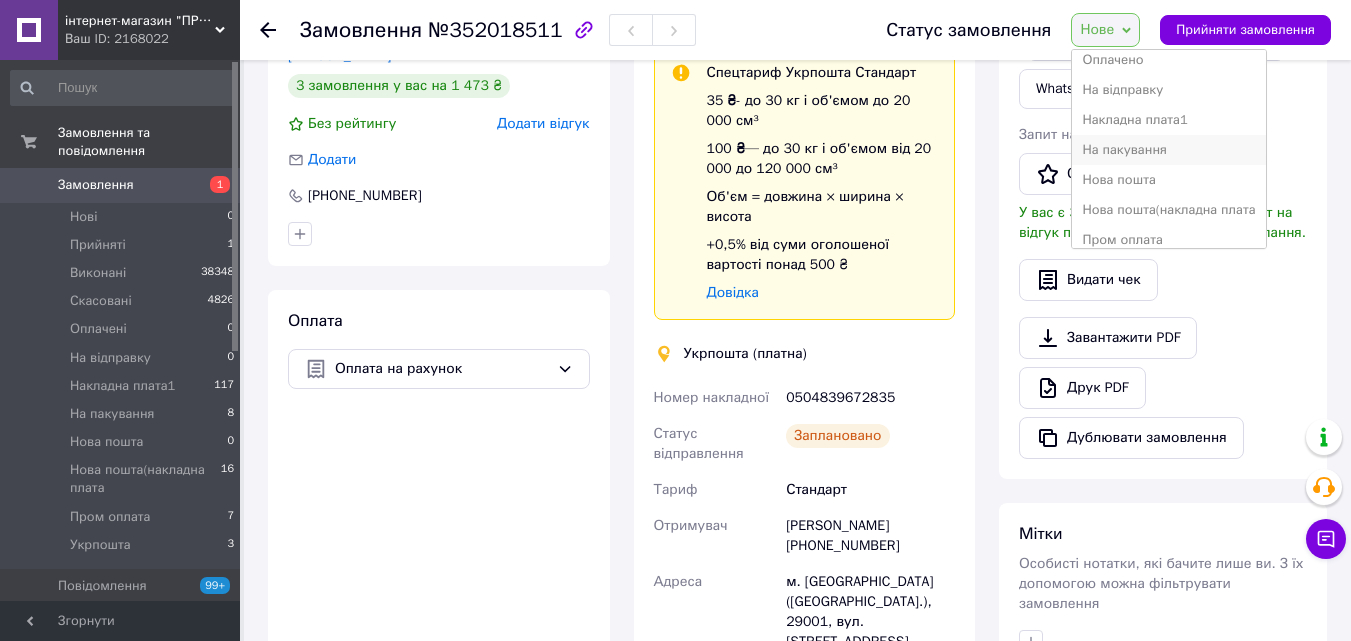 click on "На пакування" at bounding box center [1168, 150] 